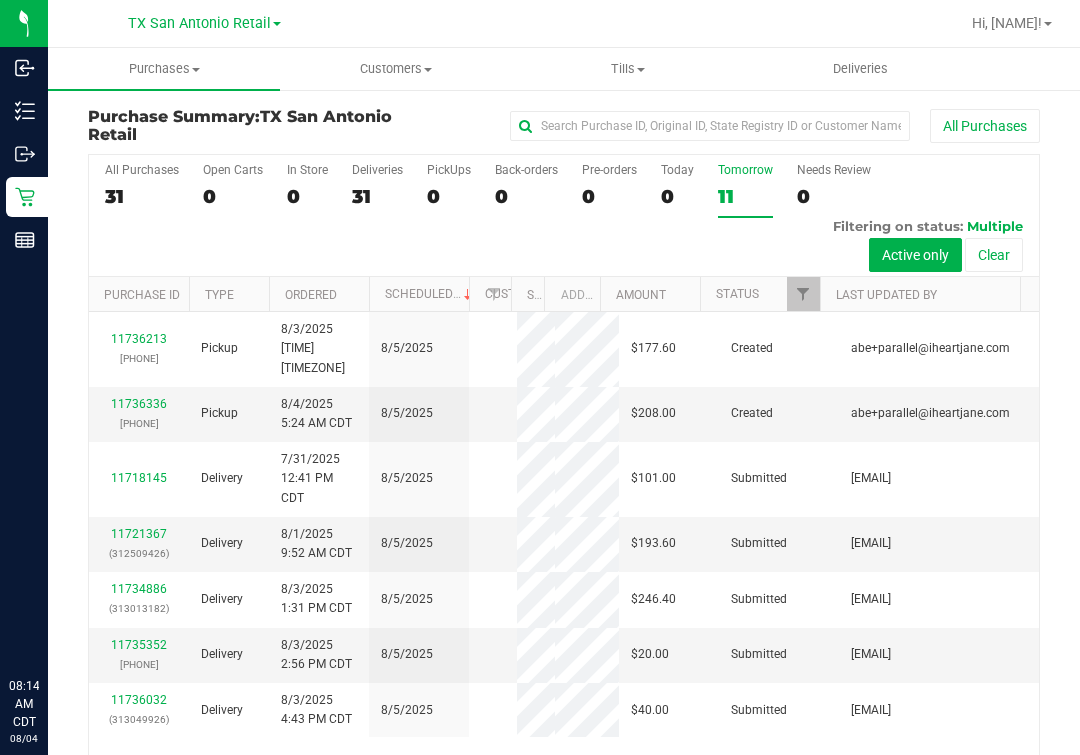 scroll, scrollTop: 0, scrollLeft: 0, axis: both 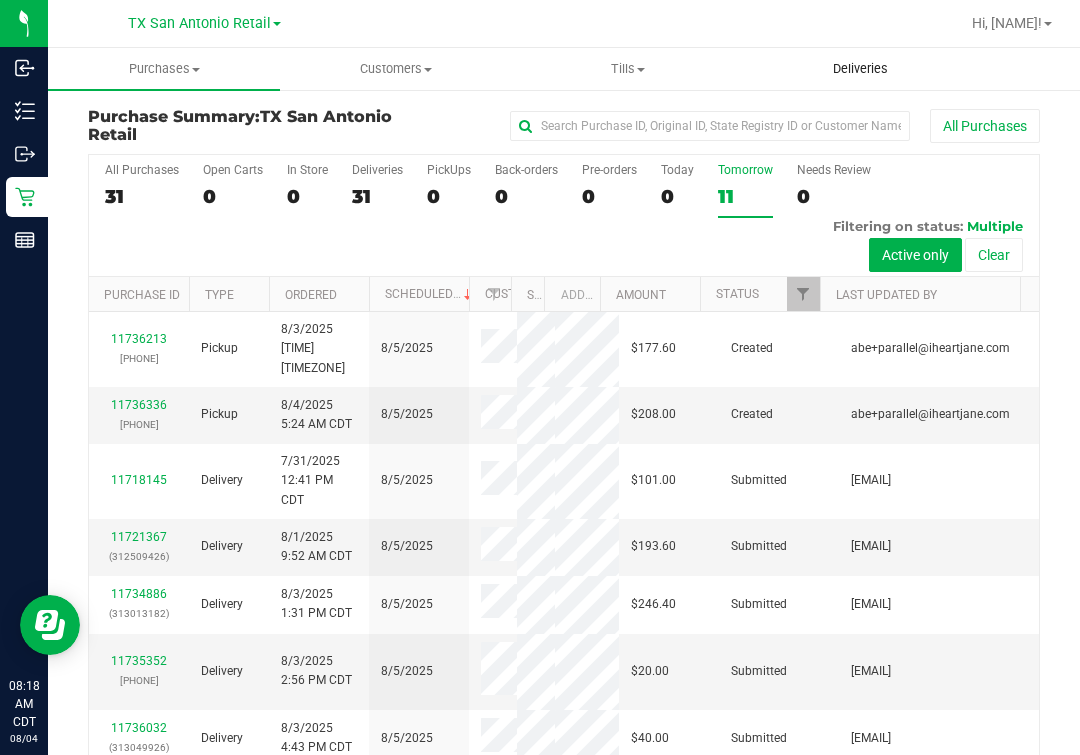 click on "Deliveries" at bounding box center (861, 69) 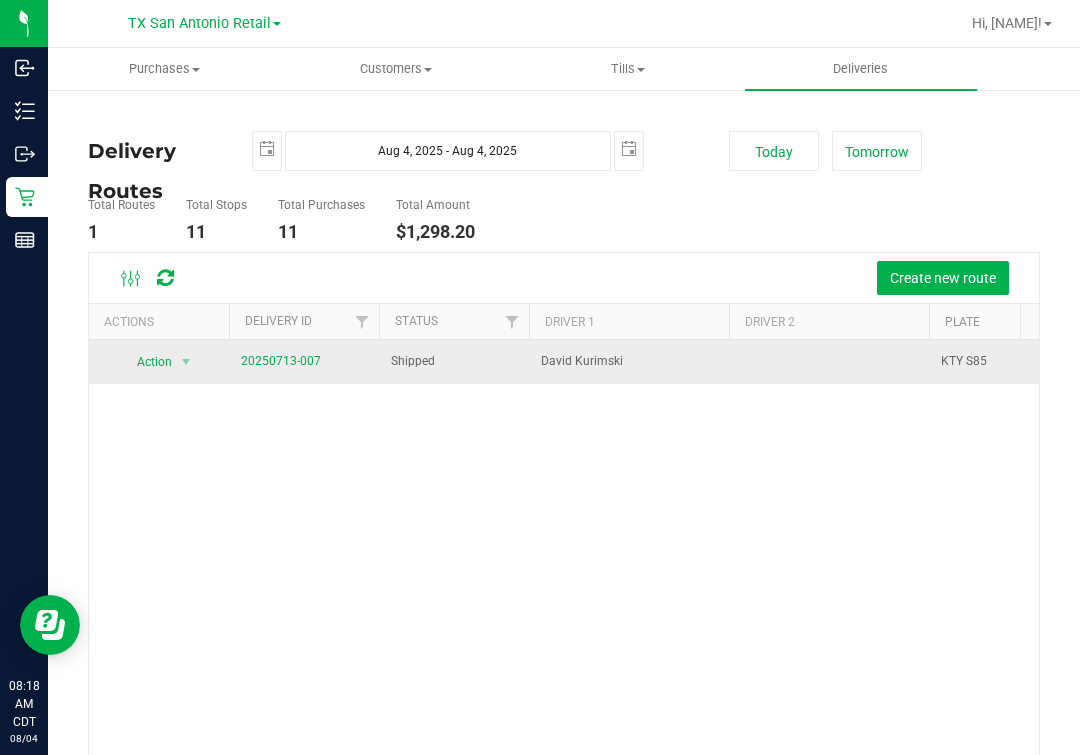 click on "20250713-007" at bounding box center [281, 361] 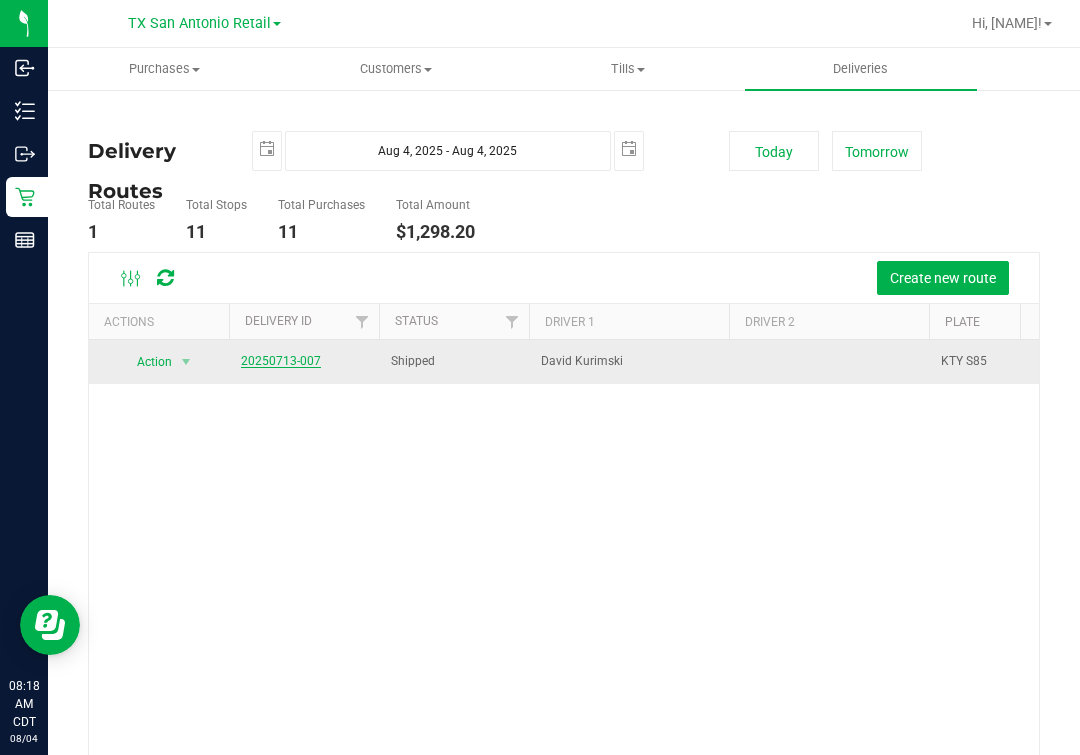 click on "20250713-007" at bounding box center (281, 361) 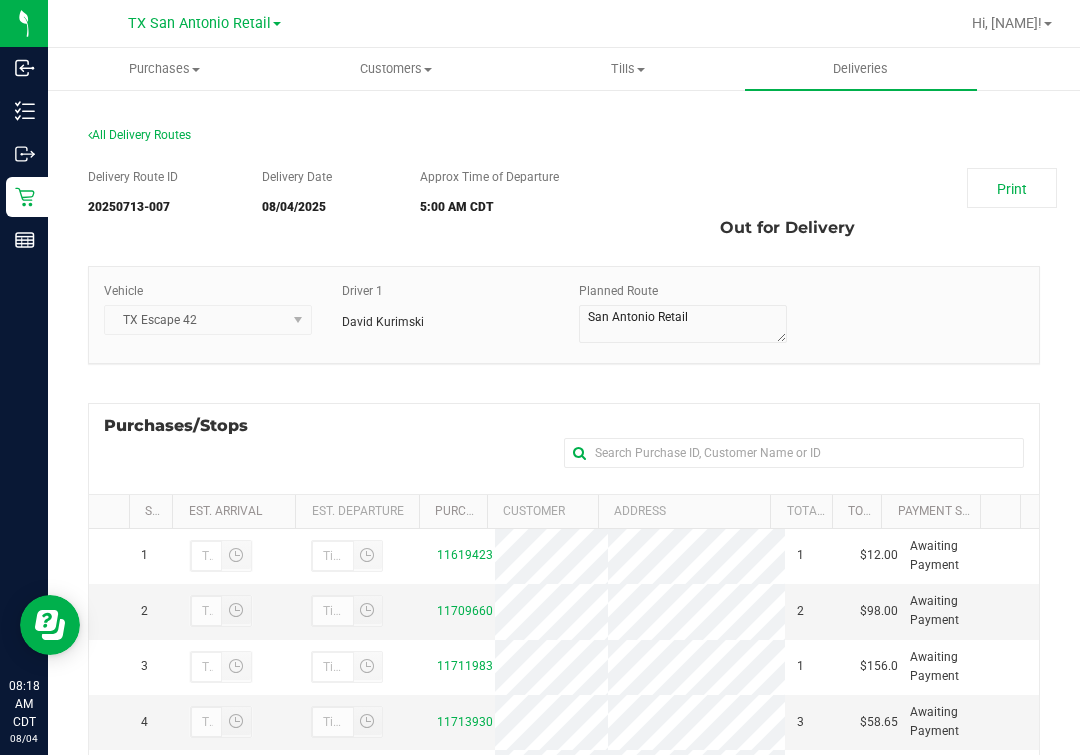 scroll, scrollTop: 124, scrollLeft: 0, axis: vertical 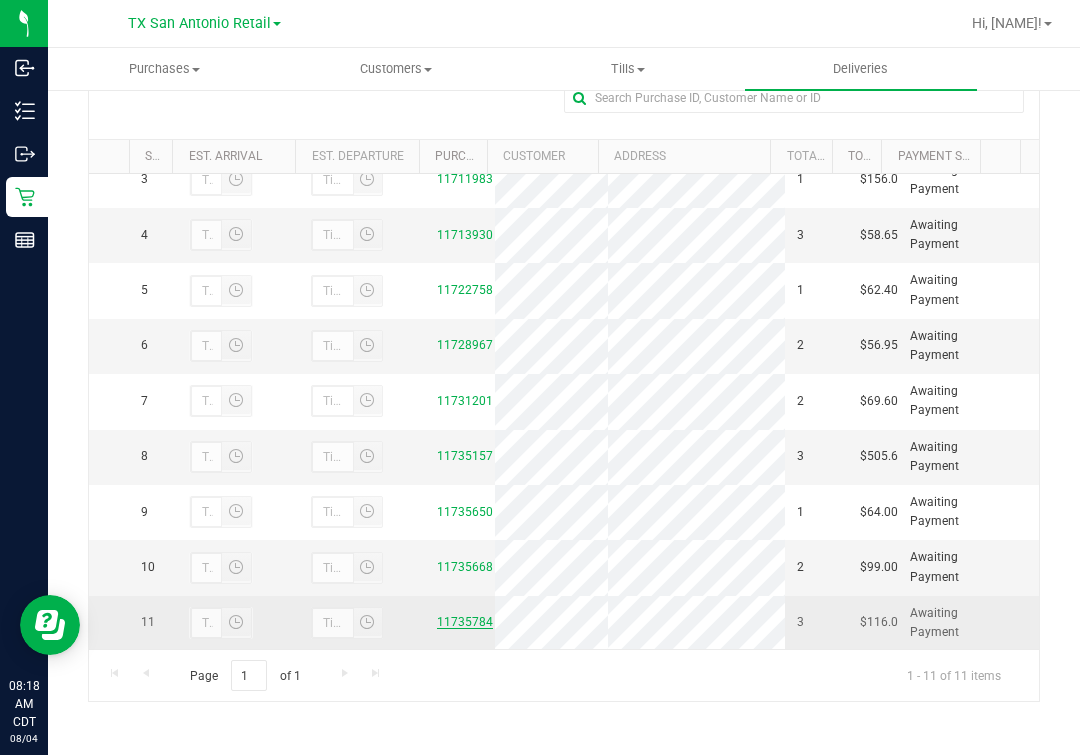 click on "11735784" at bounding box center (465, 622) 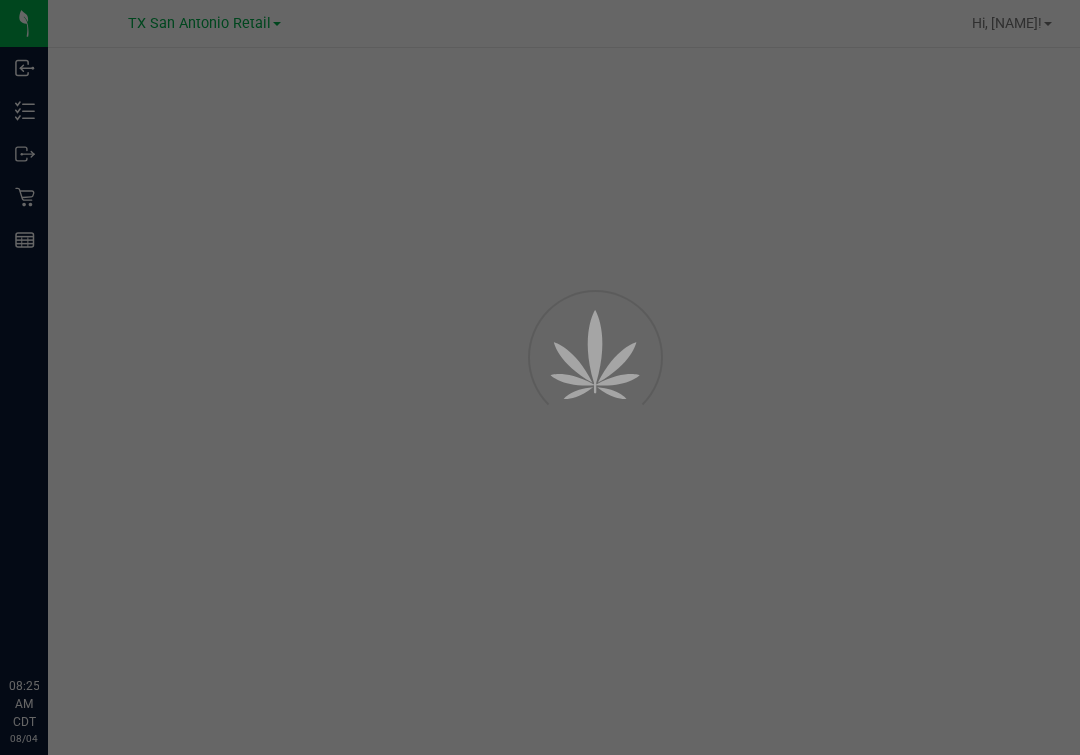 scroll, scrollTop: 0, scrollLeft: 0, axis: both 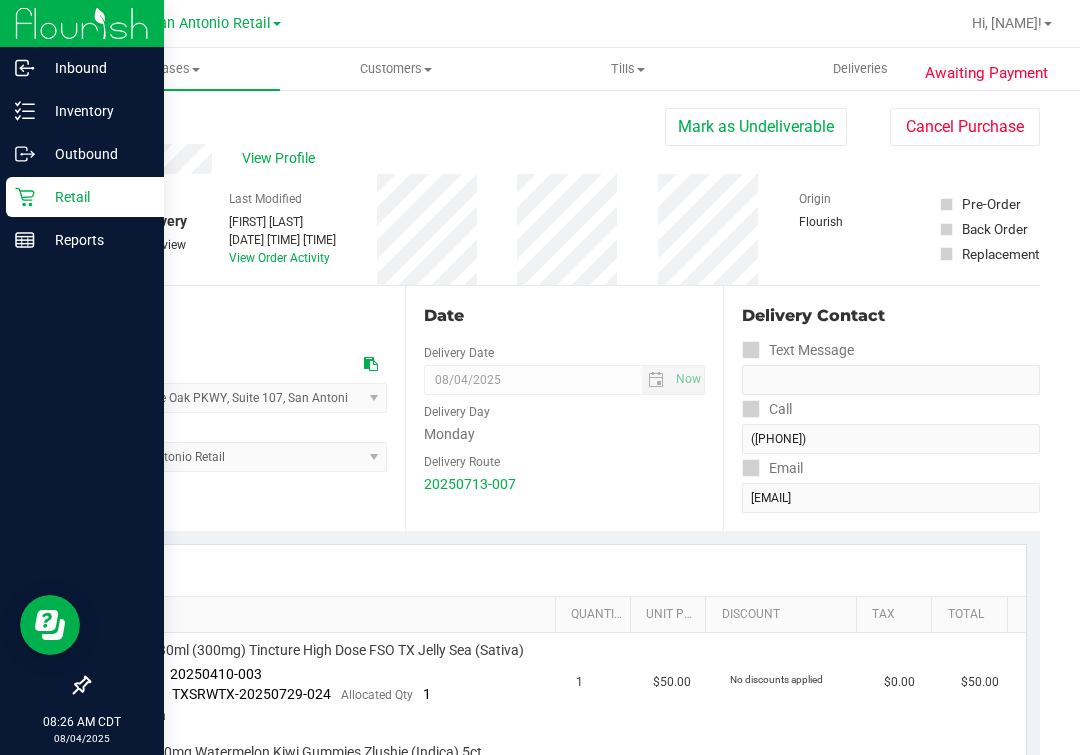 click 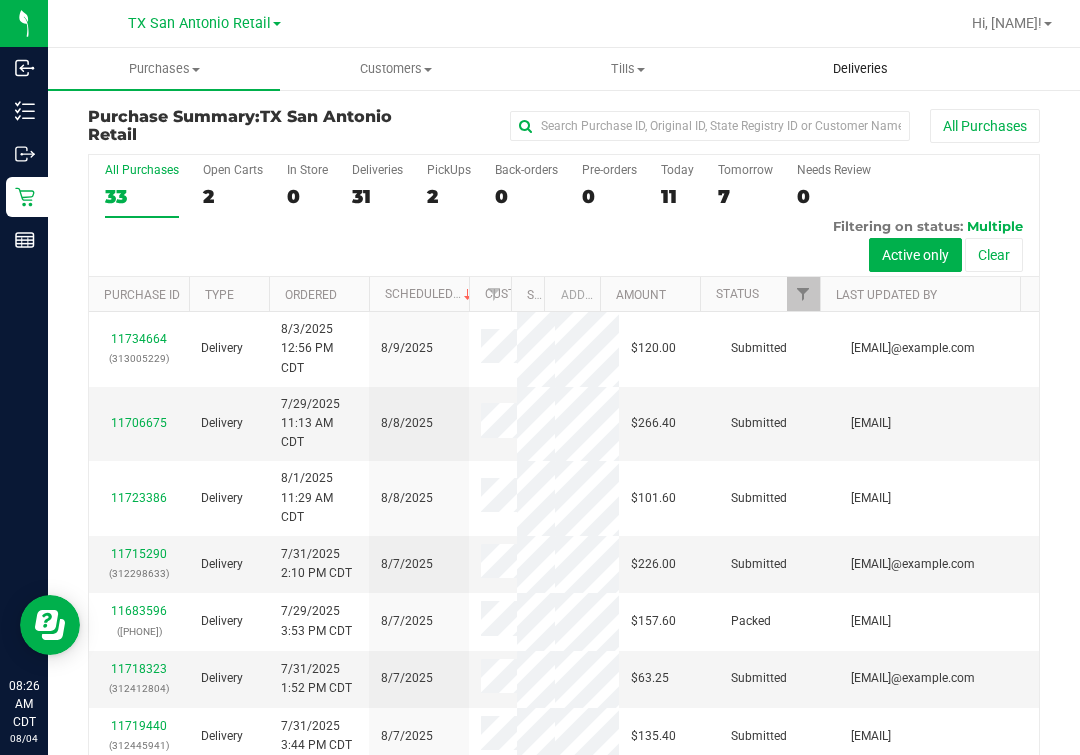 click on "Deliveries" at bounding box center (861, 69) 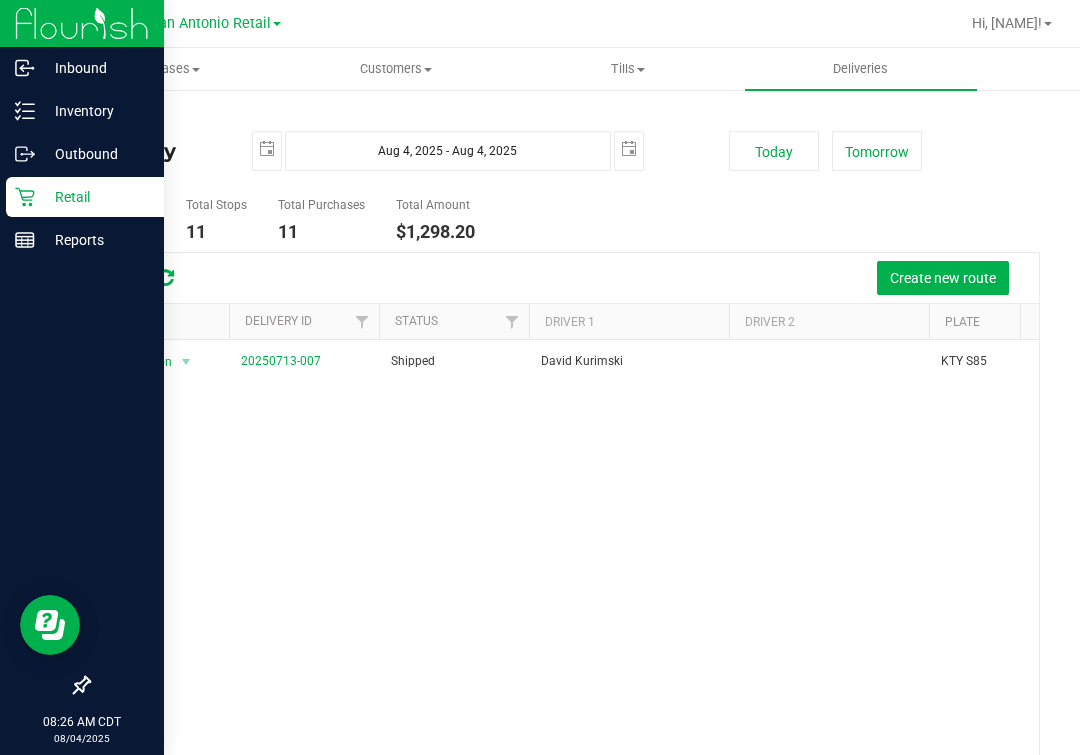 click 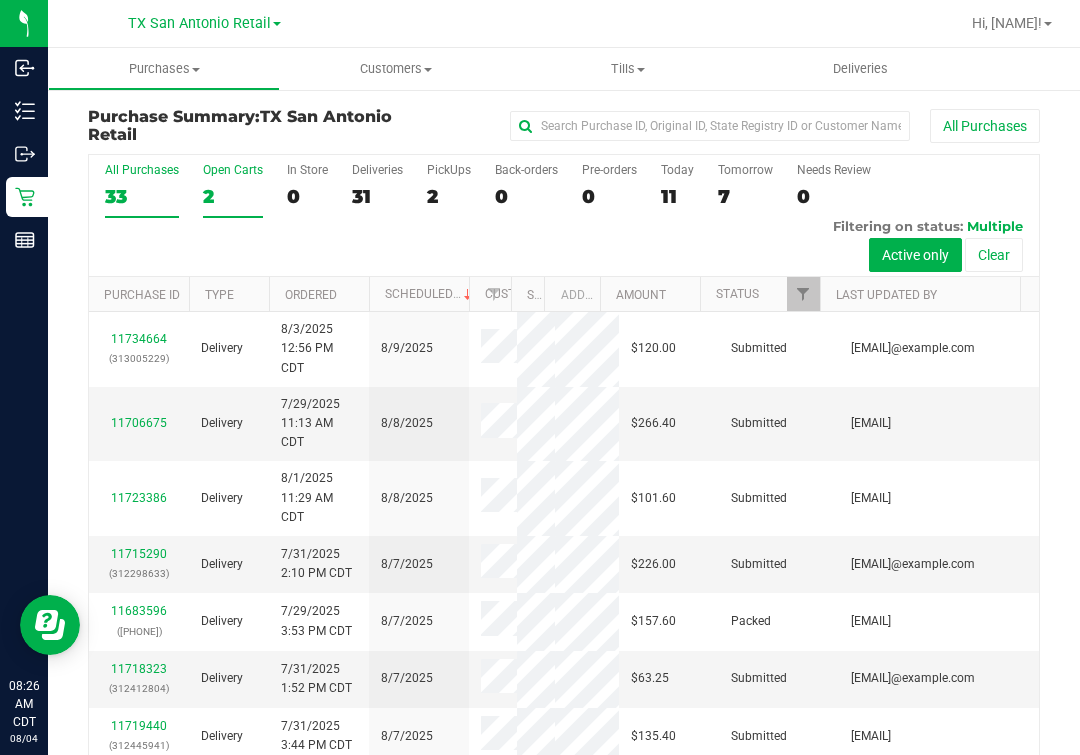 click on "Open Carts
2" at bounding box center [233, 190] 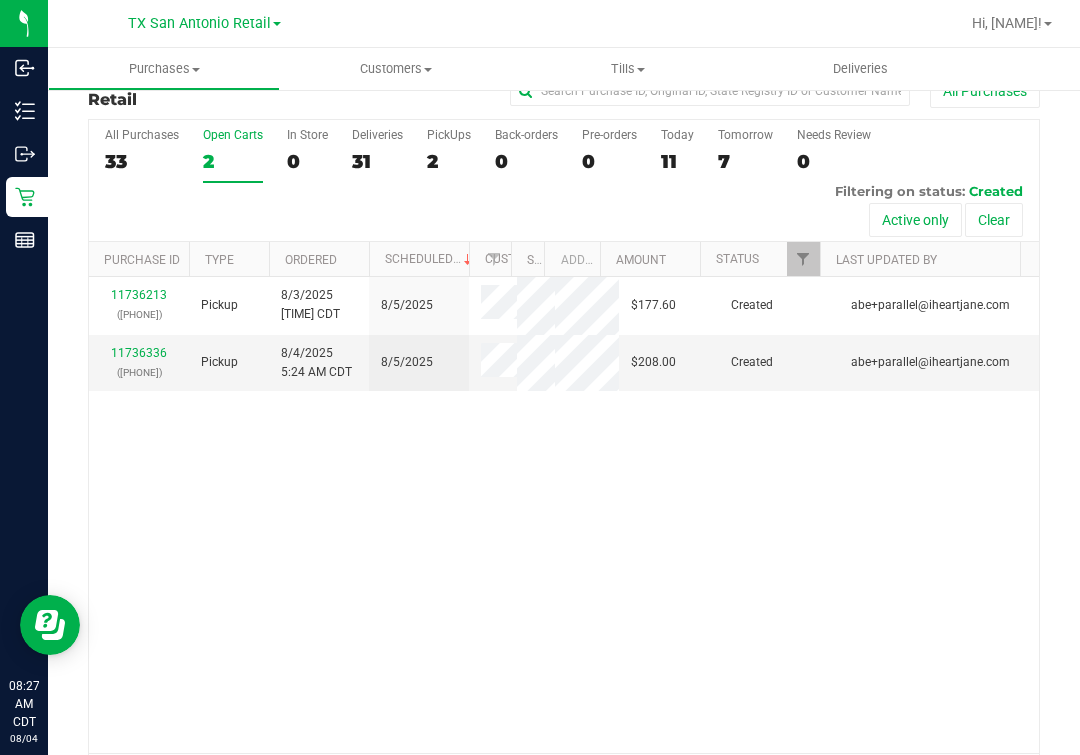 scroll, scrollTop: 0, scrollLeft: 0, axis: both 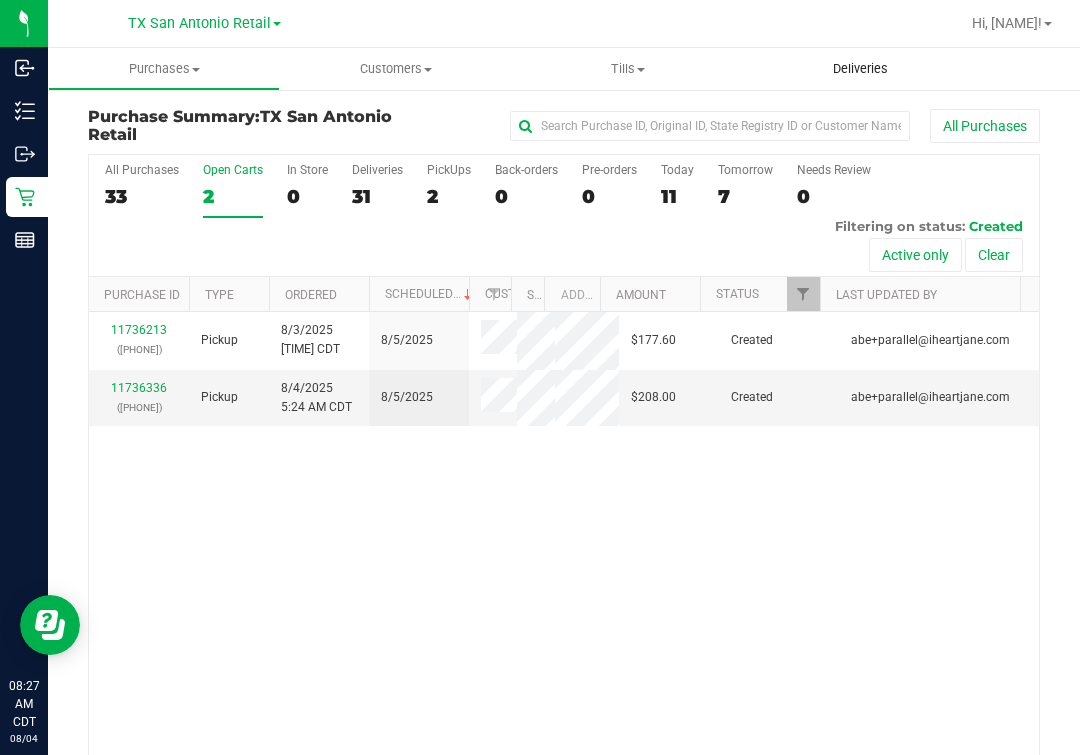 click on "Deliveries" at bounding box center (860, 69) 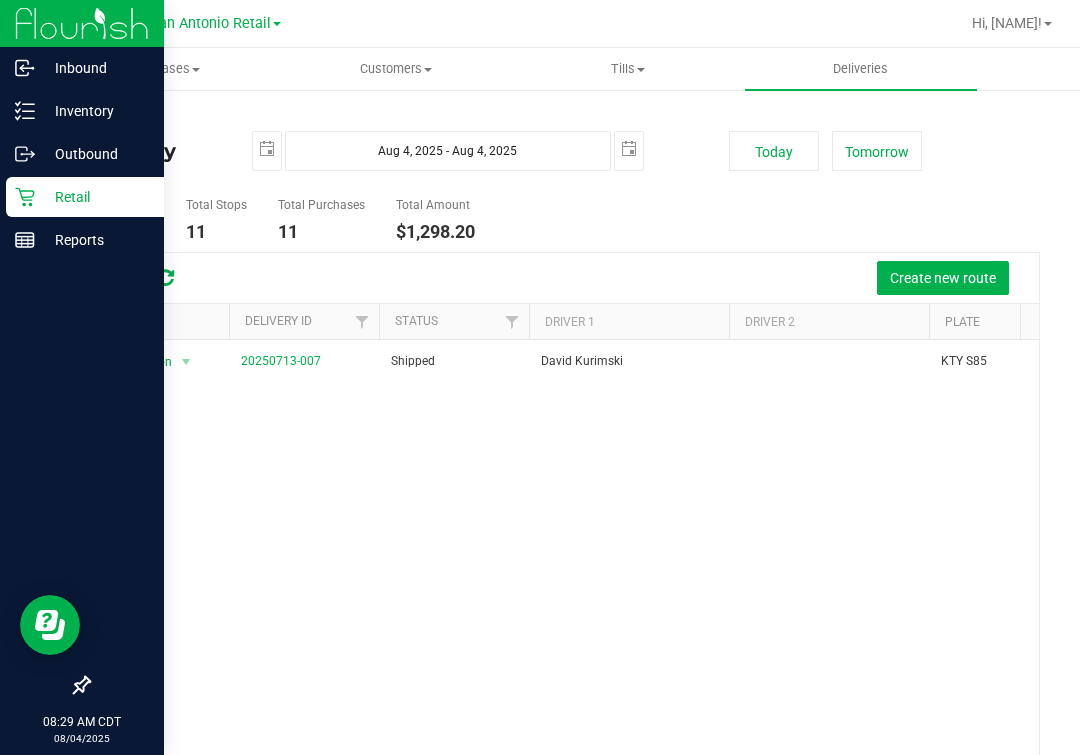 click on "Retail" at bounding box center (95, 197) 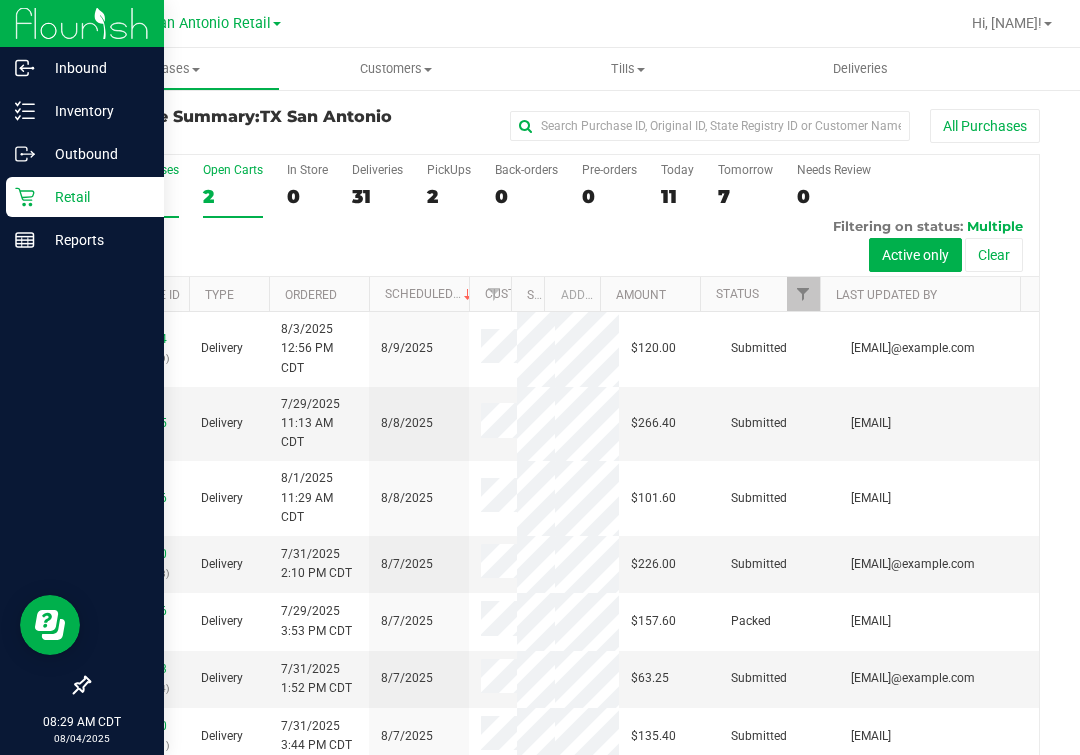 click on "2" at bounding box center (233, 196) 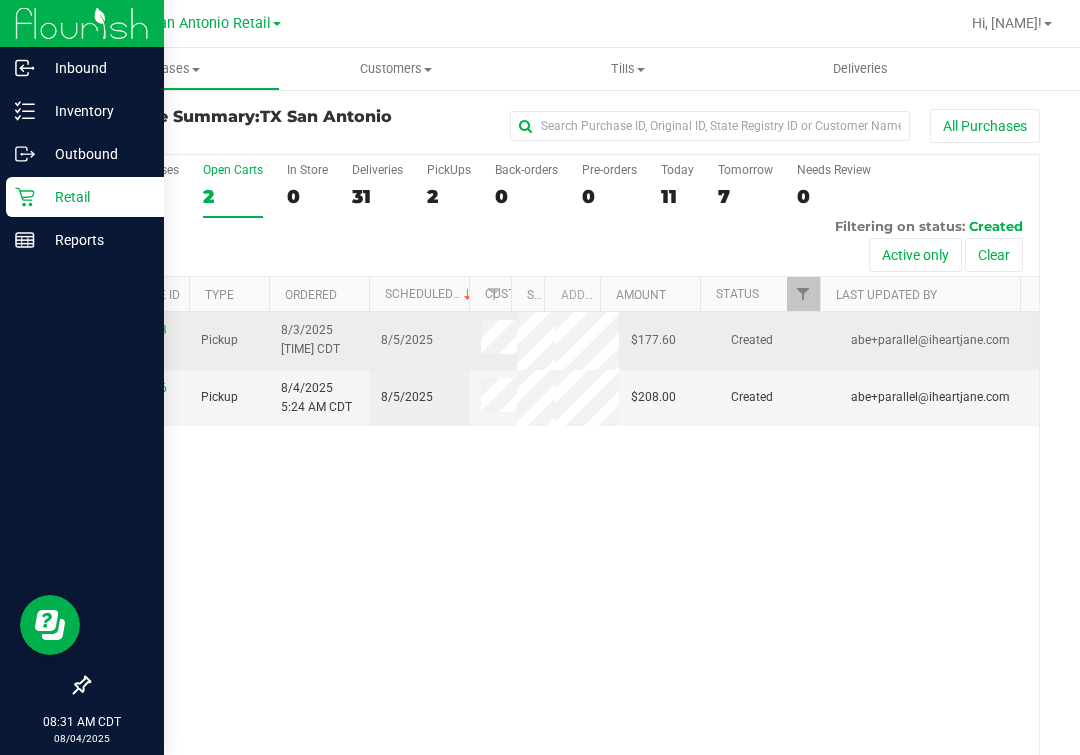 click on "[NUMBER]
([NUMBER])" at bounding box center (139, 340) 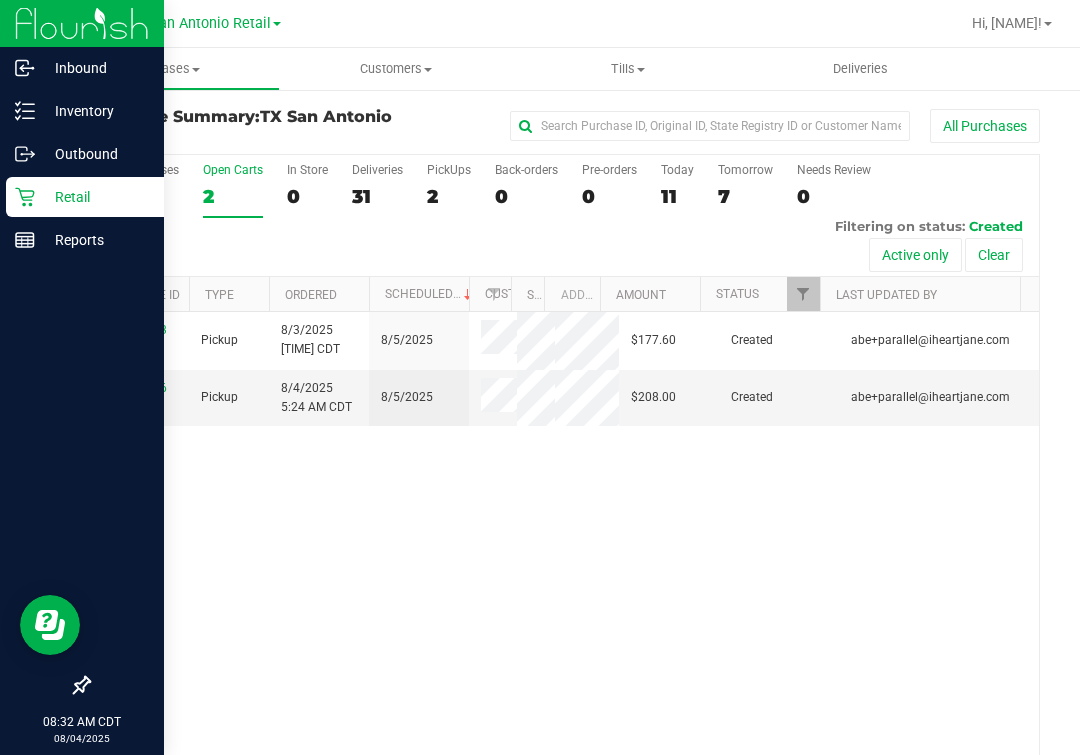 click on "[NUMBER]
([NUMBER])
Pickup [DATE] [TIME] [TIMEZONE] [DATE]
$[PRICE]
Created [EMAIL]
[NUMBER]
([NUMBER])
Pickup [DATE] [TIME] [TIMEZONE] [DATE]
$[PRICE]
Created [EMAIL]" at bounding box center (564, 550) 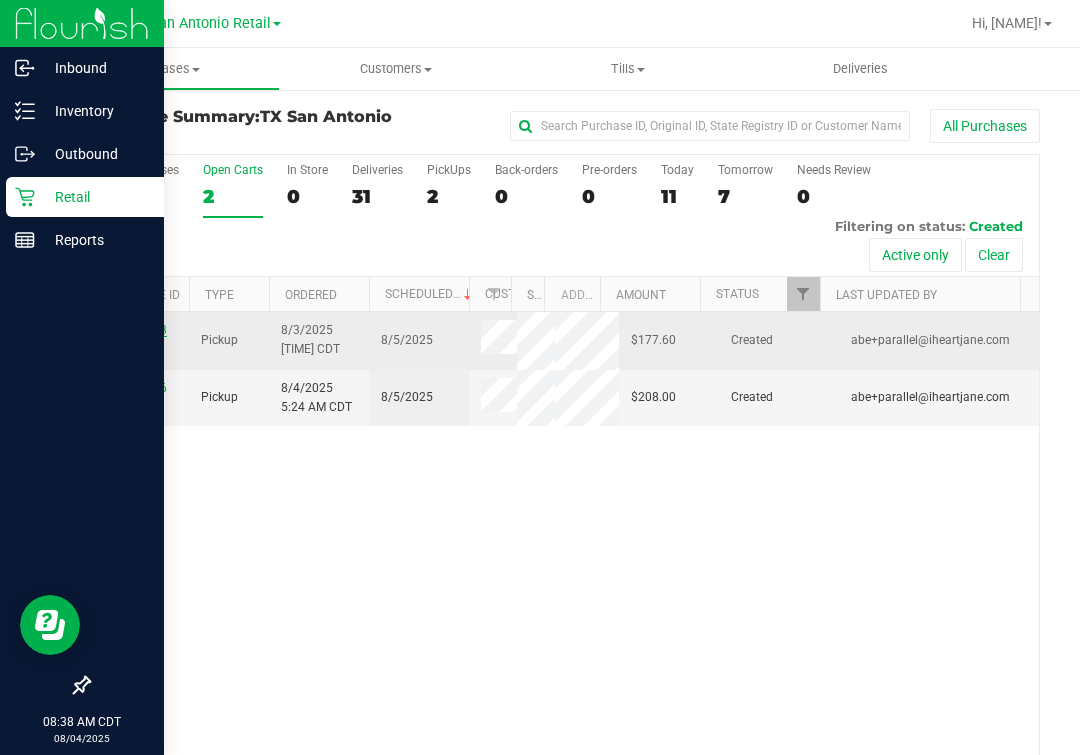 click on "11736213" at bounding box center (139, 330) 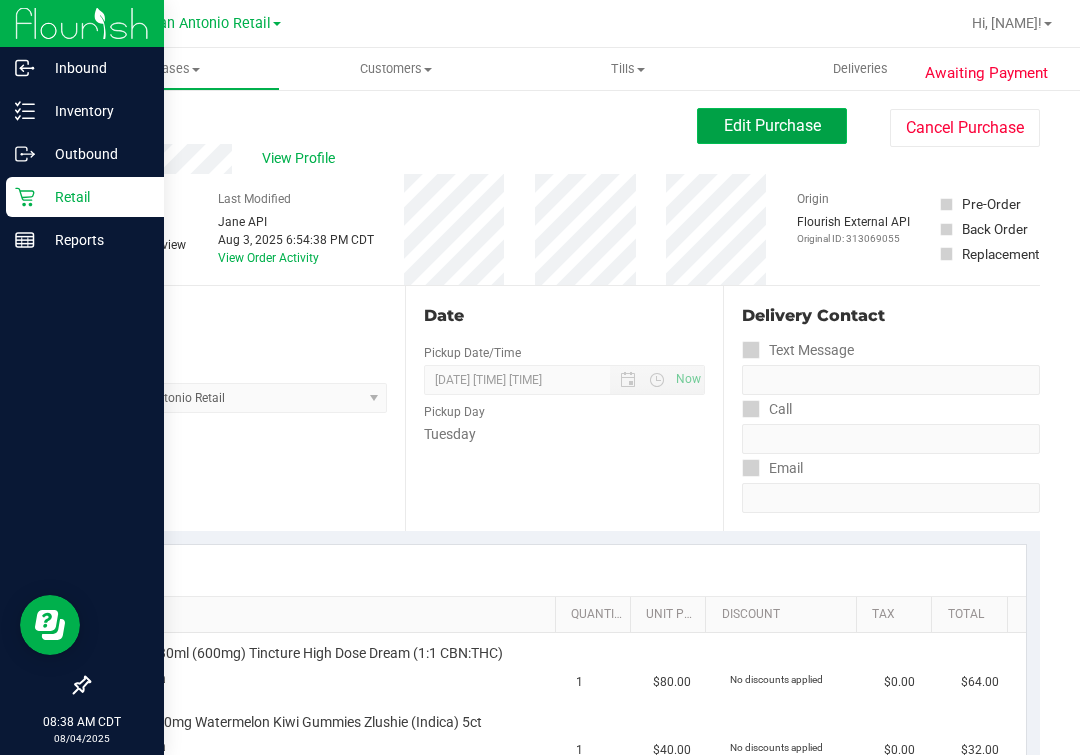 click on "Edit Purchase" at bounding box center (772, 125) 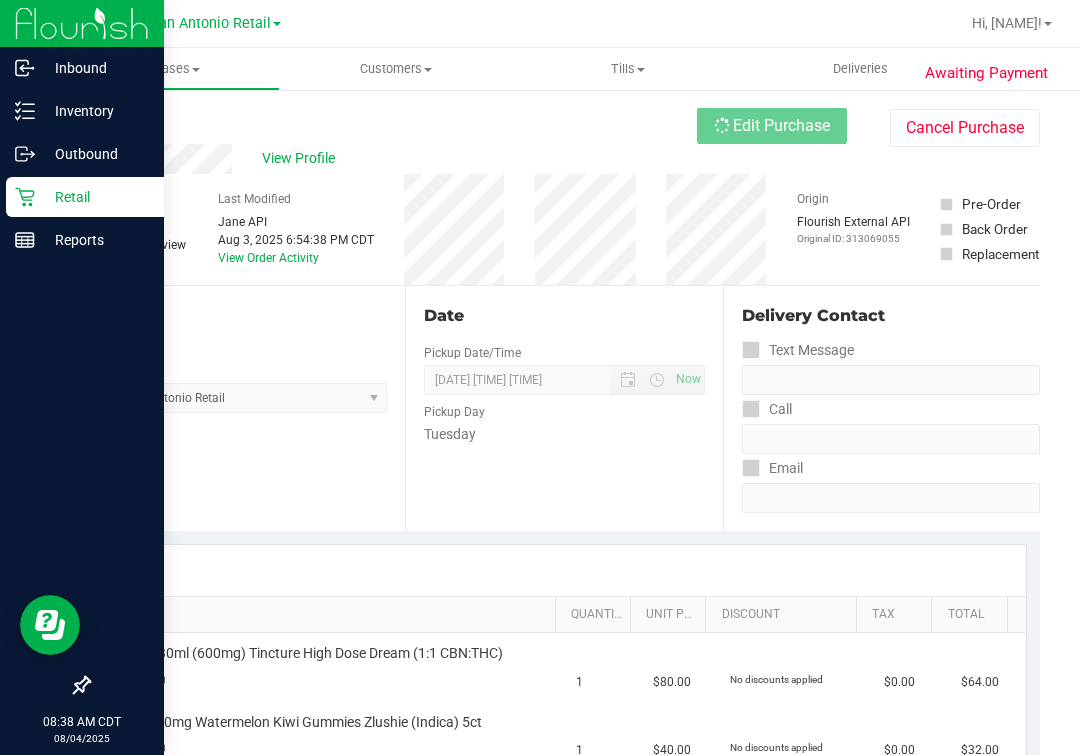click on "Back
Edit Purchase
Cancel Purchase" at bounding box center [564, 126] 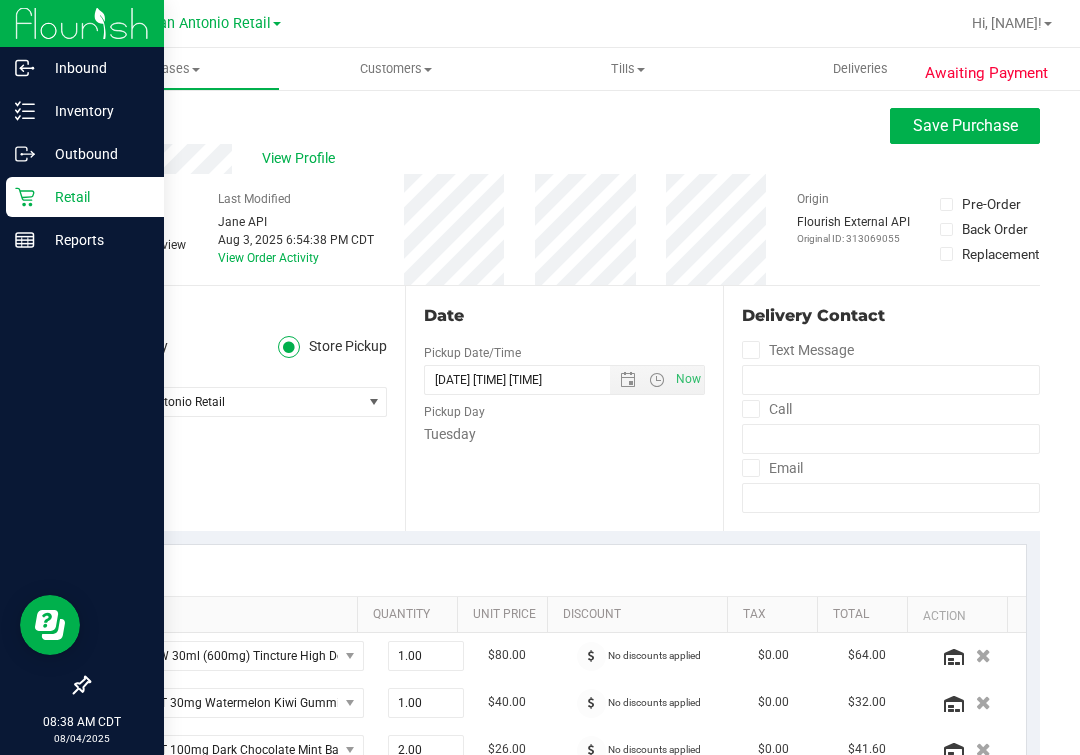 click at bounding box center (99, 347) 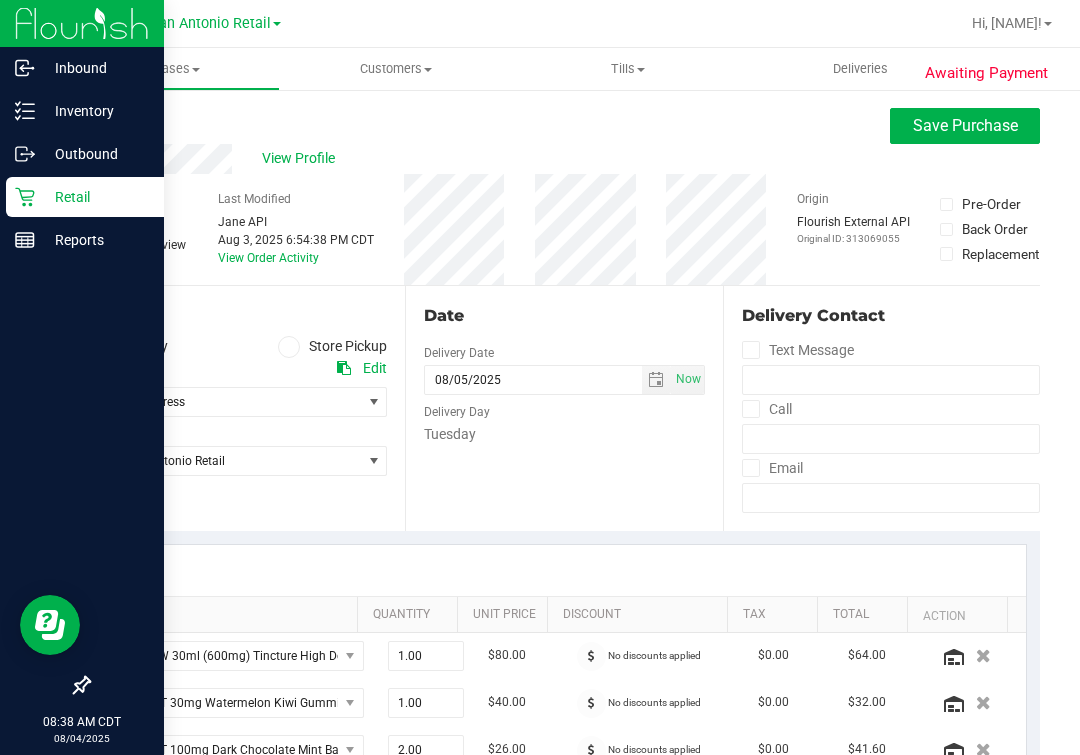 click on "Location" at bounding box center (237, 316) 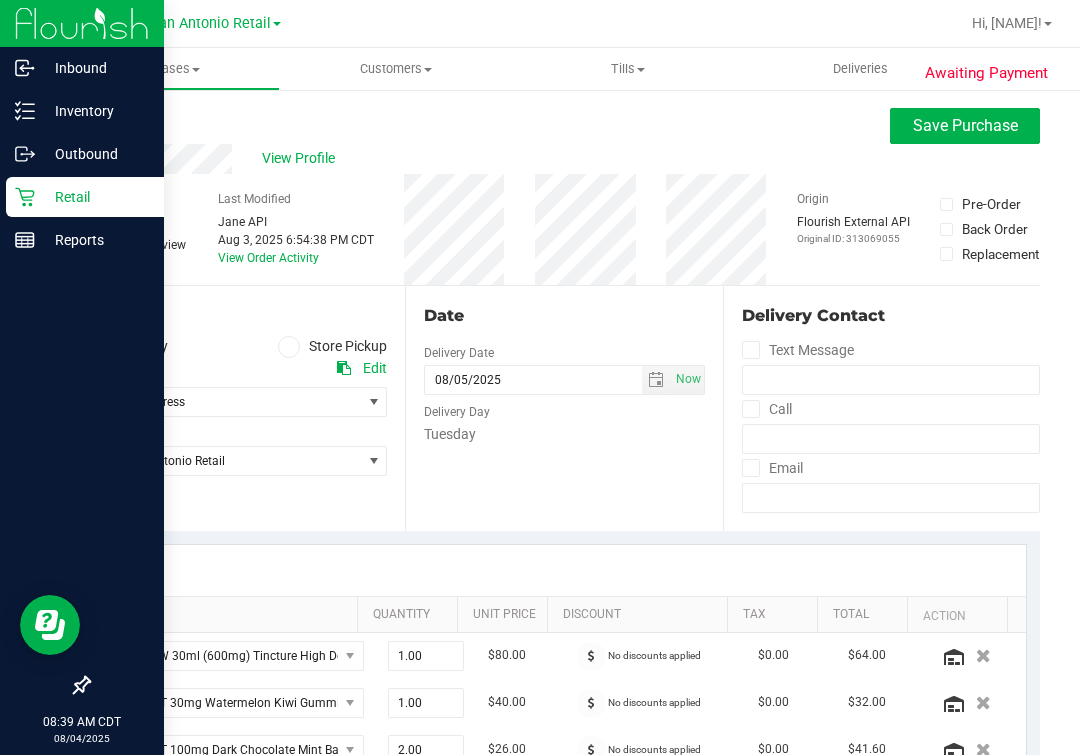 click on "Date
Delivery Date
08/05/2025
Now
08/05/2025 05:00 PM
Now
Delivery Day
Tuesday" at bounding box center [563, 408] 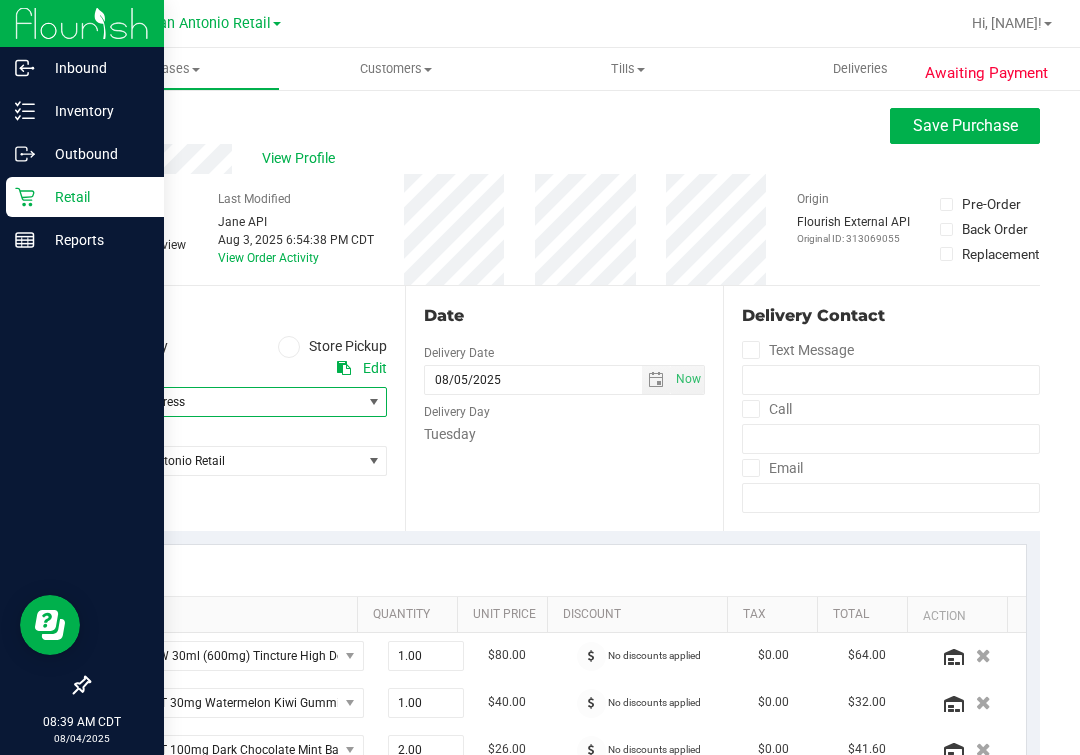 click on "Select address" at bounding box center [218, 402] 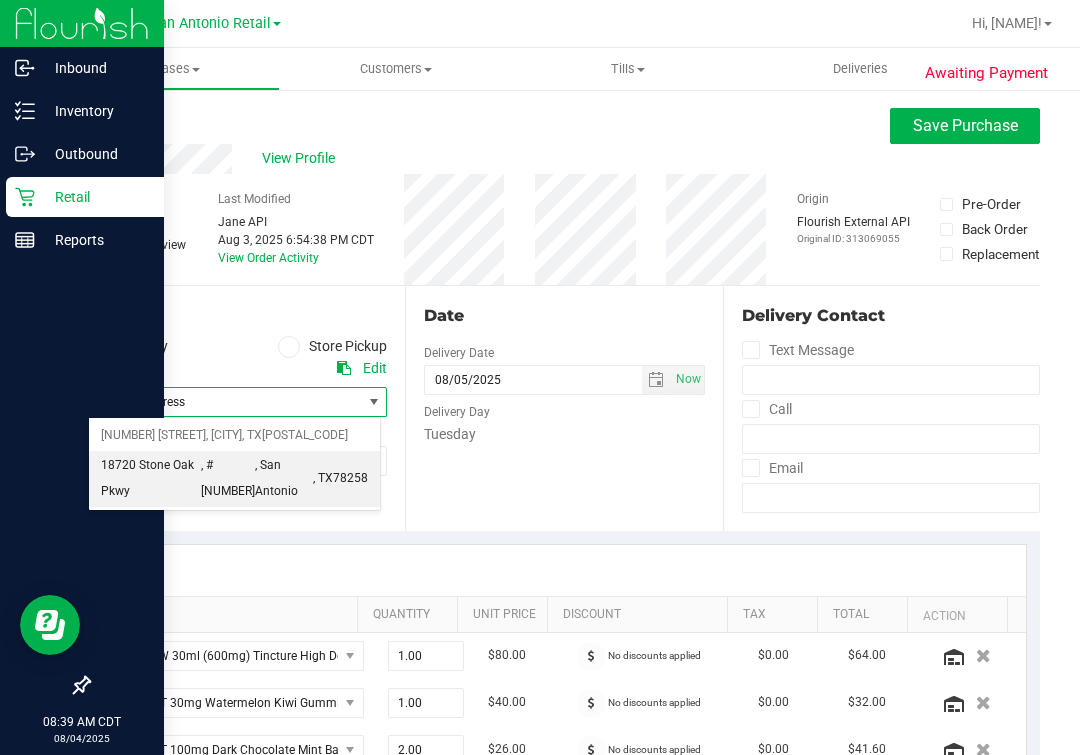 click on "[NUMBER] [STREET]
, #170
, [CITY]
, [STATE]
[POSTAL_CODE]" at bounding box center (234, 478) 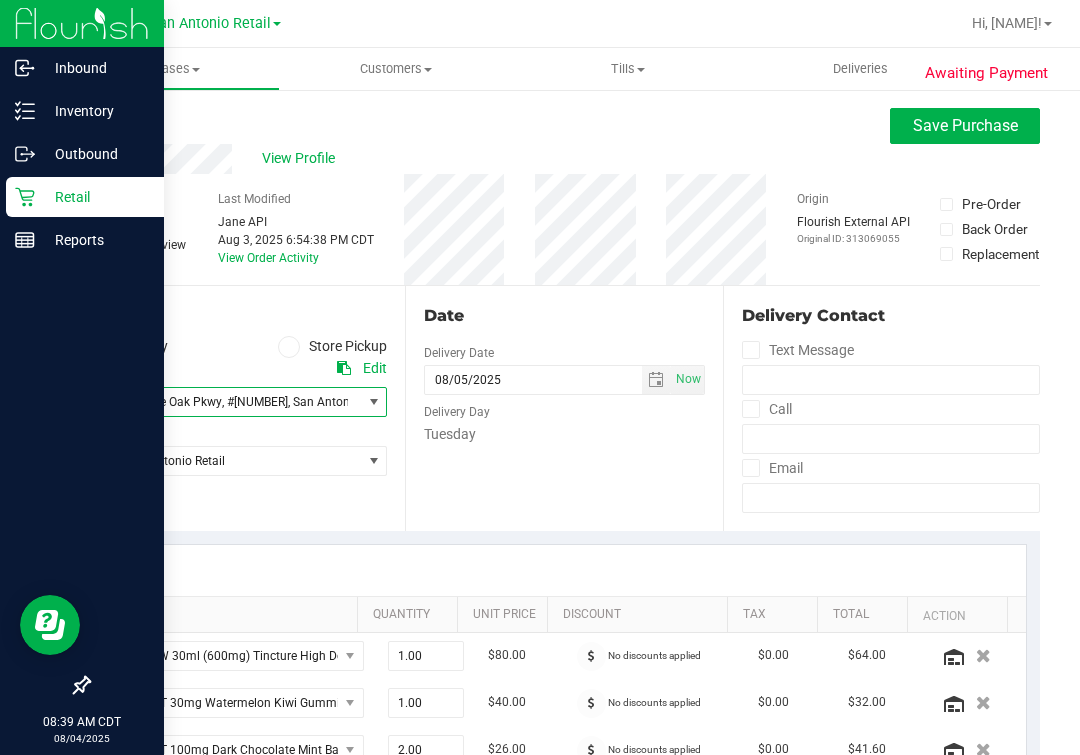 click on "Date" at bounding box center [564, 316] 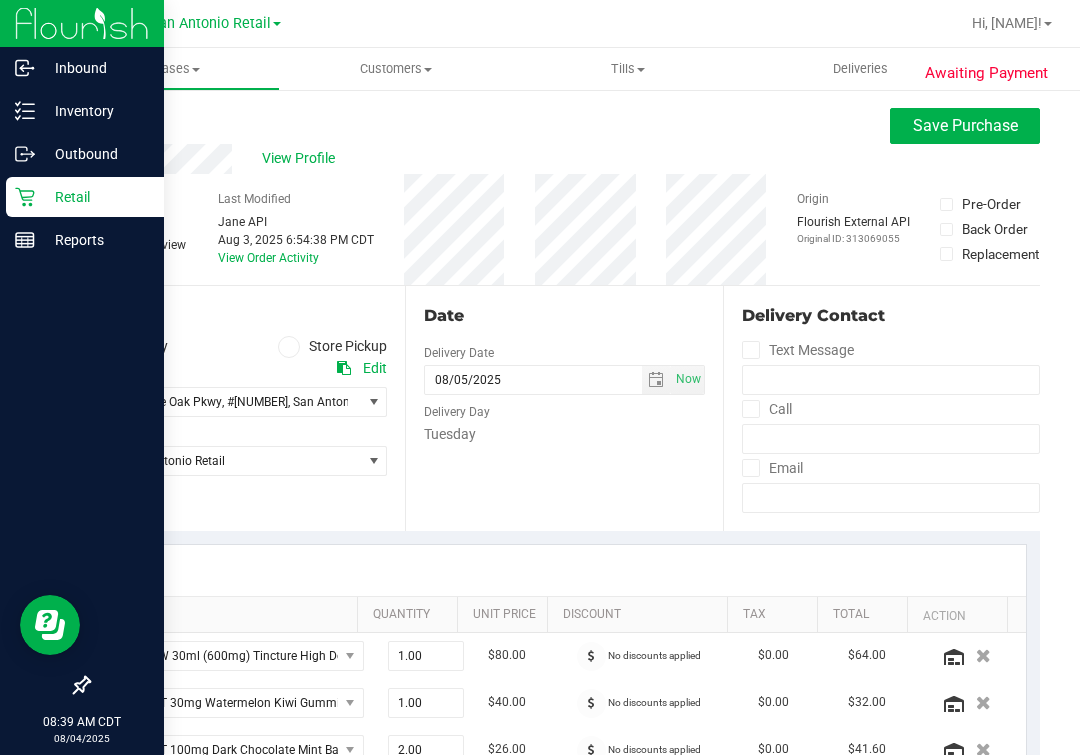 click on "Date
Delivery Date
08/05/2025
Now
08/05/2025 05:00 PM
Now
Delivery Day
Tuesday" at bounding box center [563, 408] 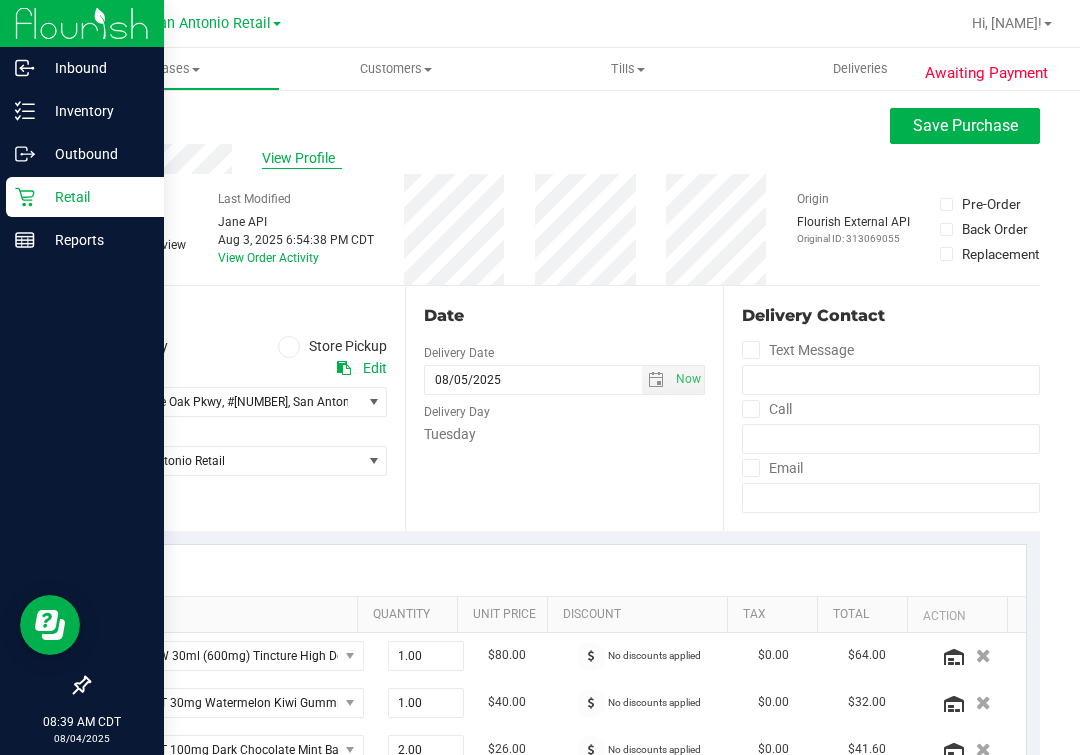 click on "View Profile" at bounding box center (302, 158) 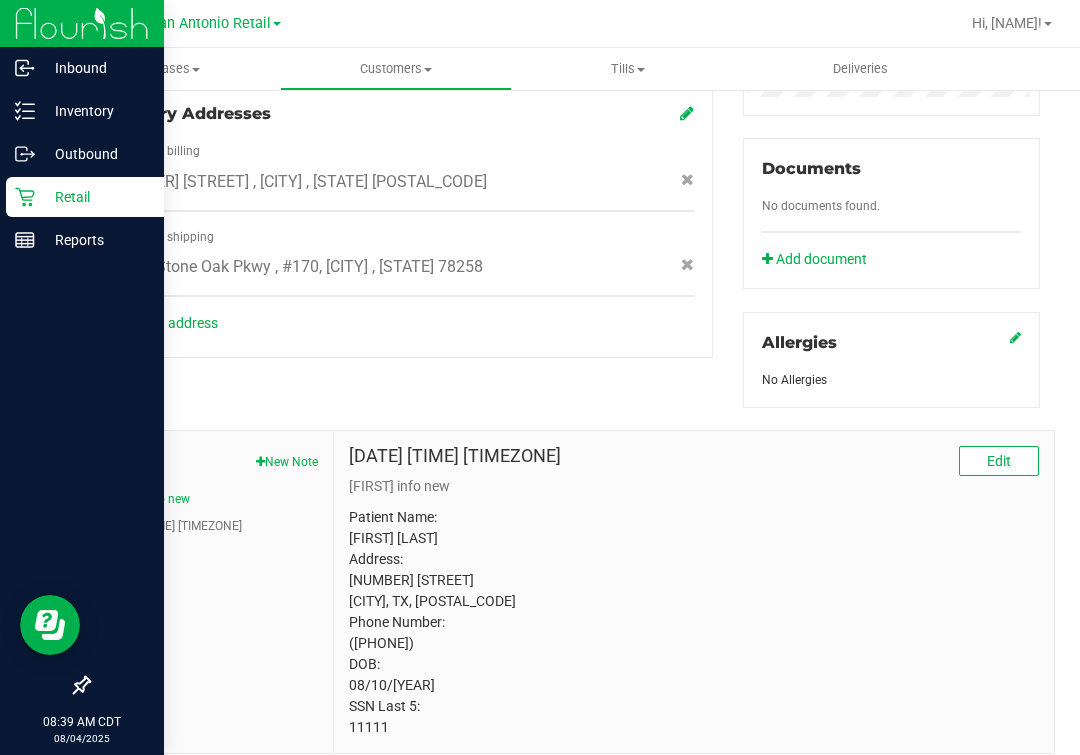 scroll, scrollTop: 760, scrollLeft: 0, axis: vertical 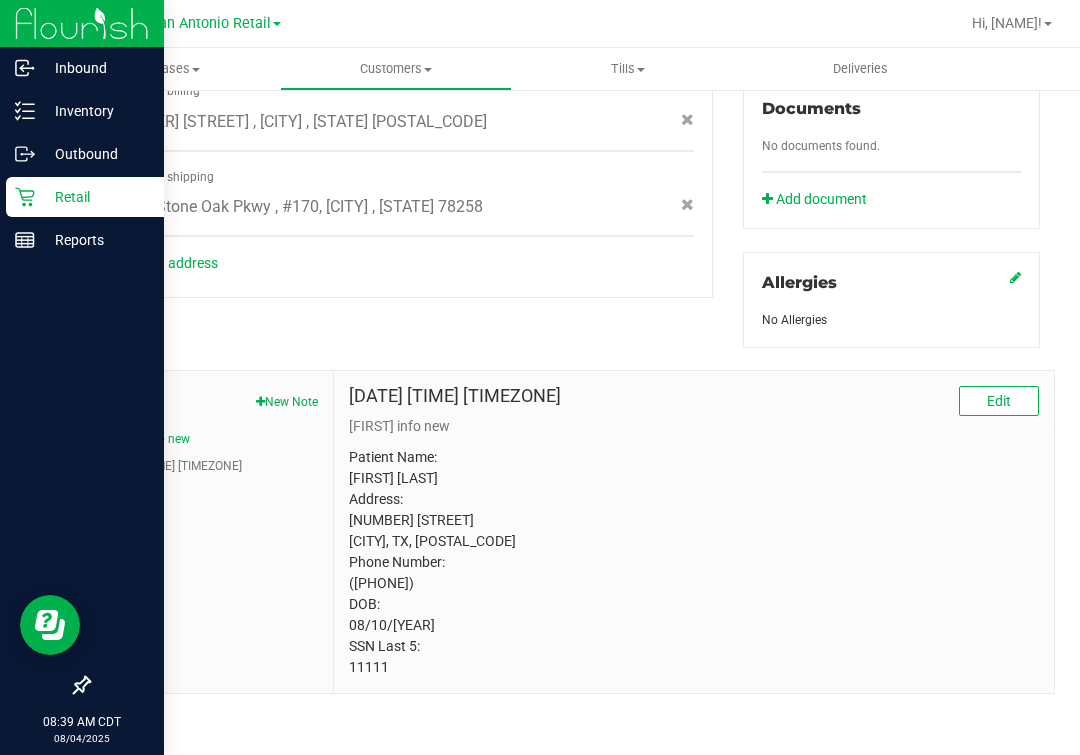 click on "Patient Name:
[FIRST] [LAST]
Address:
[NUMBER] [STREET]
[CITY], TX, [POSTAL_CODE]
Phone Number:
([PHONE])
DOB:
08/10/[YEAR]
SSN Last 5:
11111" at bounding box center [694, 562] 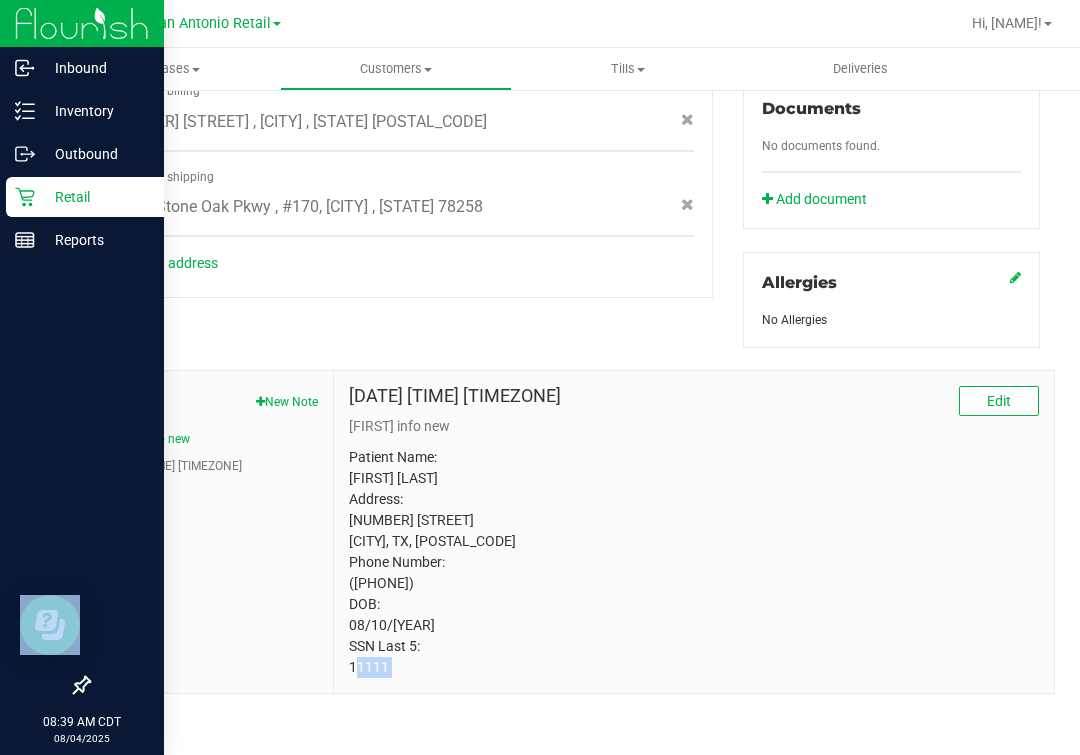click on "Patient Name:
[FIRST] [LAST]
Address:
[NUMBER] [STREET]
[CITY], TX, [POSTAL_CODE]
Phone Number:
([PHONE])
DOB:
08/10/[YEAR]
SSN Last 5:
11111" at bounding box center (694, 562) 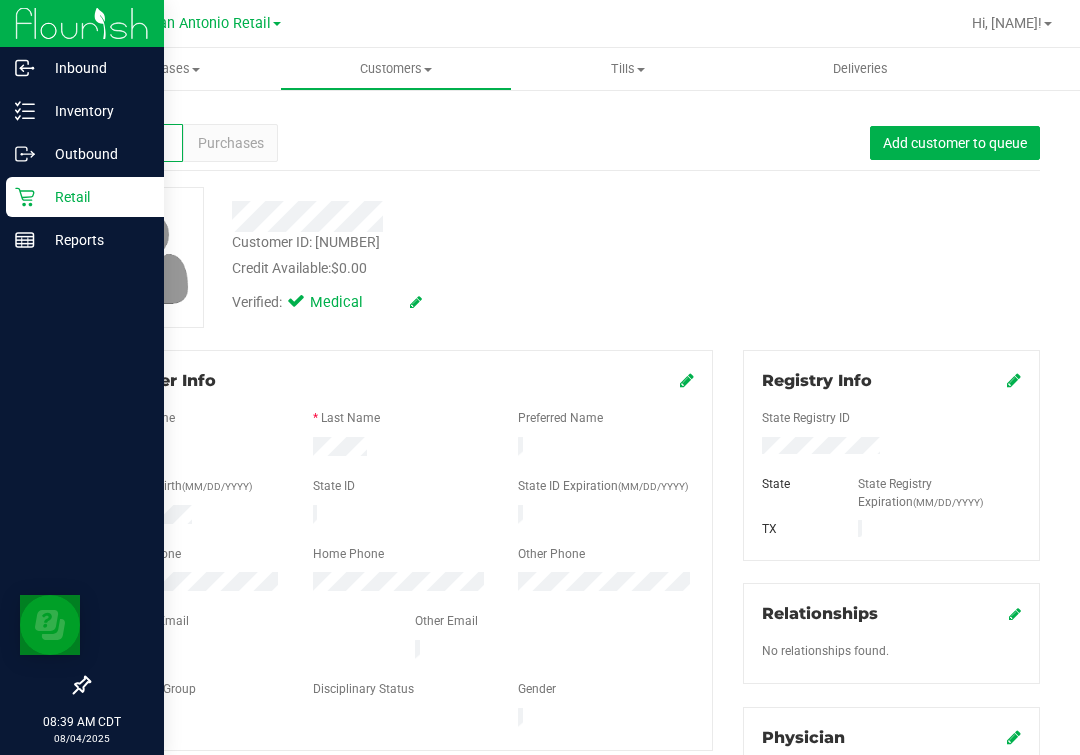 scroll, scrollTop: 0, scrollLeft: 0, axis: both 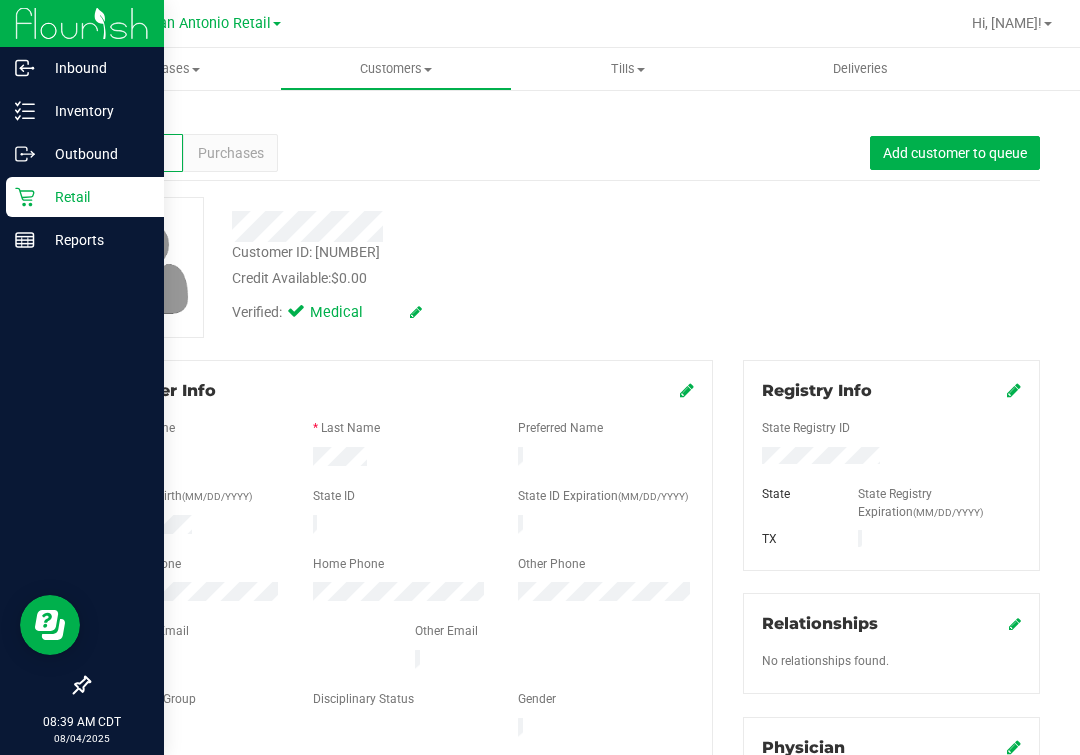 click on "Verified:
Medical" at bounding box center [462, 311] 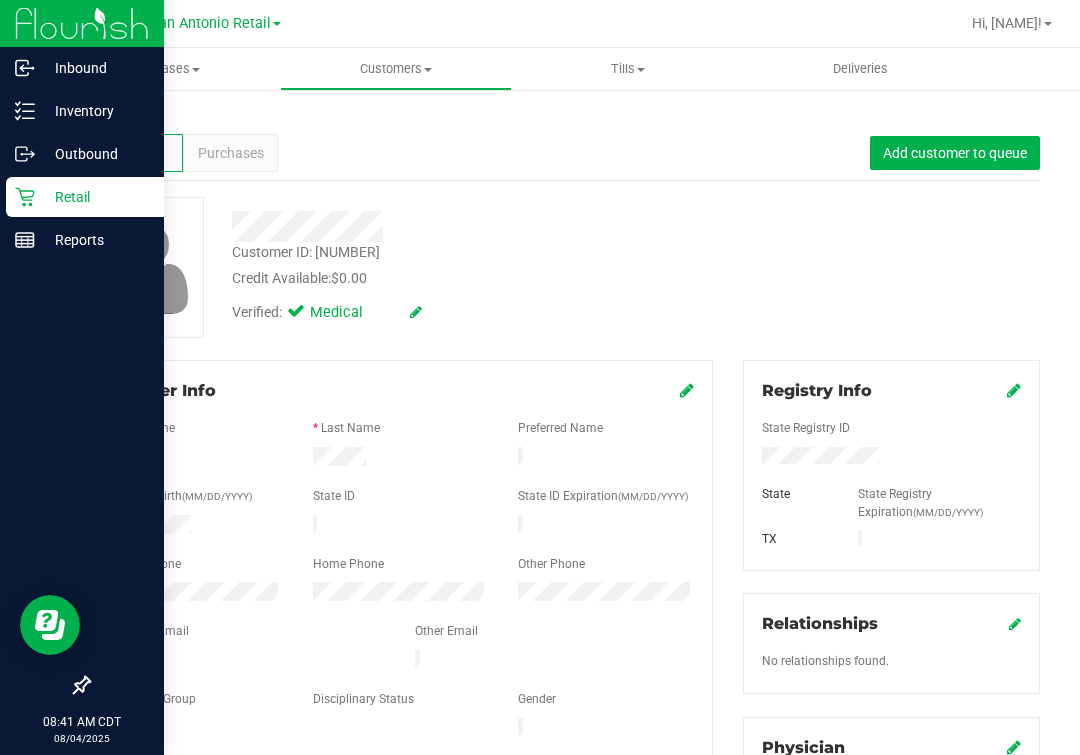 click on "Customer ID: 595107
Credit Available:
$0.00" at bounding box center [462, 265] 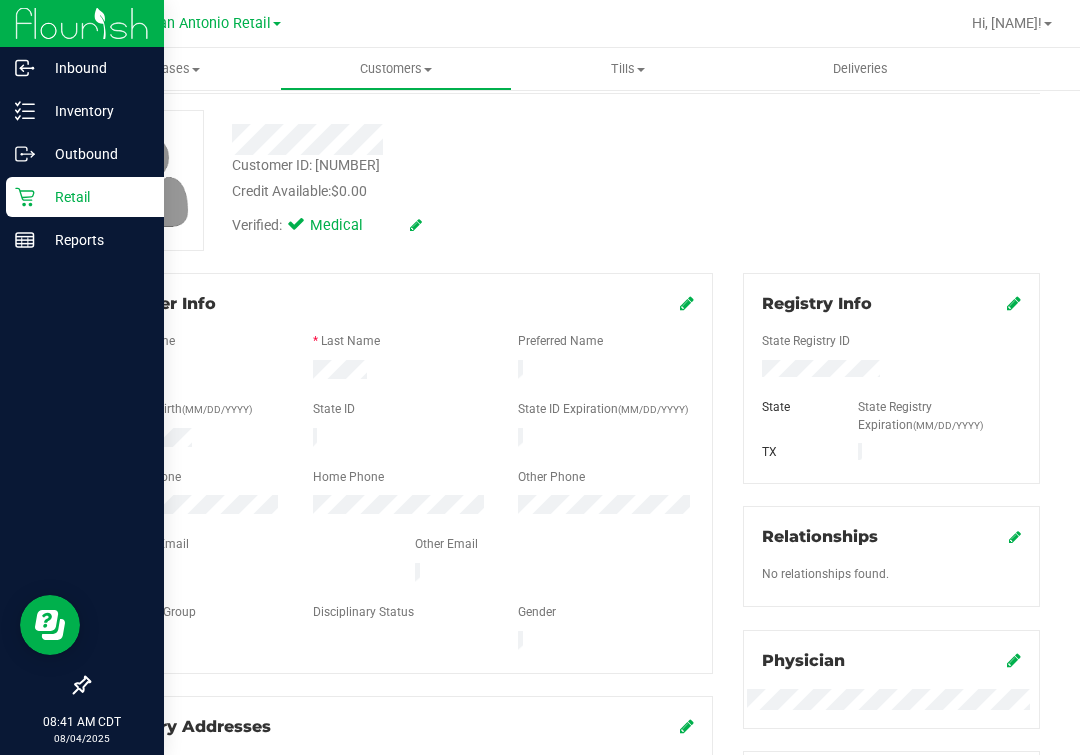 scroll, scrollTop: 0, scrollLeft: 0, axis: both 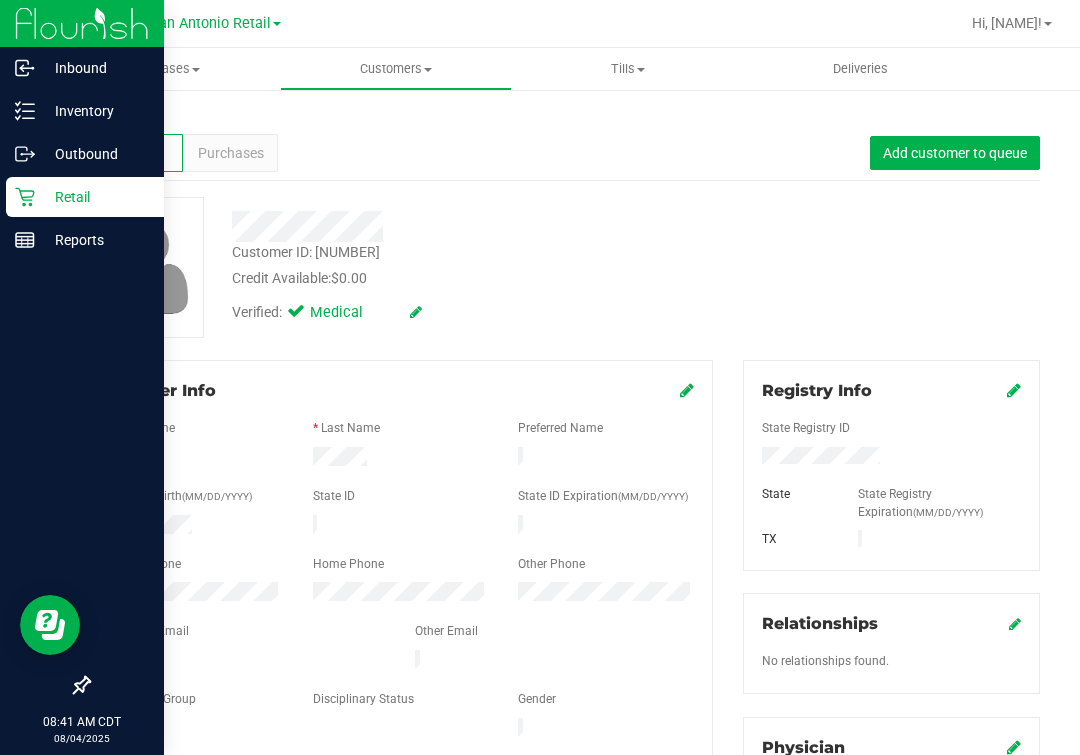 click on "Credit Available:
$0.00" at bounding box center (462, 278) 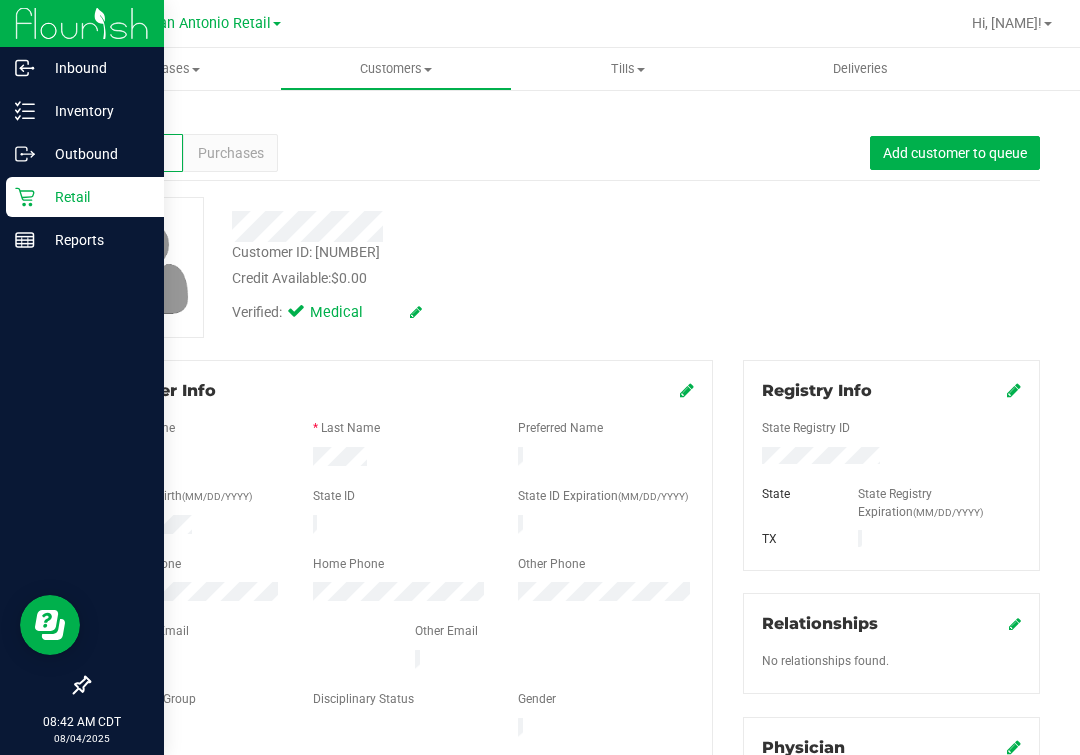 click at bounding box center (462, 219) 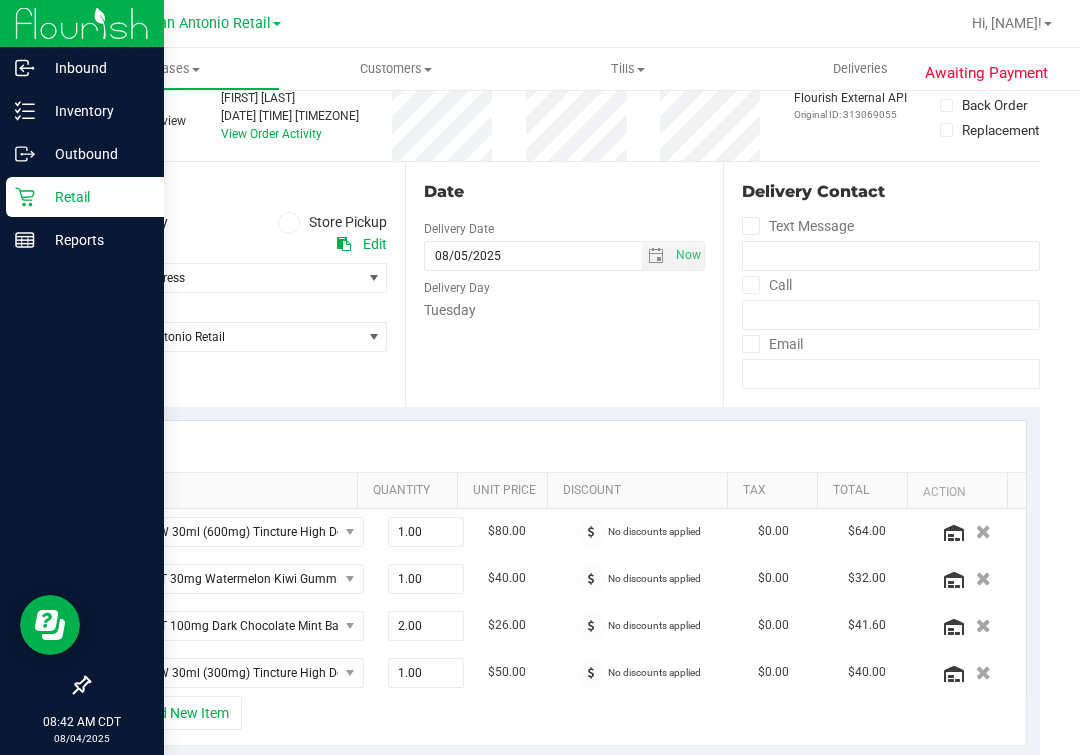 scroll, scrollTop: 499, scrollLeft: 0, axis: vertical 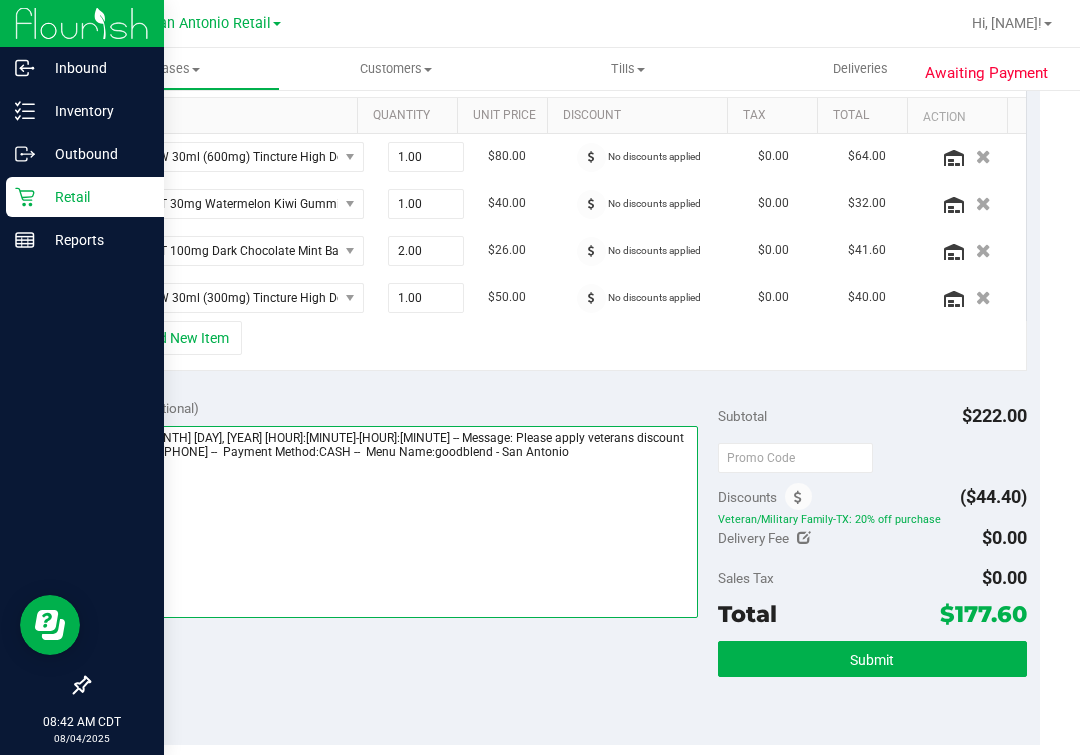 click at bounding box center (400, 522) 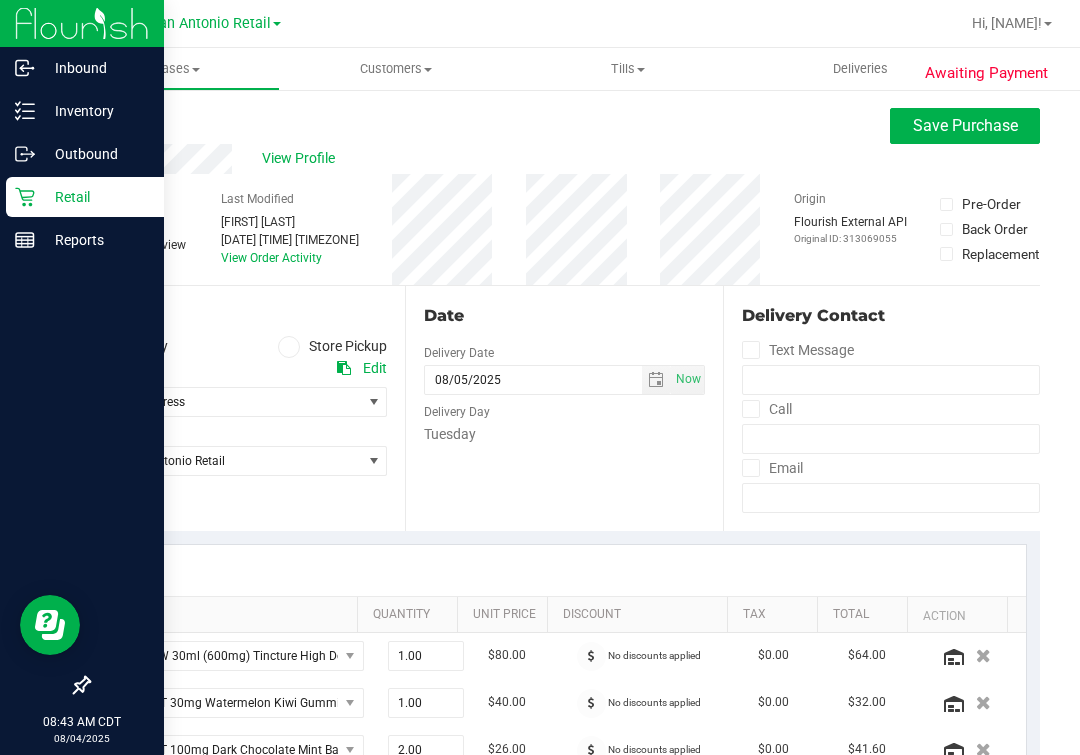 scroll, scrollTop: 231, scrollLeft: 0, axis: vertical 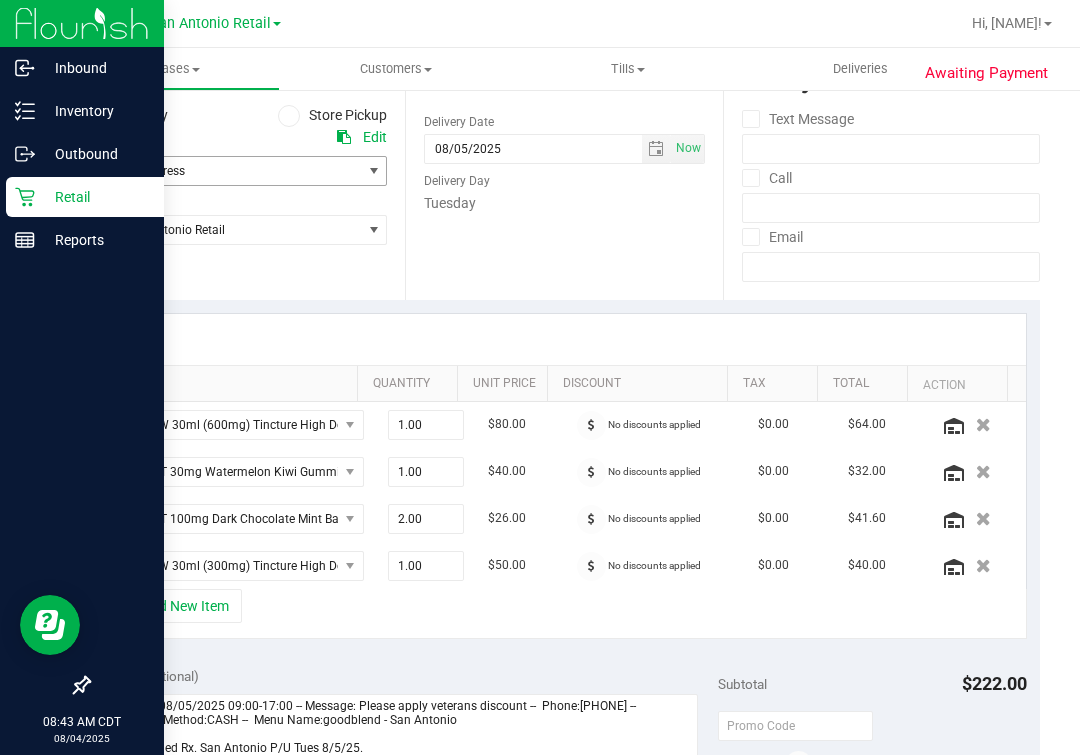 click on "Select address" at bounding box center [218, 171] 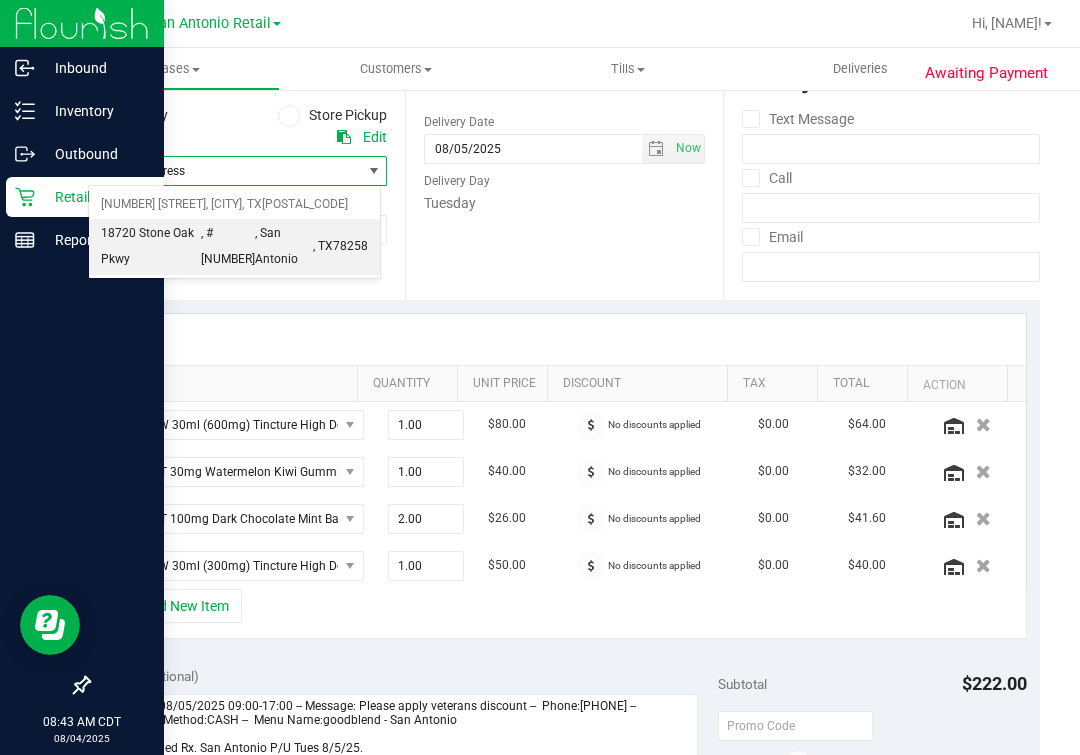 click on ", San Antonio" at bounding box center [284, 246] 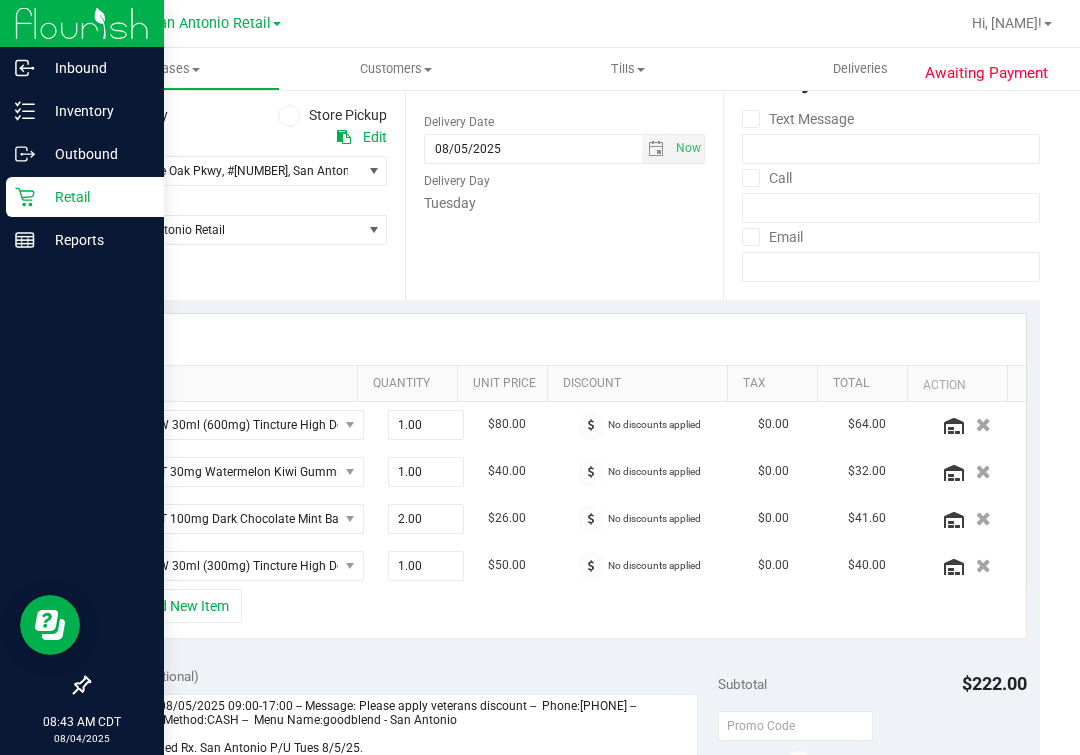 click on "Date
Delivery Date
08/05/2025
Now
08/05/2025 07:00 AM
Now
Delivery Day
Tuesday" at bounding box center (563, 177) 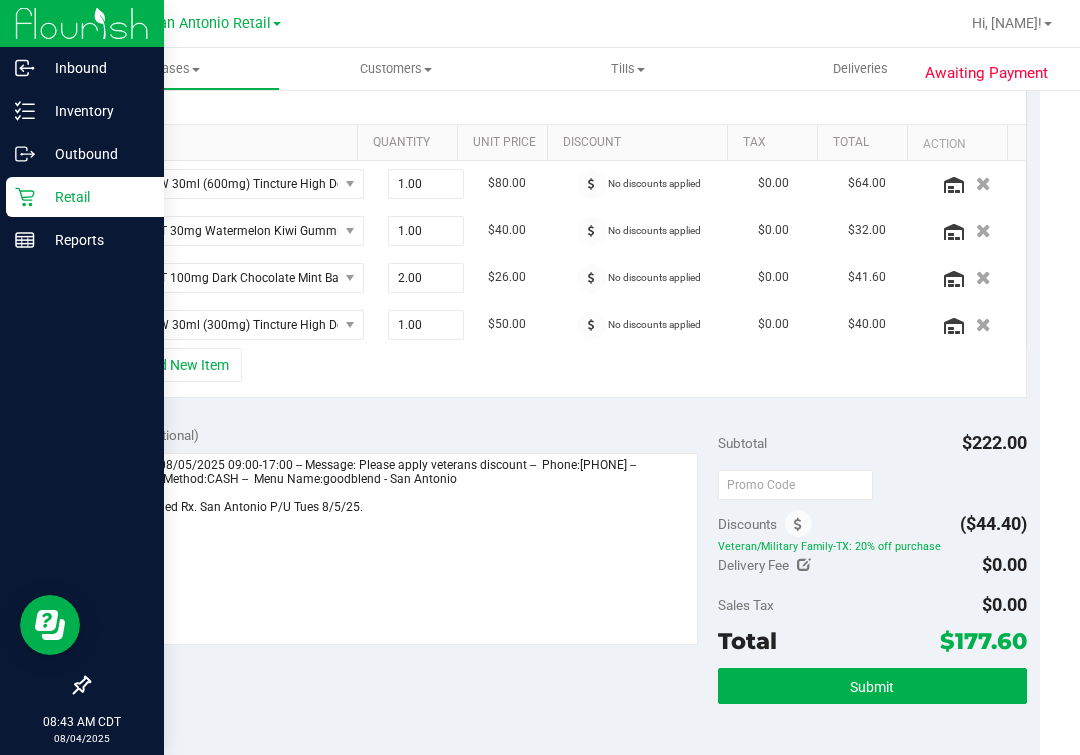 scroll, scrollTop: 481, scrollLeft: 0, axis: vertical 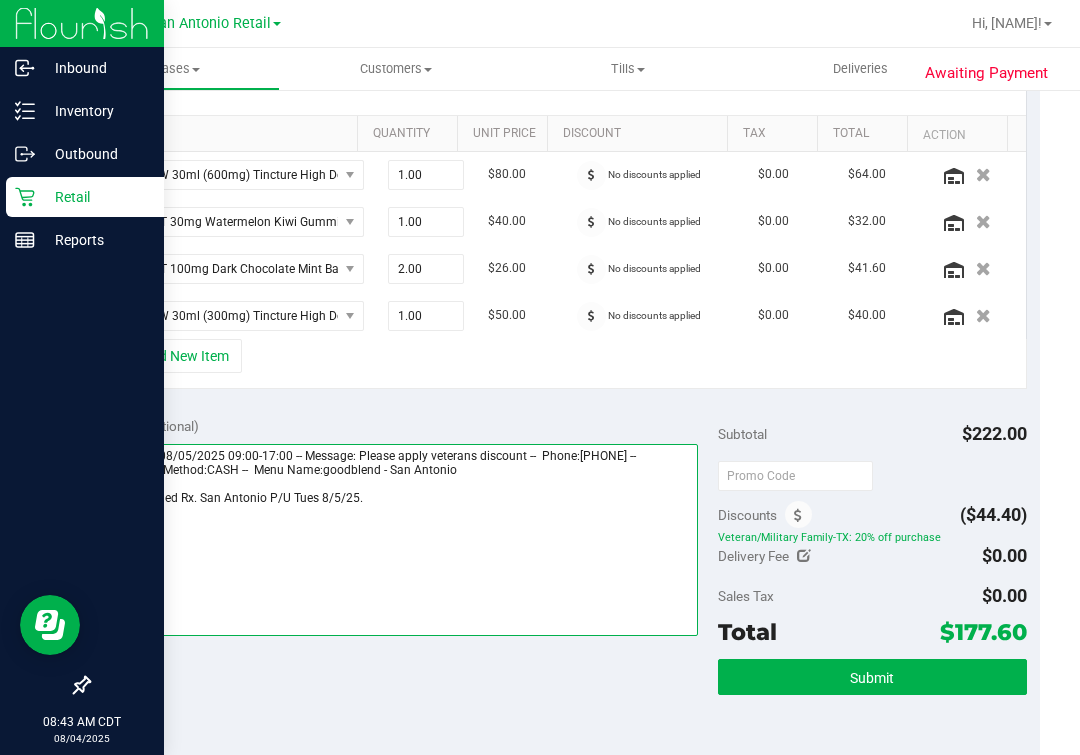 click at bounding box center [400, 540] 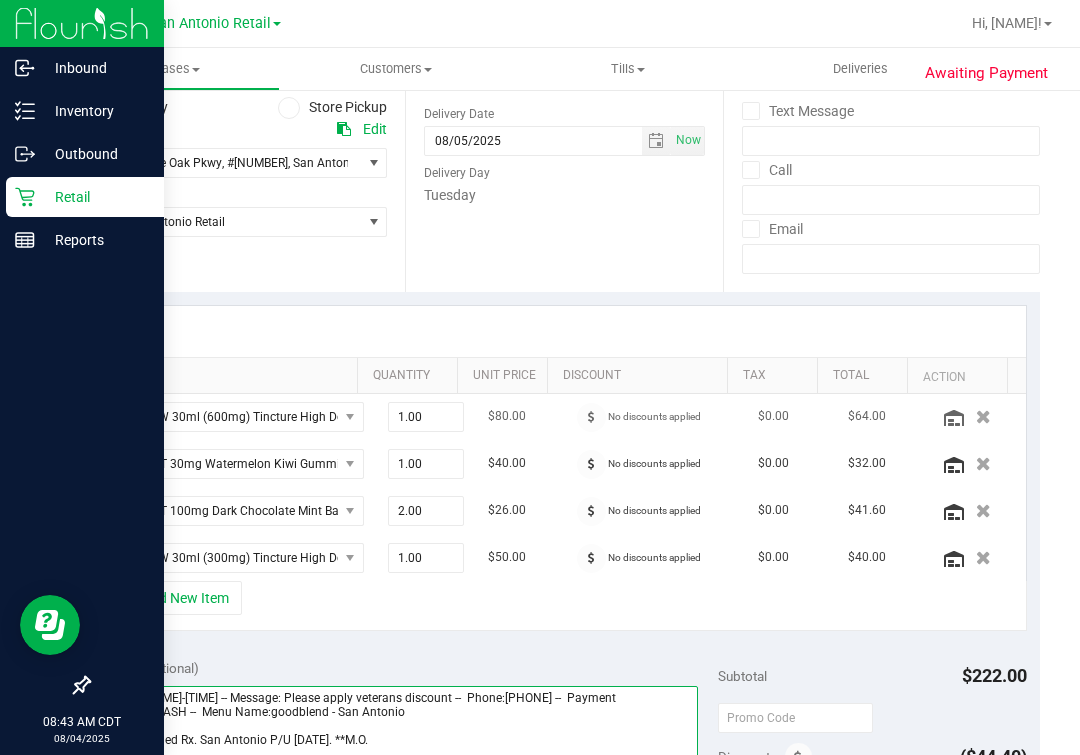 scroll, scrollTop: 0, scrollLeft: 0, axis: both 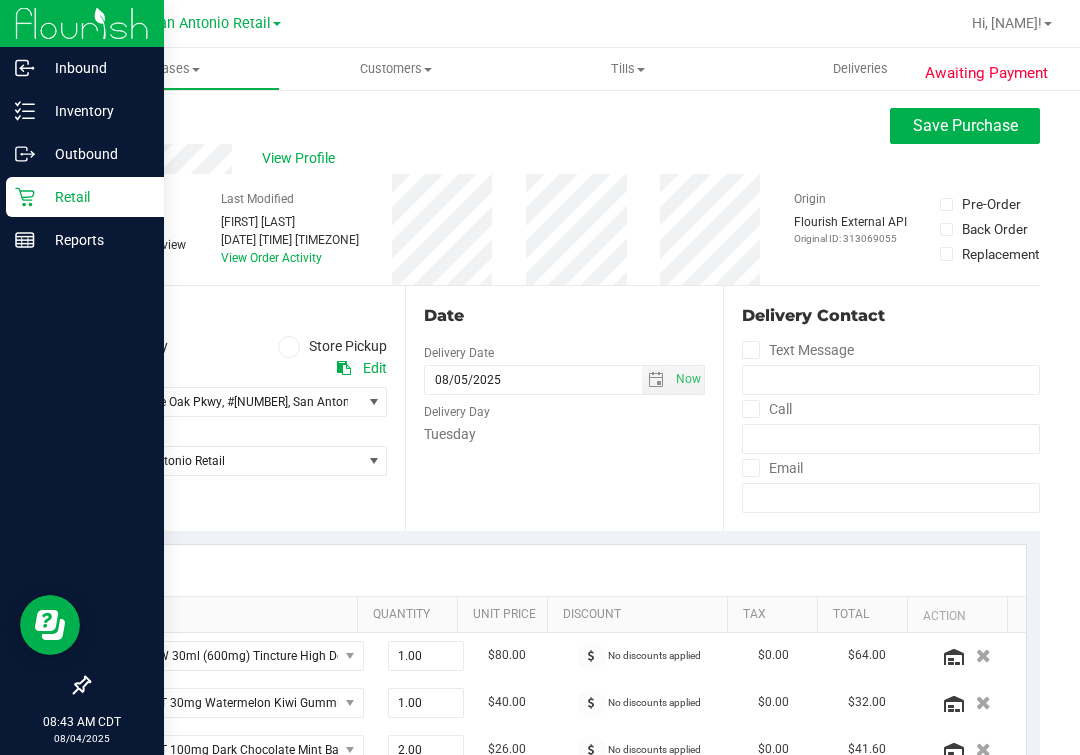 type on "[DATE] [TIME]-[TIME] -- Message: Please apply veterans discount --  Phone:[PHONE] --  Payment Method:CASH --  Menu Name:goodblend - San Antonio
**Confirmed Rx. San Antonio P/U [DATE]. **M.O." 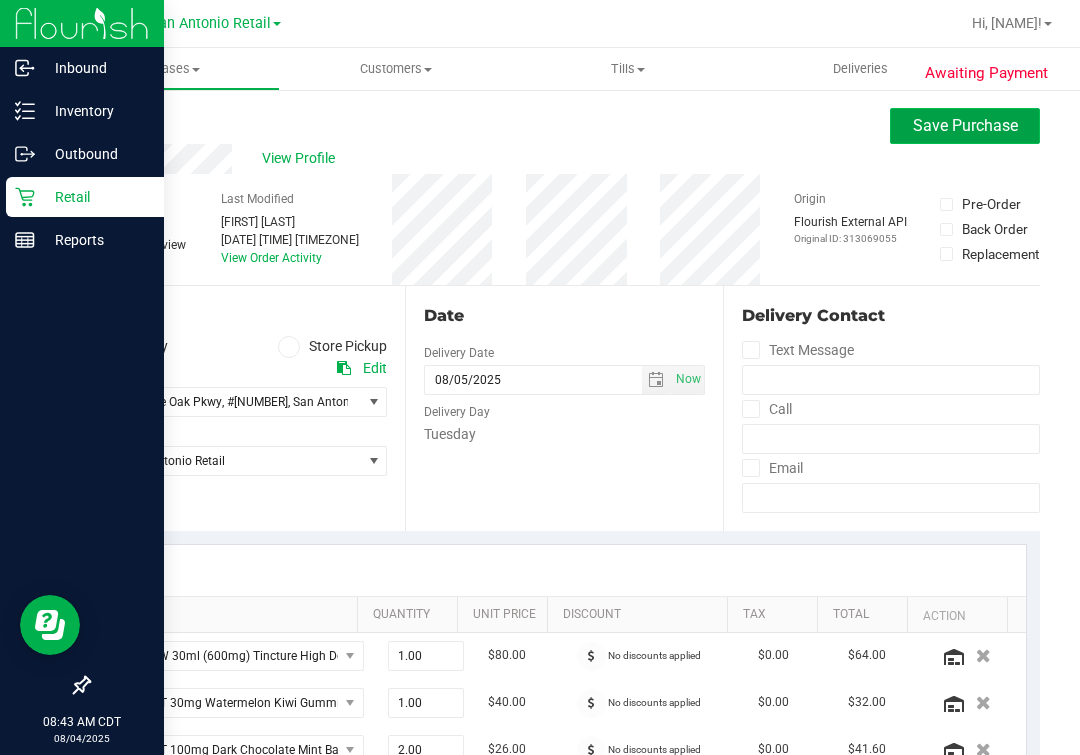 click on "Save Purchase" at bounding box center [965, 125] 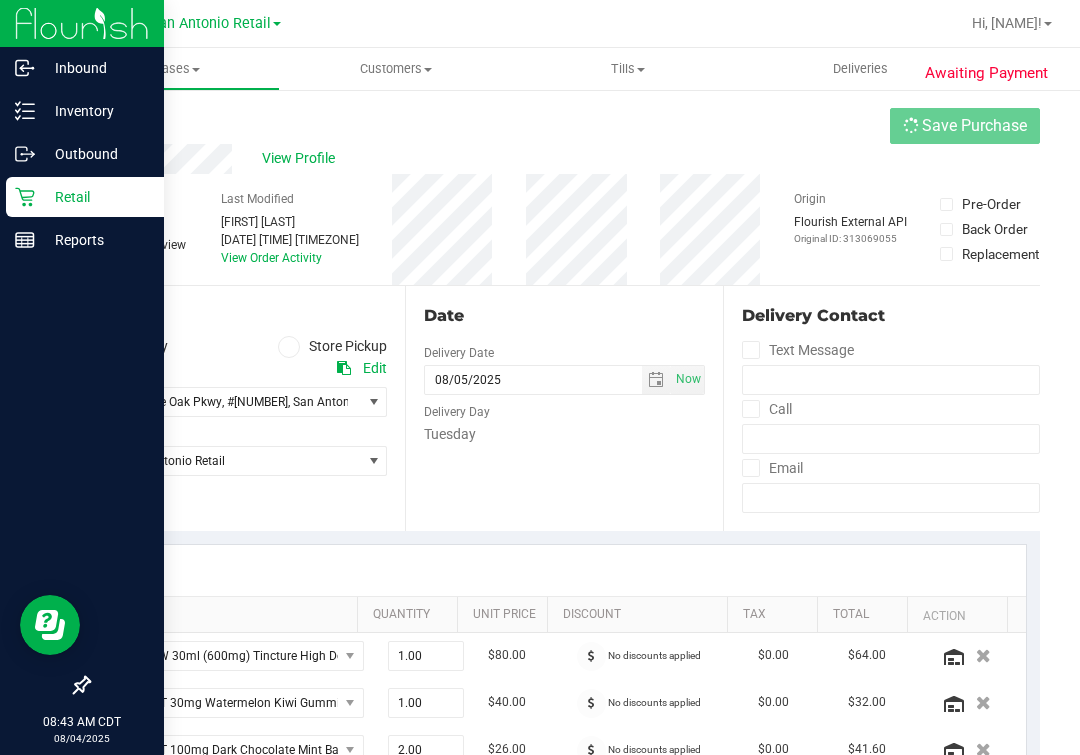 click on "Back
Save Purchase" at bounding box center [564, 126] 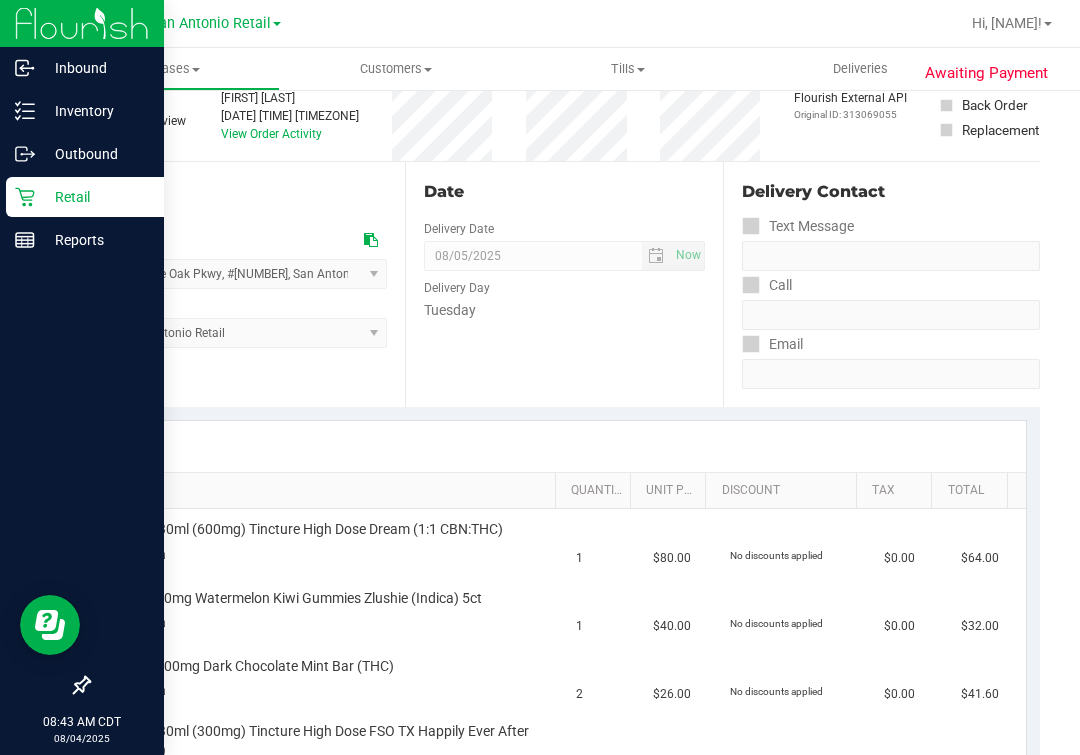 scroll, scrollTop: 0, scrollLeft: 0, axis: both 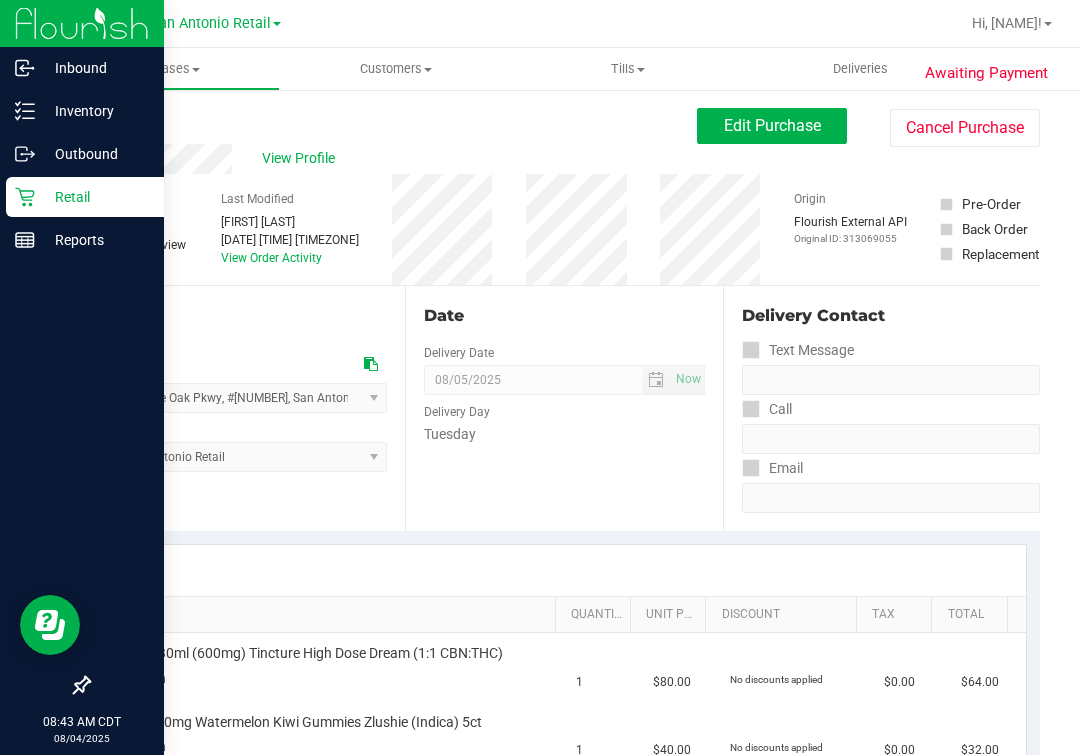 click on "Date
Delivery Date
08/05/2025
Now
08/05/2025 07:00 AM
Now
Delivery Day
Tuesday" at bounding box center (563, 408) 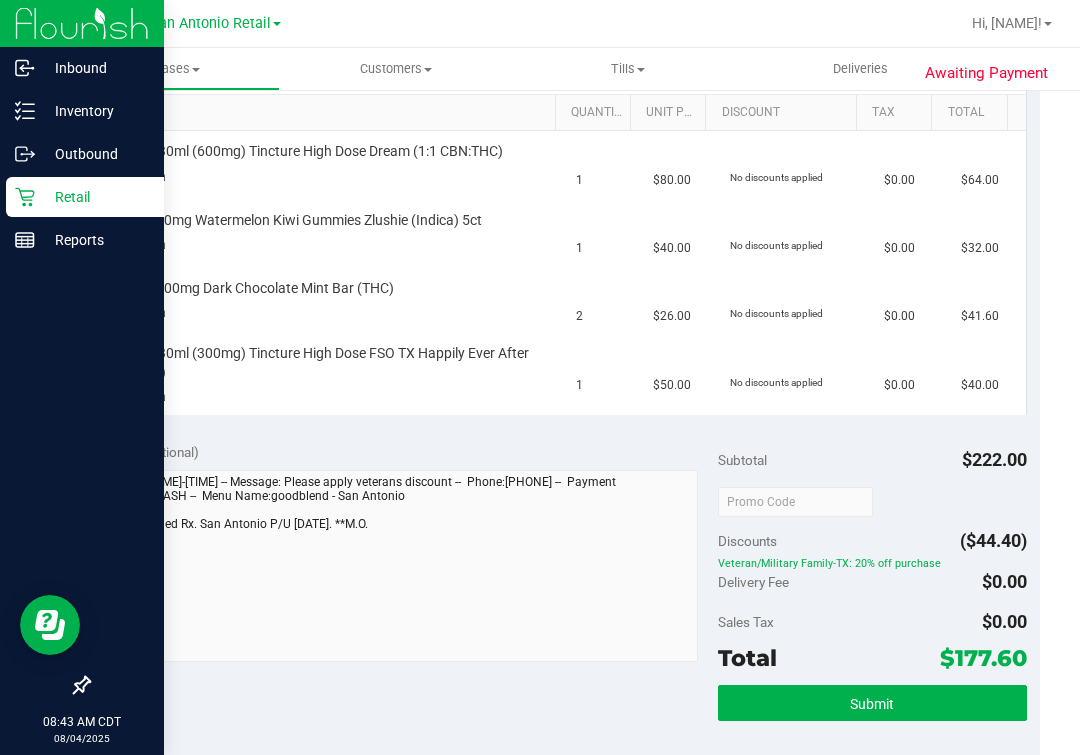 scroll, scrollTop: 999, scrollLeft: 0, axis: vertical 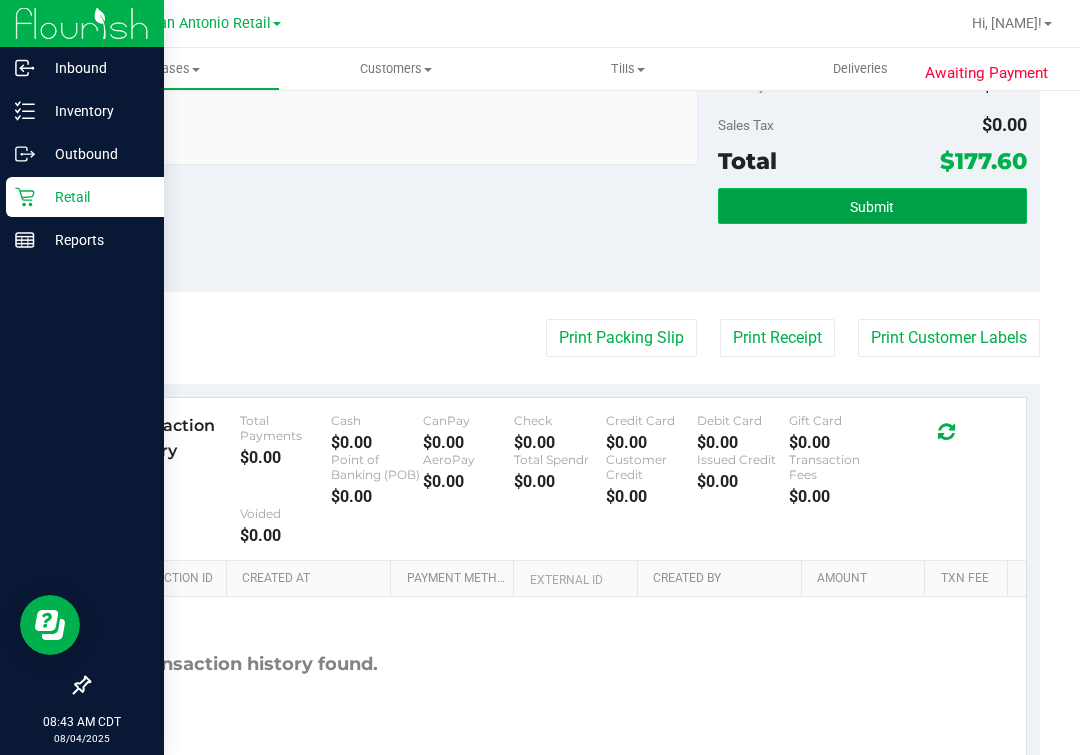 click on "Submit" at bounding box center (872, 206) 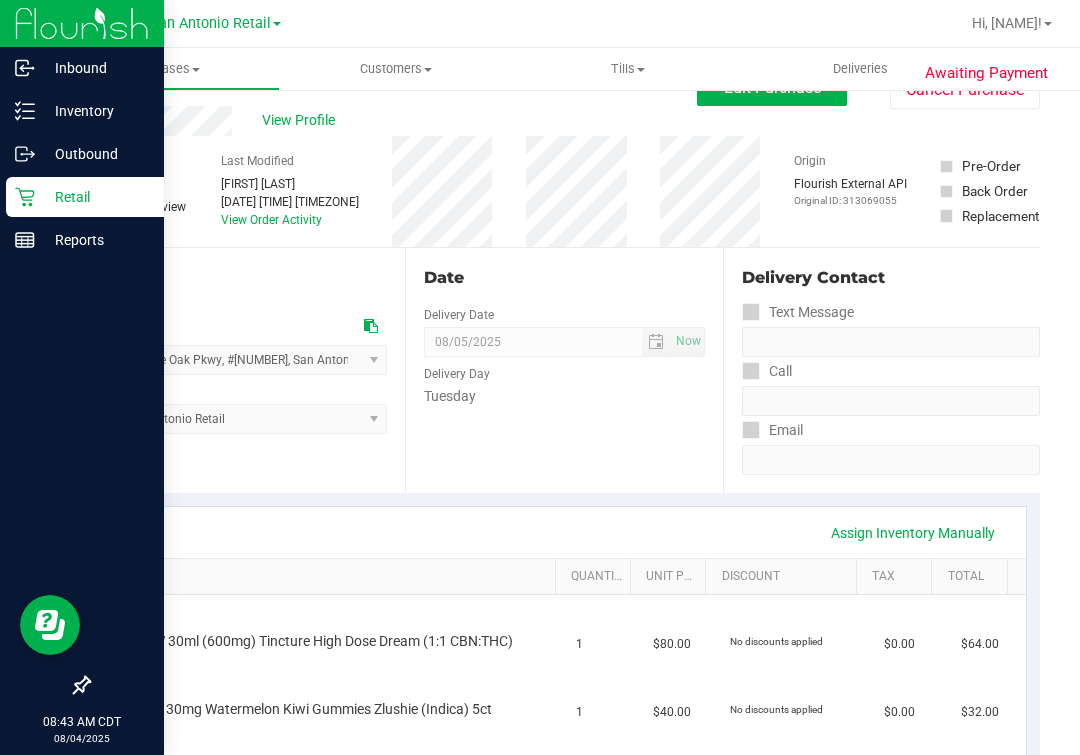 scroll, scrollTop: 0, scrollLeft: 0, axis: both 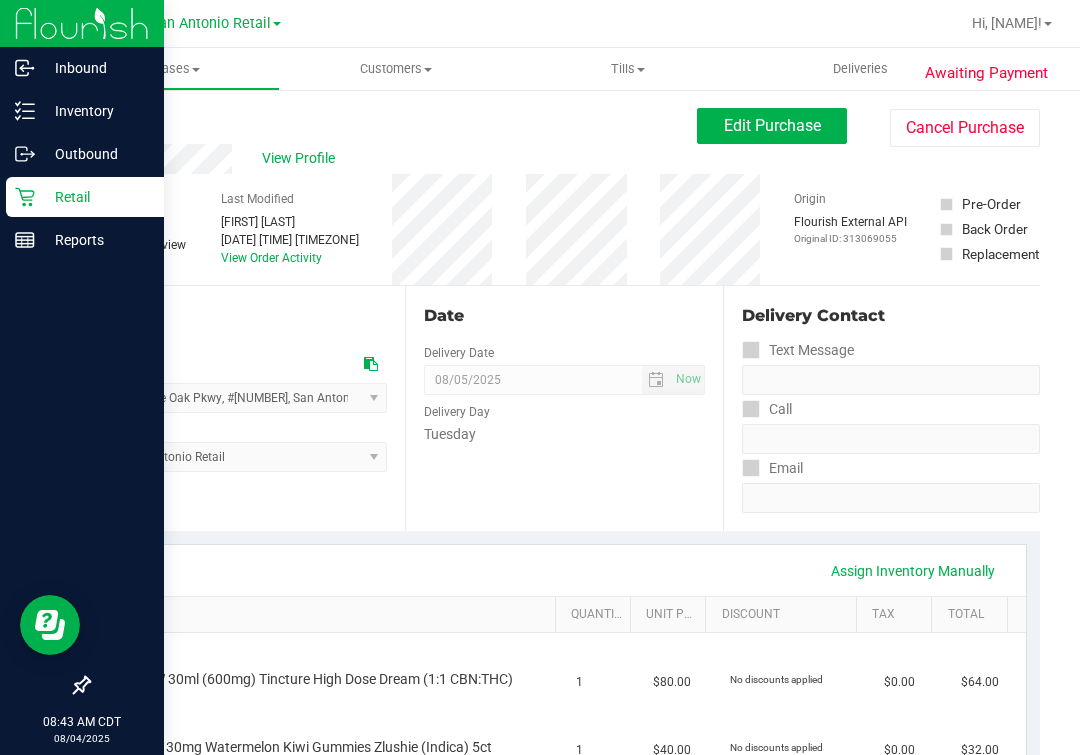 click on "Date
Delivery Date
08/05/2025
Now
08/05/2025 07:00 AM
Now
Delivery Day
Tuesday" at bounding box center [563, 408] 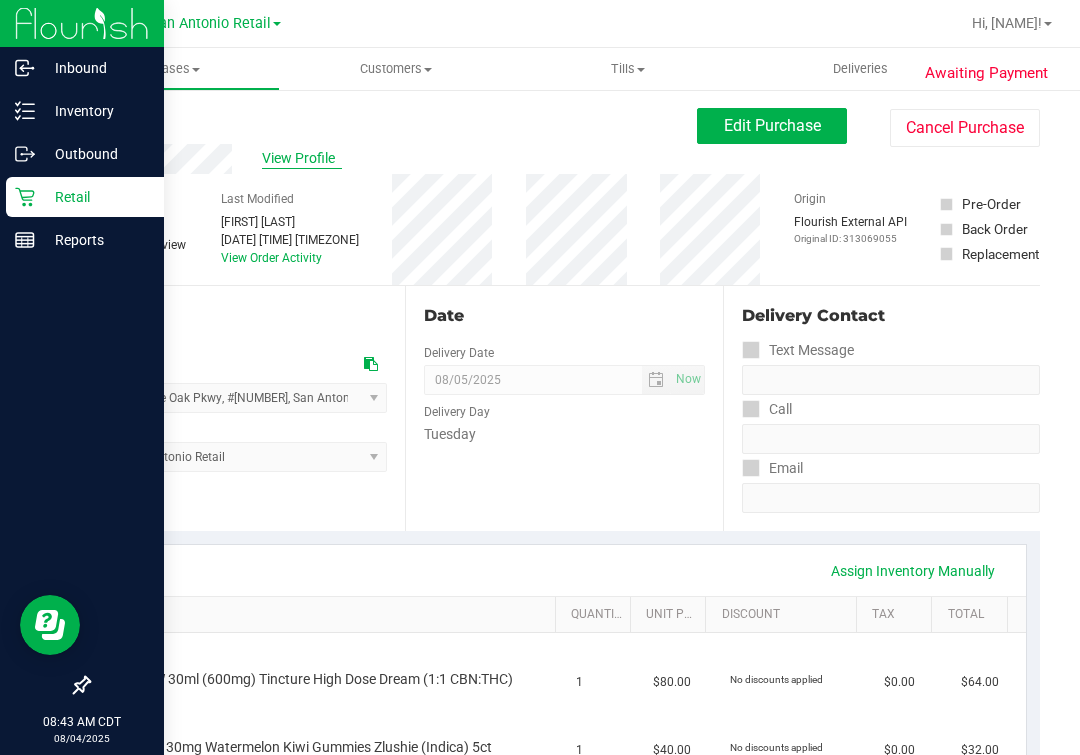 click on "View Profile" at bounding box center (302, 158) 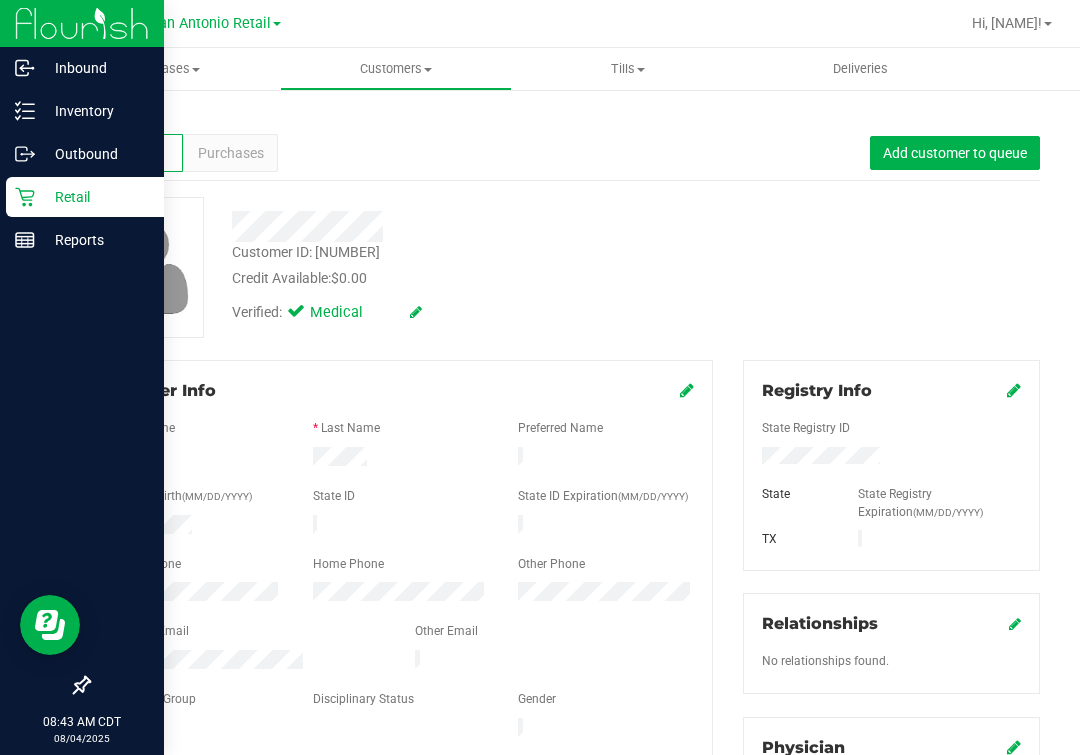 click on "Verified:
Medical" at bounding box center (462, 311) 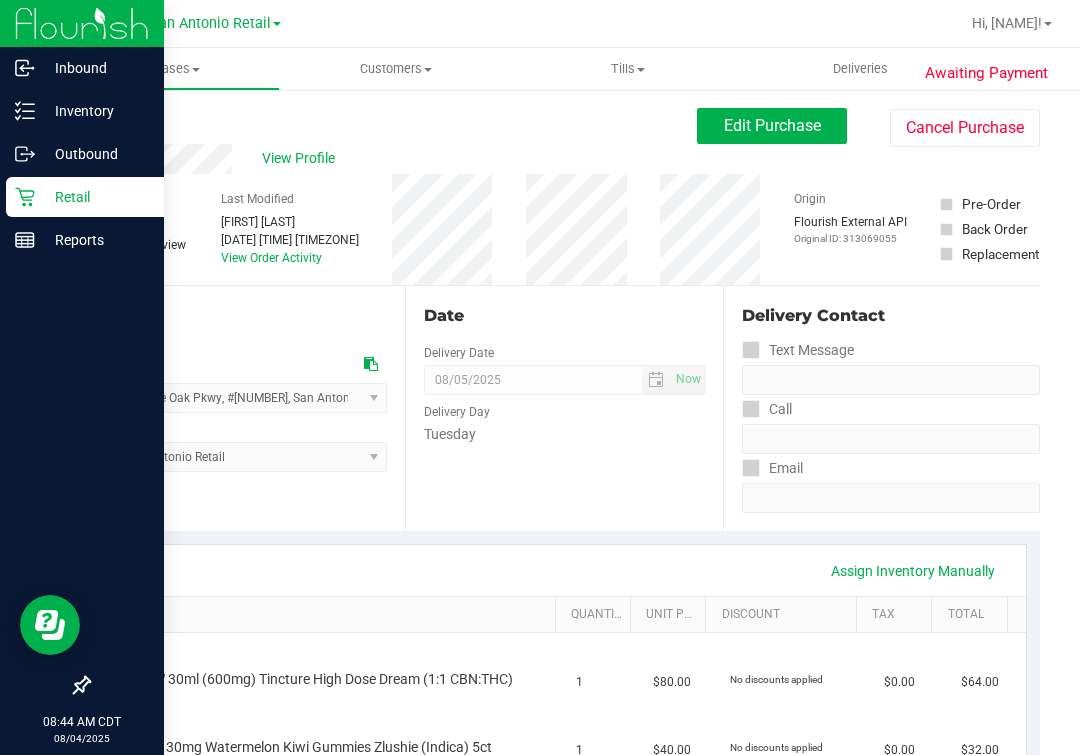 scroll, scrollTop: 499, scrollLeft: 0, axis: vertical 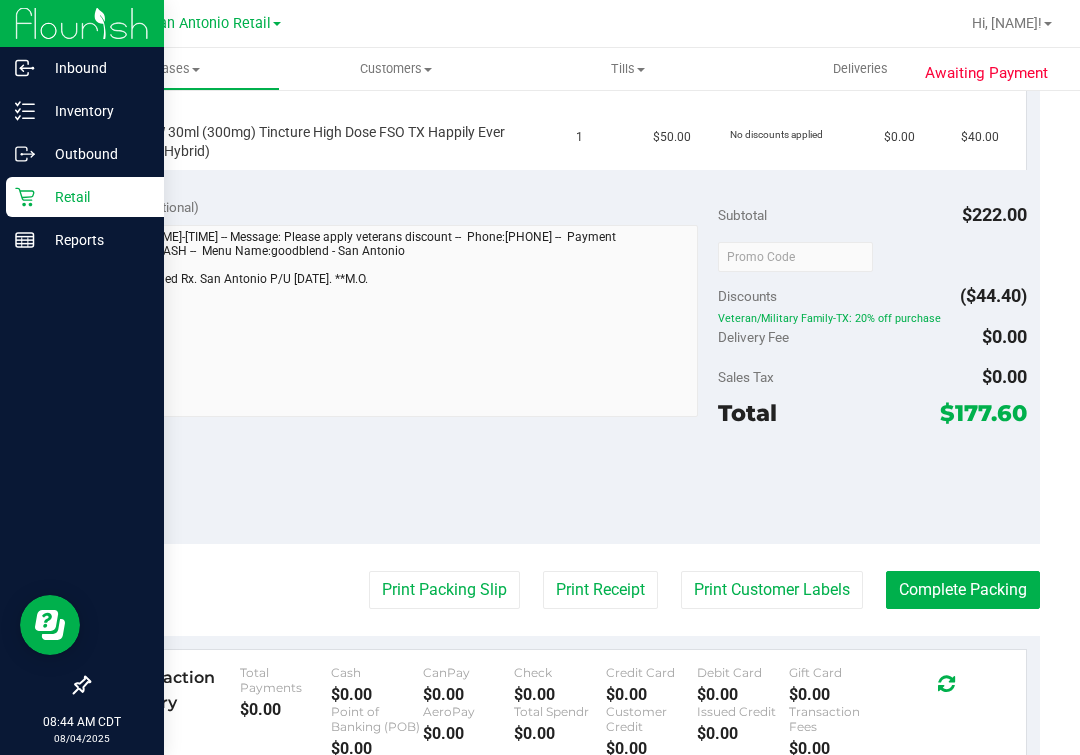 click on "$177.60" at bounding box center (983, 413) 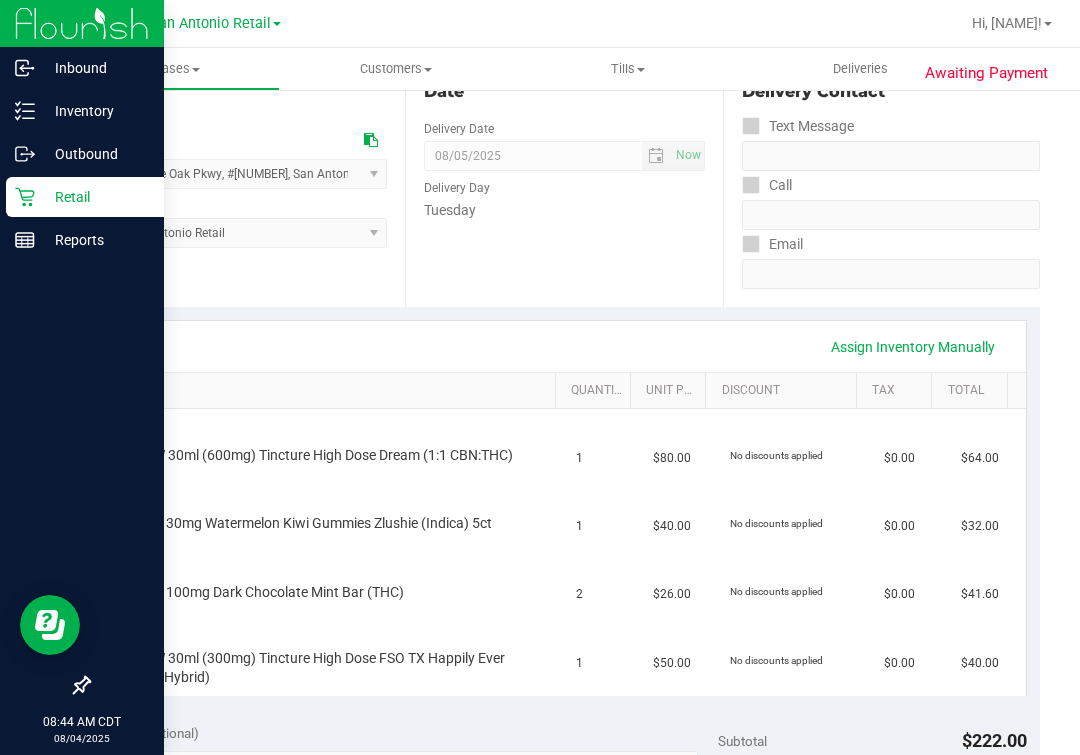 scroll, scrollTop: 0, scrollLeft: 0, axis: both 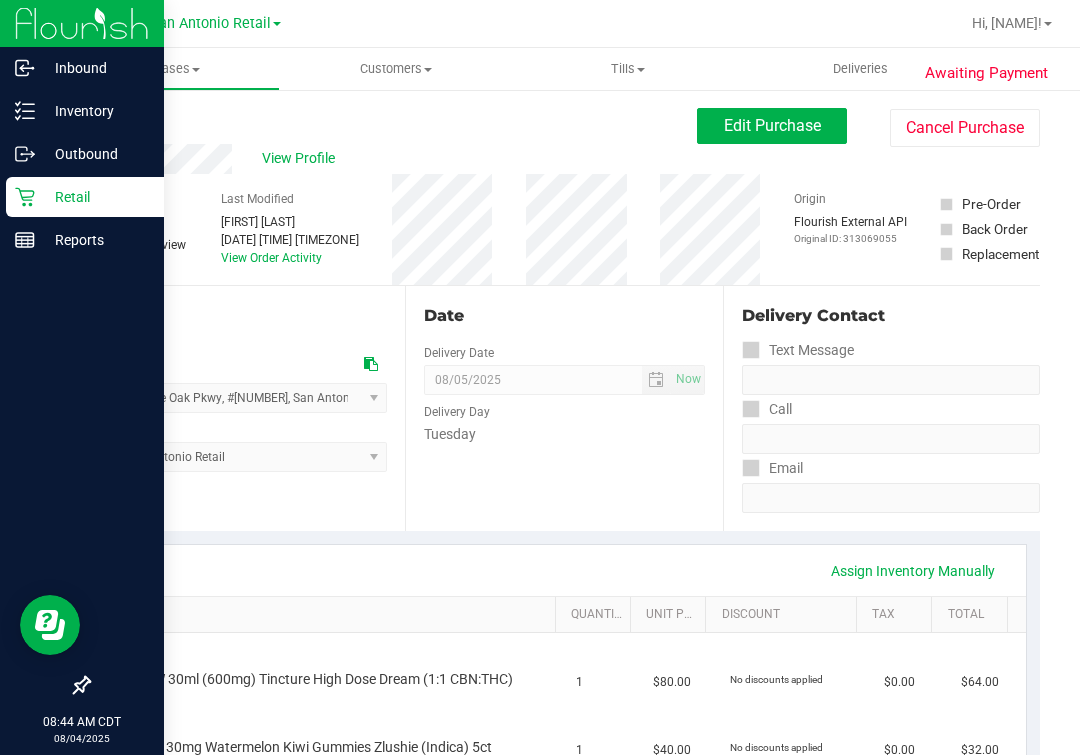 click on "Date
Delivery Date
08/05/2025
Now
08/05/2025 07:00 AM
Now
Delivery Day
Tuesday" at bounding box center (563, 408) 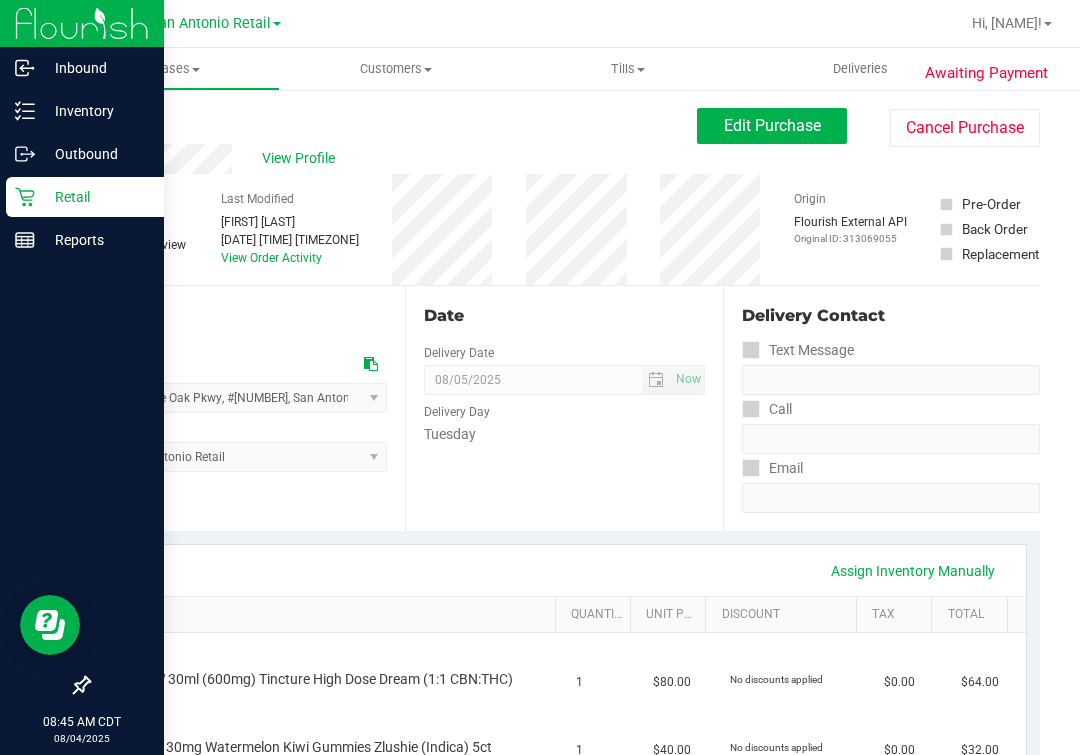 click on "Date" at bounding box center [564, 316] 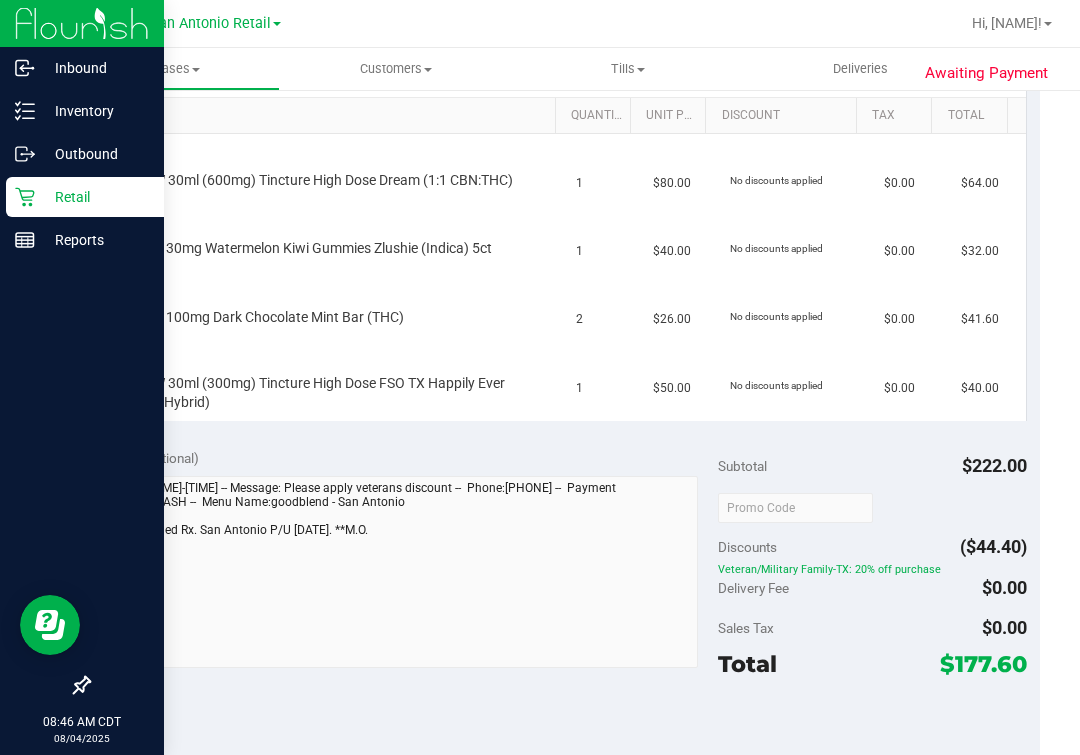 scroll, scrollTop: 874, scrollLeft: 0, axis: vertical 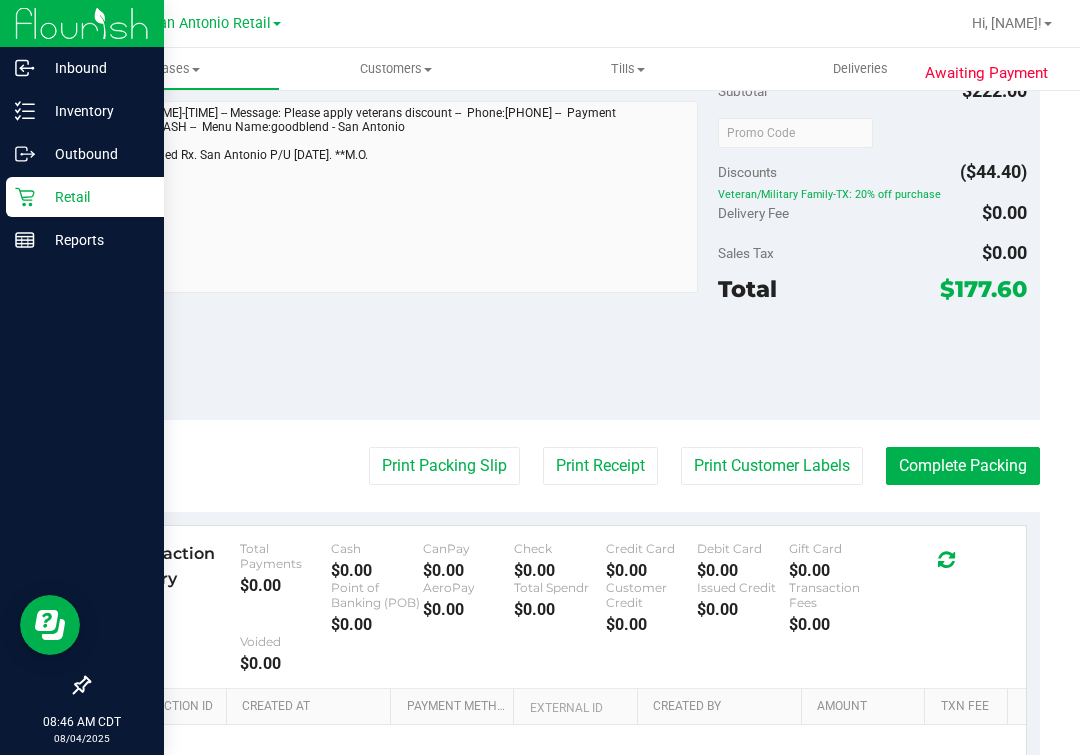 click on "Notes (optional)
Subtotal
$222.00
Discounts
($44.40)
Veteran/Military Family-TX:
20%
off
purchase
Delivery Fee
$0.00
Sales Tax
$0.00" at bounding box center [564, 240] 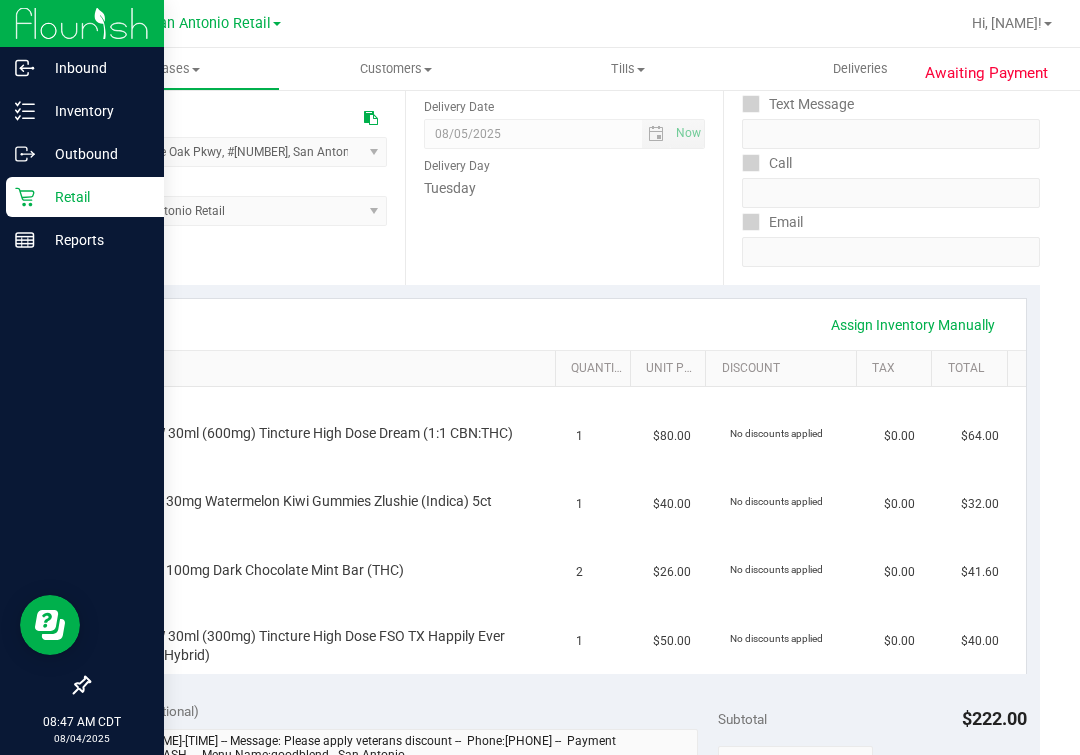 scroll, scrollTop: 0, scrollLeft: 0, axis: both 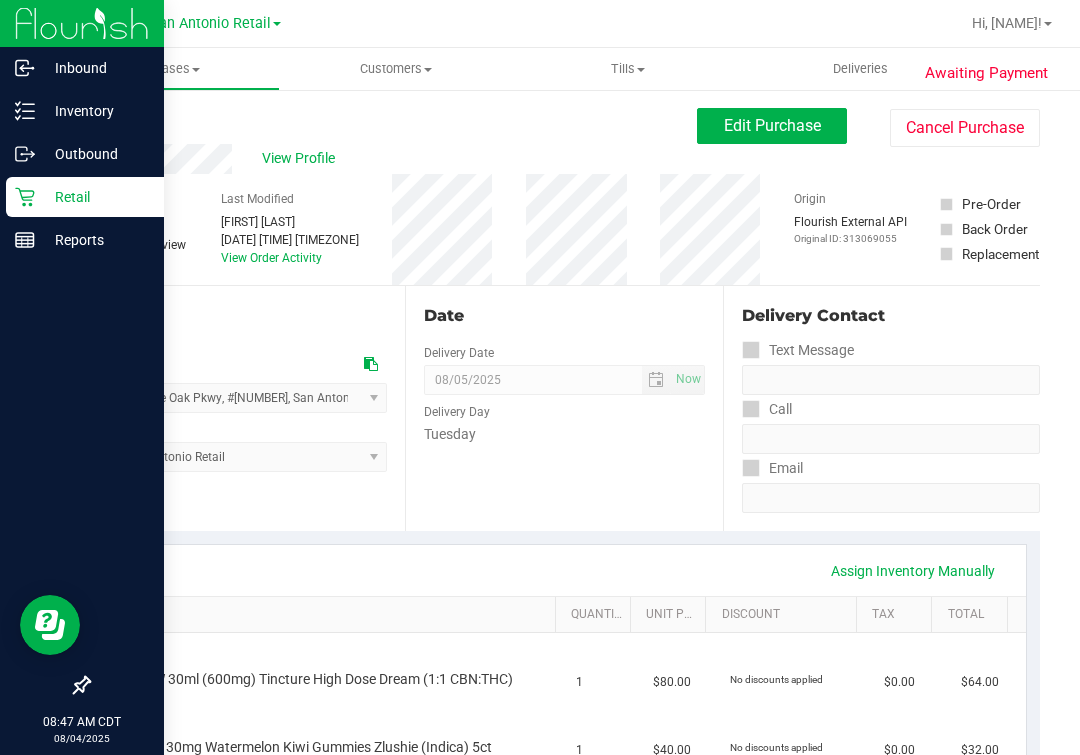 drag, startPoint x: 21, startPoint y: 200, endPoint x: 34, endPoint y: 196, distance: 13.601471 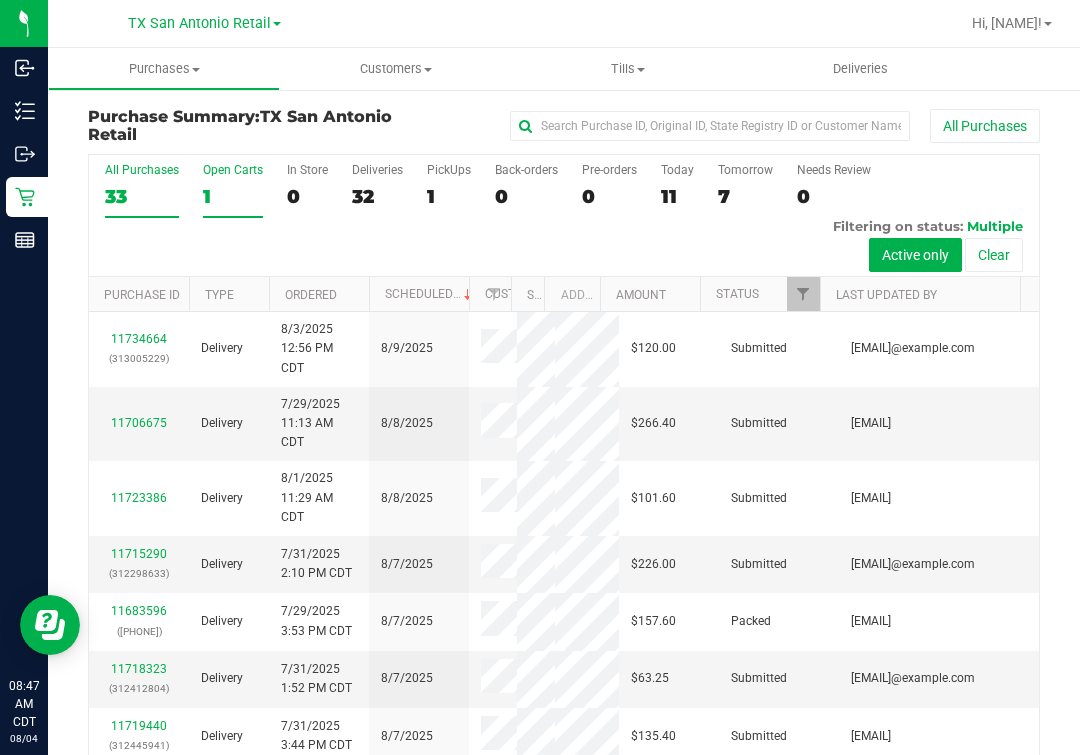 click on "1" at bounding box center [233, 196] 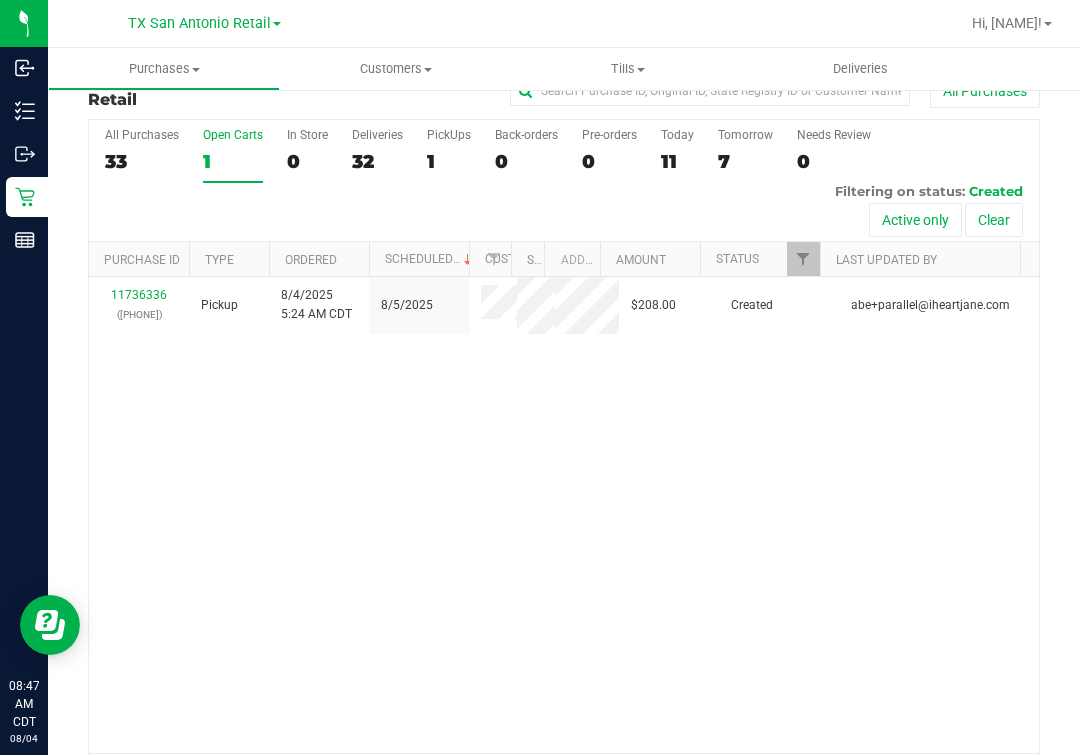 scroll, scrollTop: 0, scrollLeft: 0, axis: both 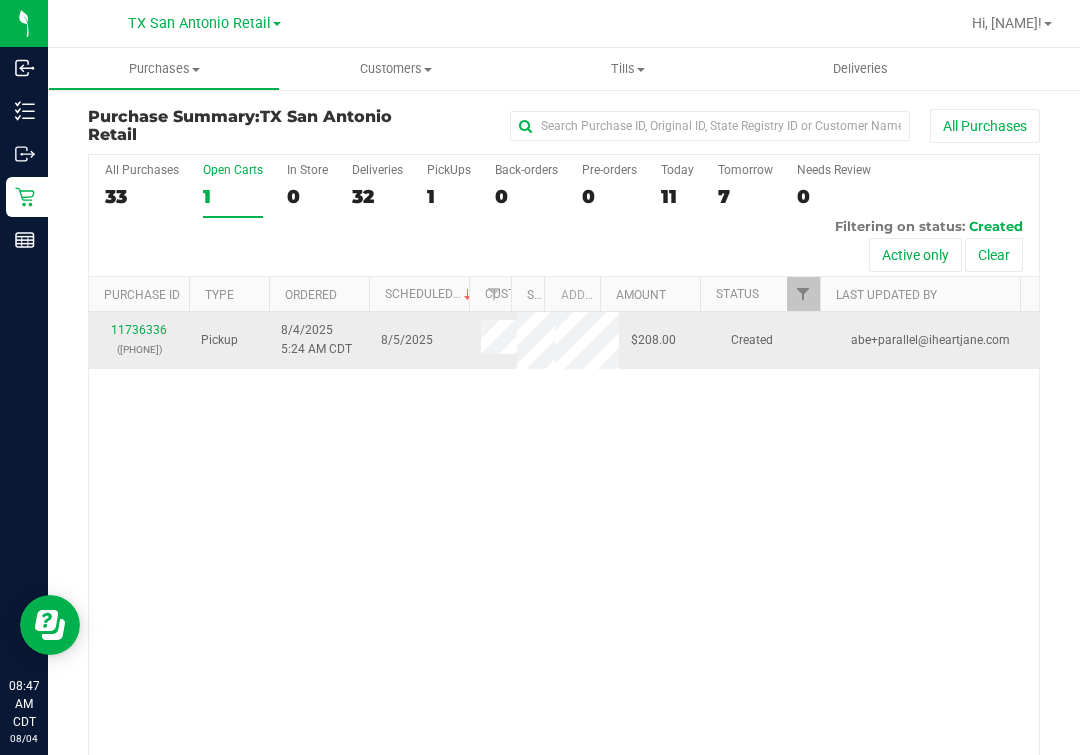 click on "([PHONE])" at bounding box center [139, 349] 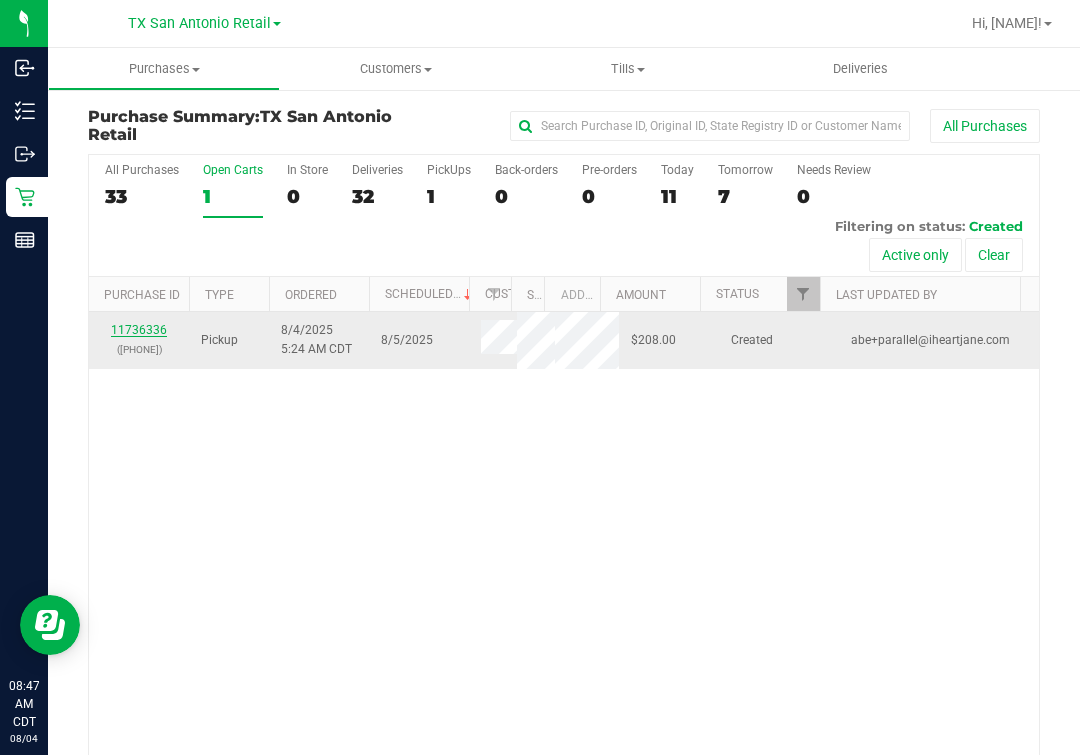 click on "11736336" at bounding box center [139, 330] 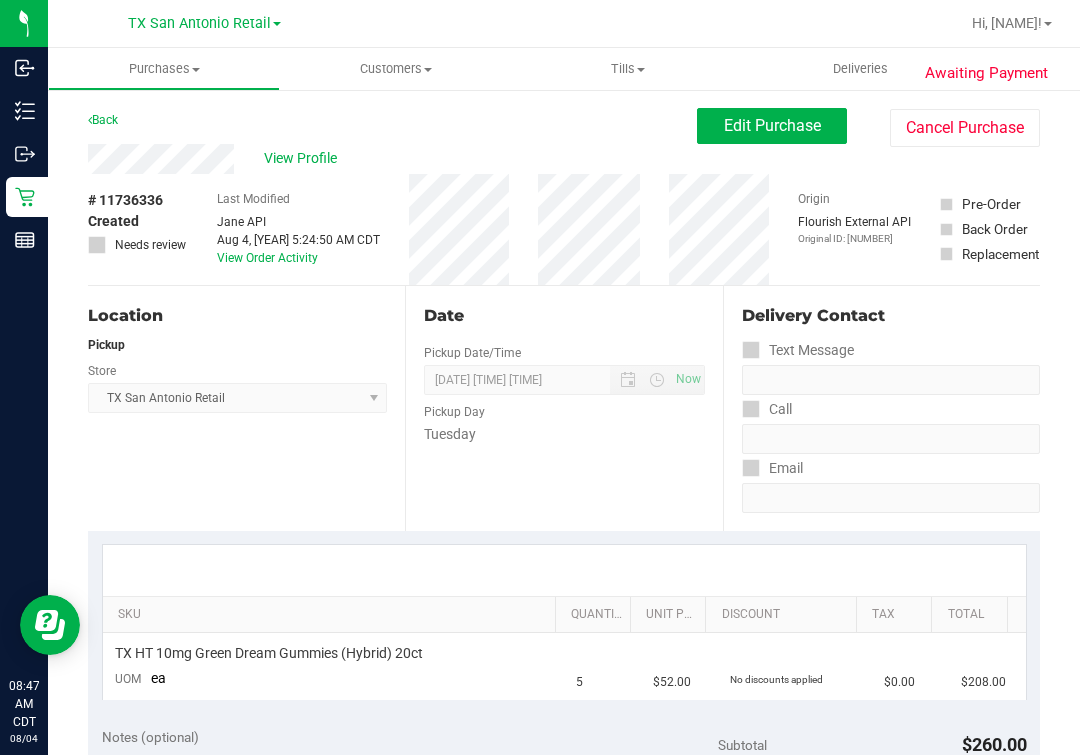 click on "Back
Edit Purchase
Cancel Purchase" at bounding box center [564, 126] 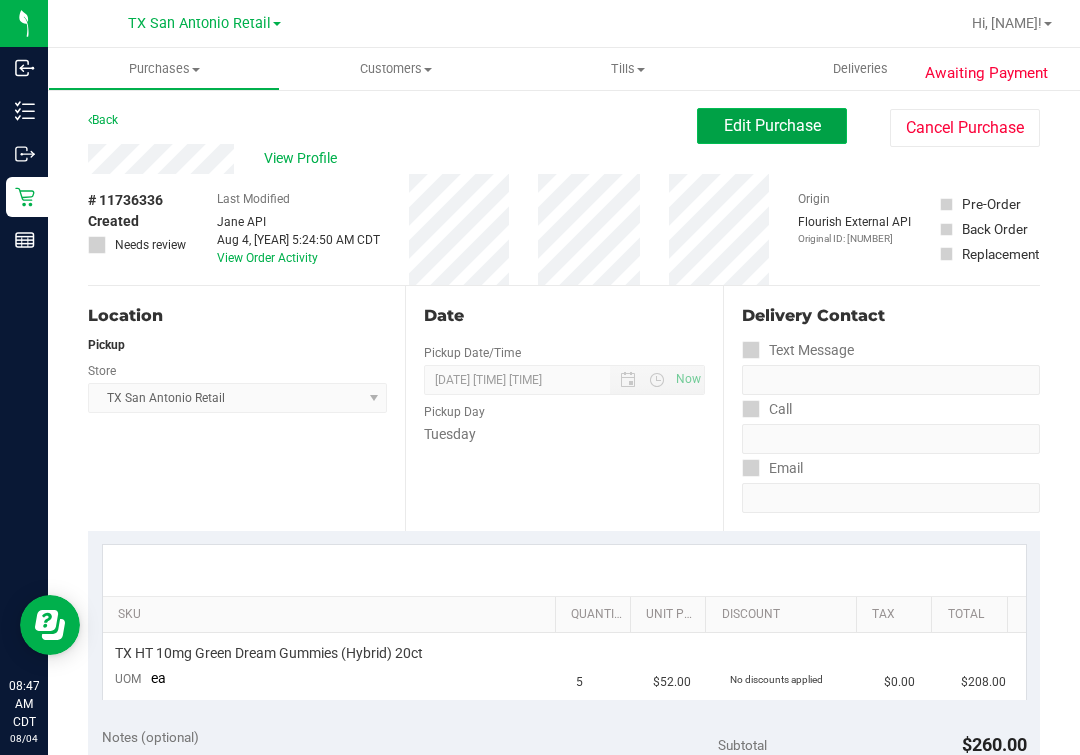 click on "Edit Purchase" at bounding box center (772, 125) 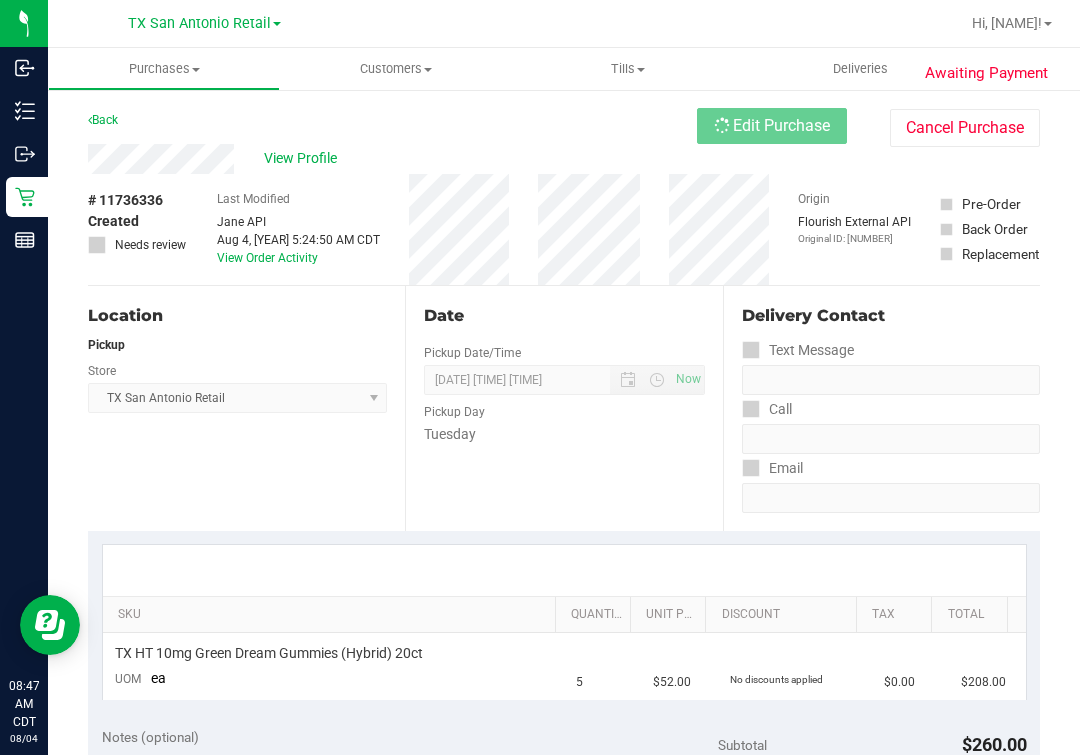 click on "View Profile" at bounding box center (392, 159) 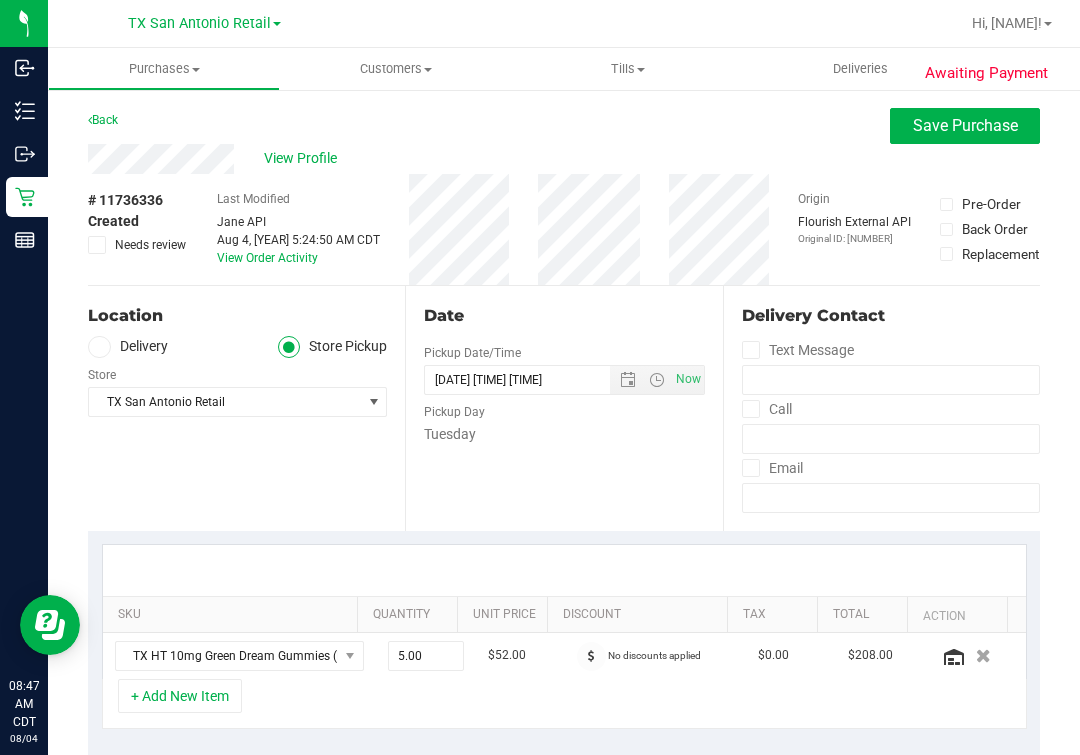 click on "# 11736336
Created
Needs review
Last Modified
[FIRST] [LAST]
Aug 4, 2025 5:24:50 AM CDT
View Order Activity
Origin
Flourish External API
Original ID: 313096676
Pre-Order
Back Order" at bounding box center (564, 229) 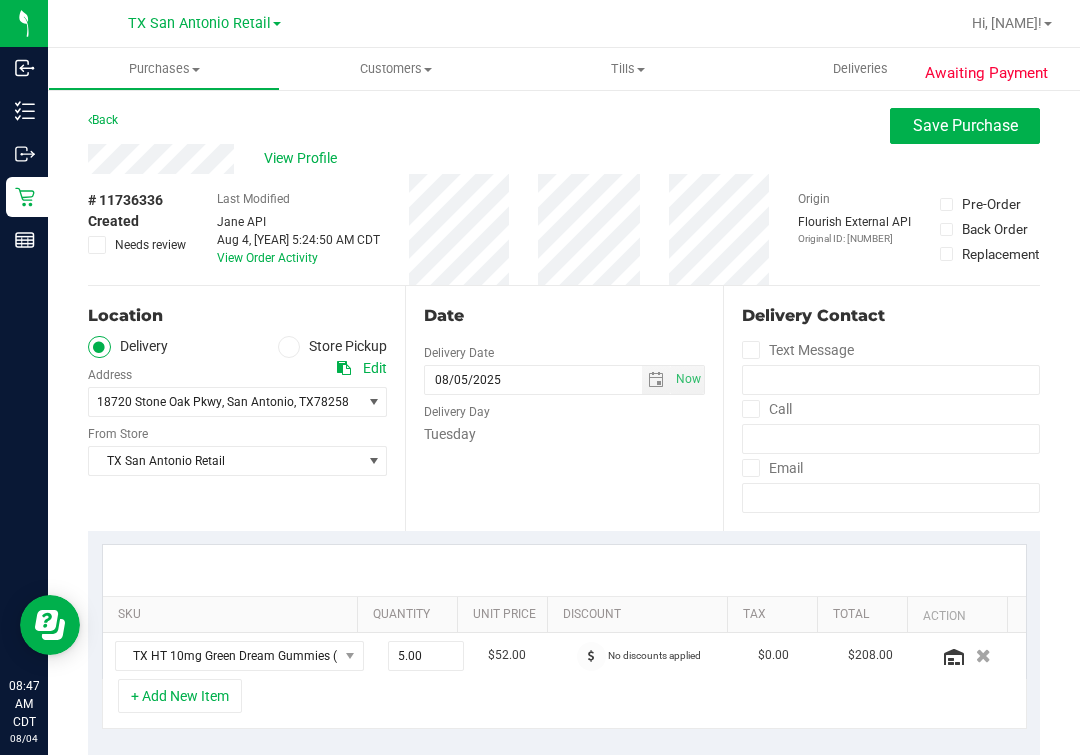 click on "Delivery
Store Pickup" at bounding box center (237, 347) 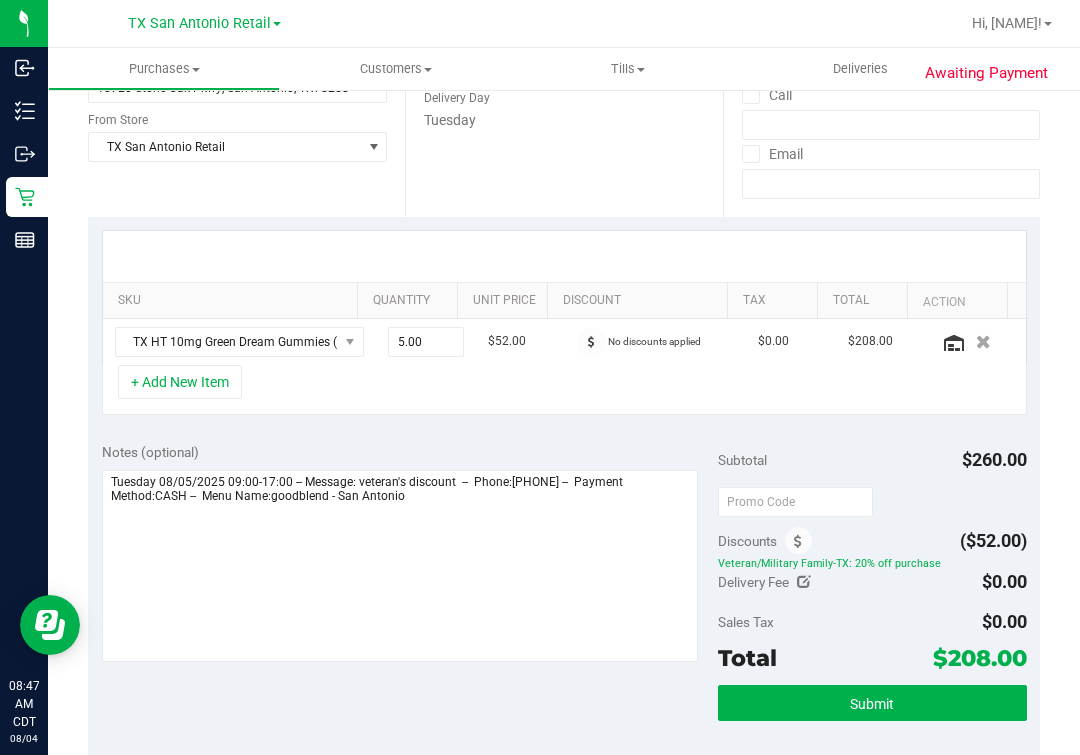 scroll, scrollTop: 375, scrollLeft: 0, axis: vertical 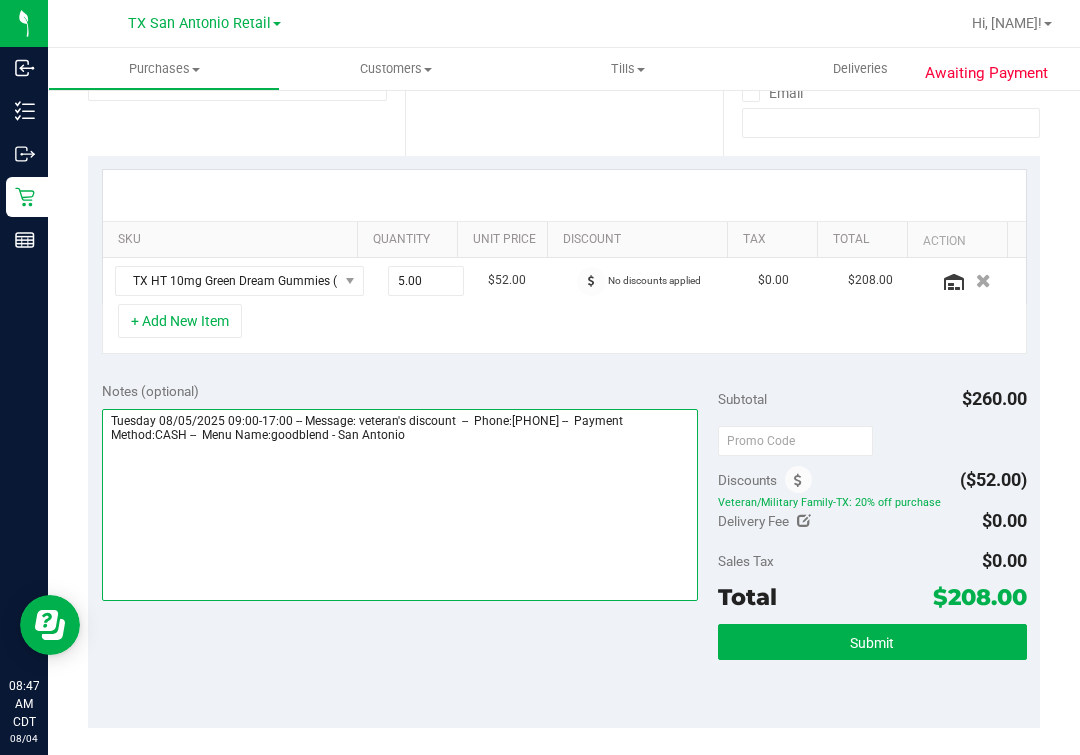 click at bounding box center [400, 505] 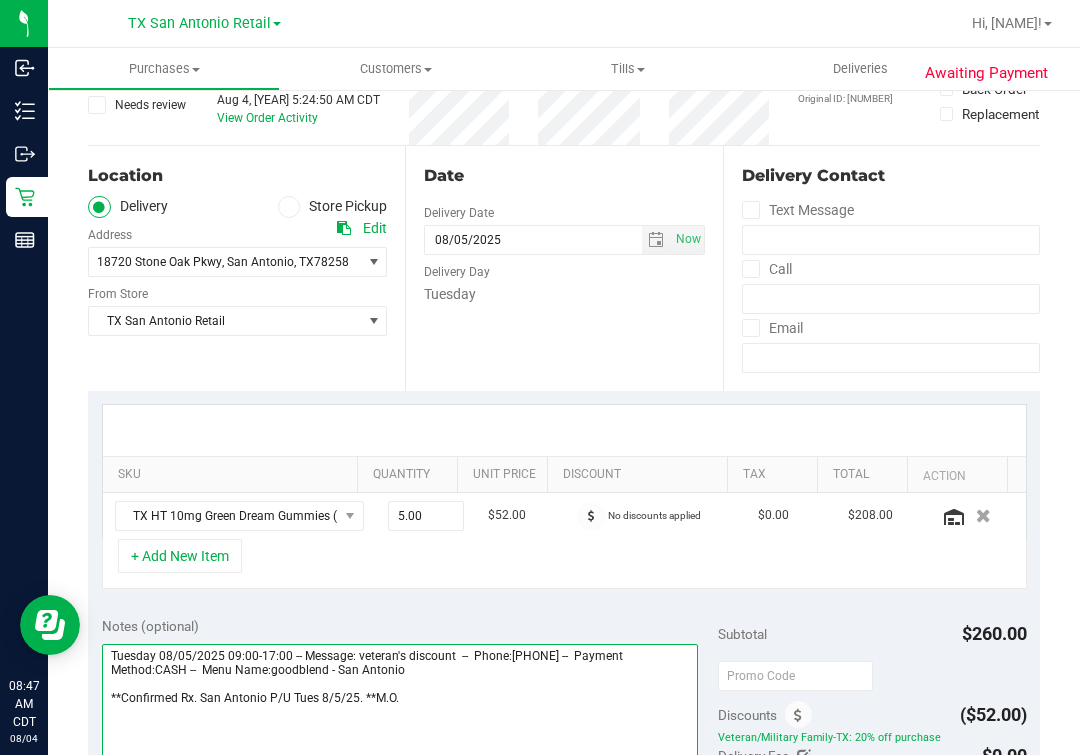scroll, scrollTop: 0, scrollLeft: 0, axis: both 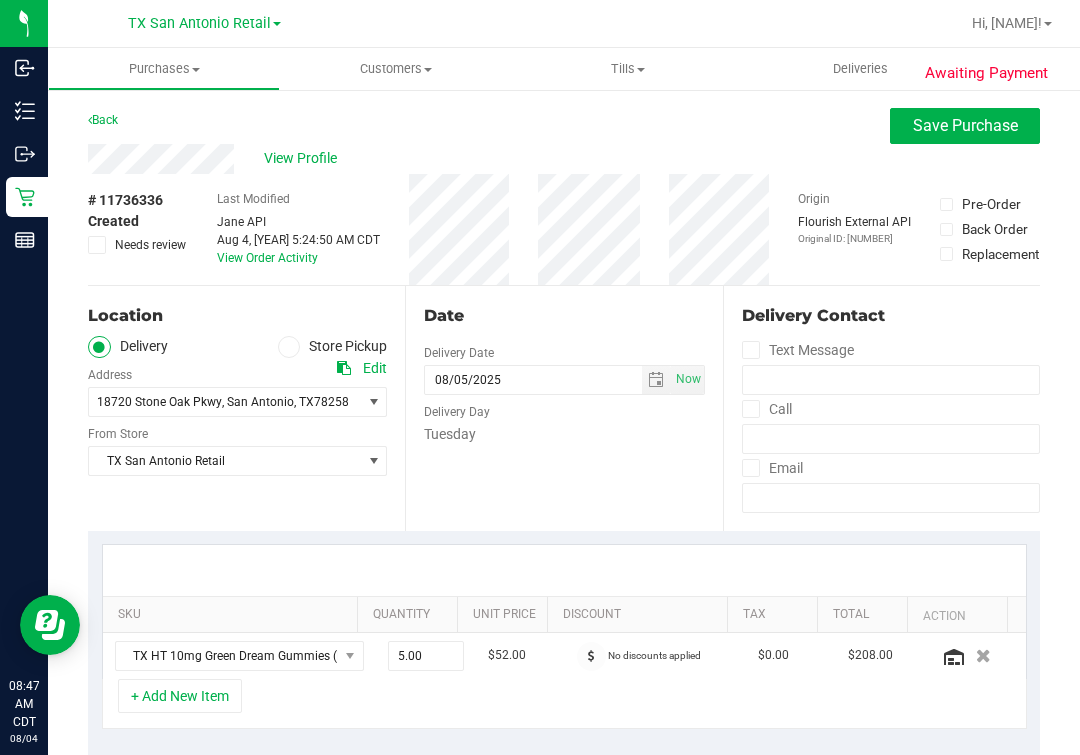 type on "Tuesday 08/05/2025 09:00-17:00 -- Message: veteran's discount  --  Phone:[PHONE] --  Payment Method:CASH --  Menu Name:goodblend - San Antonio
**Confirmed Rx. San Antonio P/U Tues 8/5/25. **M.O." 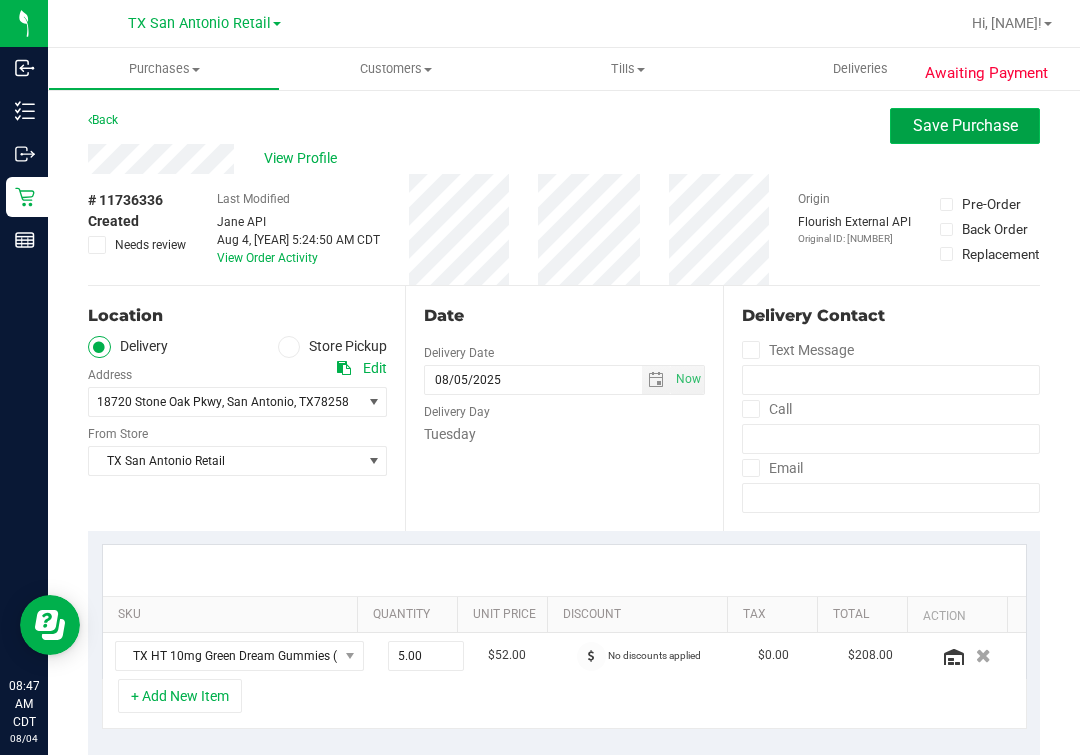 click on "Save Purchase" at bounding box center (965, 125) 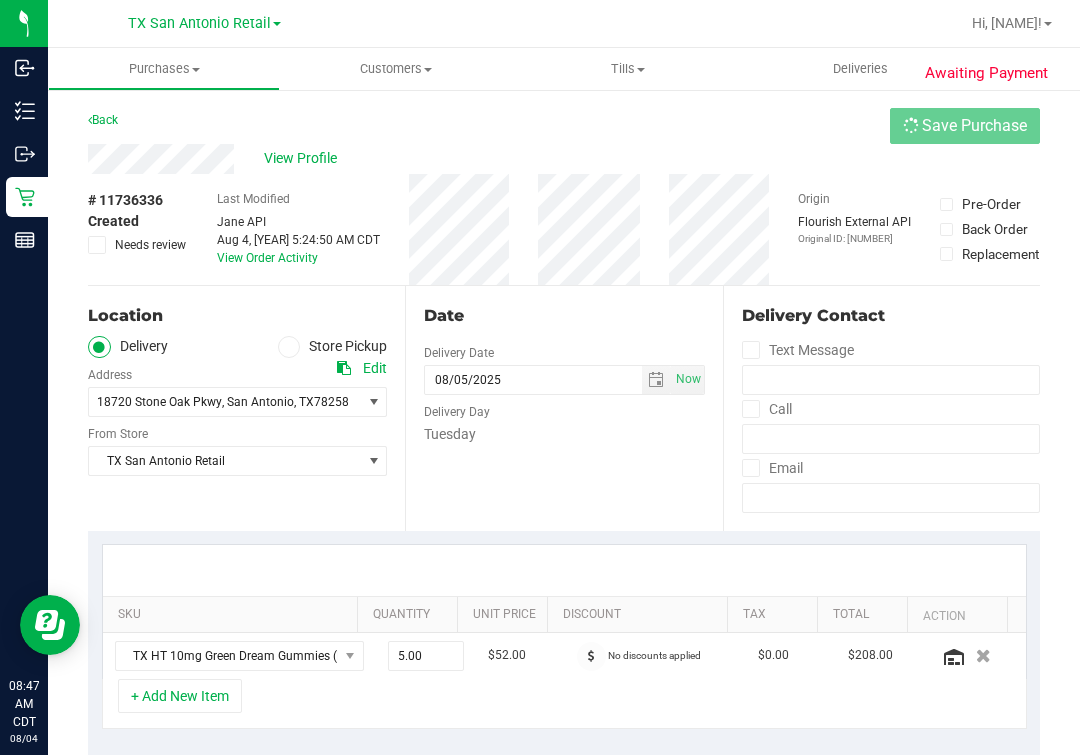 click on "Back
Save Purchase" at bounding box center (564, 126) 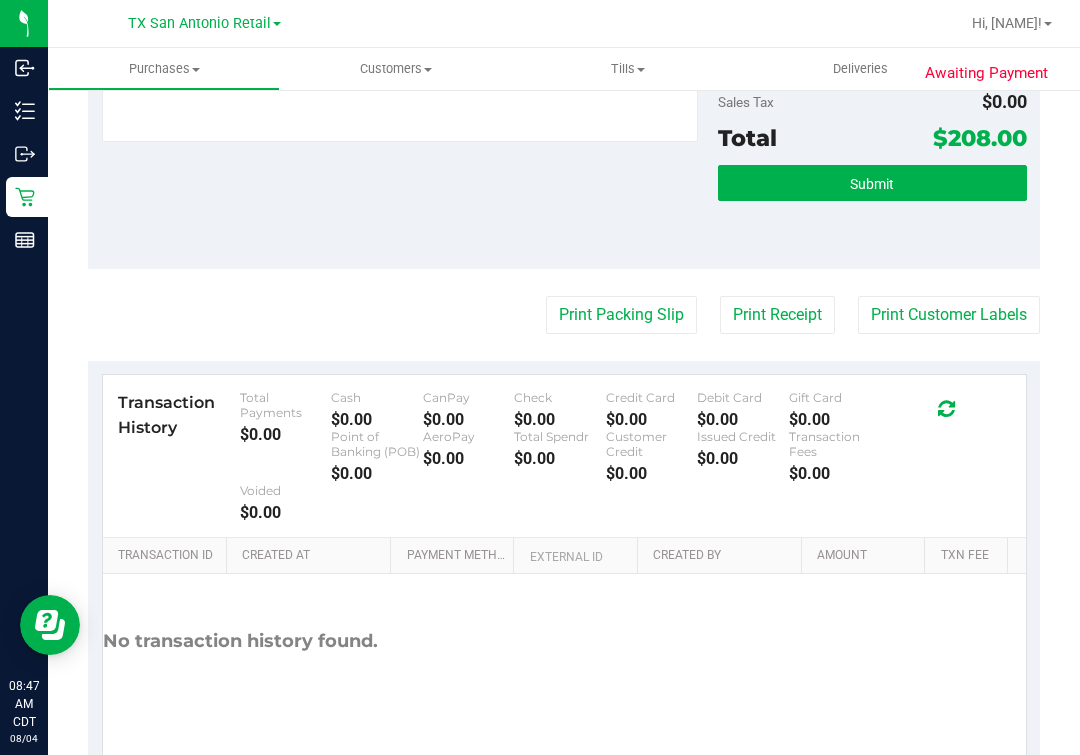 scroll, scrollTop: 874, scrollLeft: 0, axis: vertical 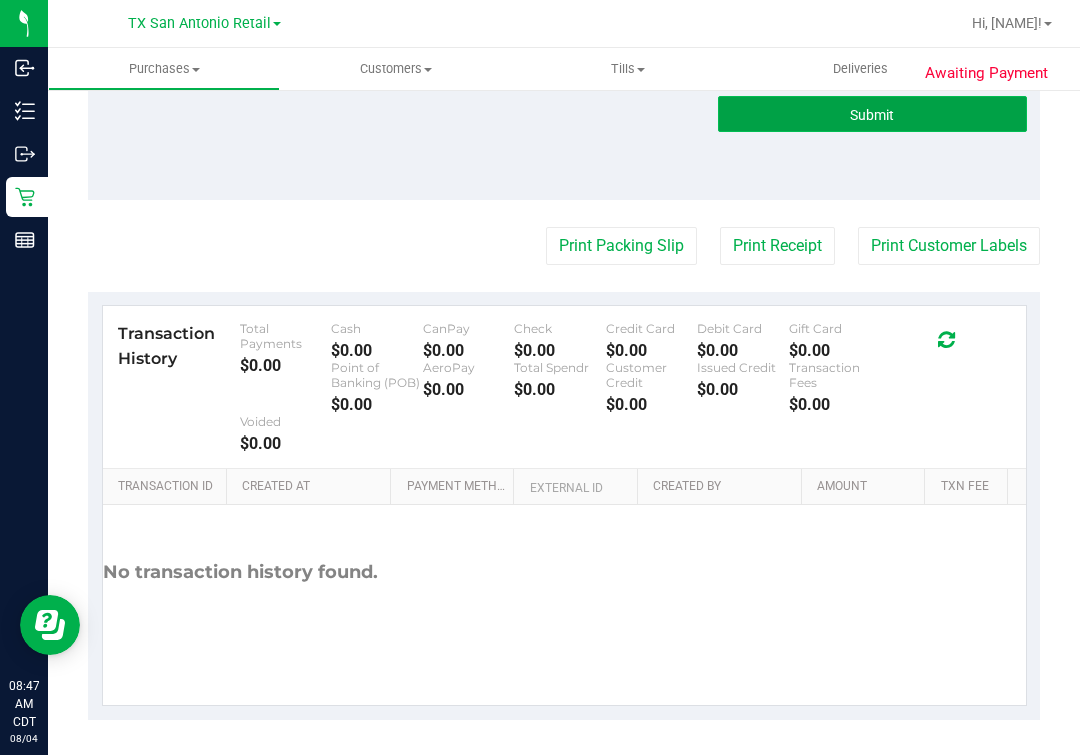 click on "Submit" at bounding box center [872, 114] 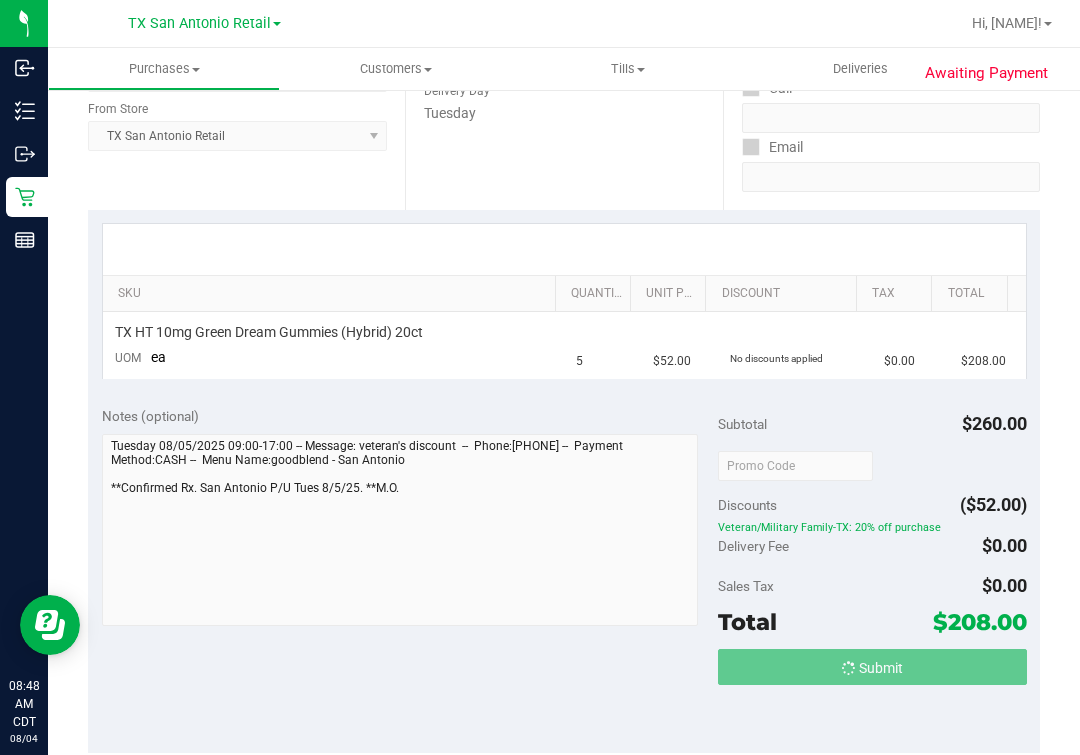 scroll, scrollTop: 0, scrollLeft: 0, axis: both 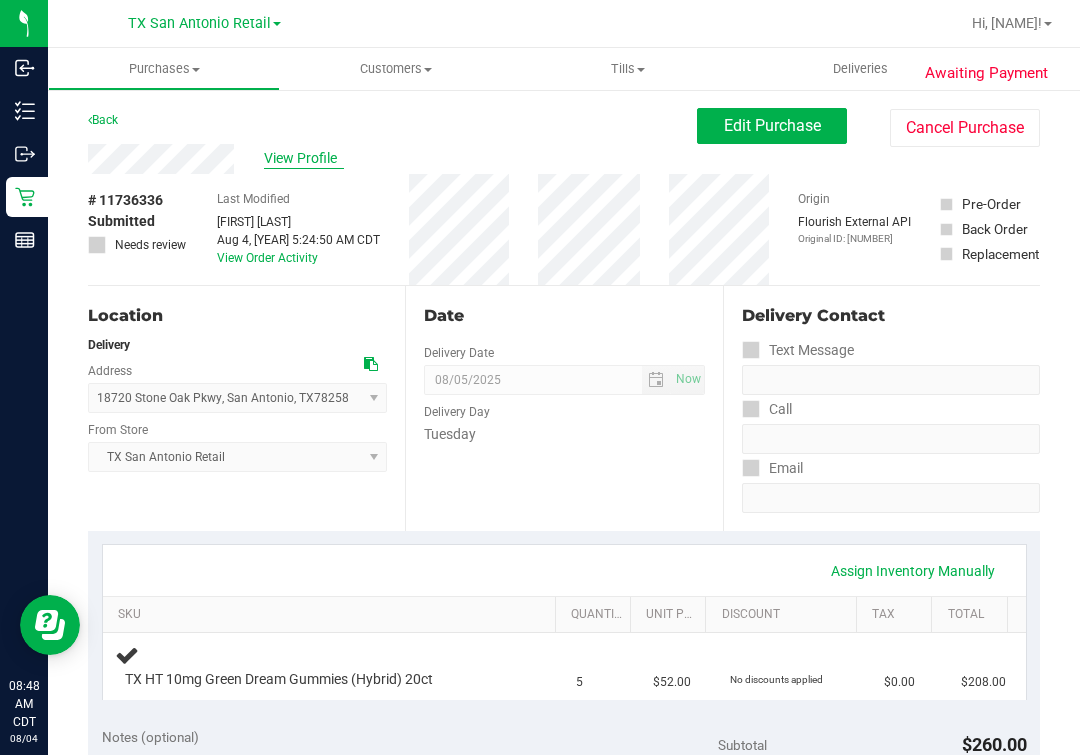 click on "View Profile" at bounding box center (304, 158) 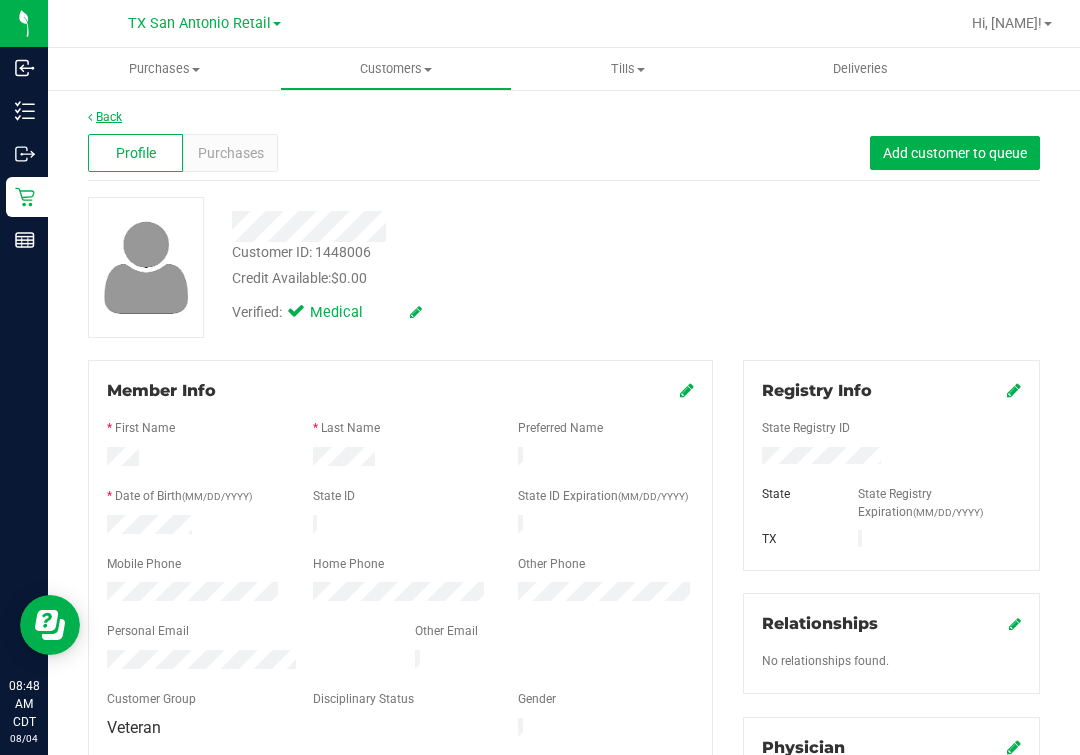 click on "Back" at bounding box center (105, 117) 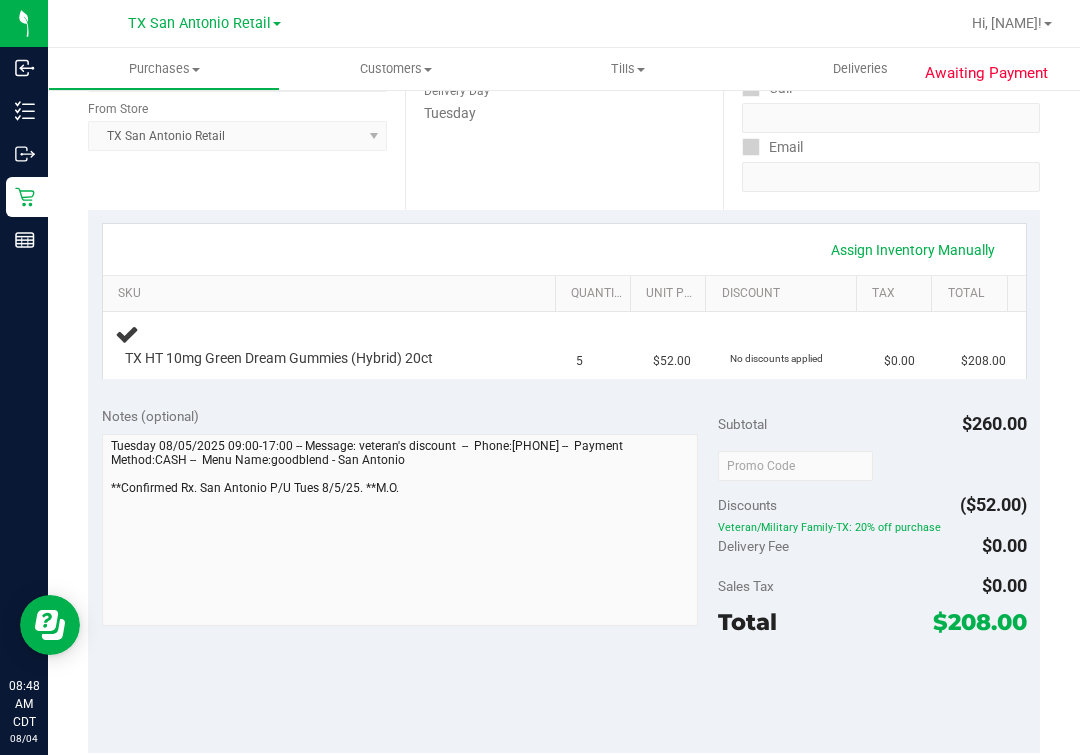scroll, scrollTop: 499, scrollLeft: 0, axis: vertical 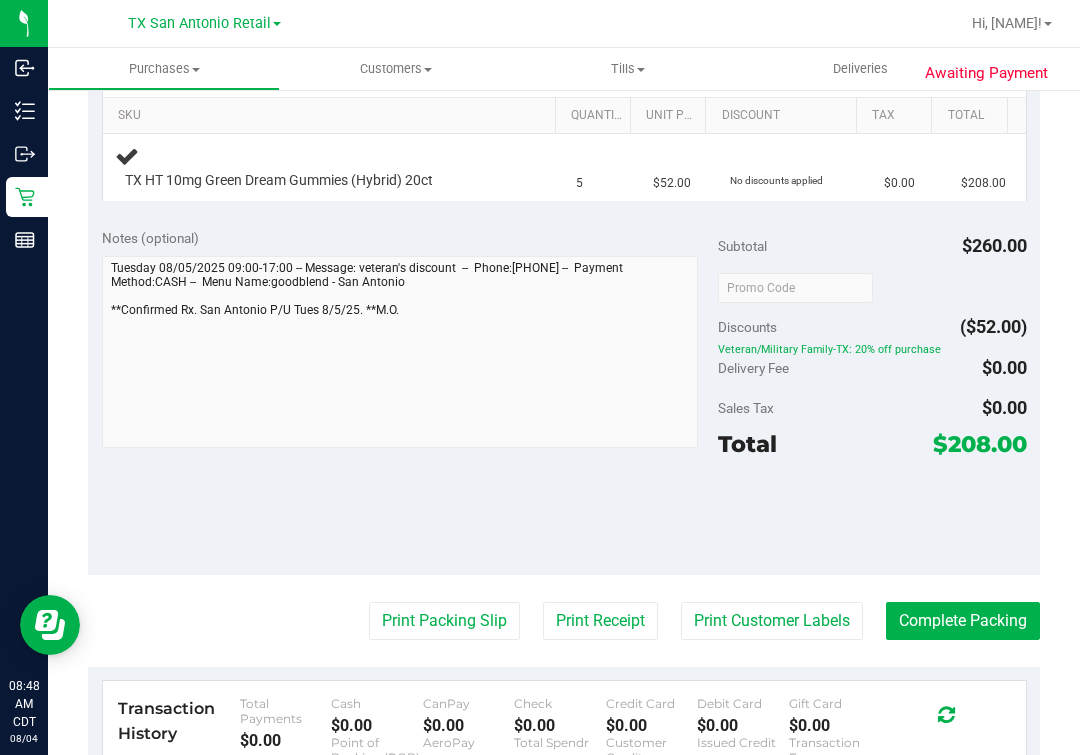 click on "Inbound Inventory Outbound Retail Reports [HOUR]:[MINUTE] [TIMEZONE] [MONTH]/[DAY]/[YEAR]  [MONTH]/[DAY]   TX [CITY] Retail    Hi, [FIRST]!
Purchases
Summary of purchases
Fulfillment
All purchases
Customers
All customers" at bounding box center [540, 377] 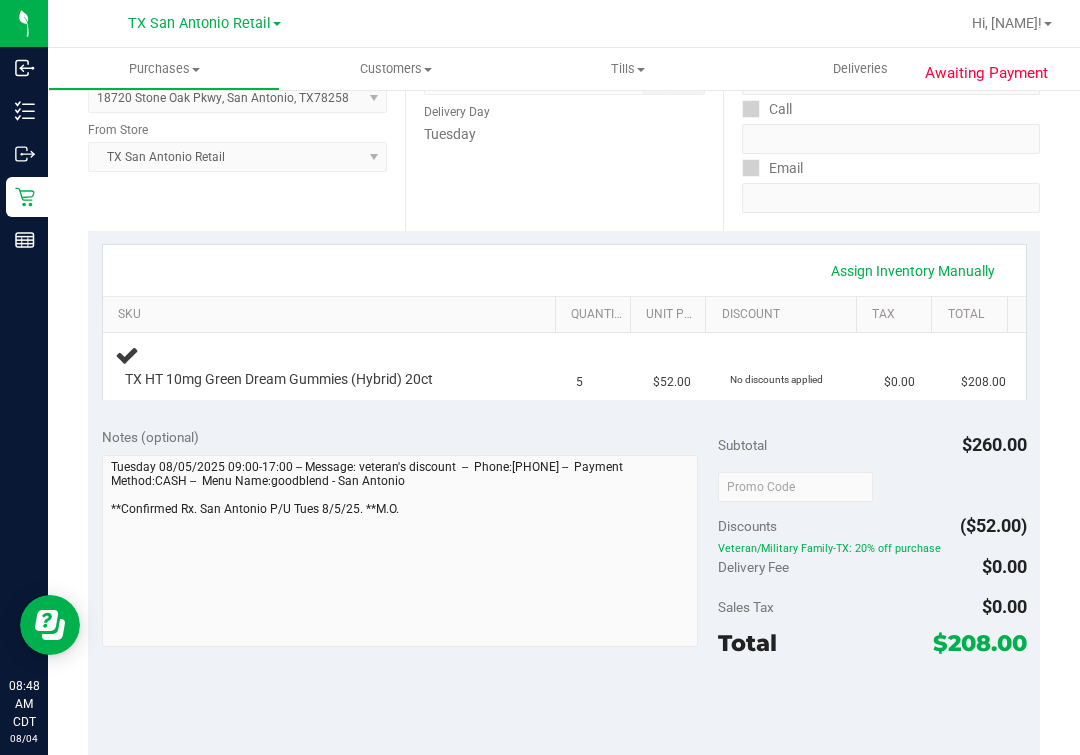 scroll, scrollTop: 0, scrollLeft: 0, axis: both 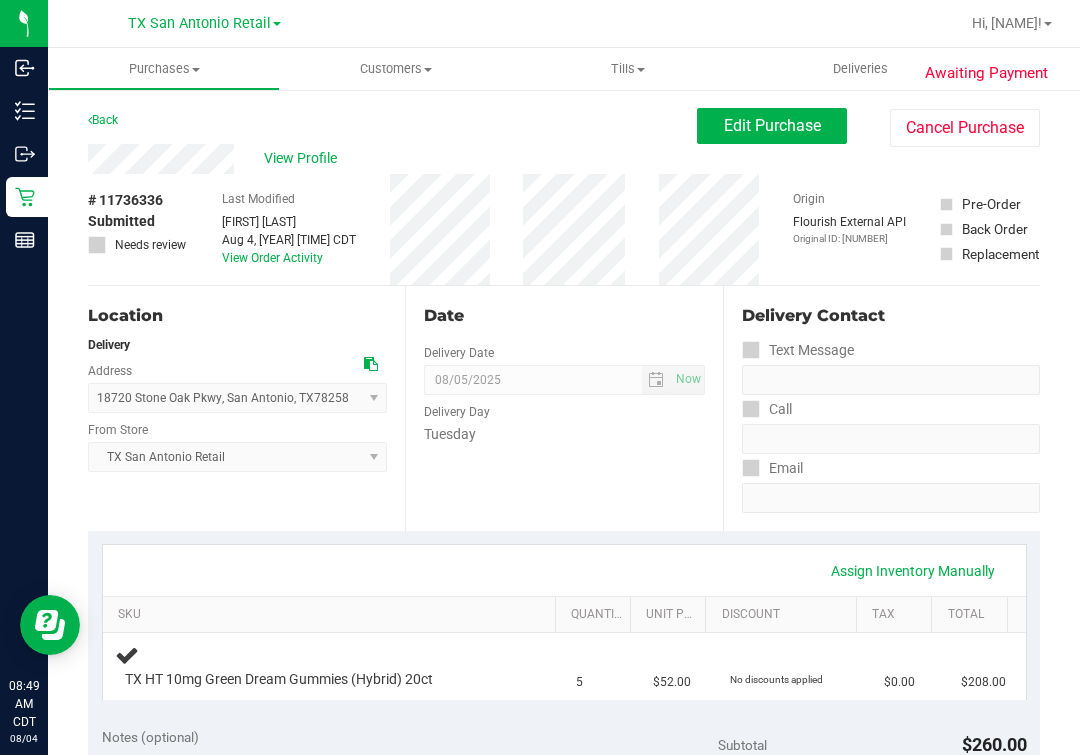 click on "Location
Delivery
Address
[NUMBER] [STREET]
, [CITY]
, [STATE]
[POSTAL_CODE]
Select address [NUMBER] [STREET]
From Store
TX San Antonio Retail Select Store Bonita Springs WC Boynton Beach WC Bradenton WC Brandon WC Brooksville WC Call Center Clermont WC Crestview WC Deerfield Beach WC Delray Beach WC Deltona WC Ft. Lauderdale WC Ft. Myers WC Gainesville WC Jax Atlantic WC JAX DC REP Jax WC Key West WC Lakeland WC Largo WC Lehigh Acres DC REP Merritt Island WC Miami 72nd WC Miami Beach WC Miami Dadeland WC Miramar DC REP North Port WC" at bounding box center [246, 408] 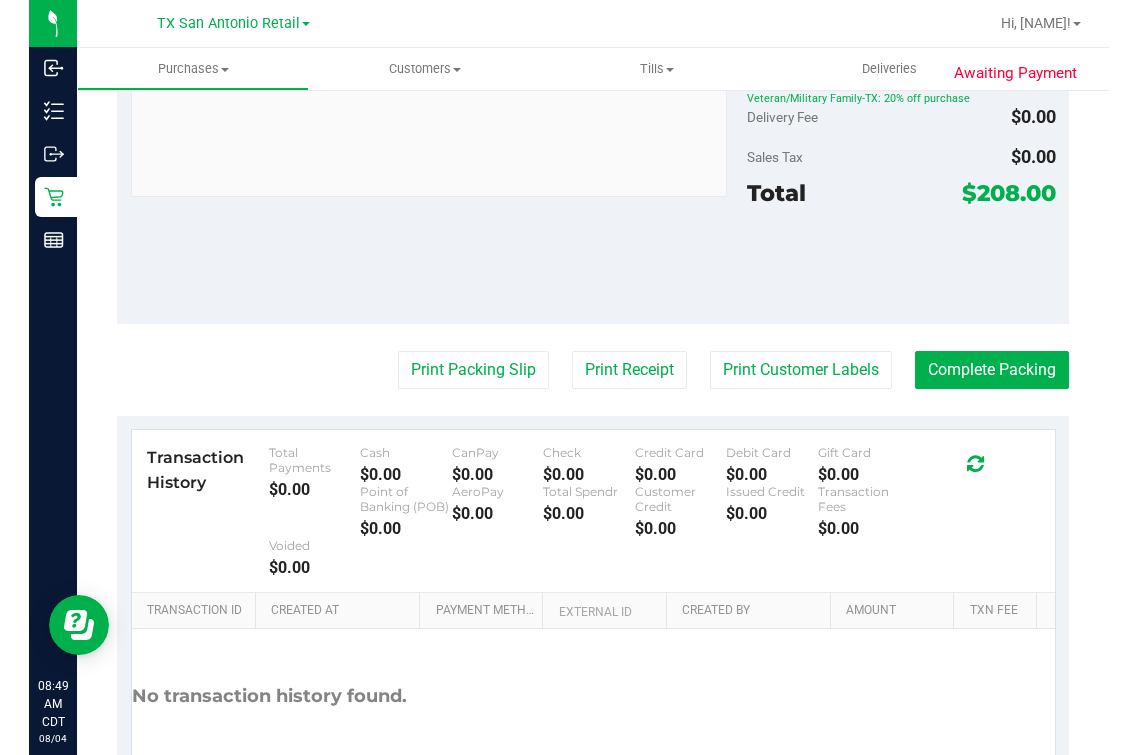 scroll, scrollTop: 0, scrollLeft: 0, axis: both 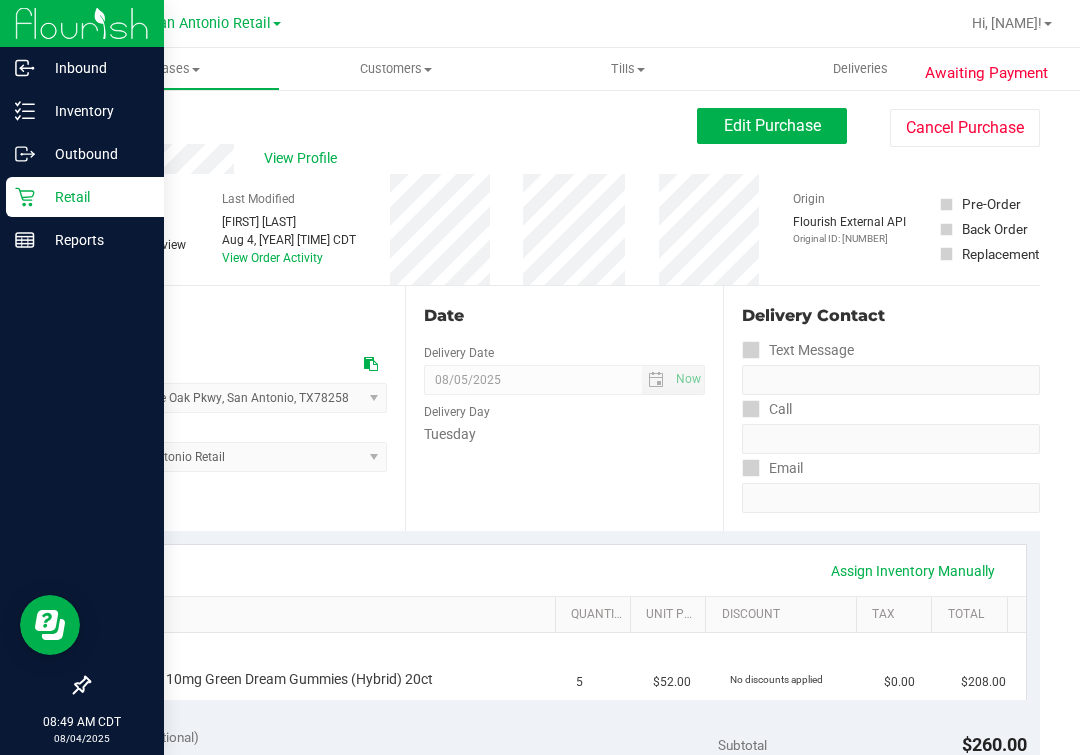click 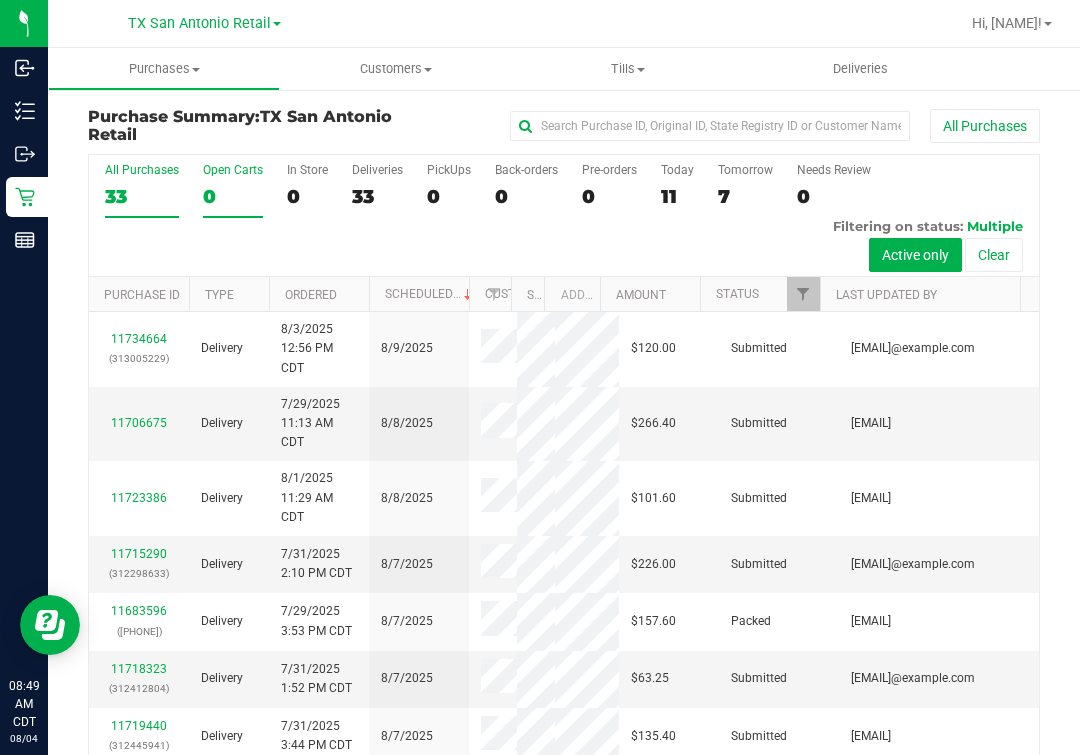 click on "All Purchases
33
Open Carts
0
In Store
0
Deliveries
33
PickUps
0
Back-orders
0
Pre-orders
0
Today
11
Tomorrow
7" at bounding box center [564, 216] 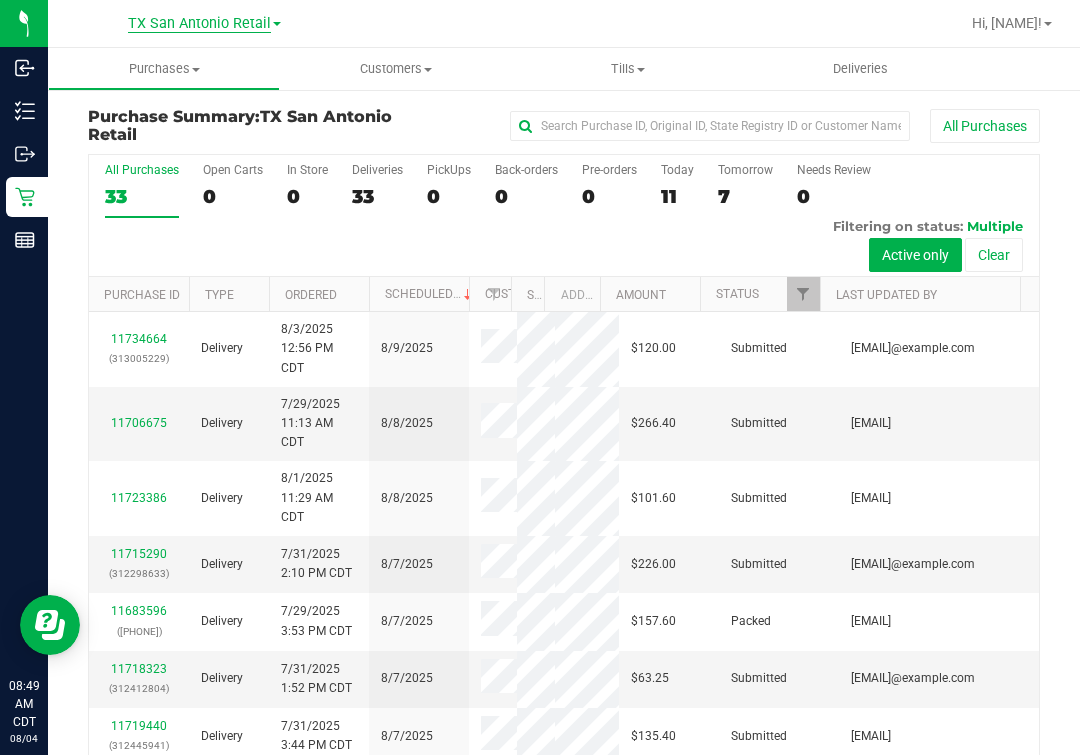 click on "TX San Antonio Retail" at bounding box center [199, 24] 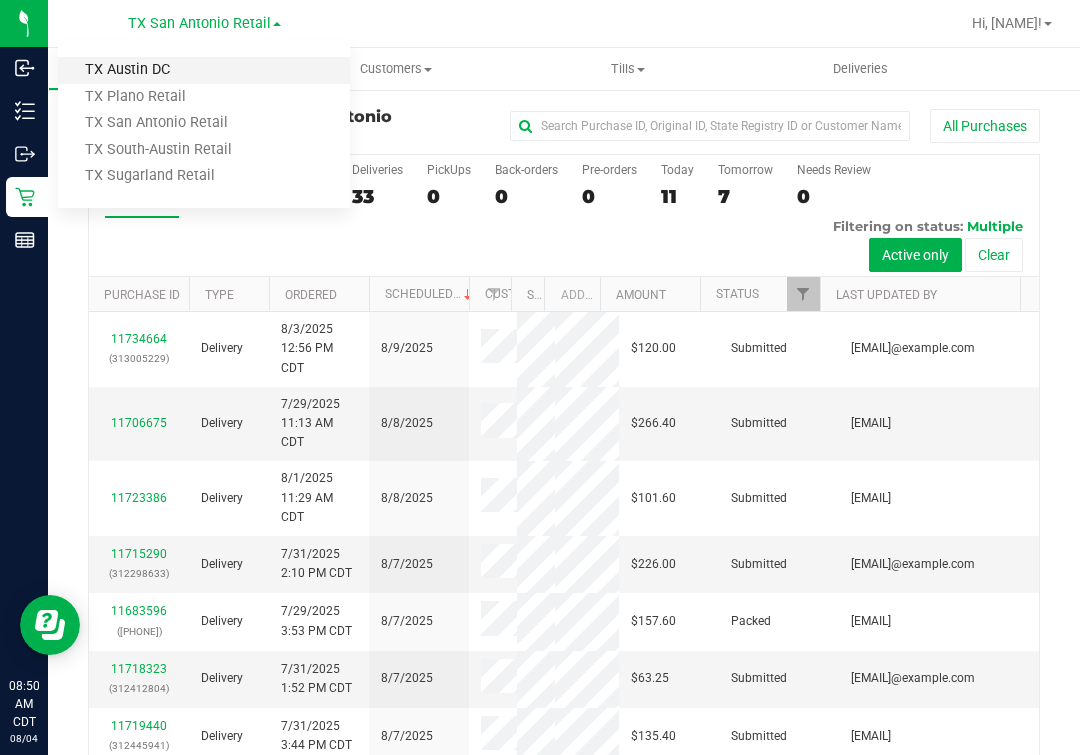 click on "TX Austin DC" at bounding box center [204, 70] 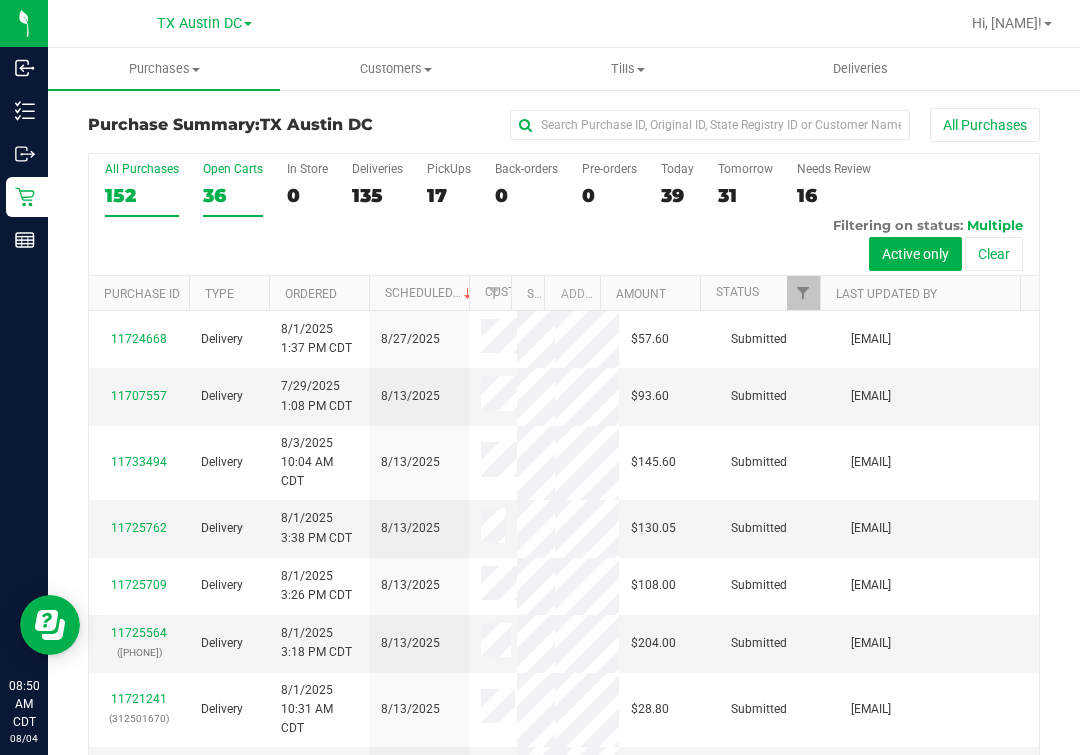 click on "36" at bounding box center (233, 195) 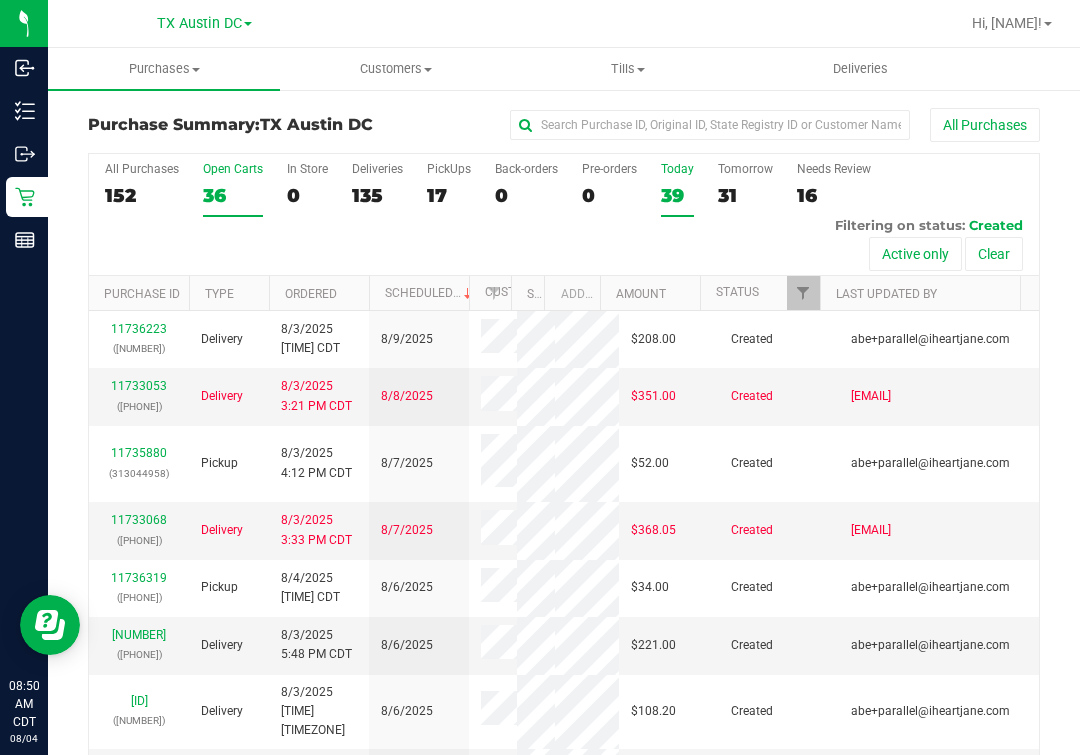 click on "39" at bounding box center [677, 195] 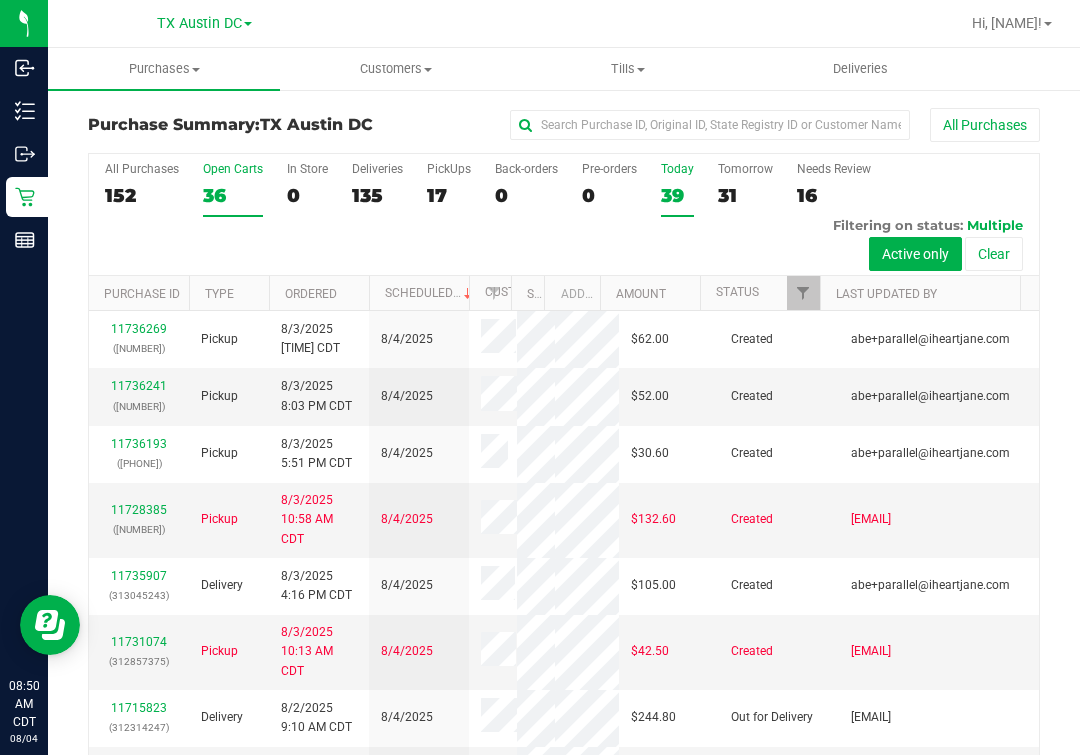 click on "36" at bounding box center (233, 195) 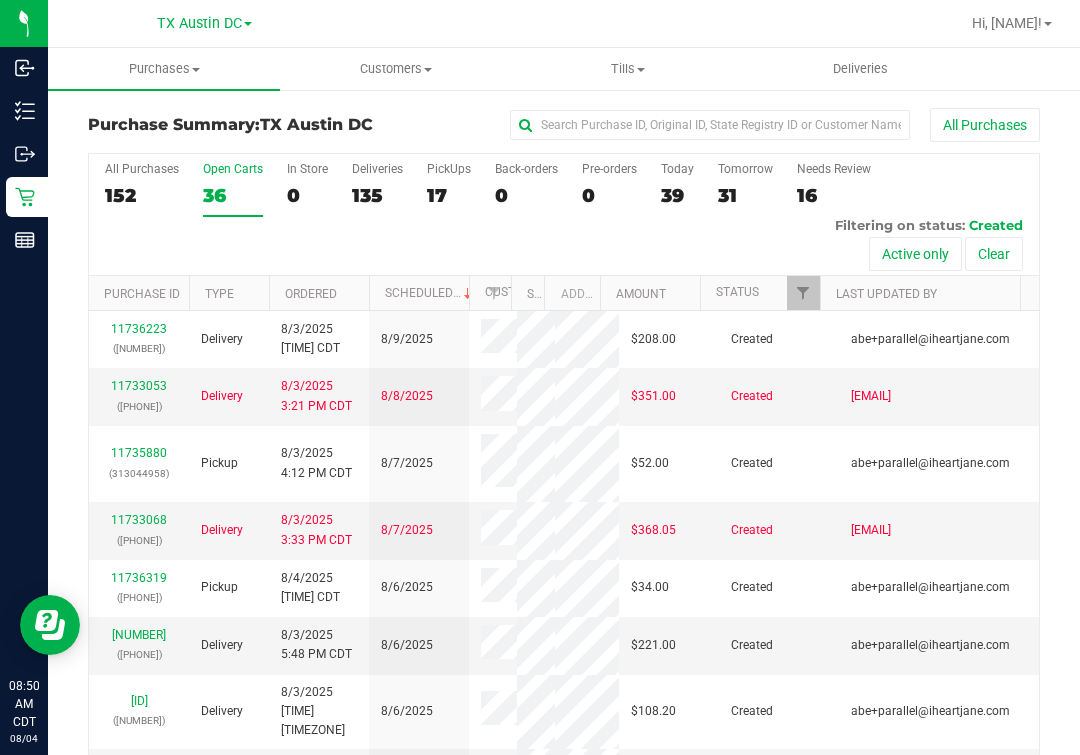 click on "Open Carts" at bounding box center (233, 169) 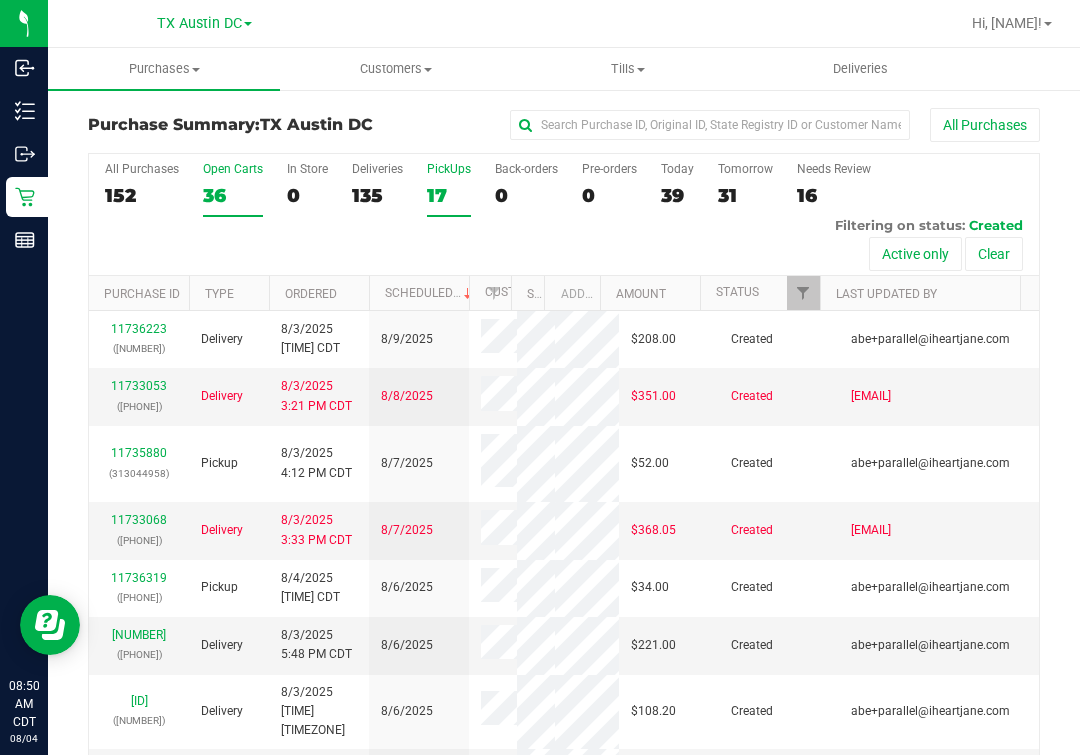 click on "PickUps
17" at bounding box center [449, 189] 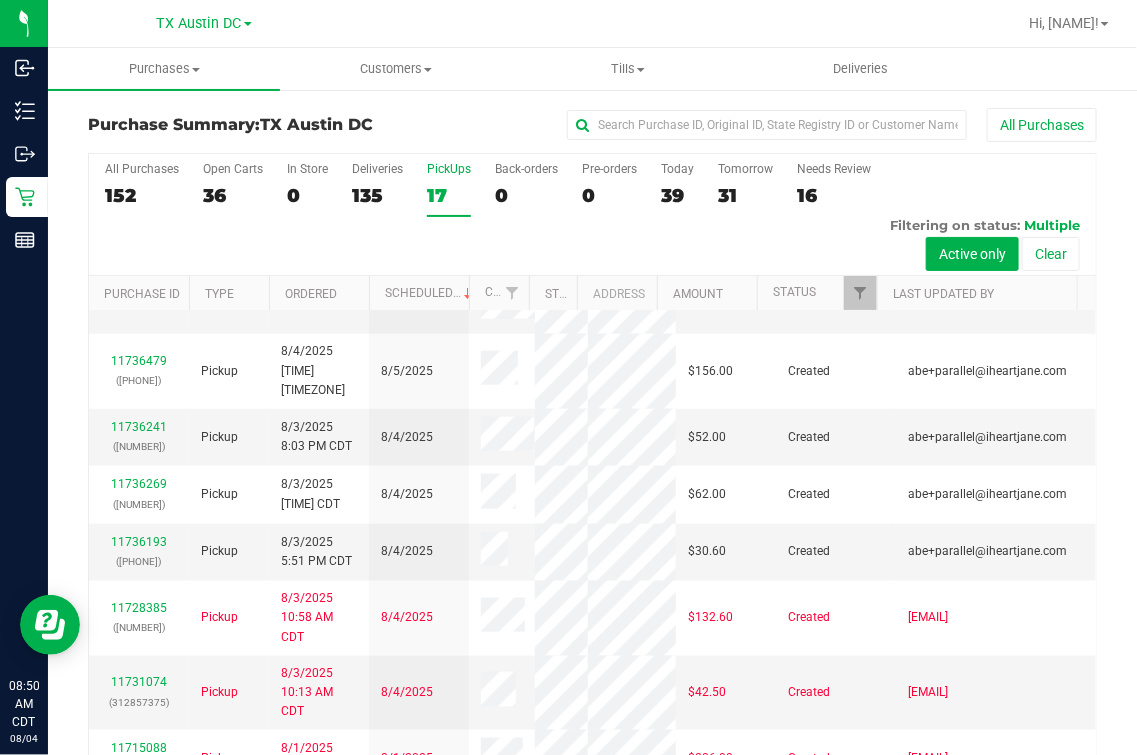 scroll, scrollTop: 0, scrollLeft: 0, axis: both 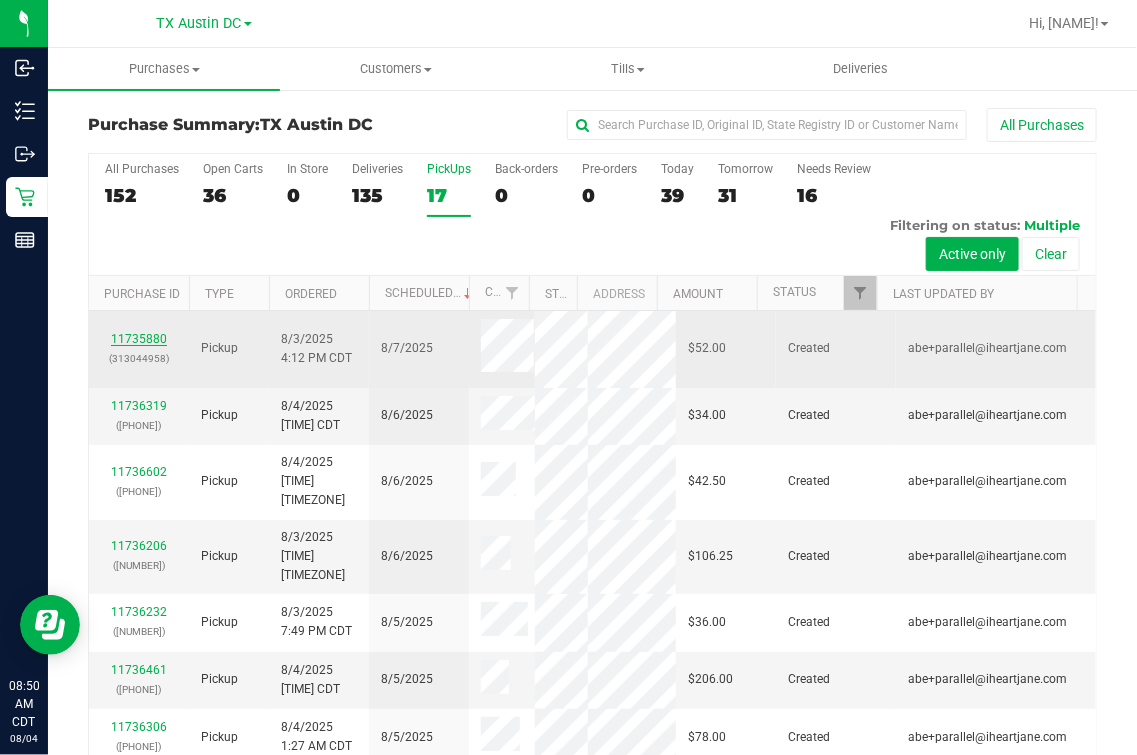 click on "11735880" at bounding box center (139, 339) 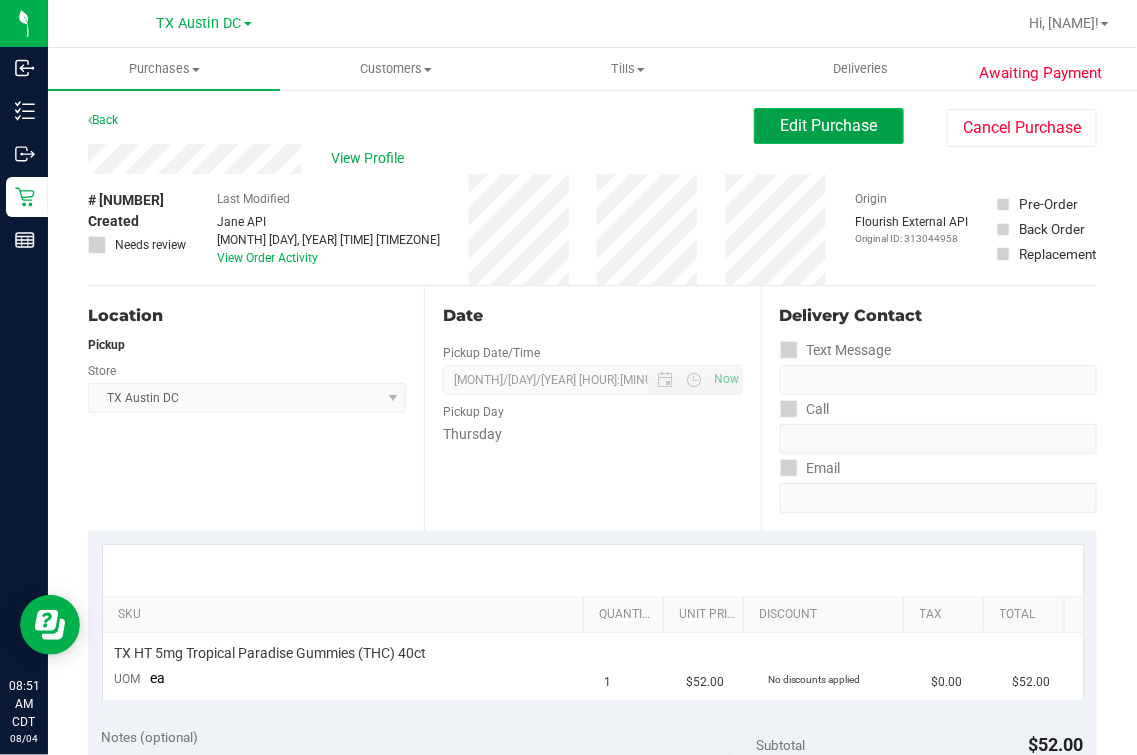 click on "Edit Purchase" at bounding box center (829, 125) 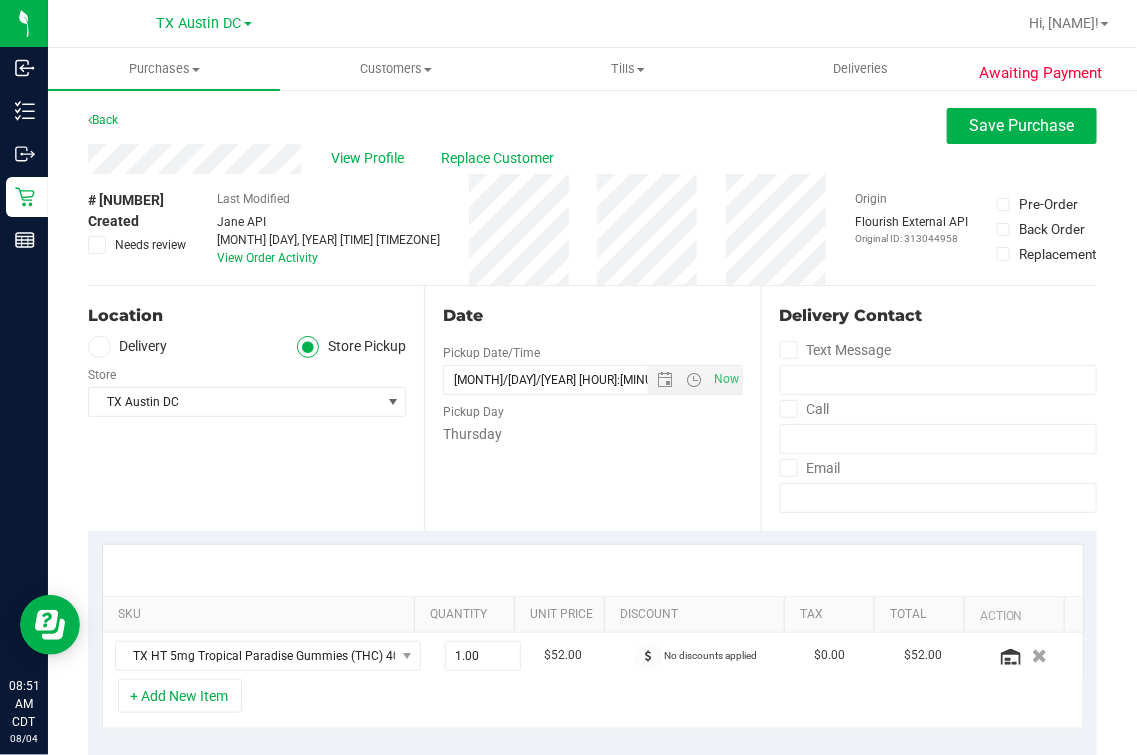 click on "# 11735880
Created
Needs review
Last Modified
[FIRST] [LAST]
Aug 3, 2025 4:12:00 PM CDT
View Order Activity
Origin
Flourish External API
Original ID: 313044958
Pre-Order
Back Order" at bounding box center [592, 229] 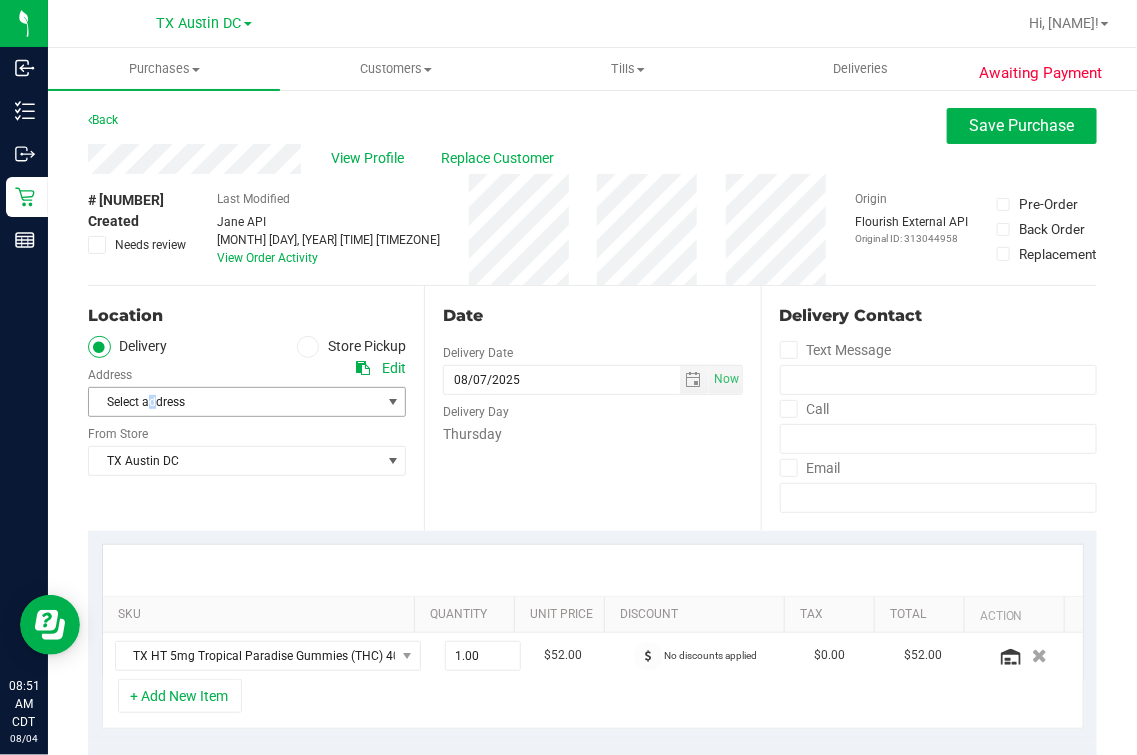 click on "Select address" at bounding box center [227, 402] 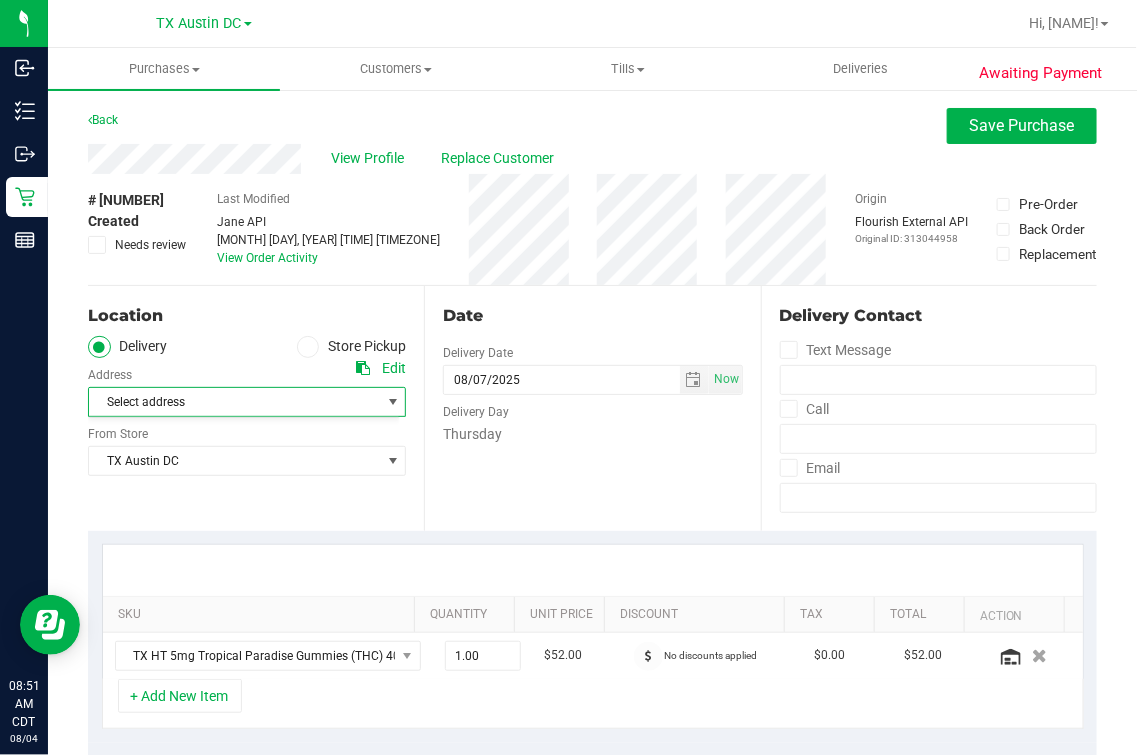 click on "Date
Delivery Date
[DATE]
Now
[DATE] [TIME]
Now
Delivery Day
[DAY]" at bounding box center (592, 408) 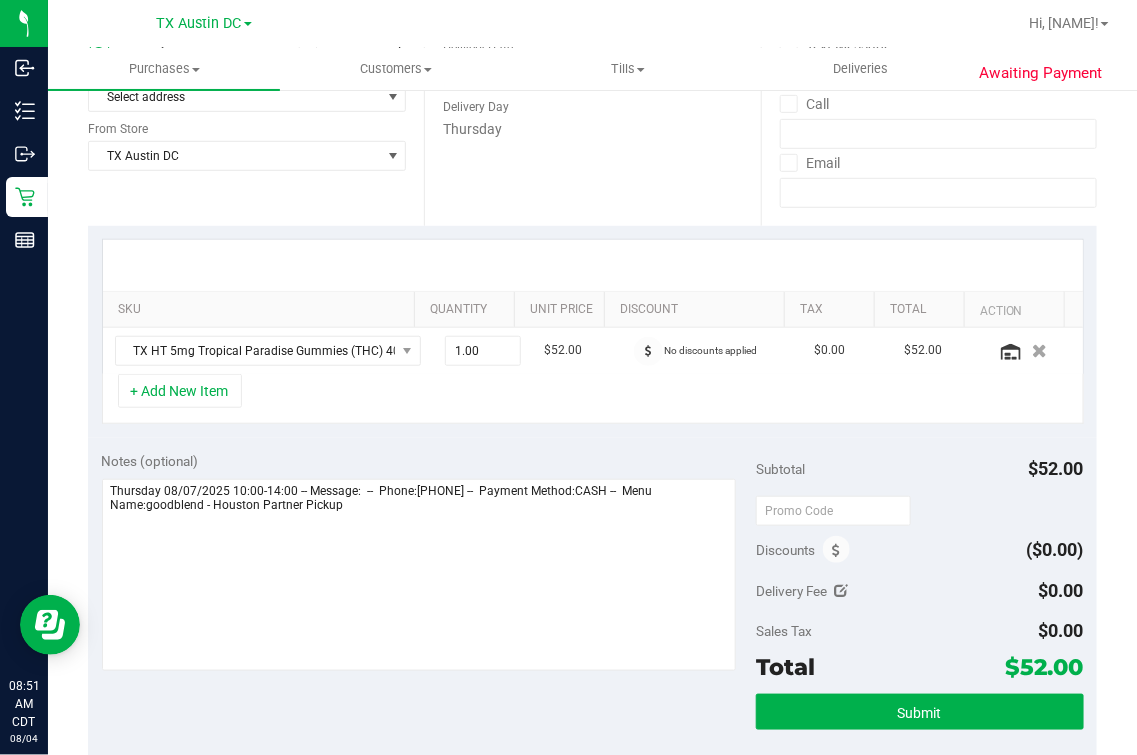 scroll, scrollTop: 0, scrollLeft: 0, axis: both 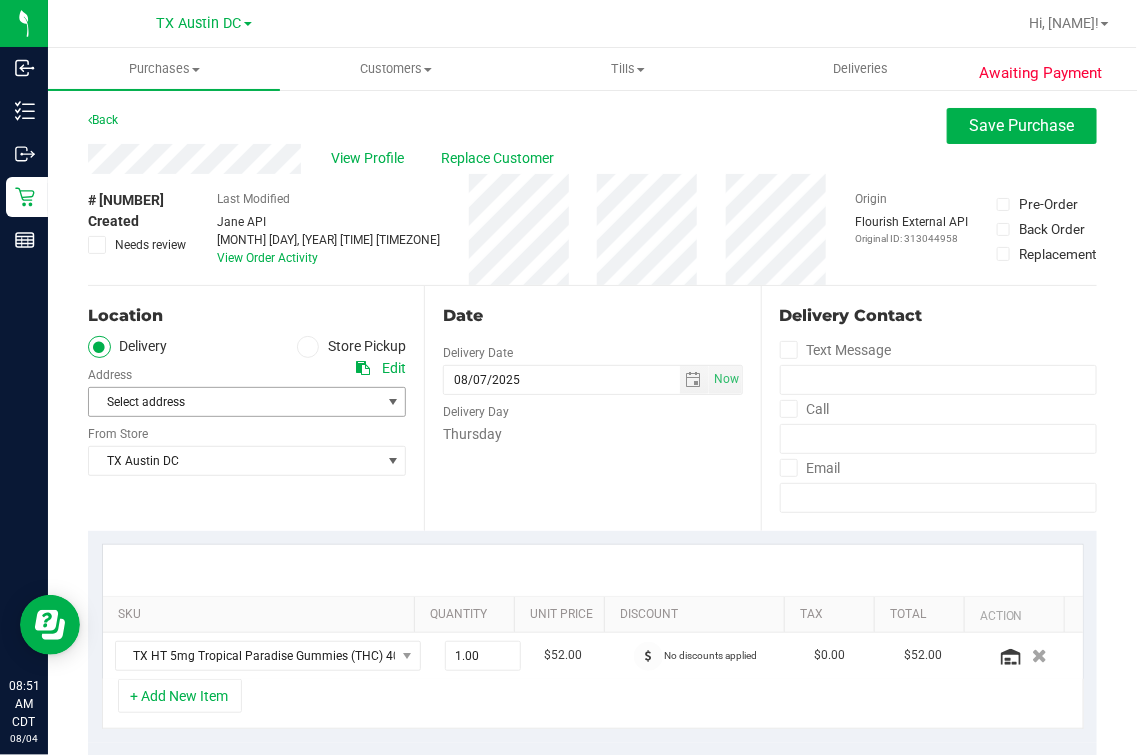 click on "Select address" at bounding box center (227, 402) 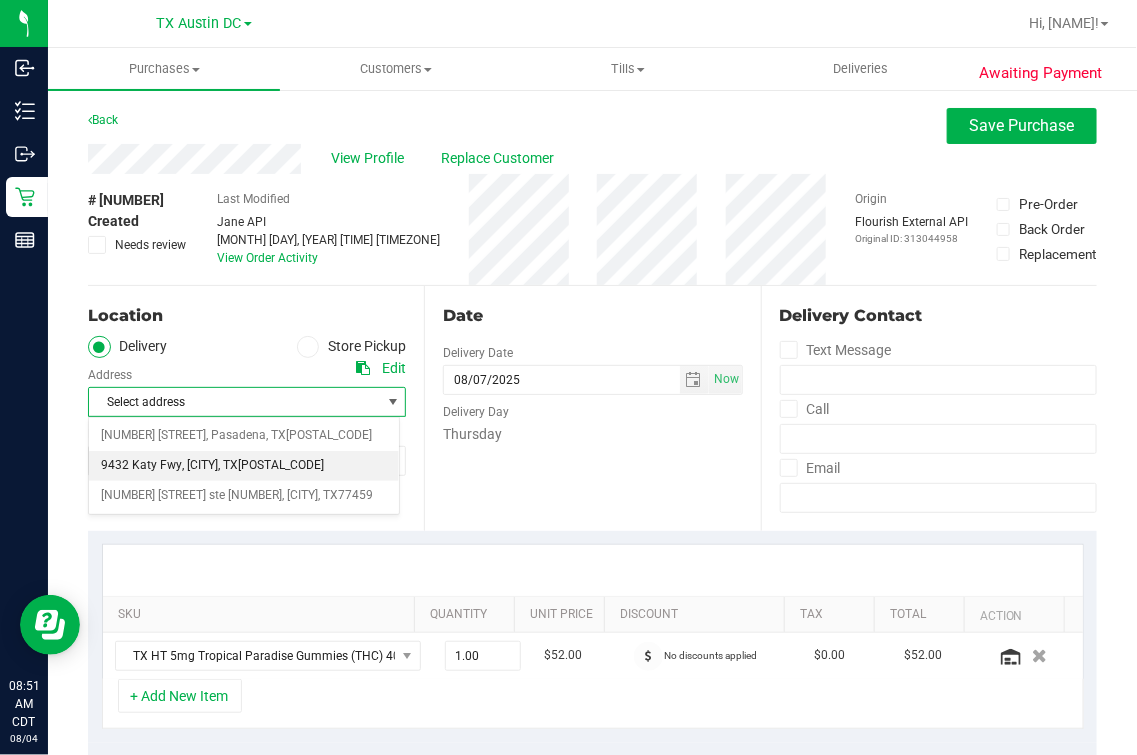 click on "[POSTAL_CODE]" at bounding box center [281, 466] 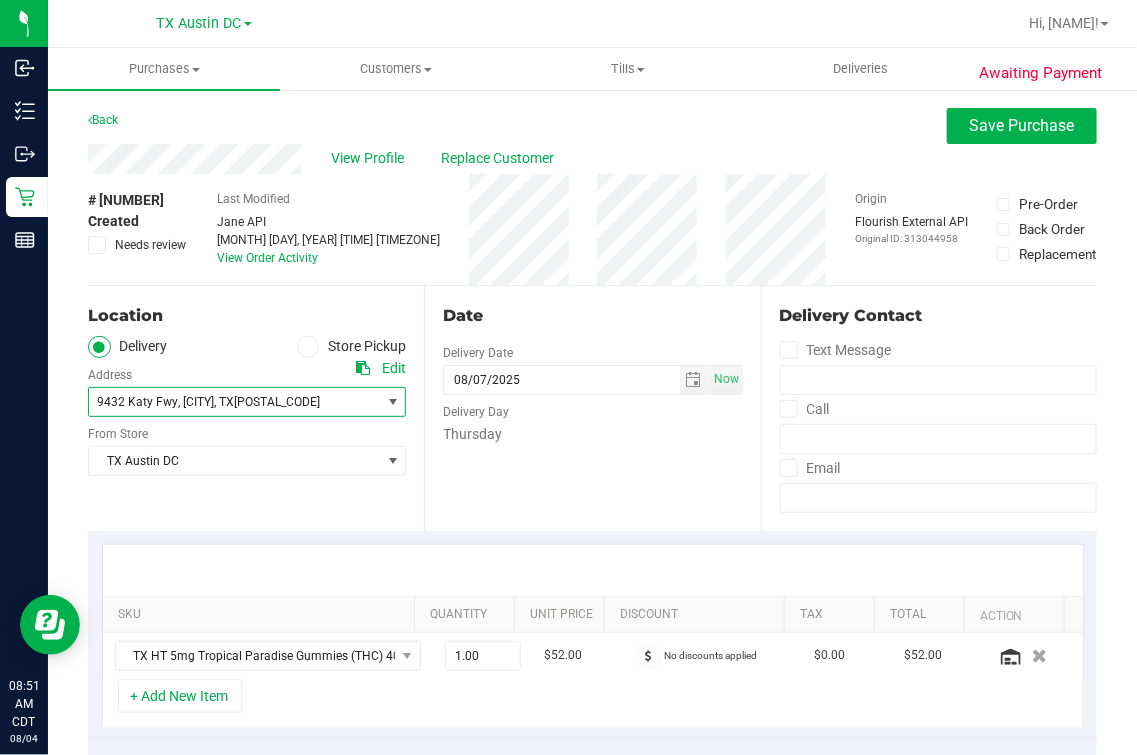 click on "Date
Delivery Date
[DATE]
Now
[DATE] [TIME]
Now
Delivery Day
[DAY]" at bounding box center (592, 408) 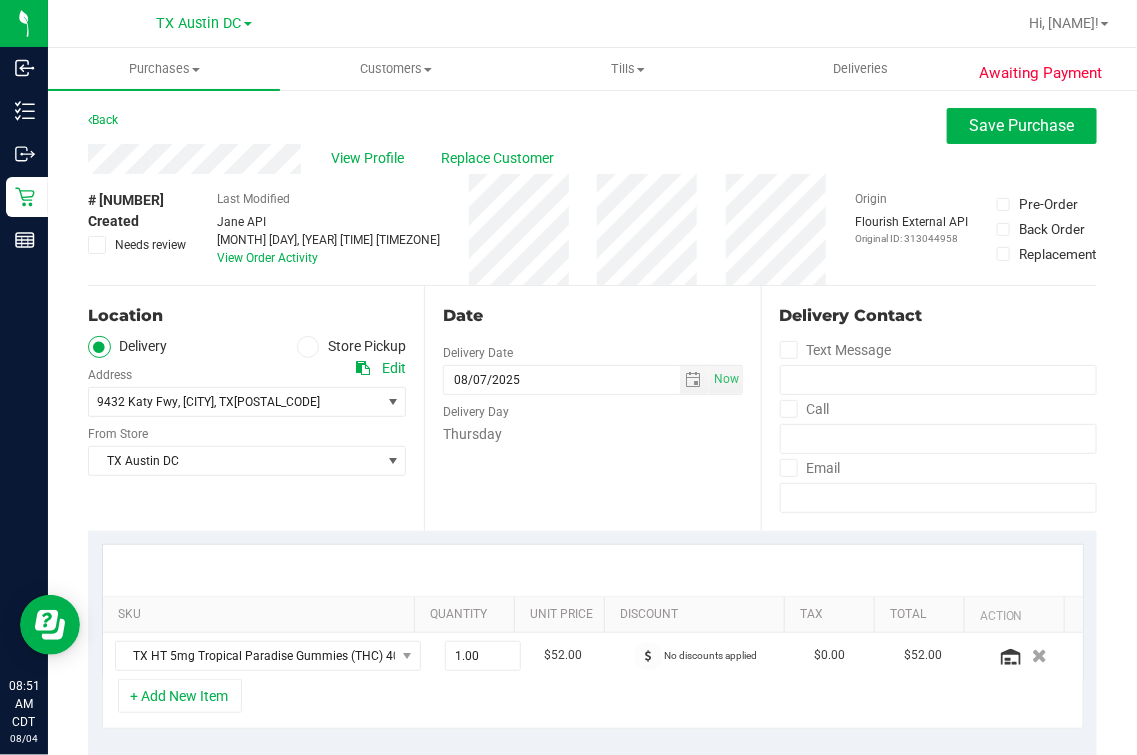 click on "Address
Edit
9432 Katy Fwy
, [CITY]
, [STATE]
[ZIP]
Select address 6107 LACEY OAK DR 9432 Katy Fwy 4220 Cartwright Rd ste 303
From Store
[STATE] Austin DC Select Store Bonita Springs WC Boynton Beach WC Bradenton WC Brandon WC Brooksville WC Call Center Clermont WC Crestview WC Deerfield Beach WC Delray Beach WC Deltona WC Ft. Myers WC" at bounding box center (256, 408) 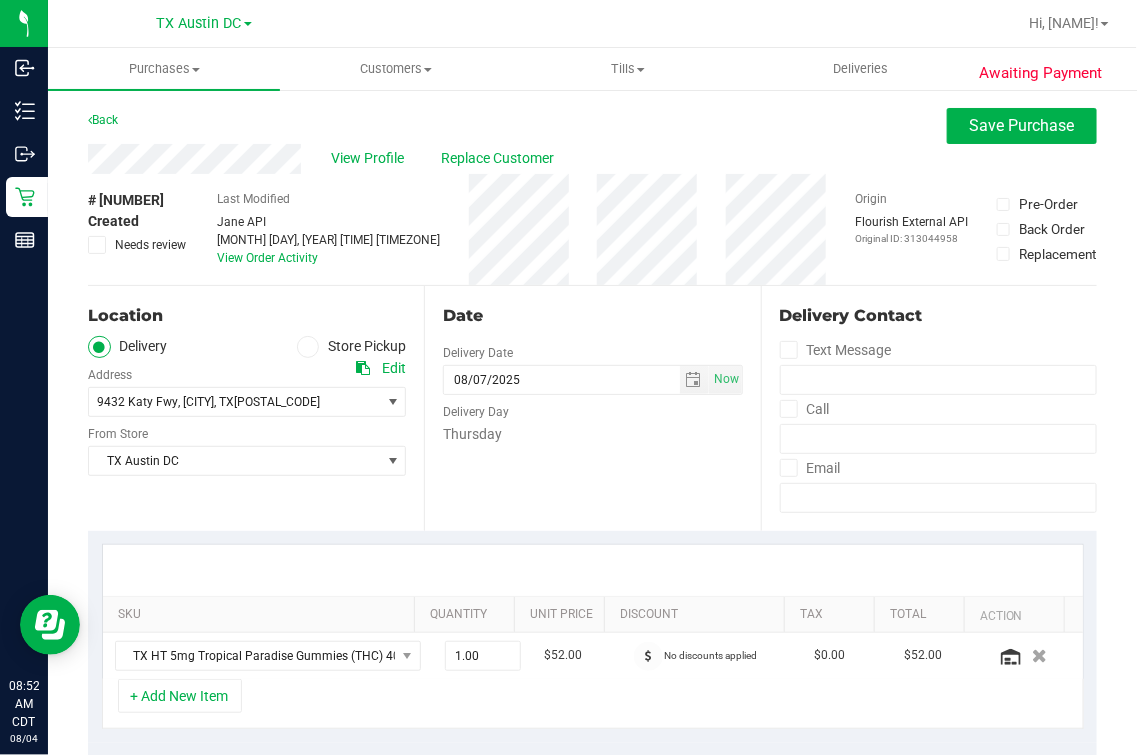 click on "Date
Delivery Date
[DATE]
Now
[DATE] [TIME]
Now
Delivery Day
[DAY]" at bounding box center (592, 408) 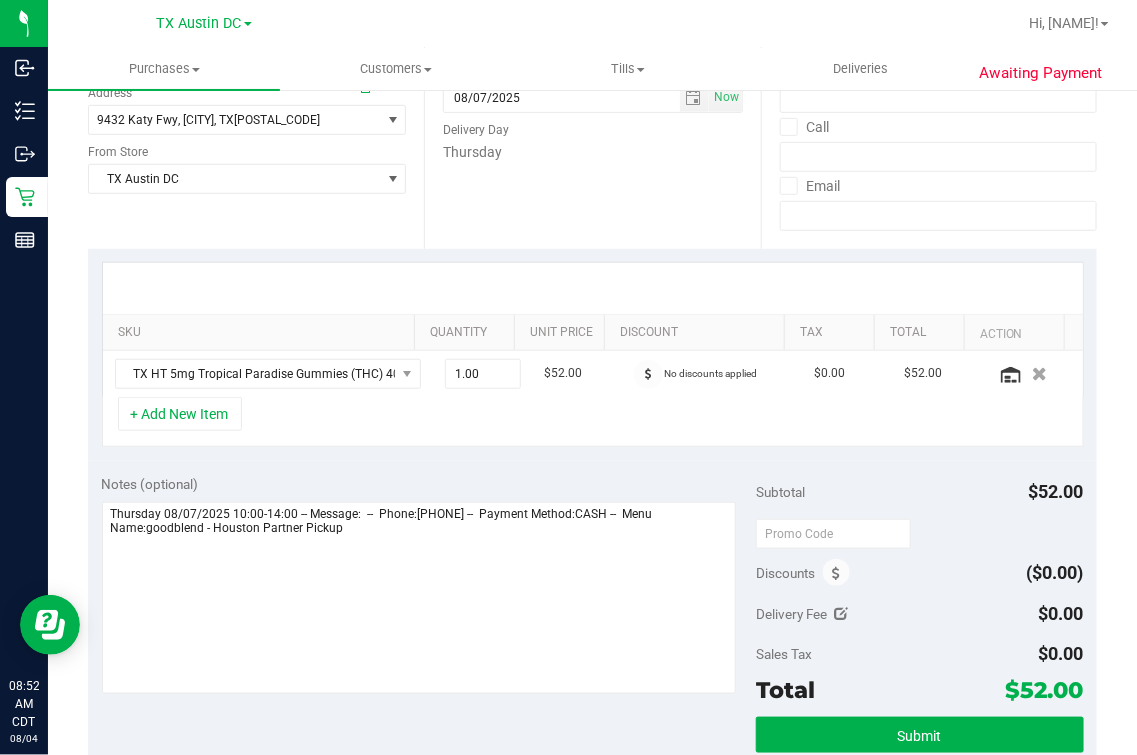 scroll, scrollTop: 499, scrollLeft: 0, axis: vertical 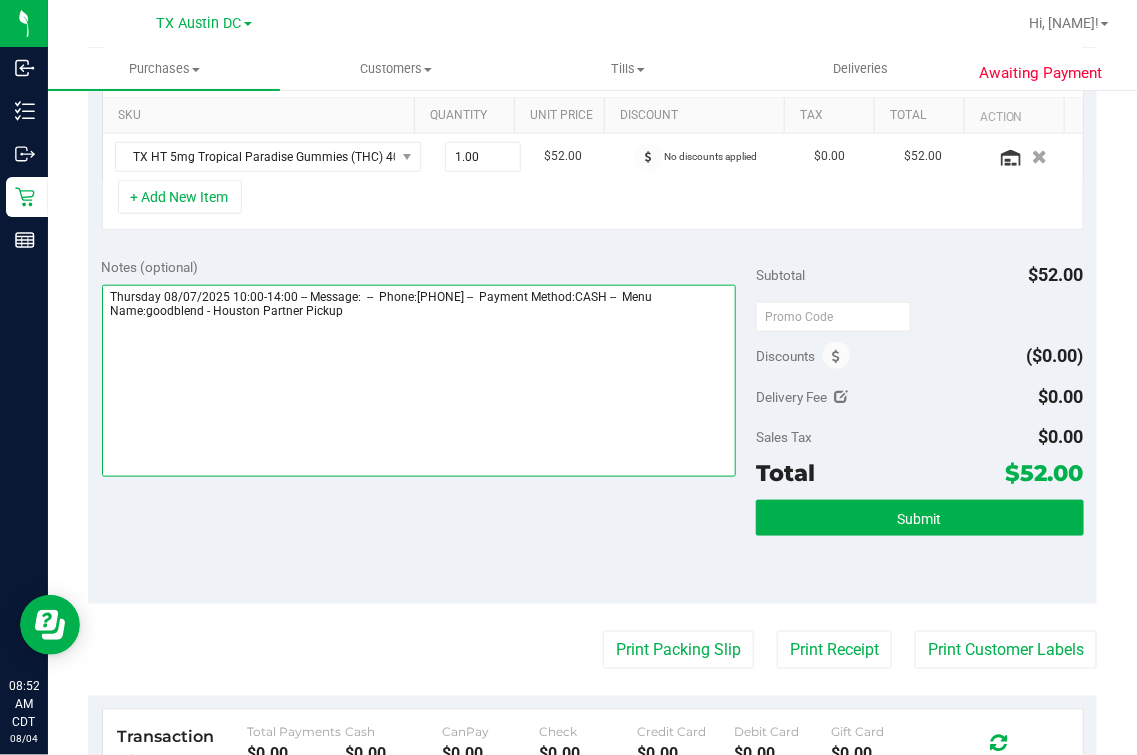 click at bounding box center (419, 381) 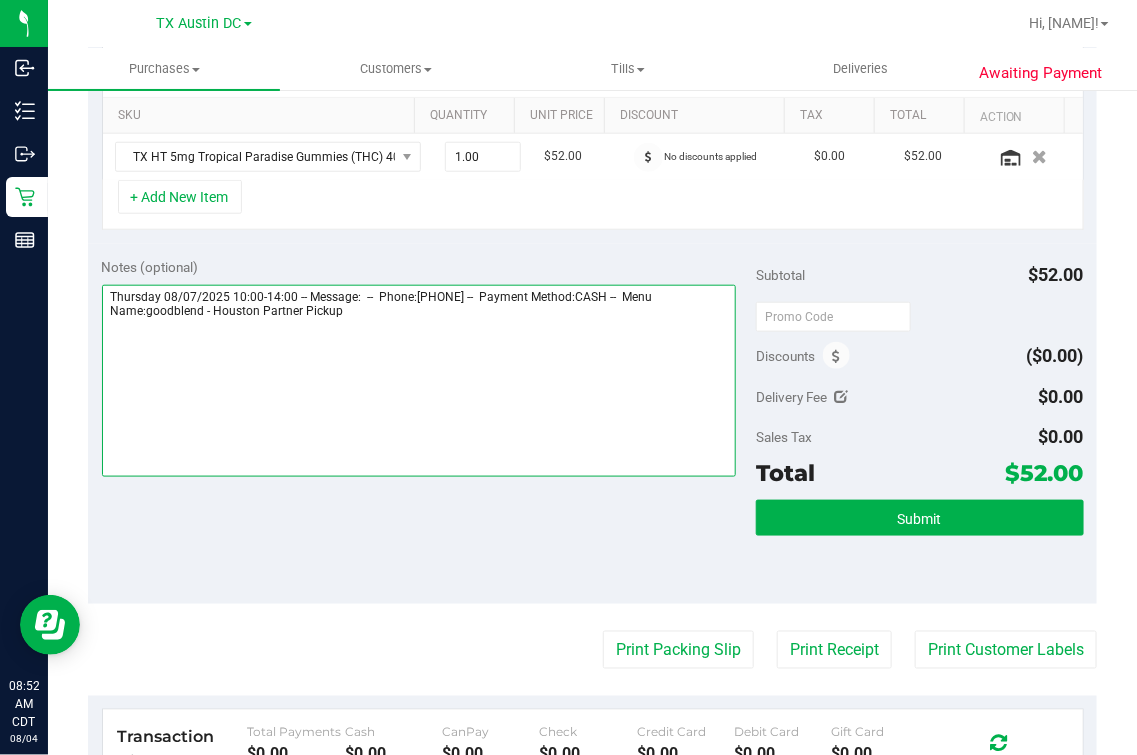 scroll, scrollTop: 0, scrollLeft: 0, axis: both 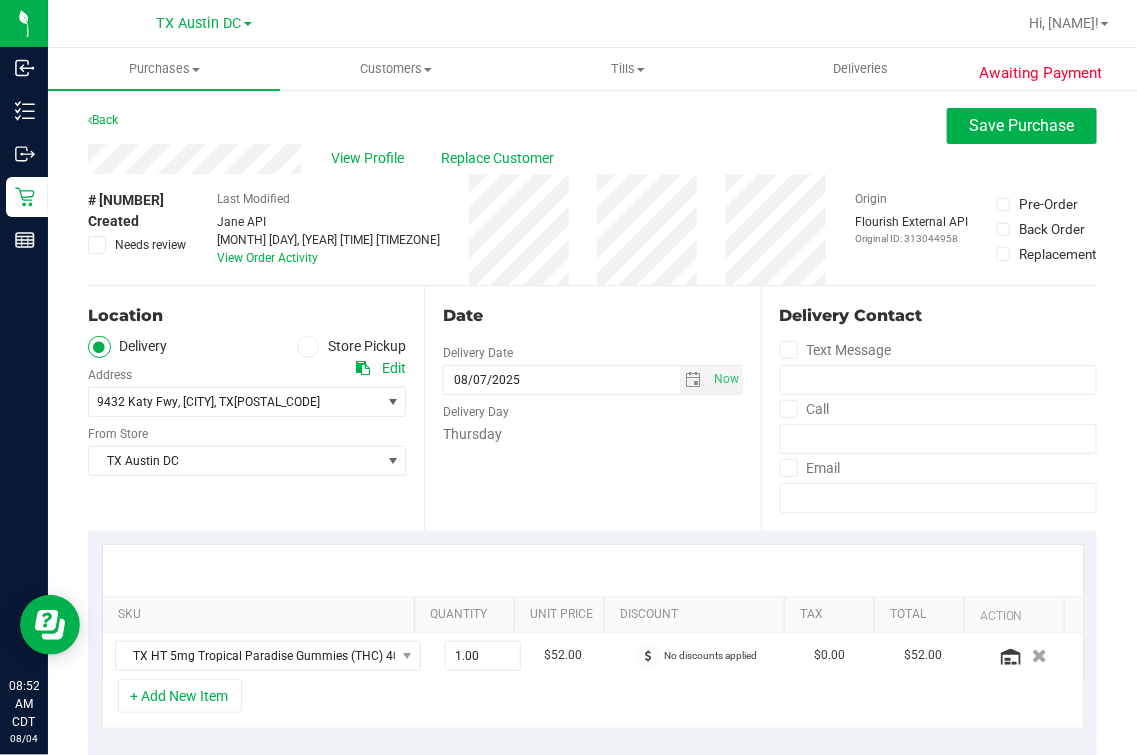 click on "Date
Delivery Date
[DATE]
Now
[DATE] [TIME]
Now
Delivery Day
[DAY]" at bounding box center [592, 408] 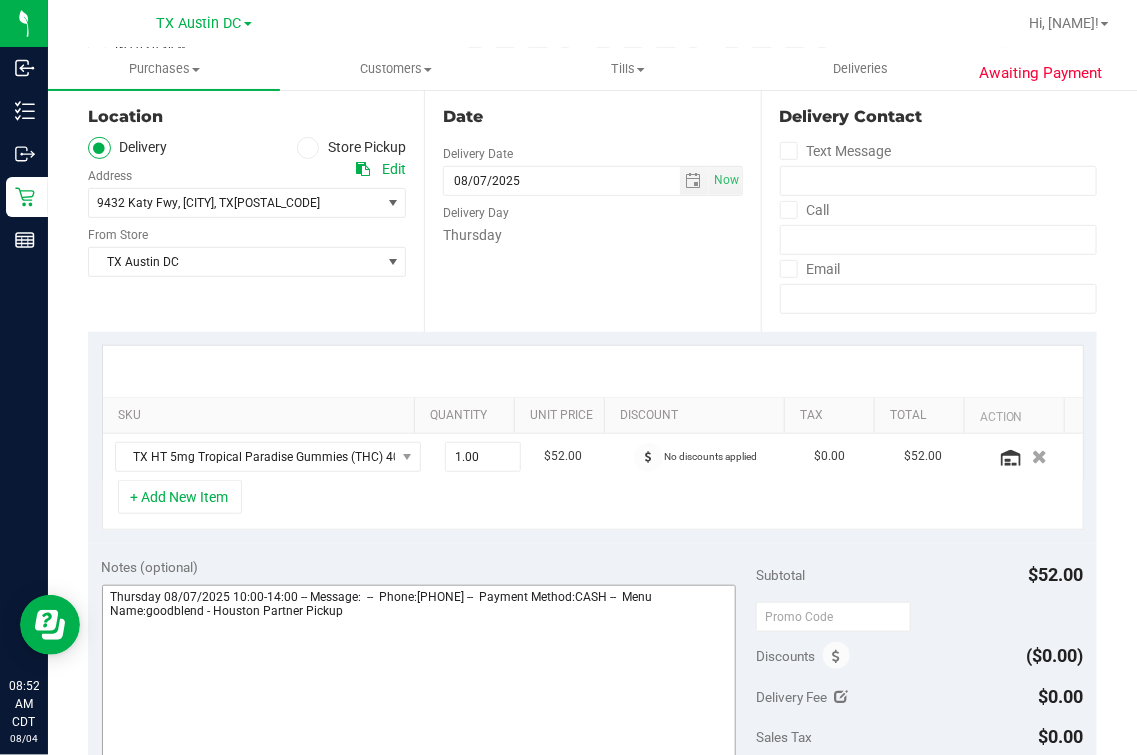 scroll, scrollTop: 249, scrollLeft: 0, axis: vertical 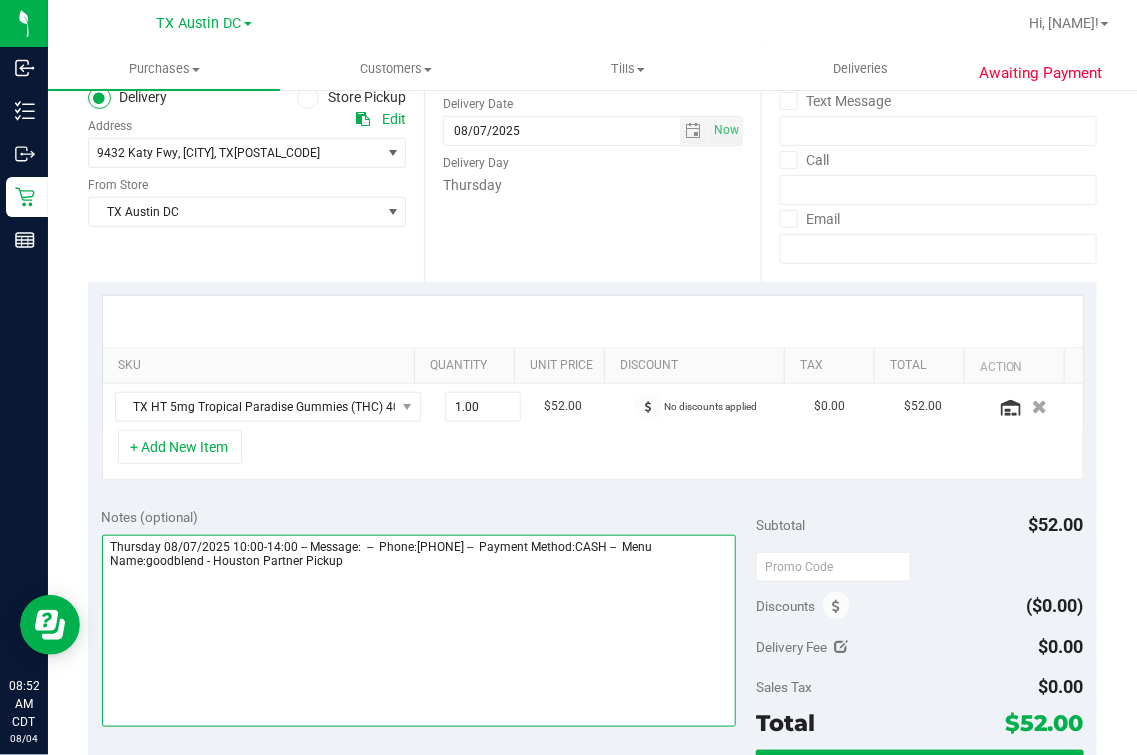 click at bounding box center (419, 631) 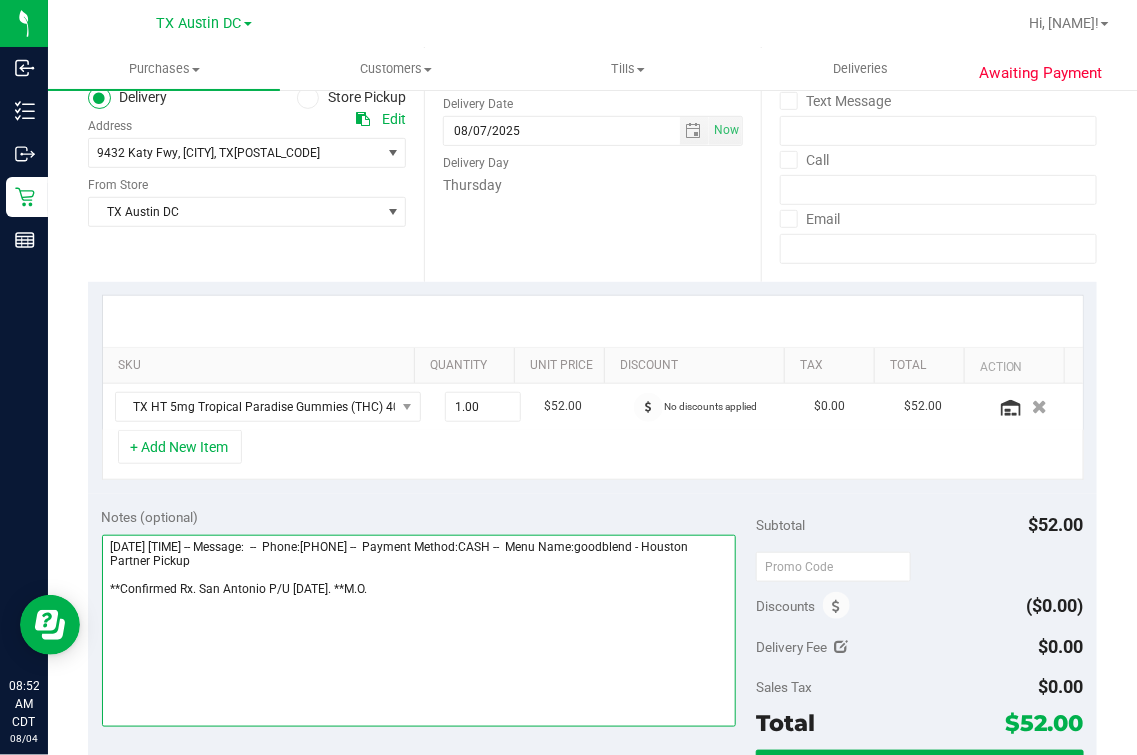 scroll, scrollTop: 0, scrollLeft: 0, axis: both 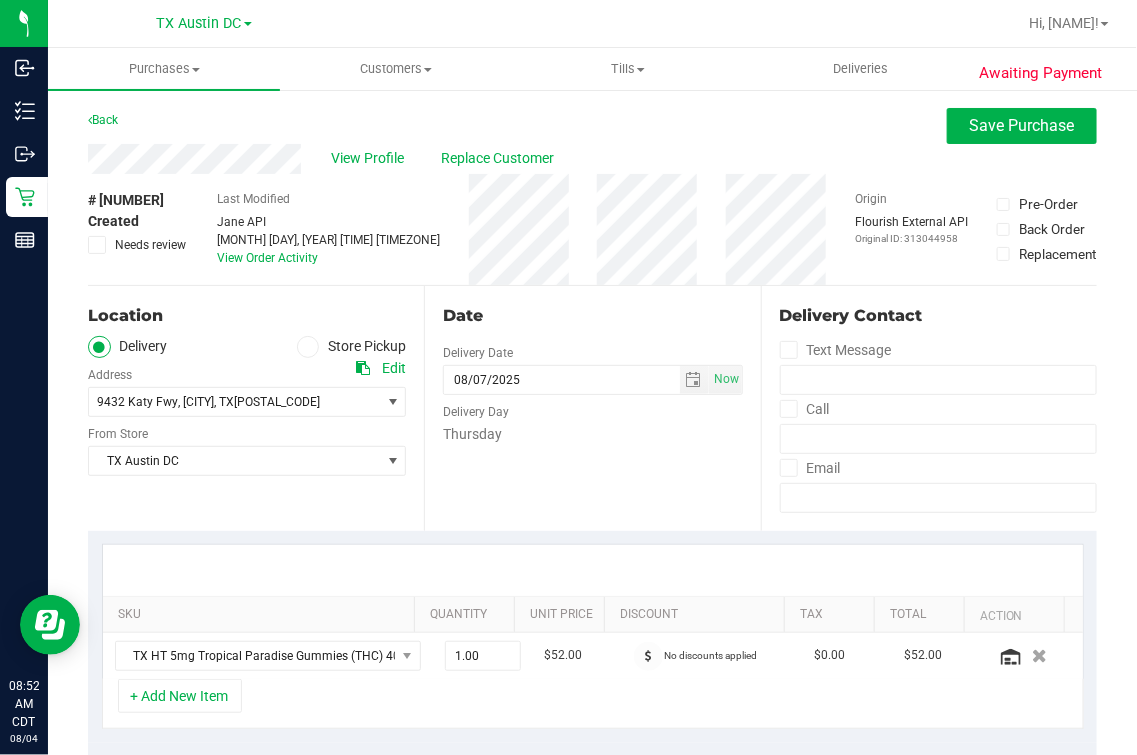 click on "Date
Delivery Date
[DATE]
Now
[DATE] [TIME]
Now
Delivery Day
[DAY]" at bounding box center (592, 408) 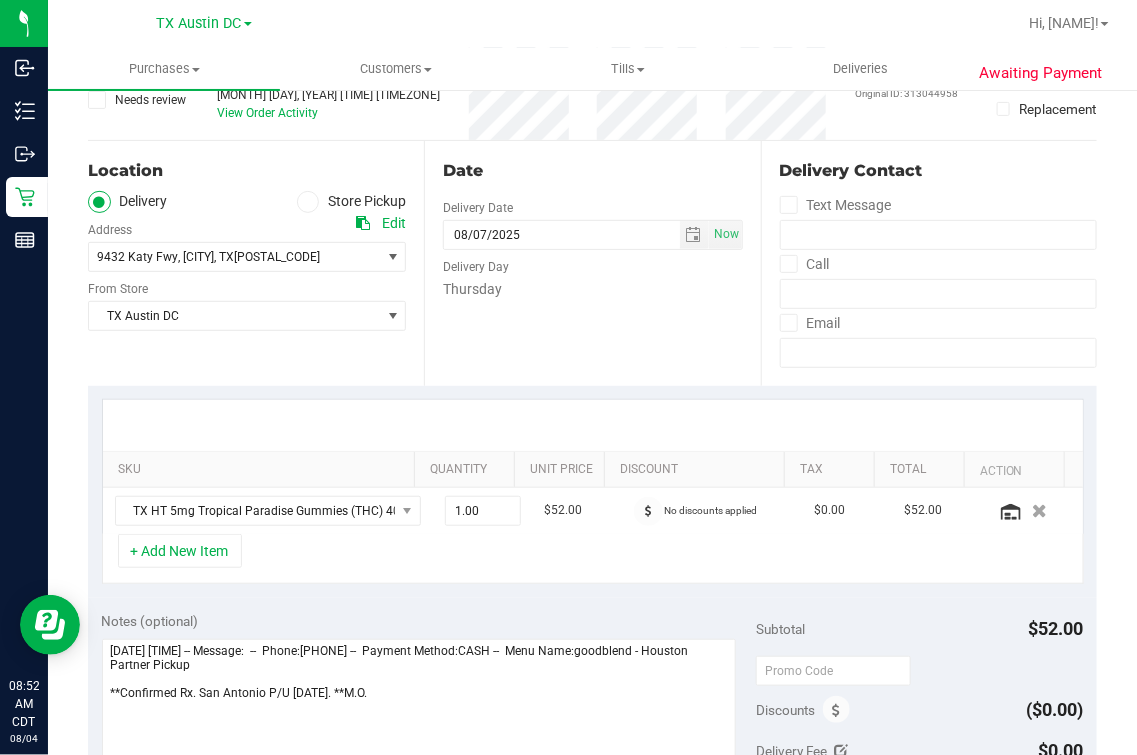 scroll, scrollTop: 249, scrollLeft: 0, axis: vertical 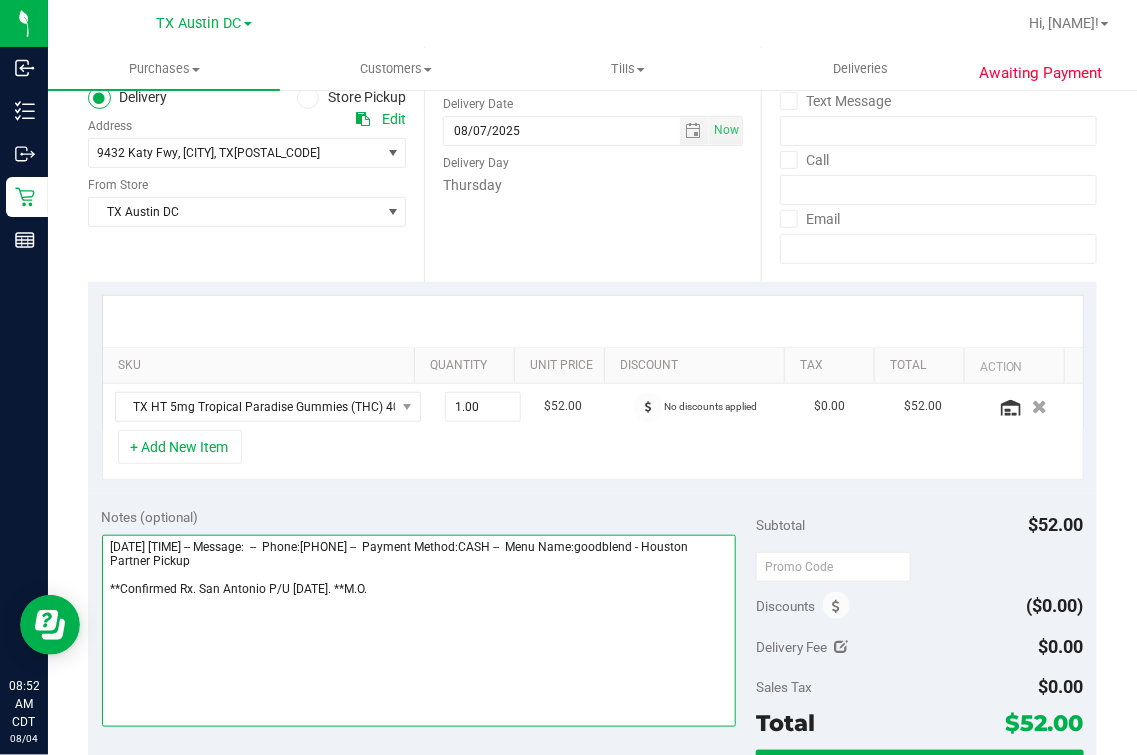click at bounding box center [419, 631] 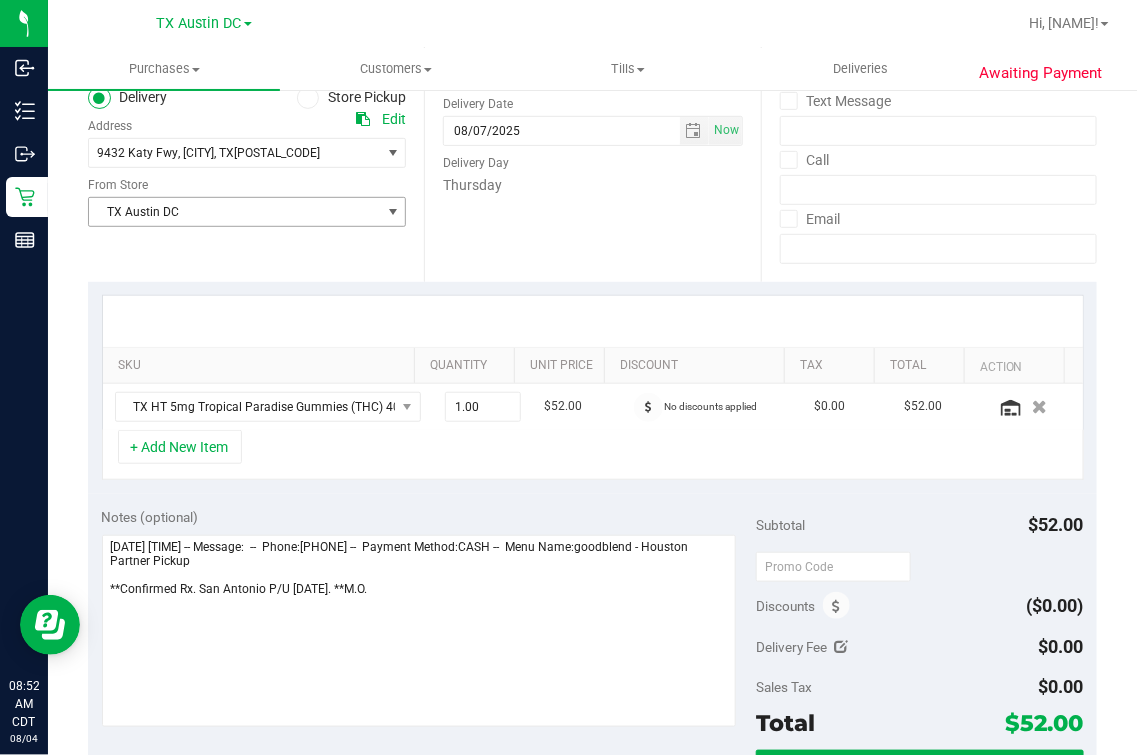 click on "TX Austin DC" at bounding box center [234, 212] 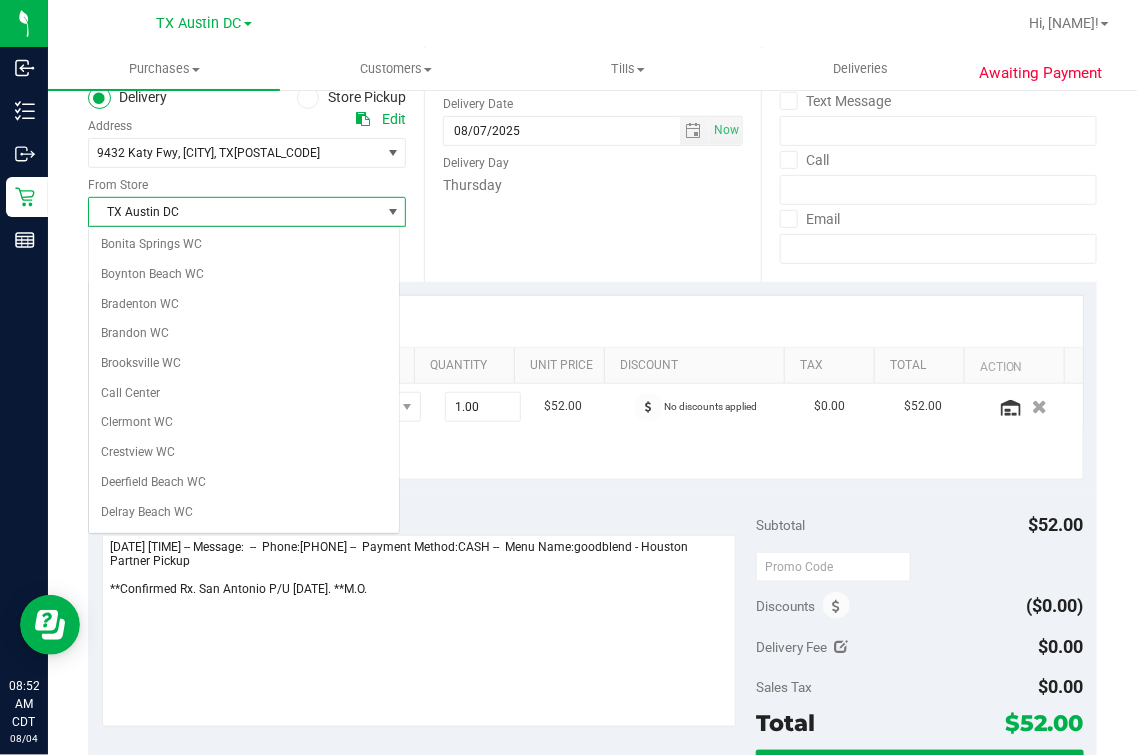 scroll, scrollTop: 1225, scrollLeft: 0, axis: vertical 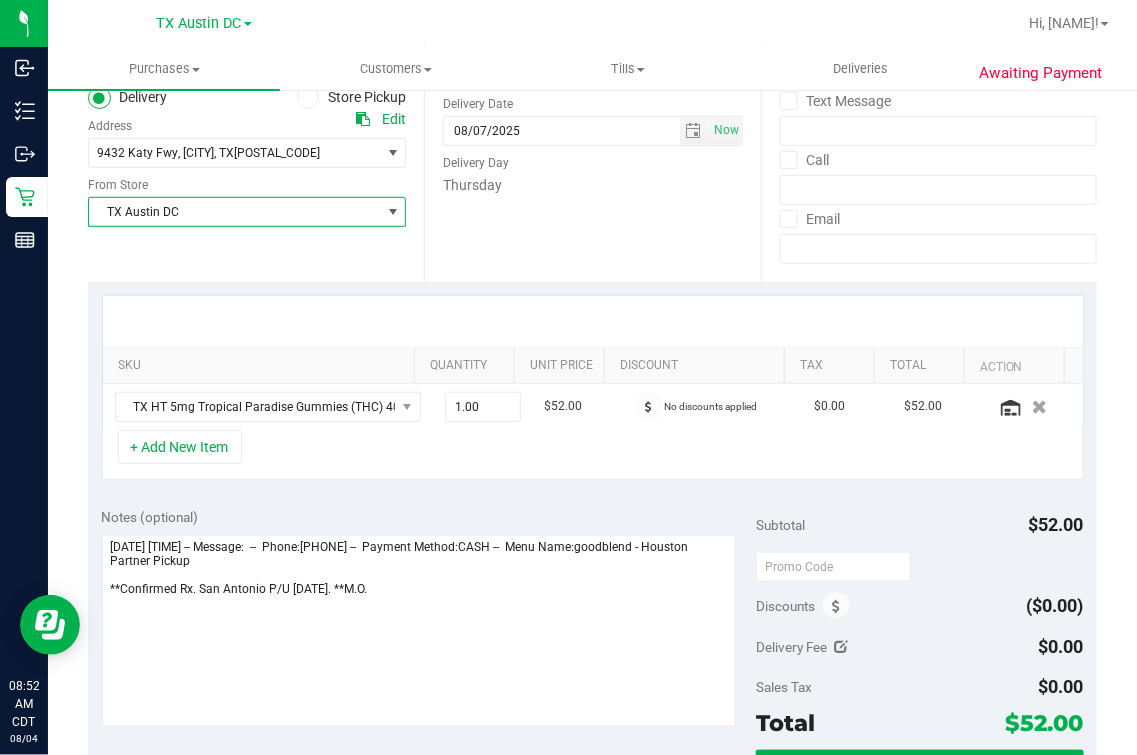 click at bounding box center (593, 321) 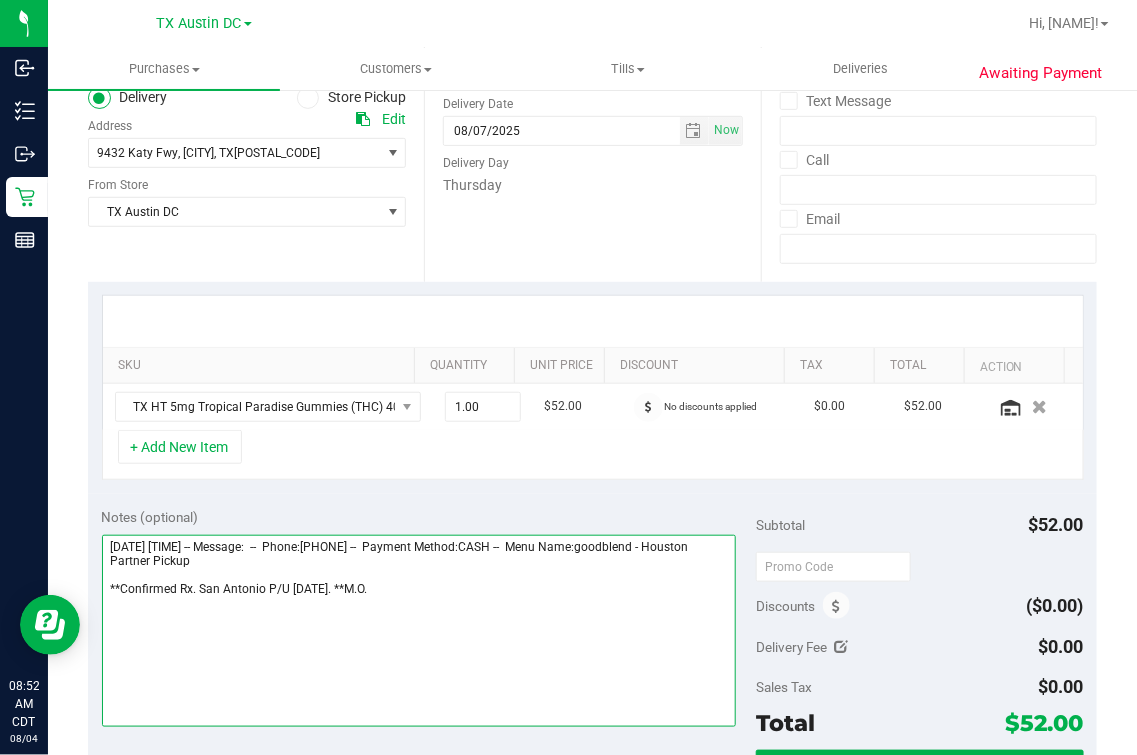 click at bounding box center [419, 631] 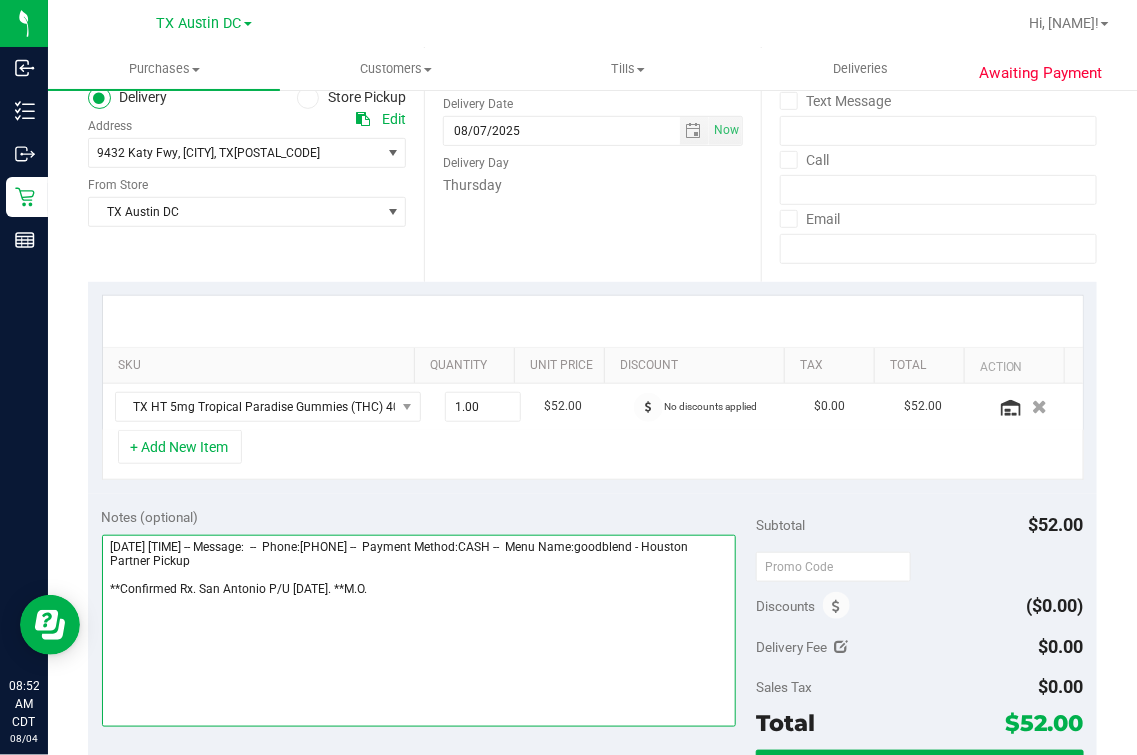 drag, startPoint x: 202, startPoint y: 593, endPoint x: 262, endPoint y: 592, distance: 60.00833 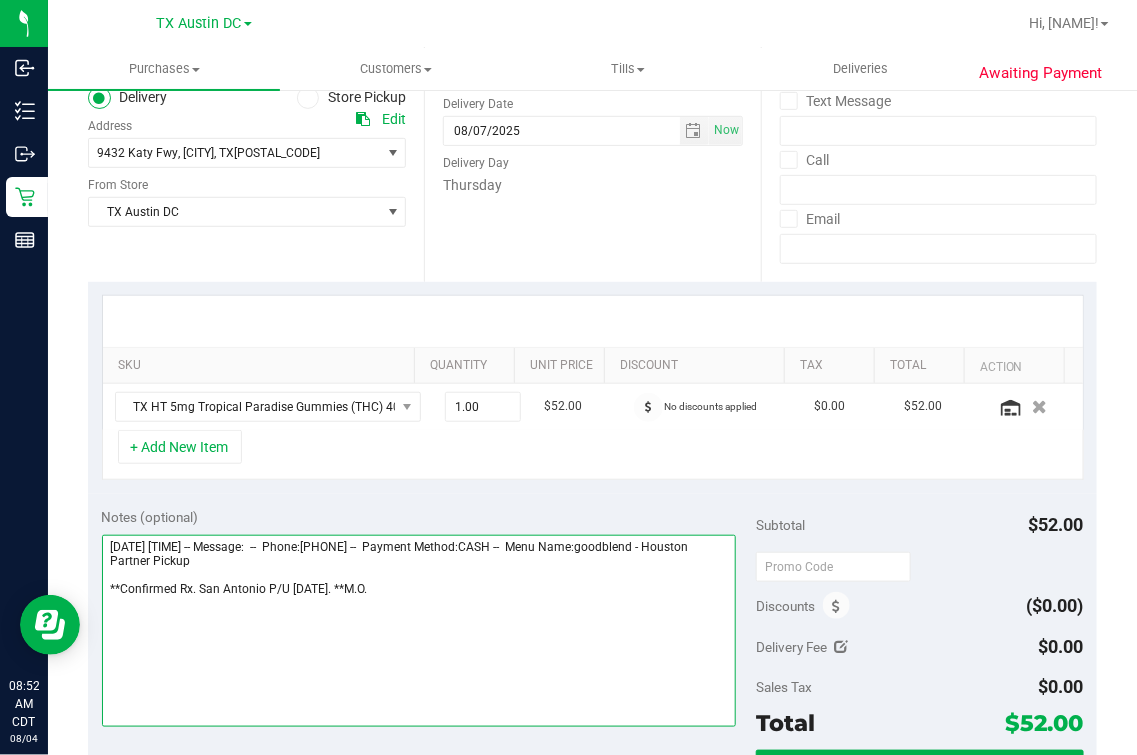 click at bounding box center [419, 631] 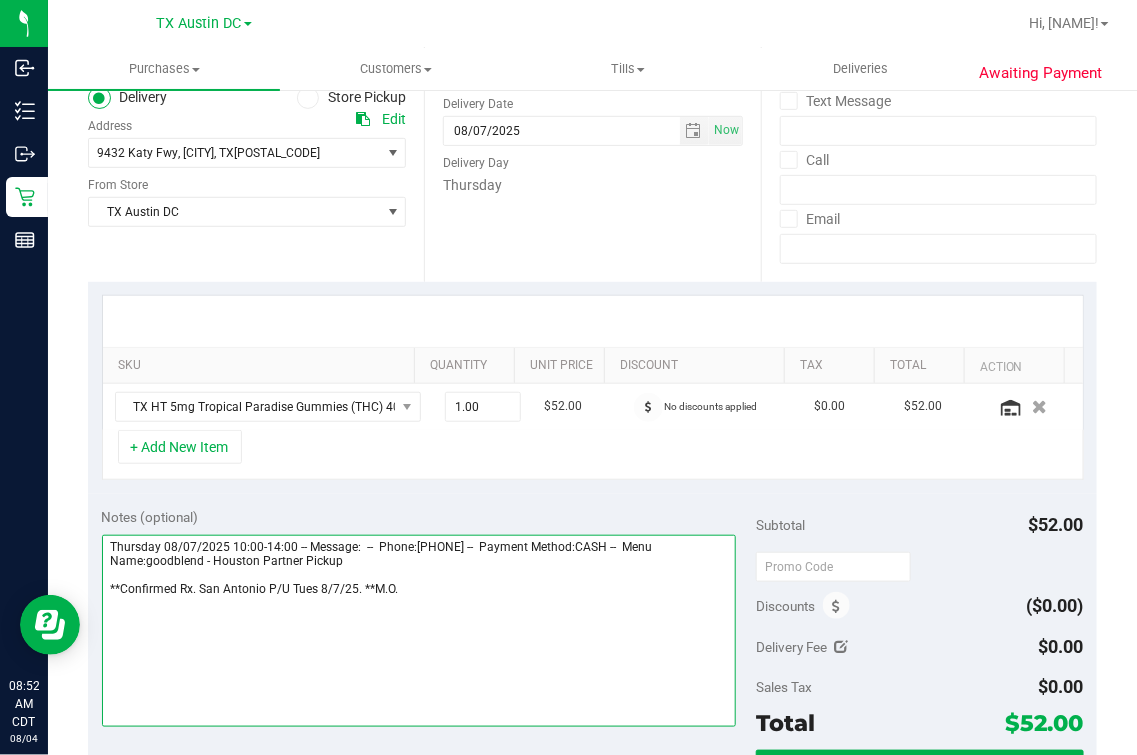 click at bounding box center [419, 631] 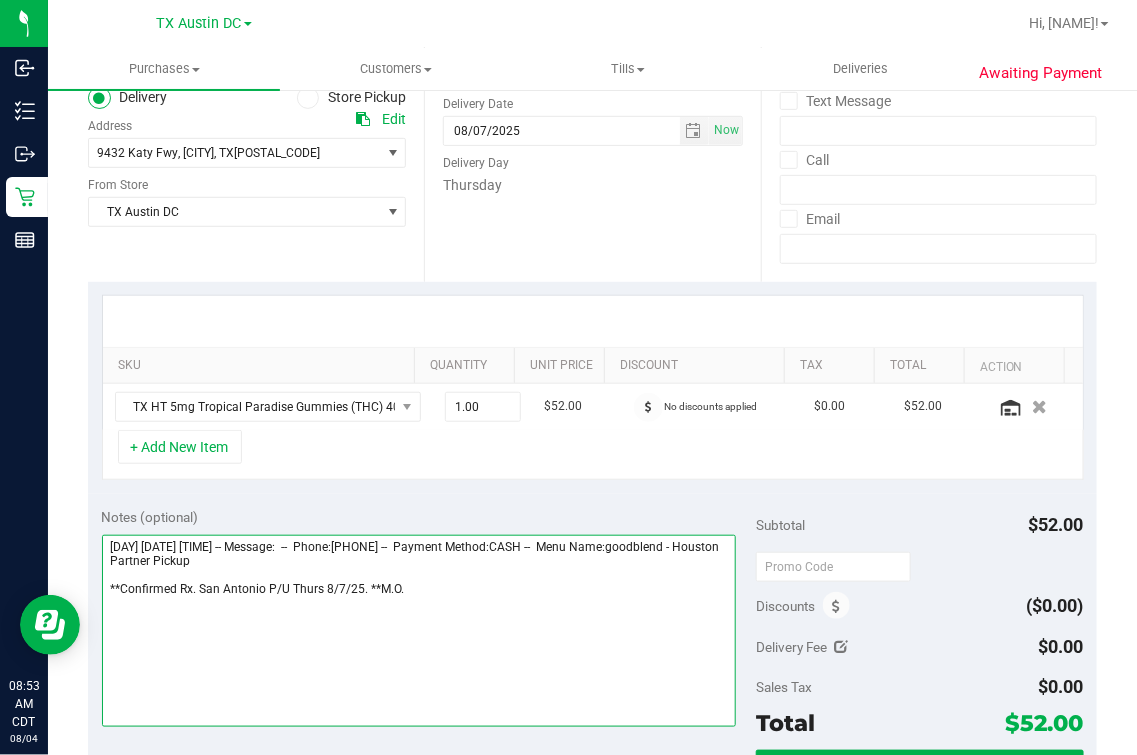 click at bounding box center [419, 631] 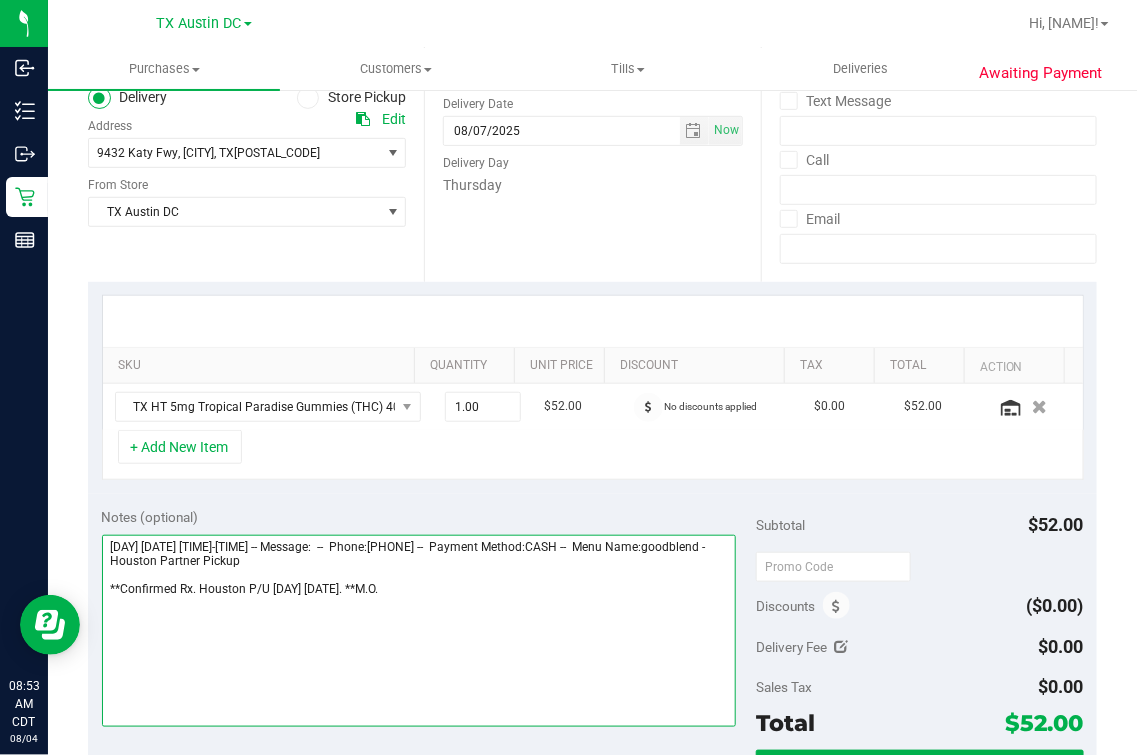 click at bounding box center (419, 631) 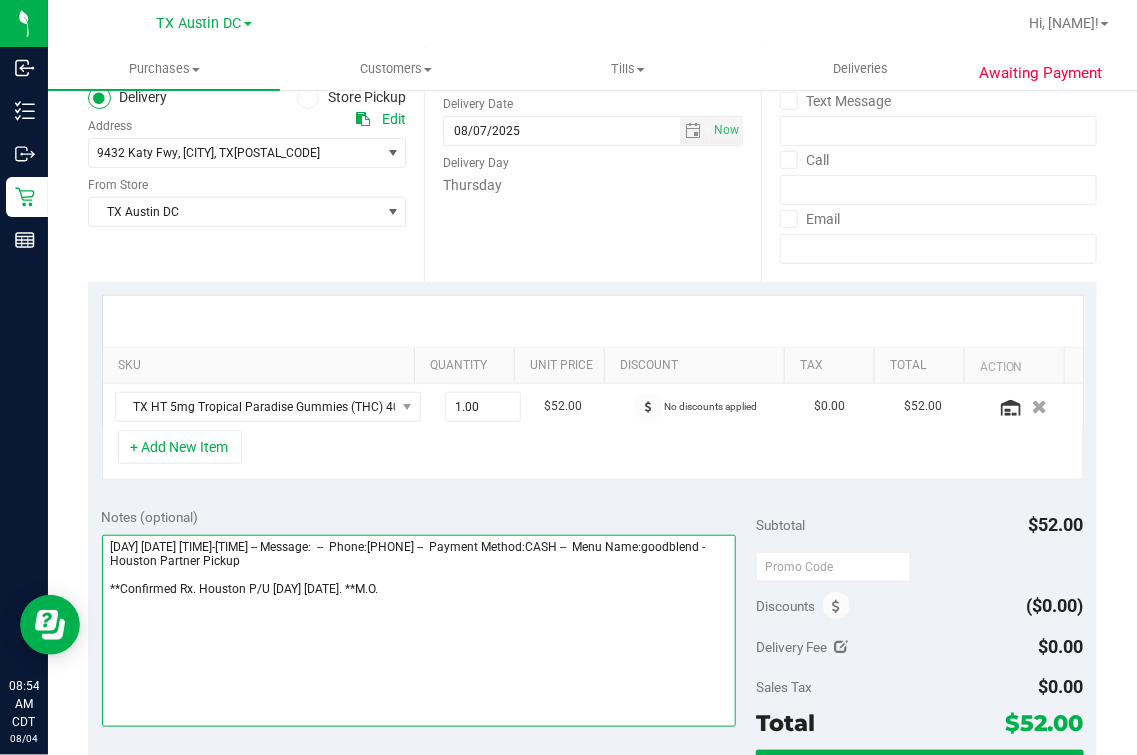 scroll, scrollTop: 0, scrollLeft: 0, axis: both 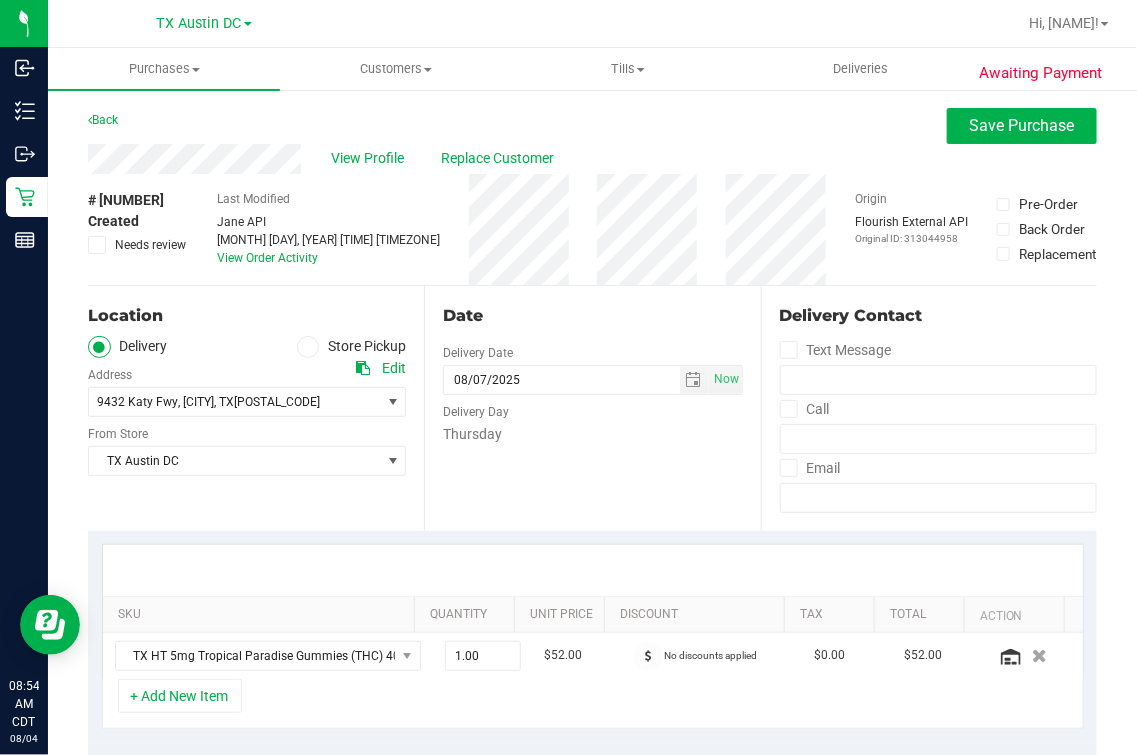 type on "[DAY] [DATE] [TIME]-[TIME] -- Message:  --  Phone:[PHONE] --  Payment Method:CASH --  Menu Name:goodblend - Houston Partner Pickup
**Confirmed Rx. Houston P/U [DAY] [DATE]. **M.O." 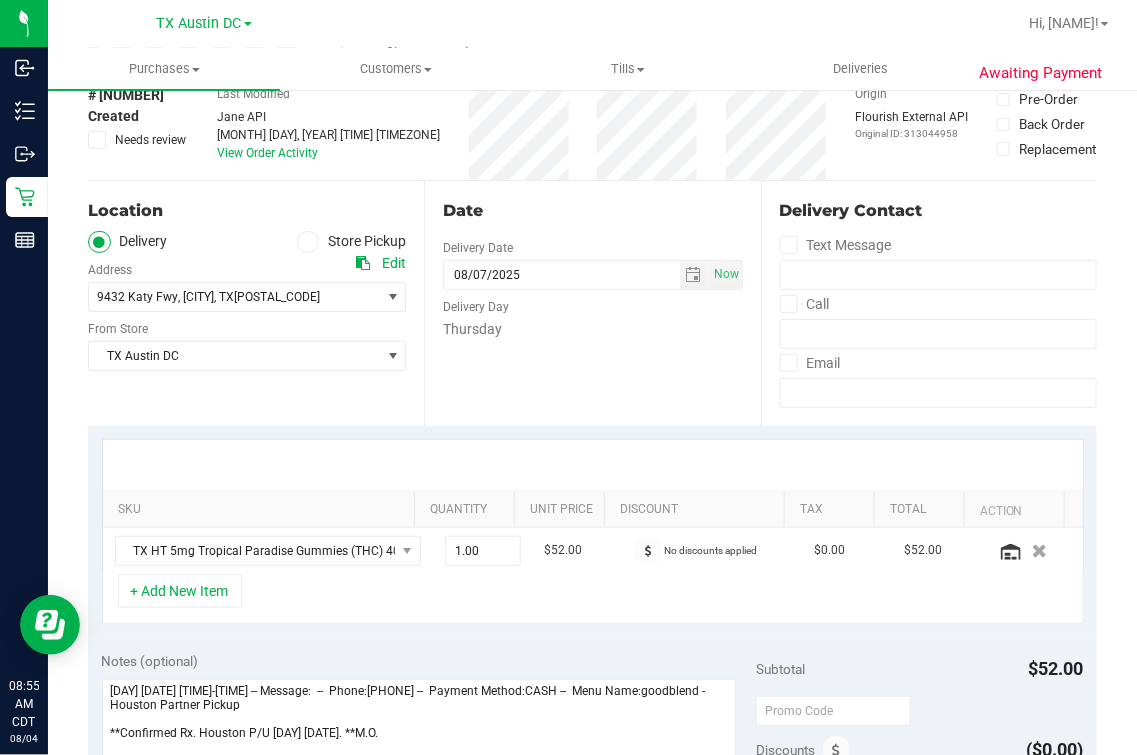 scroll, scrollTop: 0, scrollLeft: 0, axis: both 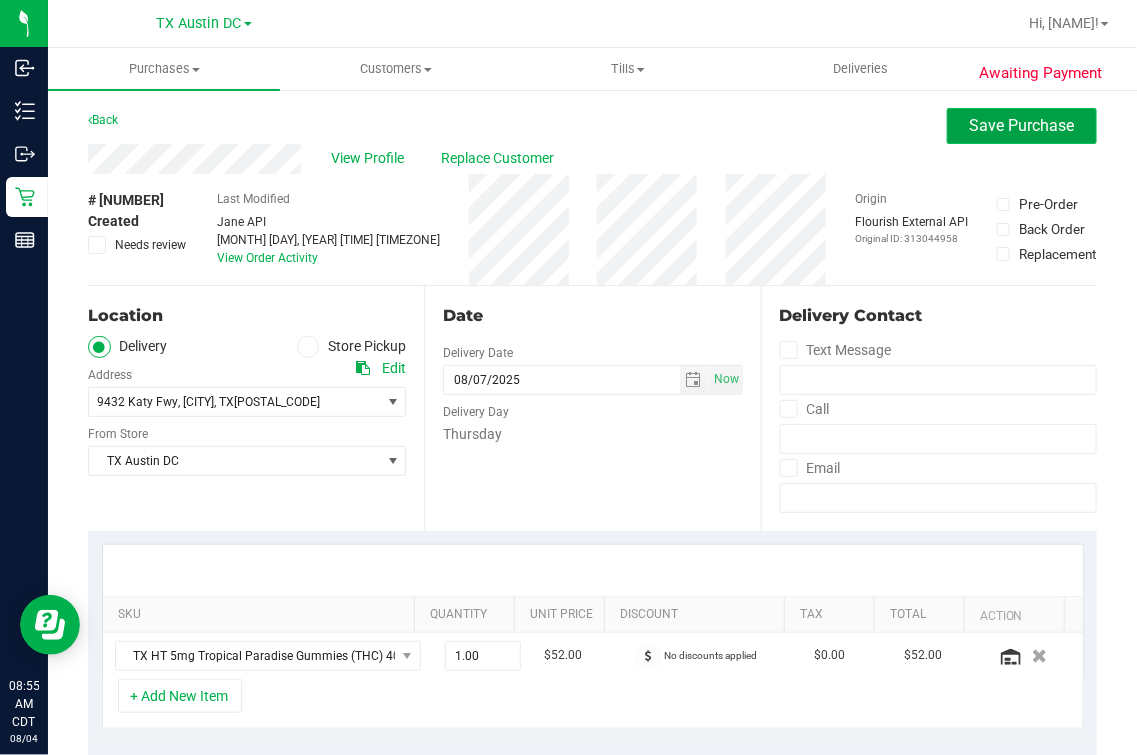 click on "Save Purchase" at bounding box center (1022, 125) 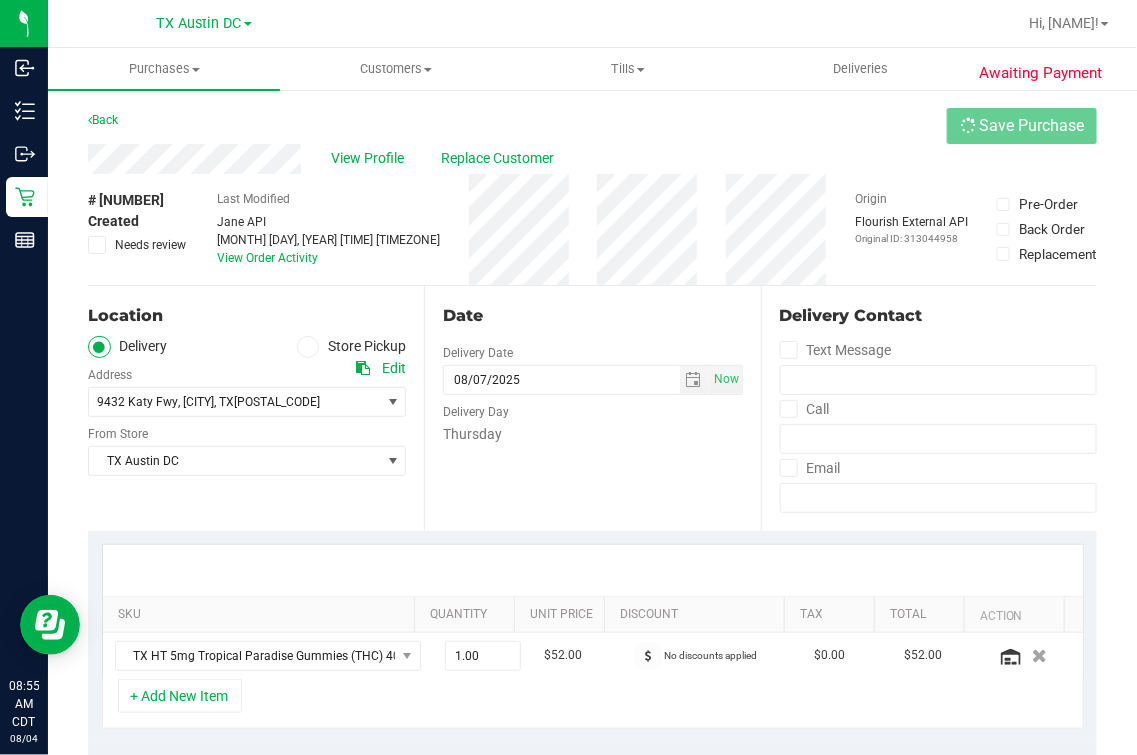 click on "Back
Save Purchase" at bounding box center (592, 126) 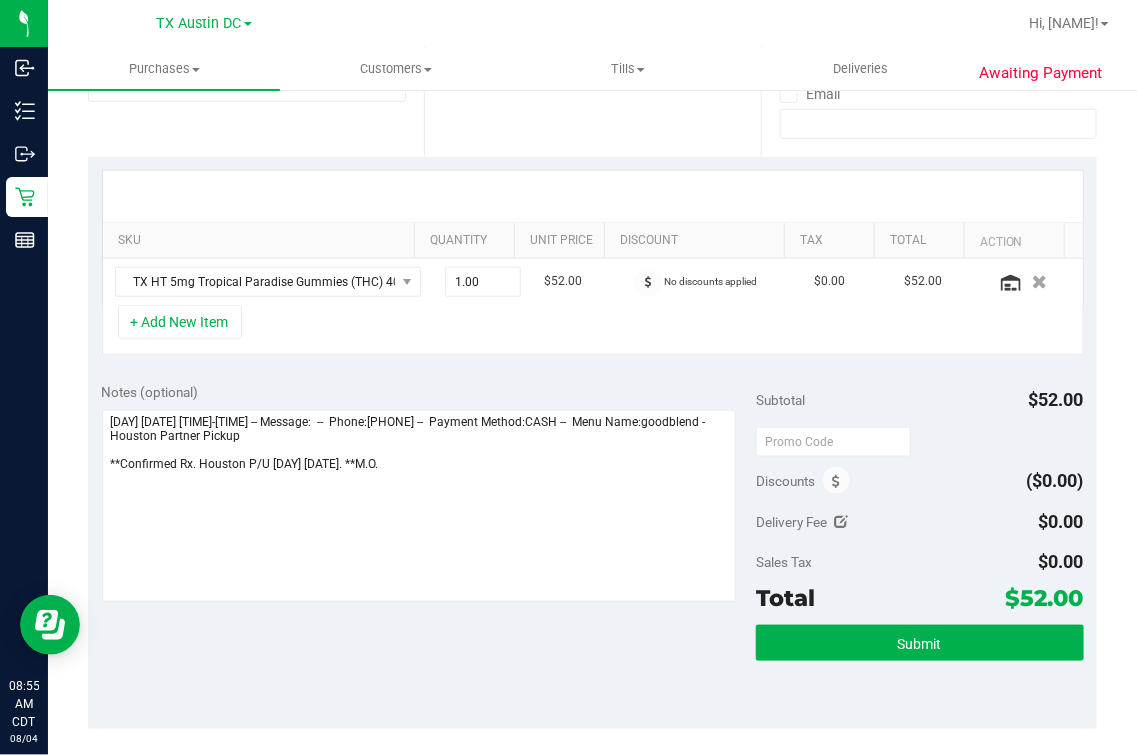 scroll, scrollTop: 375, scrollLeft: 0, axis: vertical 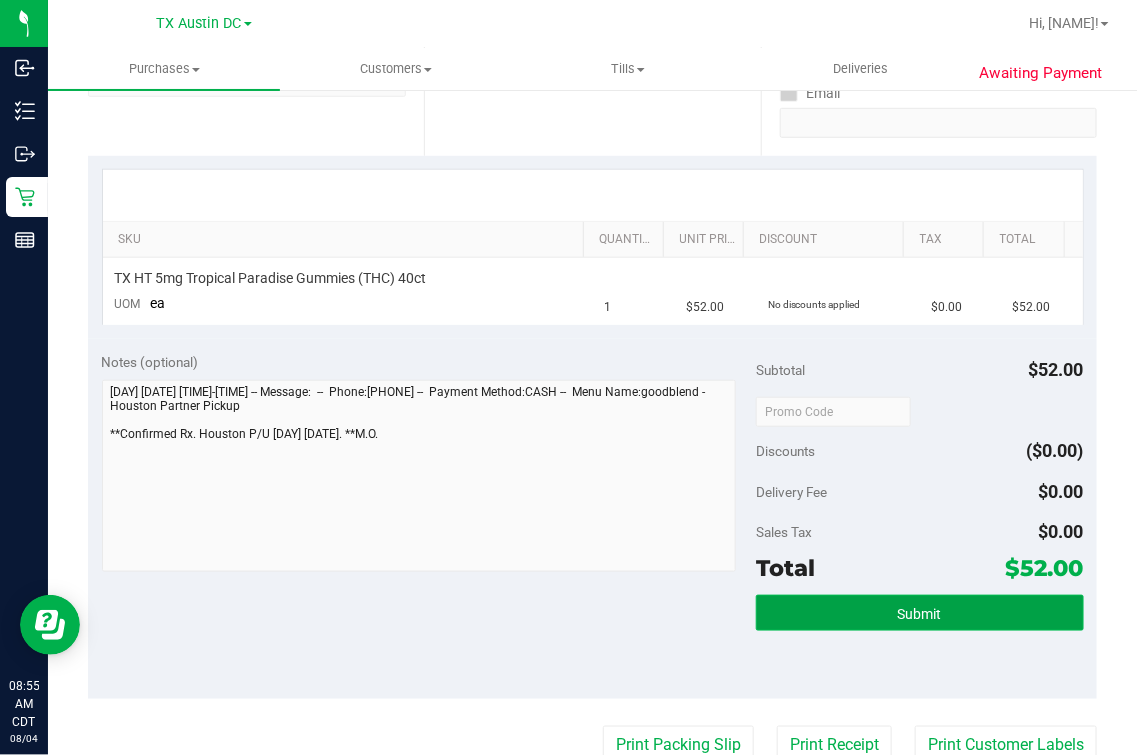 click on "Submit" at bounding box center (919, 613) 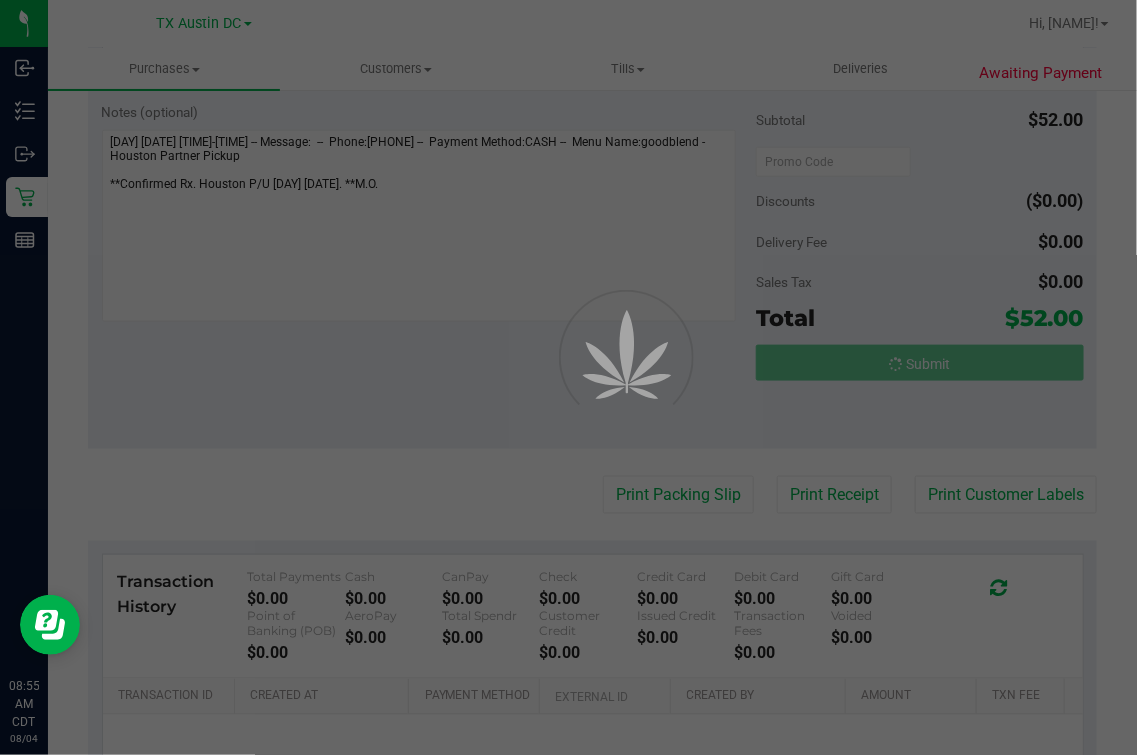 scroll, scrollTop: 0, scrollLeft: 0, axis: both 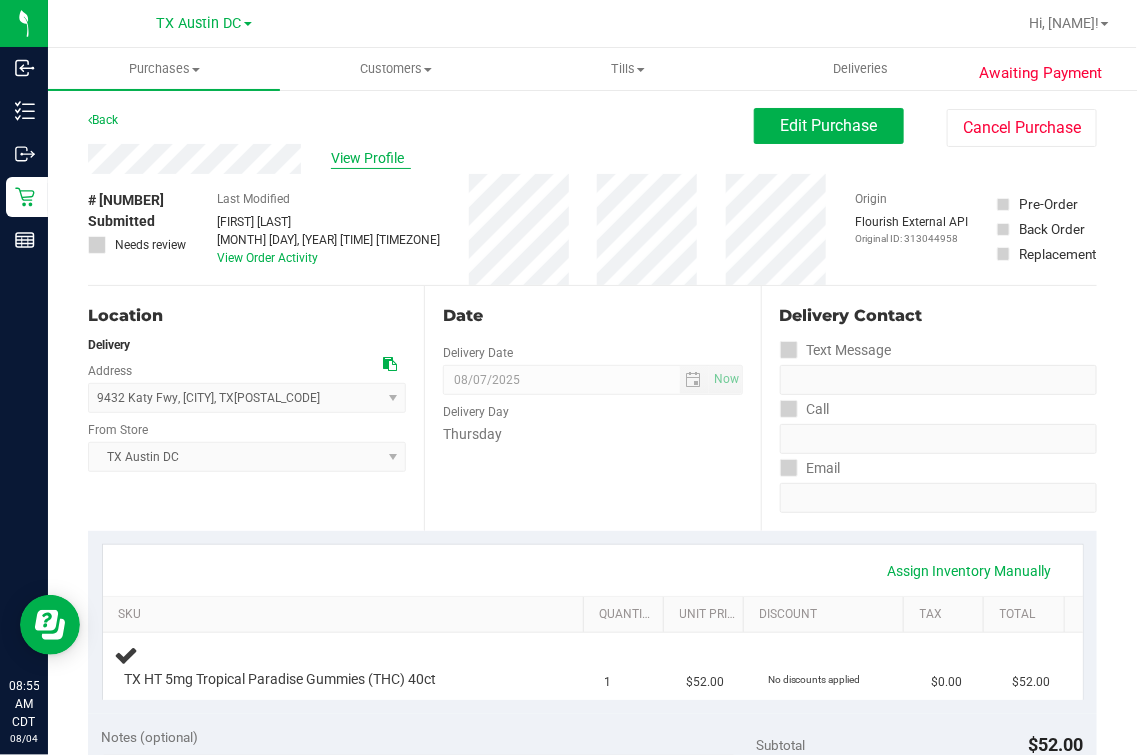 click on "View Profile" at bounding box center [371, 158] 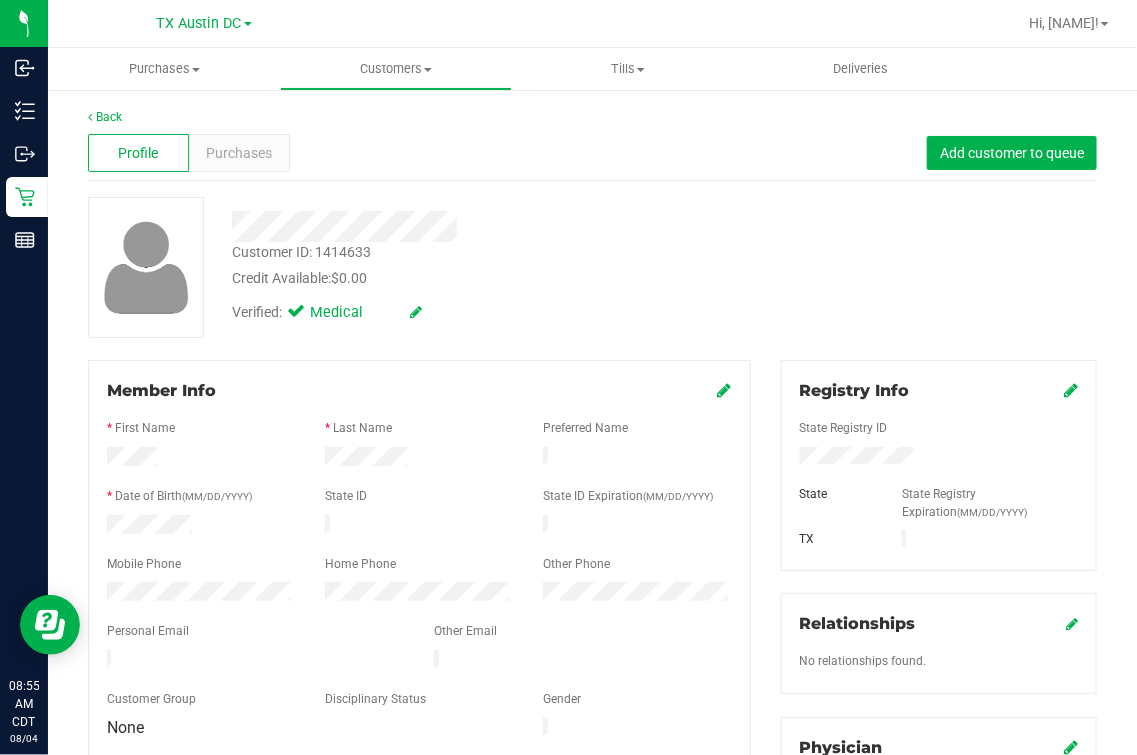 click on "Member Info
*
First Name
*
Last Name
Preferred Name
*
Date of Birth
(MM/DD/YYYY)
State ID
State ID Expiration
(MM/DD/YYYY)" at bounding box center (419, 560) 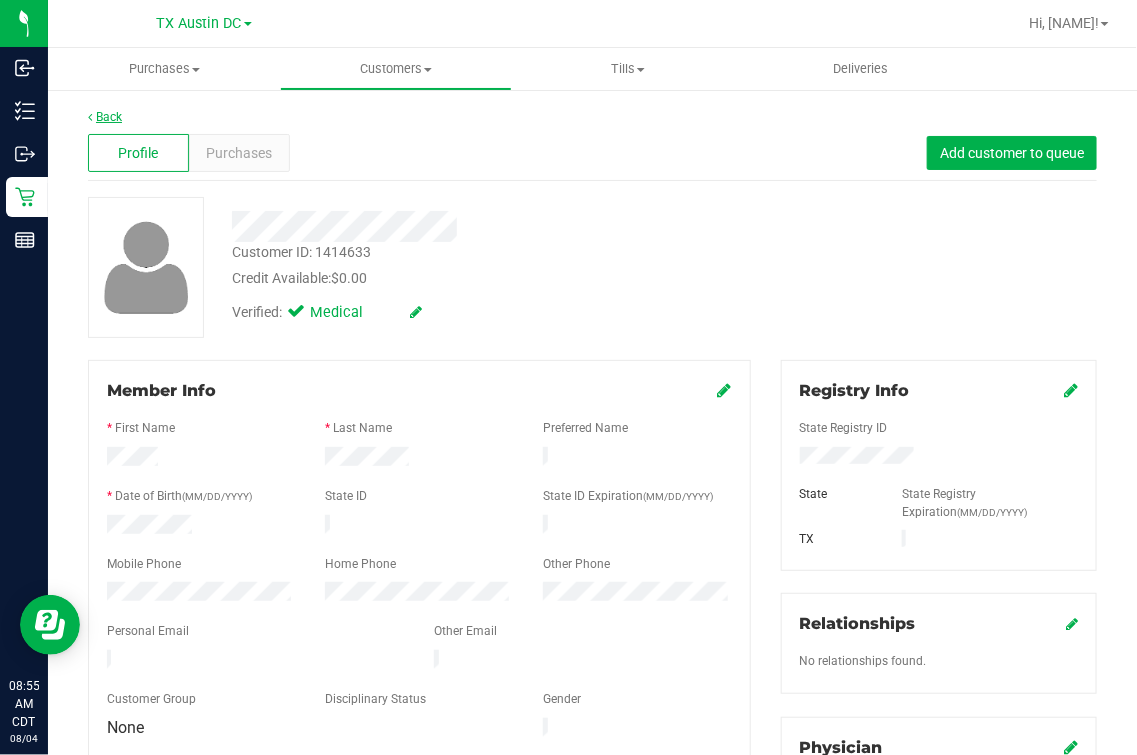 click at bounding box center [90, 117] 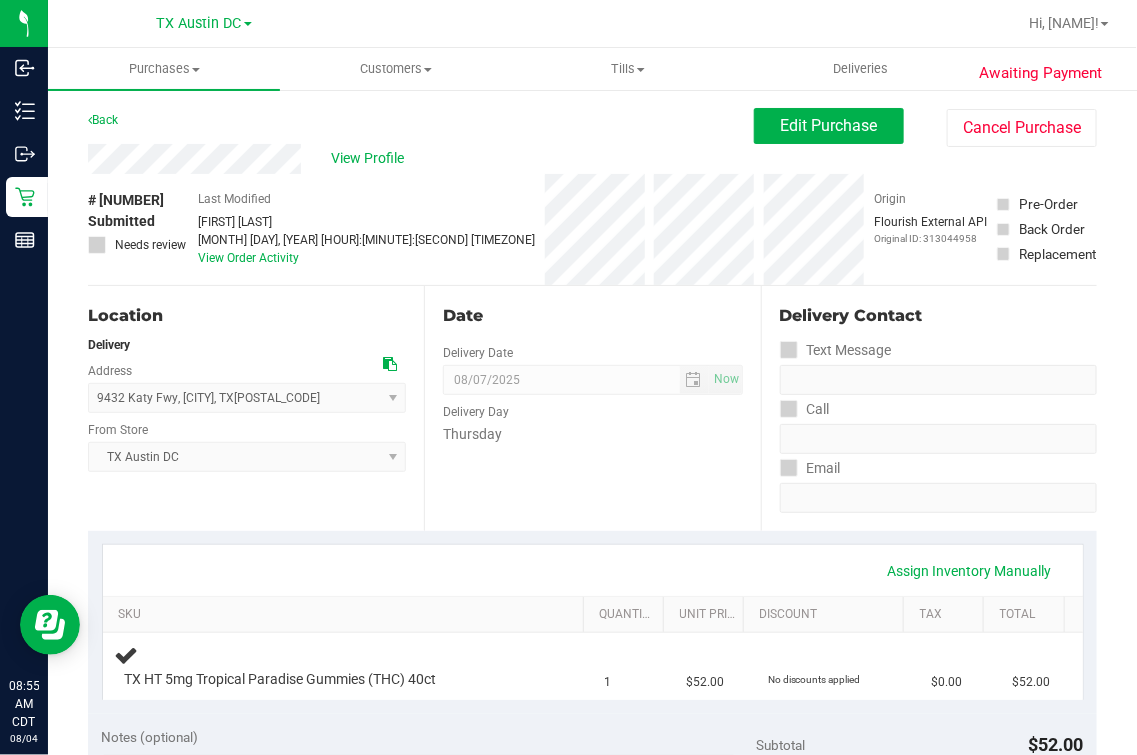 click on "Date
Delivery Date
08/07/2025
Now
08/07/2025 07:00 AM
Now
Delivery Day
Thursday" at bounding box center (592, 408) 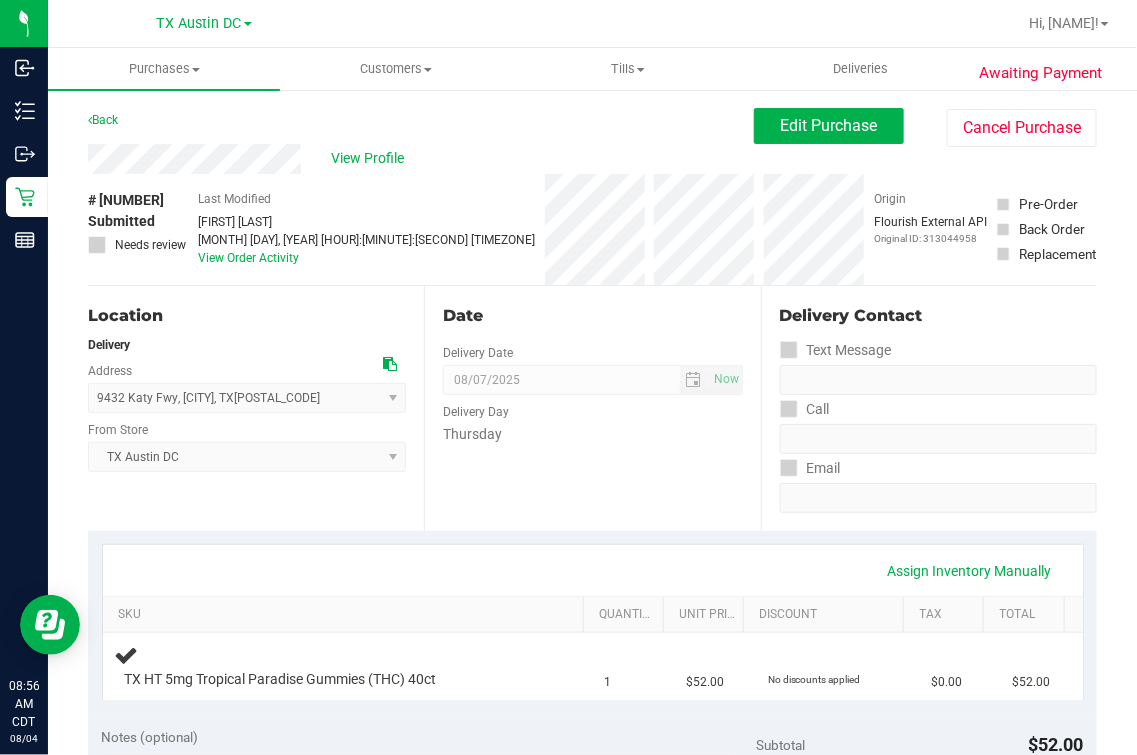 scroll, scrollTop: 625, scrollLeft: 0, axis: vertical 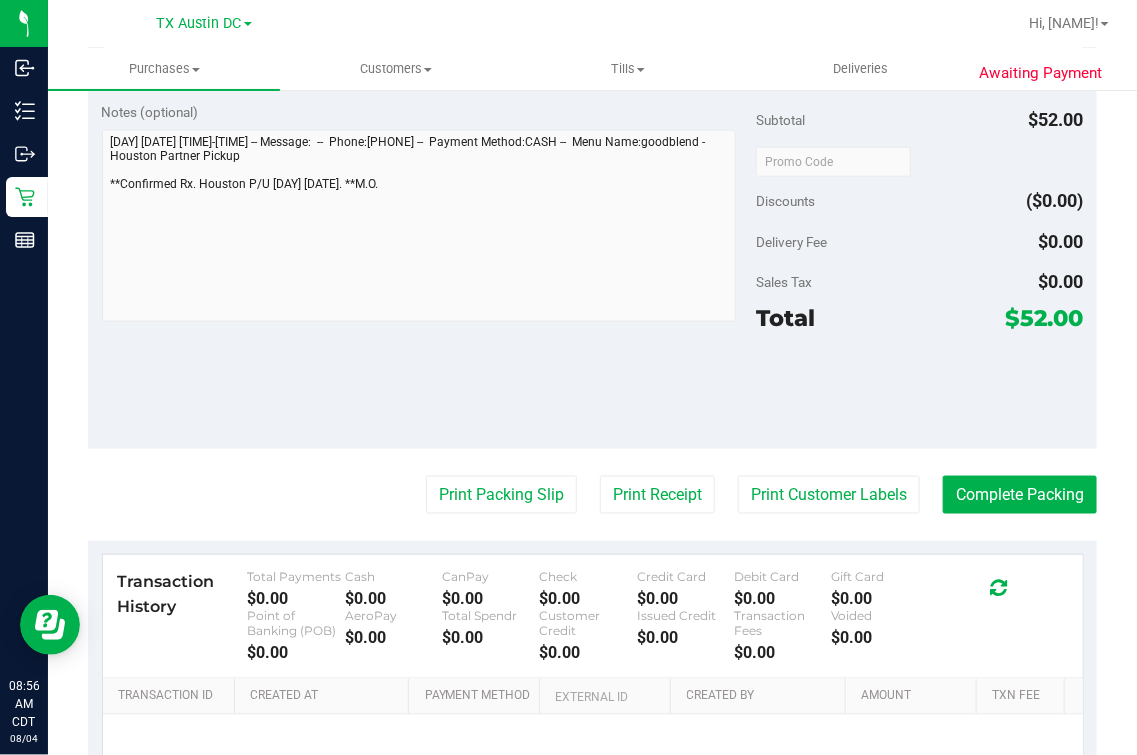 click on "$52.00" at bounding box center (1045, 318) 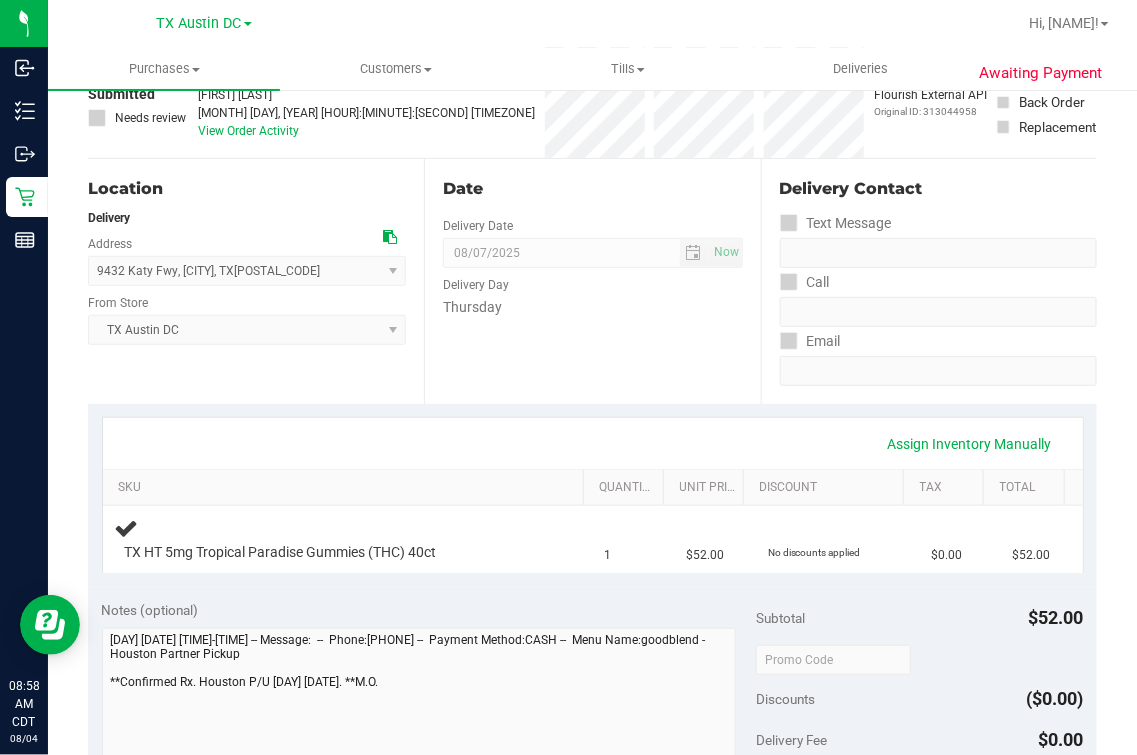scroll, scrollTop: 0, scrollLeft: 0, axis: both 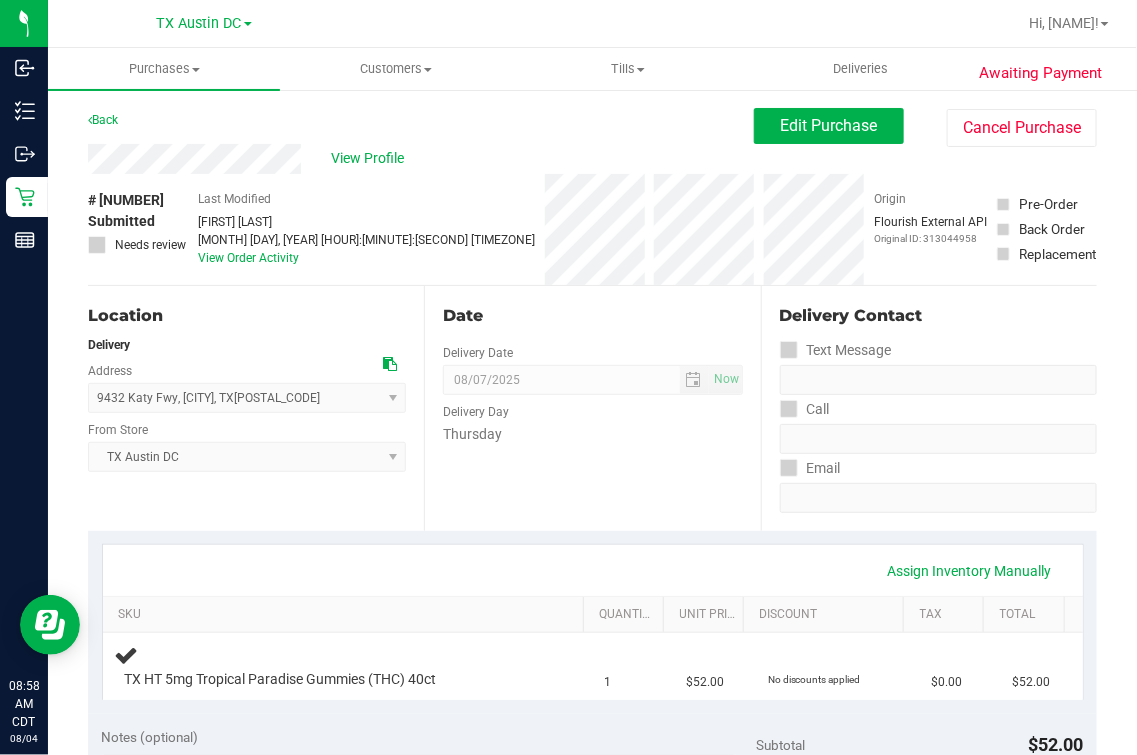 click on "Date
Delivery Date
08/07/2025
Now
08/07/2025 07:00 AM
Now
Delivery Day
Thursday" at bounding box center [592, 408] 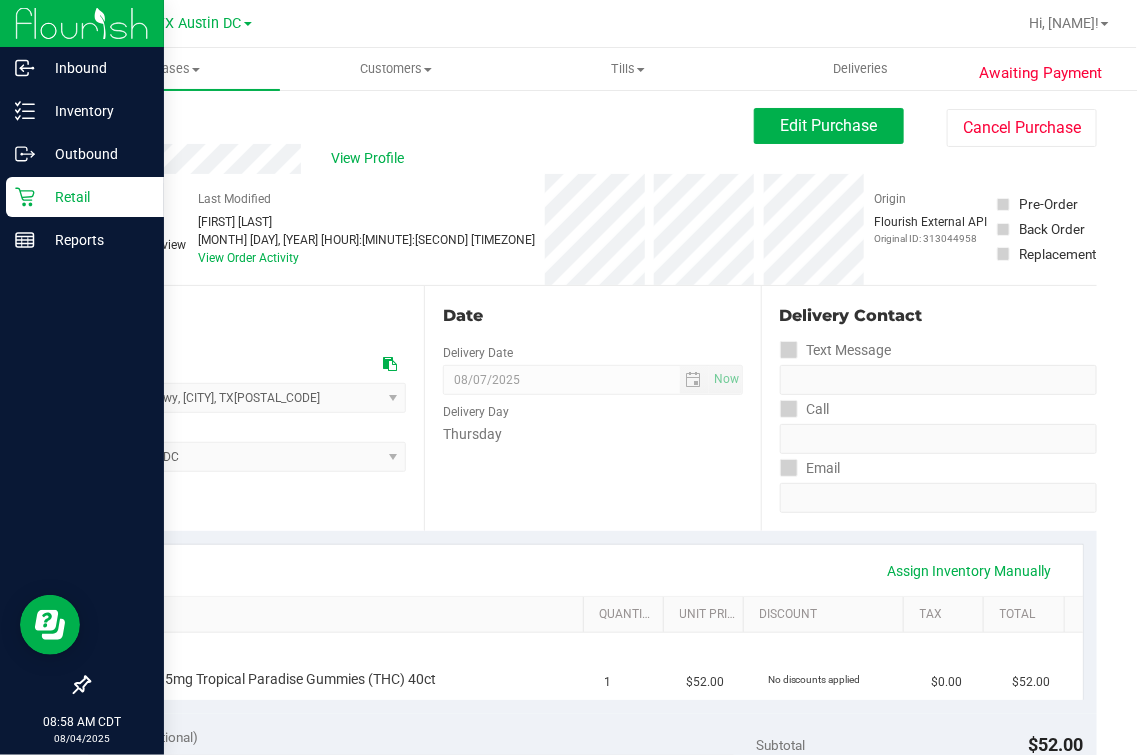 click 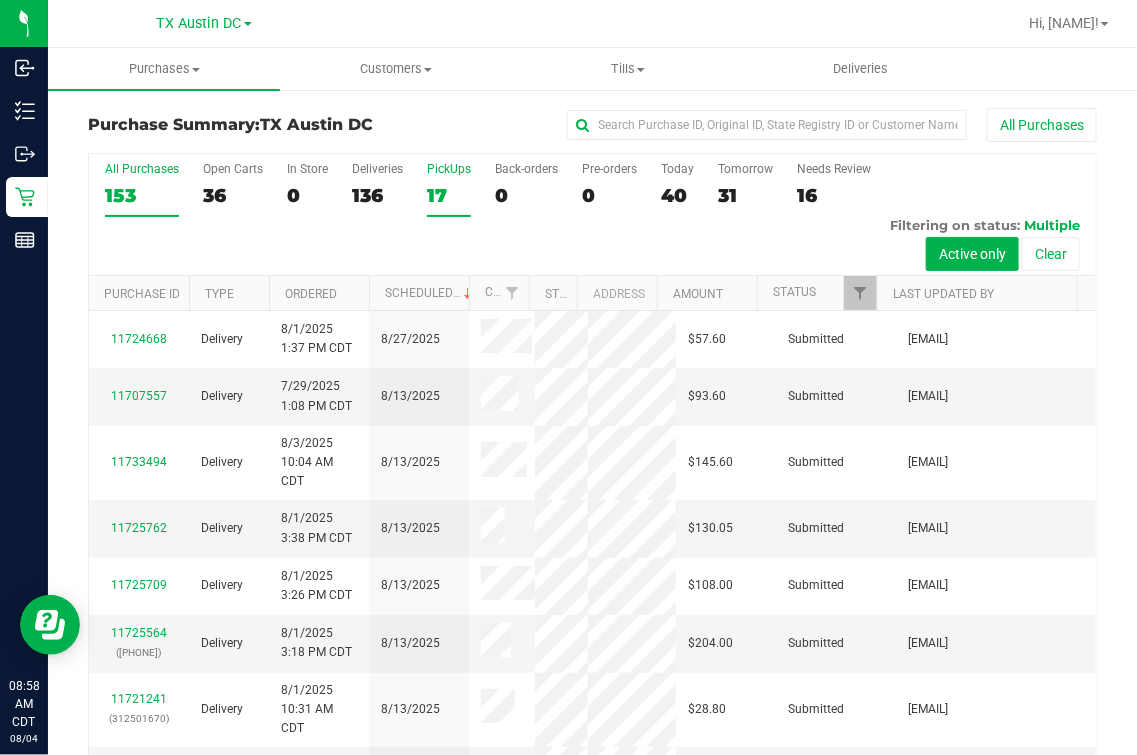 click on "PickUps
17" at bounding box center [449, 189] 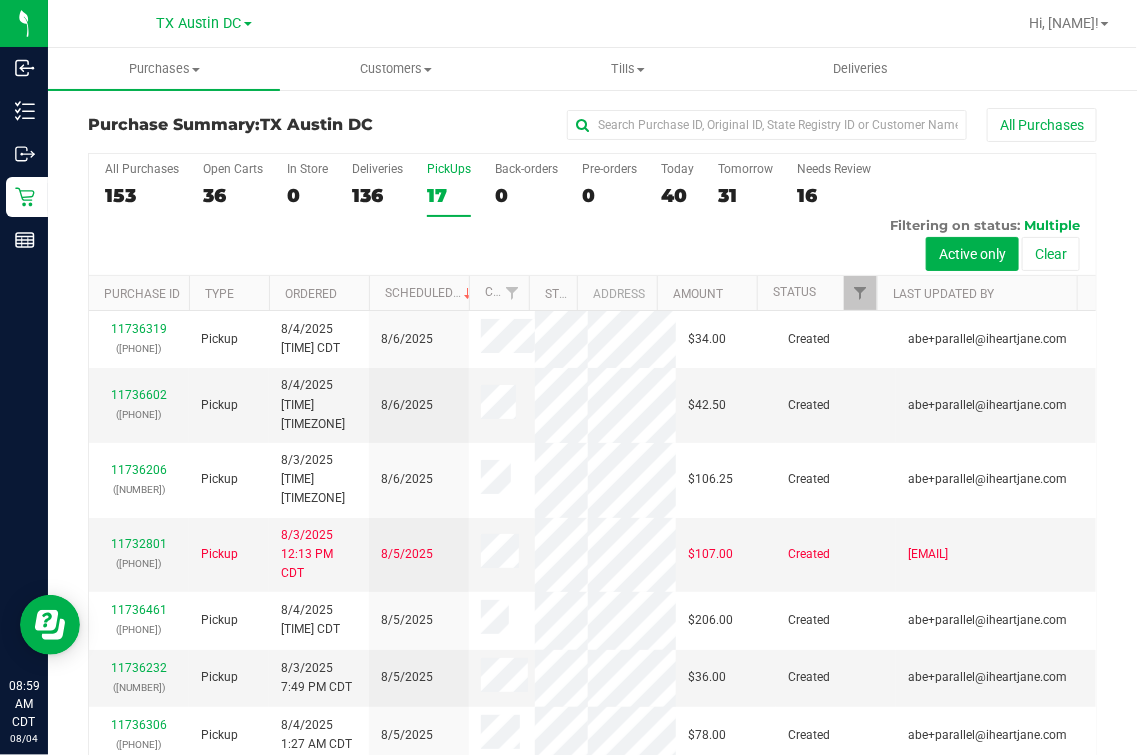 click on "PickUps
17" at bounding box center [449, 189] 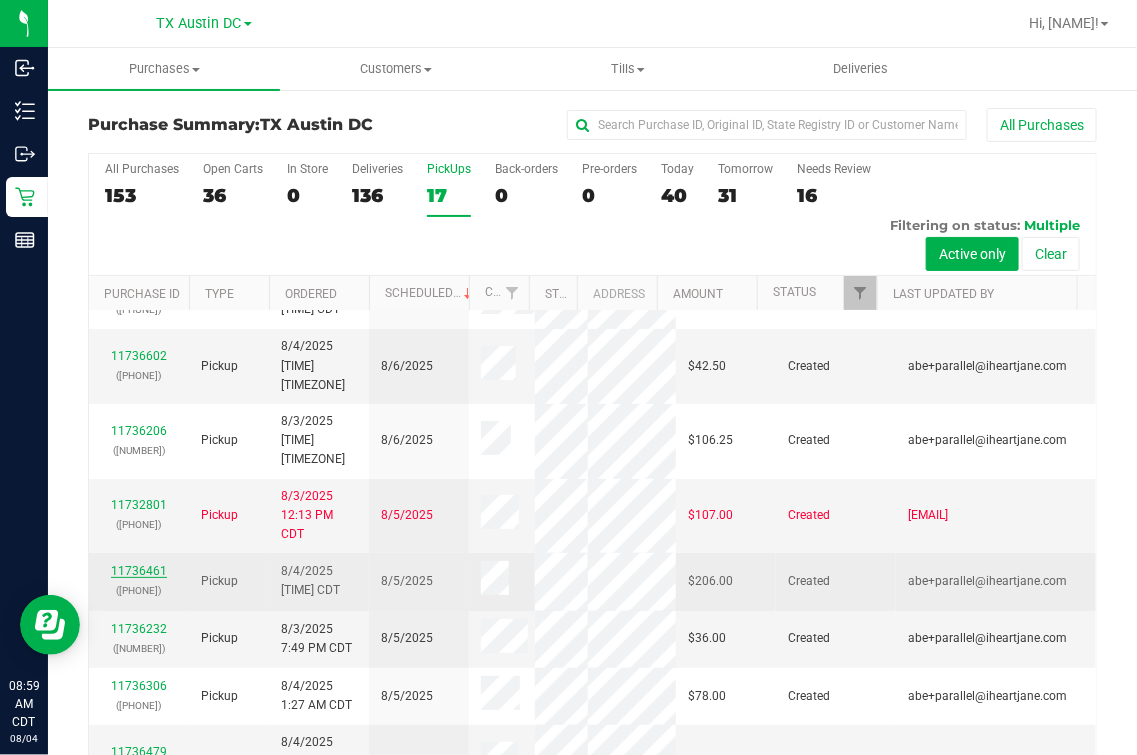 scroll, scrollTop: 0, scrollLeft: 0, axis: both 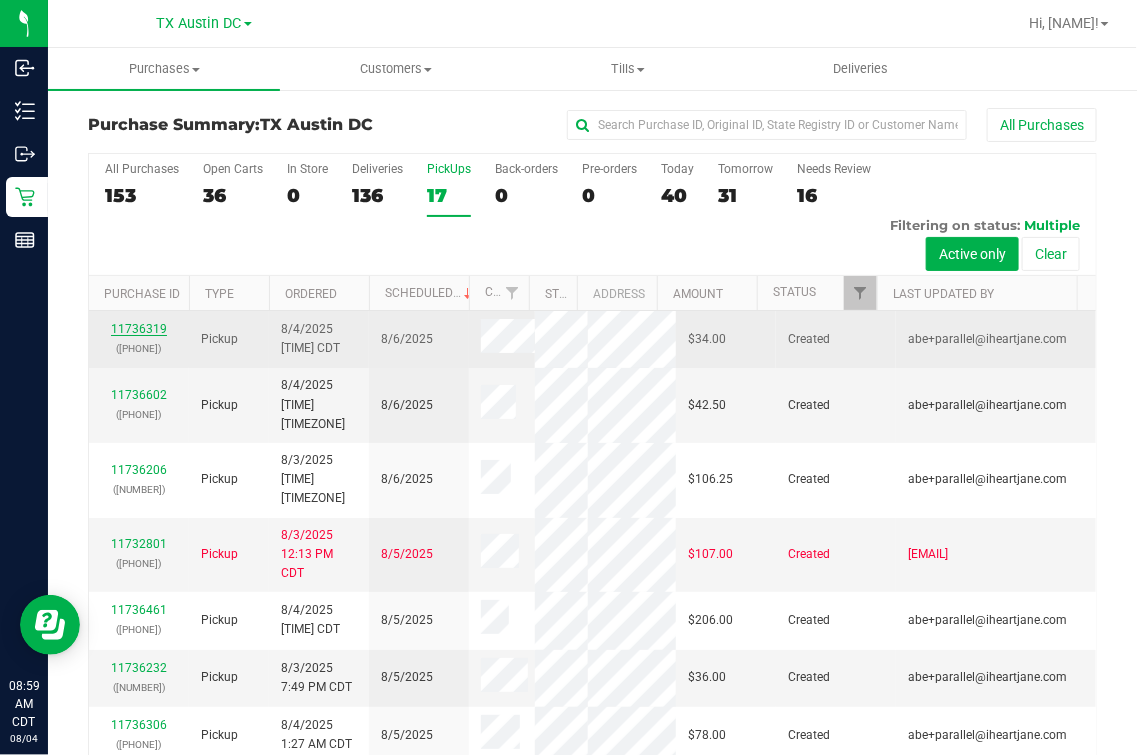 click on "11736319" at bounding box center [139, 329] 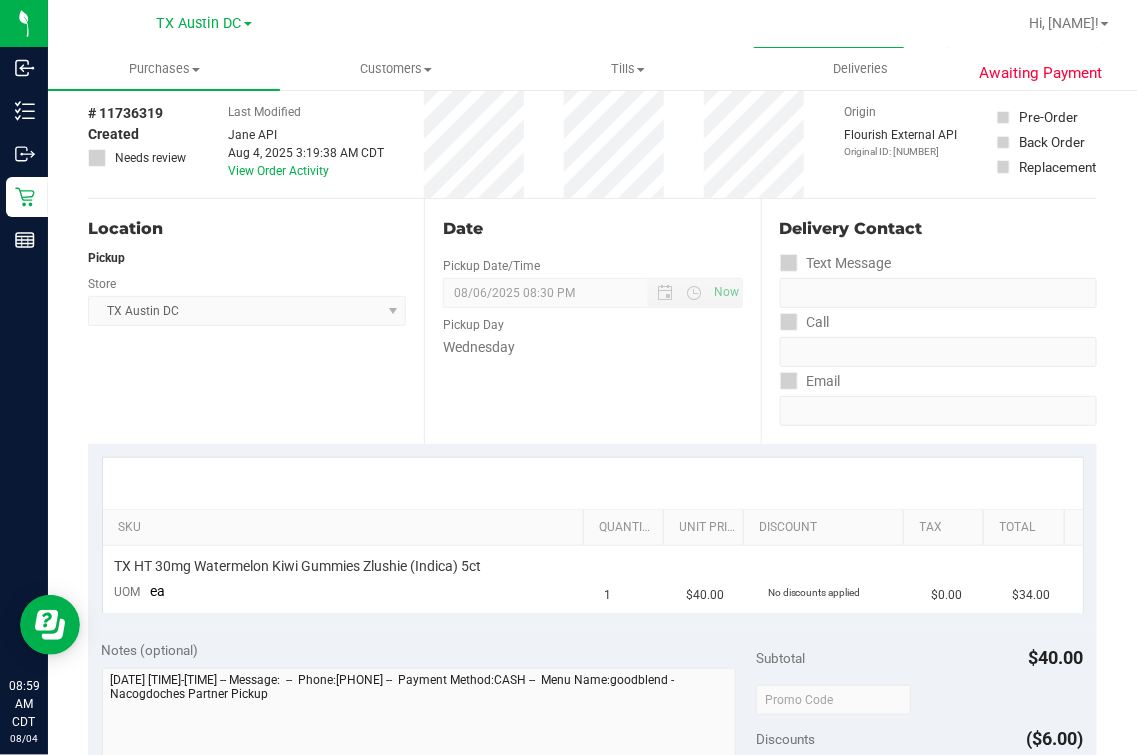 scroll, scrollTop: 0, scrollLeft: 0, axis: both 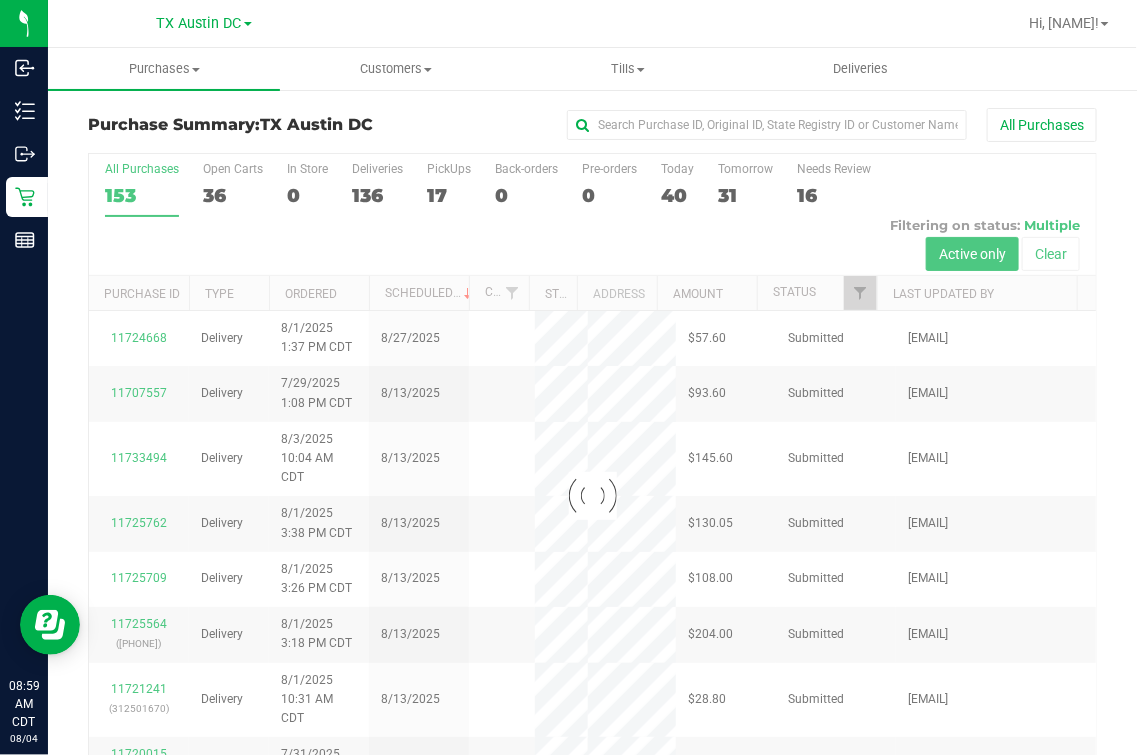 click at bounding box center [592, 496] 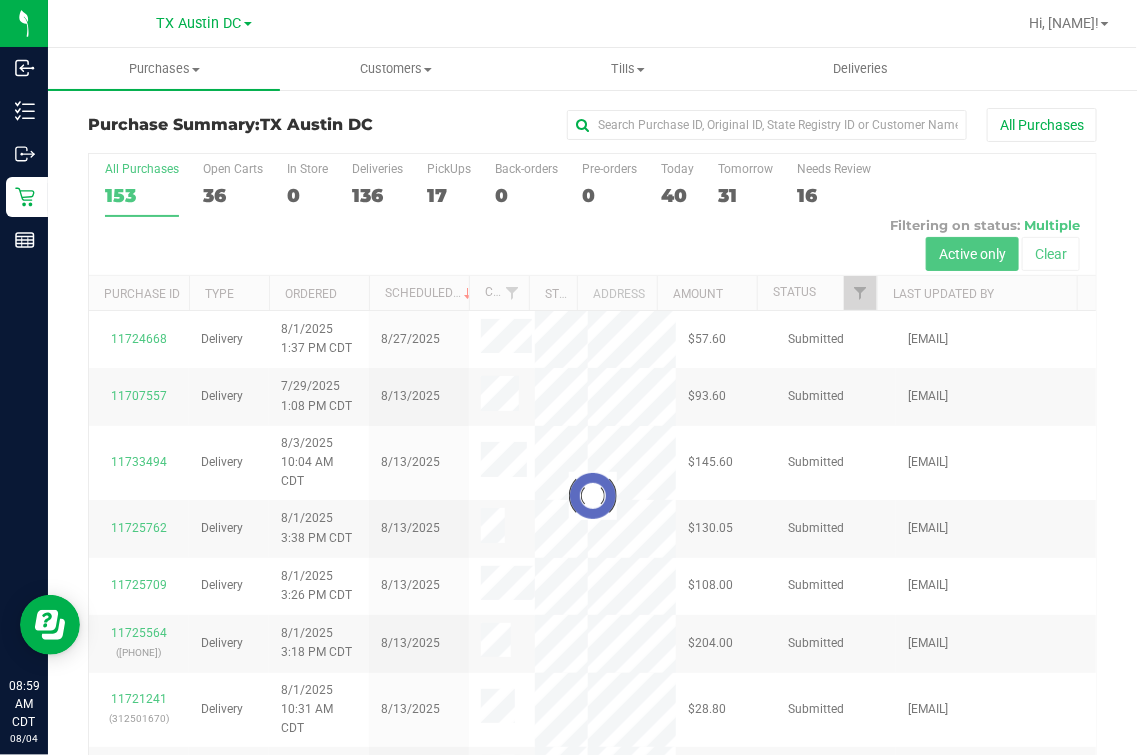 click at bounding box center (592, 496) 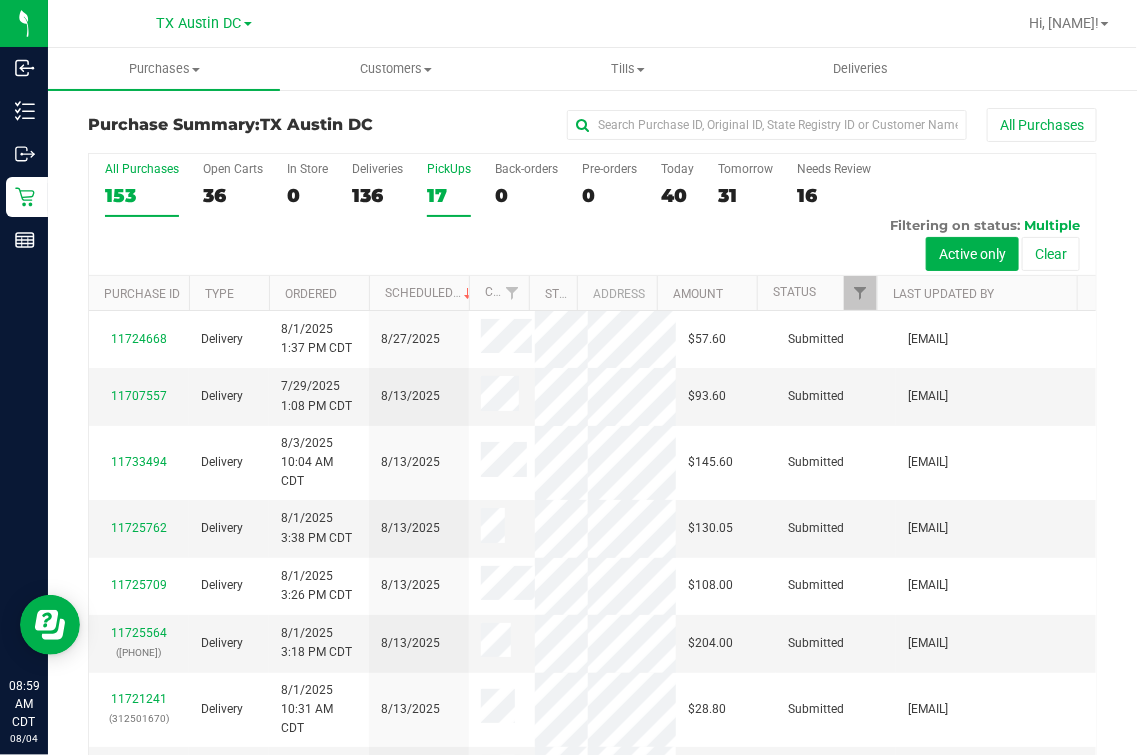 click on "17" at bounding box center [449, 195] 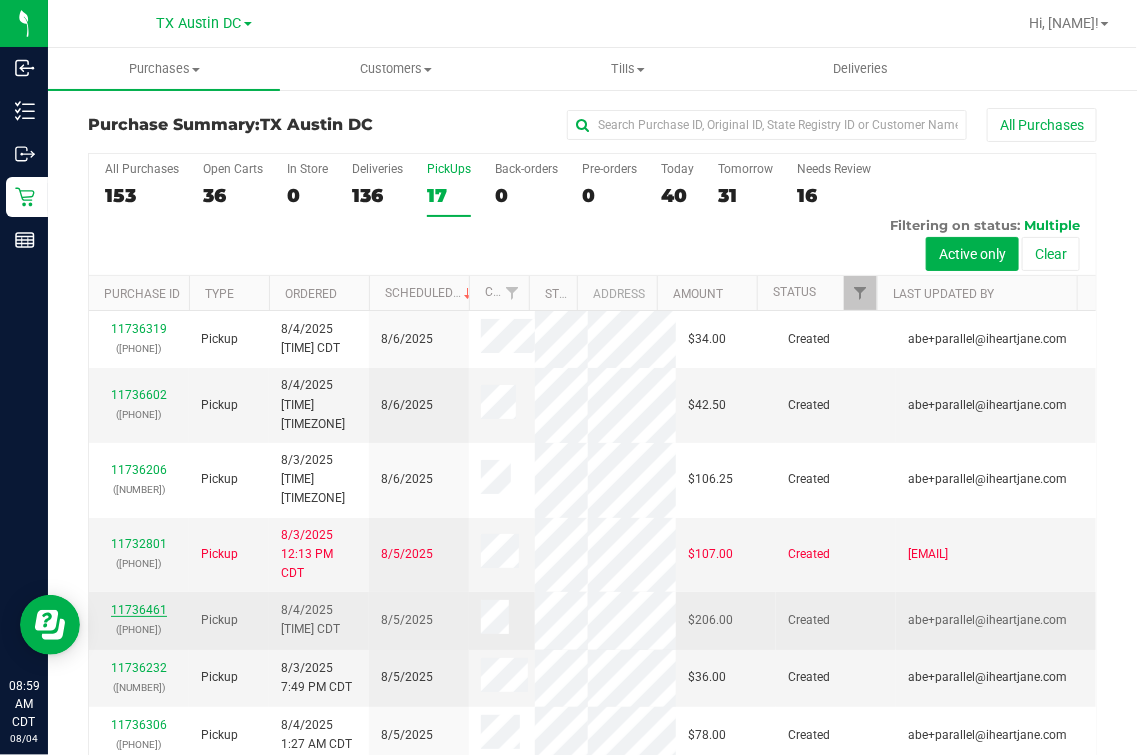 click on "11736461" at bounding box center [139, 610] 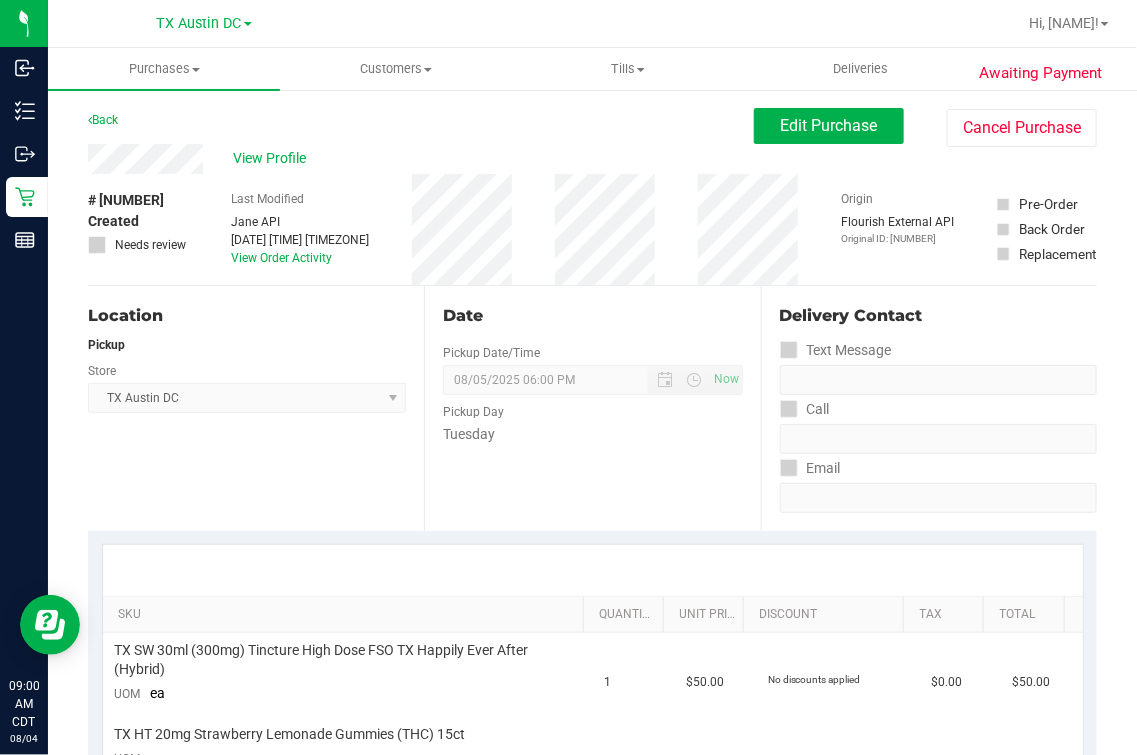 click on "Date
Pickup Date/Time
[DATE]
Now
[DATE] [TIME]
Now
Pickup Day
[DAY]" at bounding box center (592, 408) 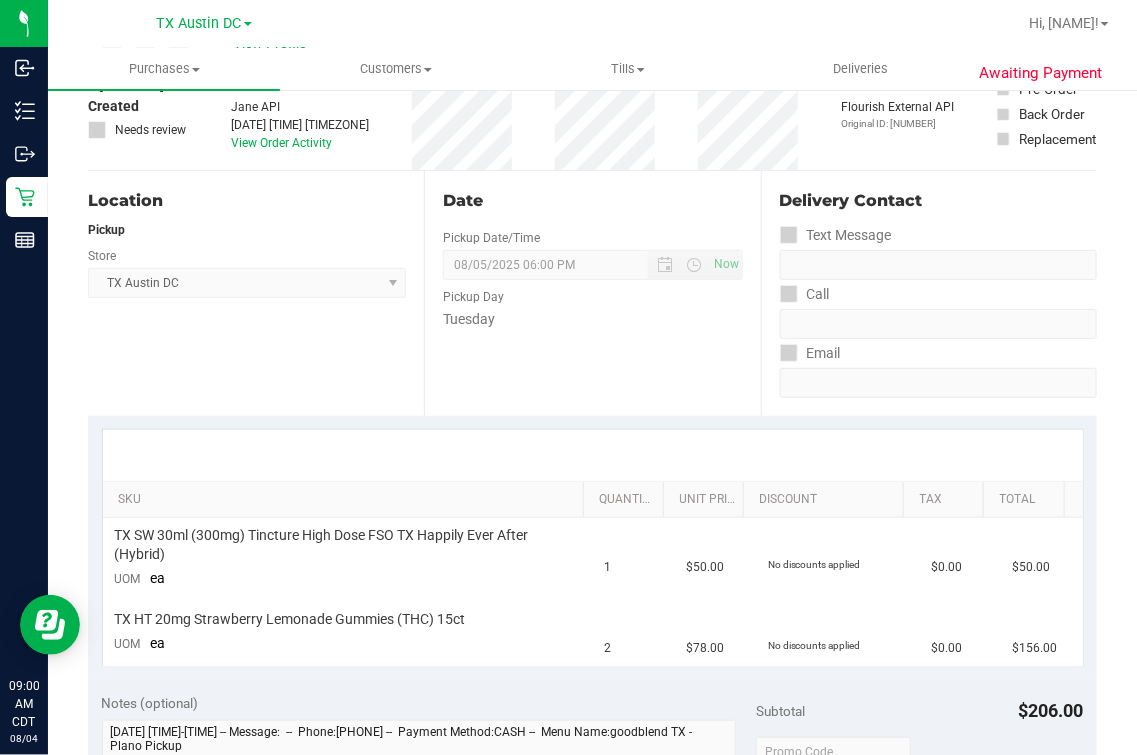scroll, scrollTop: 0, scrollLeft: 0, axis: both 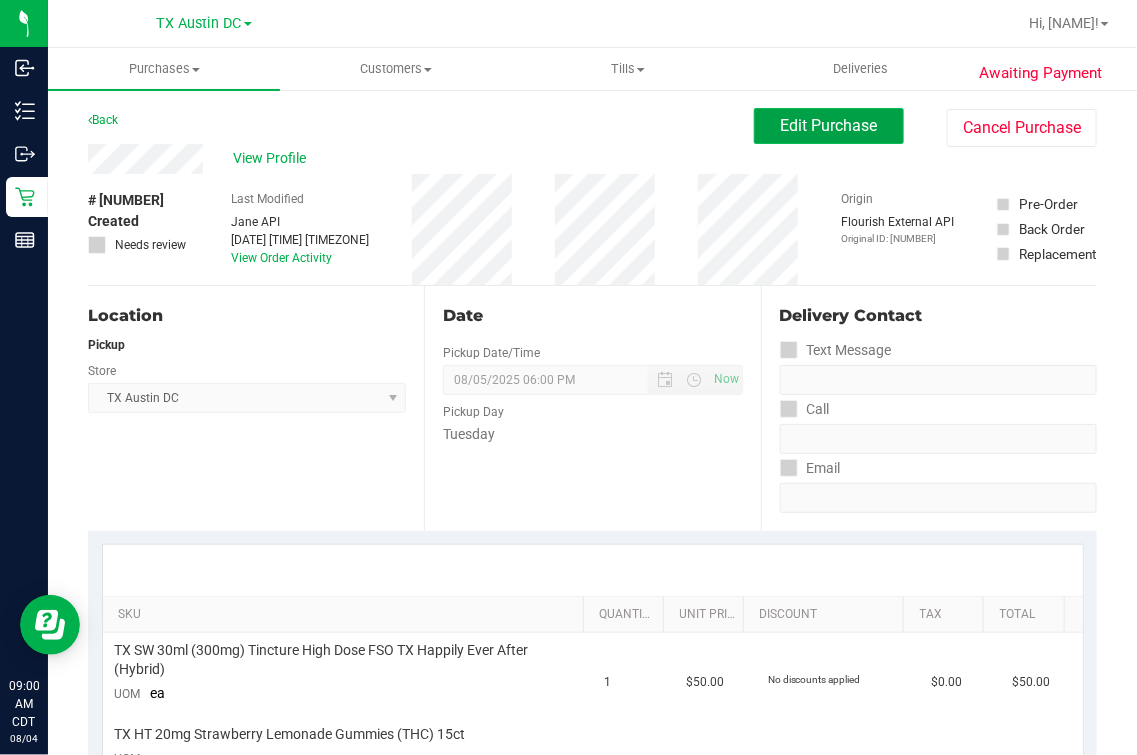 click on "Edit Purchase" at bounding box center [829, 126] 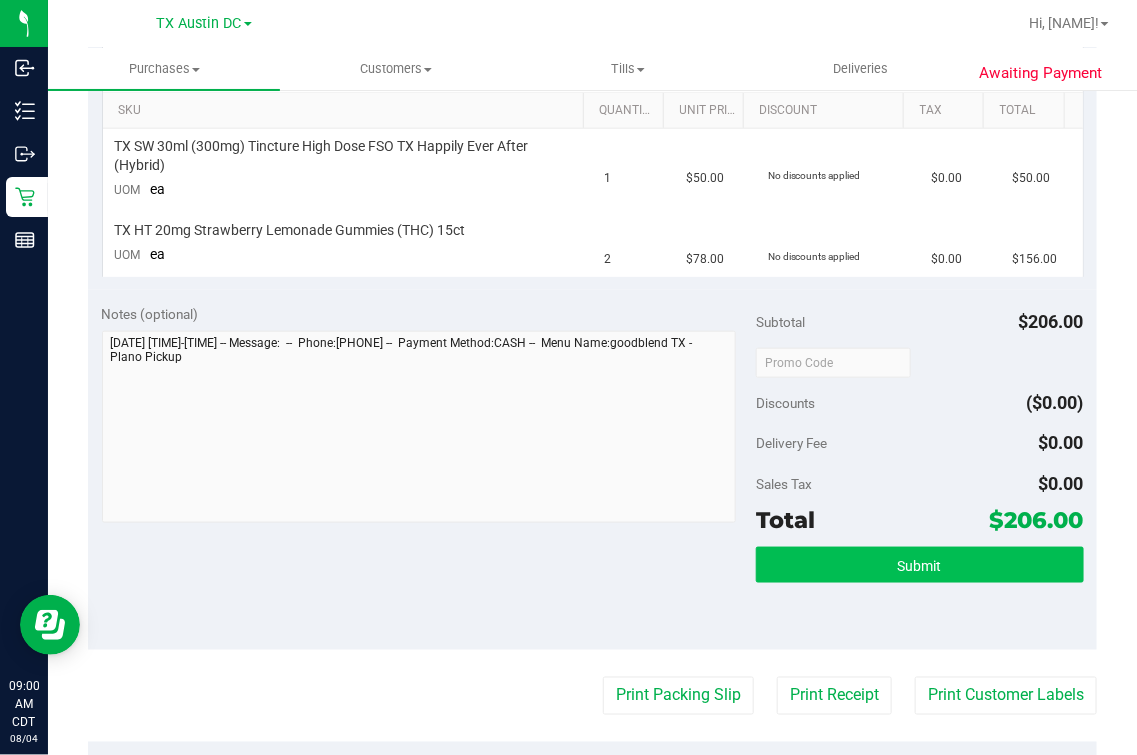 scroll, scrollTop: 625, scrollLeft: 0, axis: vertical 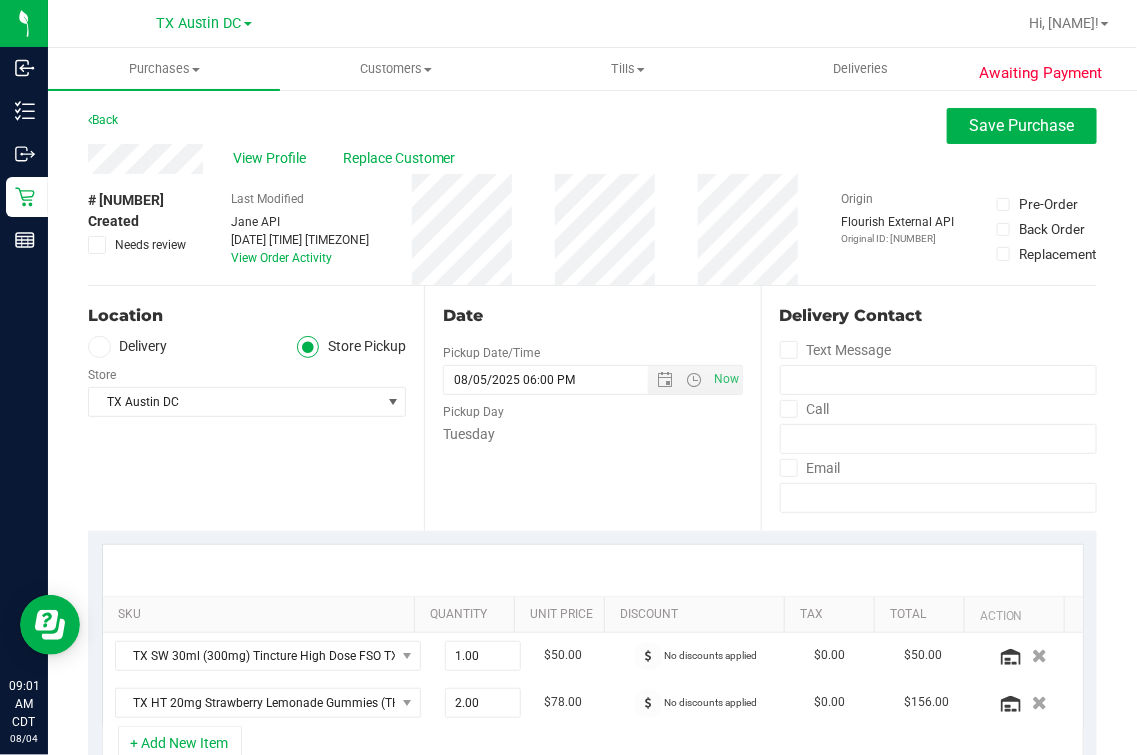click on "Awaiting Payment
Back
Save Purchase
View Profile
Replace Customer
# 11736461
Created
Needs review
Last Modified
[FIRST] [LAST]
Aug 4, 2025 7:35:08 AM CDT
View Order Activity
Origin" at bounding box center (592, 879) 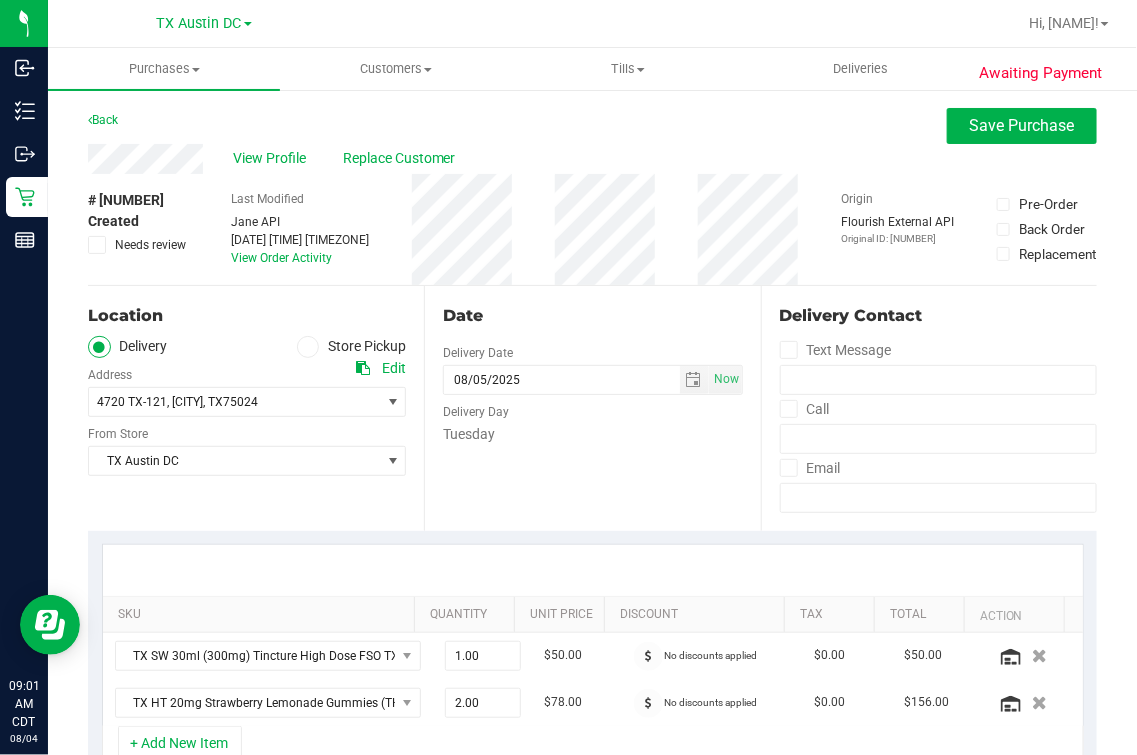 click on "Delivery
Store Pickup" at bounding box center [247, 347] 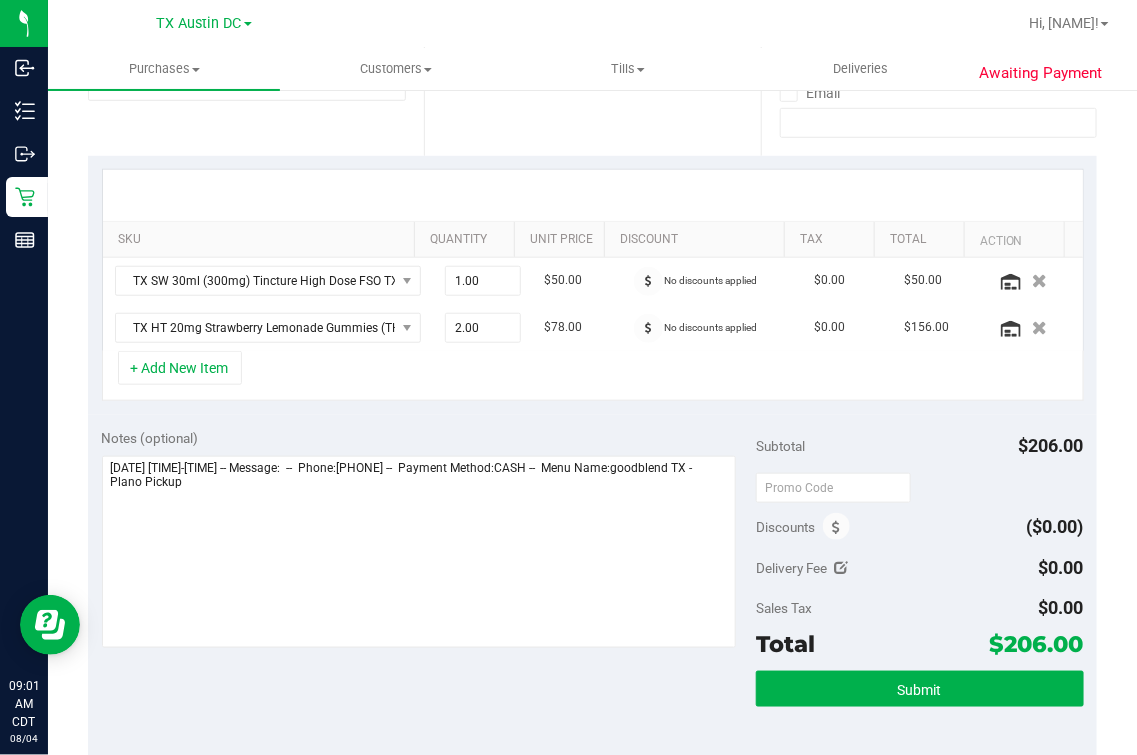 scroll, scrollTop: 0, scrollLeft: 0, axis: both 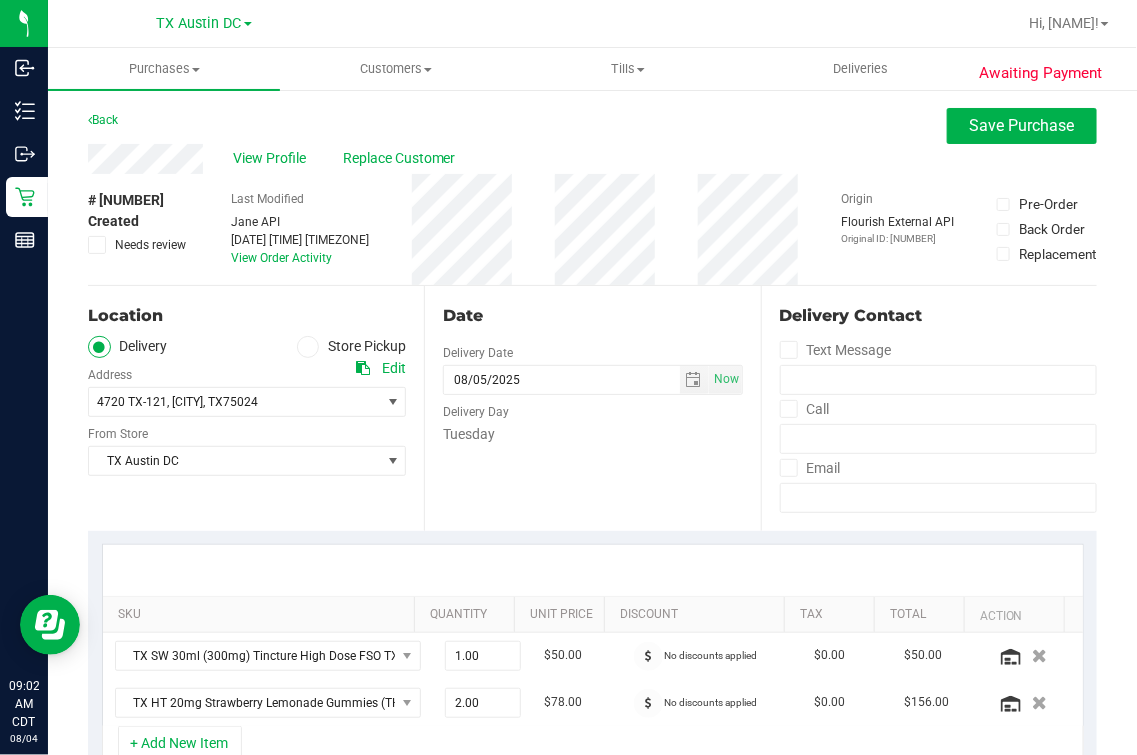 click on "Date
Delivery Date
08/05/2025
Now
08/05/2025 06:00 PM
Now
Delivery Day
Tuesday" at bounding box center (592, 408) 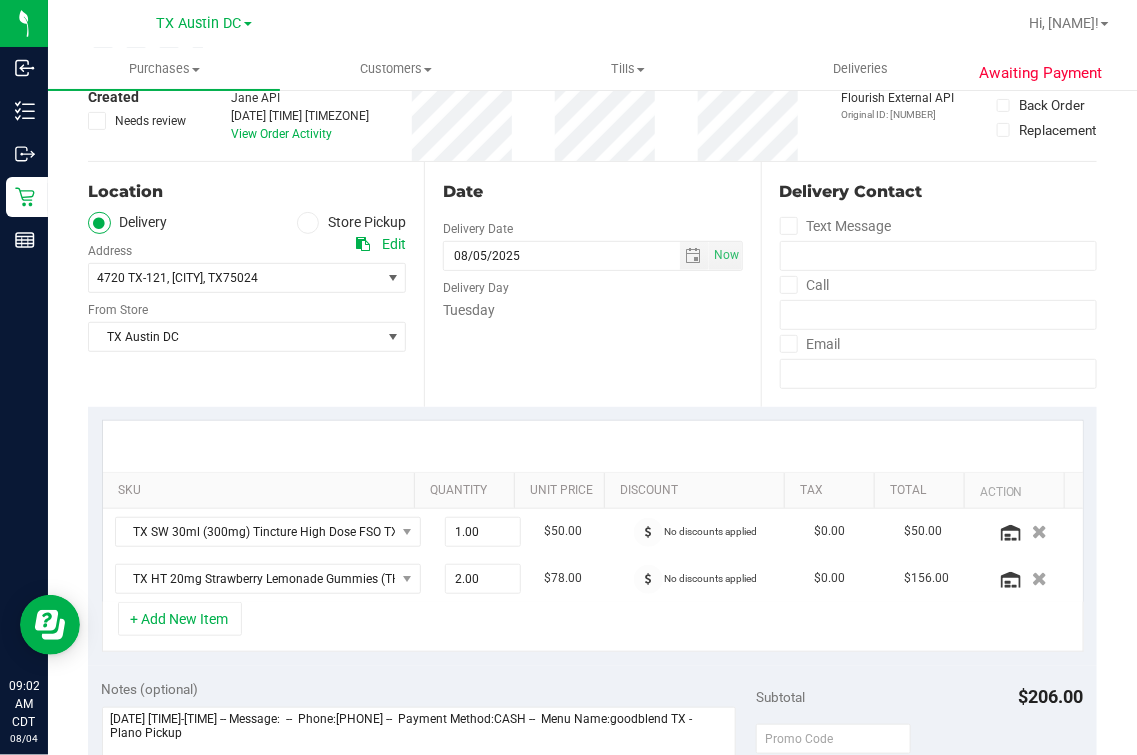 scroll, scrollTop: 249, scrollLeft: 0, axis: vertical 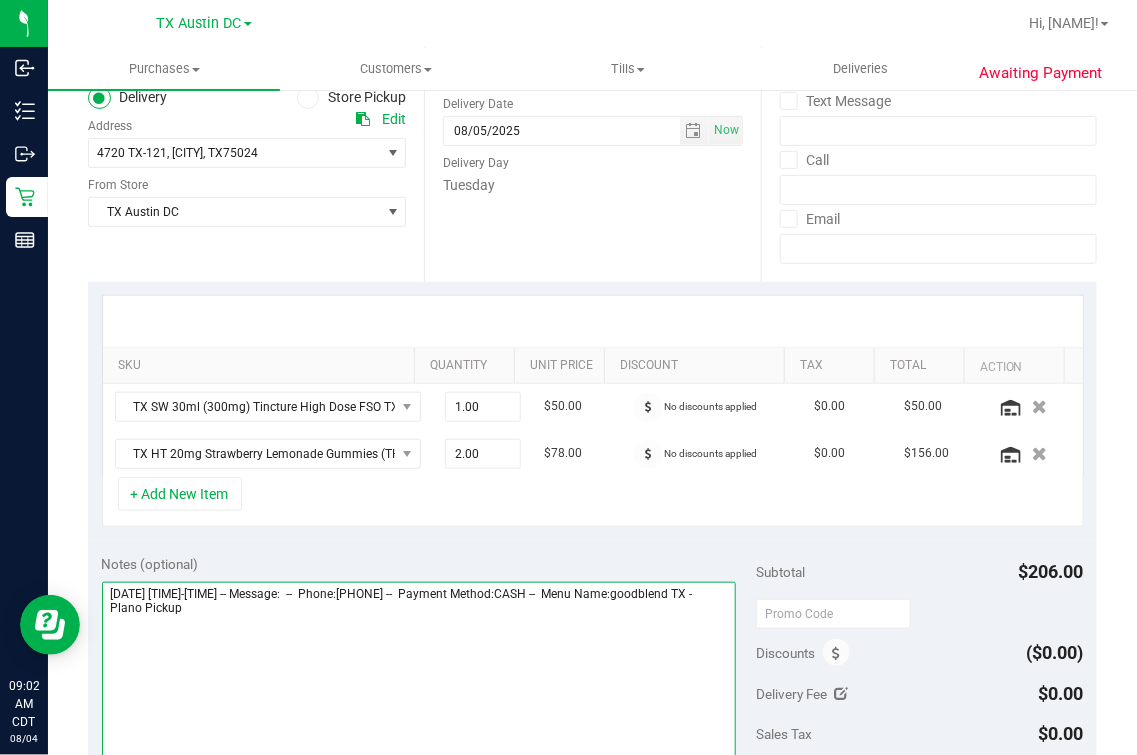 click at bounding box center (419, 678) 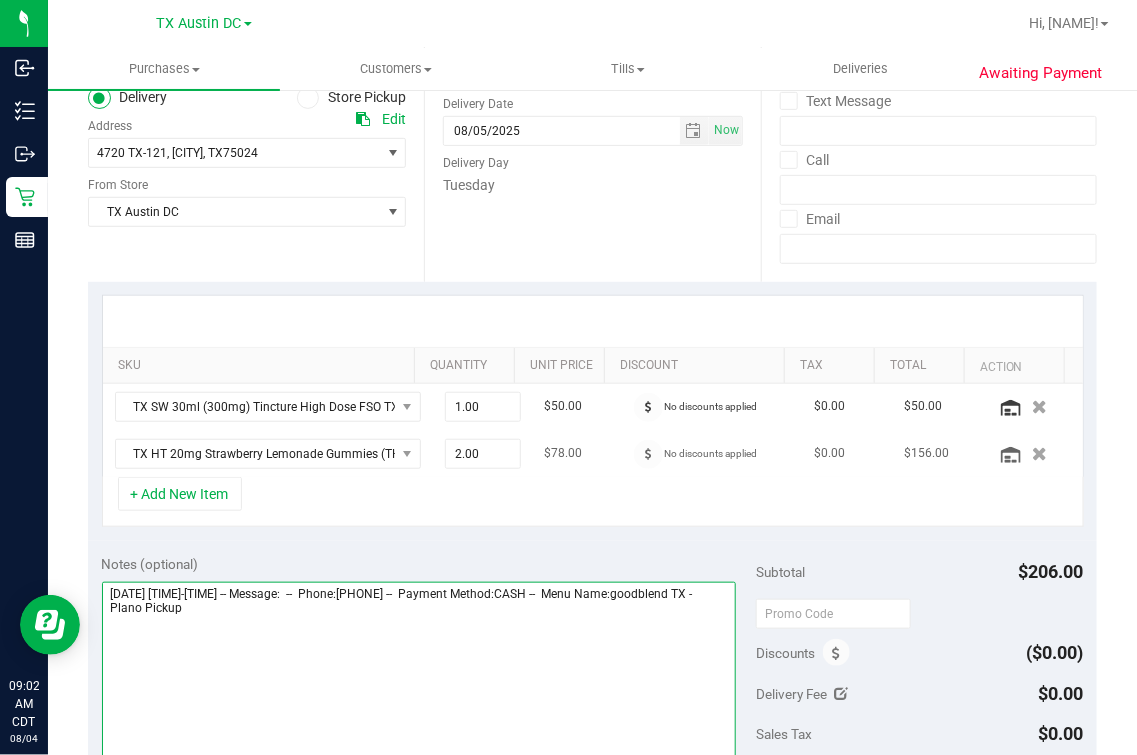 scroll, scrollTop: 0, scrollLeft: 0, axis: both 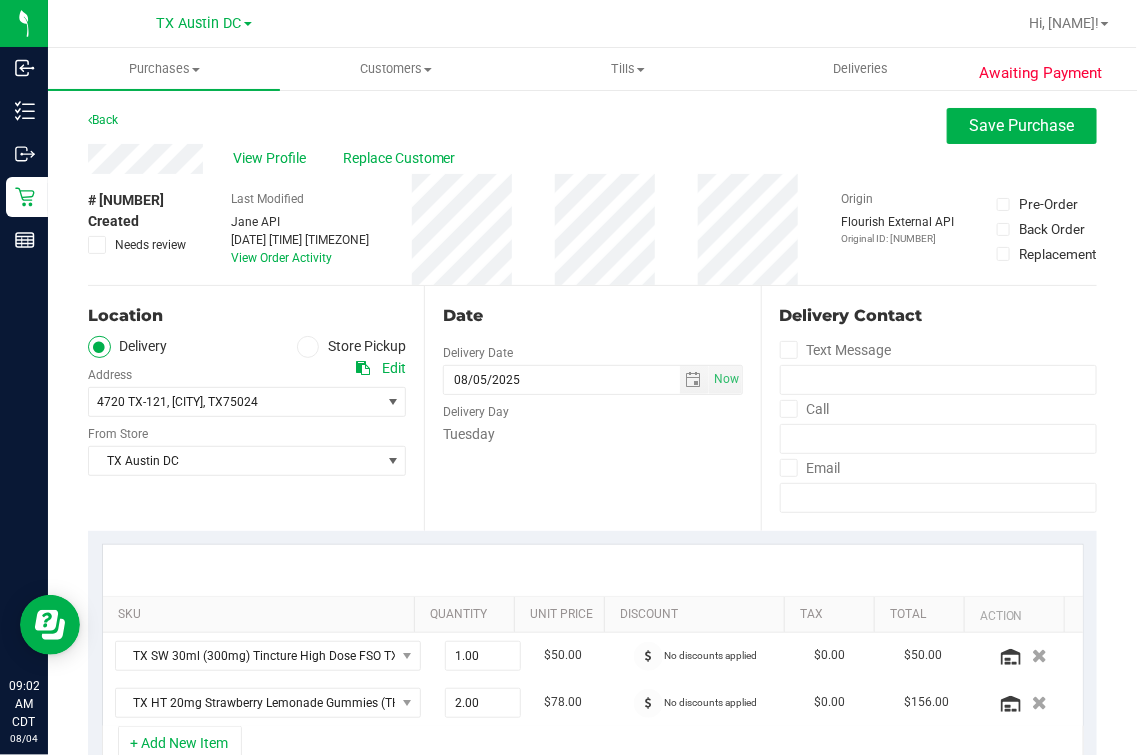 click on "# 11736461
Created
Needs review
Last Modified
Jane API
Aug 4, 2025 7:35:08 AM CDT
View Order Activity
Origin
Flourish External API
Original ID: 313101020
Pre-Order
Back Order" at bounding box center (592, 229) 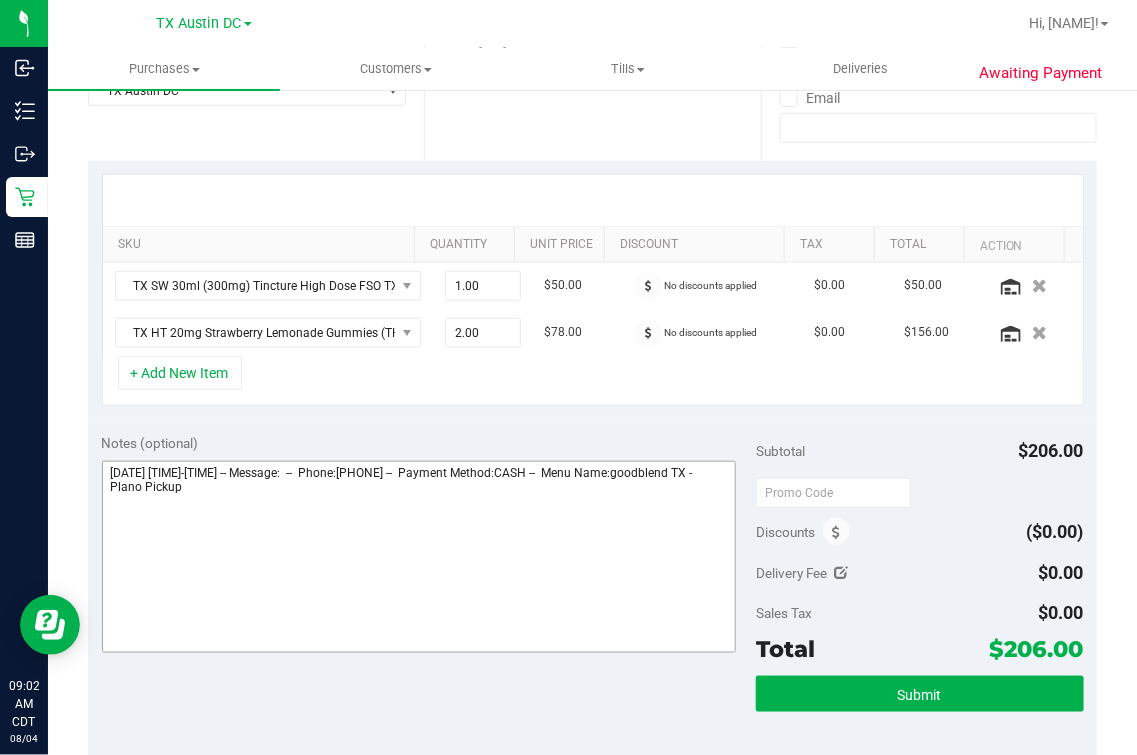 scroll, scrollTop: 375, scrollLeft: 0, axis: vertical 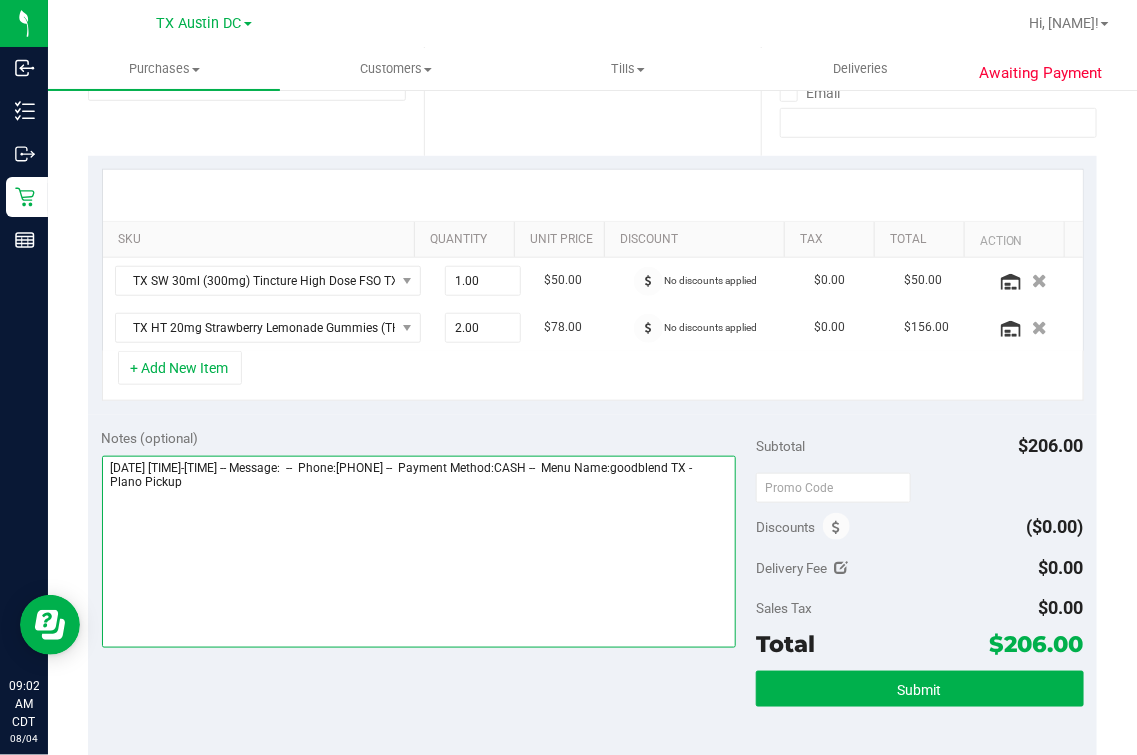 click at bounding box center [419, 552] 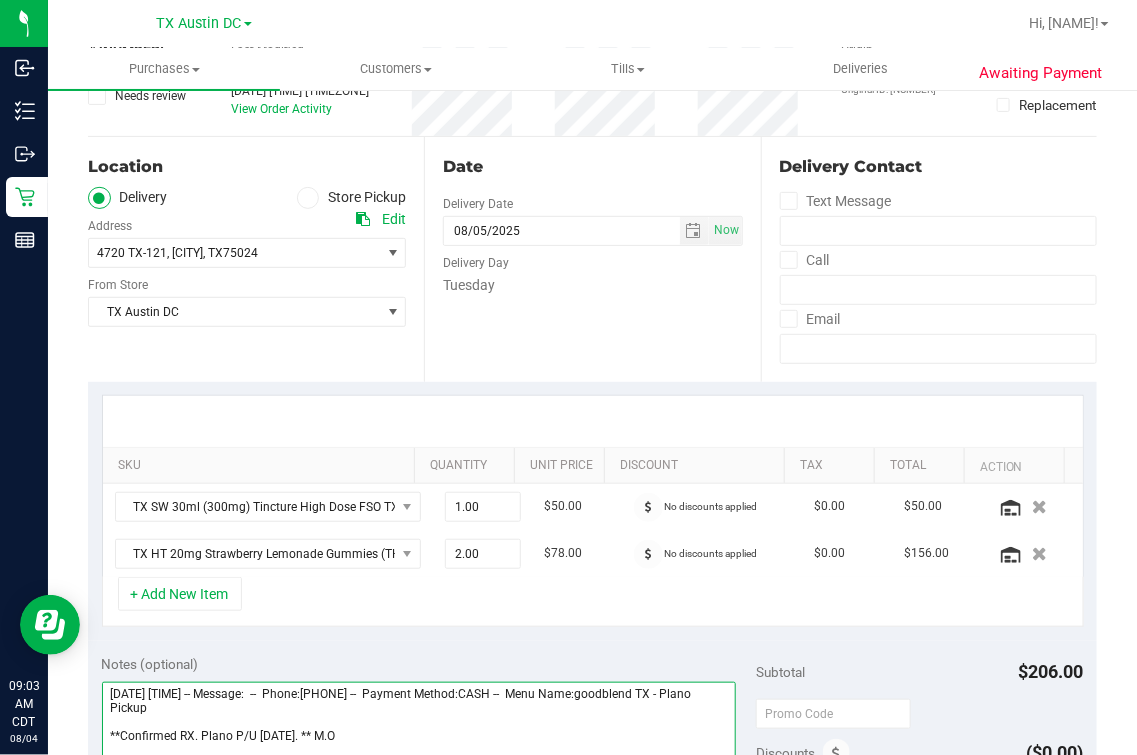 scroll, scrollTop: 0, scrollLeft: 0, axis: both 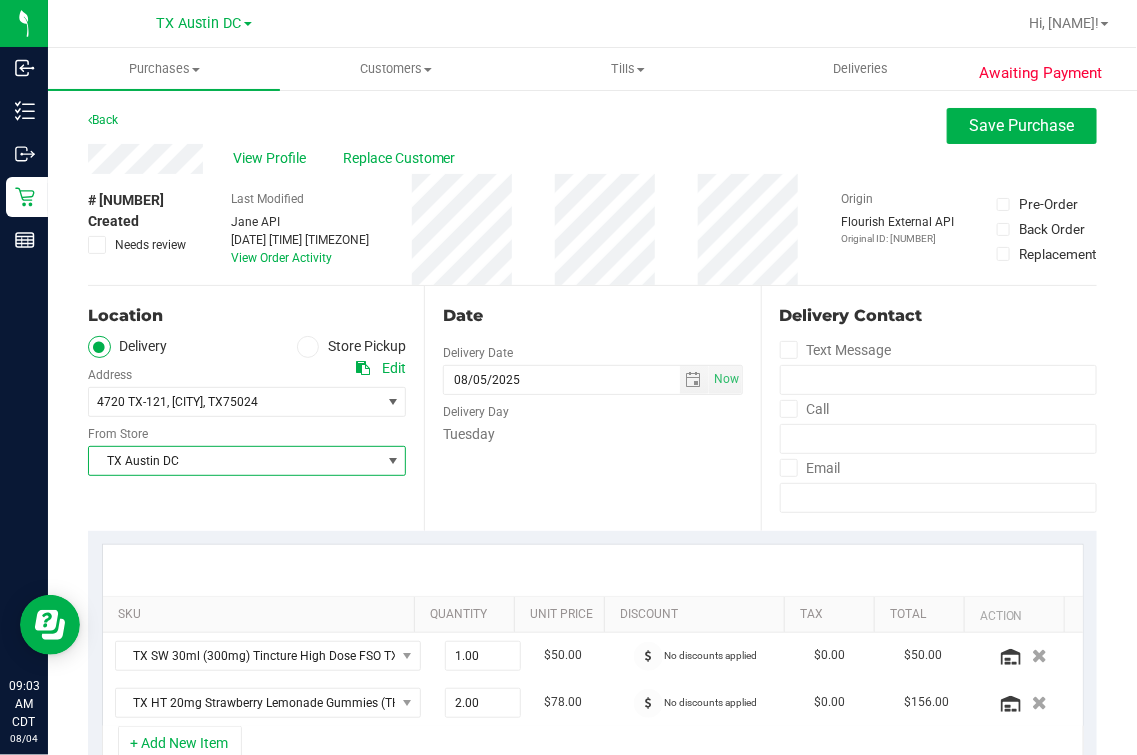 click on "TX Austin DC" at bounding box center [234, 461] 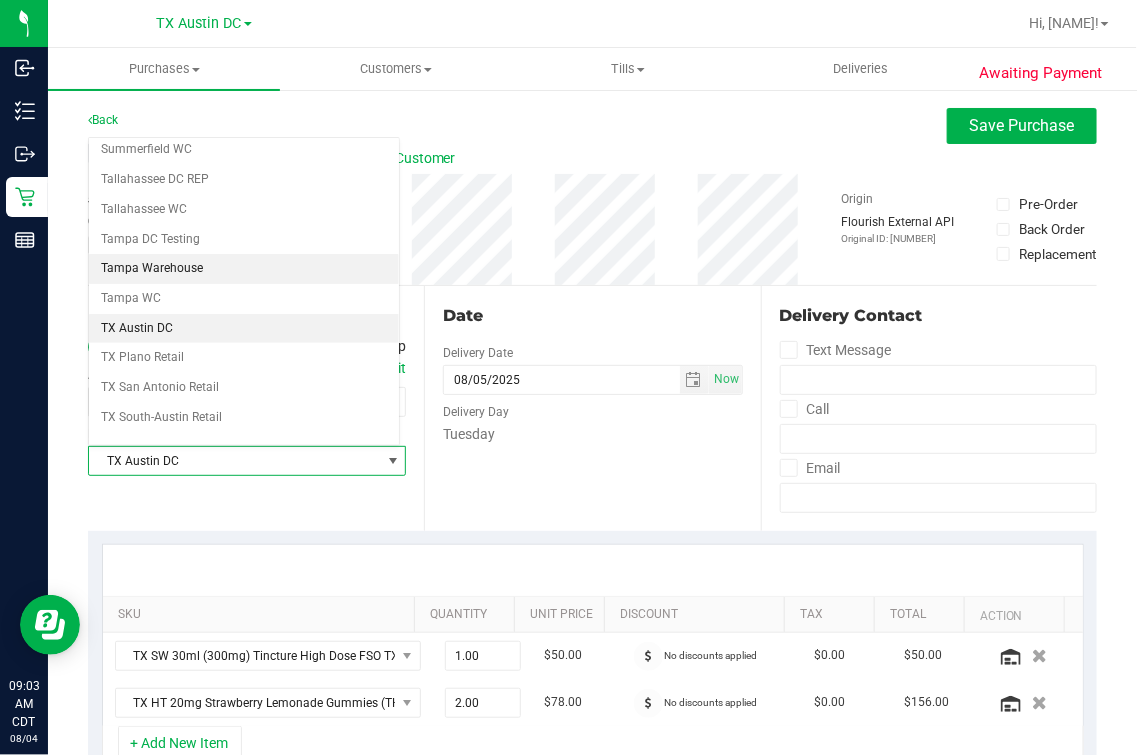 scroll, scrollTop: 1432, scrollLeft: 0, axis: vertical 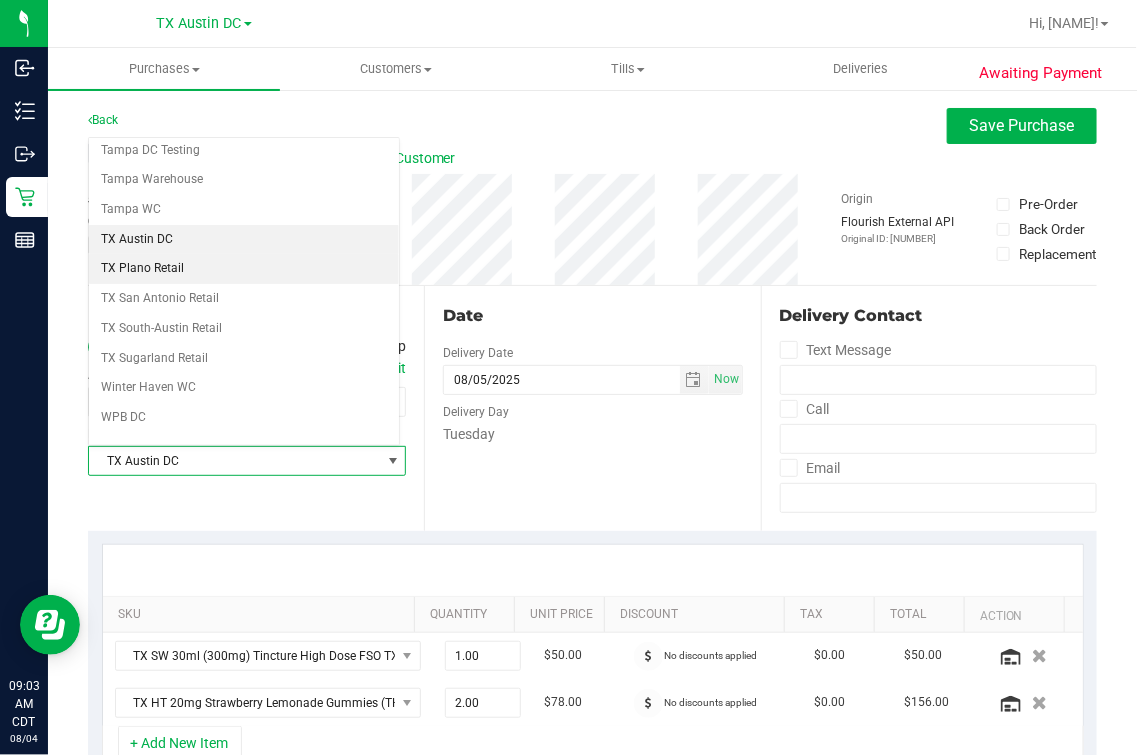 click on "TX Plano Retail" at bounding box center [244, 269] 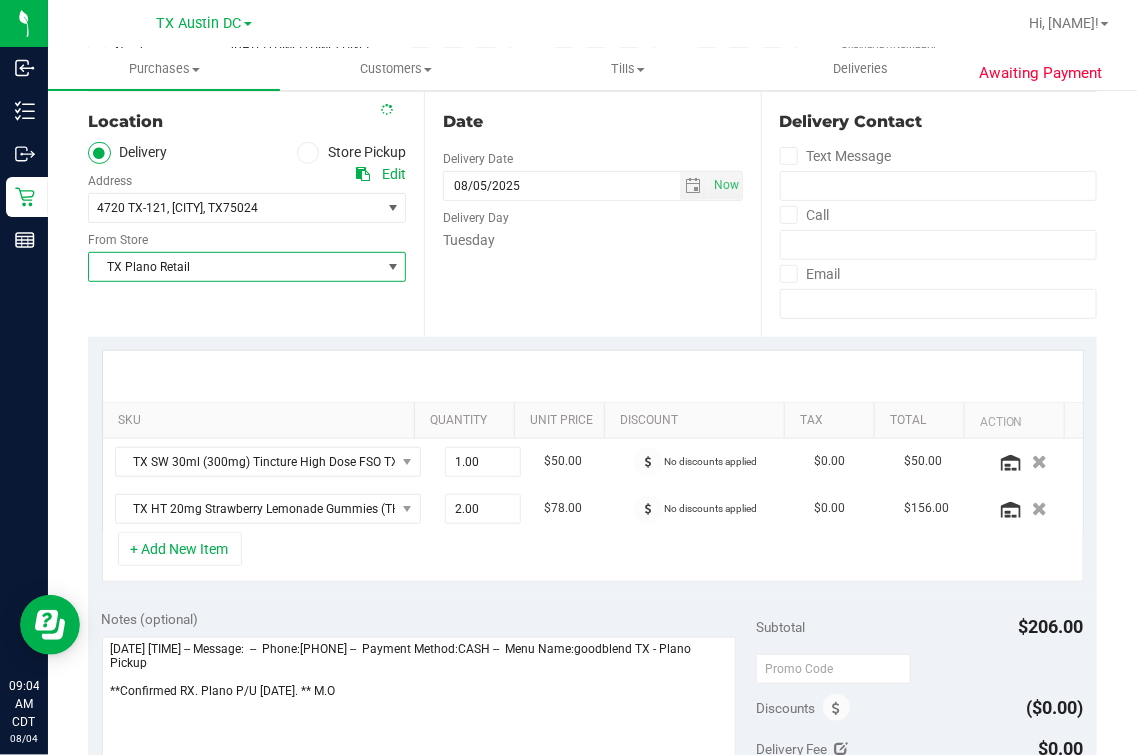 scroll, scrollTop: 375, scrollLeft: 0, axis: vertical 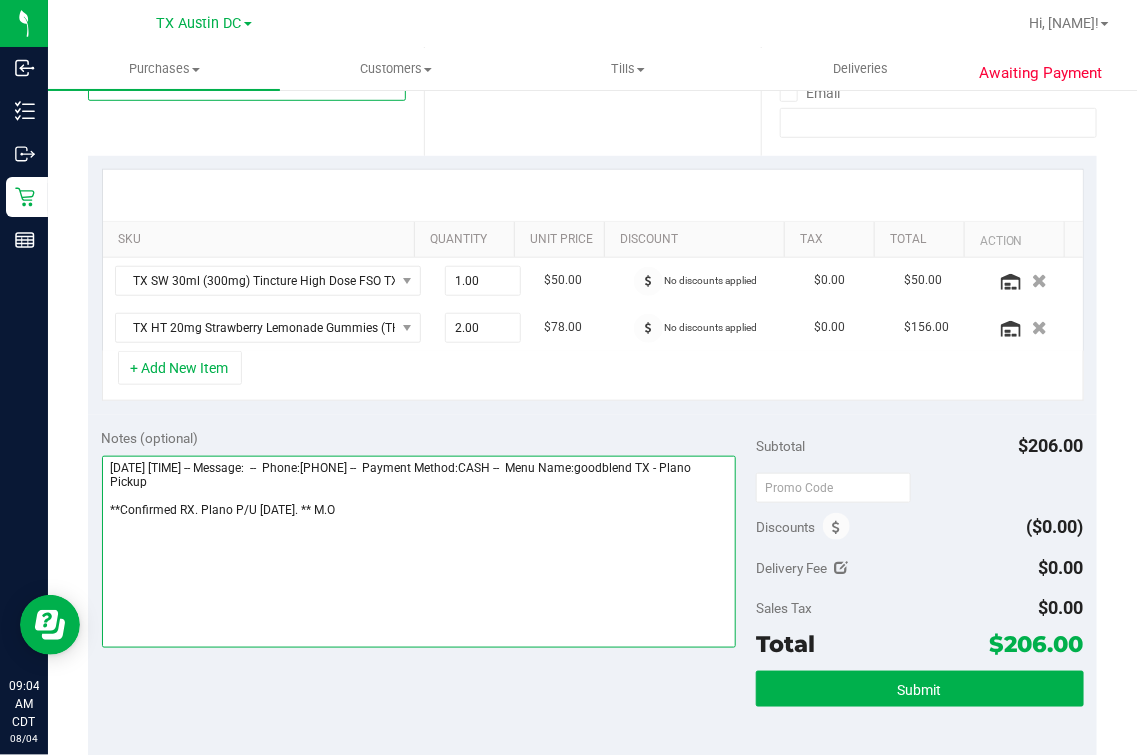 click at bounding box center [419, 552] 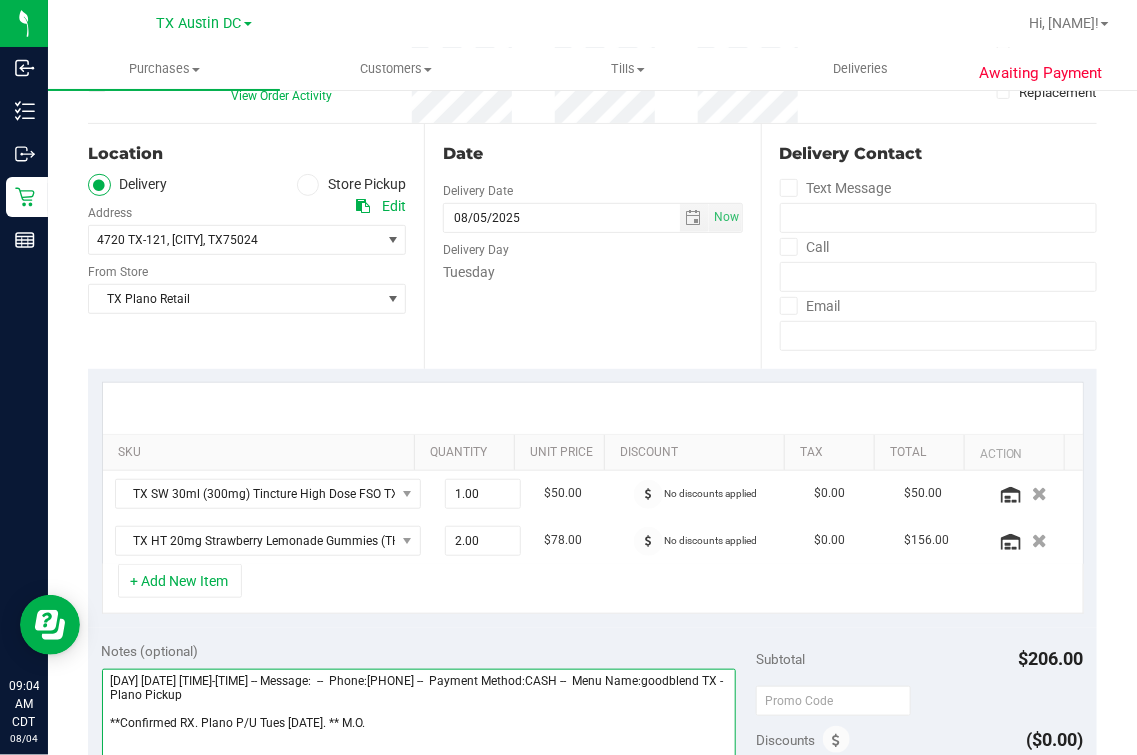 scroll, scrollTop: 0, scrollLeft: 0, axis: both 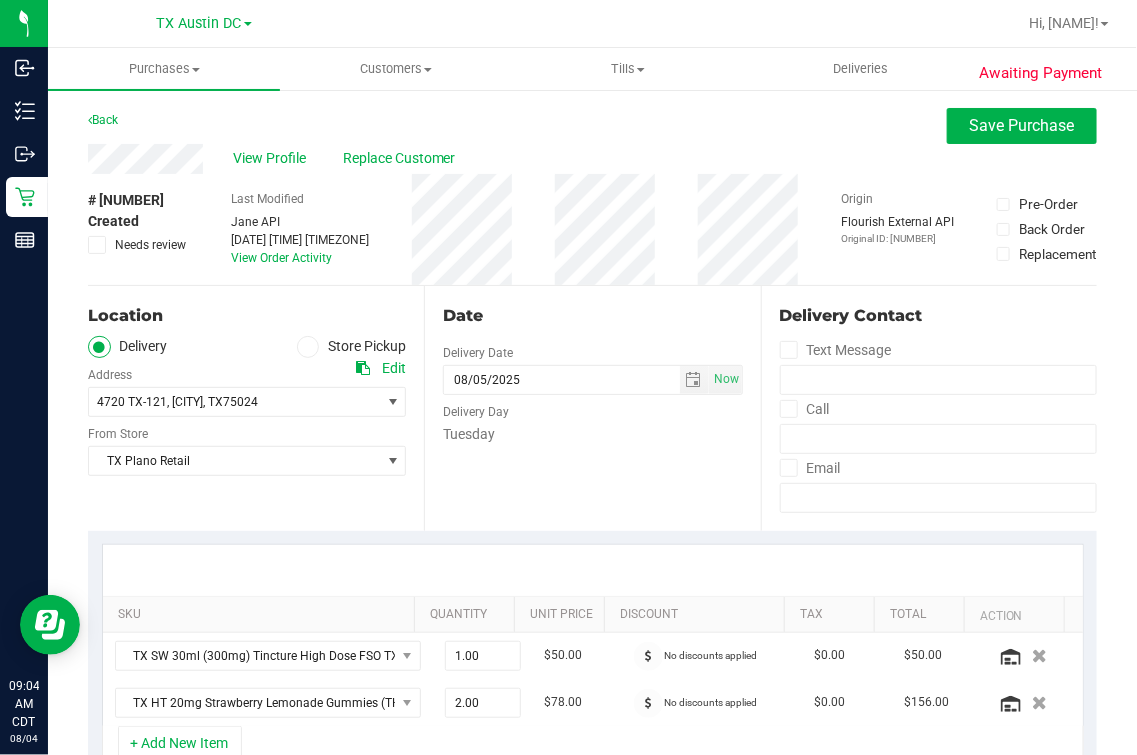 type on "[DAY] [DATE] [TIME]-[TIME] -- Message:  --  Phone:[PHONE] --  Payment Method:CASH --  Menu Name:goodblend TX - Plano Pickup
**Confirmed RX. Plano P/U Tues [DATE]. ** M.O." 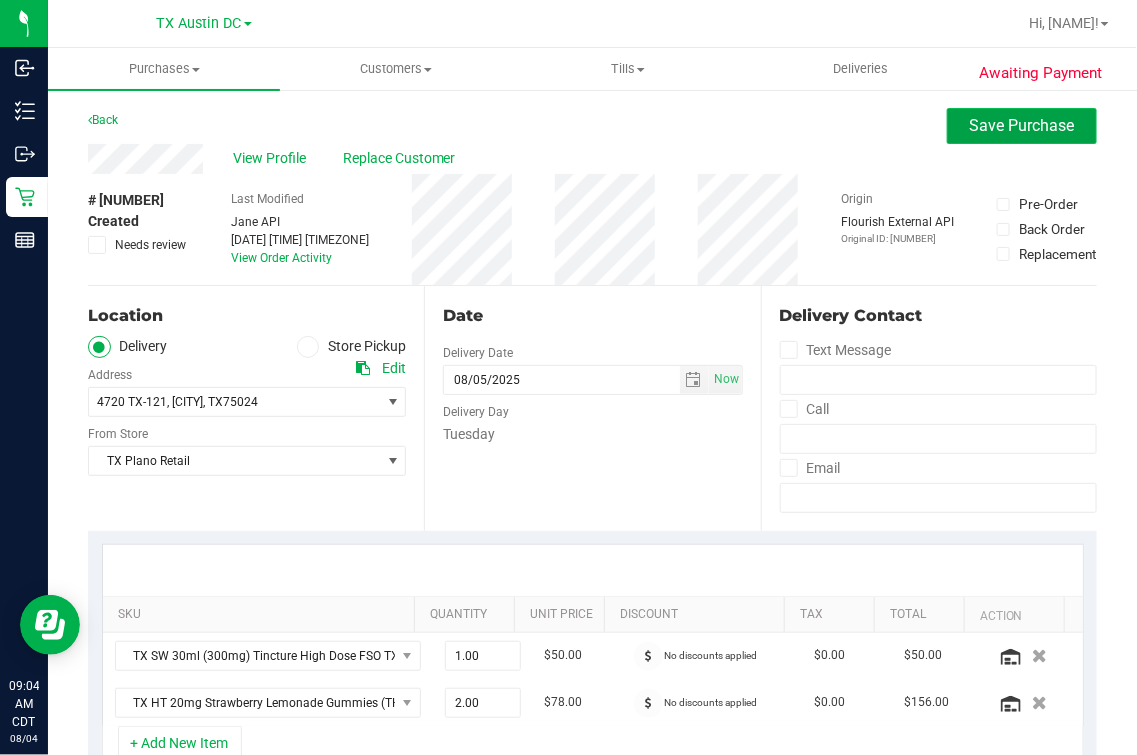 click on "Save Purchase" at bounding box center (1022, 126) 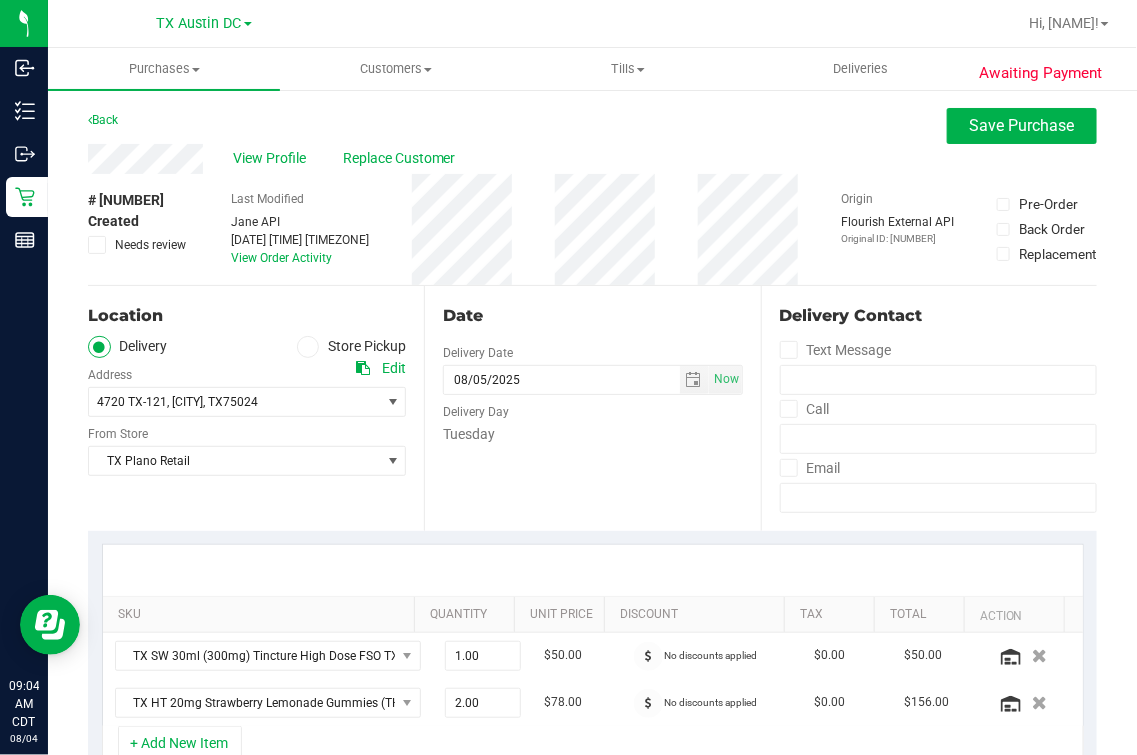 click on "Back
Save Purchase" at bounding box center [592, 126] 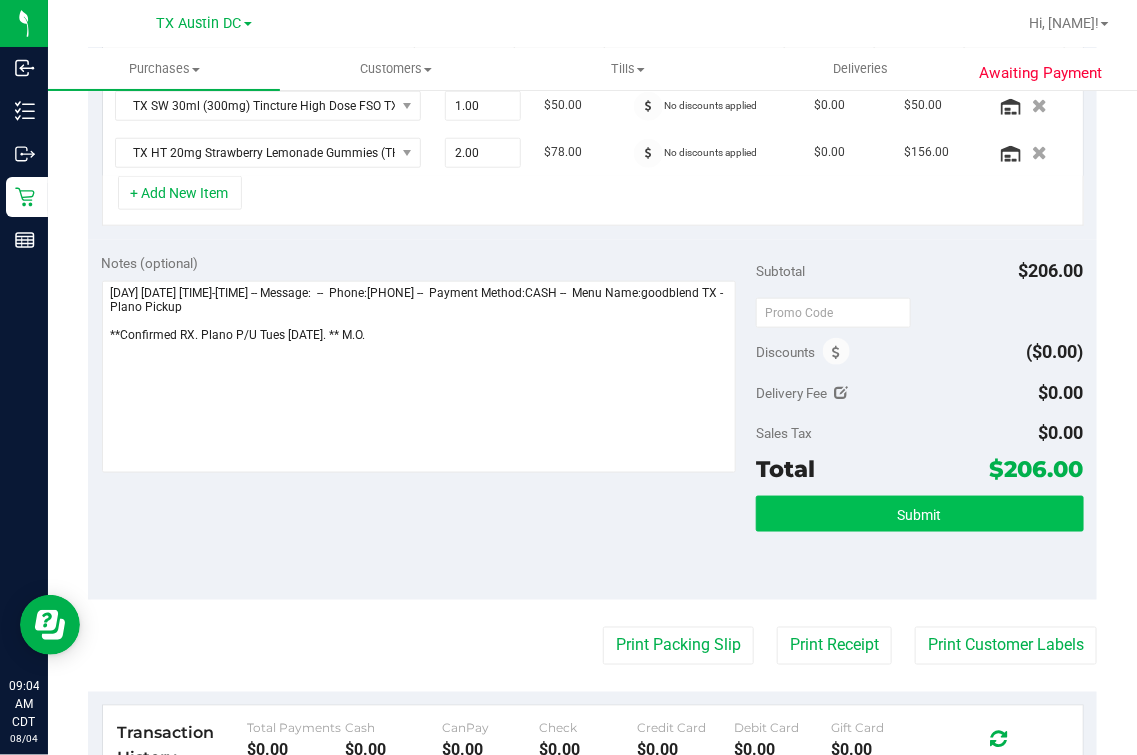 scroll, scrollTop: 750, scrollLeft: 0, axis: vertical 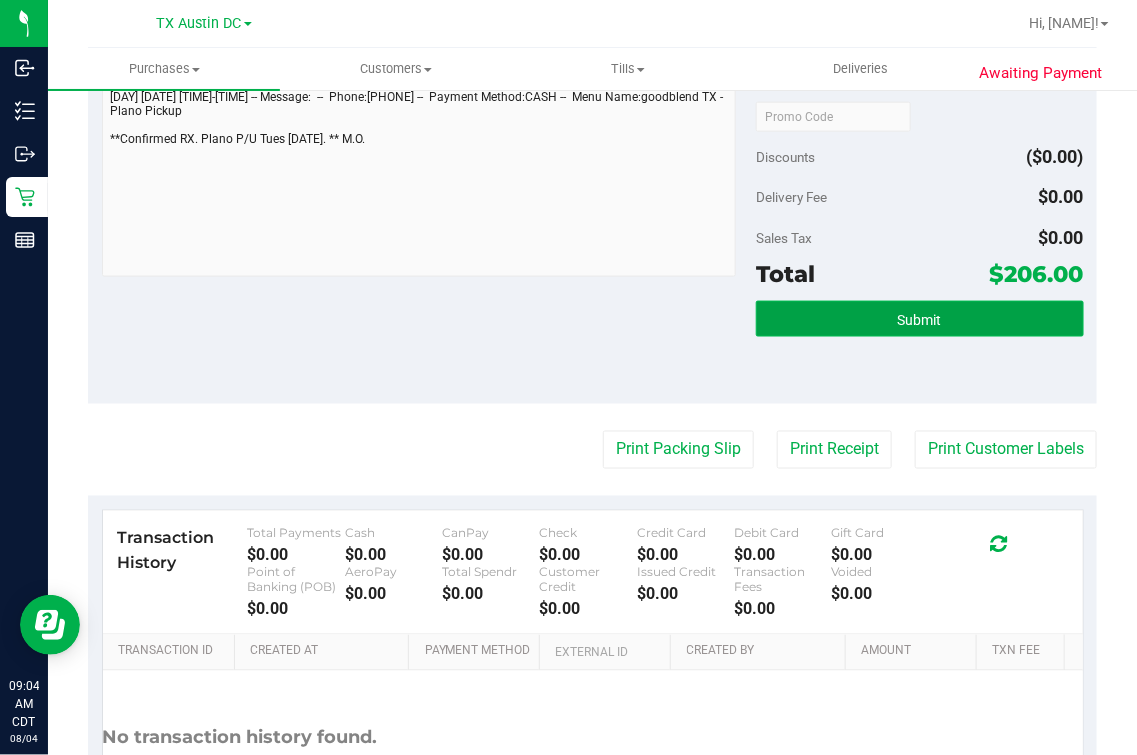 click on "Submit" at bounding box center [920, 320] 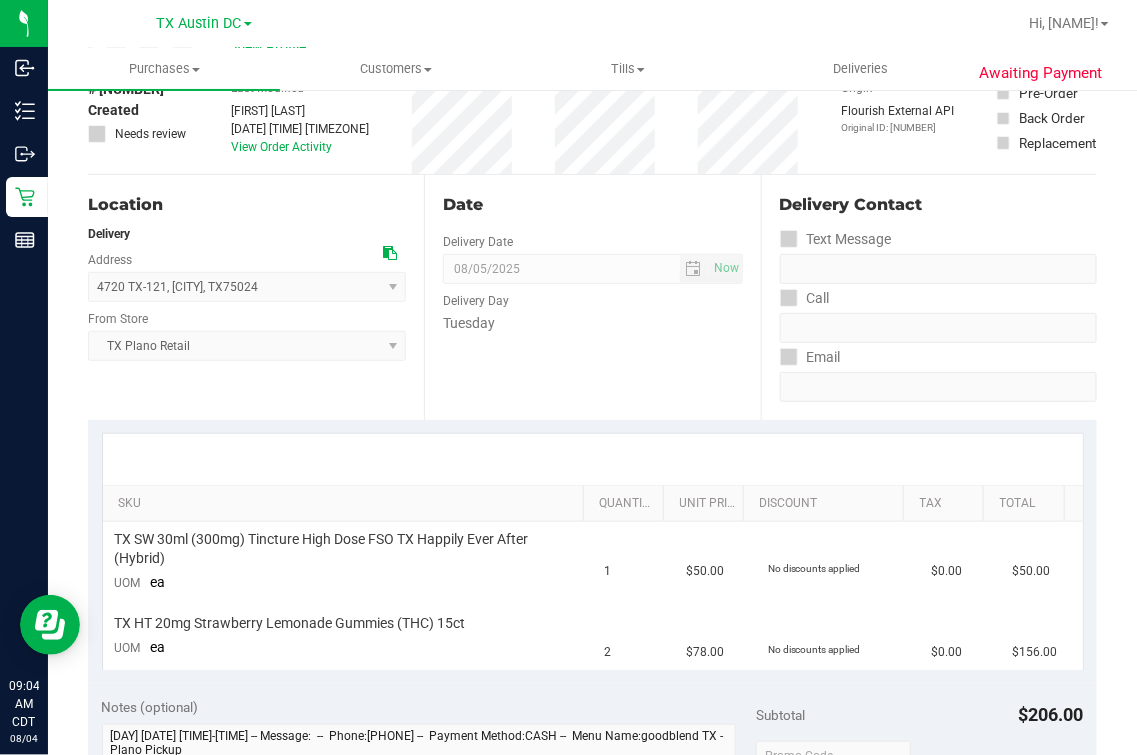 scroll, scrollTop: 0, scrollLeft: 0, axis: both 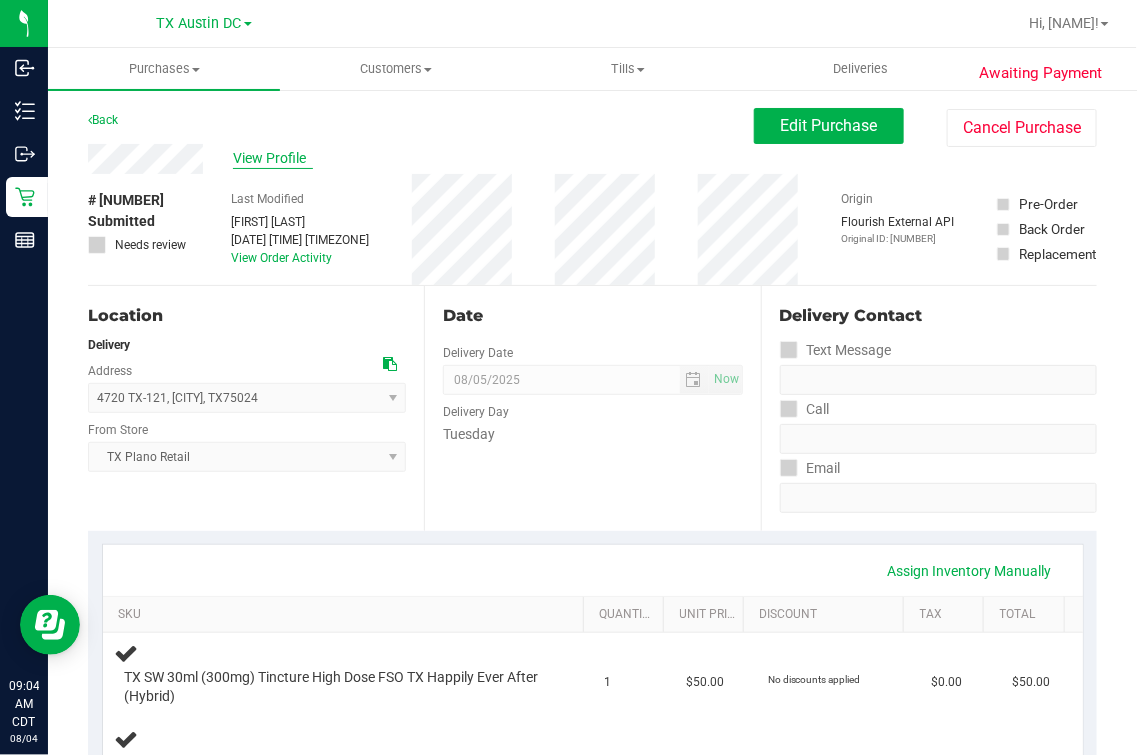 click on "View Profile" at bounding box center [273, 158] 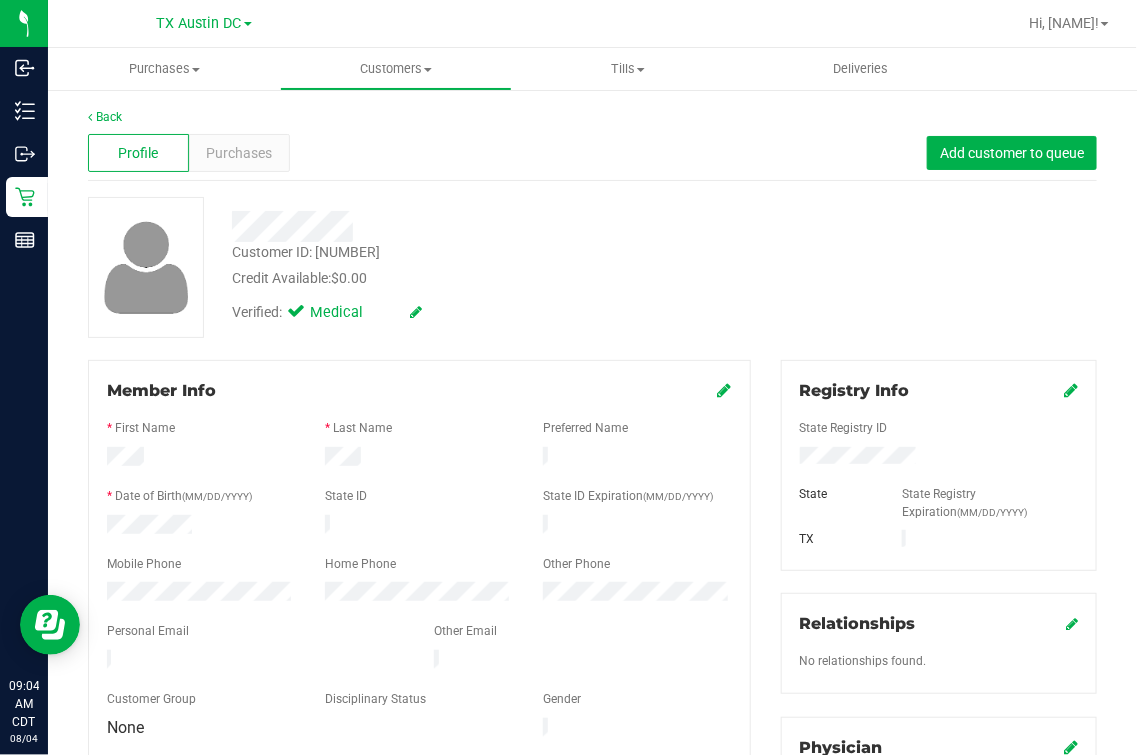 click on "Customer Group" at bounding box center [201, 701] 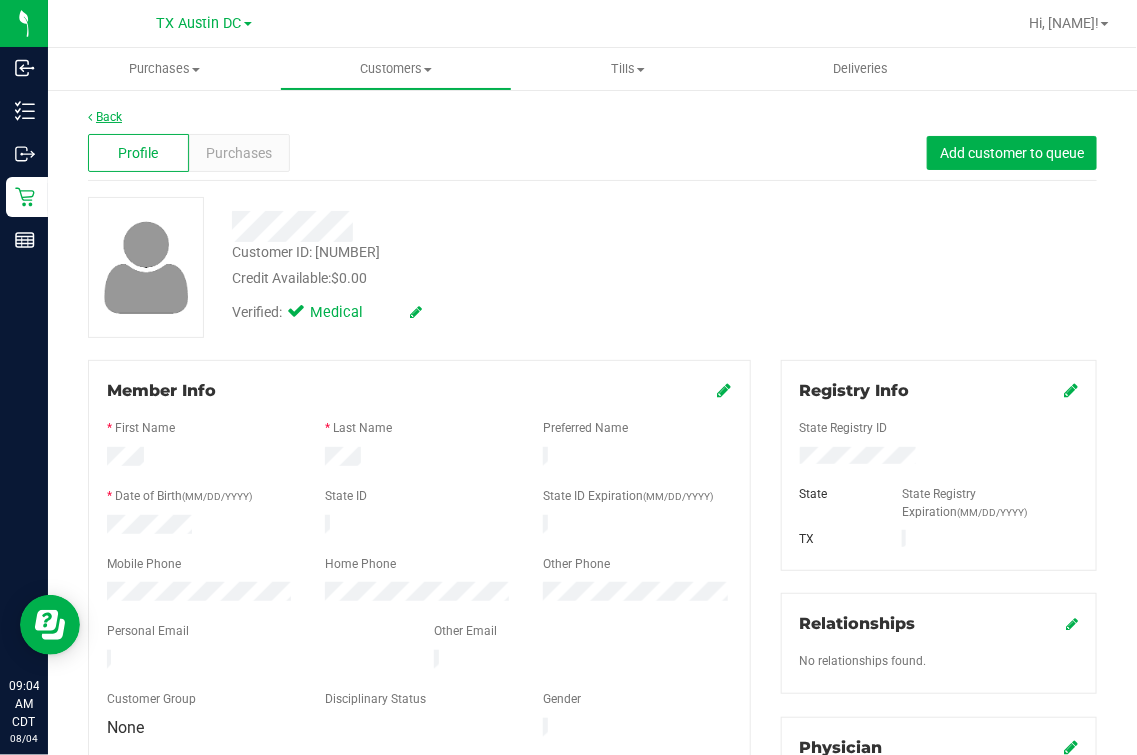 click on "Back" at bounding box center [105, 117] 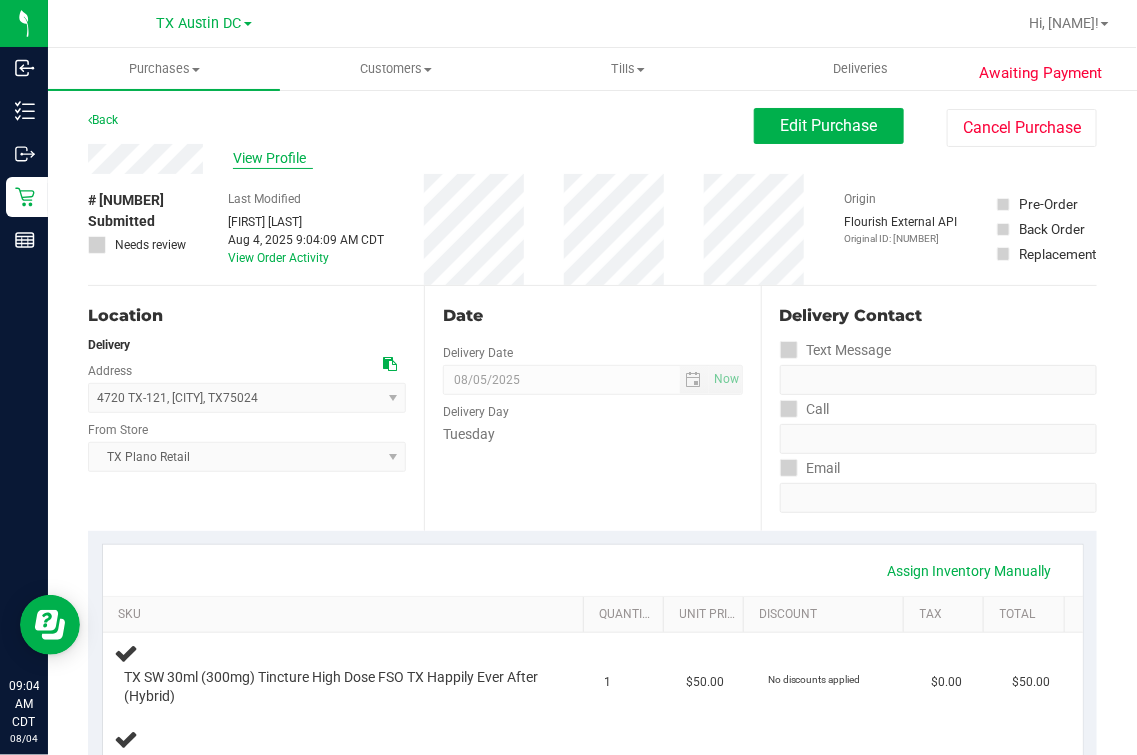 click on "View Profile" at bounding box center [273, 158] 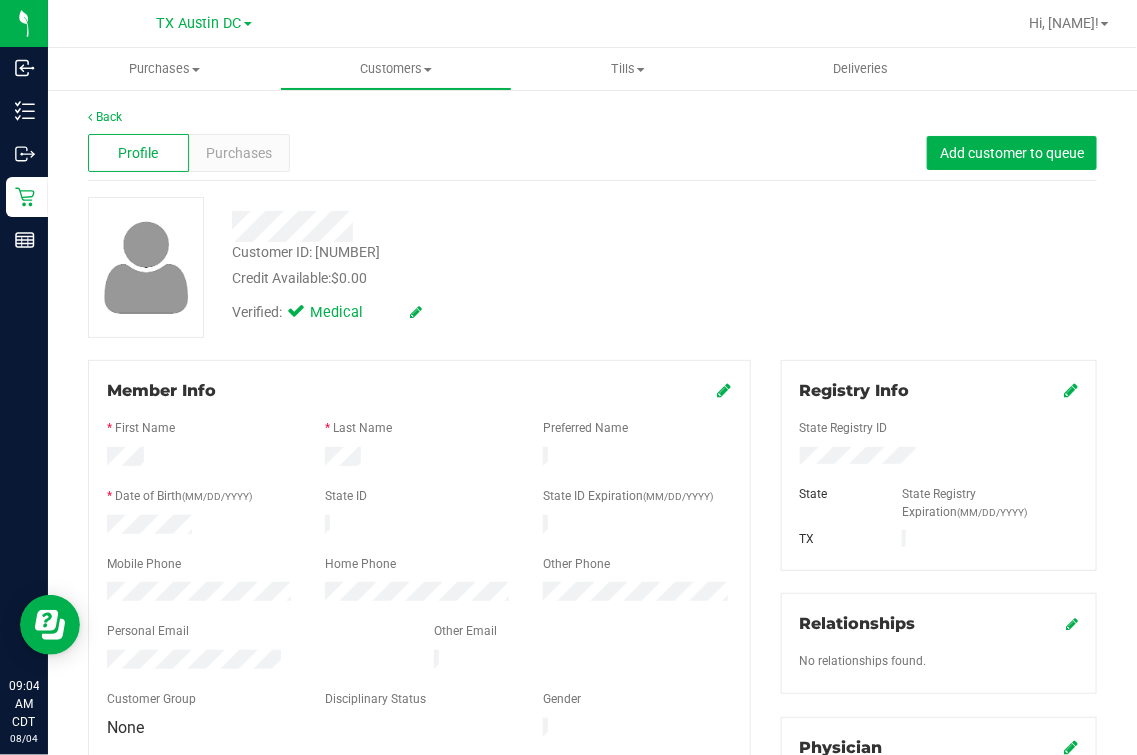 click at bounding box center (477, 219) 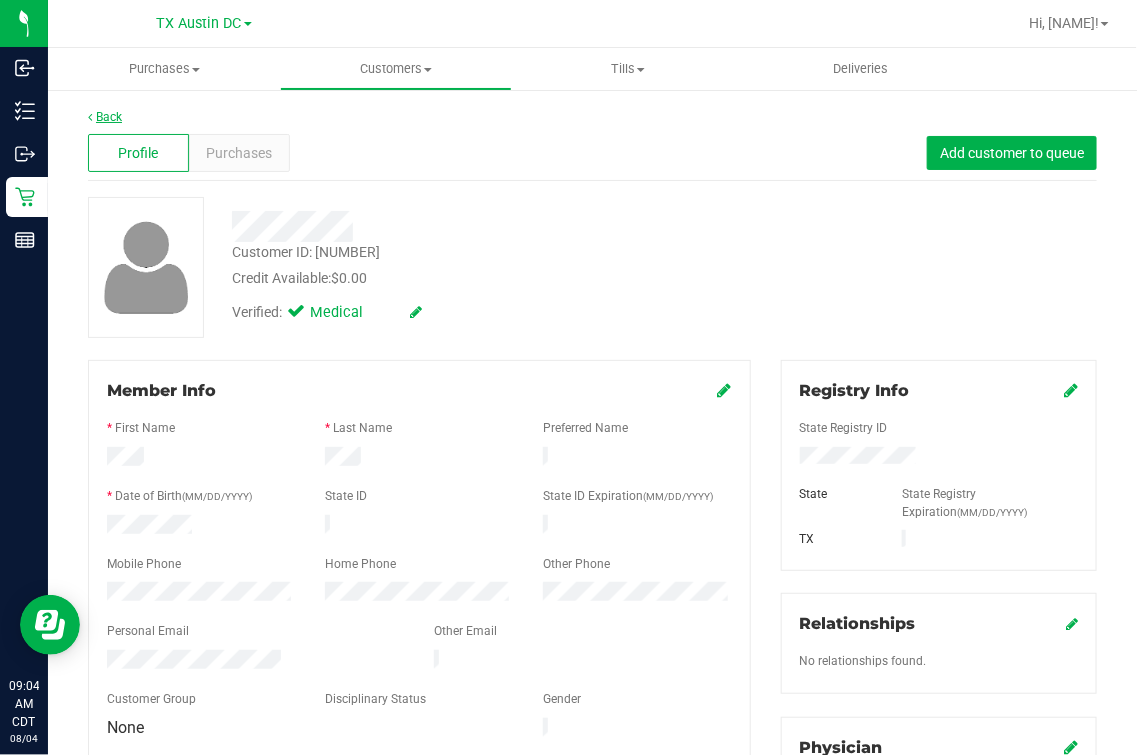 click on "Back" at bounding box center [105, 117] 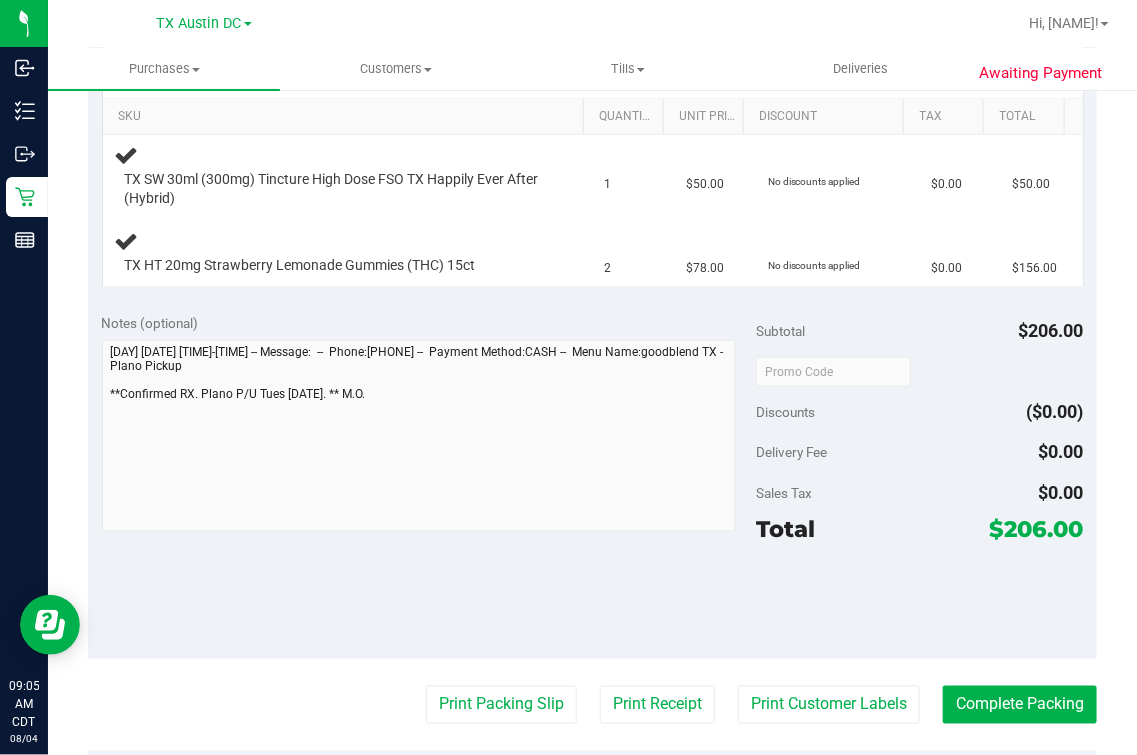 scroll, scrollTop: 499, scrollLeft: 0, axis: vertical 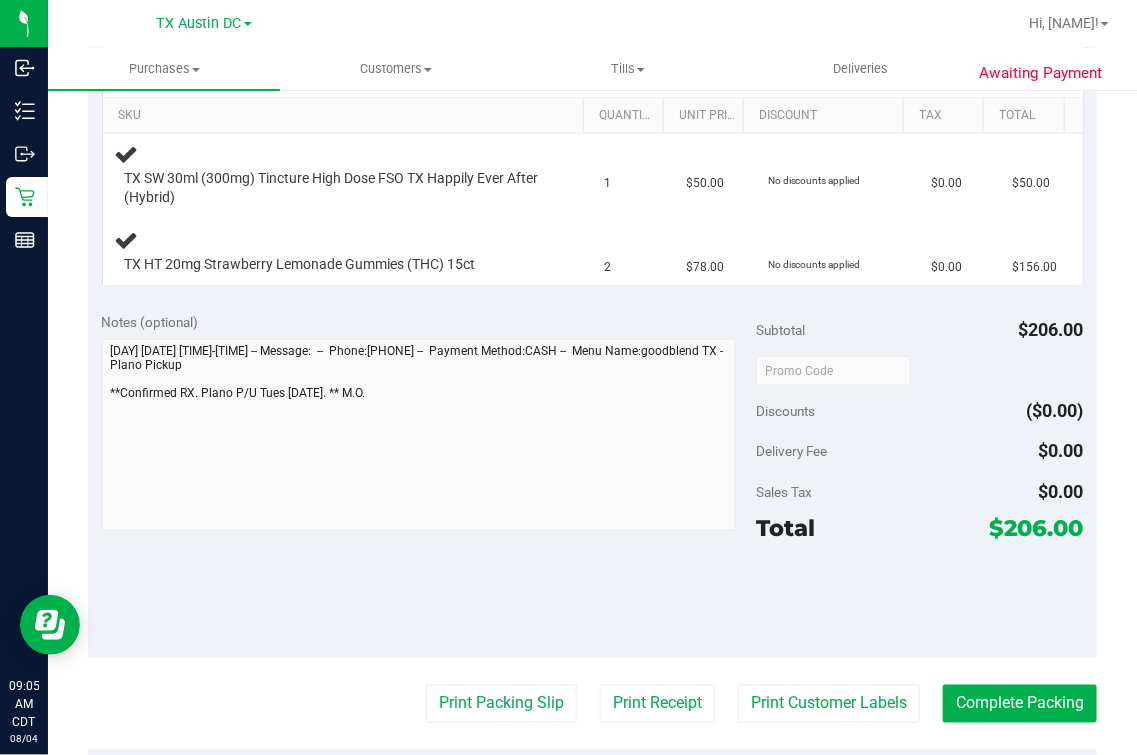 click on "$206.00" at bounding box center (1037, 528) 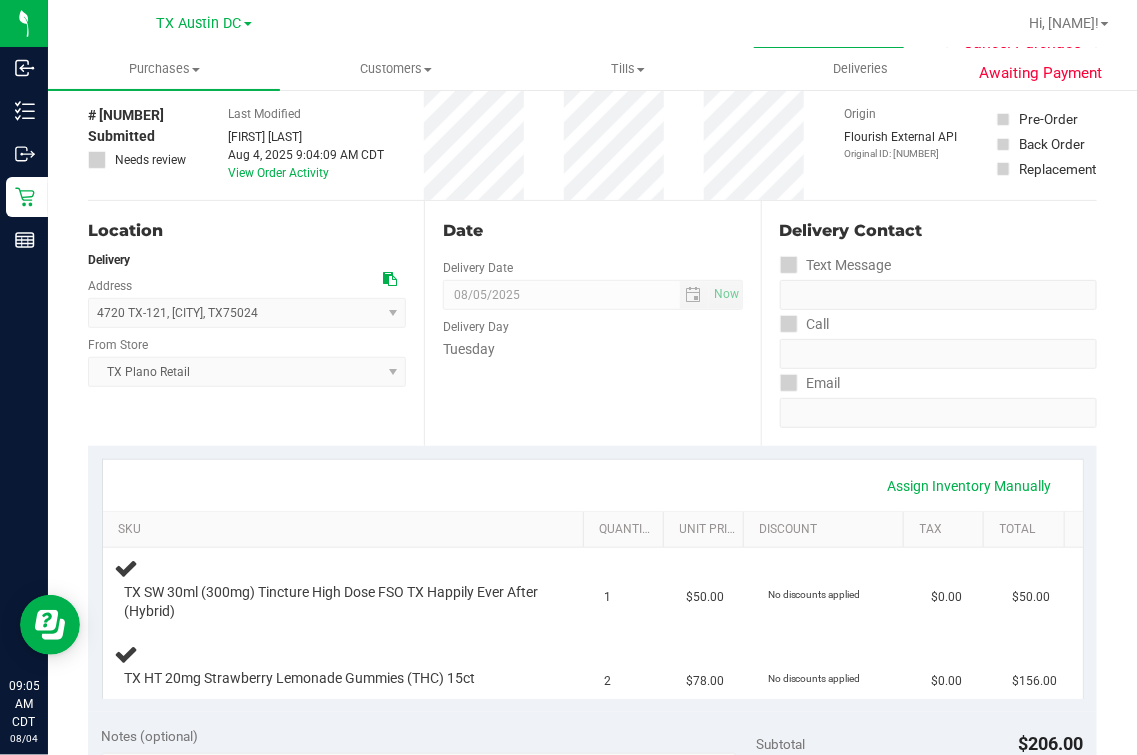 scroll, scrollTop: 0, scrollLeft: 0, axis: both 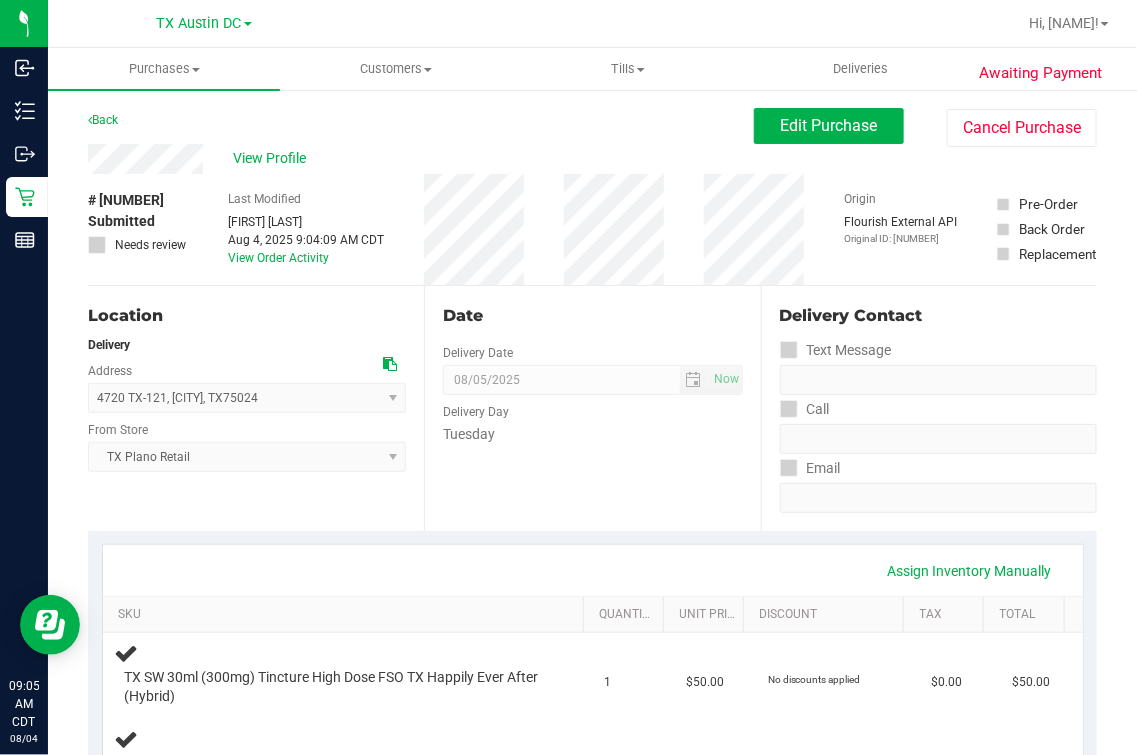 click on "Date
Delivery Date
08/05/2025
Now
08/05/2025 07:00 AM
Now
Delivery Day
Tuesday" at bounding box center [592, 408] 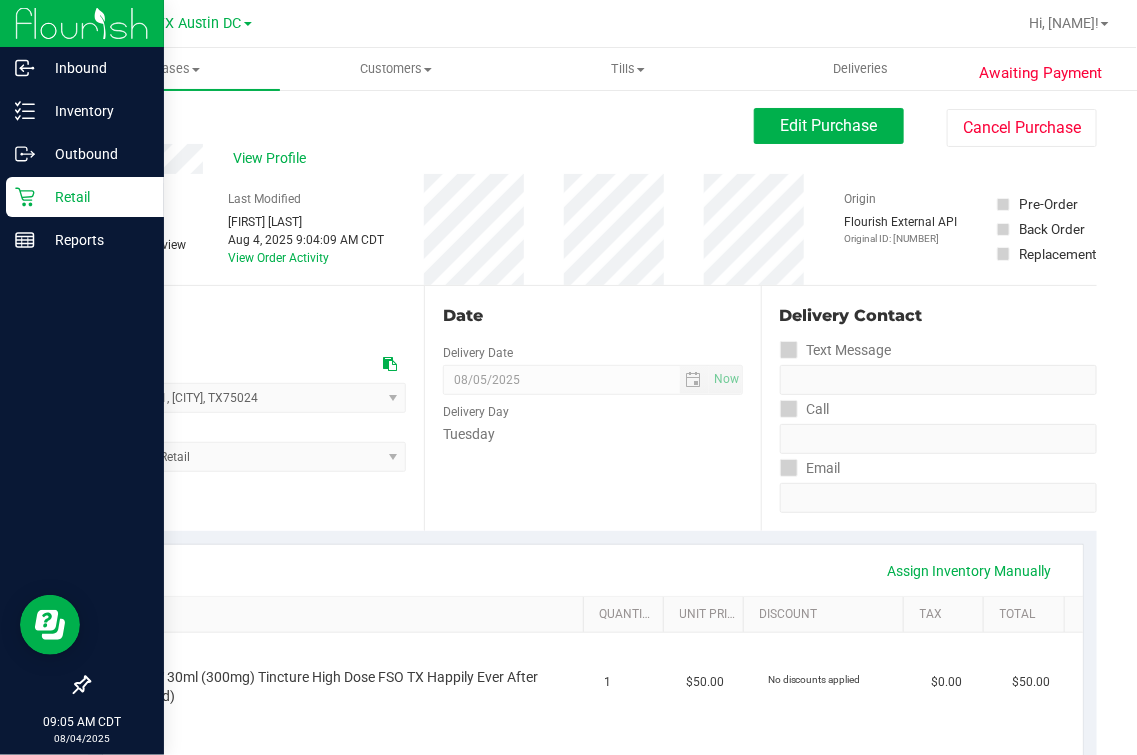 click 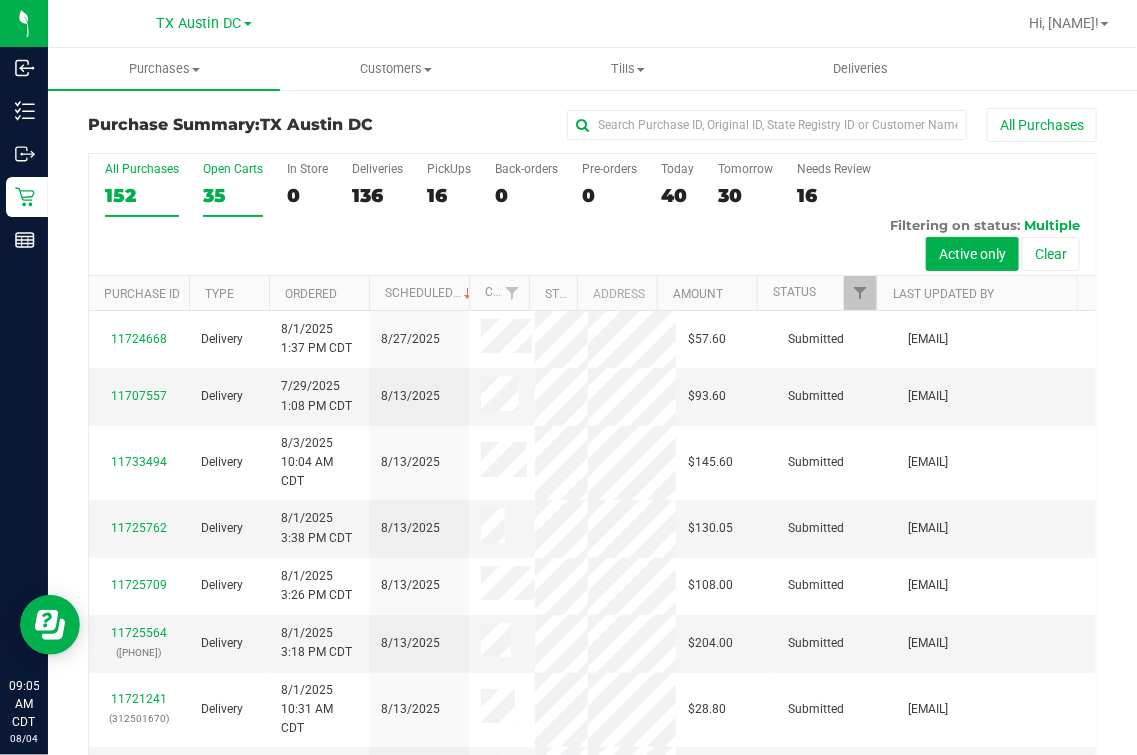 click on "35" at bounding box center [233, 195] 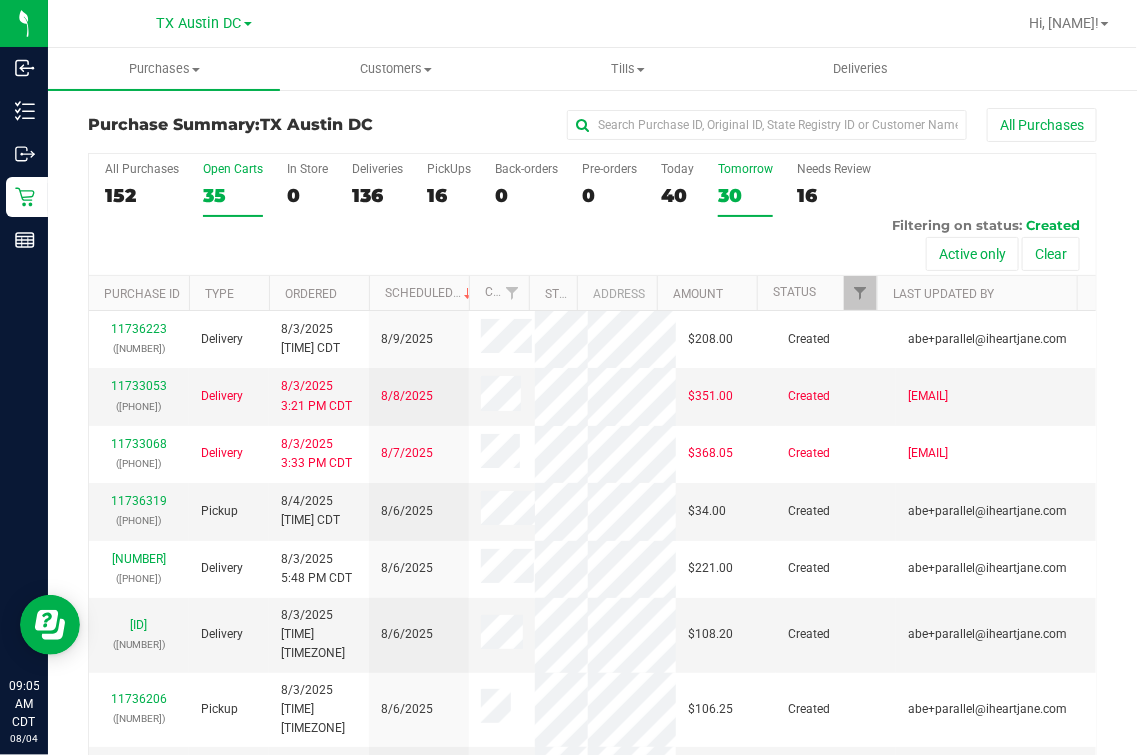 click on "30" at bounding box center (745, 195) 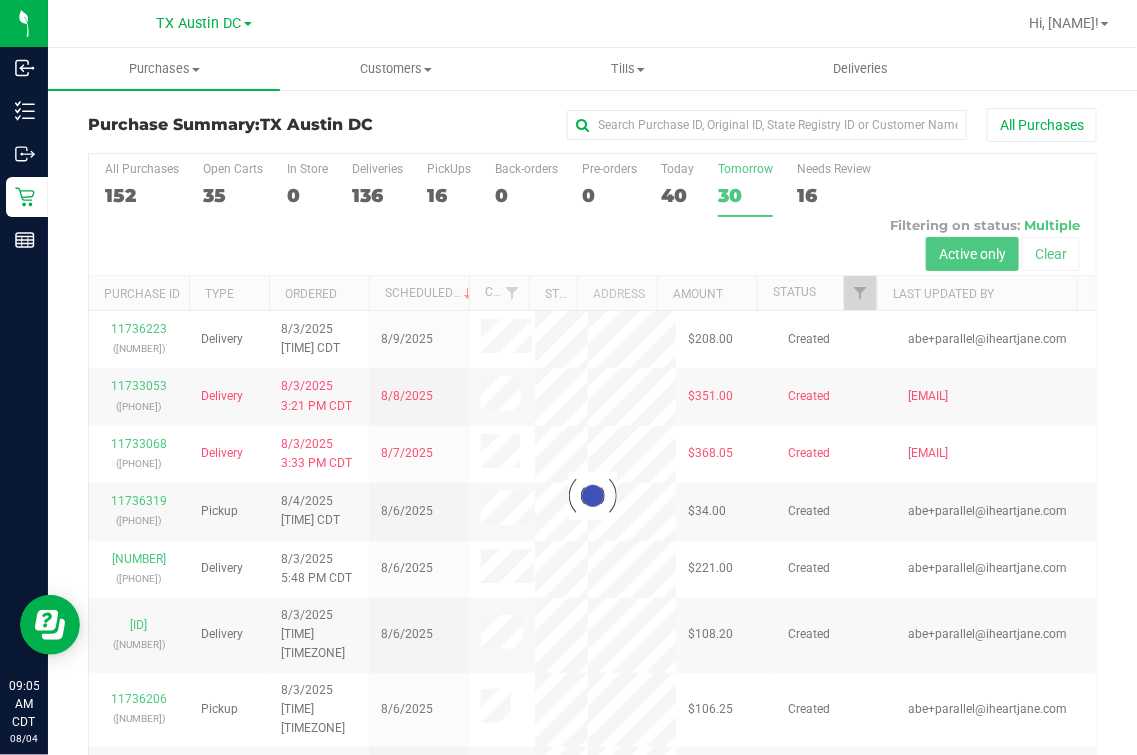 click at bounding box center (592, 496) 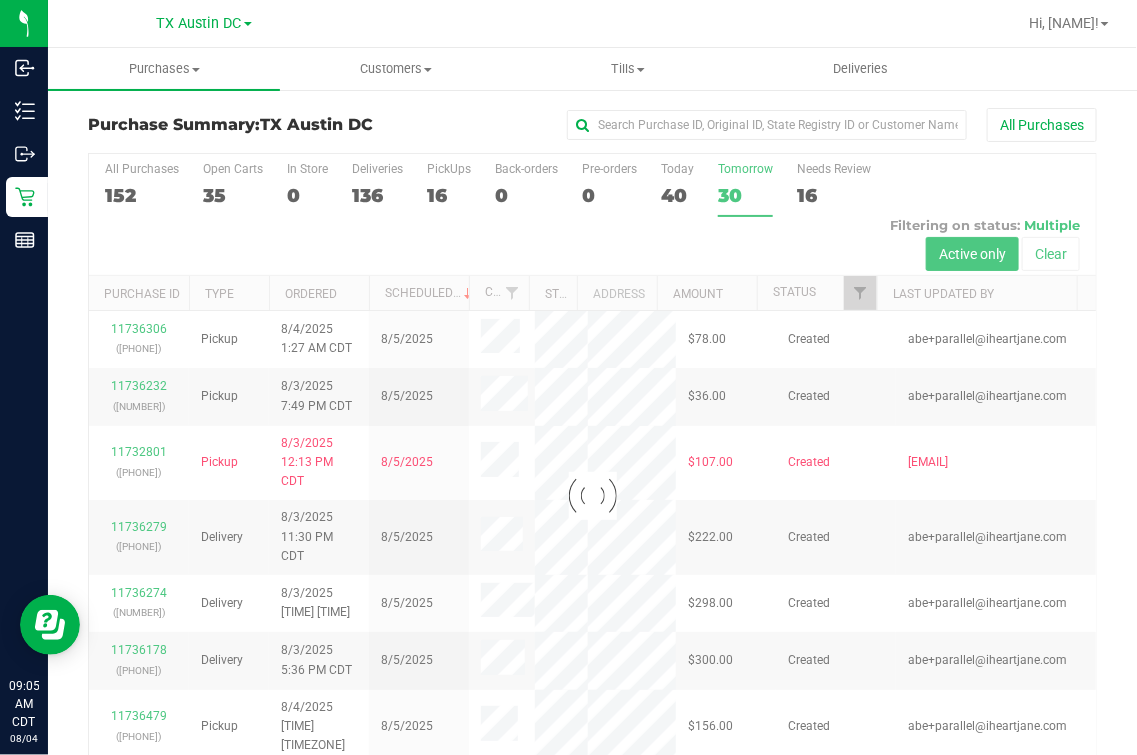 click at bounding box center [592, 496] 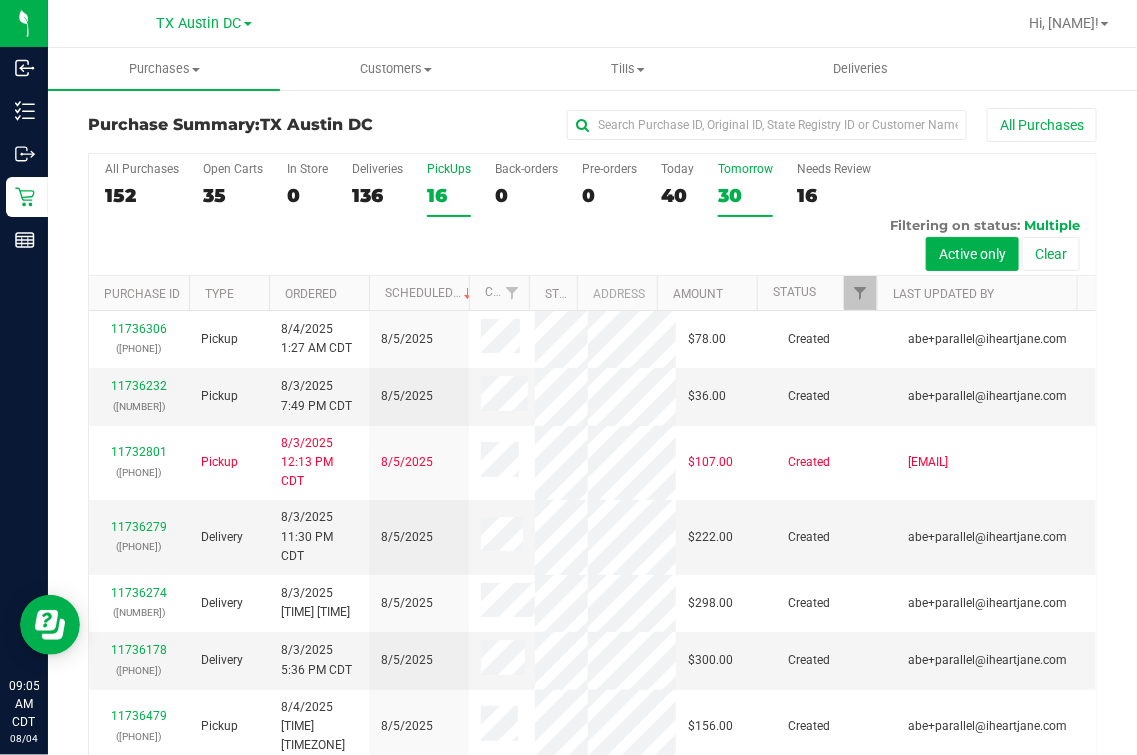 click on "PickUps" at bounding box center [449, 169] 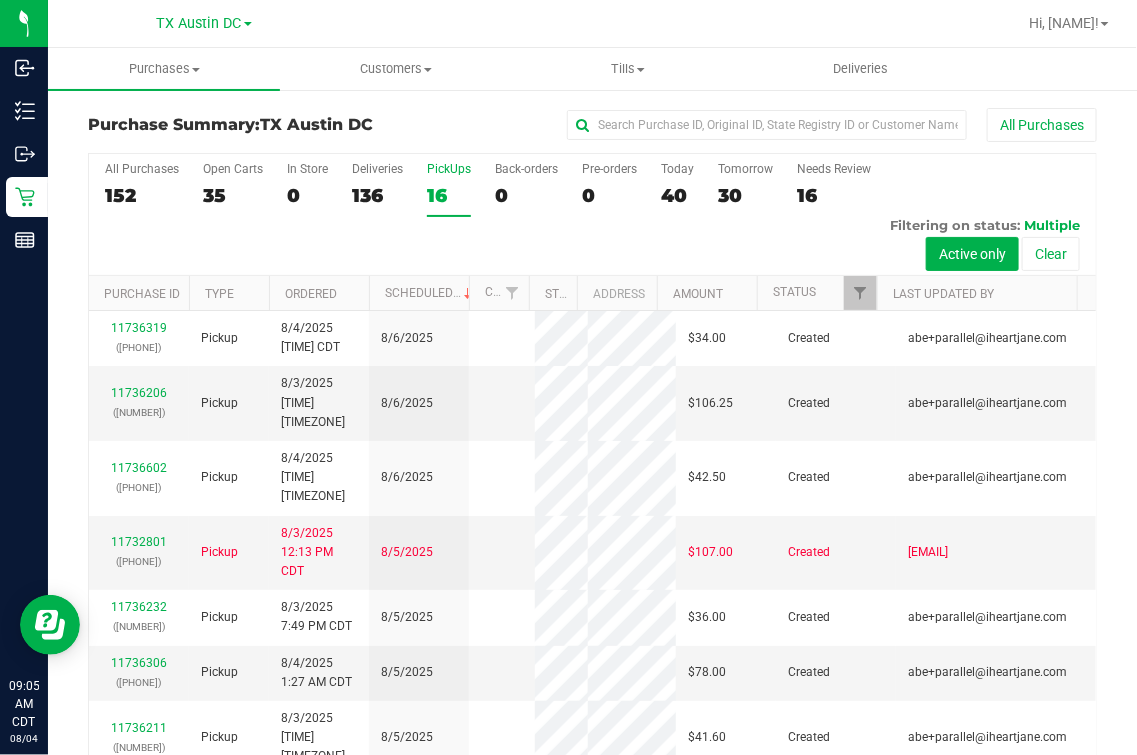 click on "PickUps" at bounding box center (449, 169) 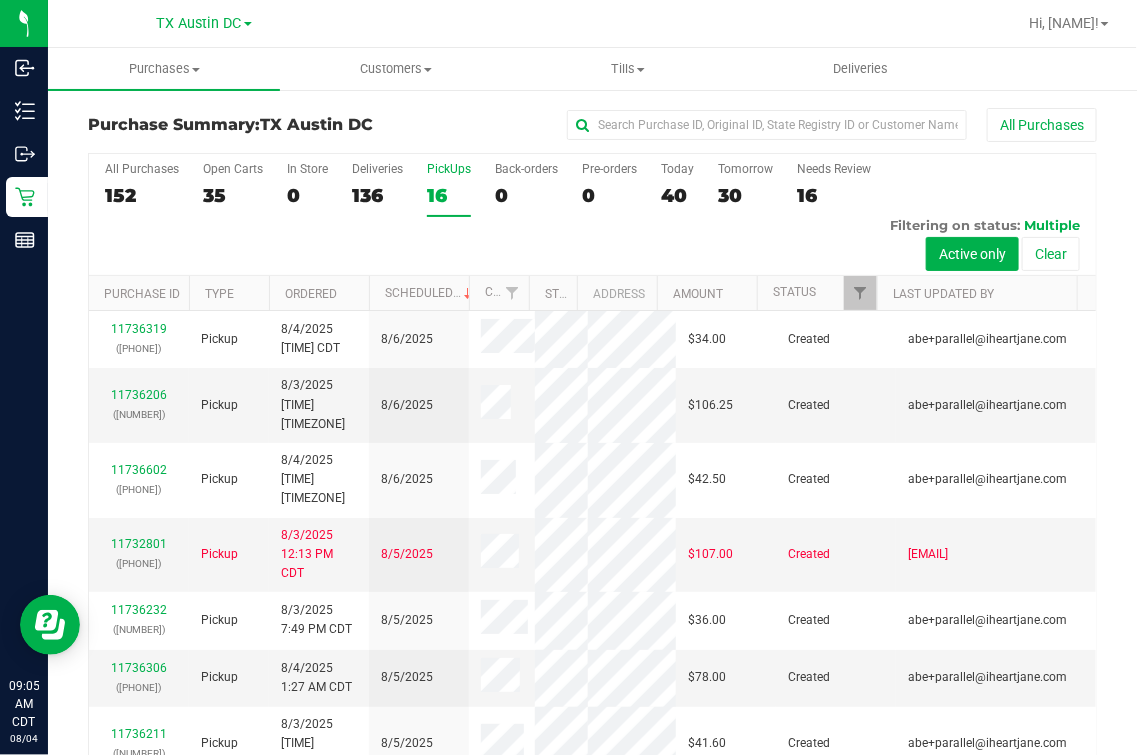 click on "PickUps" at bounding box center (449, 169) 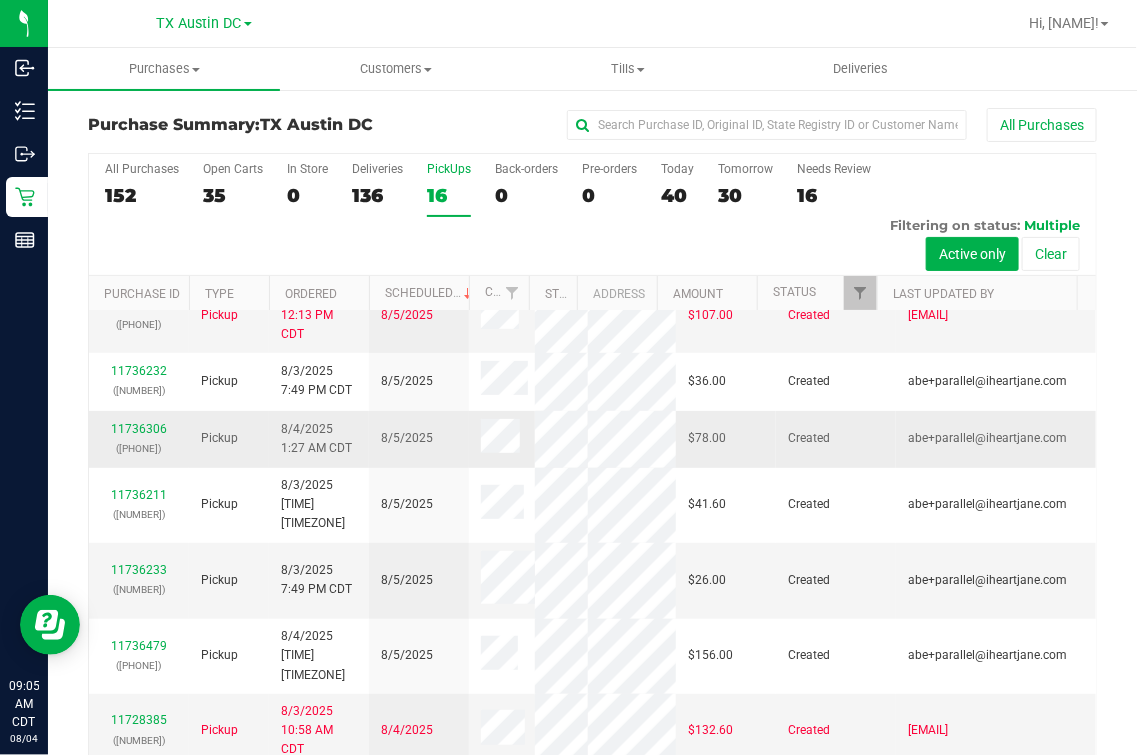 scroll, scrollTop: 0, scrollLeft: 0, axis: both 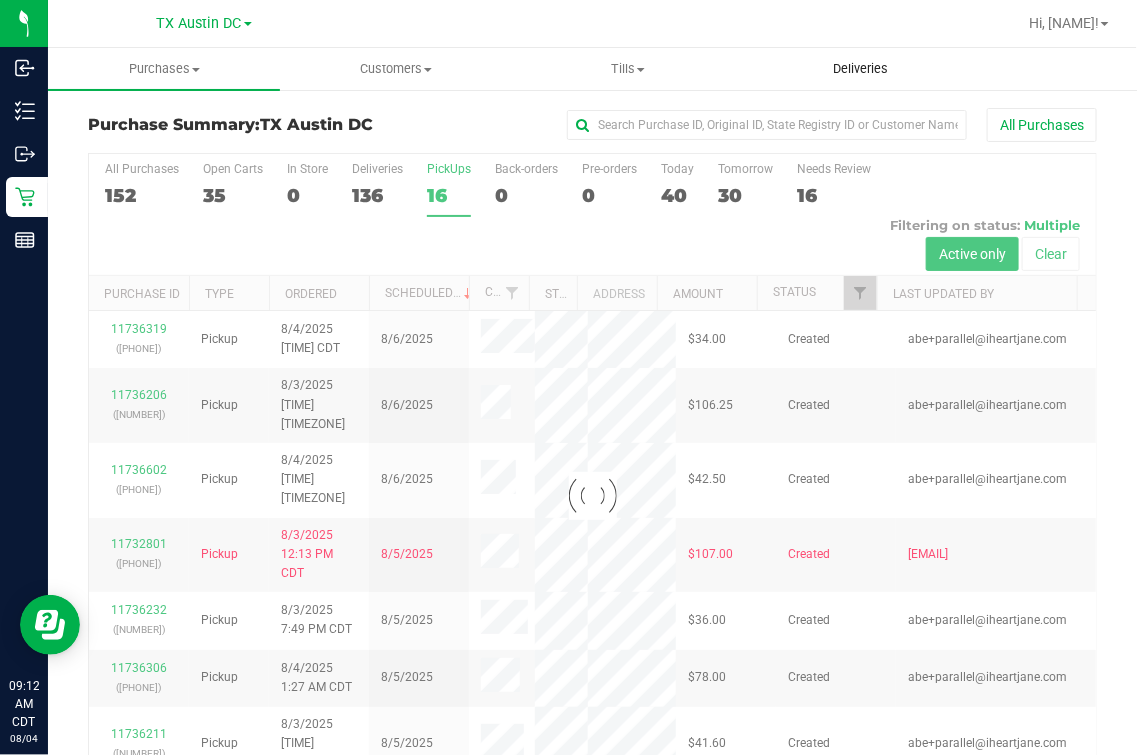 click on "Deliveries" at bounding box center (861, 69) 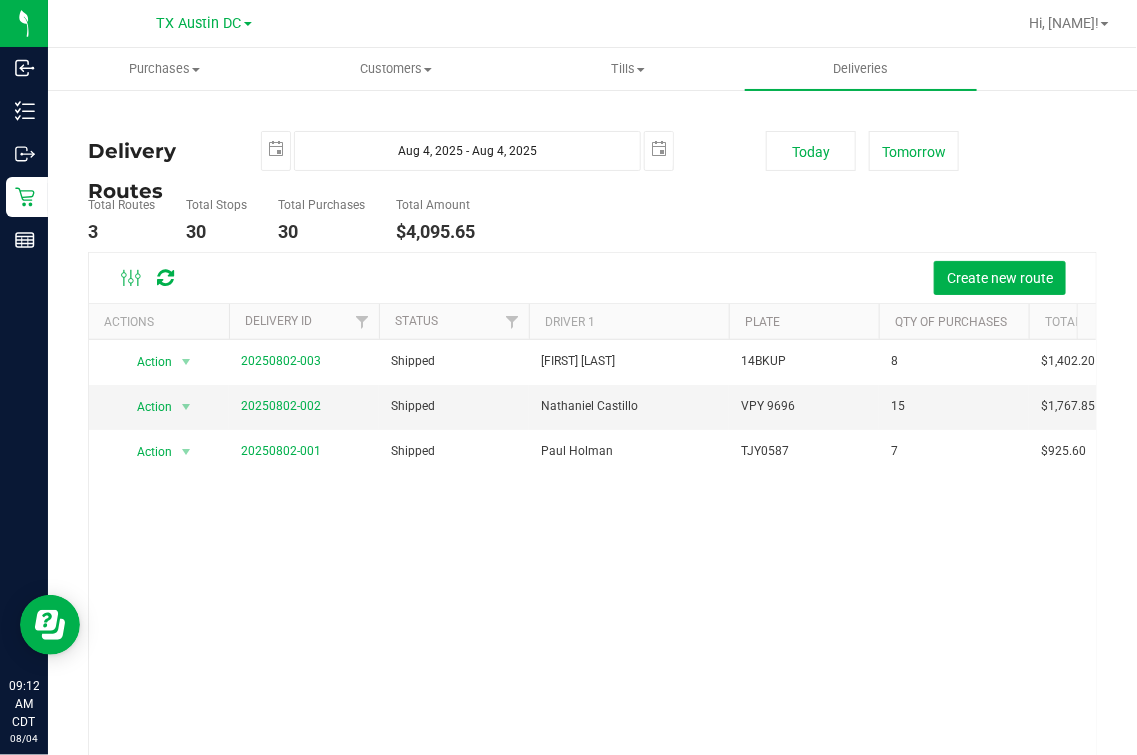 click at bounding box center (248, 24) 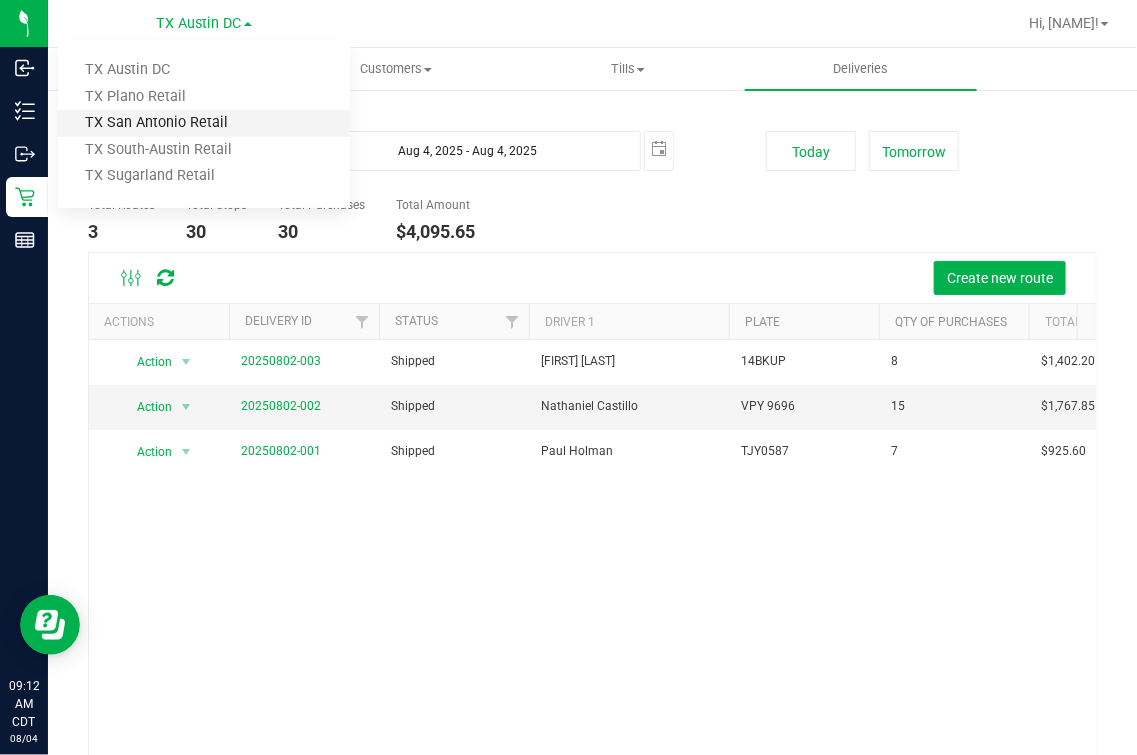click on "TX San Antonio Retail" at bounding box center [204, 123] 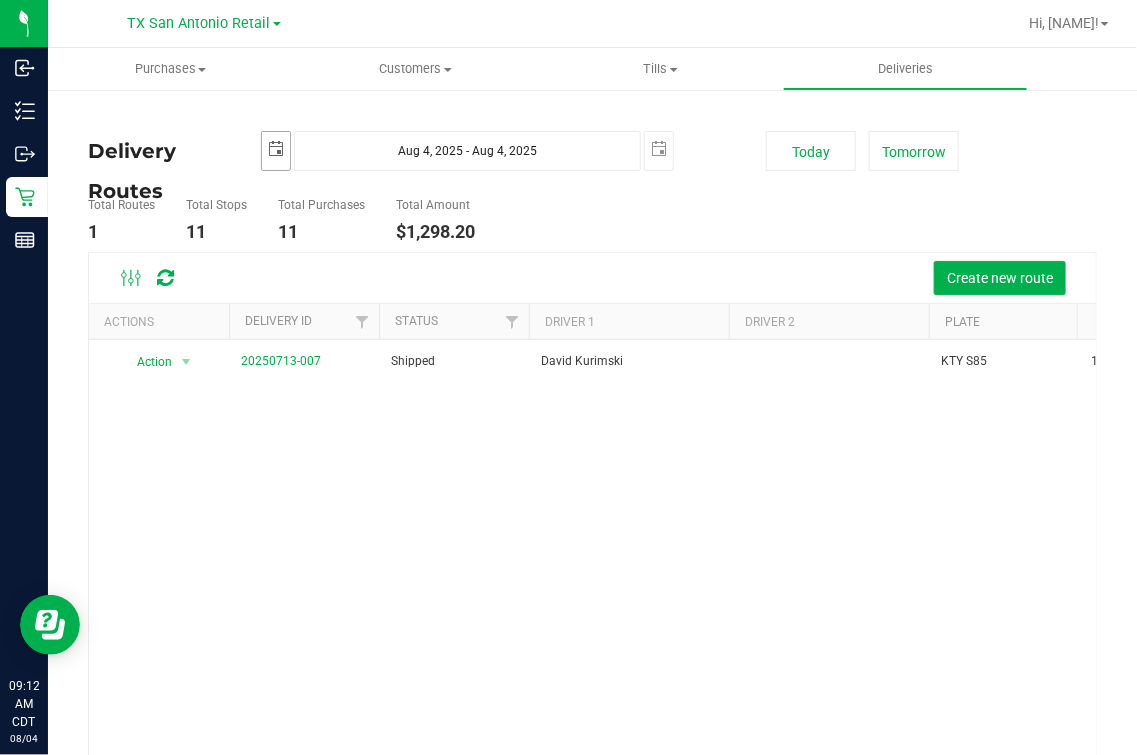 click at bounding box center [276, 149] 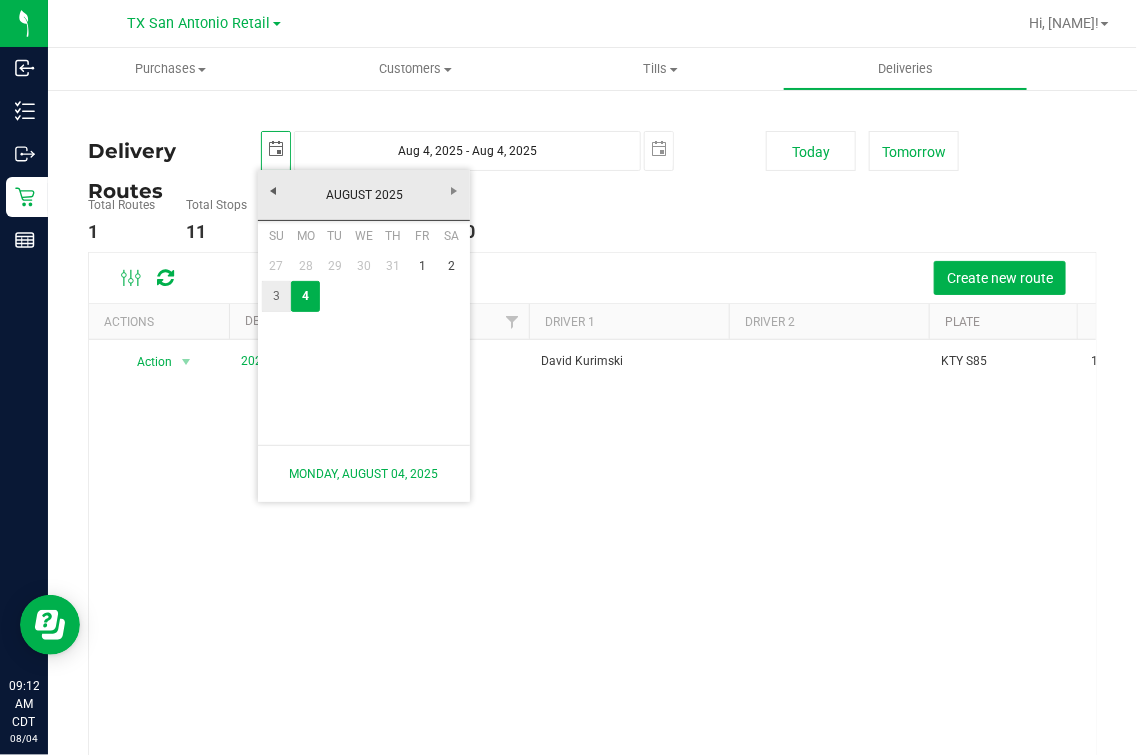 click on "3" at bounding box center [276, 296] 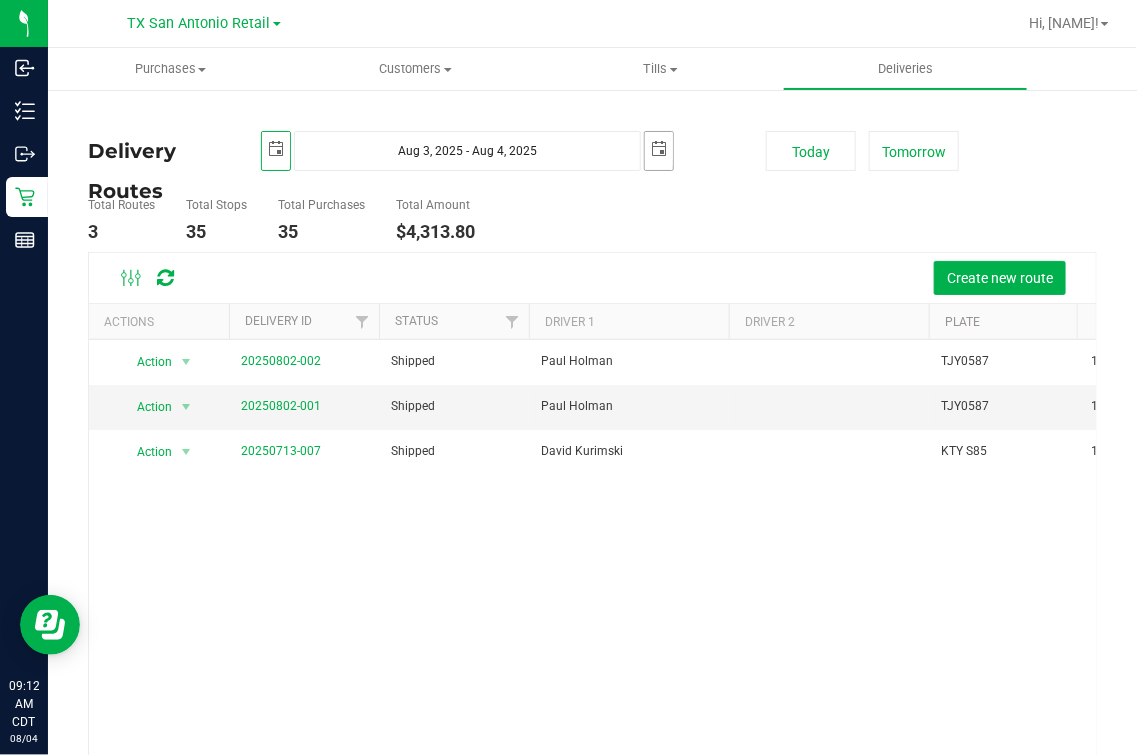 click at bounding box center [659, 149] 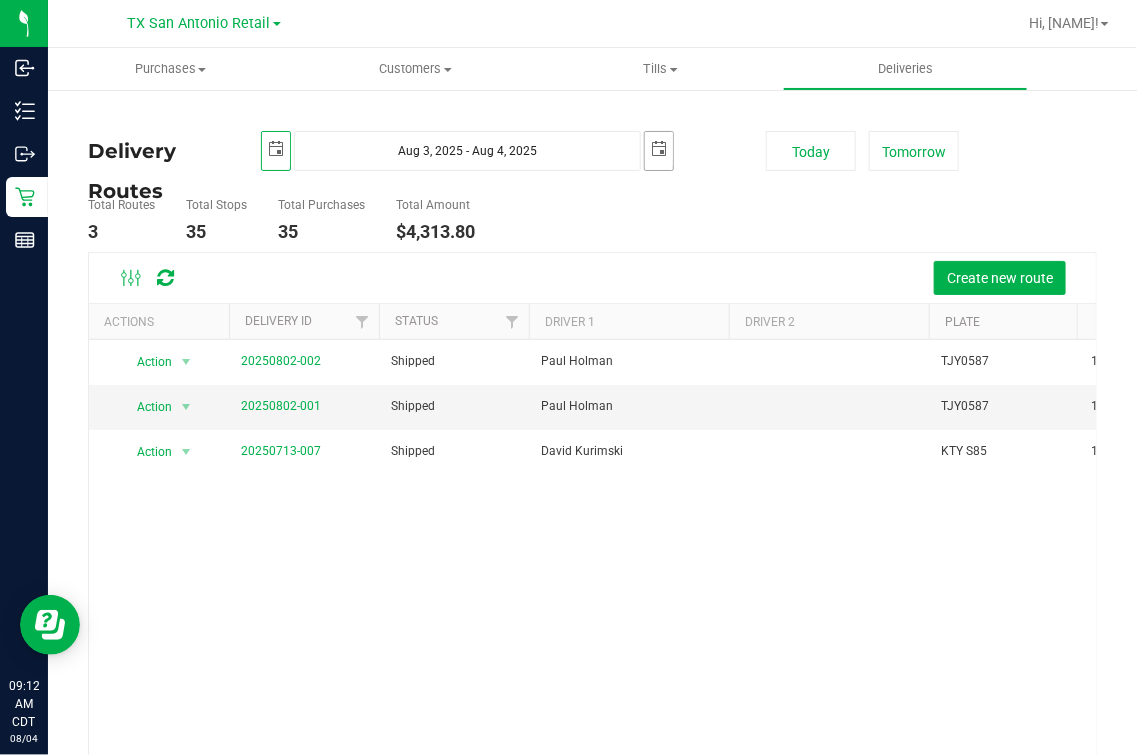 scroll, scrollTop: 0, scrollLeft: 0, axis: both 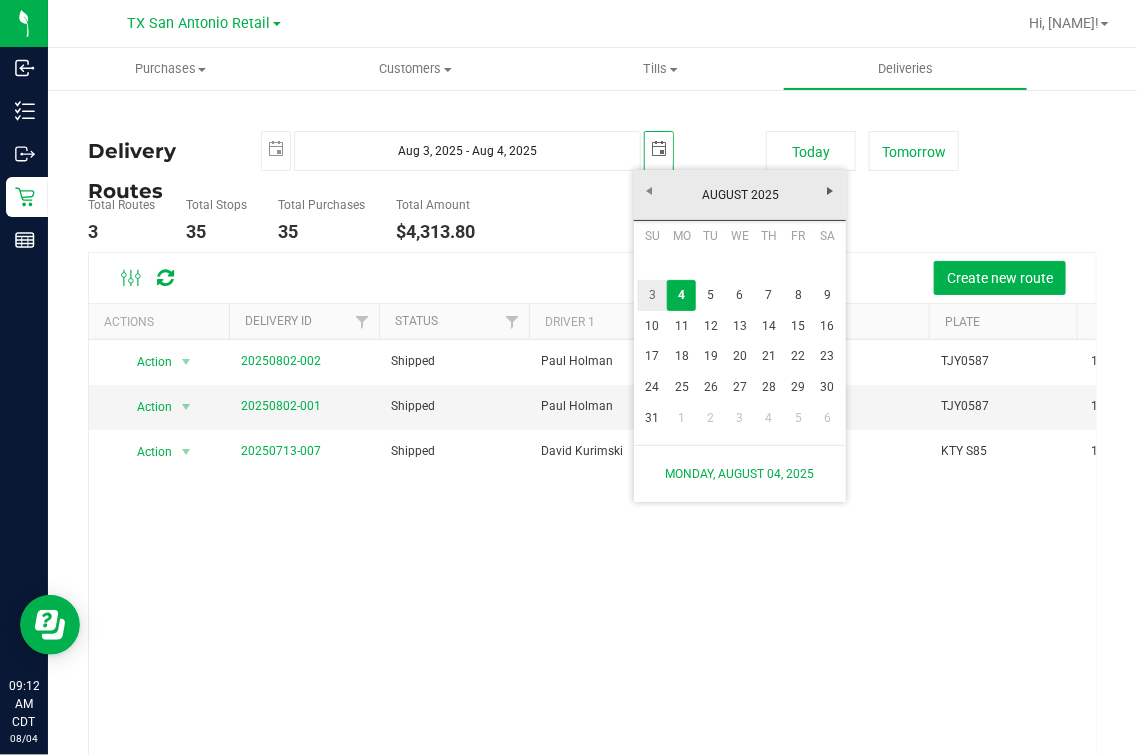 click on "3" at bounding box center [652, 295] 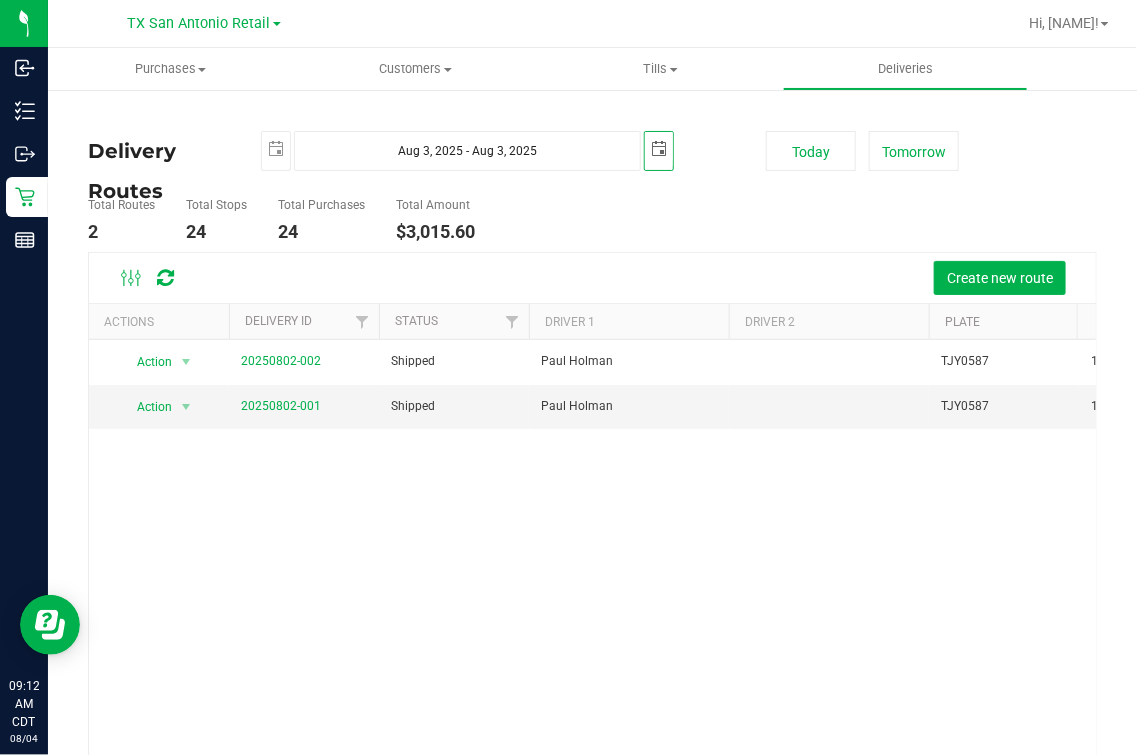 click on "Total Routes
2
Total Stops
24
Total Purchases
24
Total Amount
$3,015.60" at bounding box center (417, 220) 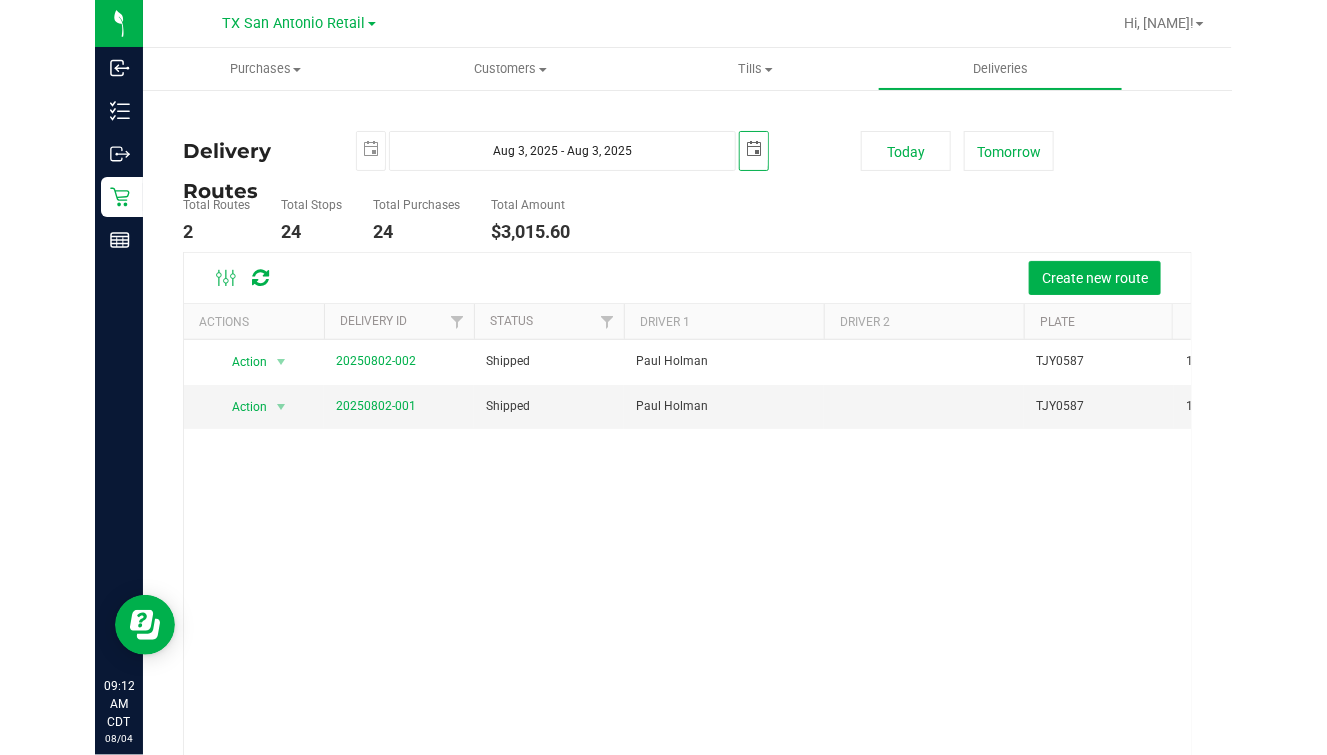 scroll, scrollTop: 0, scrollLeft: 0, axis: both 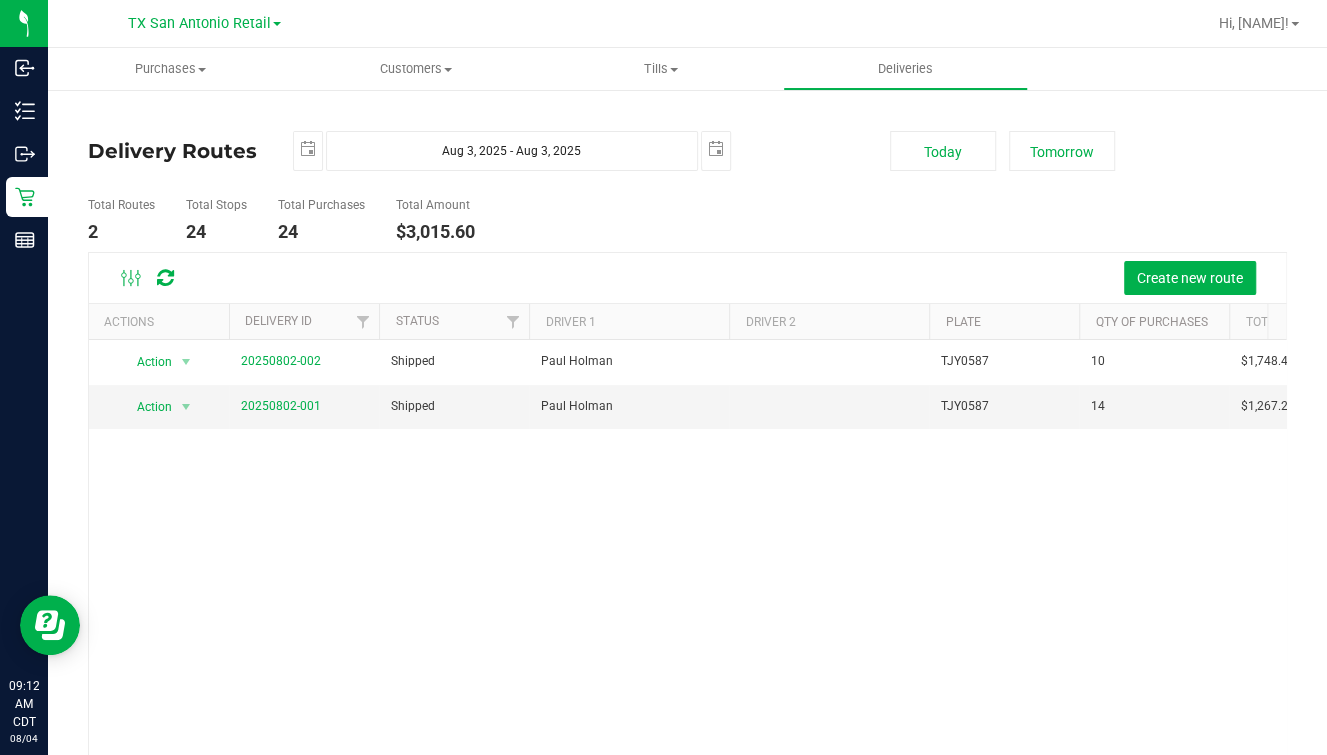 click on "Action Action View Delivery
[ID]
Shipped [FIRST] [LAST] TJY0587 10 $1,748.40
Action Action View Delivery
[ID]
Shipped [FIRST] [LAST] TJY0587 14 $1,267.20" at bounding box center [687, 578] 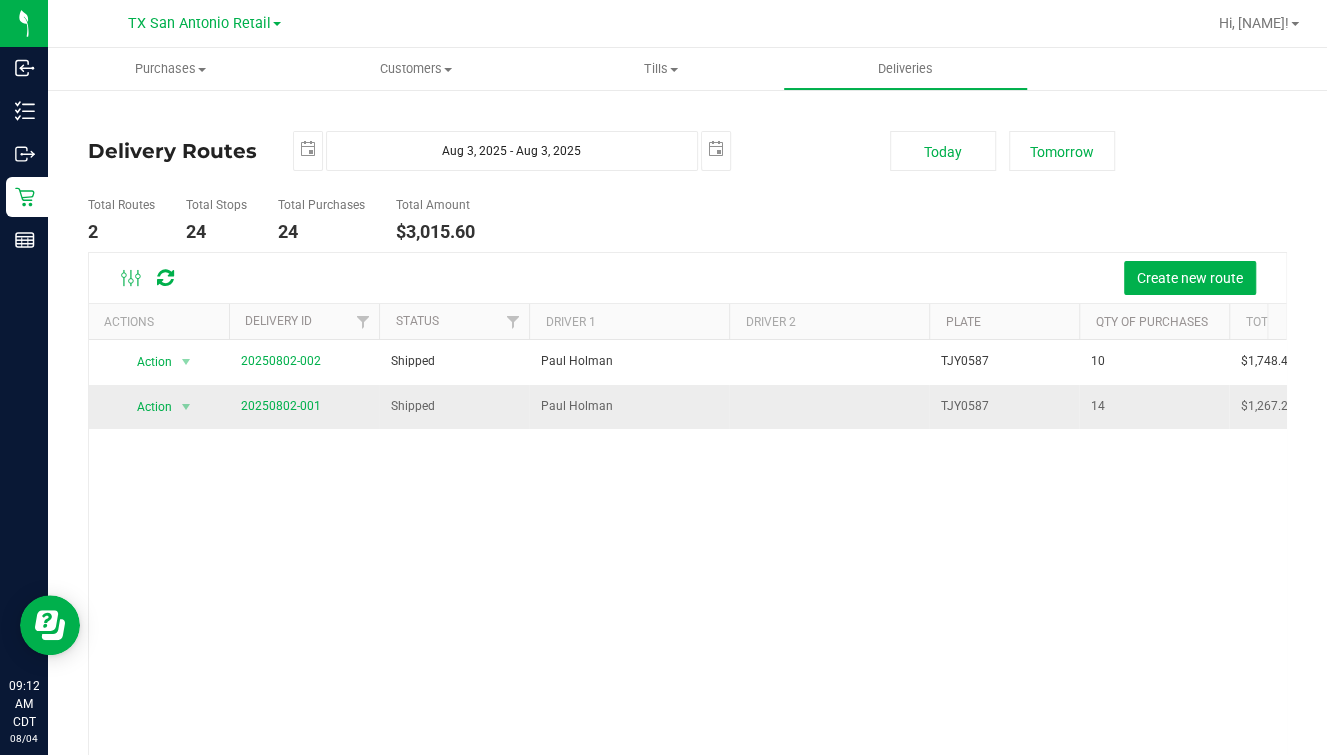 click on "20250802-001" at bounding box center [304, 407] 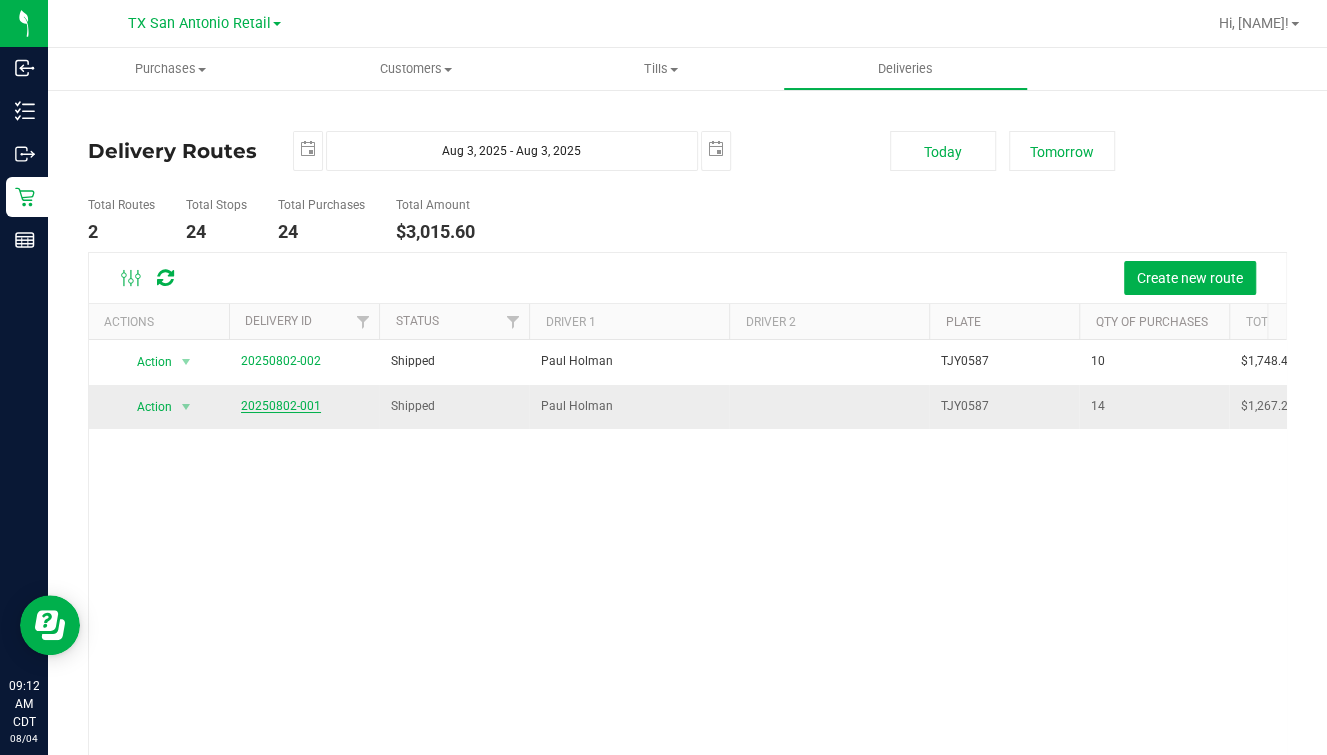 click on "20250802-001" at bounding box center (281, 406) 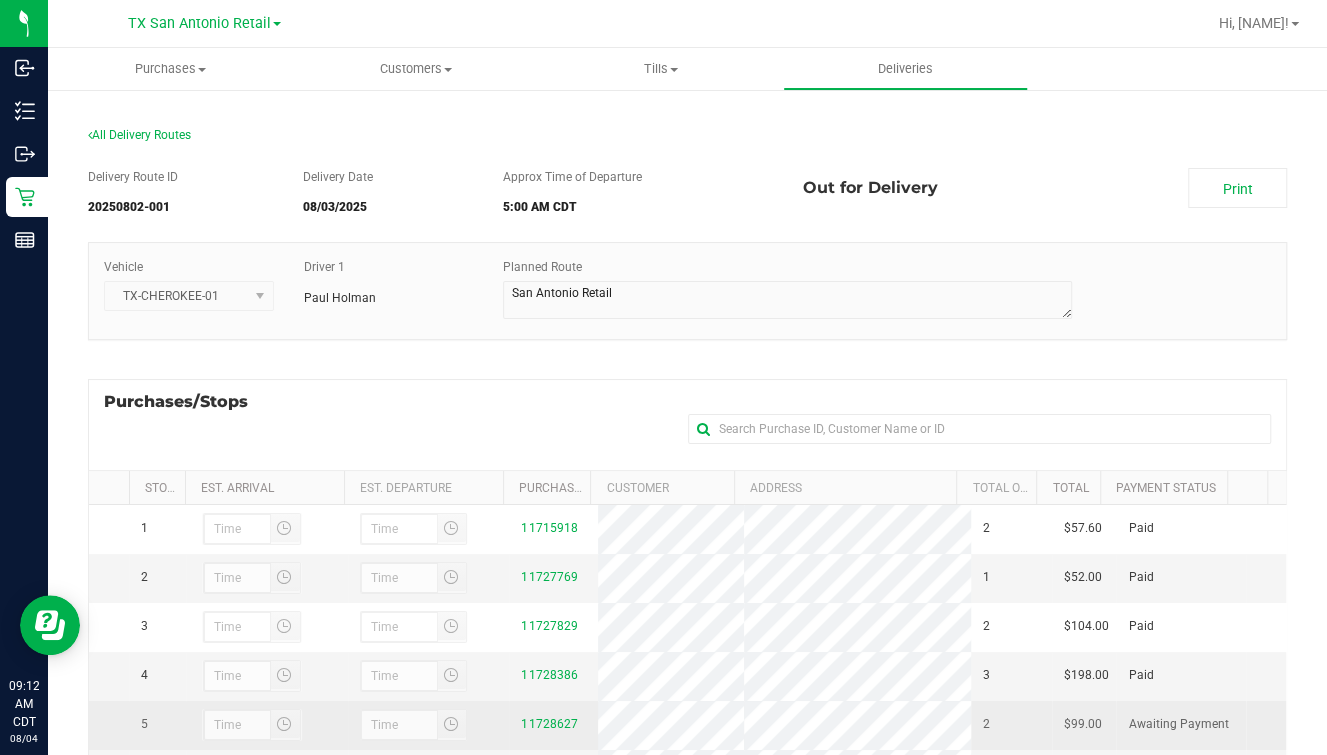 scroll, scrollTop: 330, scrollLeft: 0, axis: vertical 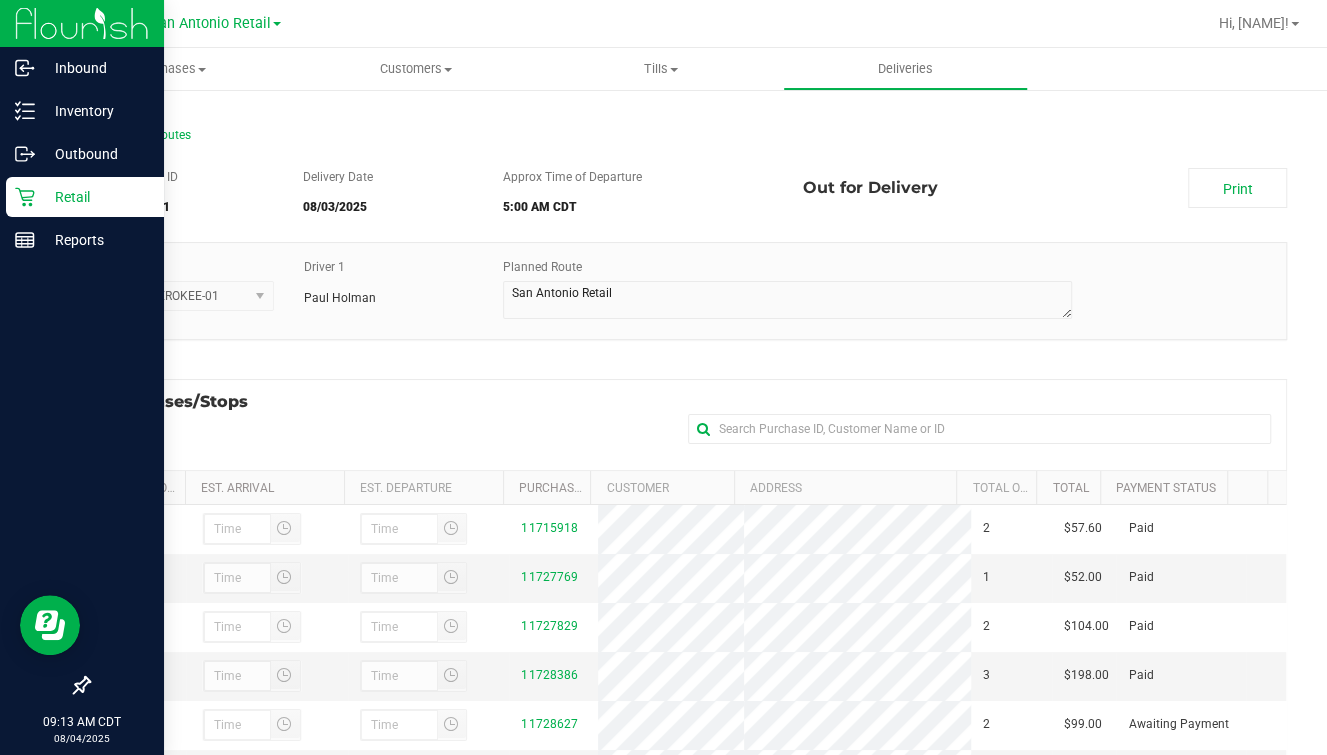 click on "Retail" at bounding box center (95, 197) 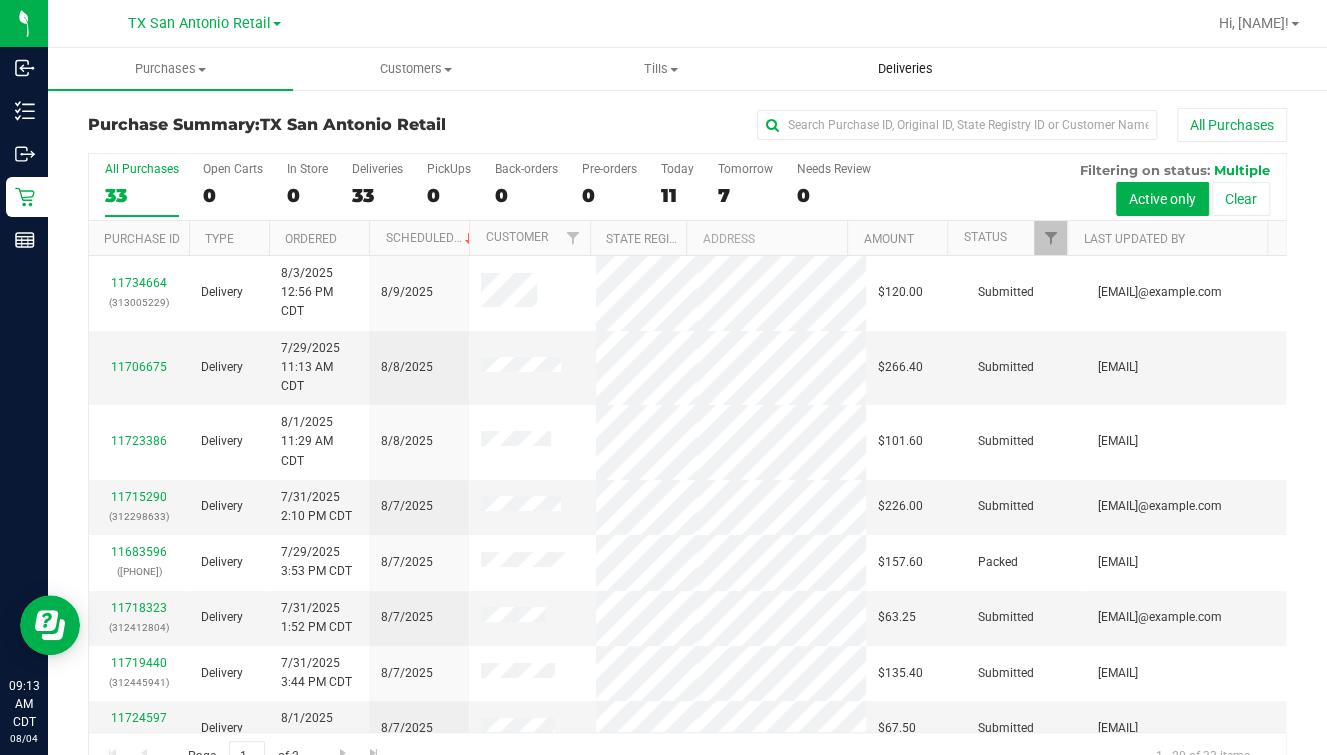 click on "Deliveries" at bounding box center (905, 69) 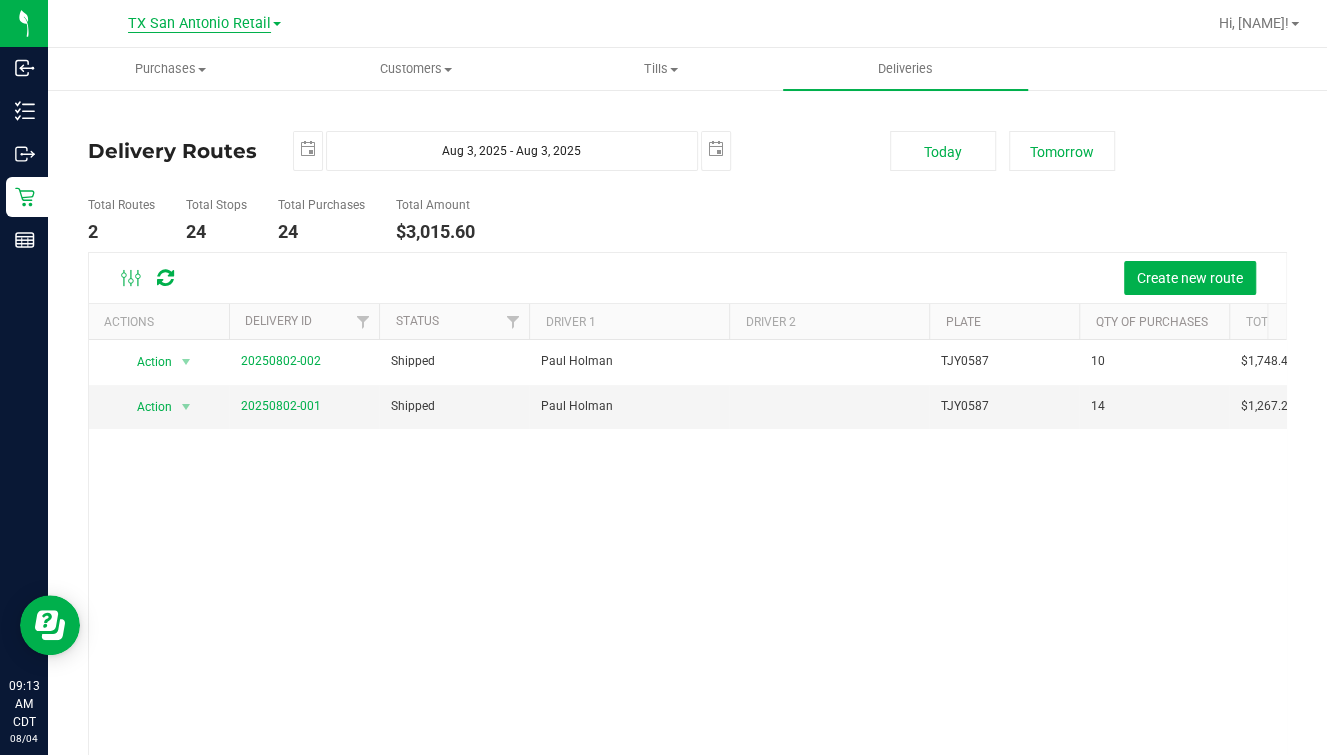 click on "TX San Antonio Retail" at bounding box center [199, 24] 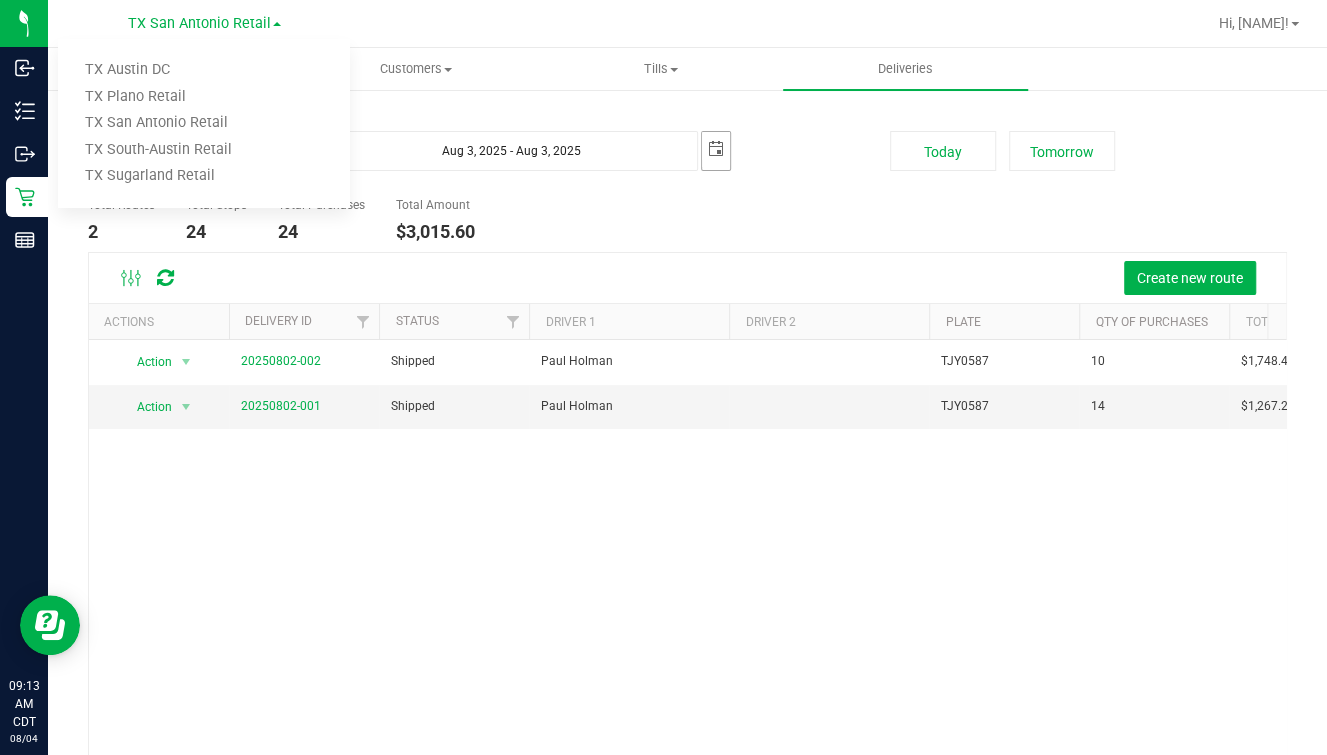 click on "[DATE]
[DATE] - [DATE]
[DATE]" at bounding box center [576, 151] 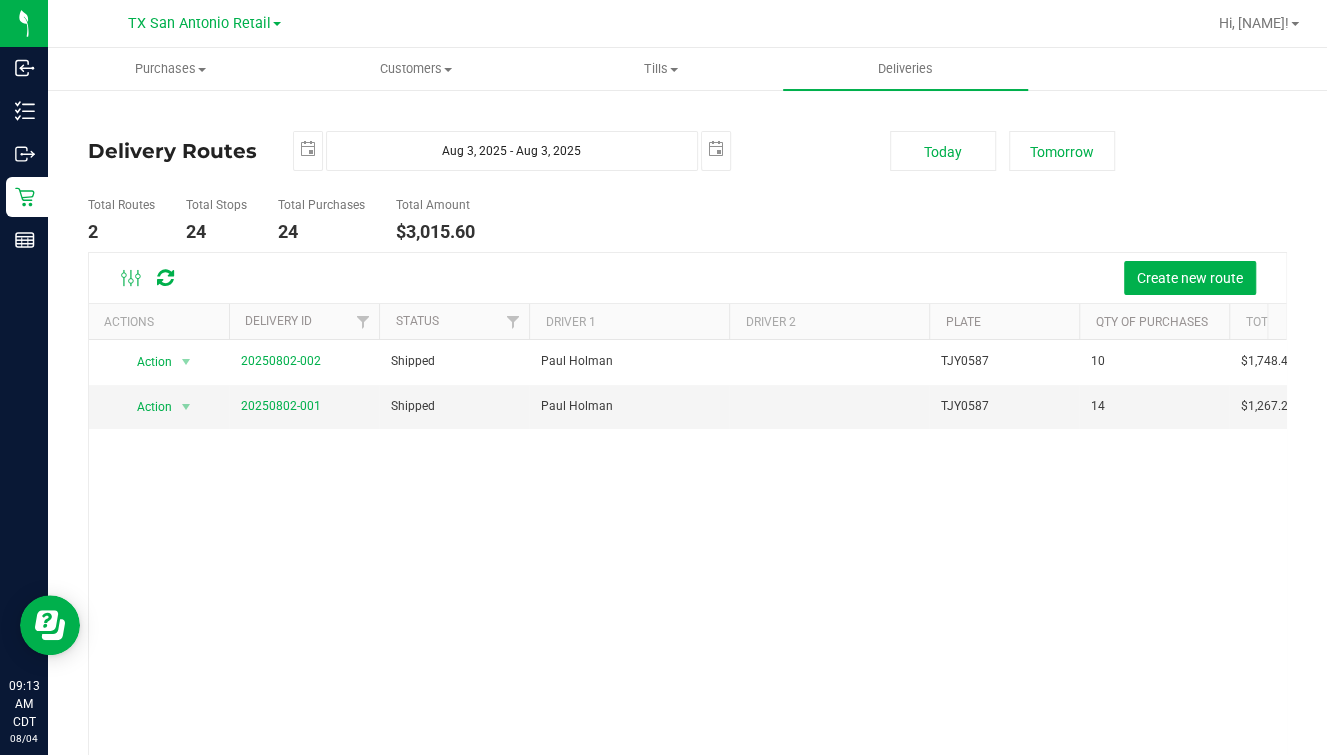 click on "[DATE]
[DATE] - [DATE]
[DATE]" at bounding box center (576, 151) 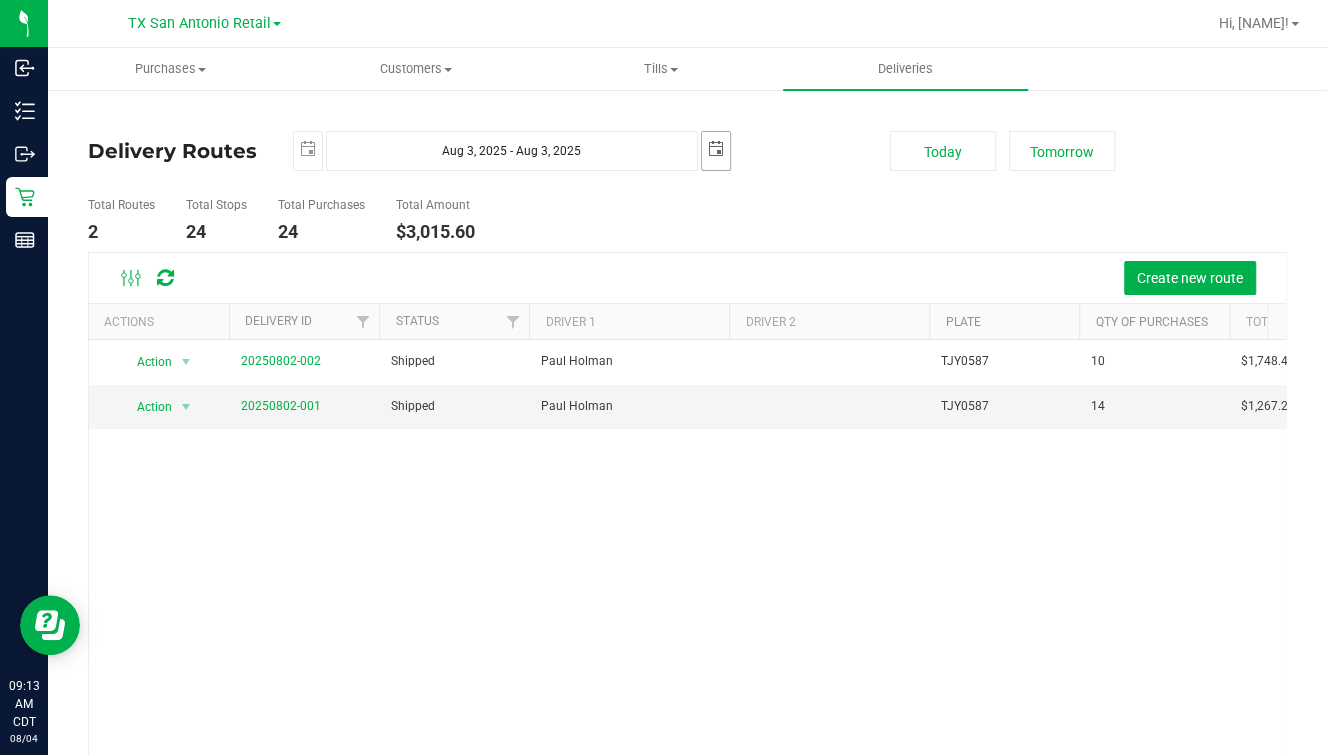 click at bounding box center [716, 149] 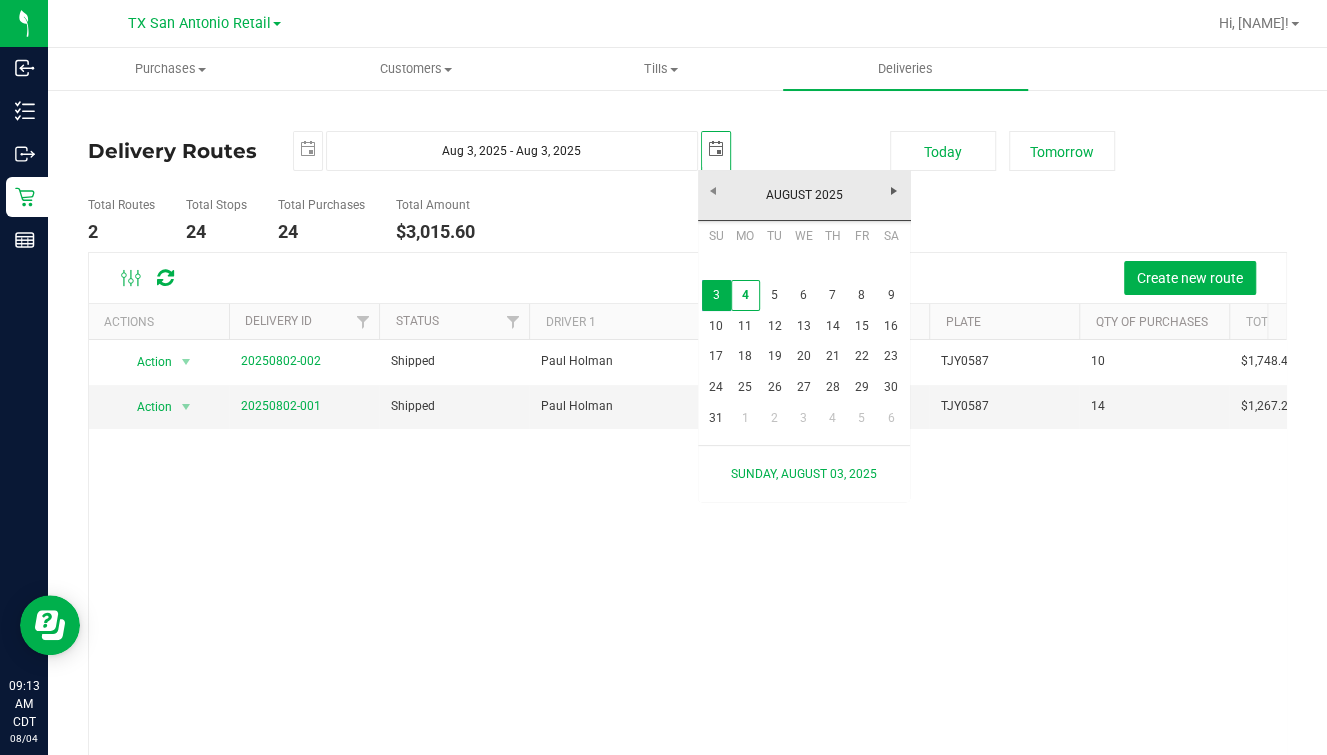 scroll, scrollTop: 0, scrollLeft: 49, axis: horizontal 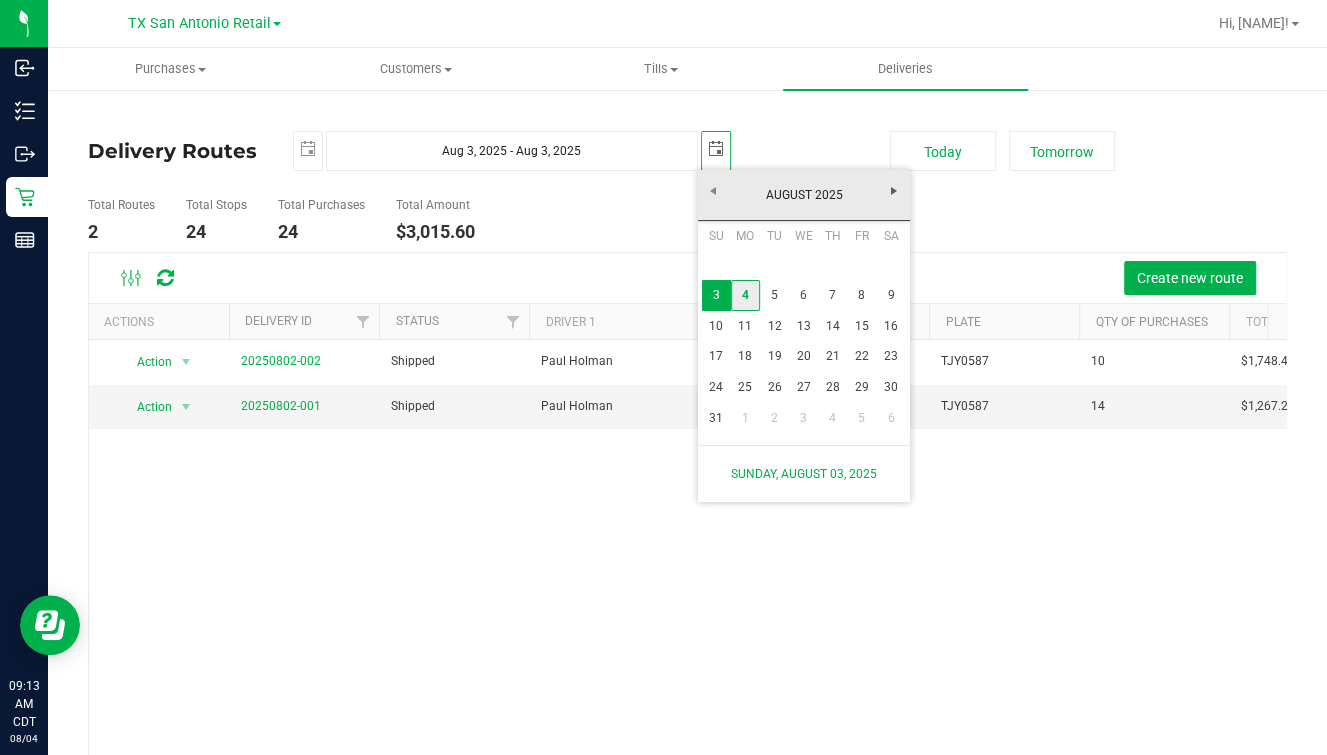 click on "4" at bounding box center (745, 295) 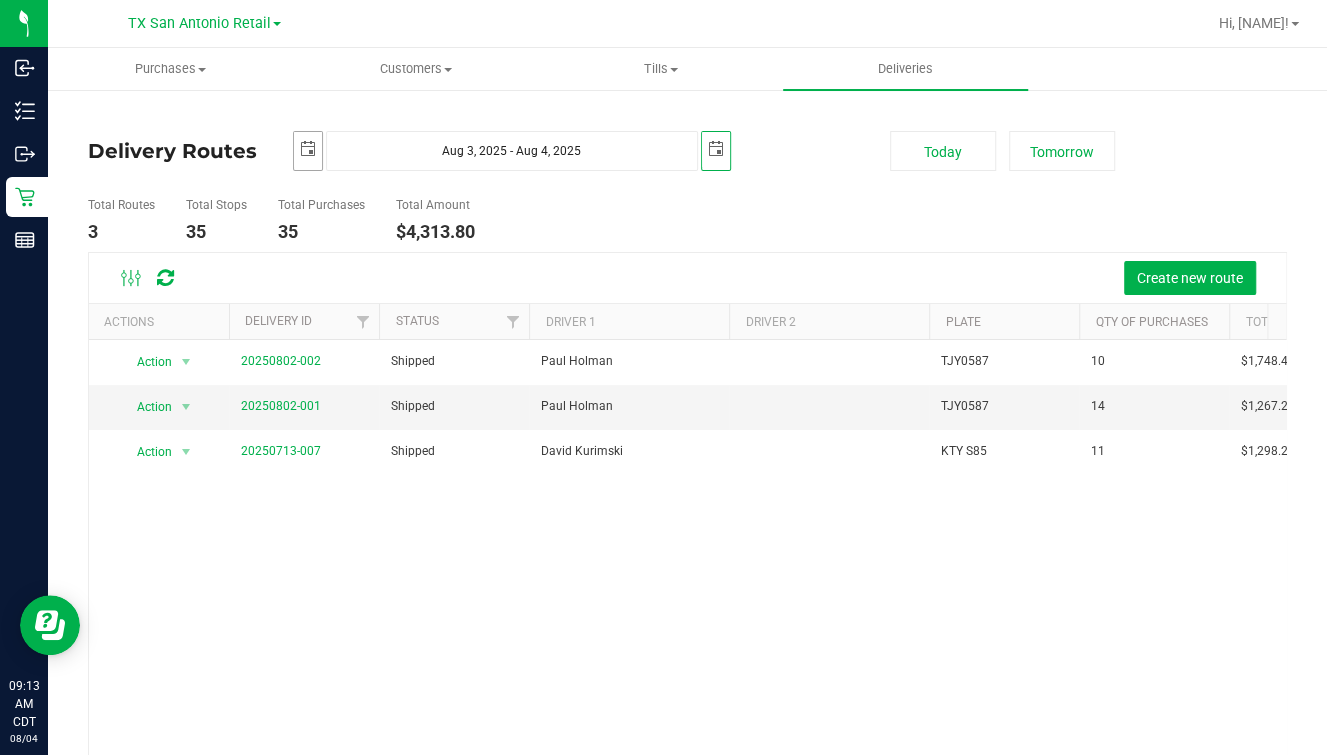 click at bounding box center (308, 149) 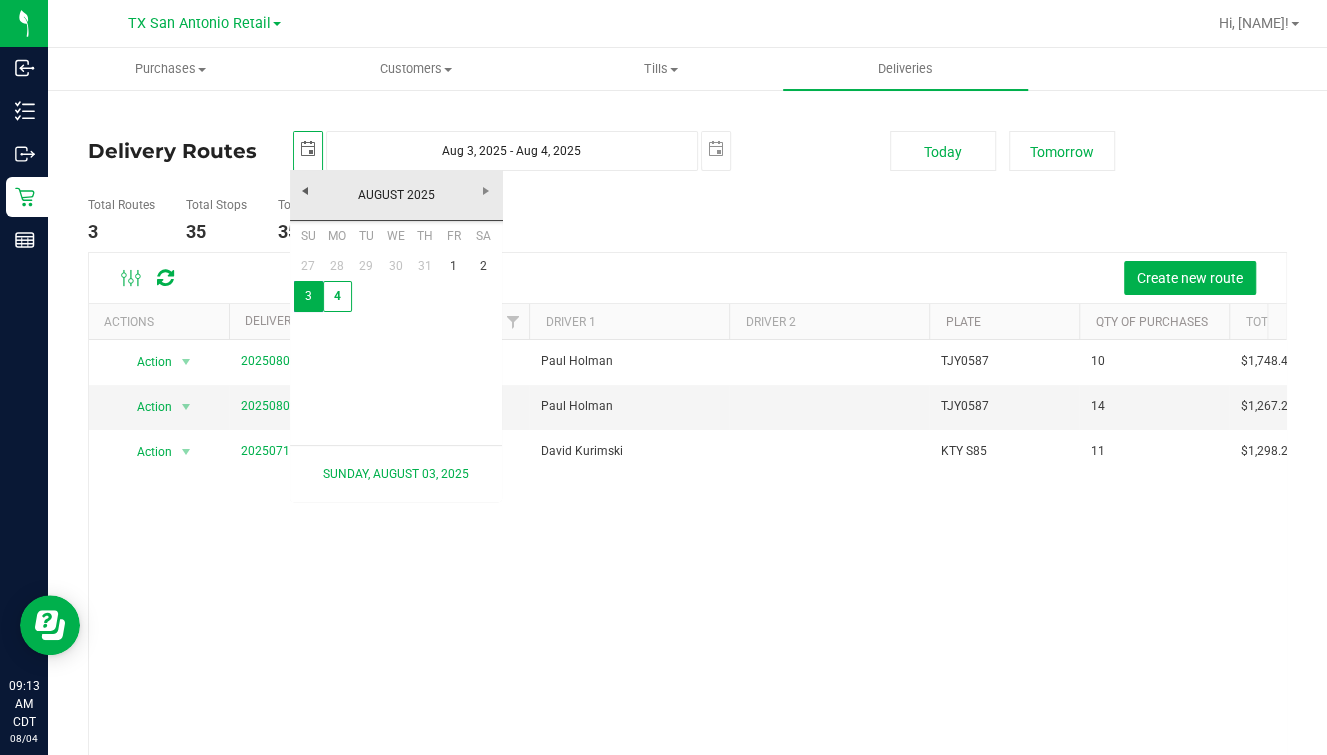 scroll, scrollTop: 0, scrollLeft: 0, axis: both 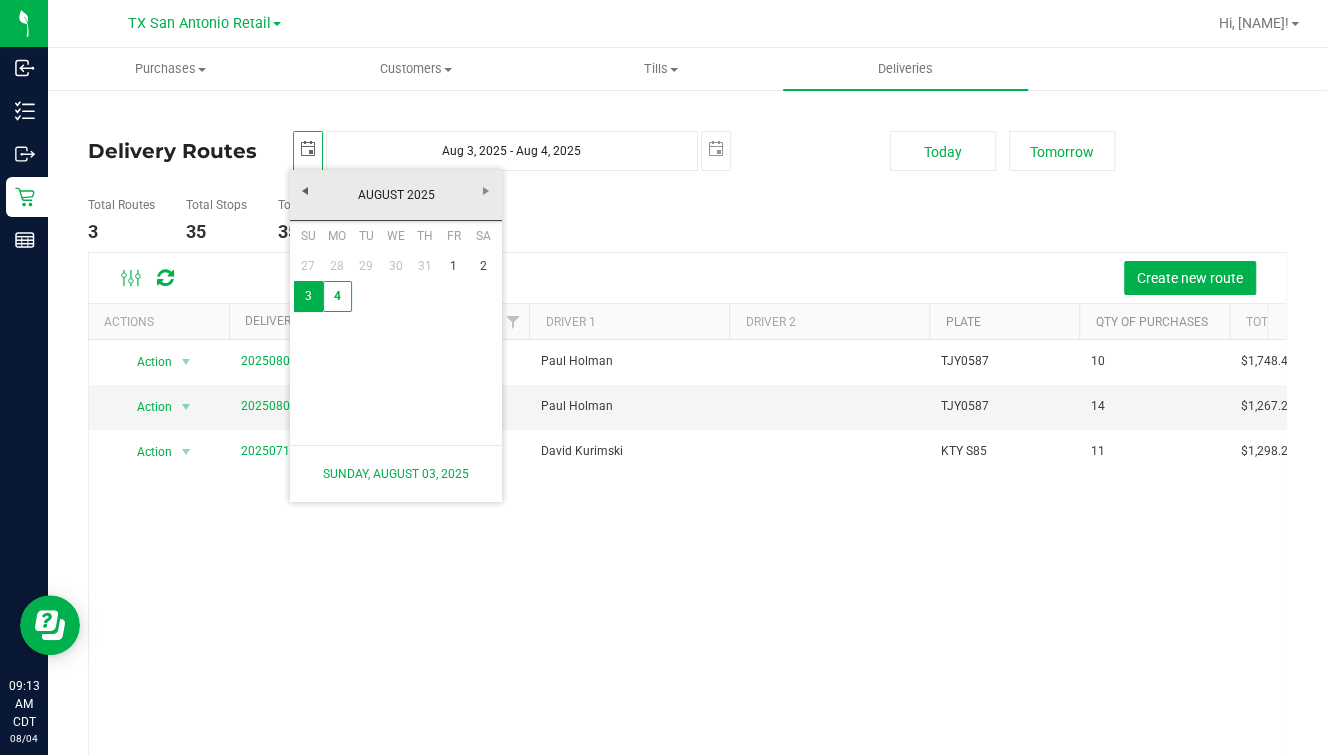 click at bounding box center [366, 296] 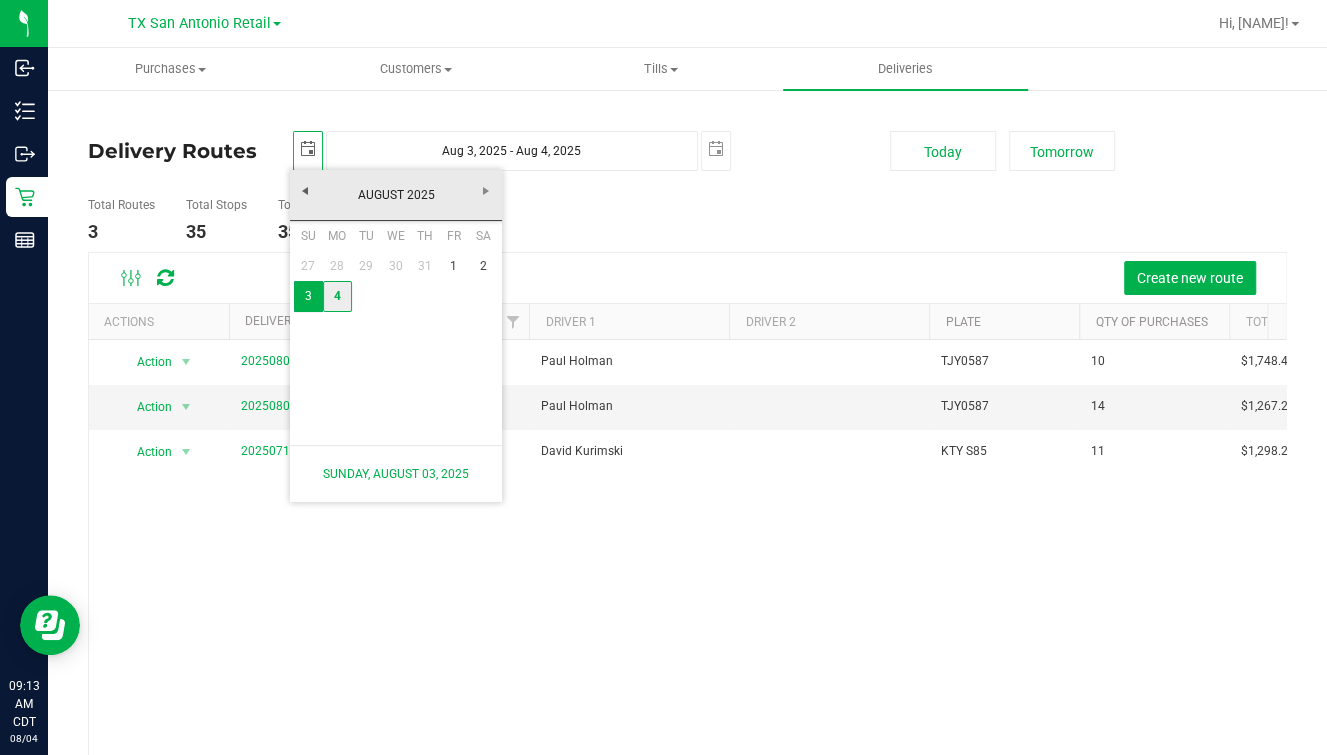 click on "4" at bounding box center (337, 296) 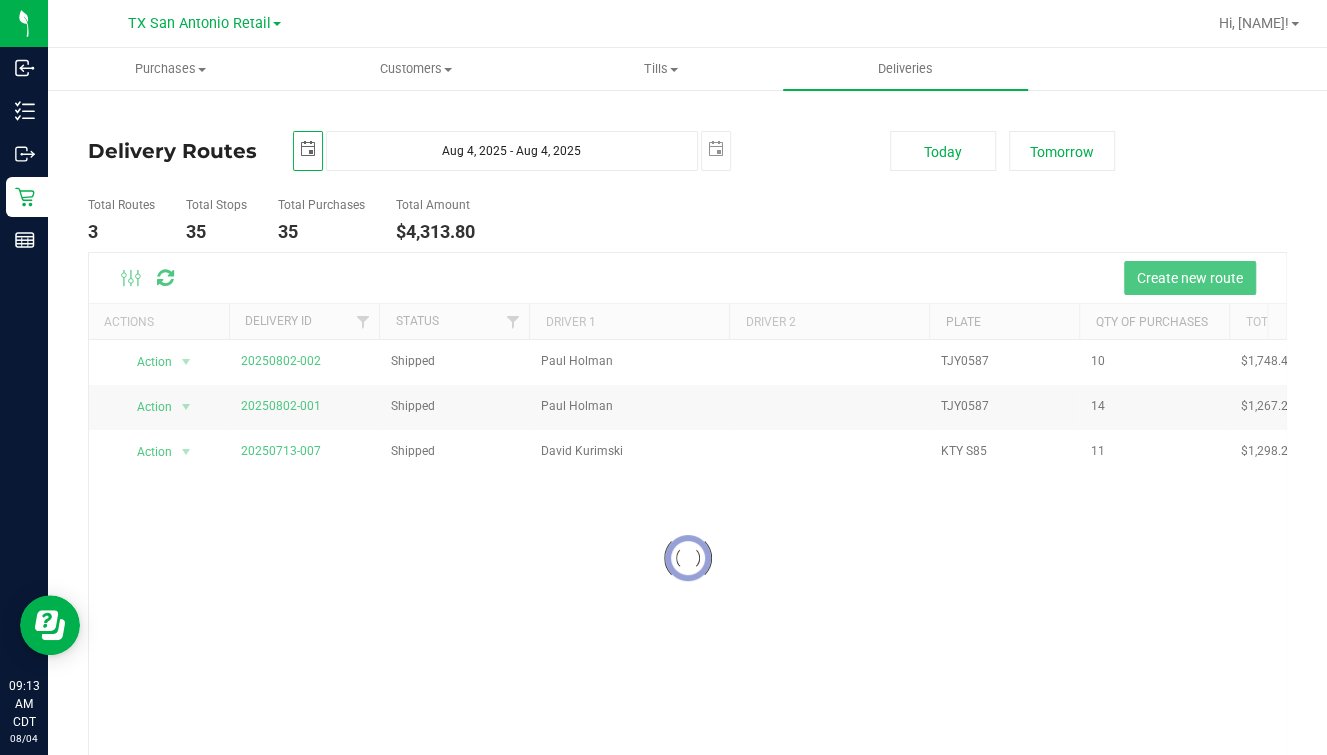 click on "Total Routes
3
Total Stops
35
Total Purchases
35
Total Amount
$4,313.80" at bounding box center [480, 220] 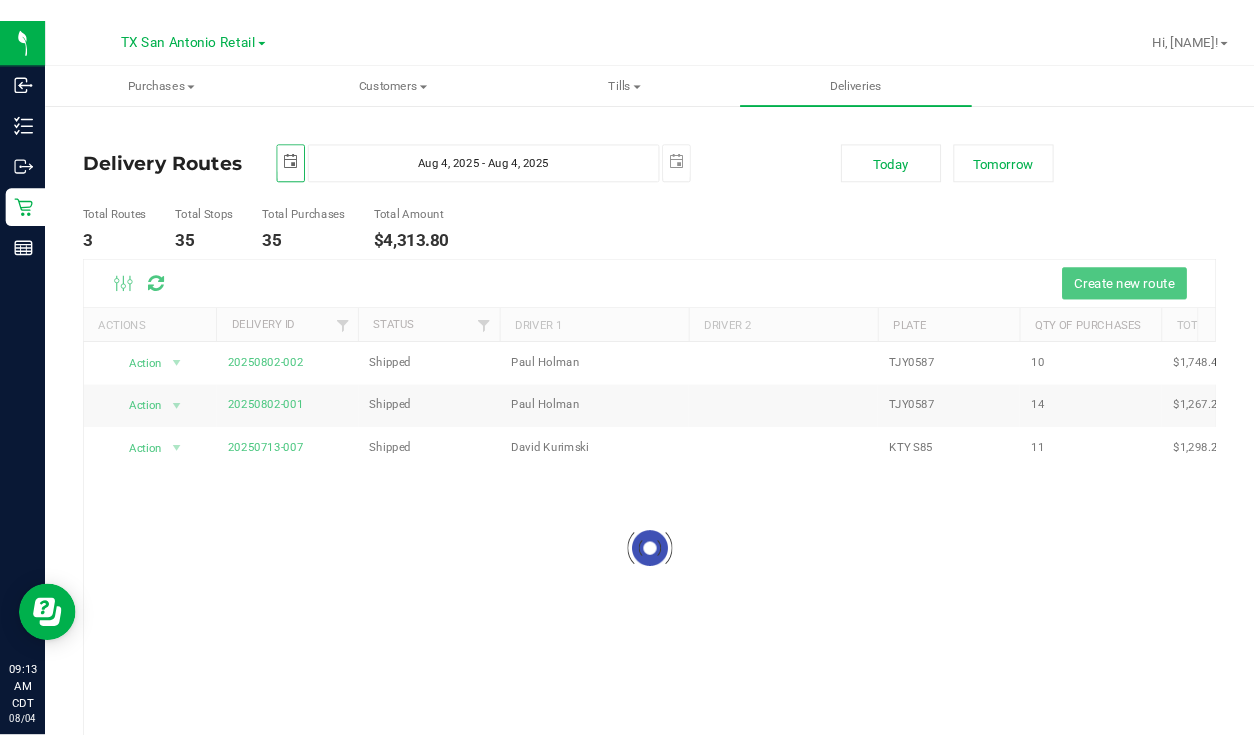 scroll, scrollTop: 0, scrollLeft: 0, axis: both 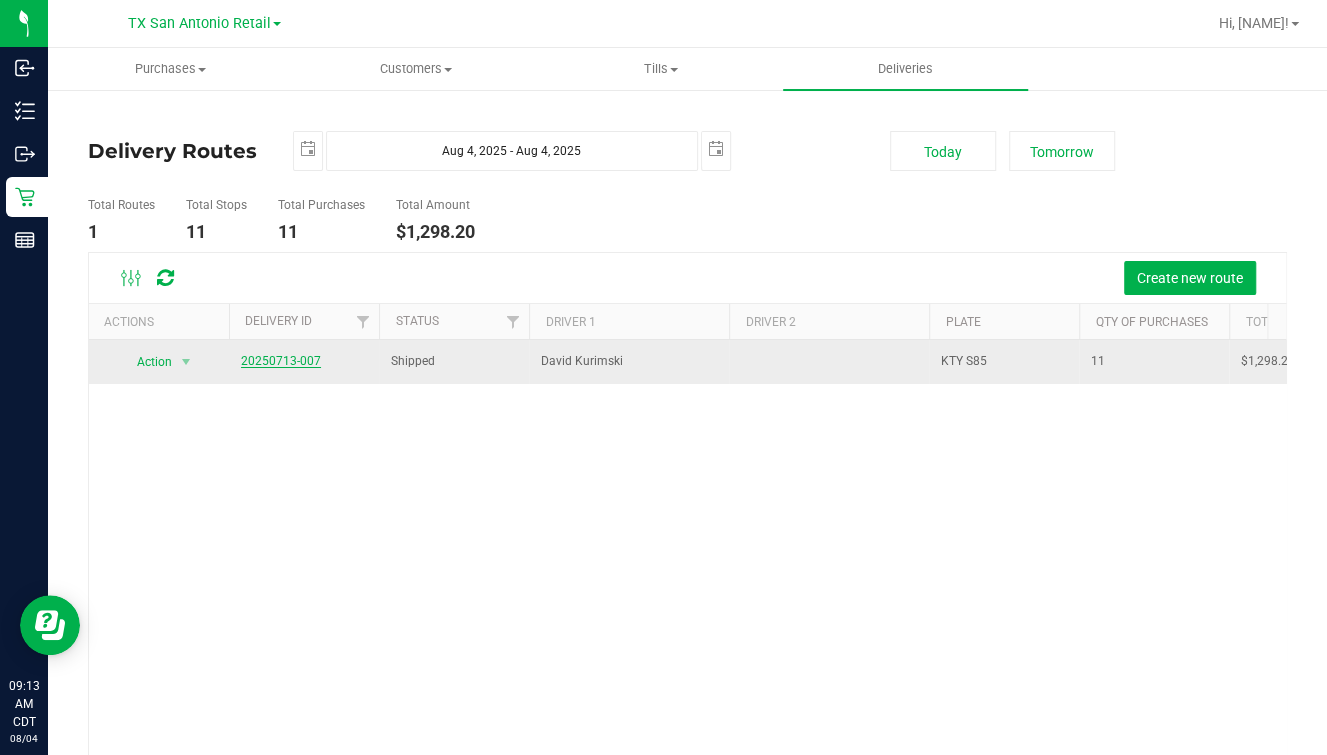click on "20250713-007" at bounding box center [281, 361] 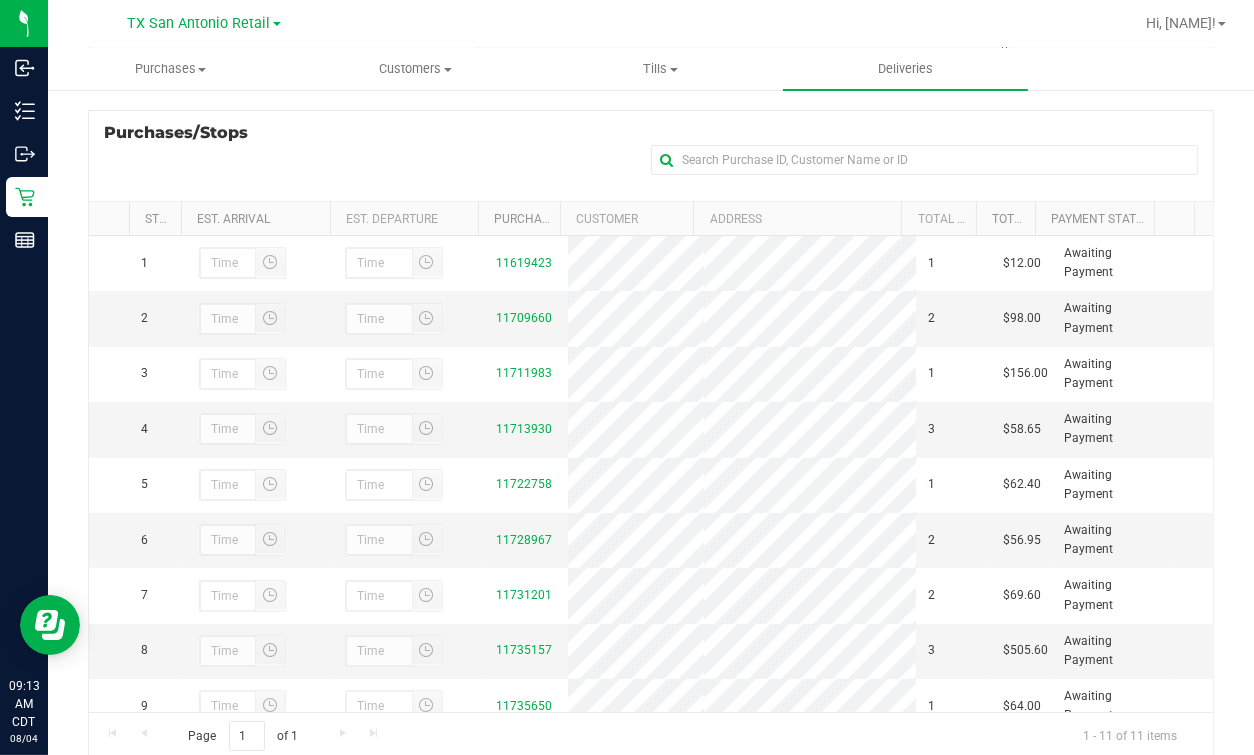 scroll, scrollTop: 330, scrollLeft: 0, axis: vertical 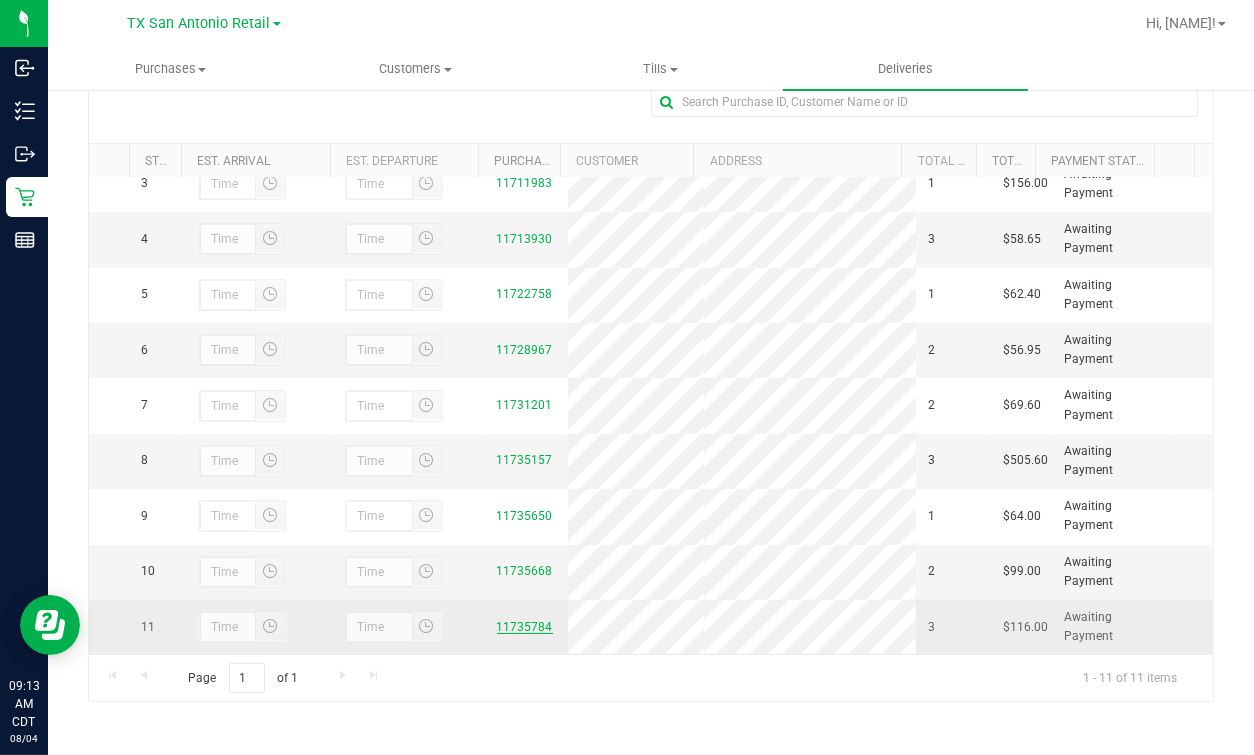 click on "11735784" at bounding box center [525, 627] 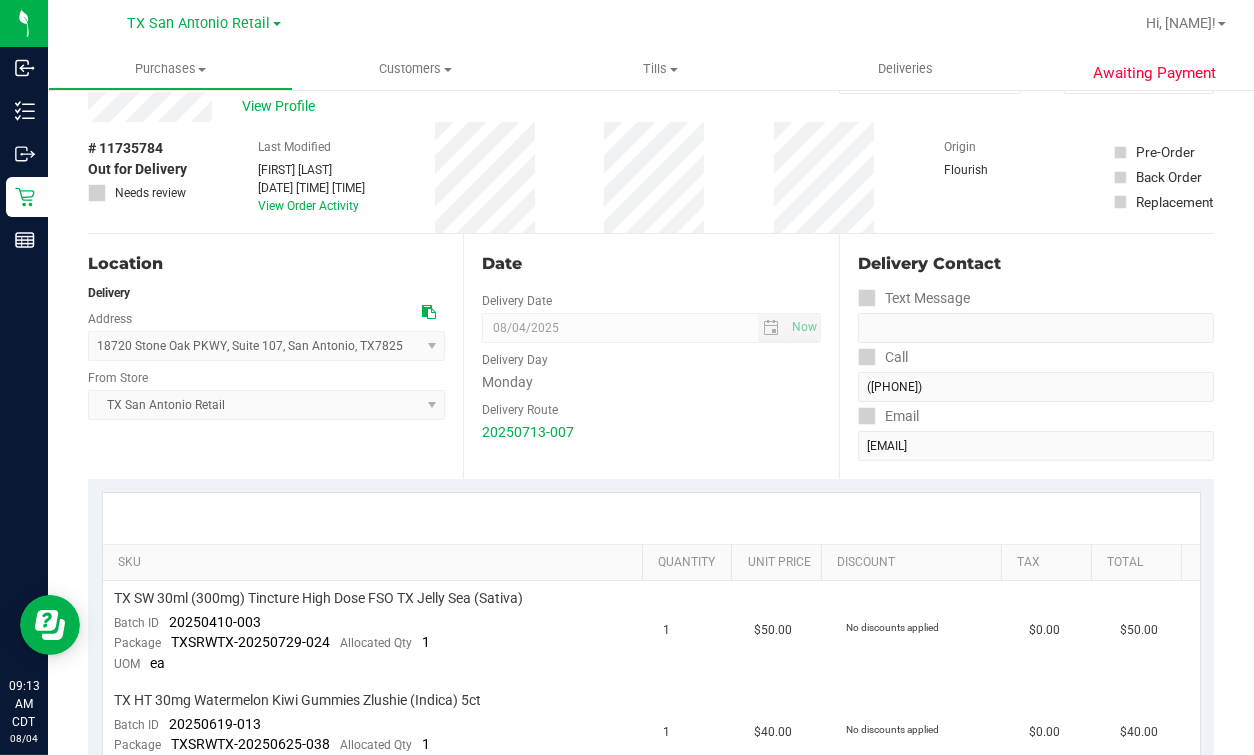 scroll, scrollTop: 0, scrollLeft: 0, axis: both 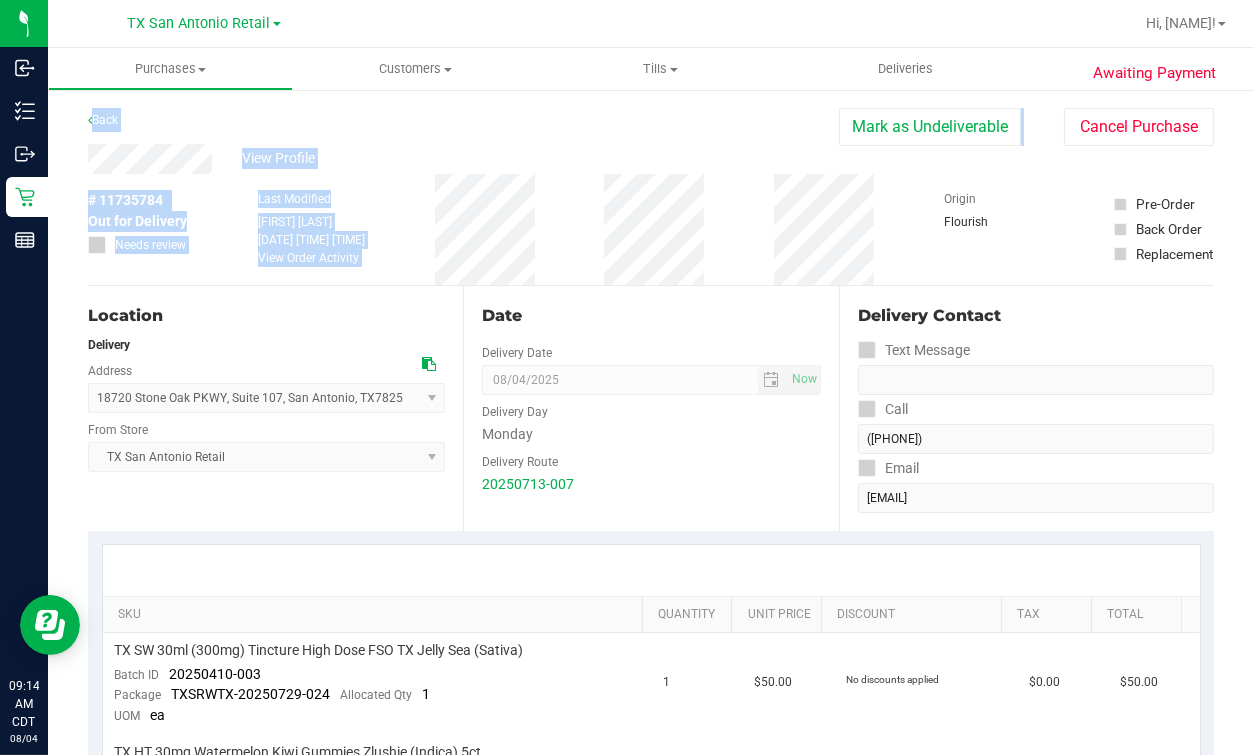 click on "Inbound Inventory Outbound Retail Reports [TIME] [TIMEZONE]  [DATE]   TX San Antonio Retail    TX Austin DC   TX Plano Retail   TX San Antonio Retail    TX South-Austin Retail   TX Sugarland Retail   Hi, Mindy!
Purchases
Summary of purchases
Fulfillment
All purchases
Customers" at bounding box center [627, 377] 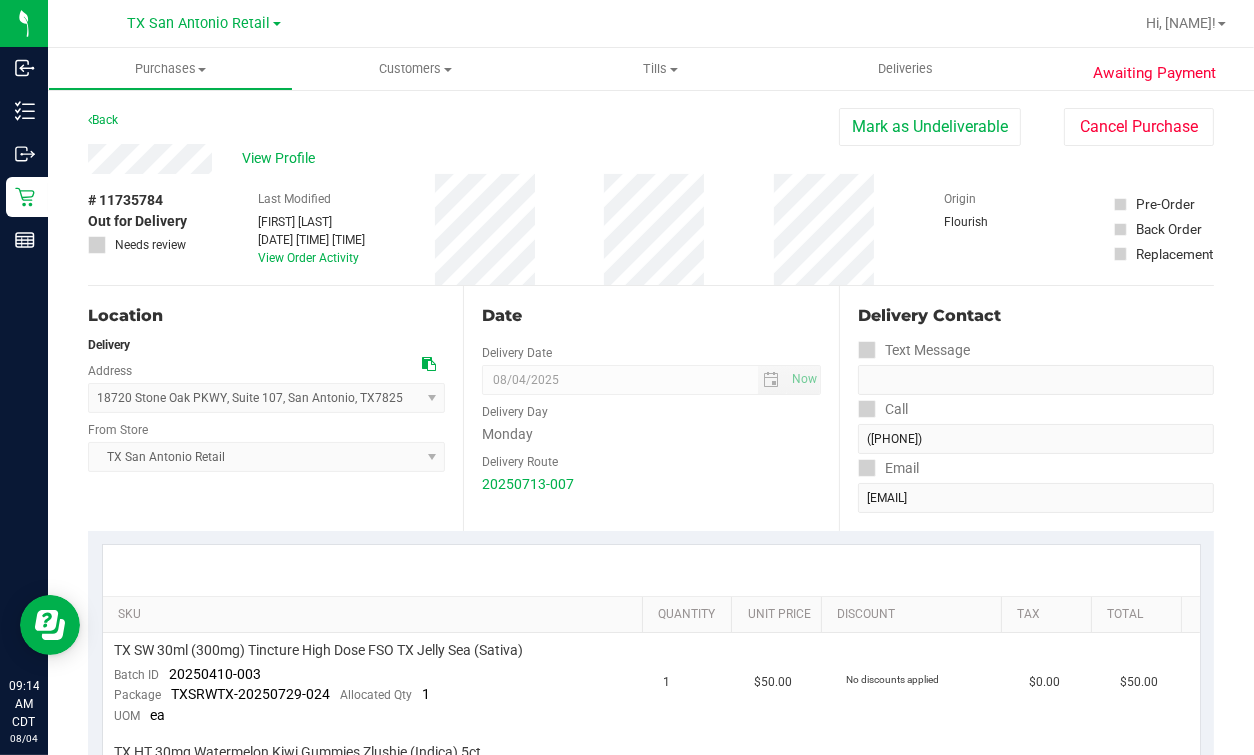 click on "Delivery Contact
Text Message
Call
([PHONE])
Email
[EMAIL]@example.com" at bounding box center [1026, 408] 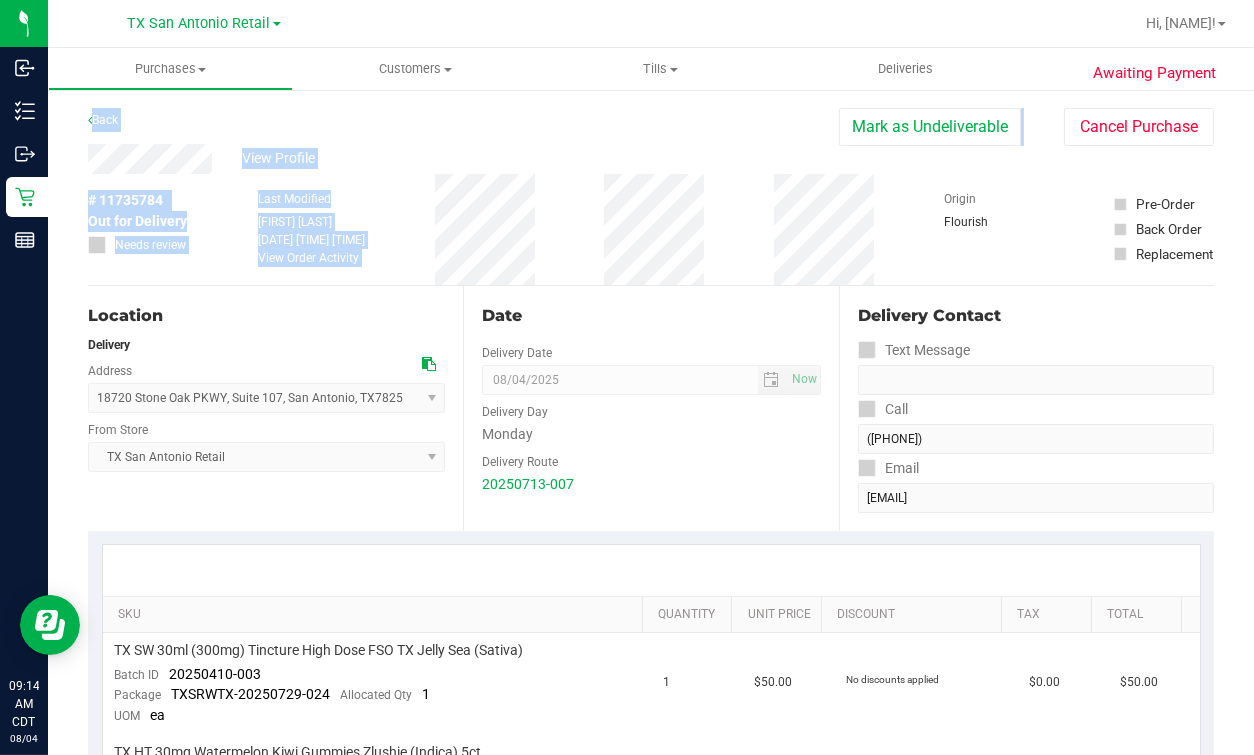 click on "Inbound Inventory Outbound Retail Reports [TIME] [TIMEZONE]  [DATE]   TX San Antonio Retail    TX Austin DC   TX Plano Retail   TX San Antonio Retail    TX South-Austin Retail   TX Sugarland Retail   Hi, Mindy!
Purchases
Summary of purchases
Fulfillment
All purchases
Customers" at bounding box center (627, 377) 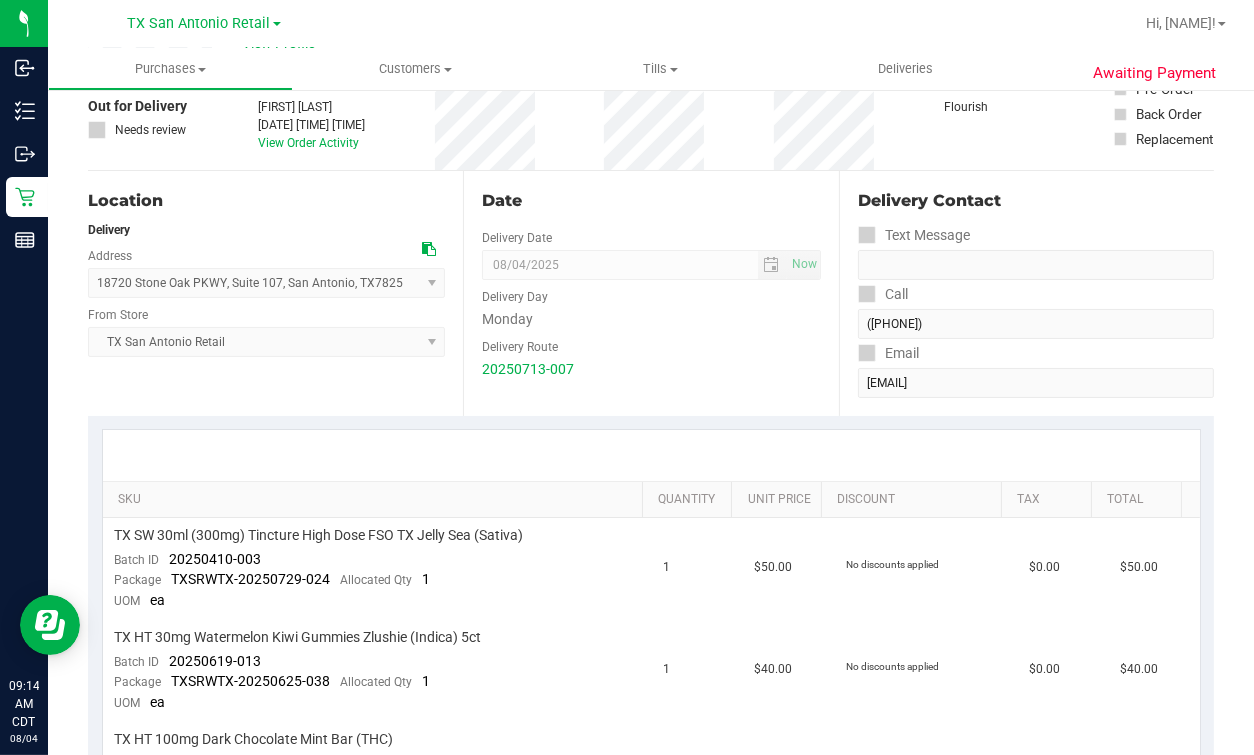 scroll, scrollTop: 0, scrollLeft: 0, axis: both 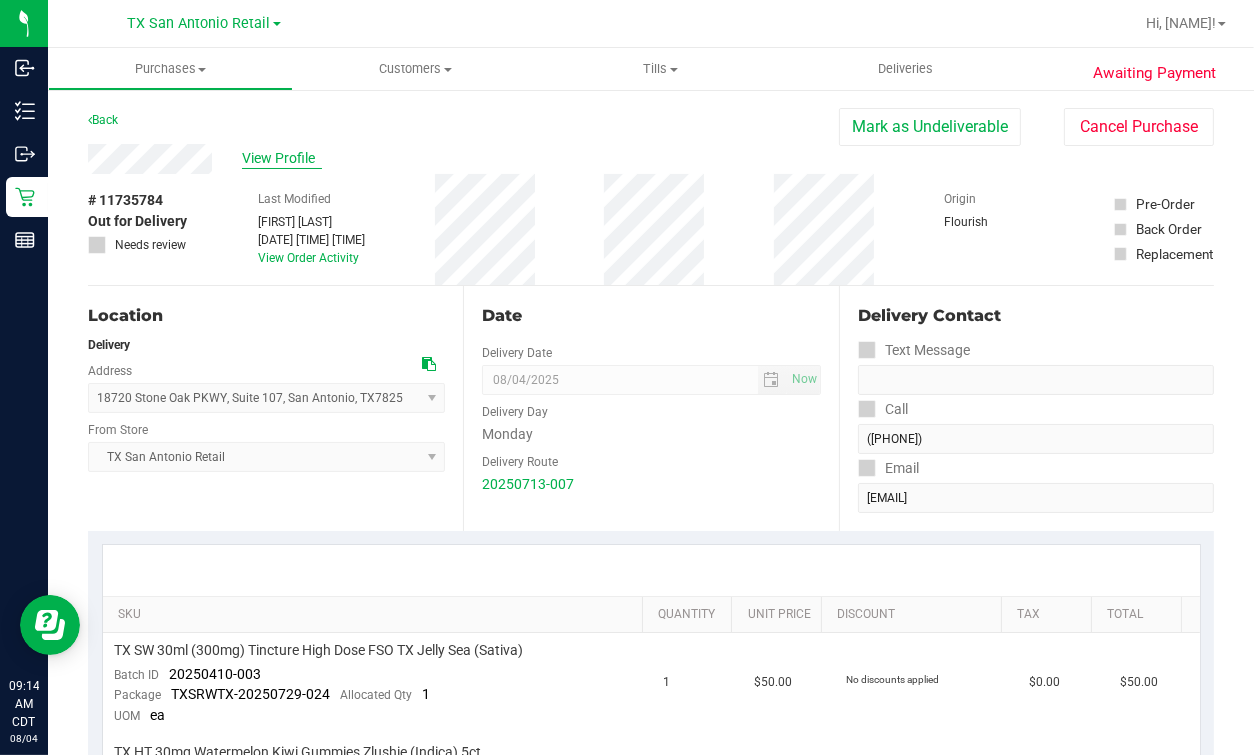 click on "View Profile" at bounding box center [282, 158] 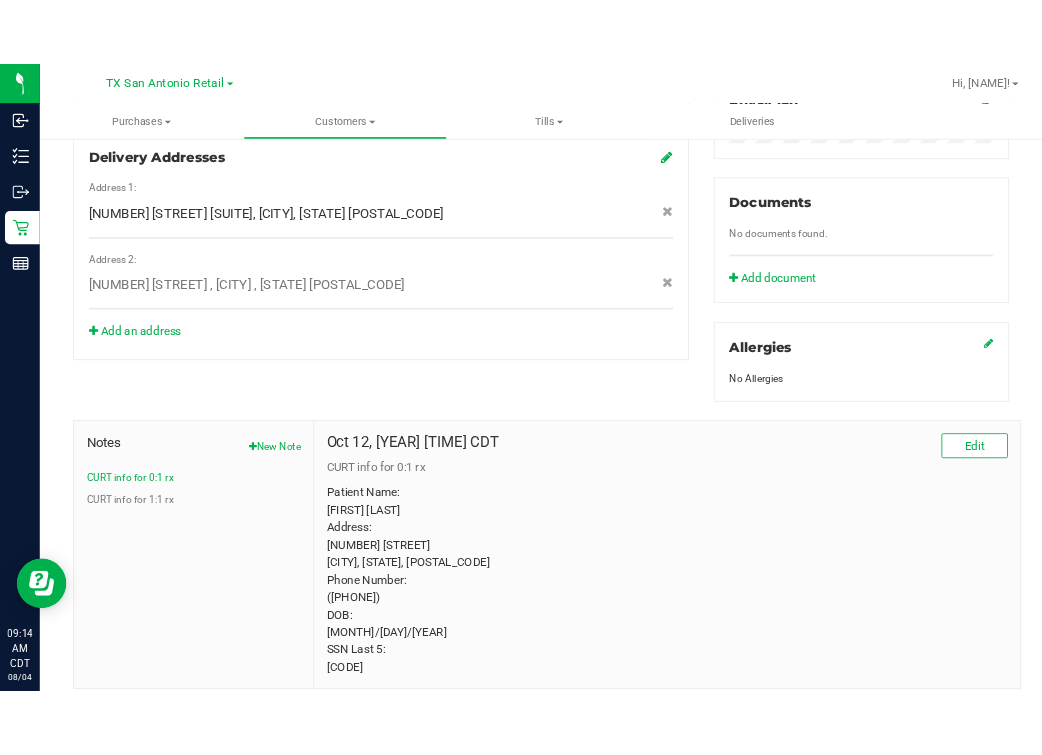 scroll, scrollTop: 760, scrollLeft: 0, axis: vertical 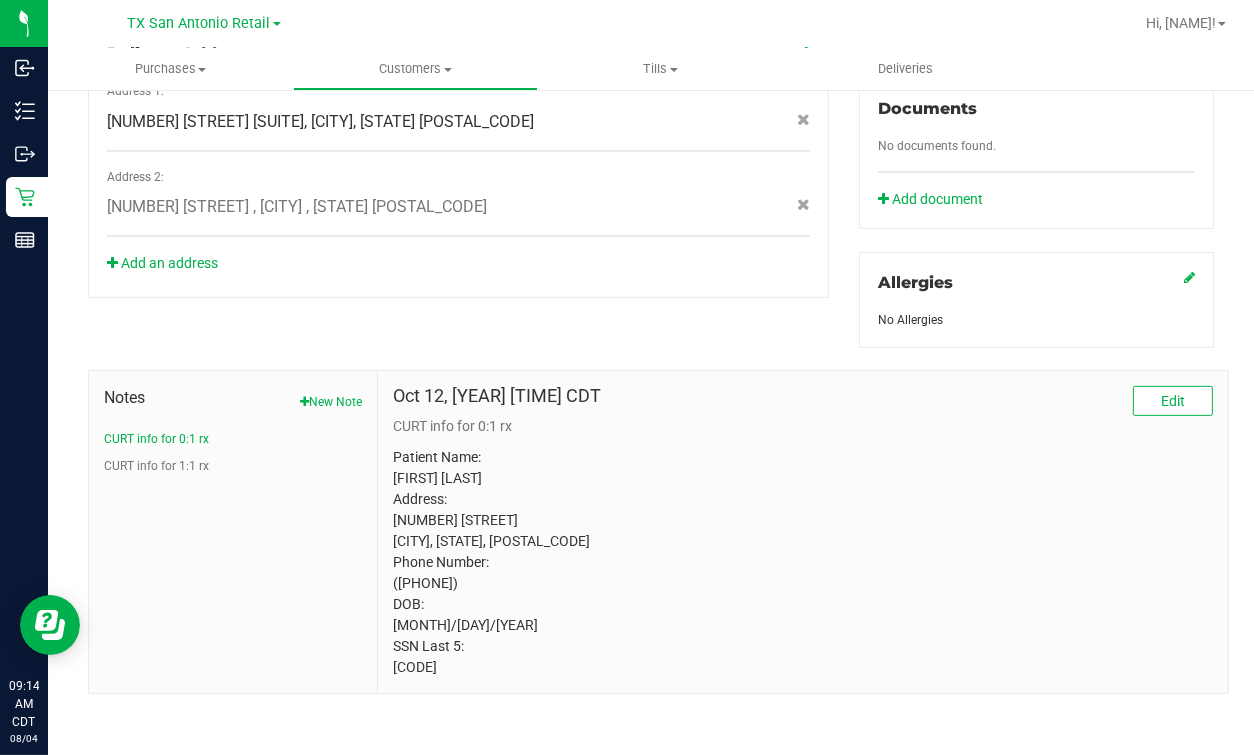 click on "CURT info for 0:1 rx" at bounding box center [233, 439] 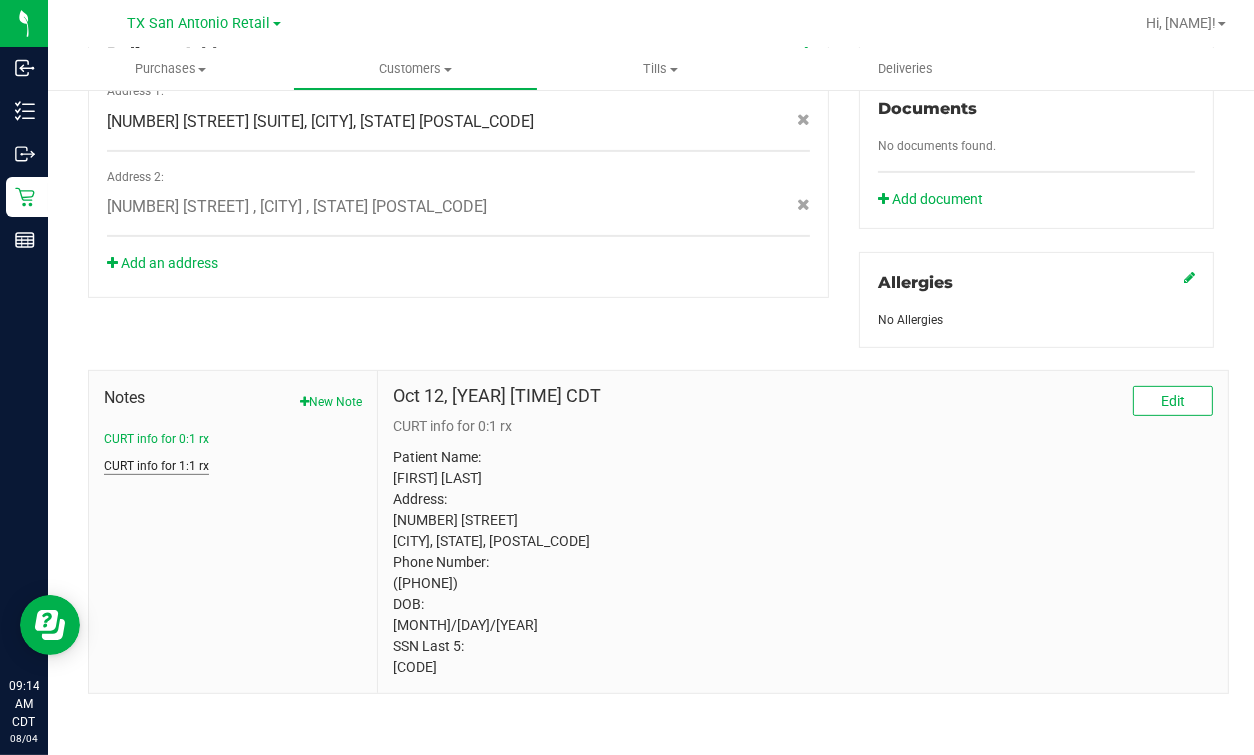 click on "CURT info for 1:1 rx" at bounding box center (156, 466) 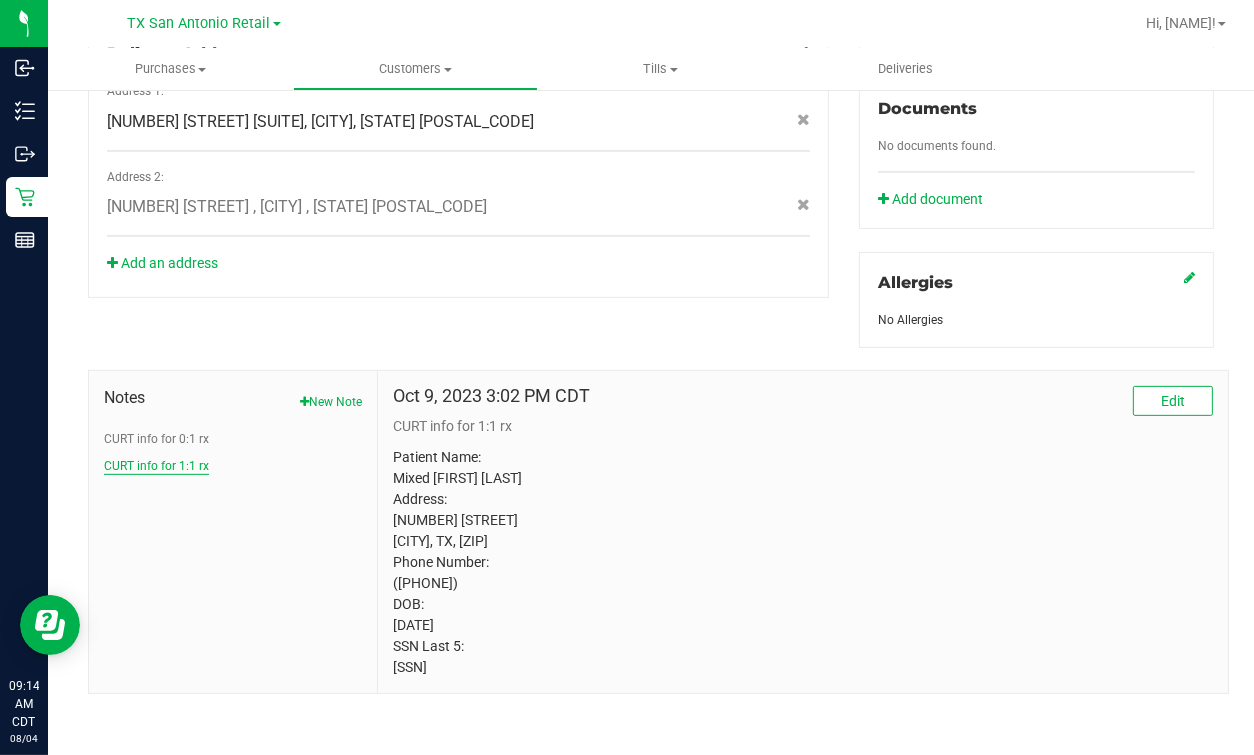 click on "CURT info for 1:1 rx" at bounding box center [156, 466] 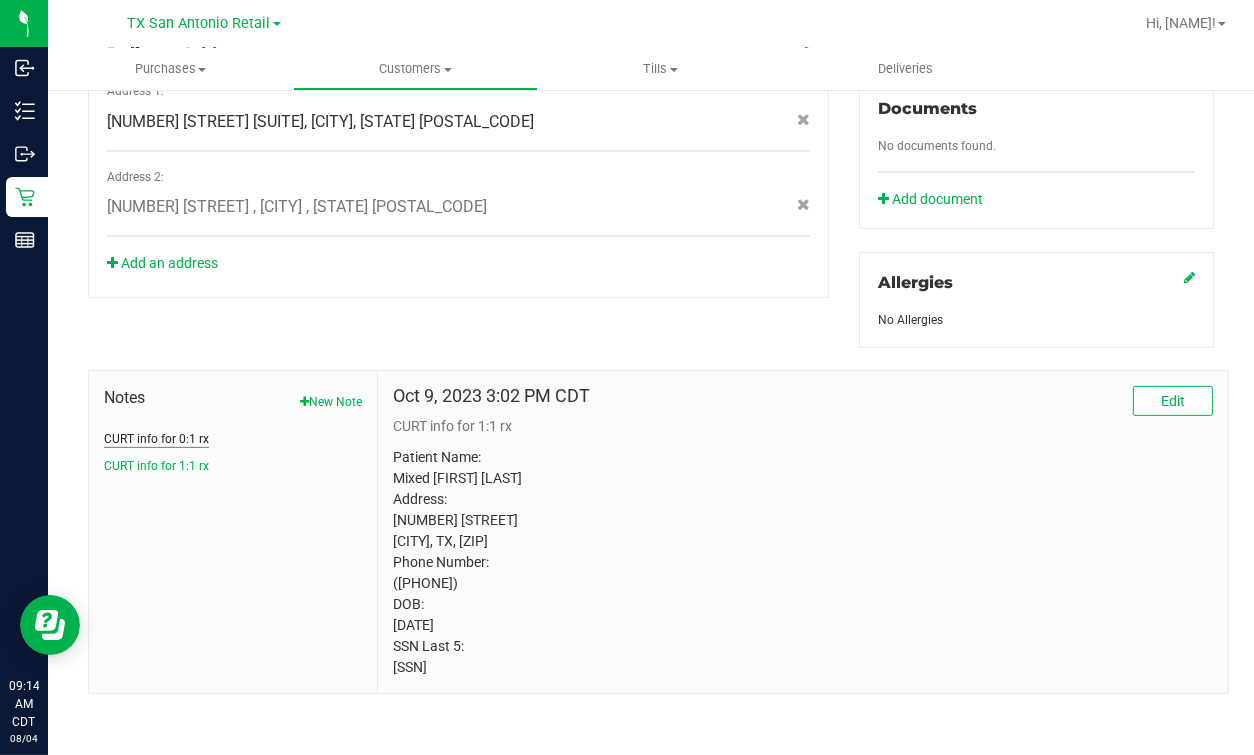 click on "CURT info for 0:1 rx" at bounding box center (156, 439) 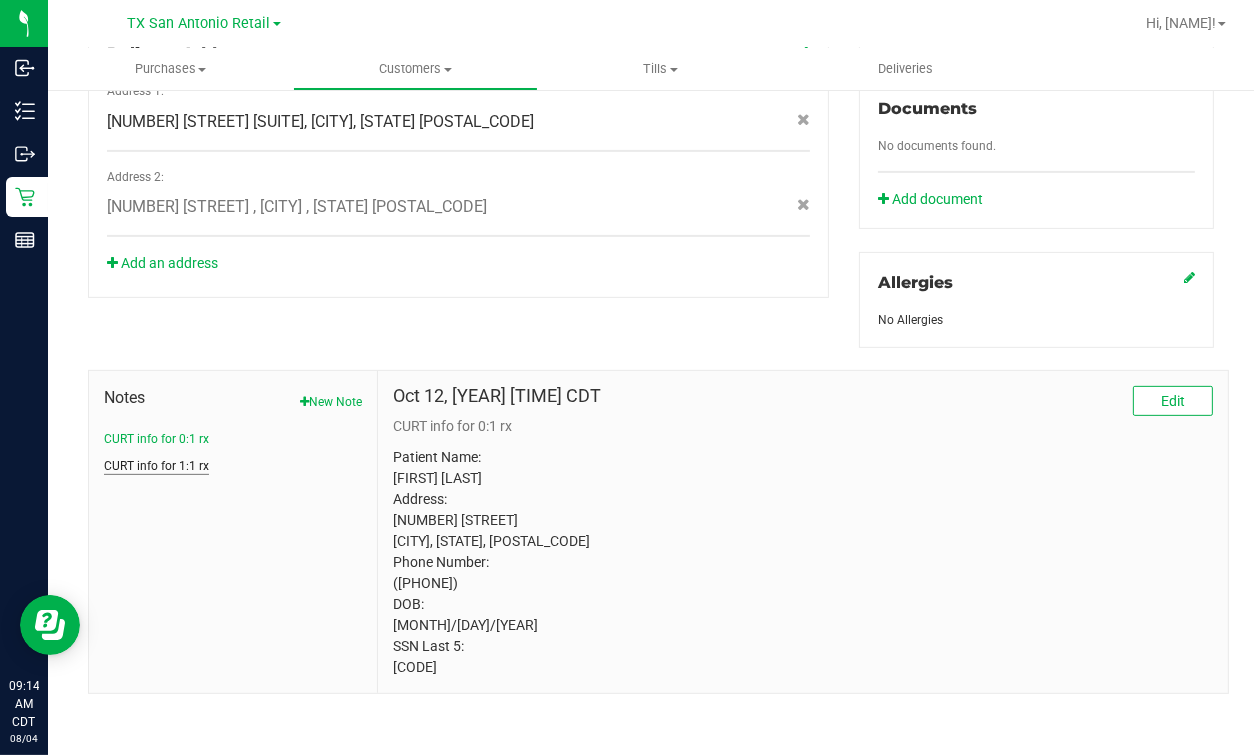 click on "CURT info for 1:1 rx" at bounding box center (156, 466) 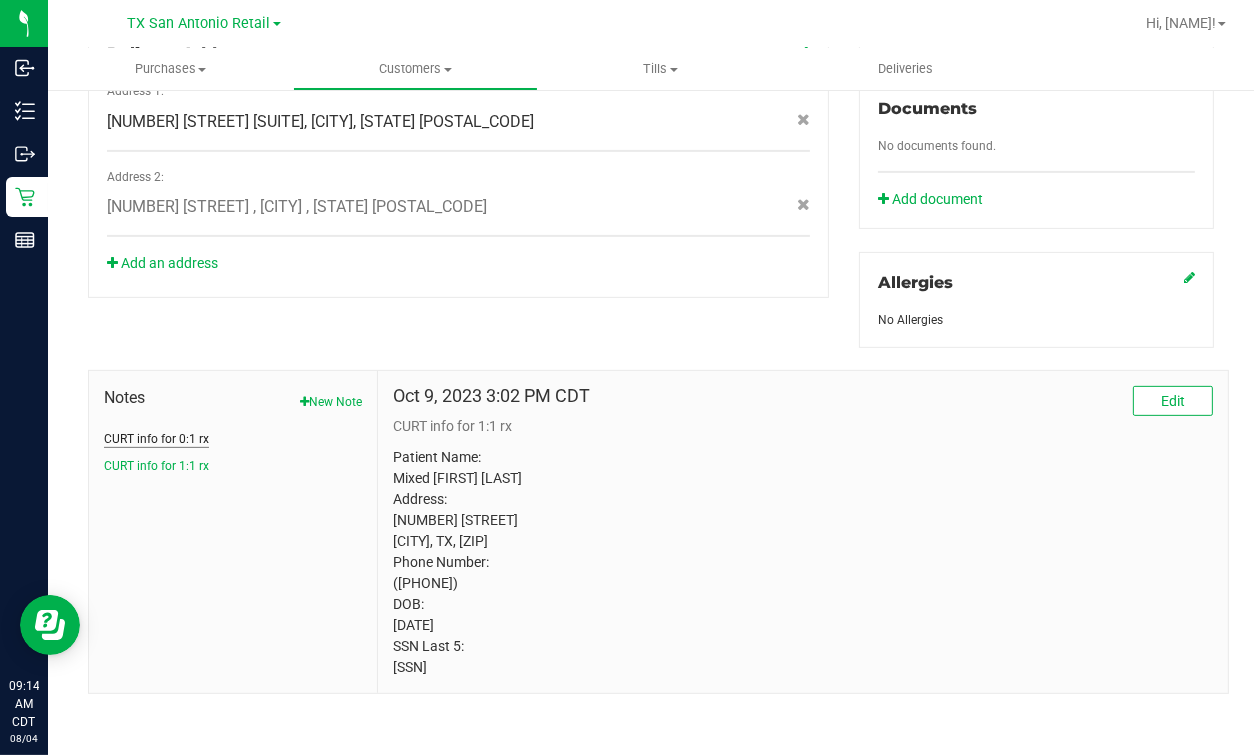 click on "CURT info for 0:1 rx" at bounding box center (156, 439) 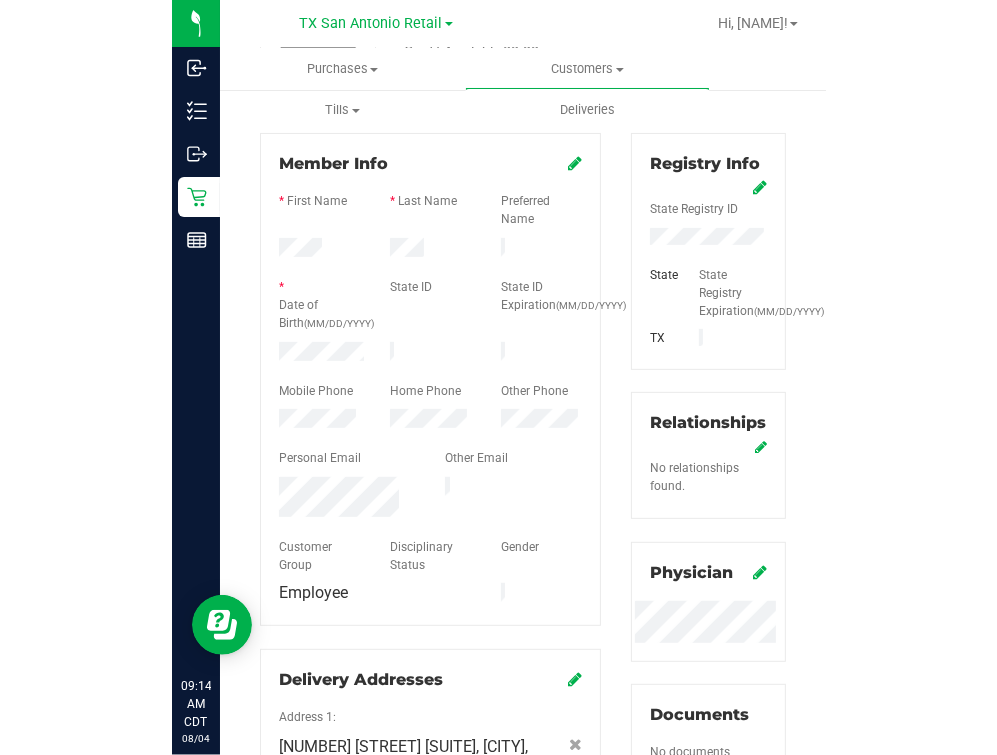 scroll, scrollTop: 0, scrollLeft: 0, axis: both 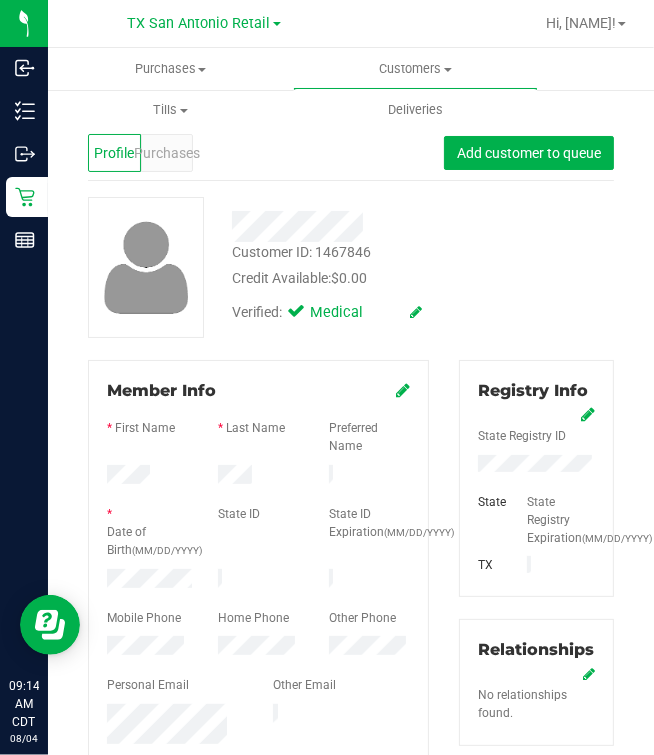 click on "Customer ID: [NUMBER]
Credit Available:
$0.00
Verified:
Medical" at bounding box center (351, 267) 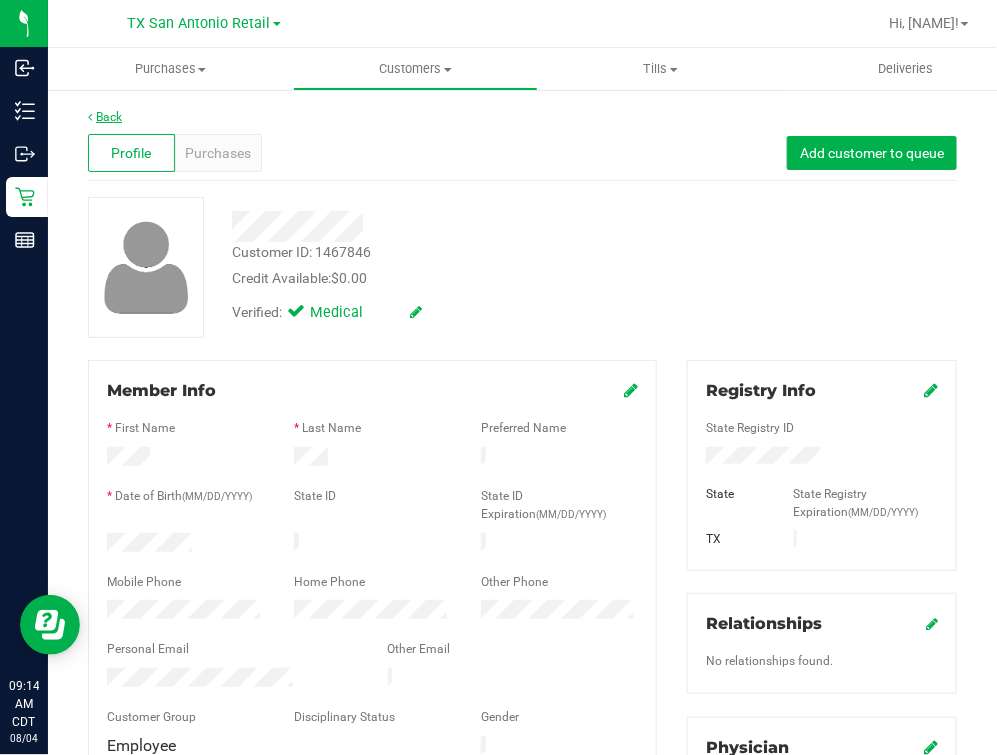 click on "Back" at bounding box center (105, 117) 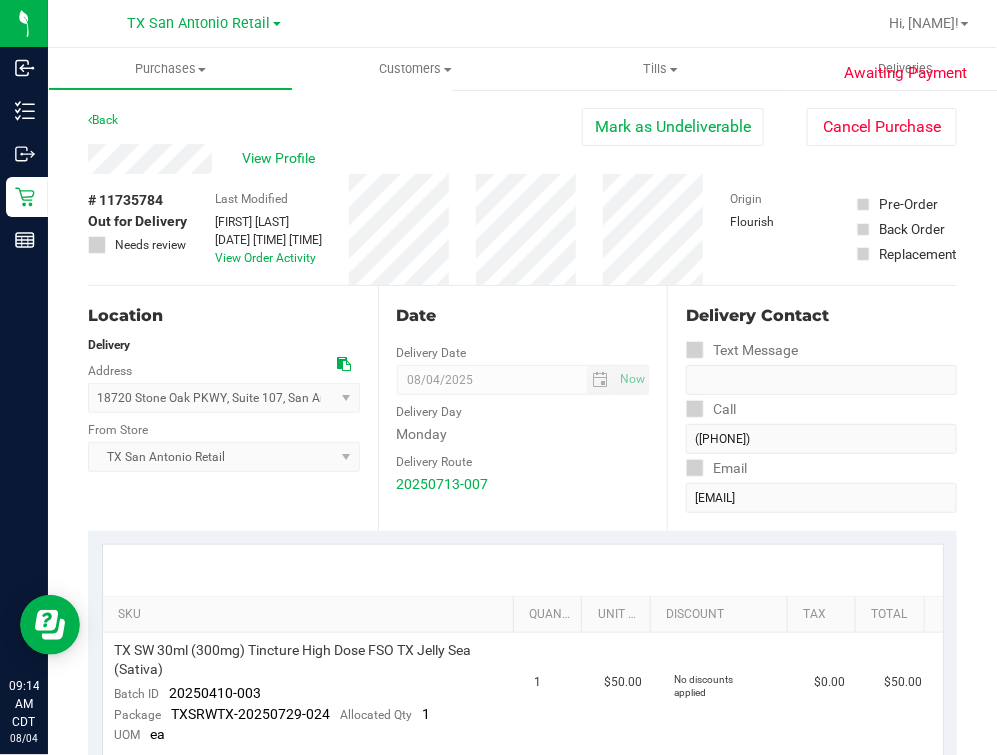 scroll, scrollTop: 375, scrollLeft: 0, axis: vertical 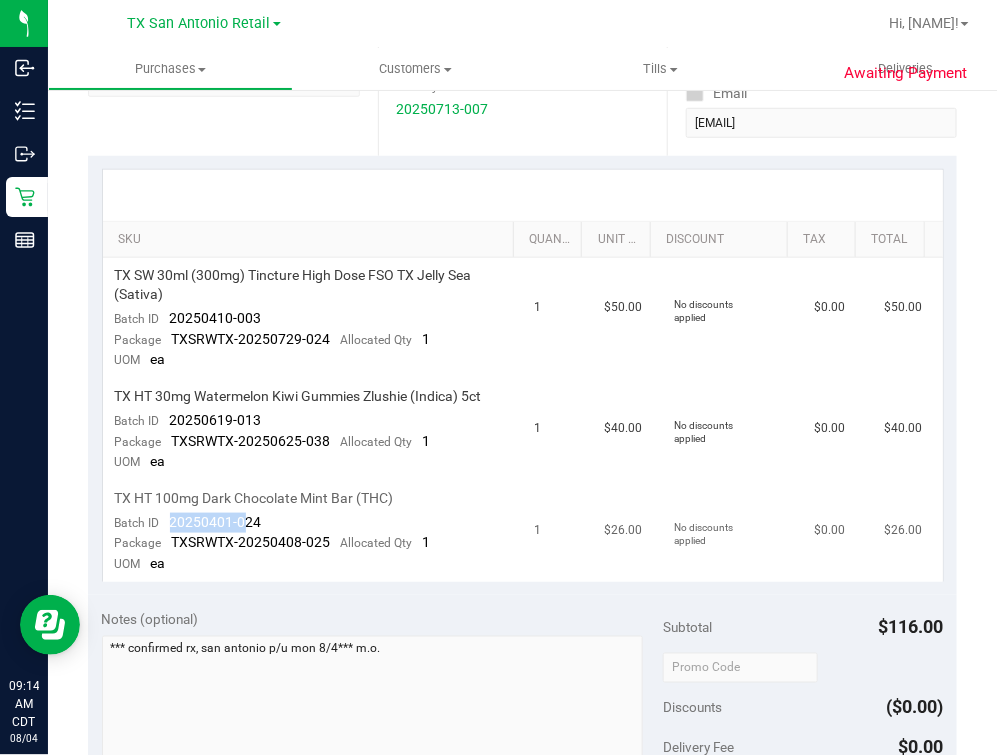 drag, startPoint x: 169, startPoint y: 517, endPoint x: 245, endPoint y: 517, distance: 76 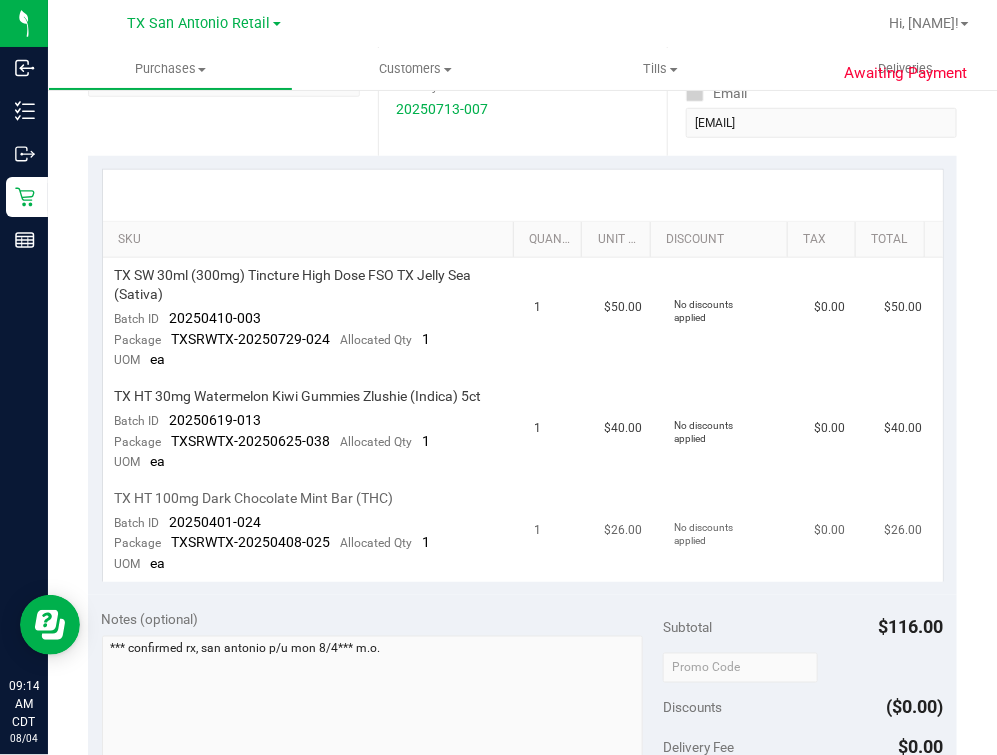 click on "20250401-024" at bounding box center [216, 522] 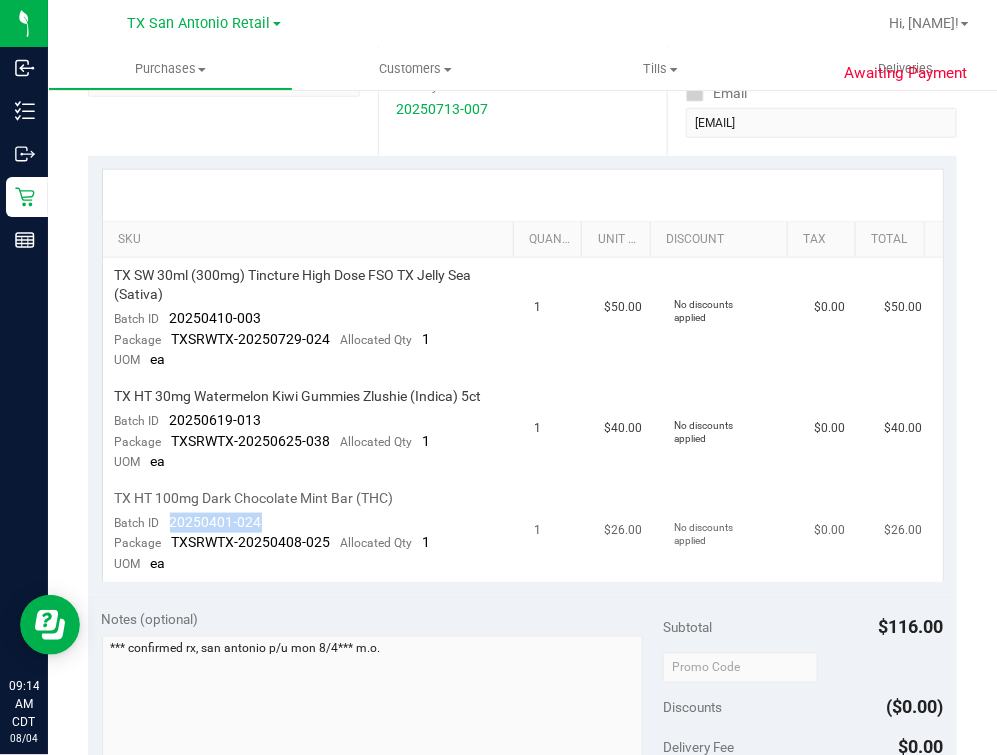 drag, startPoint x: 167, startPoint y: 518, endPoint x: 300, endPoint y: 516, distance: 133.01503 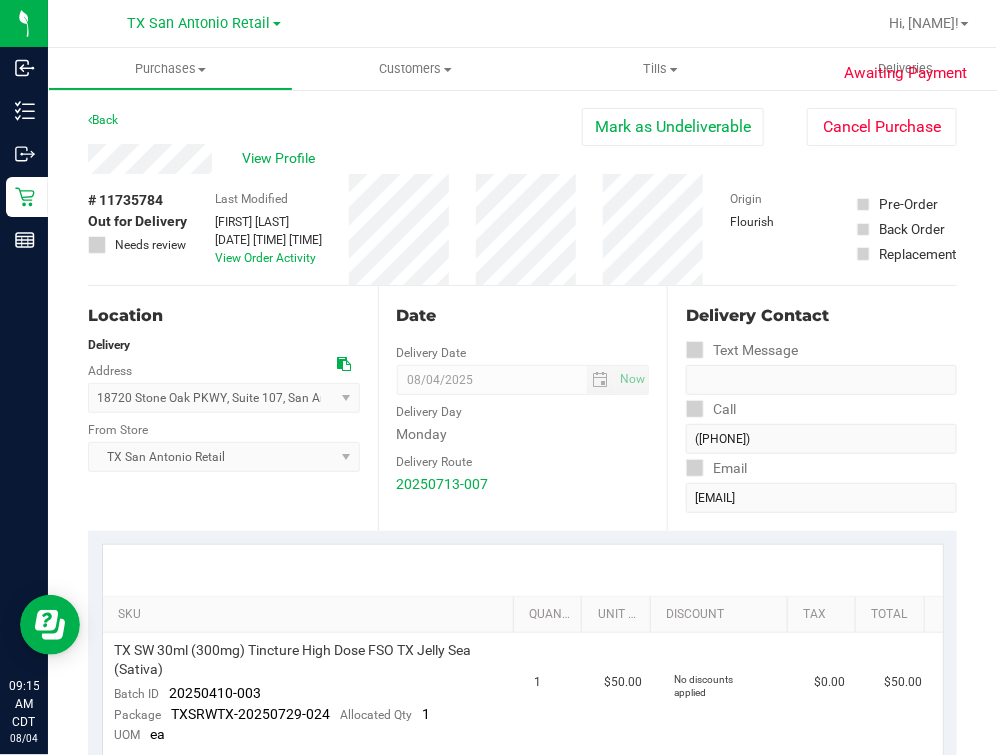 scroll, scrollTop: 499, scrollLeft: 0, axis: vertical 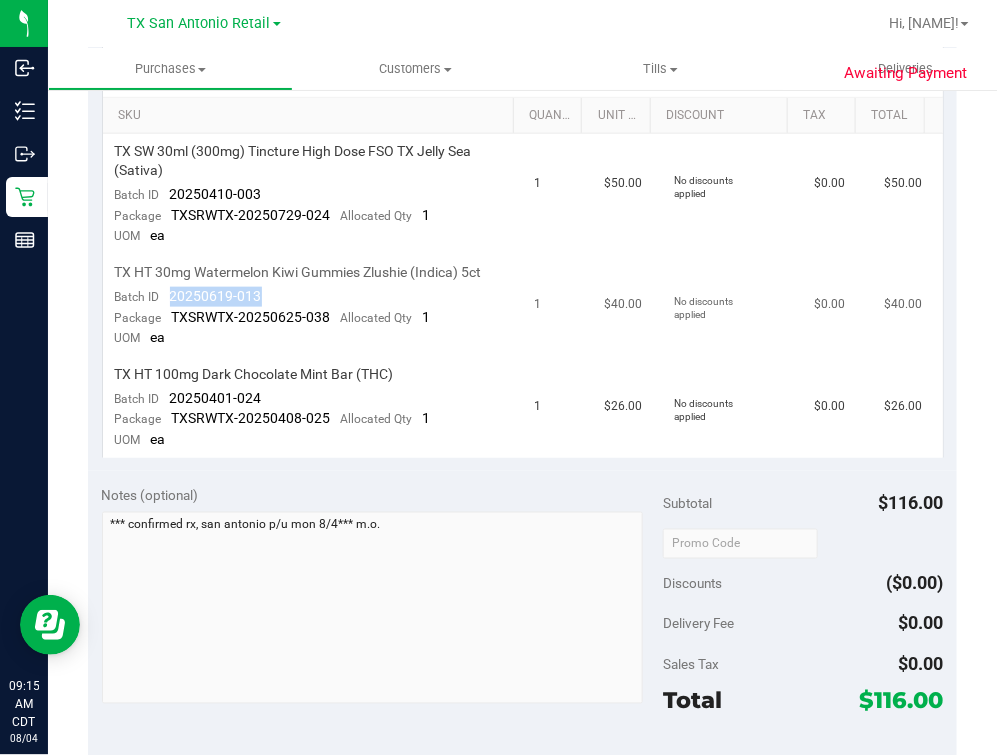 drag, startPoint x: 164, startPoint y: 300, endPoint x: 281, endPoint y: 292, distance: 117.273186 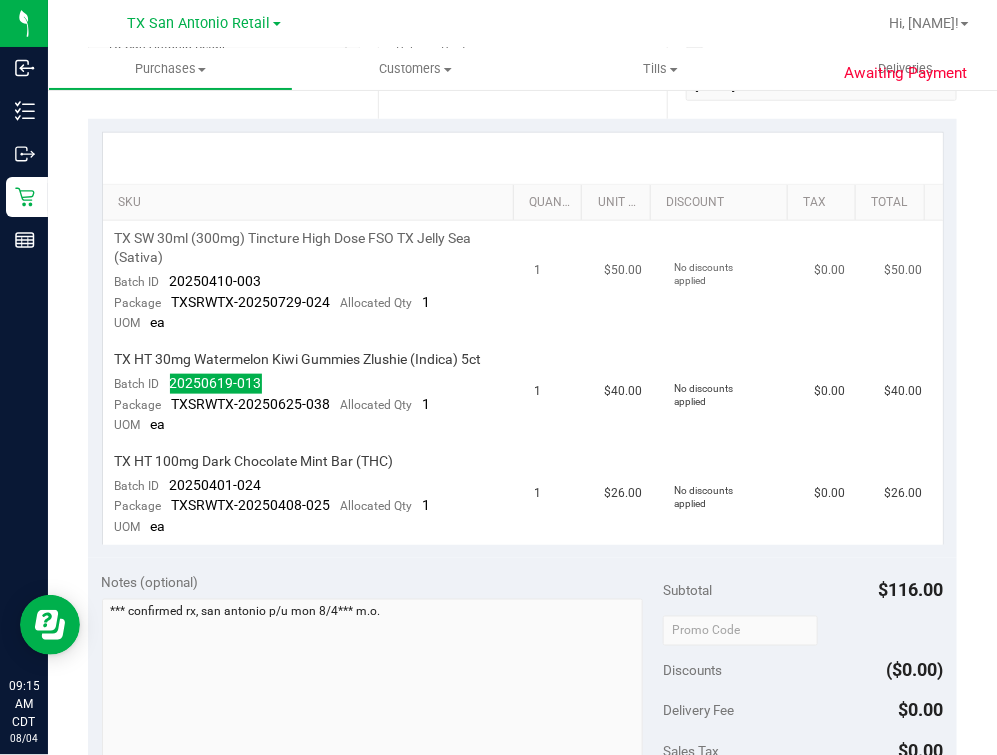 scroll, scrollTop: 499, scrollLeft: 0, axis: vertical 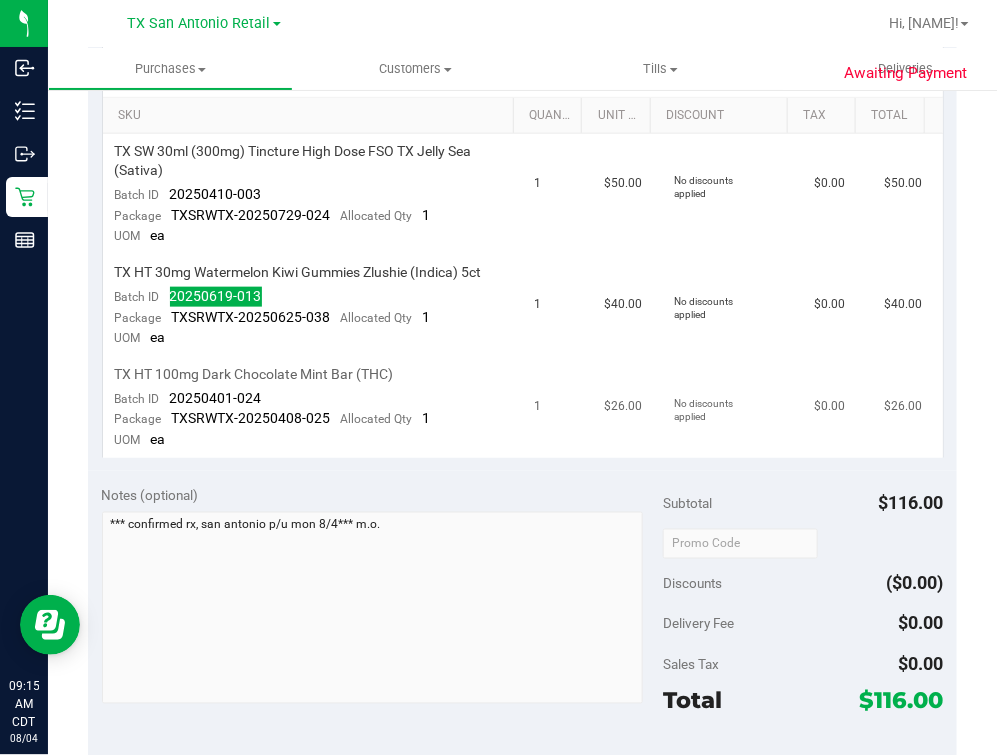 click on "TX HT 100mg Dark Chocolate Mint Bar (THC)
Batch ID
20250401-024
Package
TXSRWTX-20250408-025
Allocated Qty
1
UOM
ea" at bounding box center (313, 407) 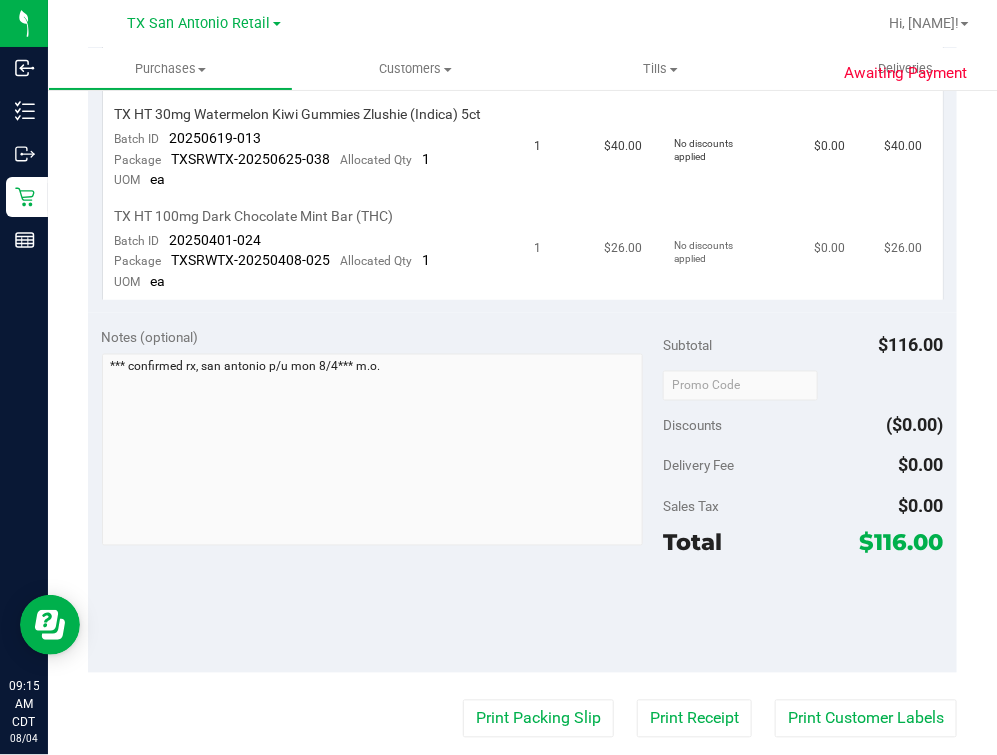 scroll, scrollTop: 499, scrollLeft: 0, axis: vertical 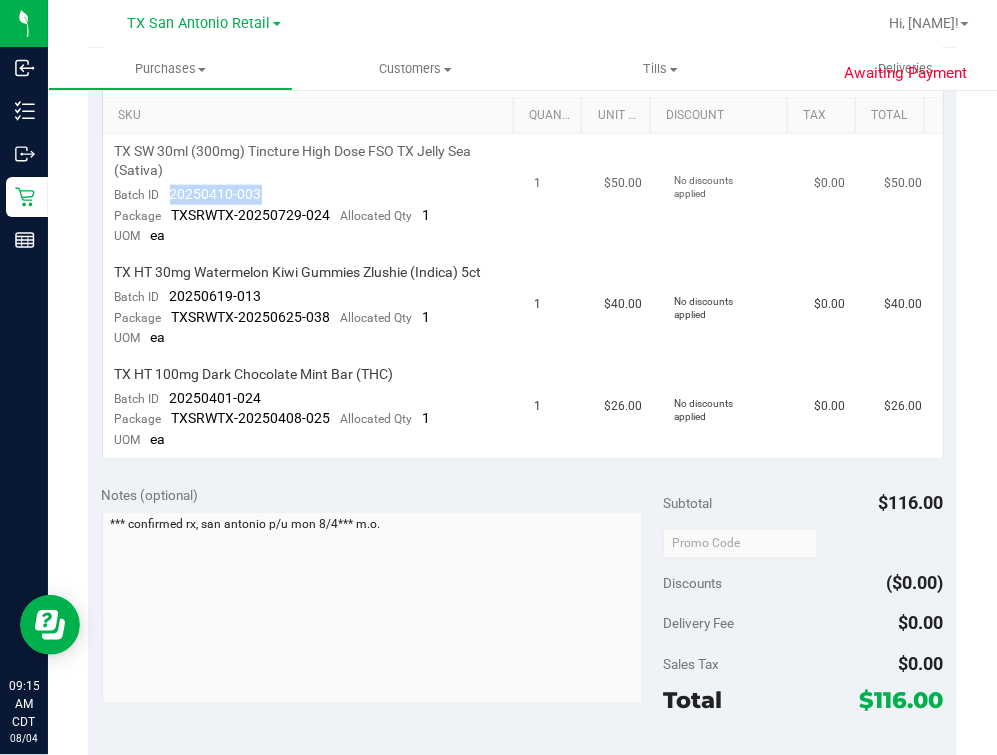 drag, startPoint x: 167, startPoint y: 190, endPoint x: 289, endPoint y: 194, distance: 122.06556 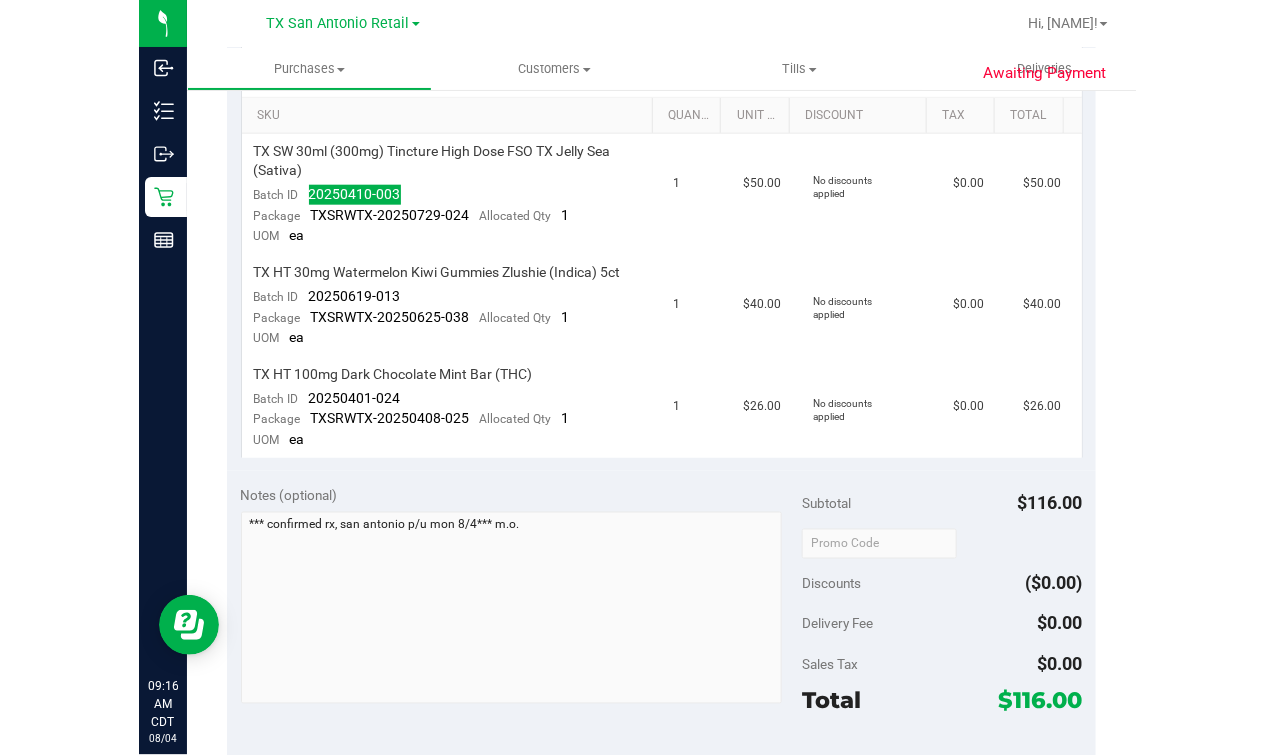 scroll, scrollTop: 0, scrollLeft: 0, axis: both 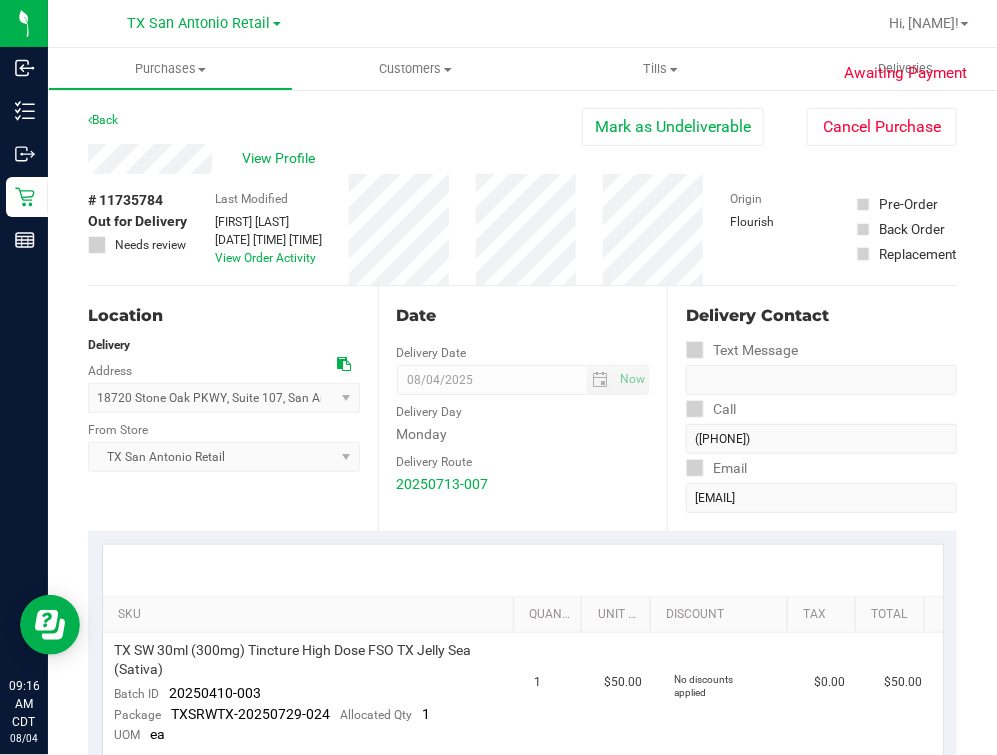 click on "Back
Mark as Undeliverable
Cancel Purchase" at bounding box center (522, 126) 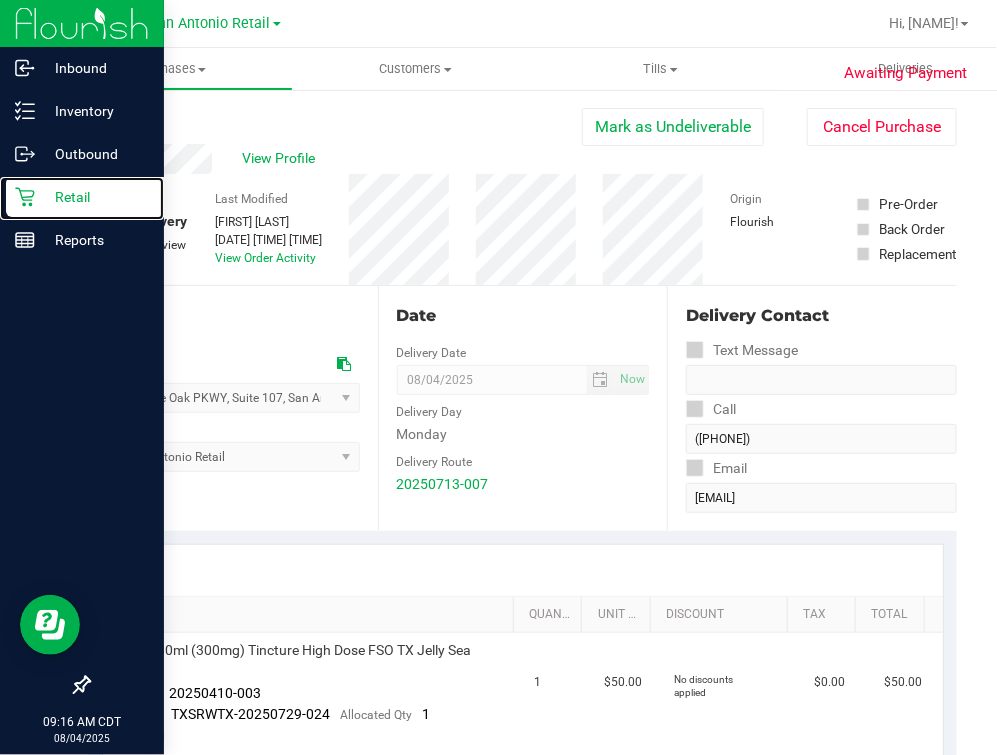 click 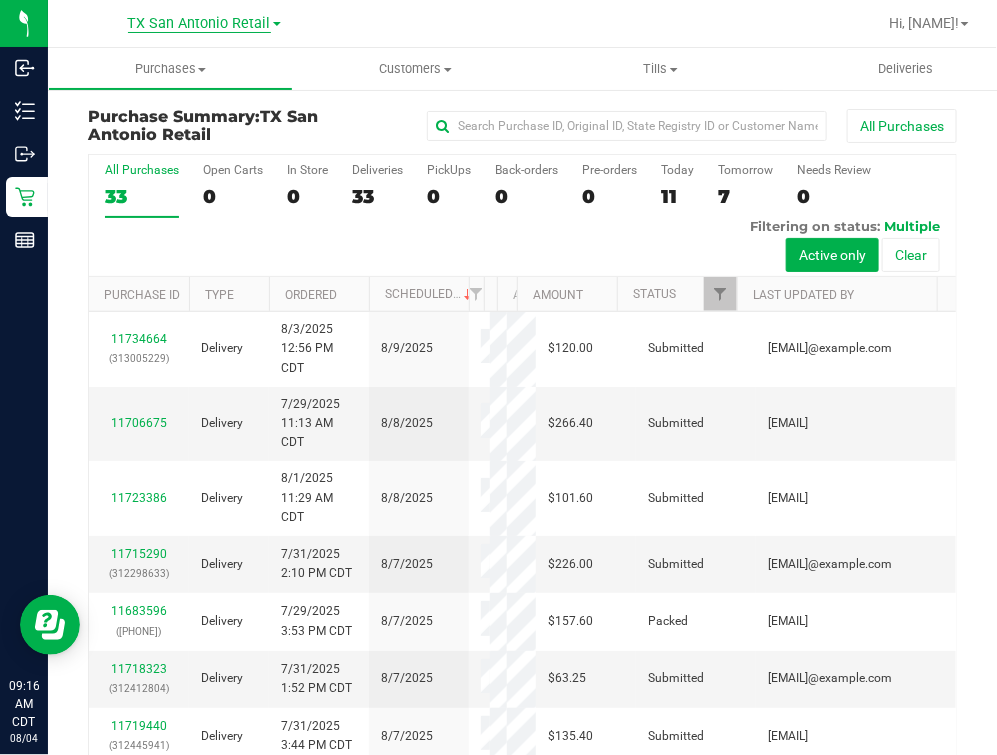 click on "TX San Antonio Retail" at bounding box center (199, 24) 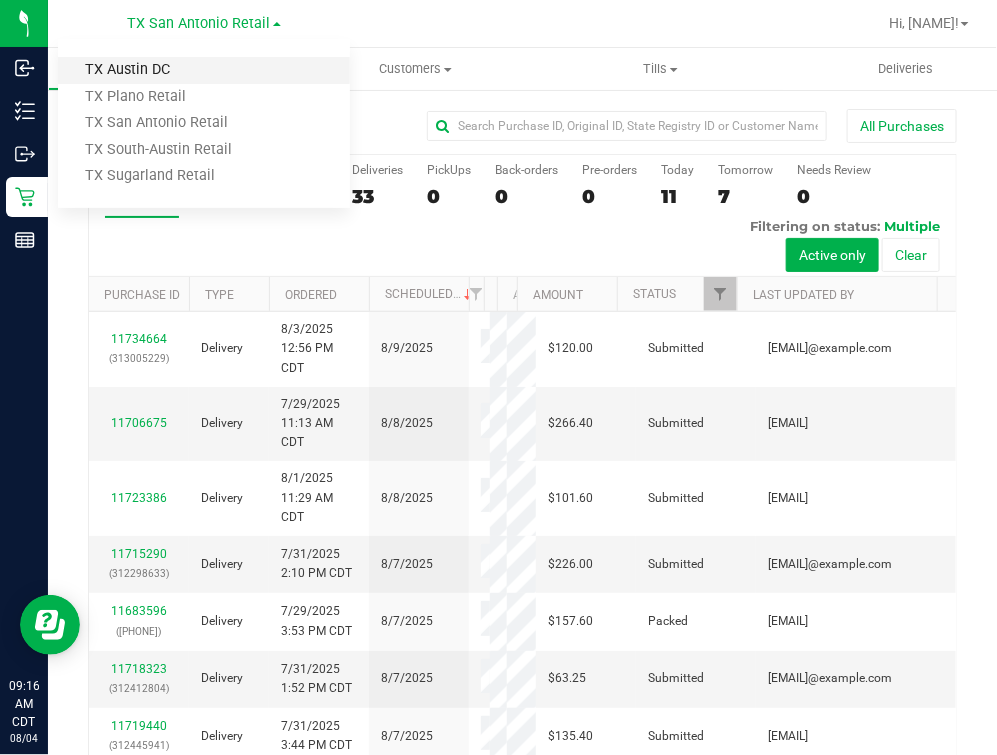 click on "TX Austin DC" at bounding box center (204, 70) 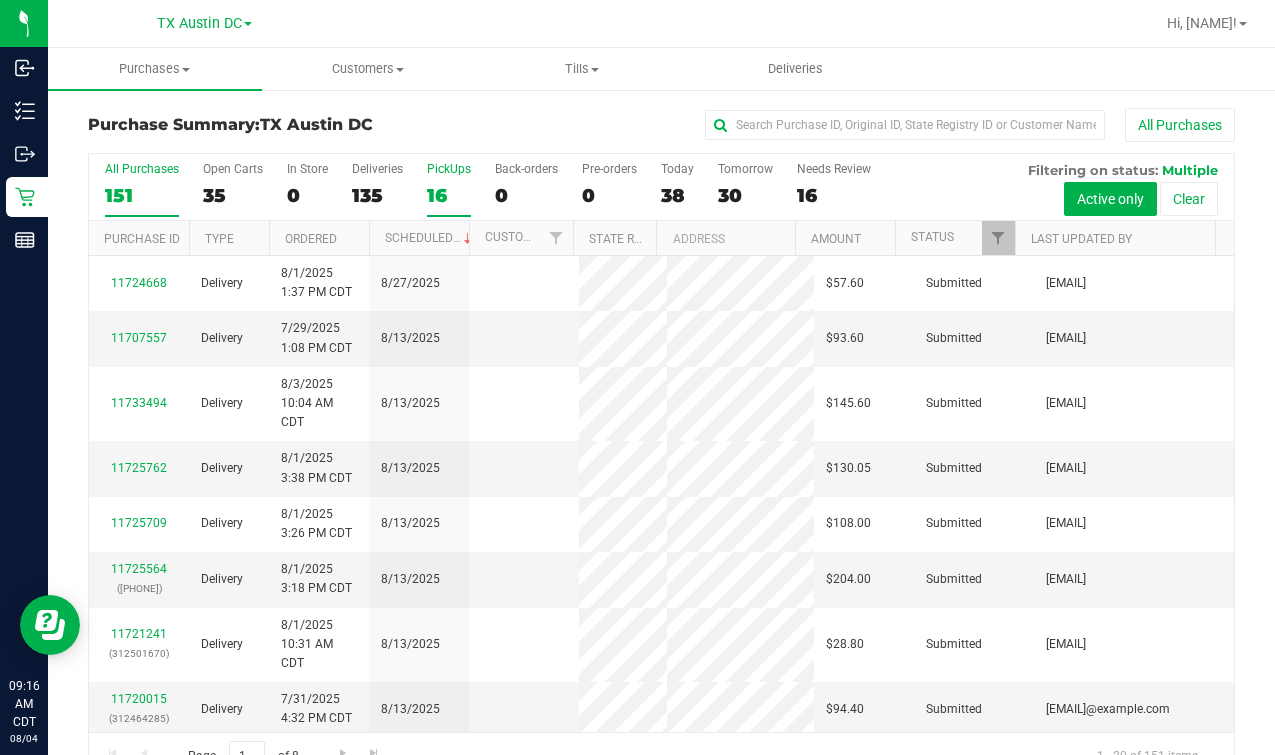 click on "PickUps" at bounding box center (449, 169) 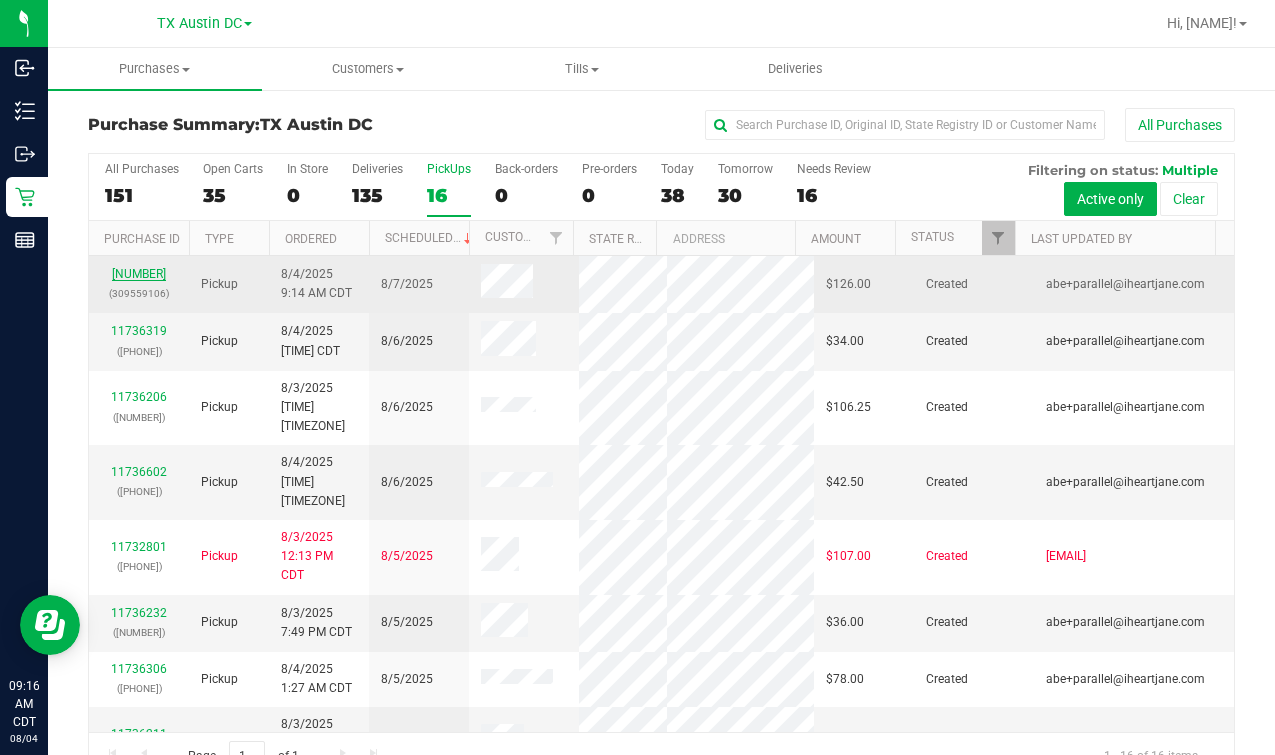 click on "[NUMBER]" at bounding box center (139, 274) 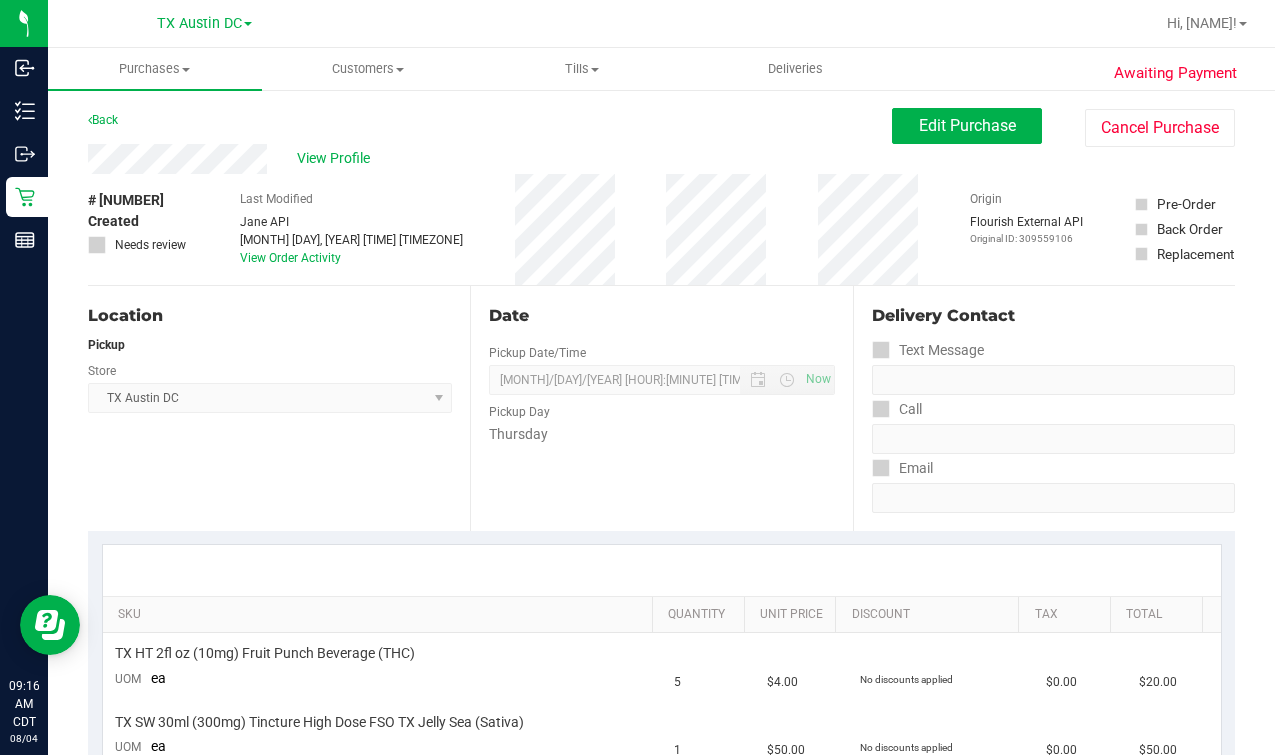scroll, scrollTop: 874, scrollLeft: 0, axis: vertical 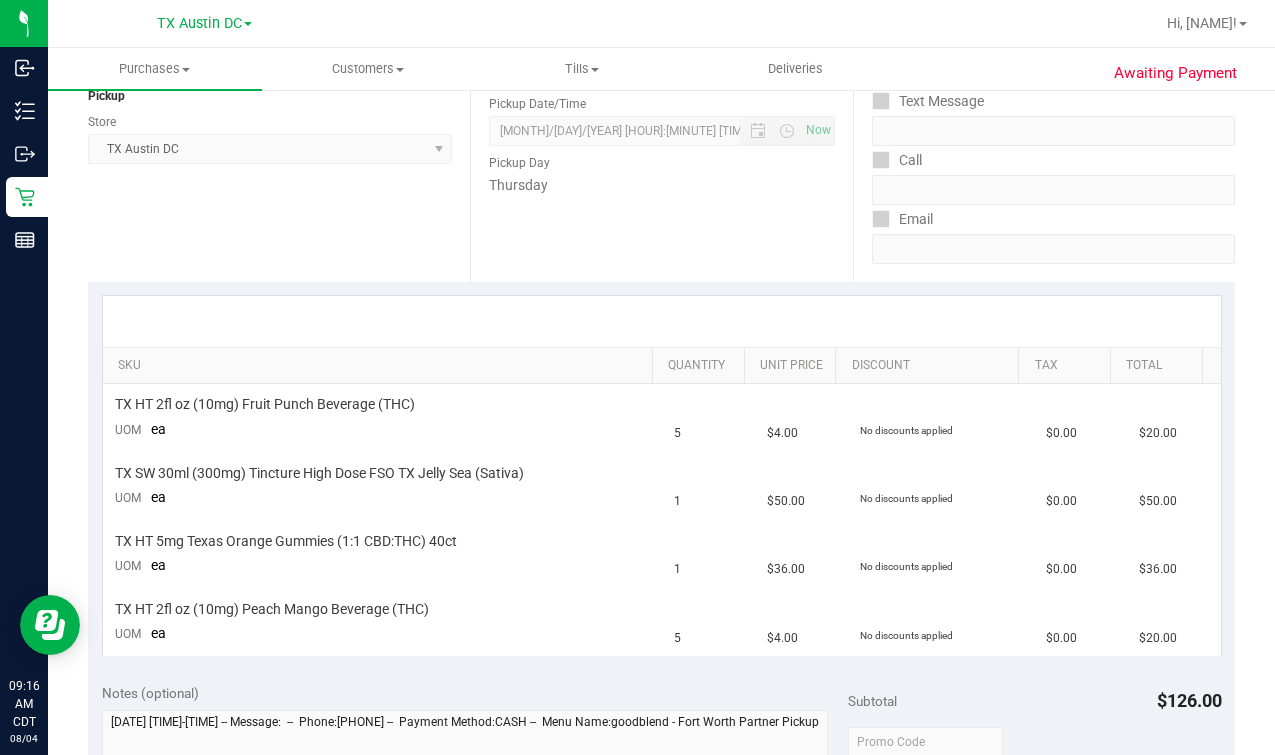 drag, startPoint x: 437, startPoint y: 447, endPoint x: 271, endPoint y: 296, distance: 224.40366 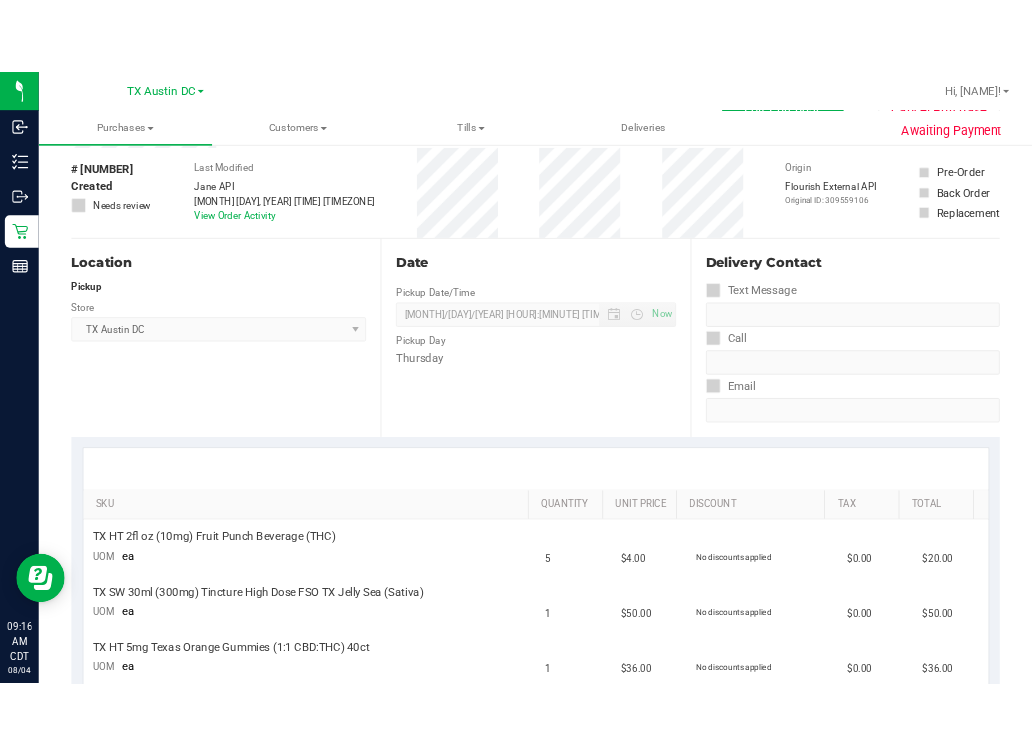 scroll, scrollTop: 0, scrollLeft: 0, axis: both 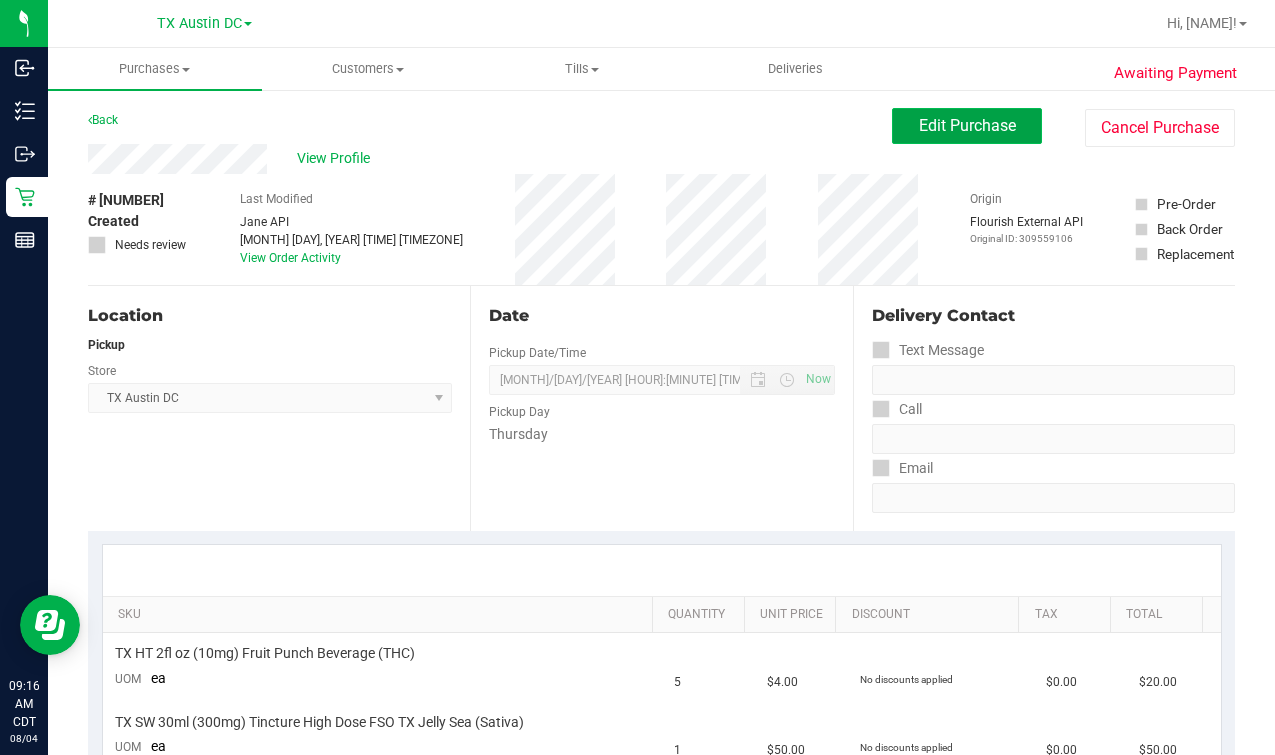 click on "Edit Purchase" at bounding box center [967, 125] 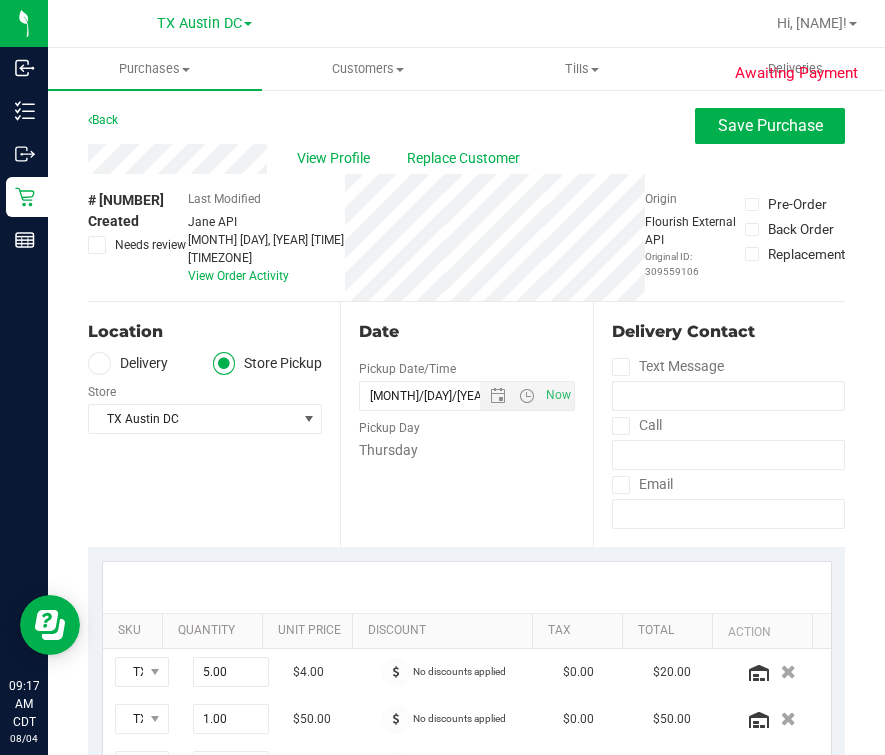 click at bounding box center [99, 363] 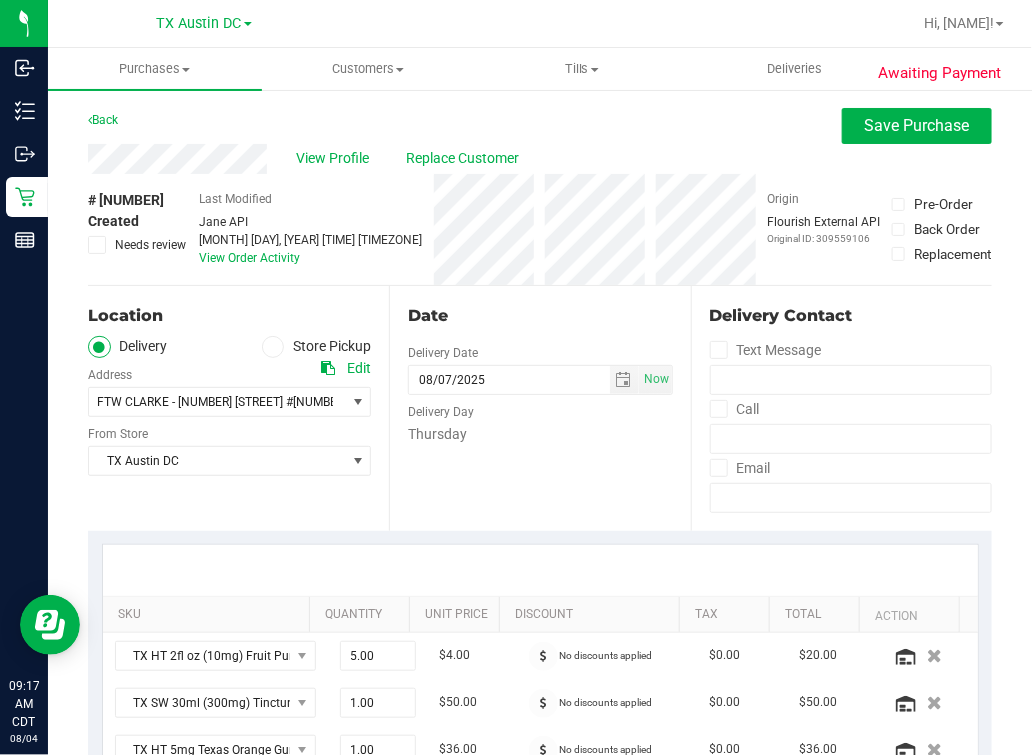 click on "View Profile
Replace Customer" at bounding box center (540, 159) 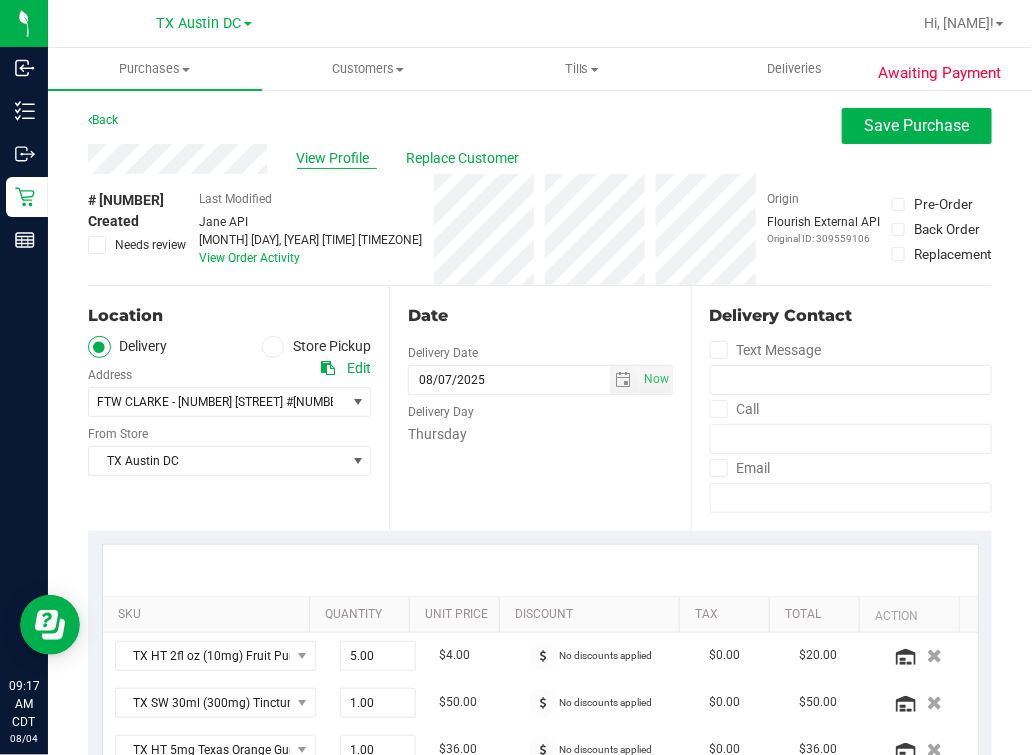click on "View Profile" at bounding box center (337, 158) 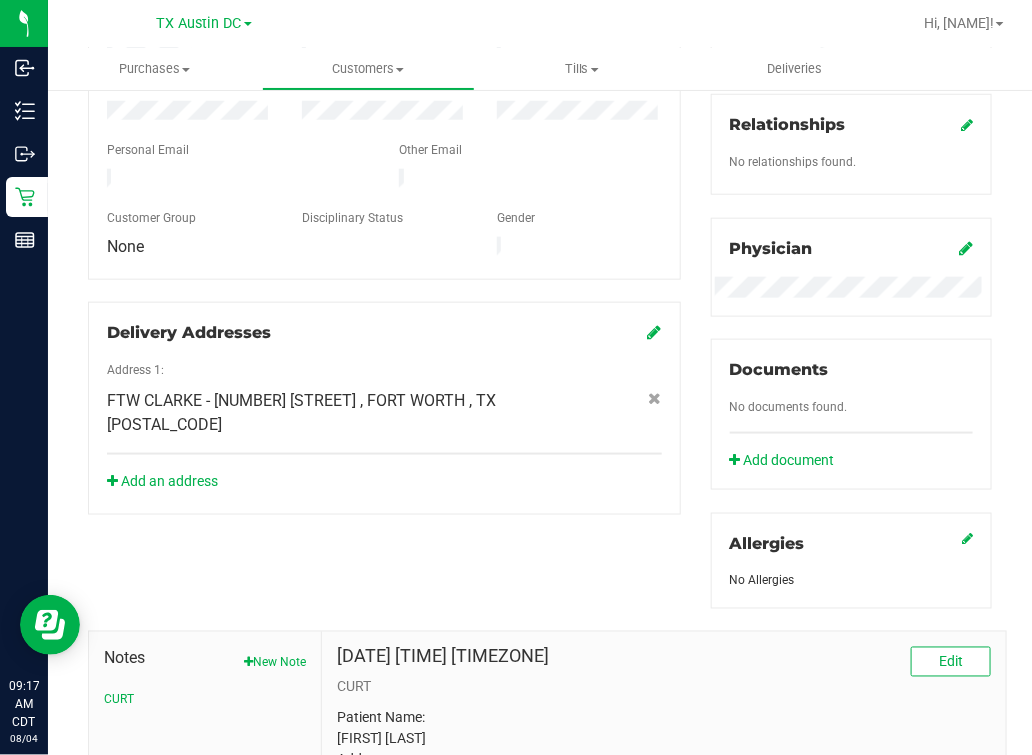 scroll, scrollTop: 760, scrollLeft: 0, axis: vertical 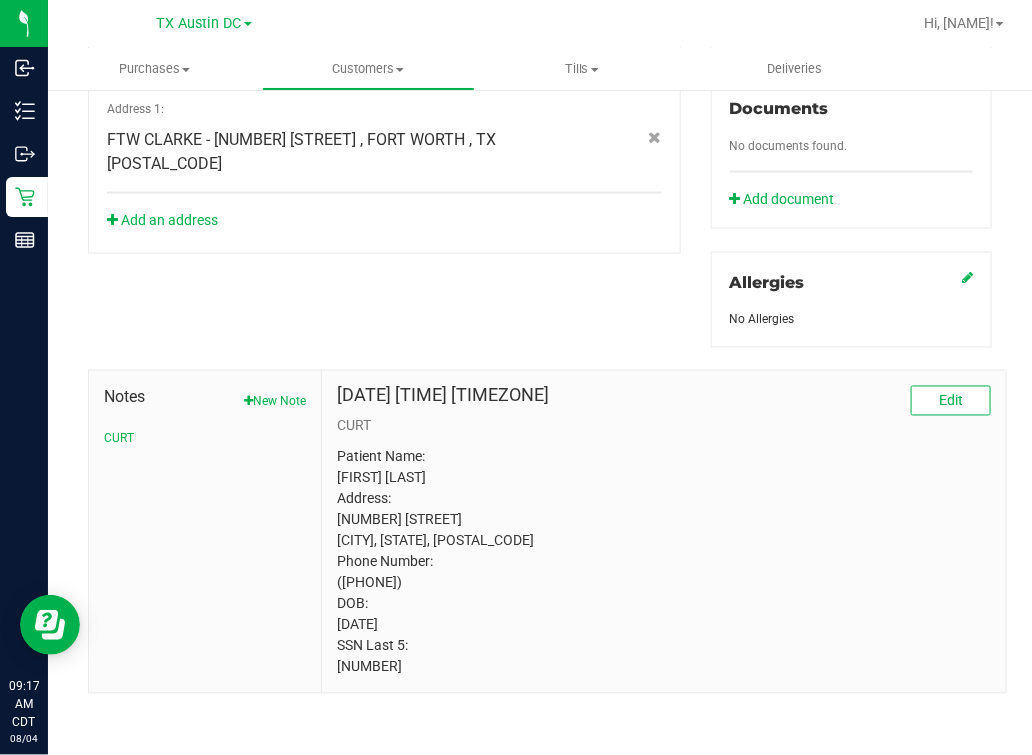 click on "Patient Name:
[FIRST] [LAST]
Address:
[NUMBER] [STREET]
[CITY], [STATE], [POSTAL_CODE]
Phone Number:
([PHONE])
DOB:
[DATE]
SSN Last 5:
[NUMBER]" at bounding box center [664, 562] 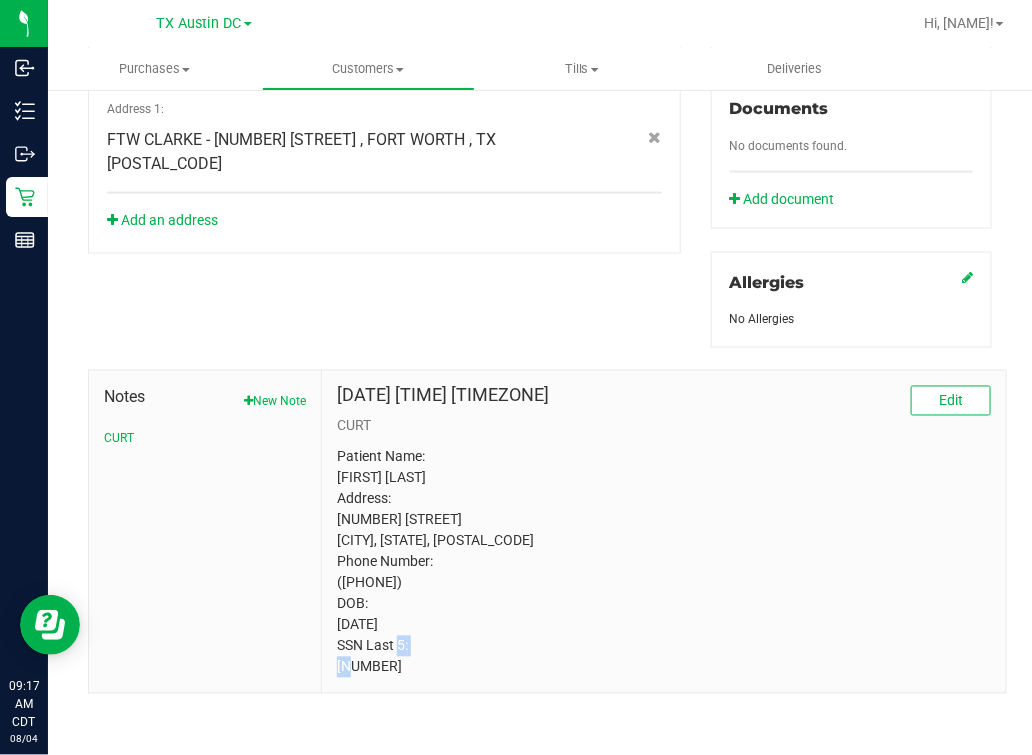 click on "Patient Name:
[FIRST] [LAST]
Address:
[NUMBER] [STREET]
[CITY], [STATE], [POSTAL_CODE]
Phone Number:
([PHONE])
DOB:
[DATE]
SSN Last 5:
[NUMBER]" at bounding box center (664, 562) 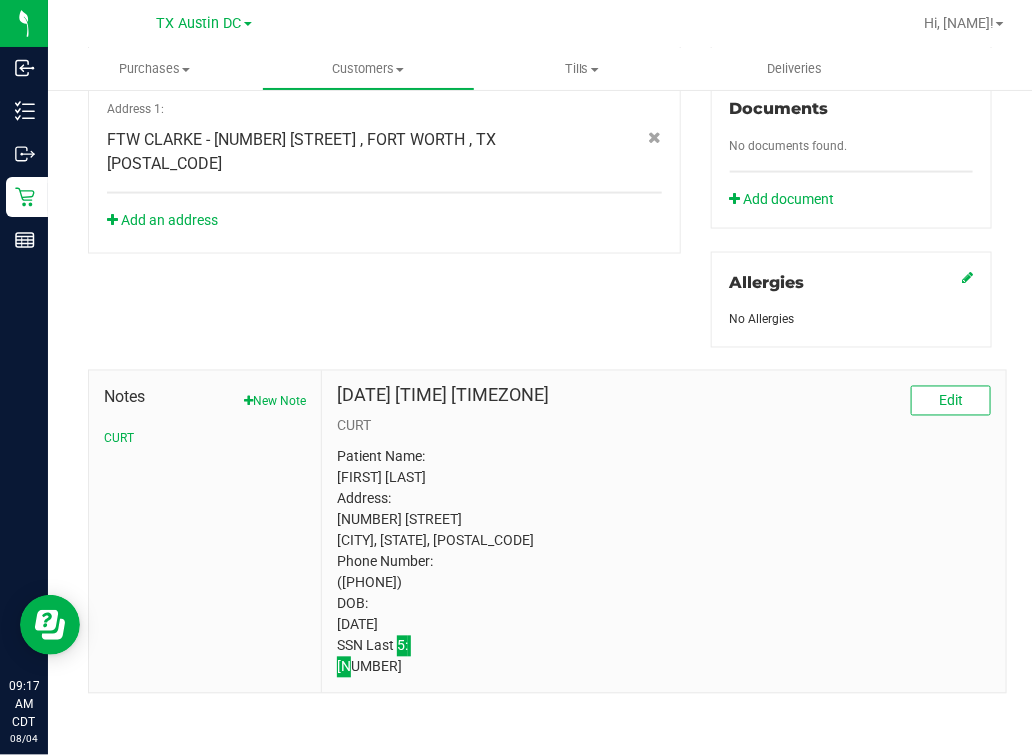 scroll, scrollTop: 0, scrollLeft: 0, axis: both 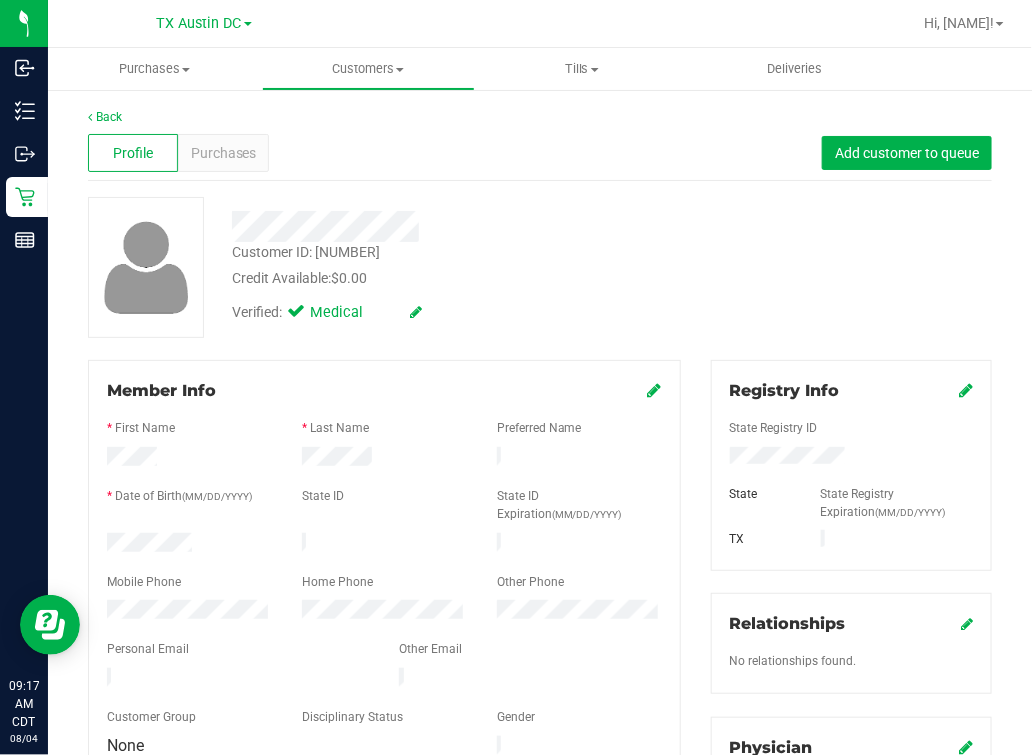 click on "Credit Available:
$0.00" at bounding box center [450, 278] 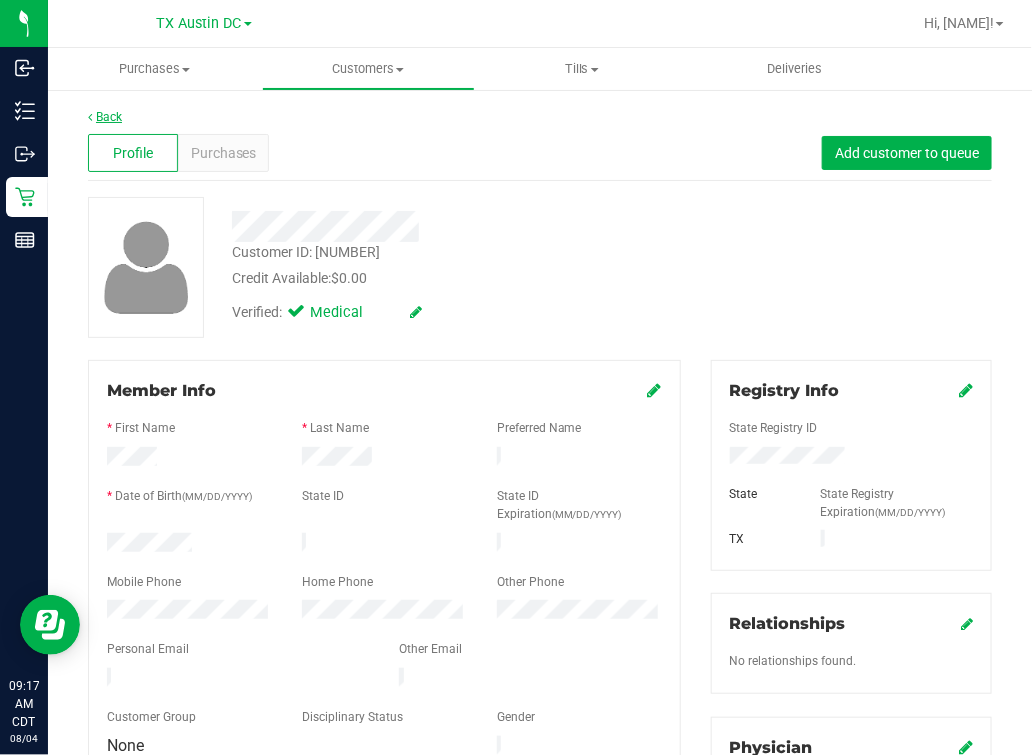 click on "Back" at bounding box center [105, 117] 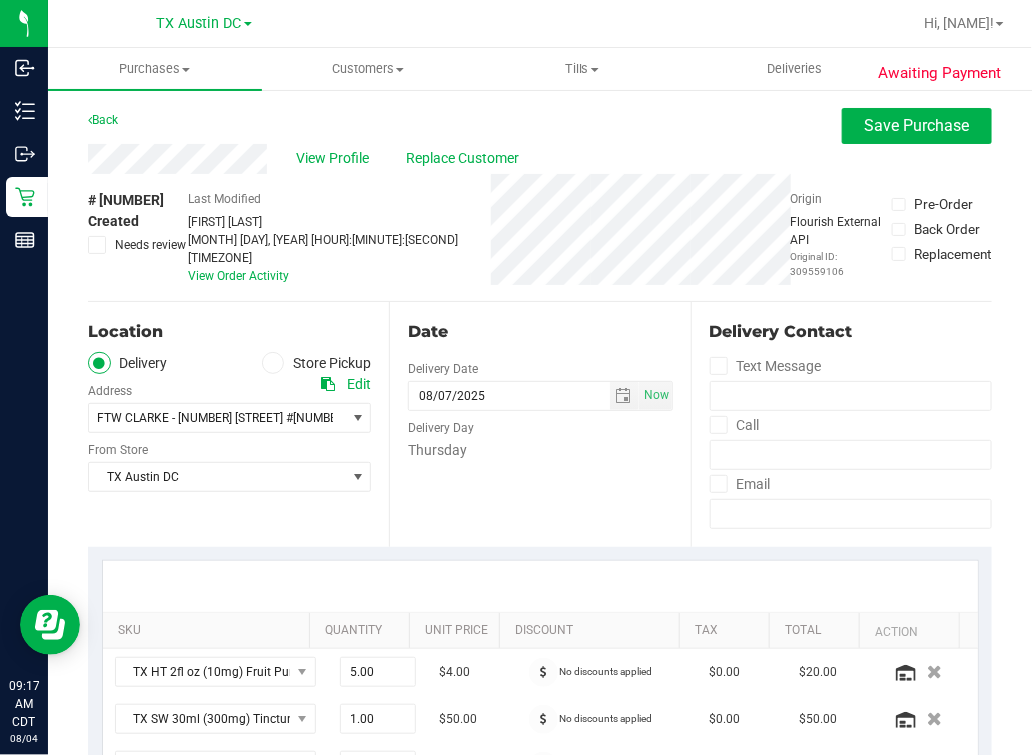 click on "Date
Delivery Date
08/07/2025
Now
08/07/2025 07:00 AM
Now
Delivery Day
Thursday" at bounding box center (539, 424) 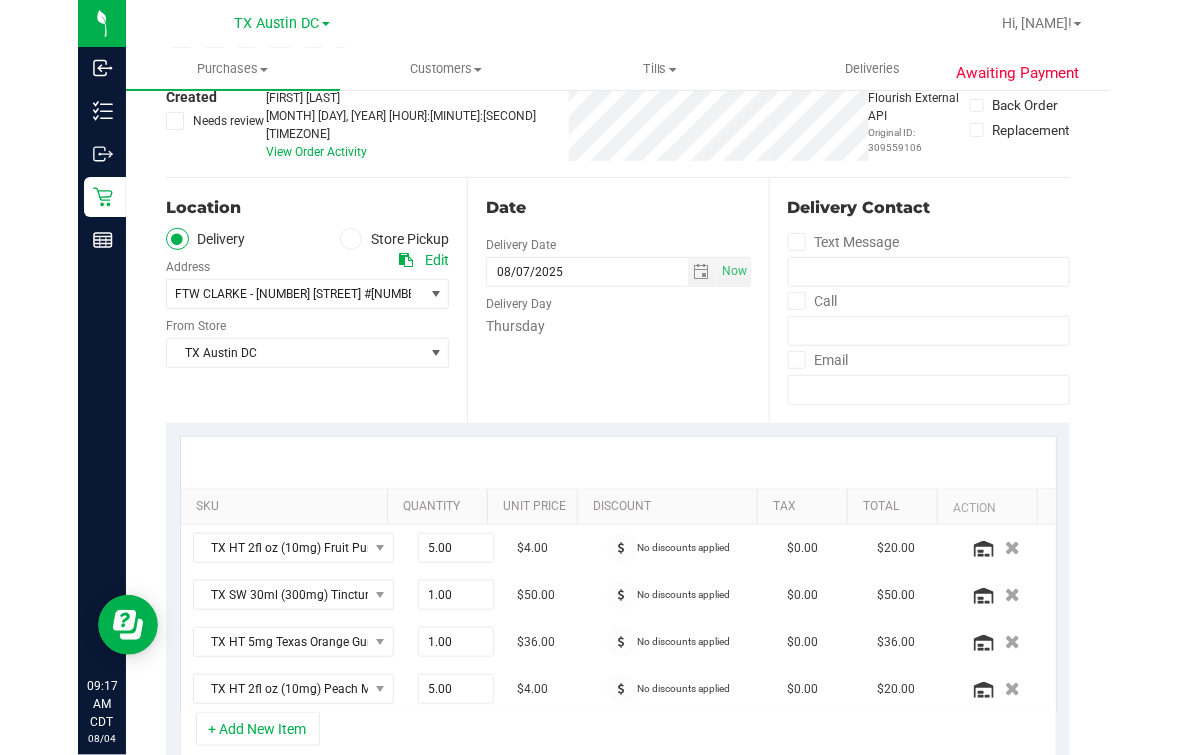 scroll, scrollTop: 249, scrollLeft: 0, axis: vertical 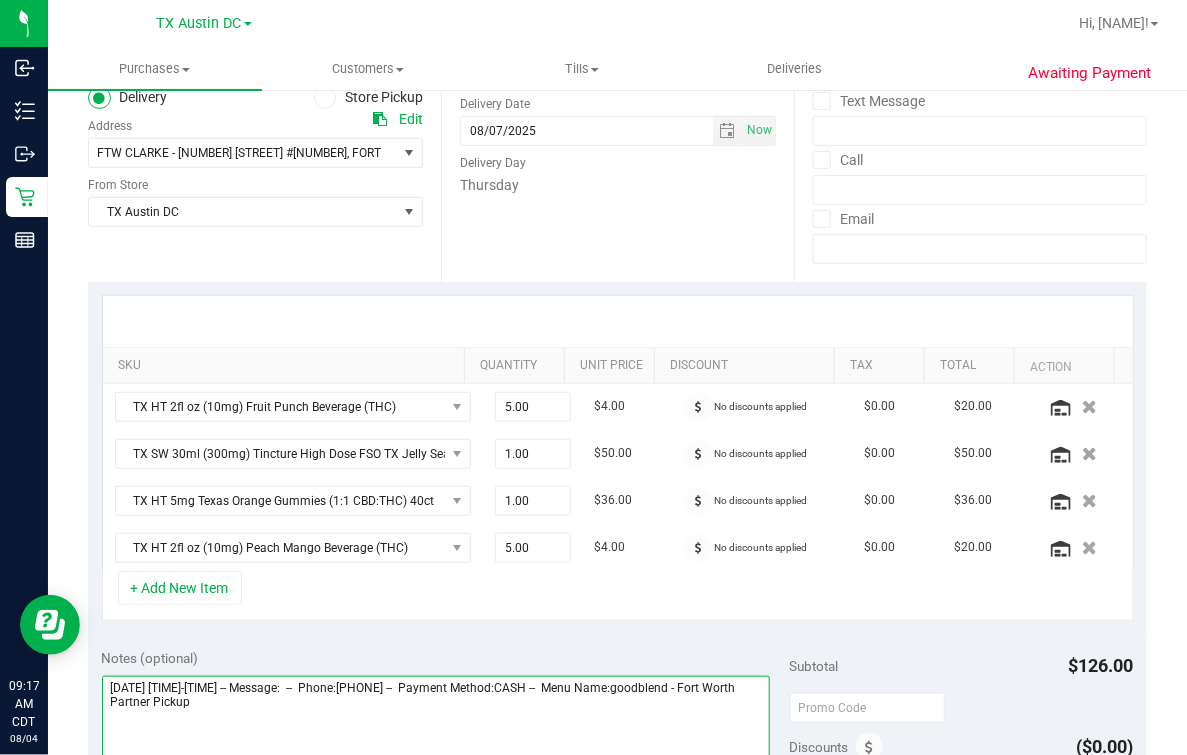 click at bounding box center [436, 772] 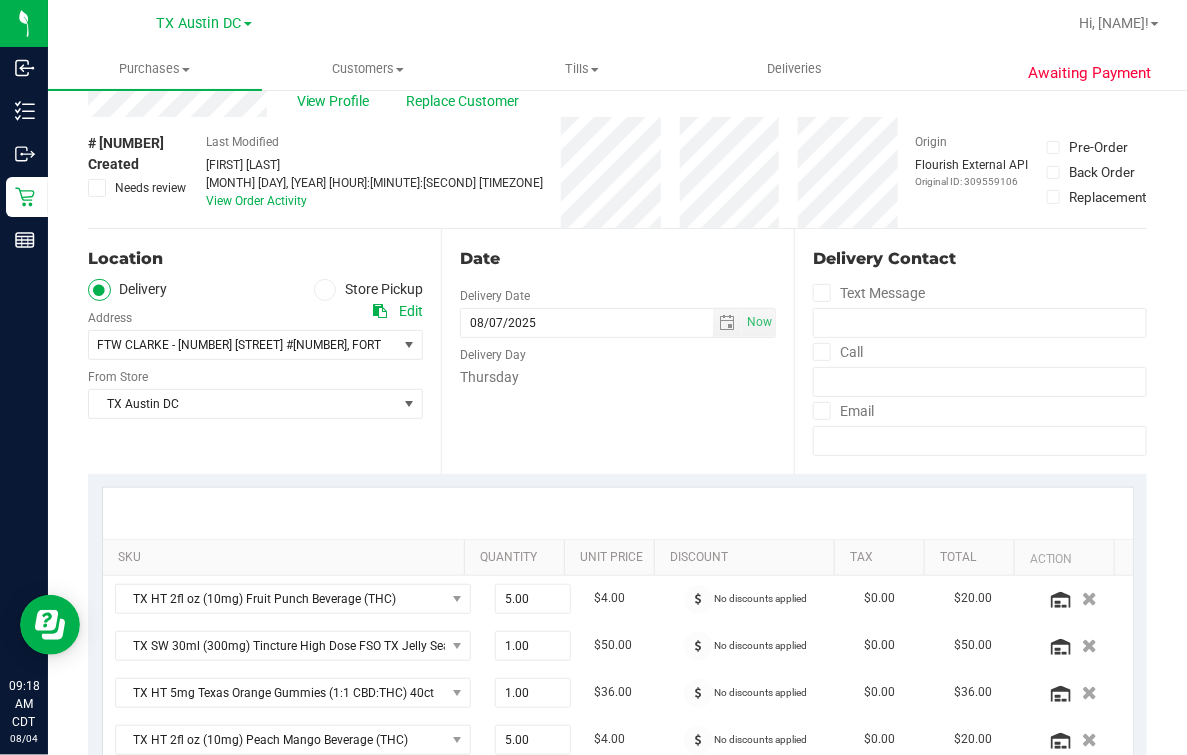 scroll, scrollTop: 0, scrollLeft: 0, axis: both 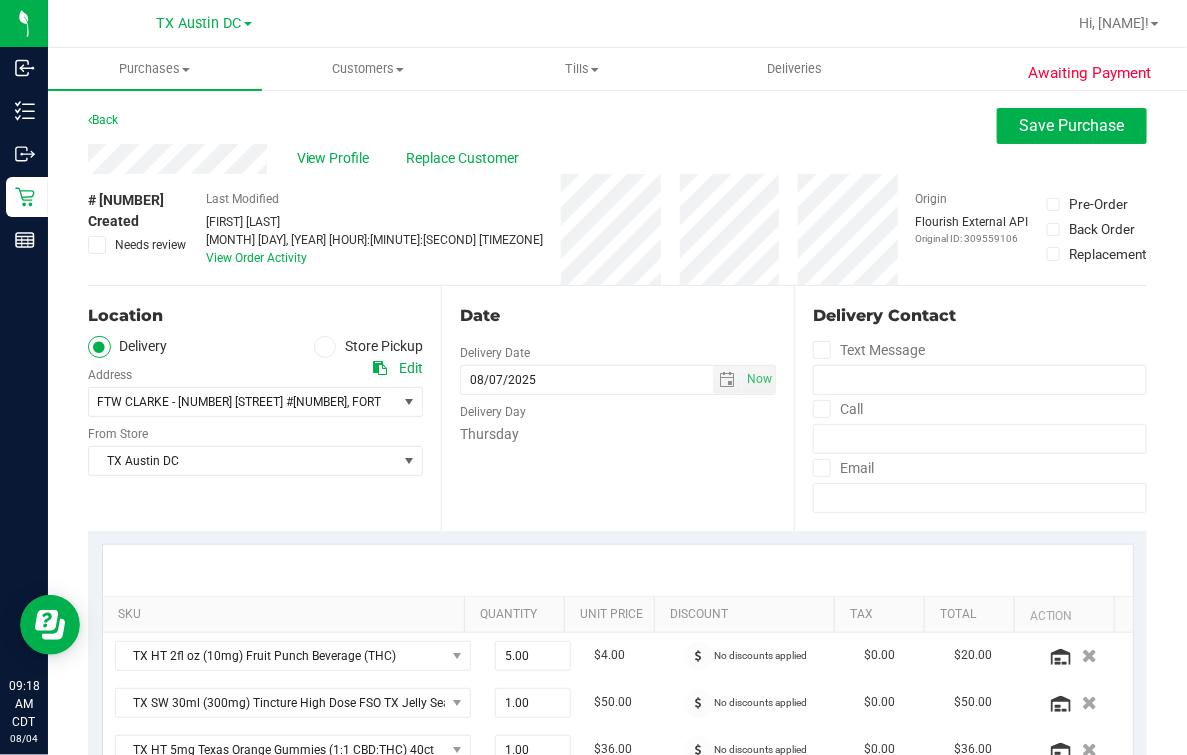 type on "[DATE] [TIME] -- Message:  --  Phone:[PHONE] --  Payment Method:CASH --  Menu Name:goodblend - [CITY] Partner Pickup
***Confirmed Rx. FTW P/U Thurs 8/7. *** M.O." 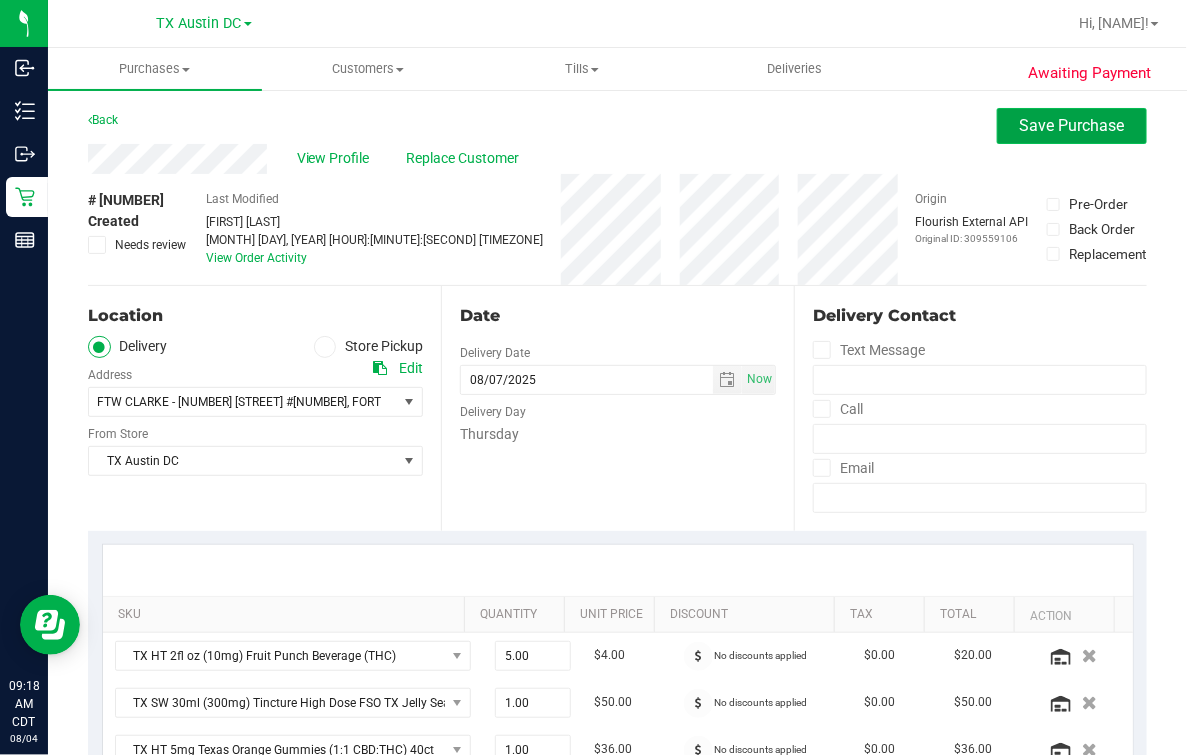 click on "Save Purchase" at bounding box center (1072, 125) 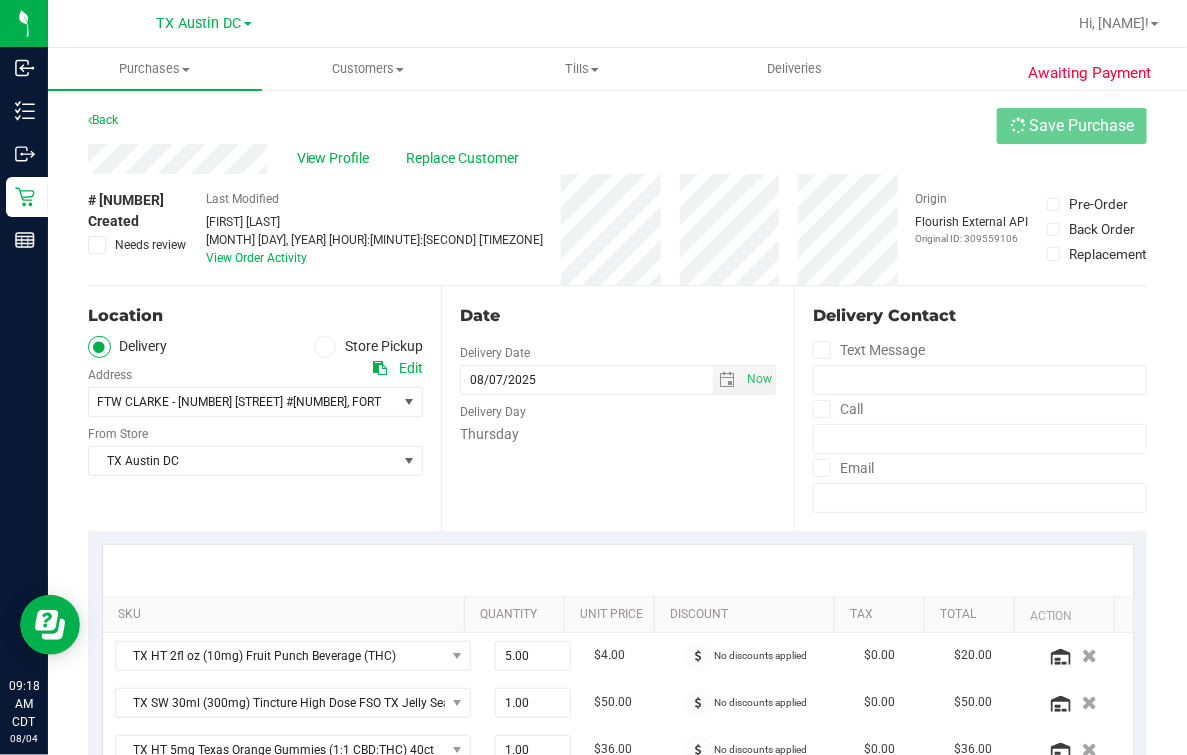 click on "View Profile
Replace Customer" at bounding box center (617, 159) 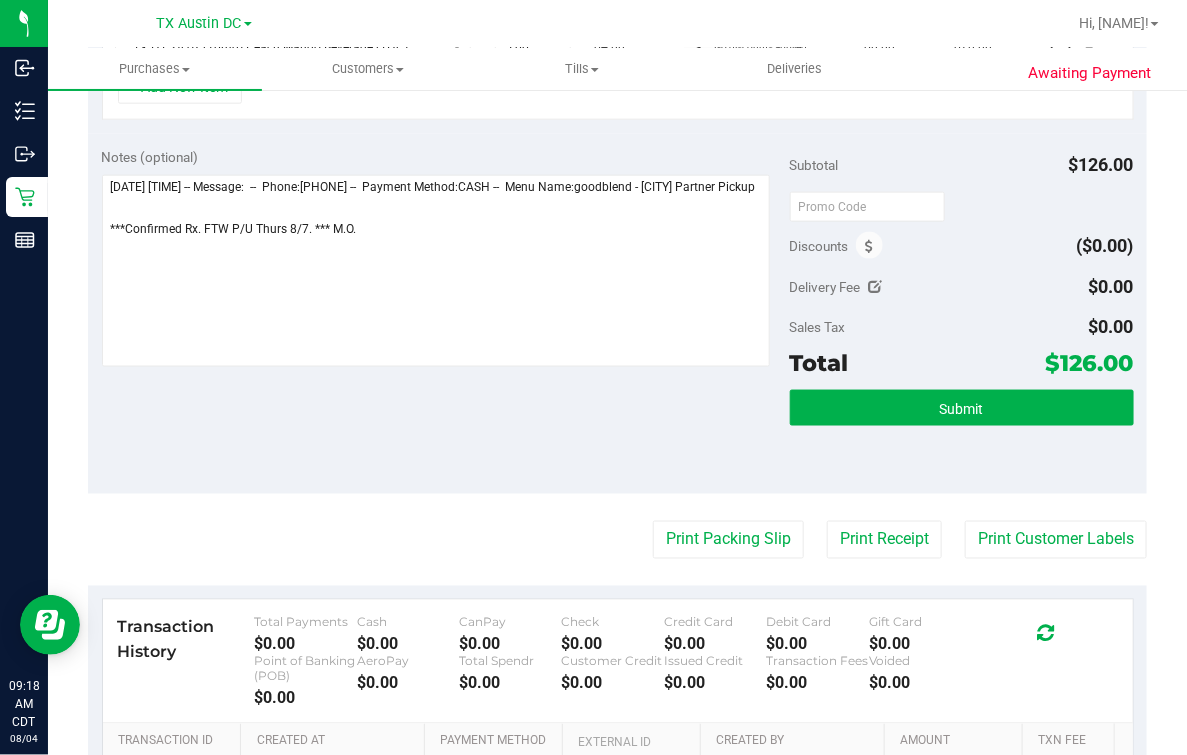 scroll, scrollTop: 718, scrollLeft: 0, axis: vertical 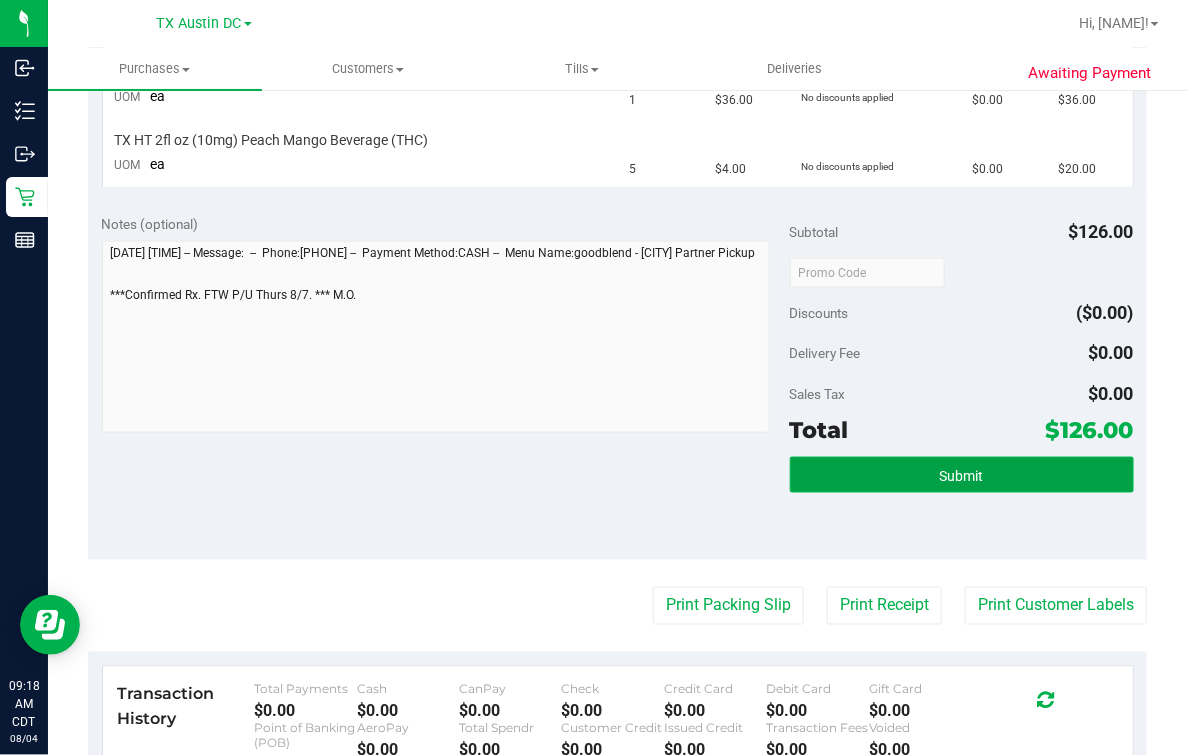 click on "Submit" at bounding box center (962, 475) 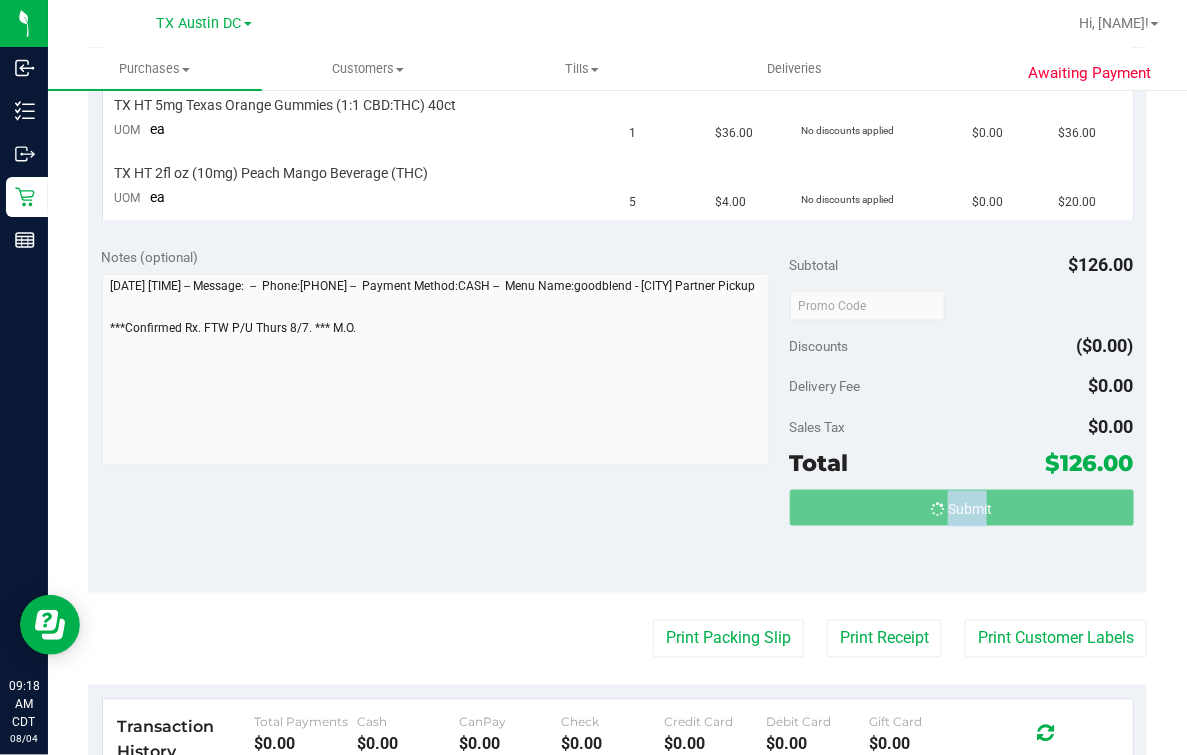 click on "Subtotal
$126.00
Discounts
($0.00)
Delivery Fee
$0.00
Sales Tax
$0.00
Total
$126.00
Submit" at bounding box center [962, 413] 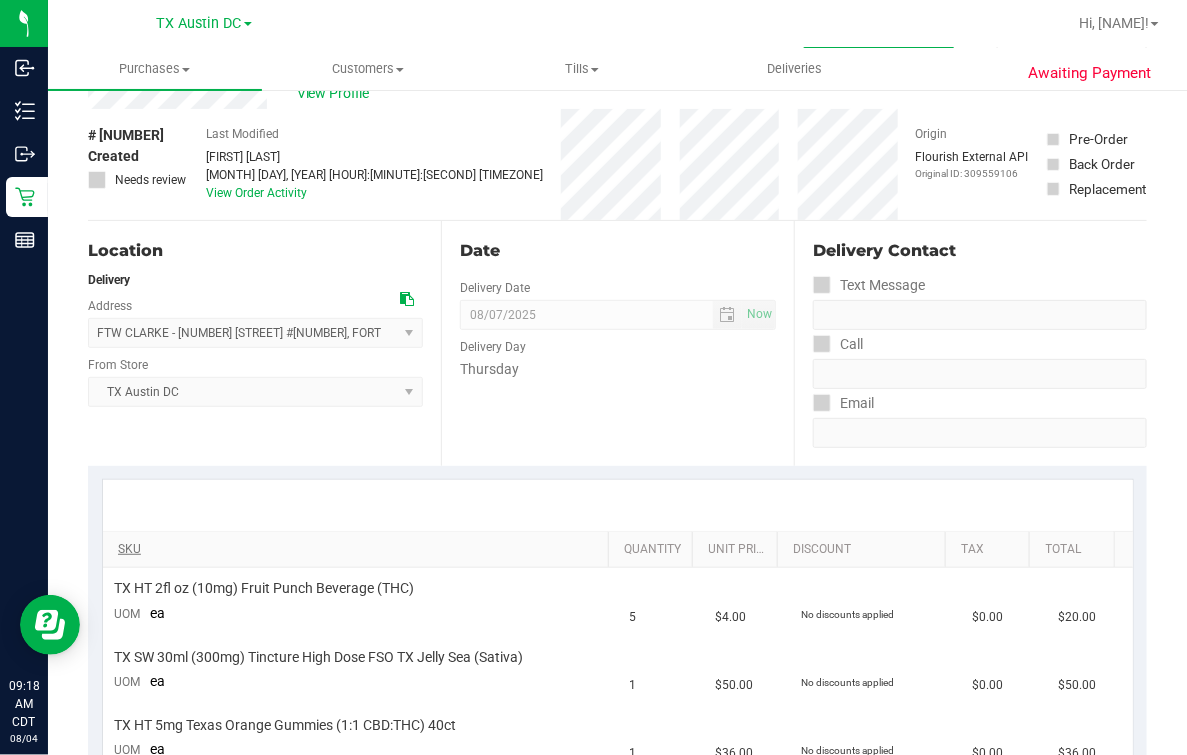 scroll, scrollTop: 0, scrollLeft: 0, axis: both 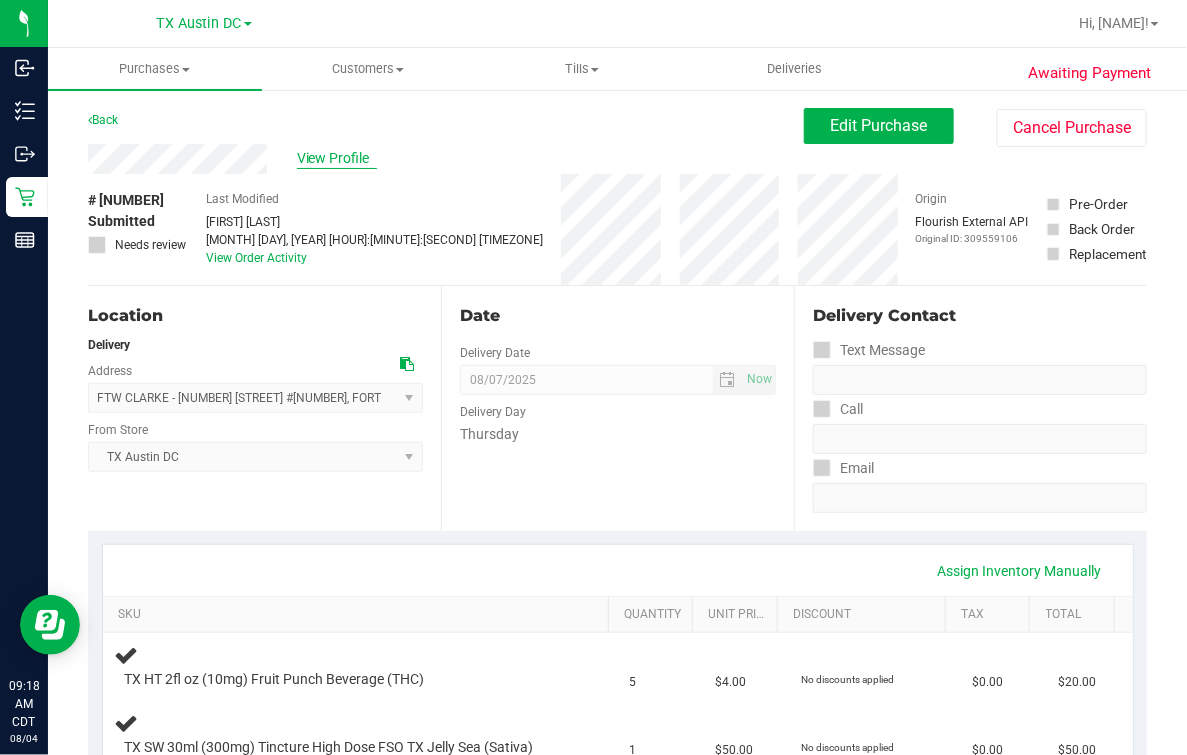 click on "View Profile" at bounding box center [337, 158] 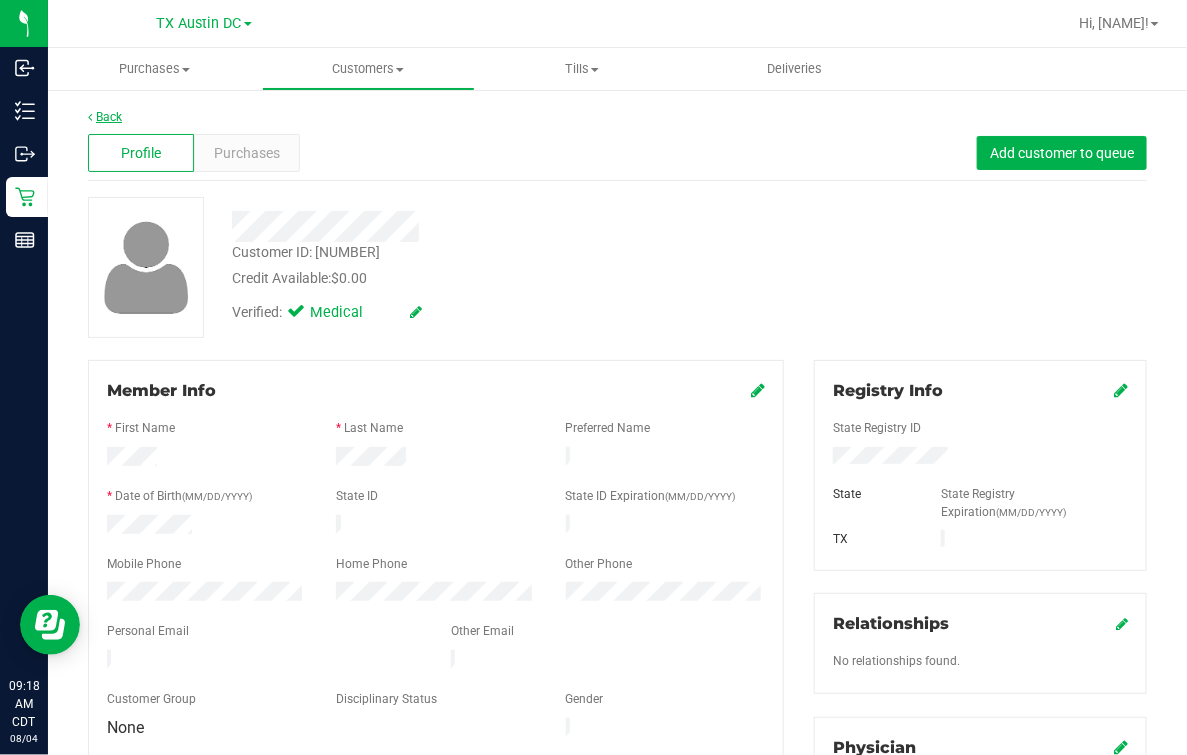click on "Back" at bounding box center [105, 117] 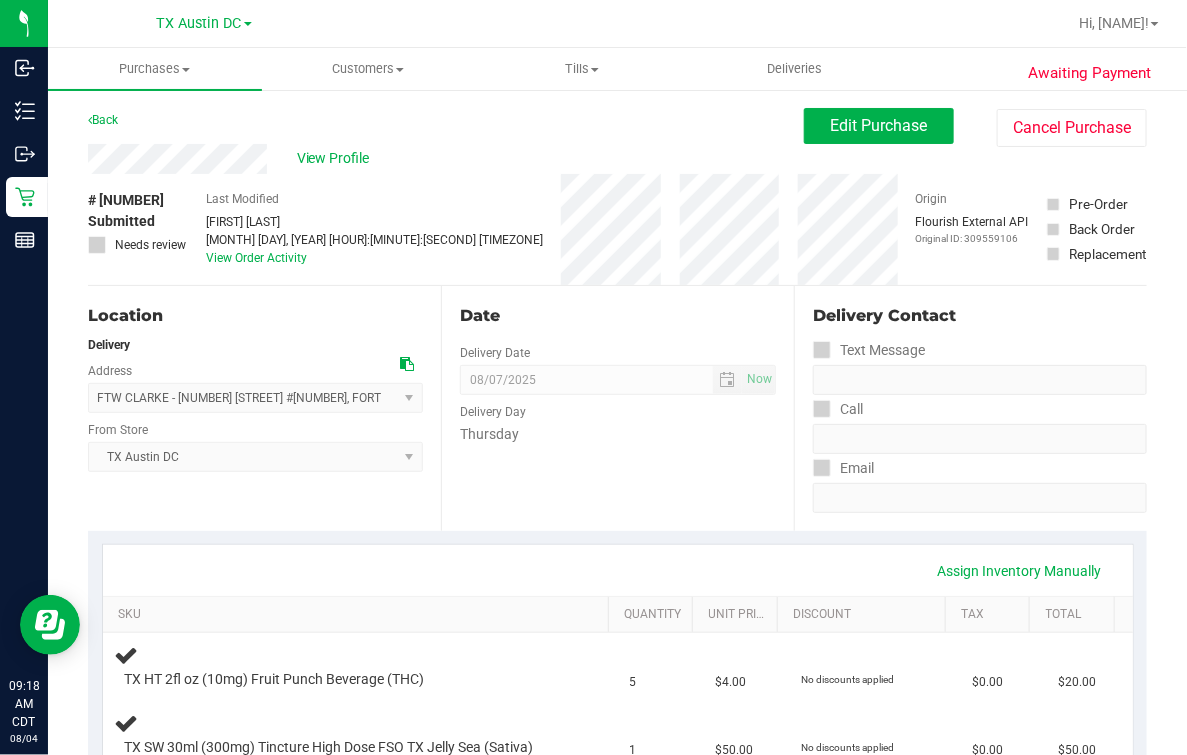 scroll, scrollTop: 375, scrollLeft: 0, axis: vertical 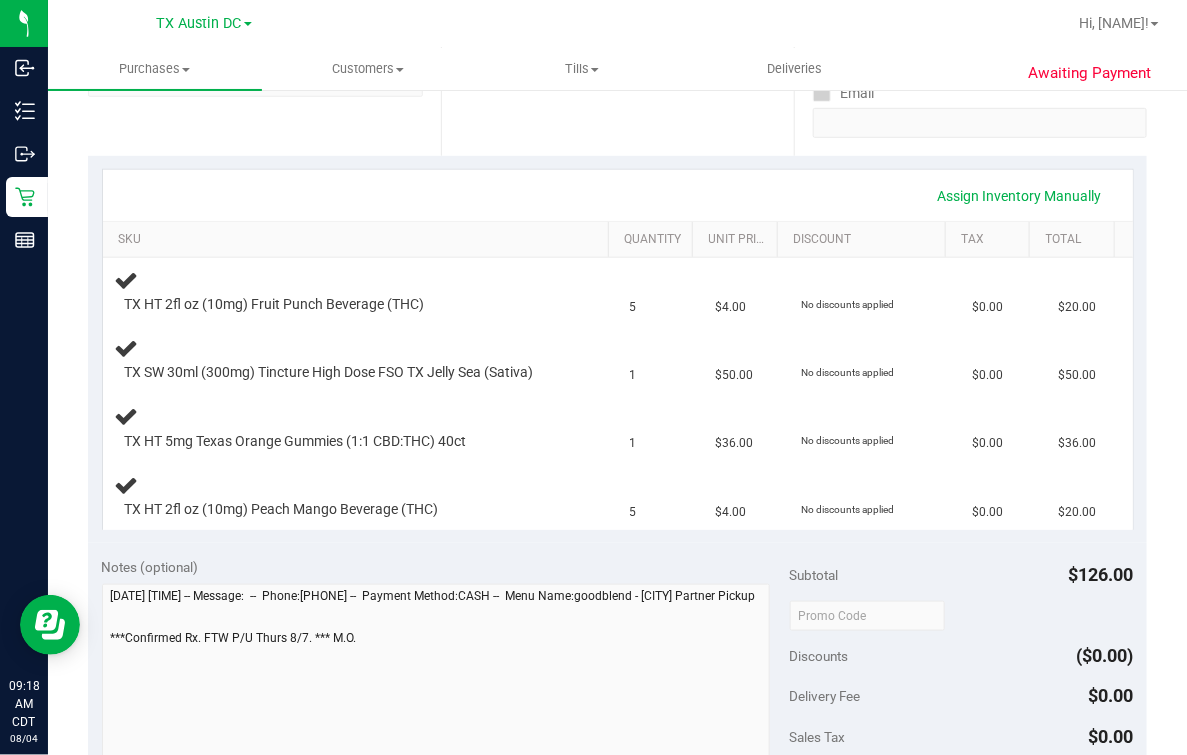 click on "Awaiting Payment
Back
Edit Purchase
Cancel Purchase
View Profile
# [ID]
Submitted
Needs review
Last Modified
[FIRST] [LAST]
[DATE] [TIME] CDT
View Order Activity
Origin" at bounding box center (617, 568) 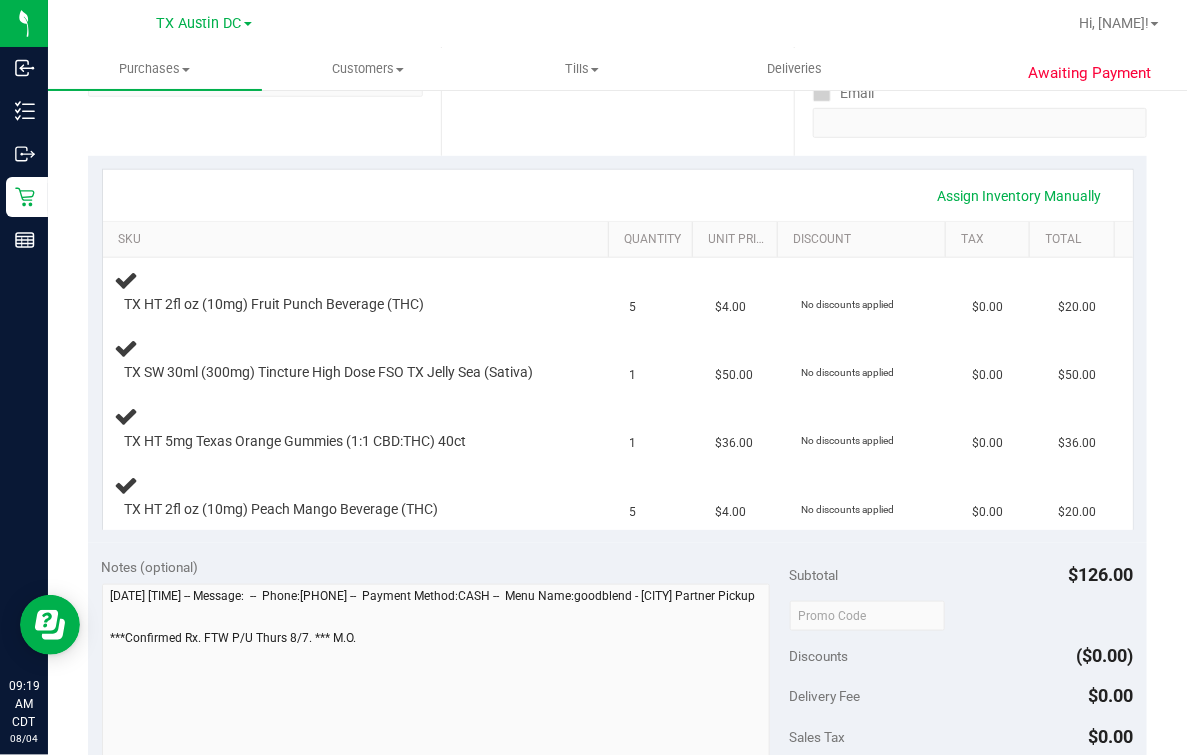 click on "Assign Inventory Manually" at bounding box center (618, 195) 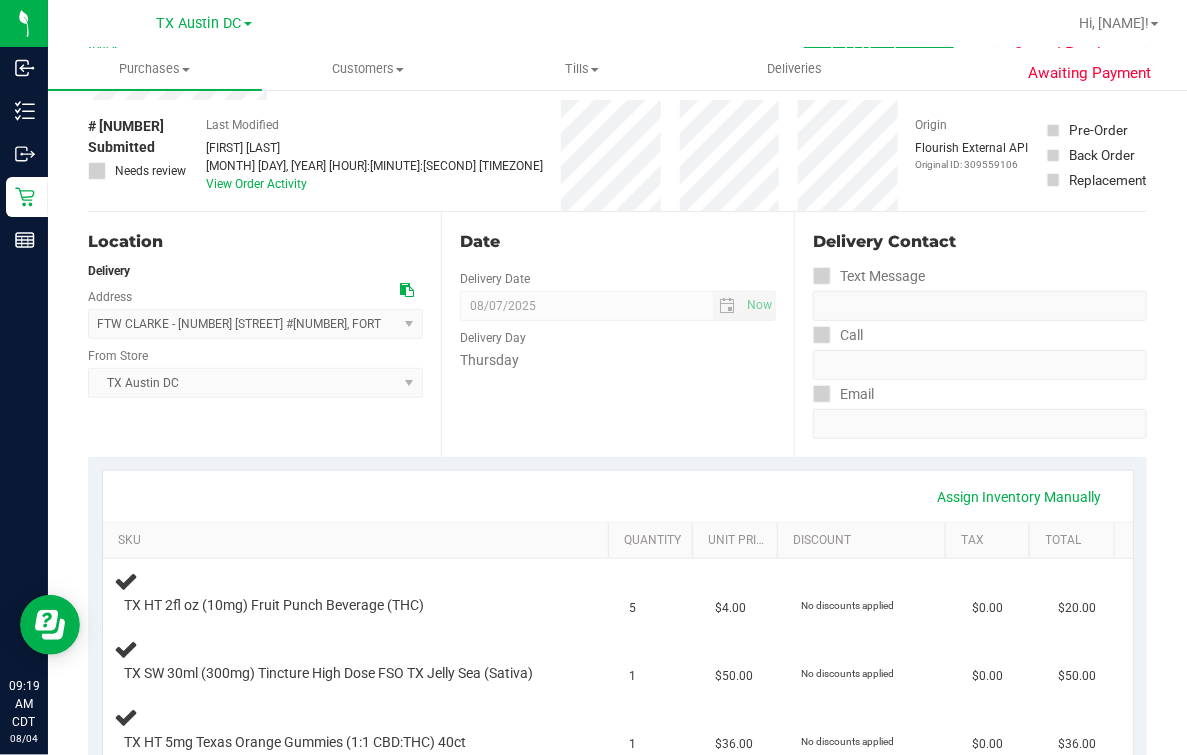 scroll, scrollTop: 0, scrollLeft: 0, axis: both 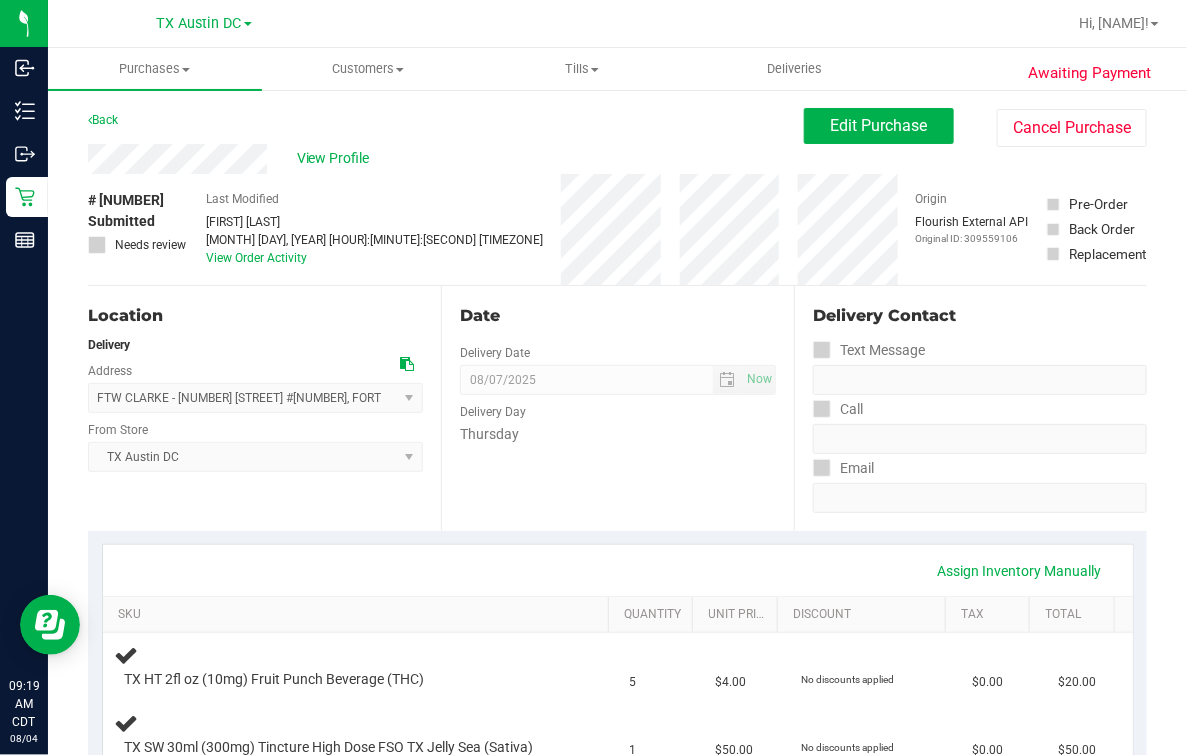 click on "Date
Delivery Date
08/07/2025
Now
08/07/2025 07:00 AM
Now
Delivery Day
Thursday" at bounding box center (617, 408) 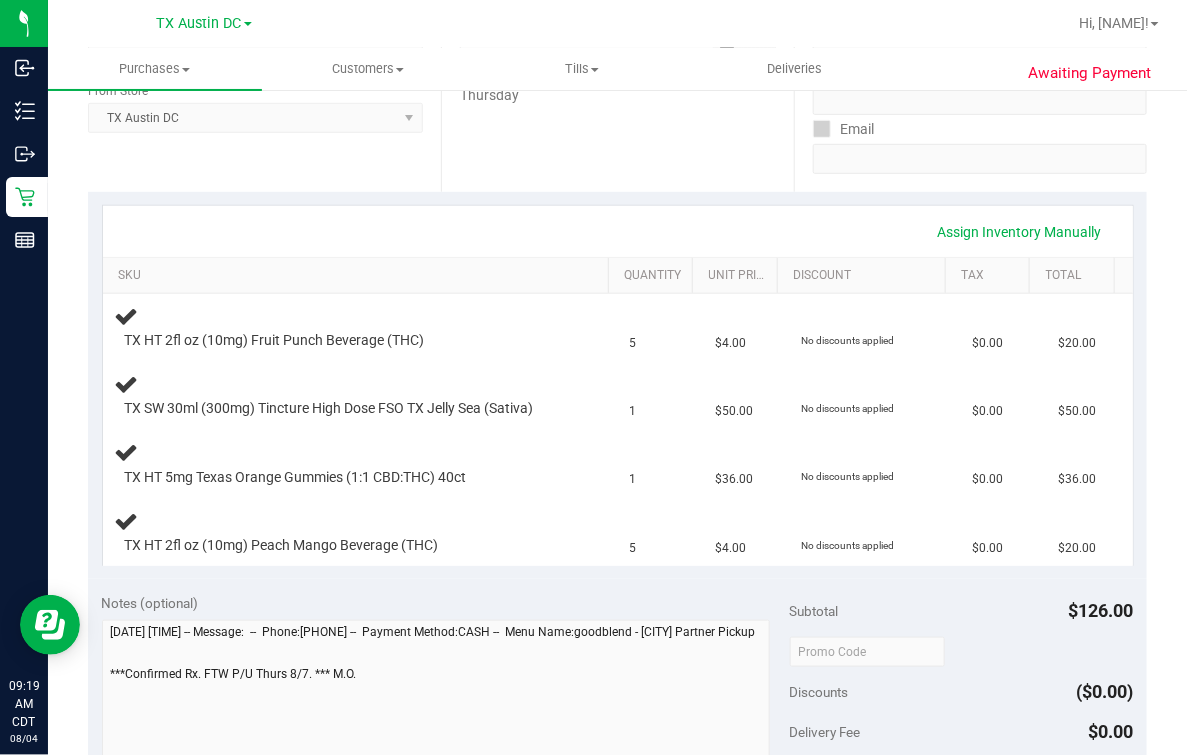 scroll, scrollTop: 750, scrollLeft: 0, axis: vertical 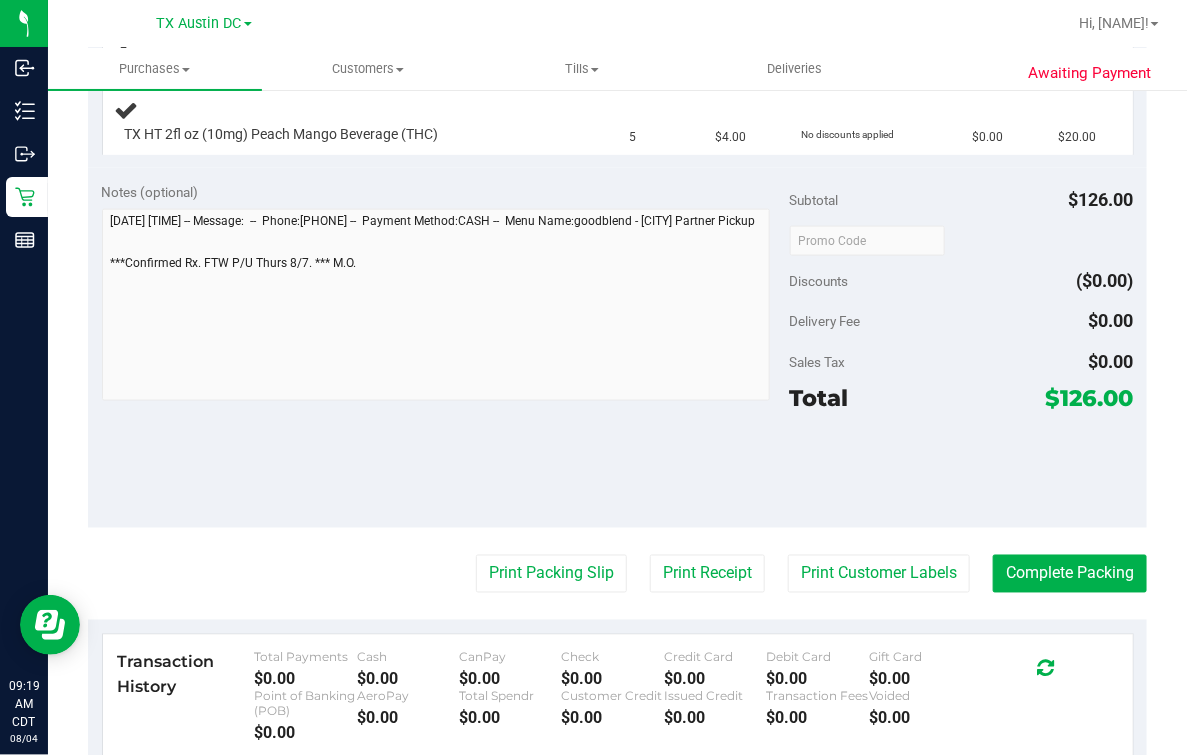 click on "$126.00" at bounding box center [1090, 398] 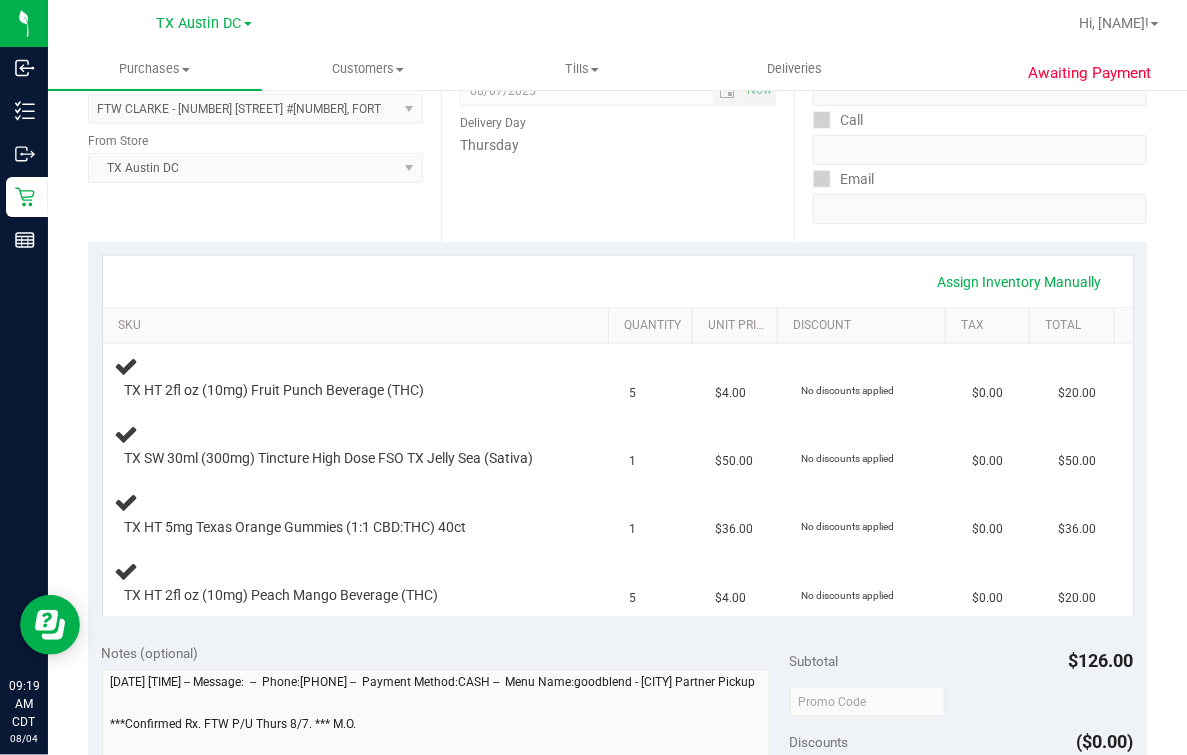 scroll, scrollTop: 0, scrollLeft: 0, axis: both 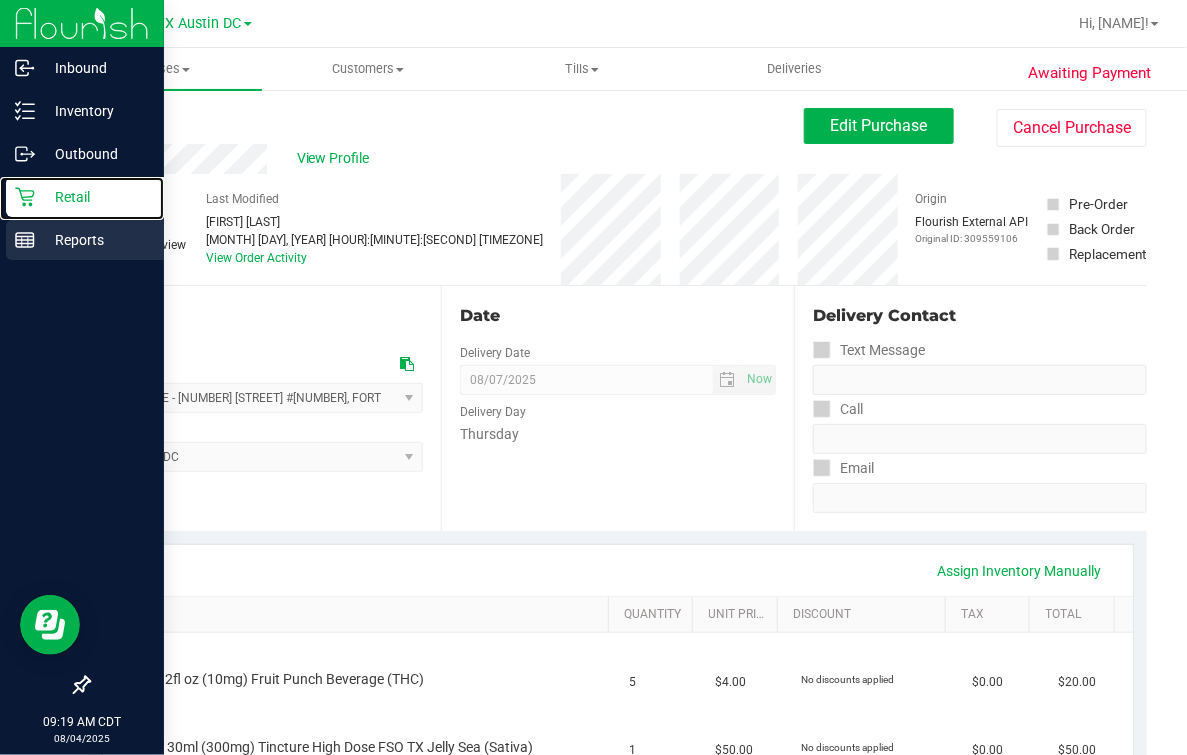 click 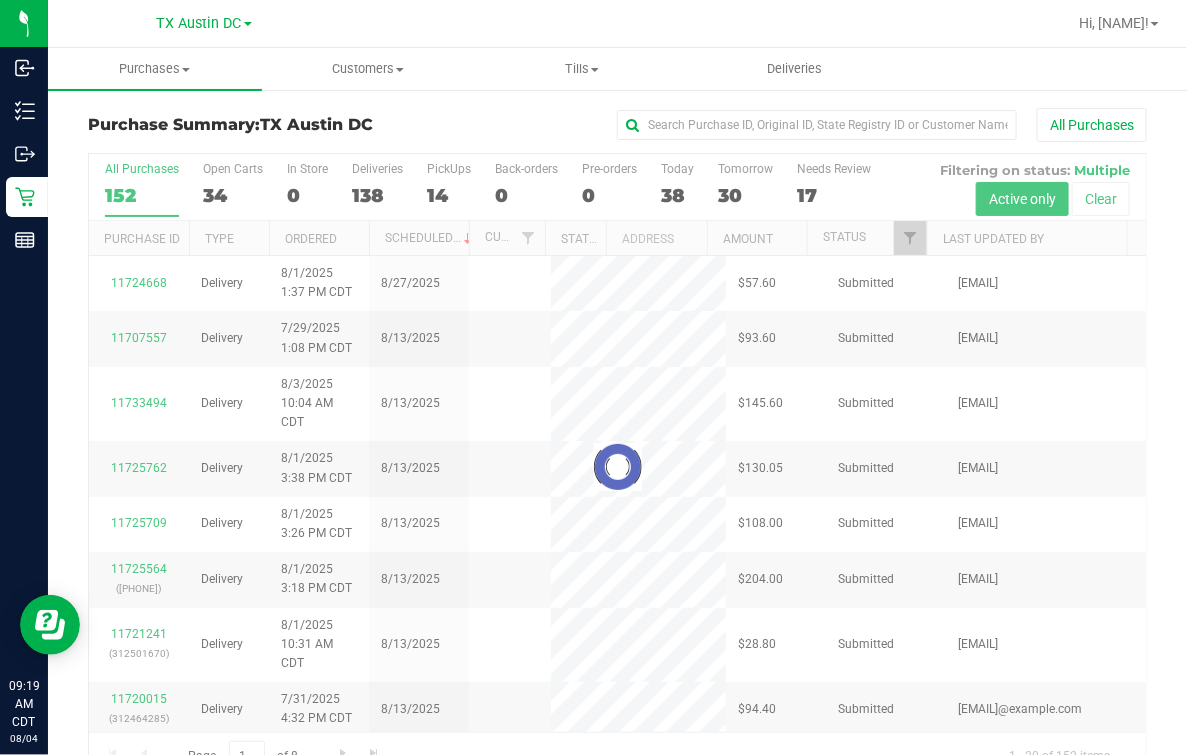 click at bounding box center (617, 467) 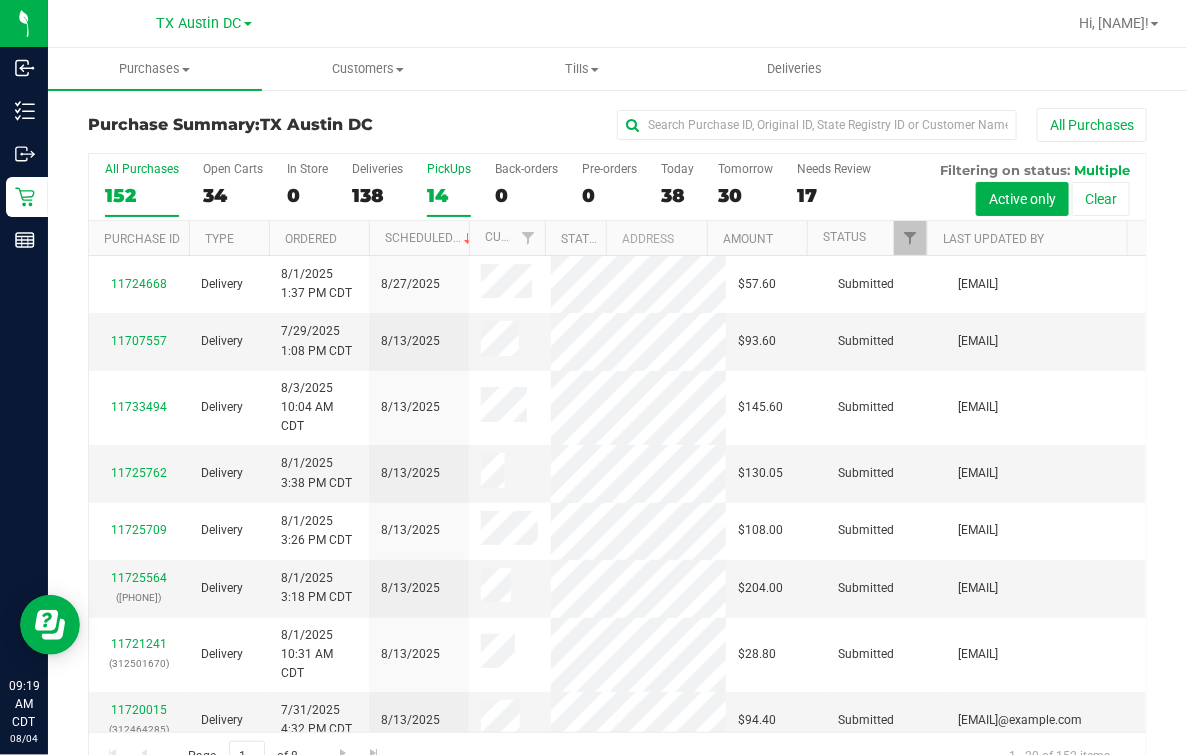 click on "PickUps
14" at bounding box center [449, 189] 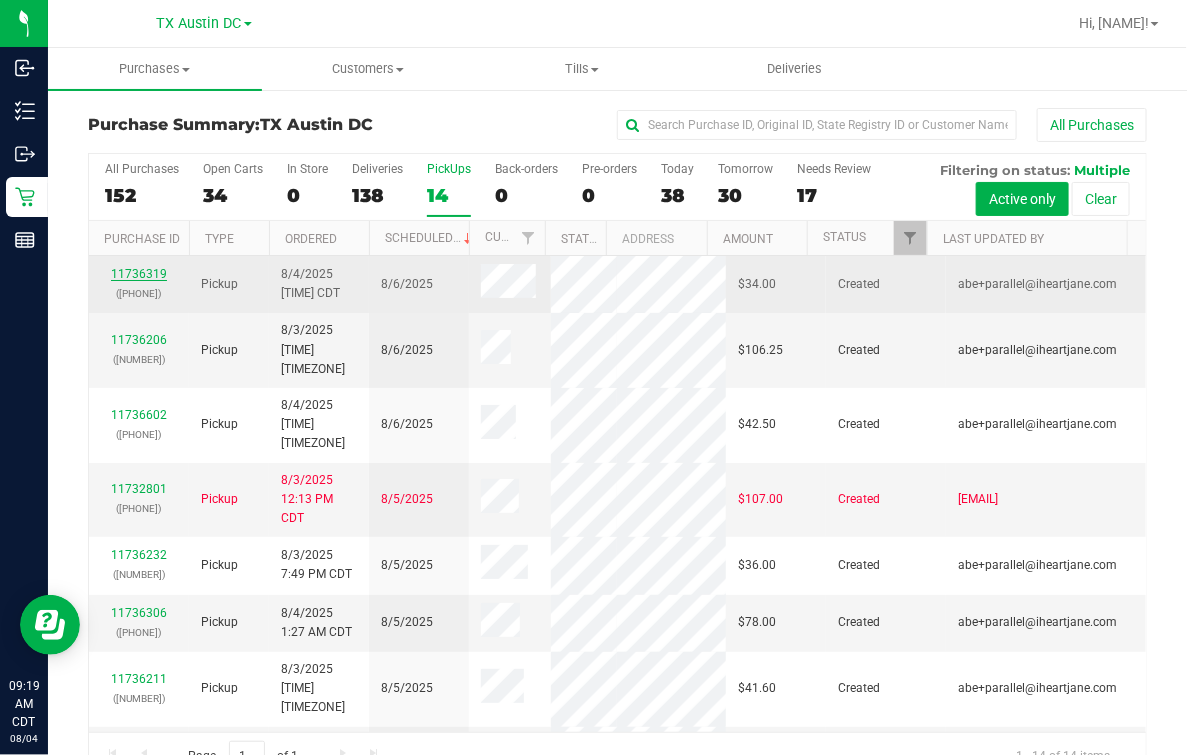 click on "11736319" at bounding box center (139, 274) 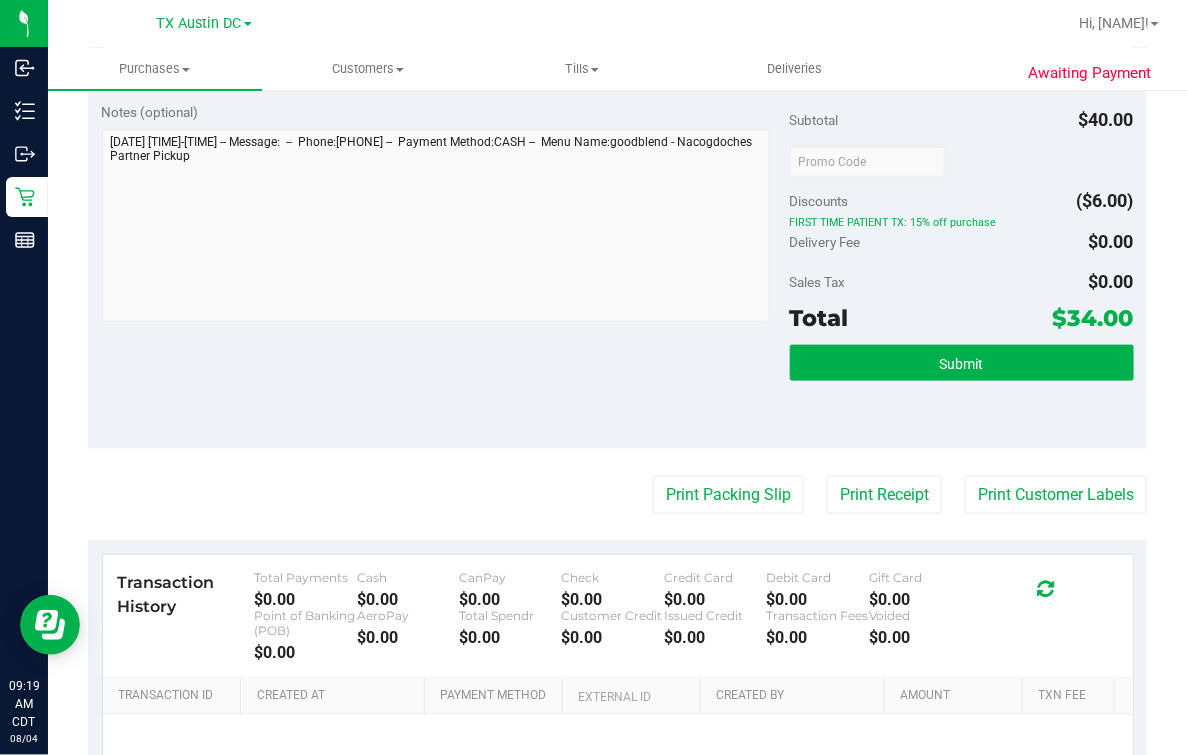 scroll, scrollTop: 0, scrollLeft: 0, axis: both 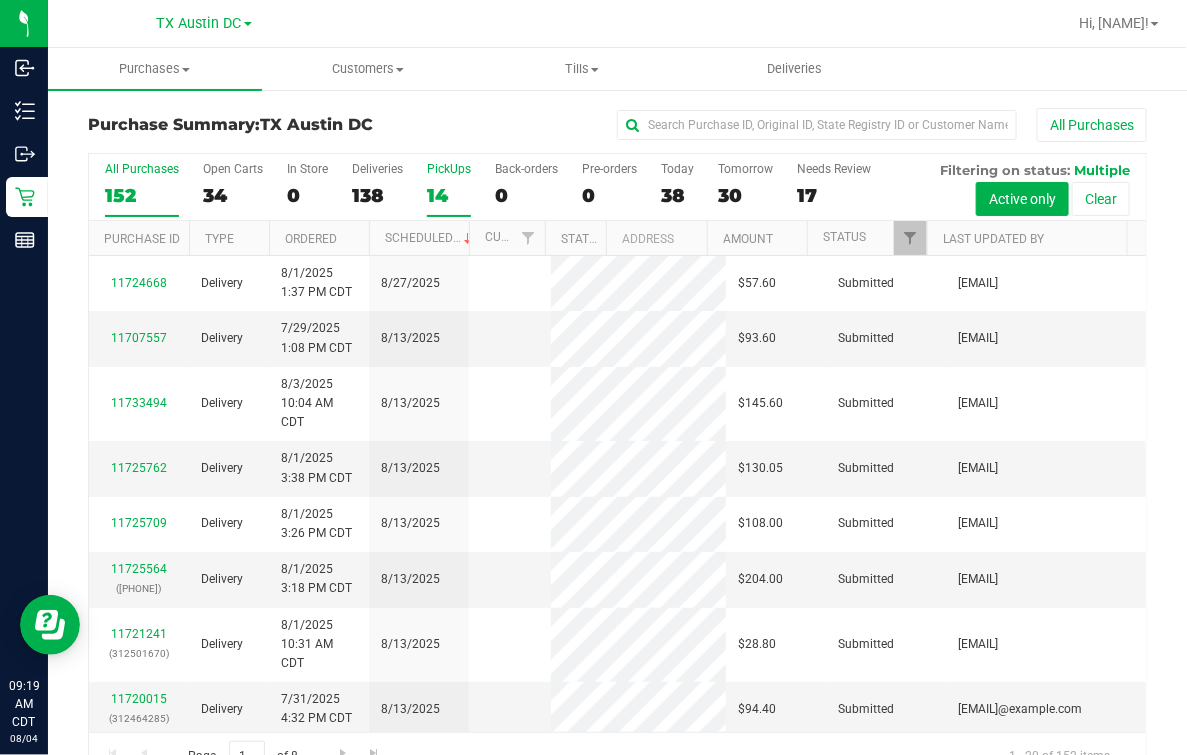 click on "PickUps
14" at bounding box center (449, 189) 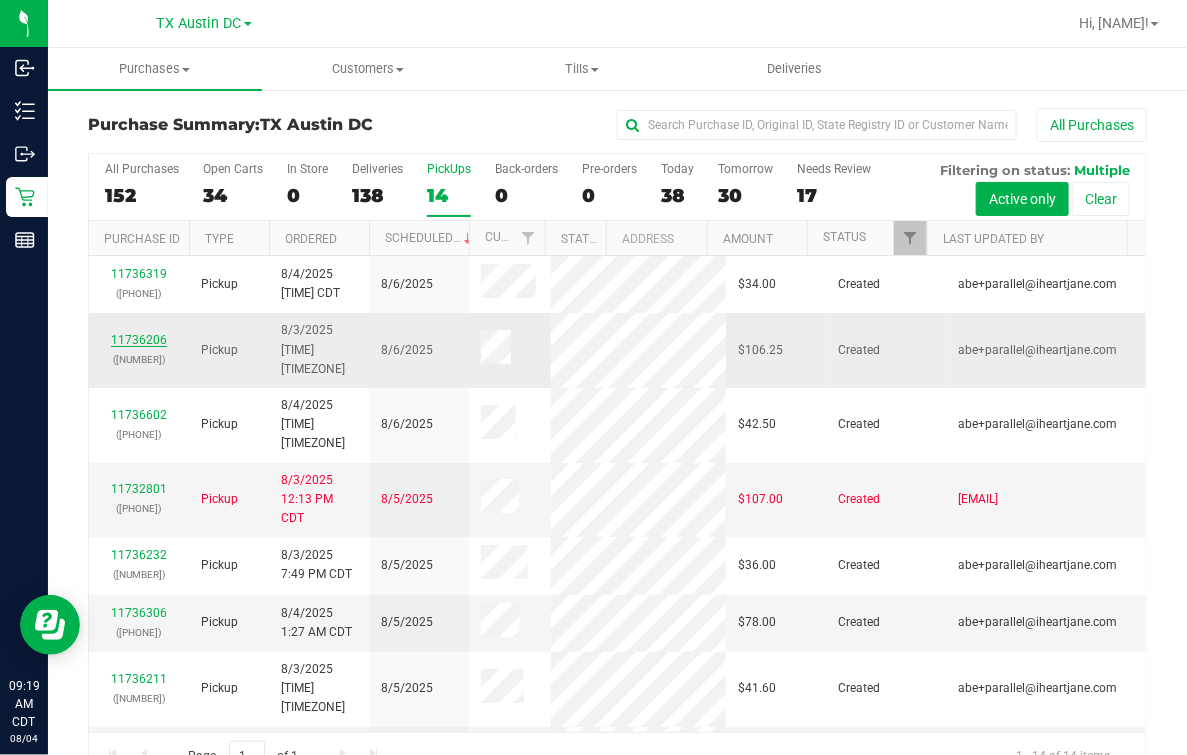 click on "11736206" at bounding box center (139, 340) 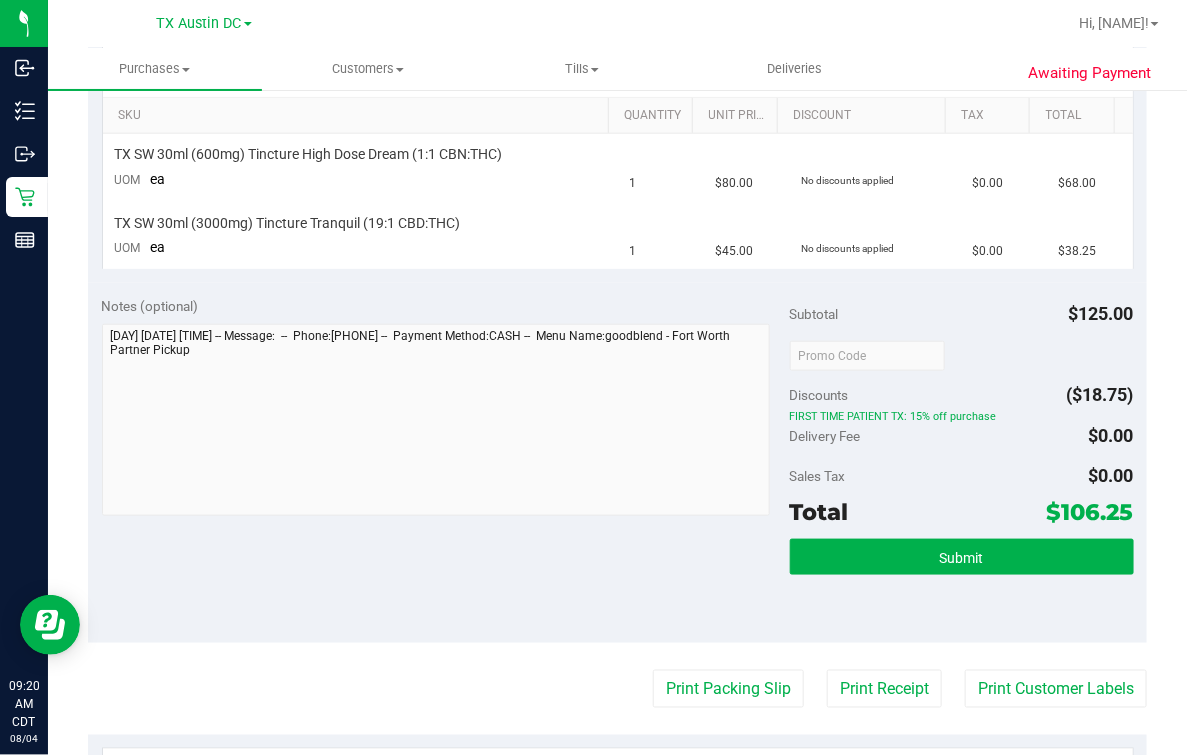 scroll, scrollTop: 0, scrollLeft: 0, axis: both 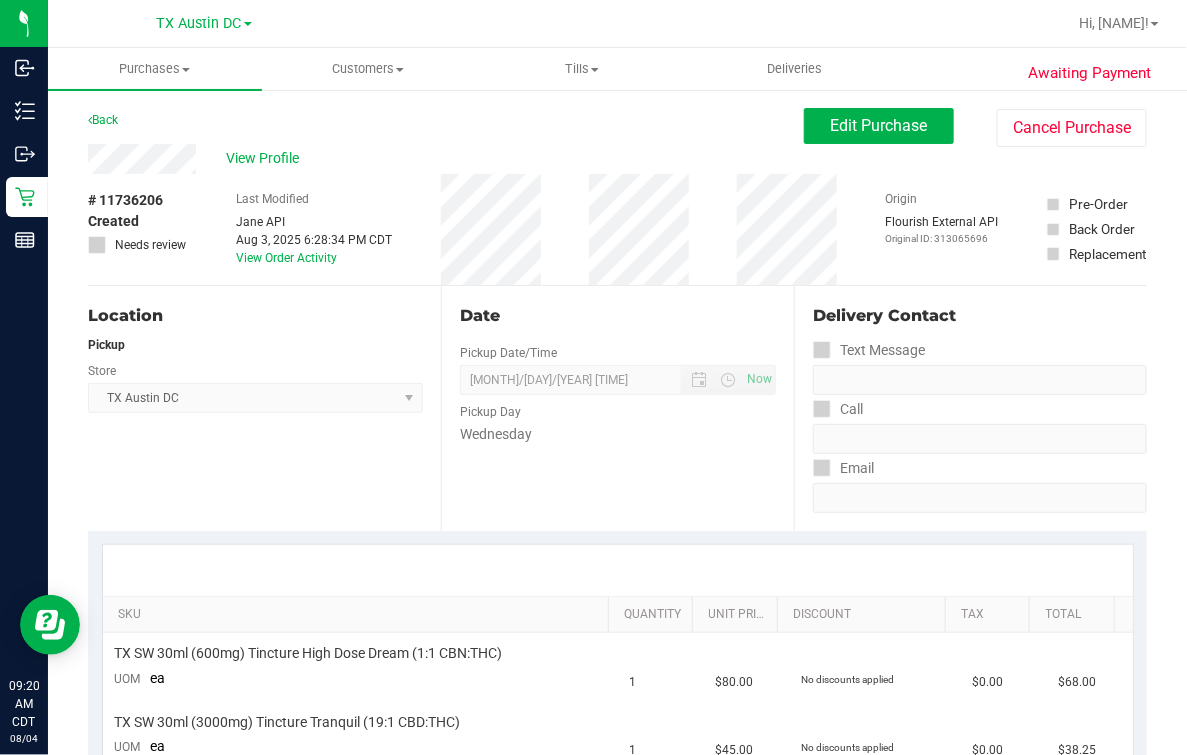 click on "View Profile
# [NUMBER]
Created
Needs review
Last Modified
[FIRST] [LAST]
[MONTH] [DAY], [YEAR] [TIME] [TIMEZONE]
View Order Activity
Origin
Flourish External API
Original ID: [NUMBER]
Pre-Order Back Order" at bounding box center (617, 215) 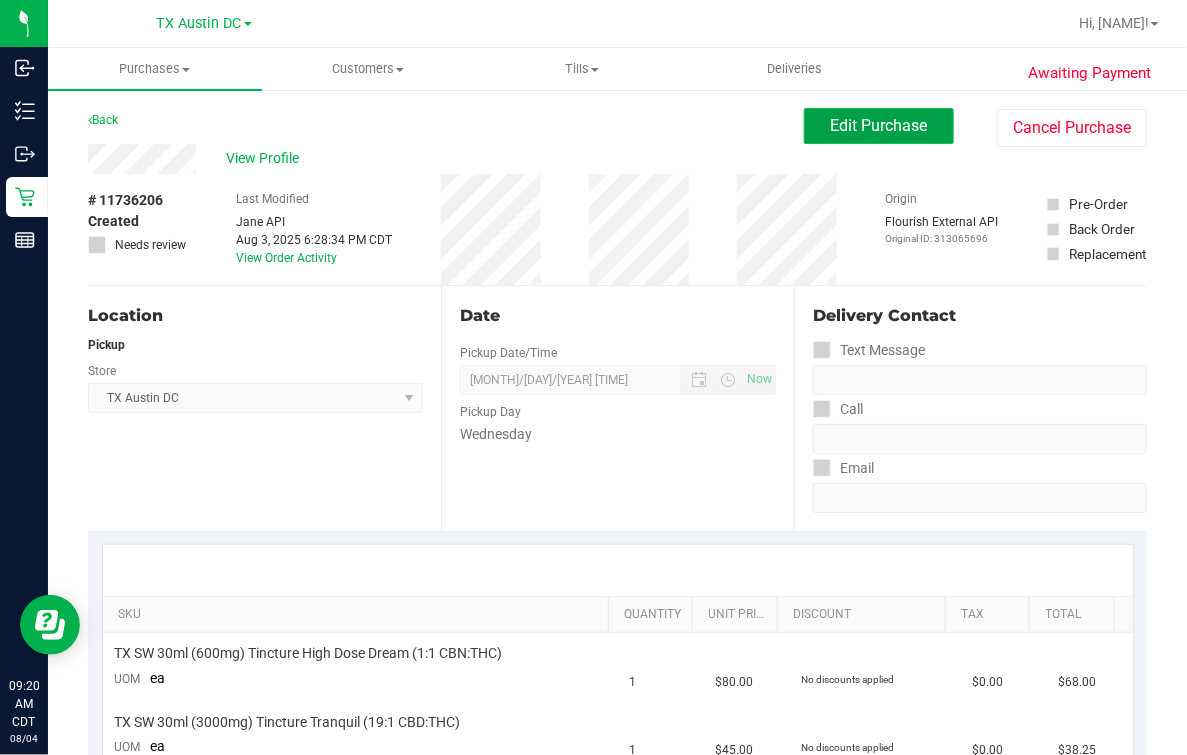 click on "Edit Purchase" at bounding box center [879, 126] 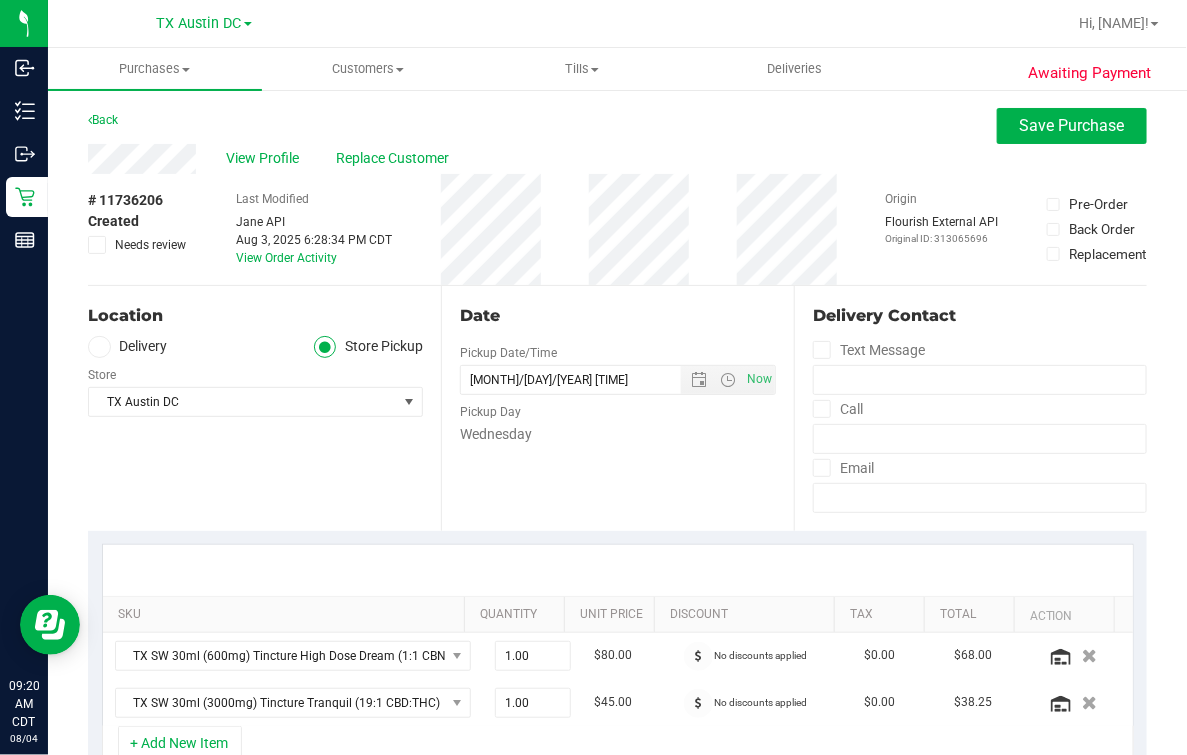 click at bounding box center [99, 347] 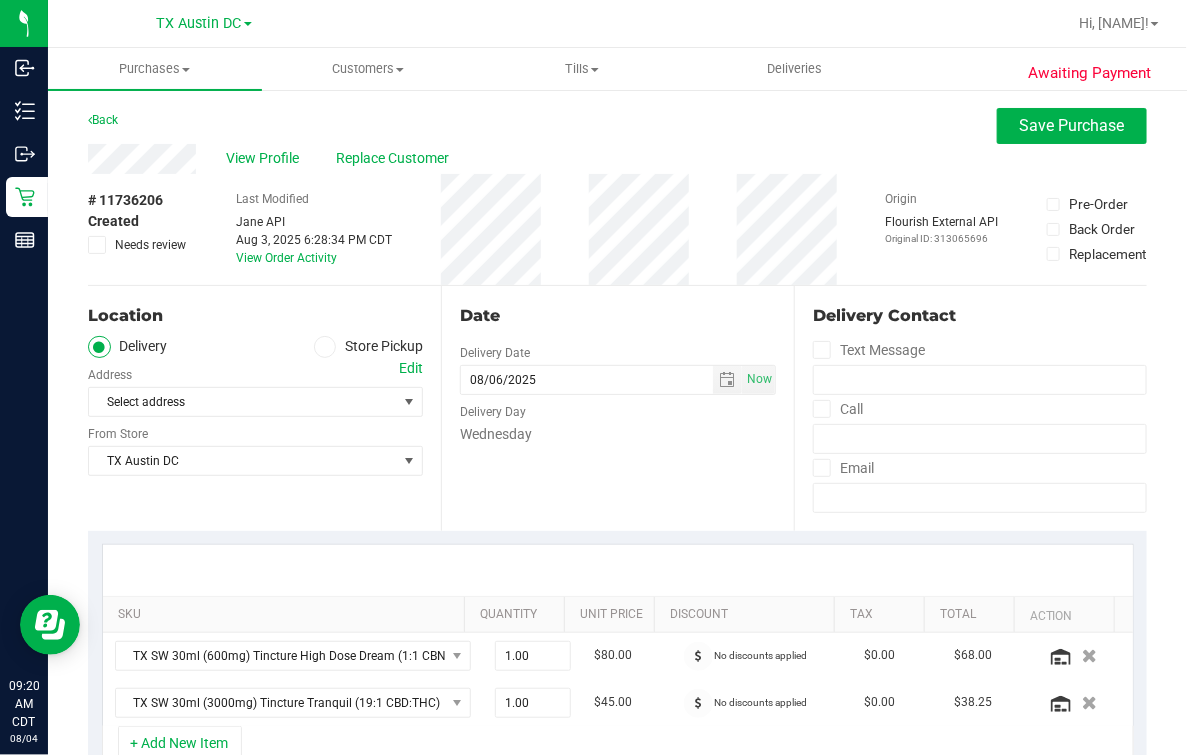click on "Select address Select address" at bounding box center (255, 387) 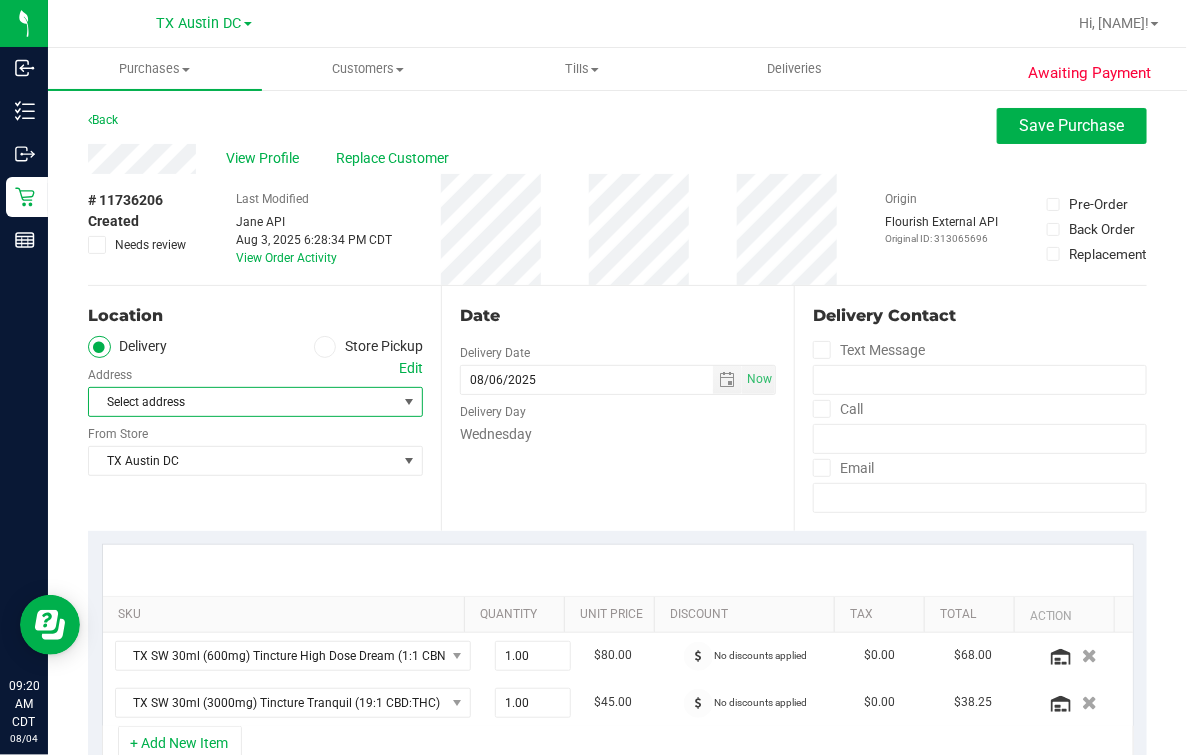 click on "Select address" at bounding box center (235, 402) 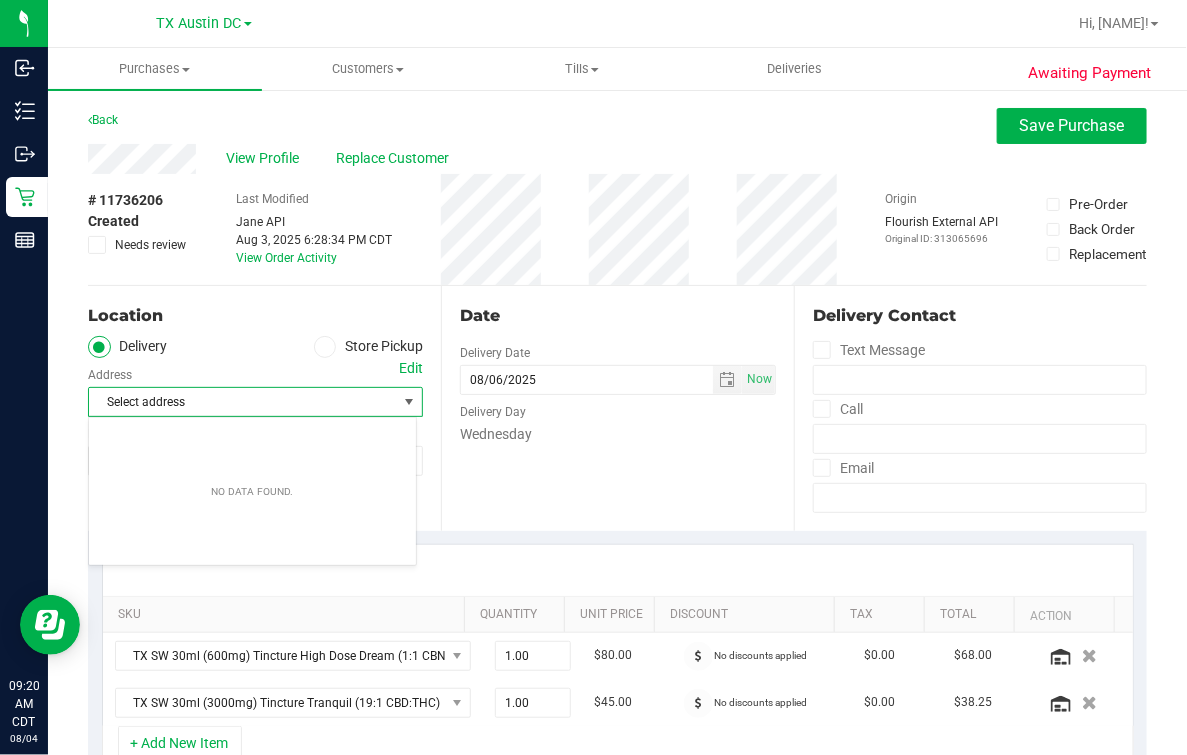 click on "Date
Delivery Date
[DATE]
Now
[DATE] [TIME]
Now
Delivery Day
[DAY]" at bounding box center [617, 408] 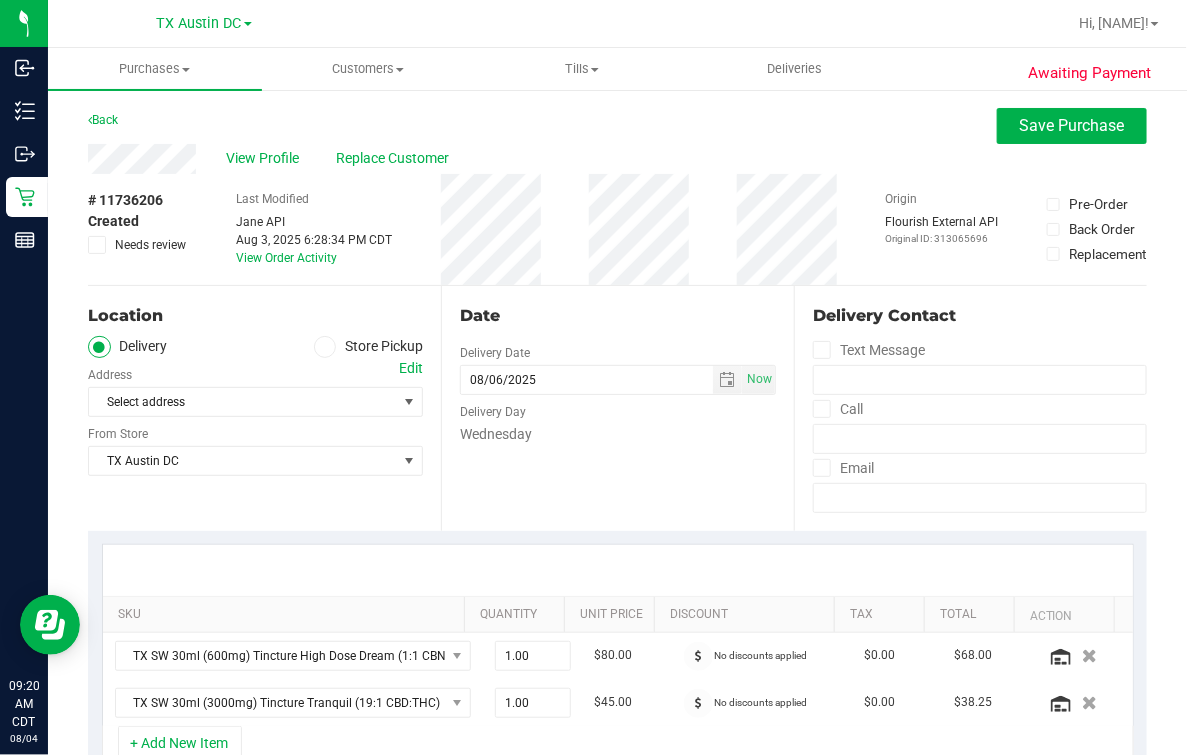 click on "Date
Delivery Date
[DATE]
Now
[DATE] [TIME]
Now
Delivery Day
[DAY]" at bounding box center (617, 408) 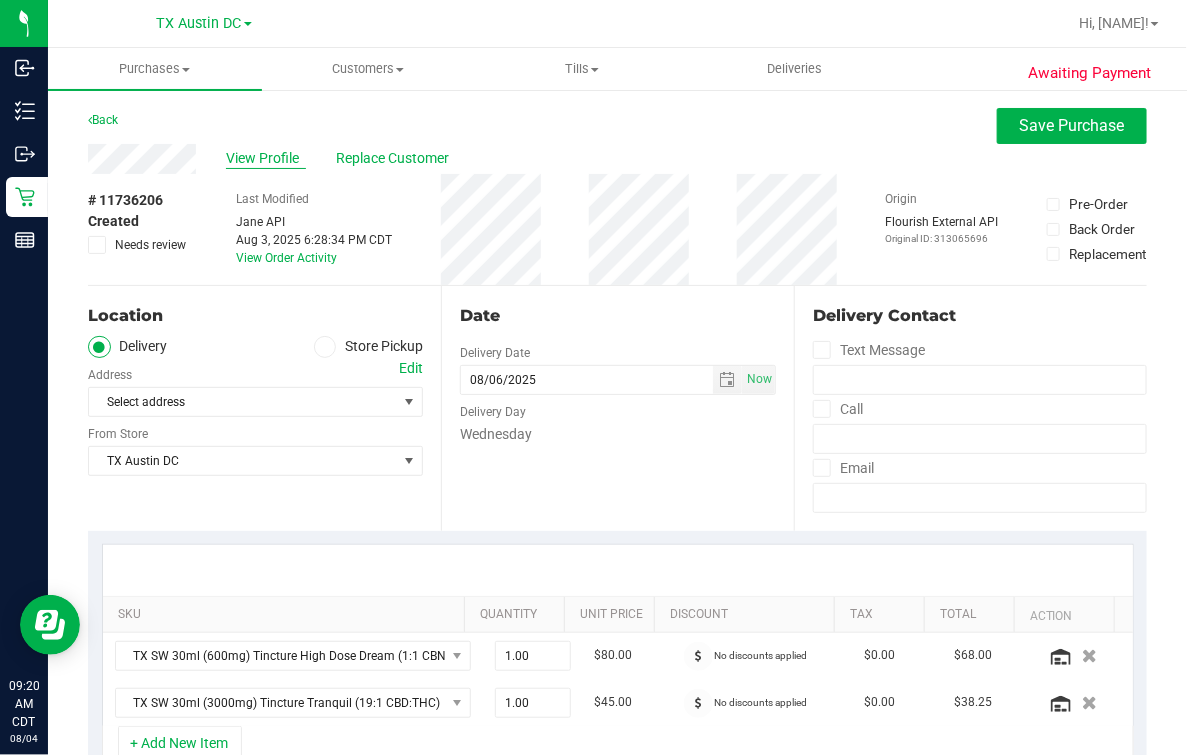 click on "View Profile" at bounding box center [266, 158] 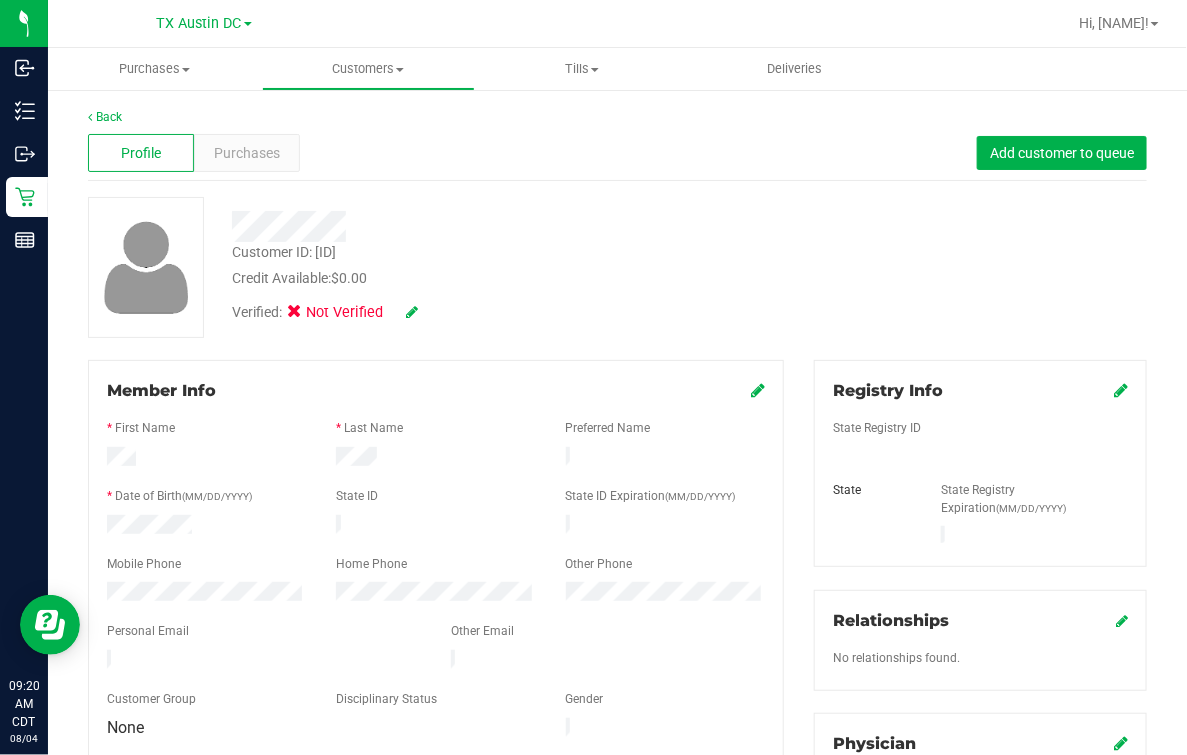 click at bounding box center [436, 547] 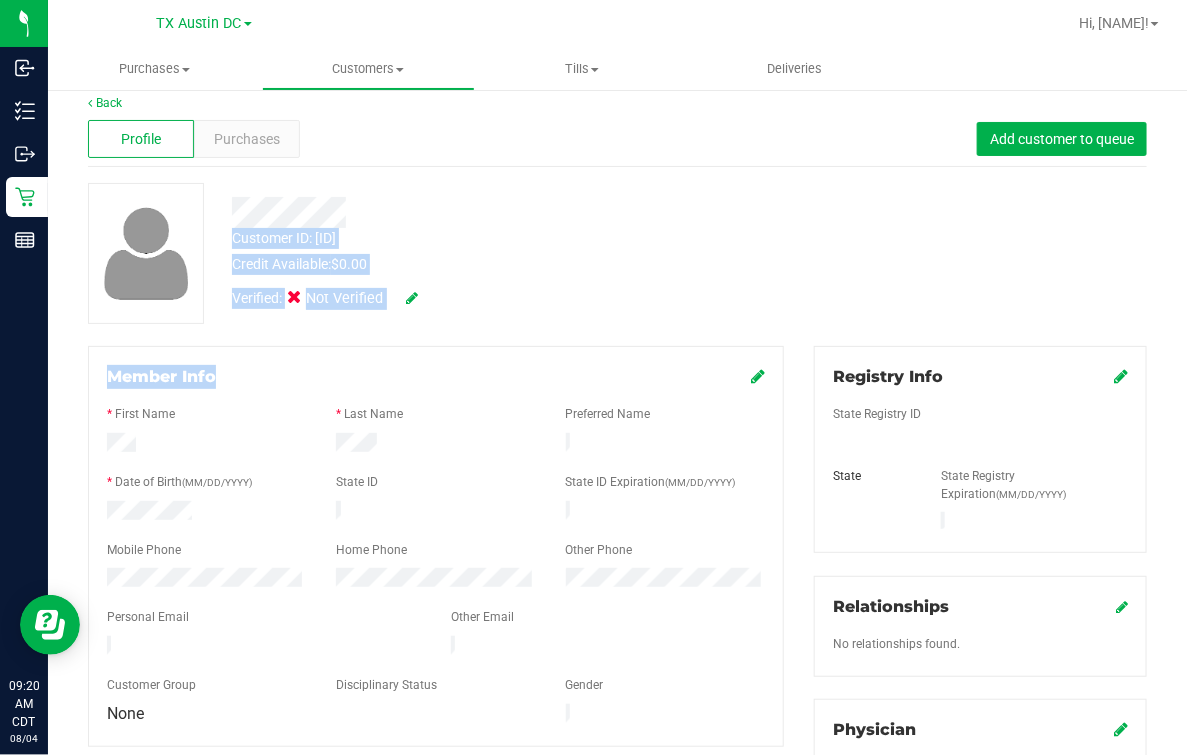 scroll, scrollTop: 0, scrollLeft: 0, axis: both 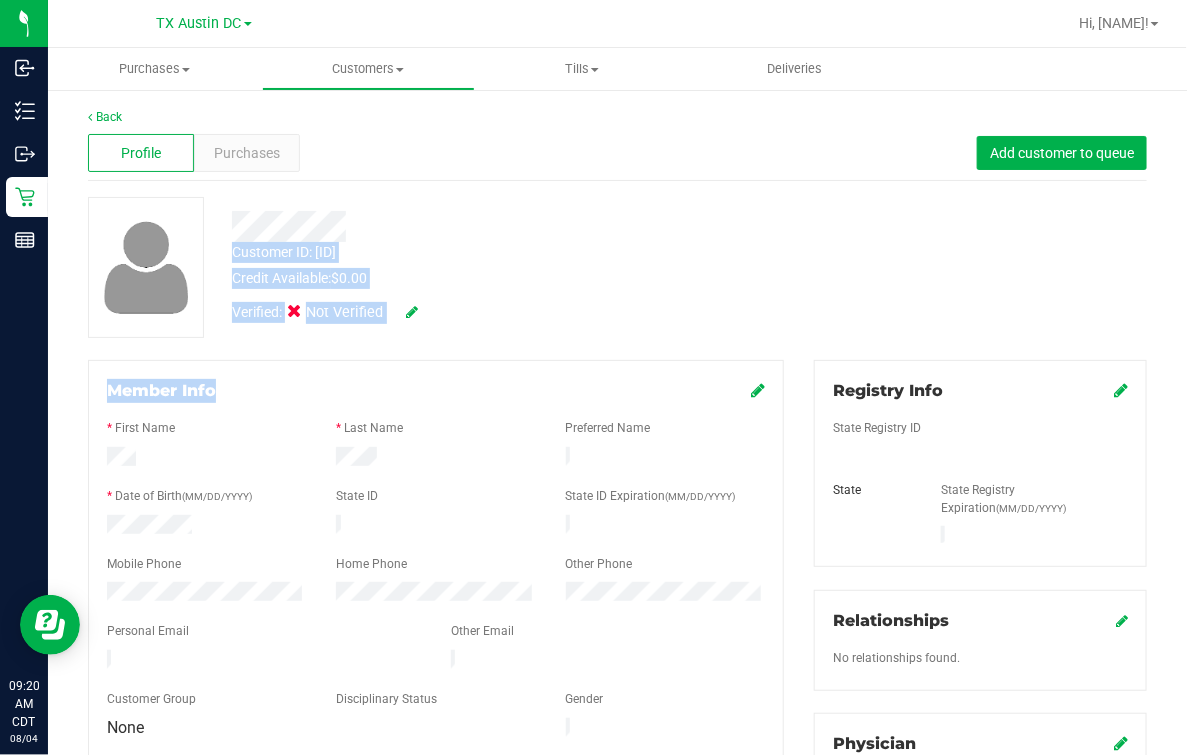 click on "Customer ID: [NUMBER]
Credit Available:
$0.00" at bounding box center [489, 265] 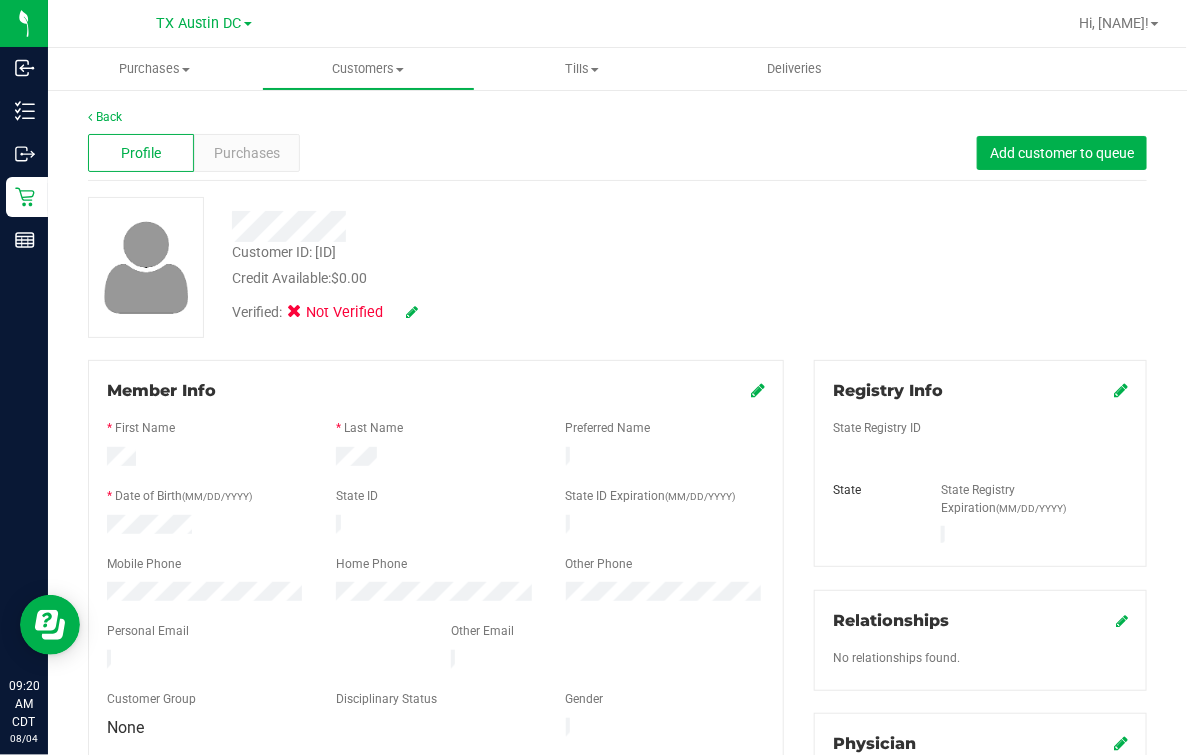 drag, startPoint x: 870, startPoint y: 268, endPoint x: 1183, endPoint y: 251, distance: 313.46133 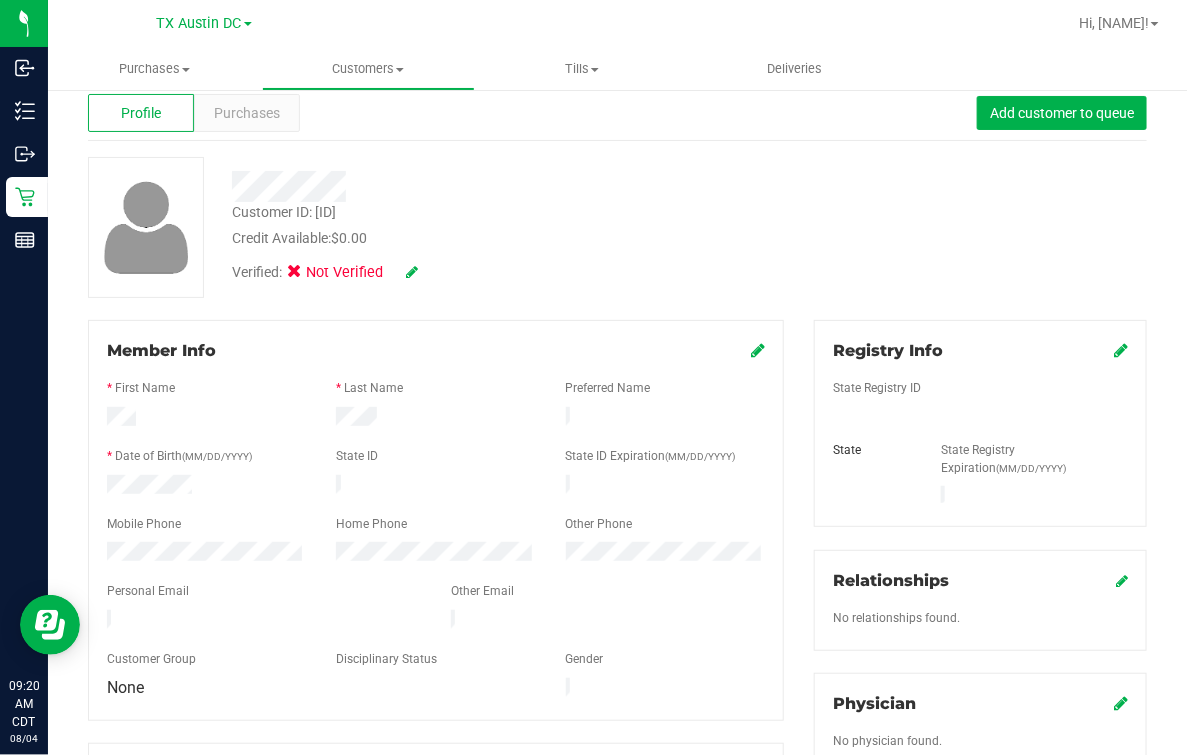 scroll, scrollTop: 0, scrollLeft: 0, axis: both 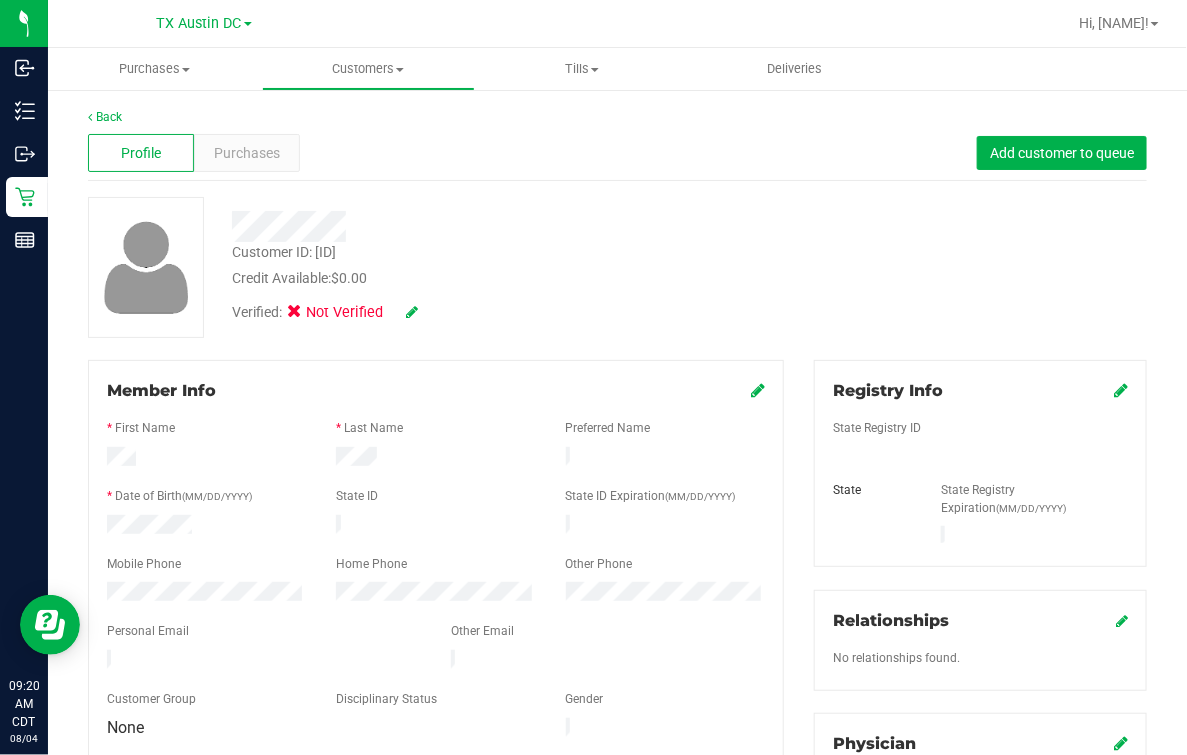 click on "Verified:
Not Verified" at bounding box center (489, 311) 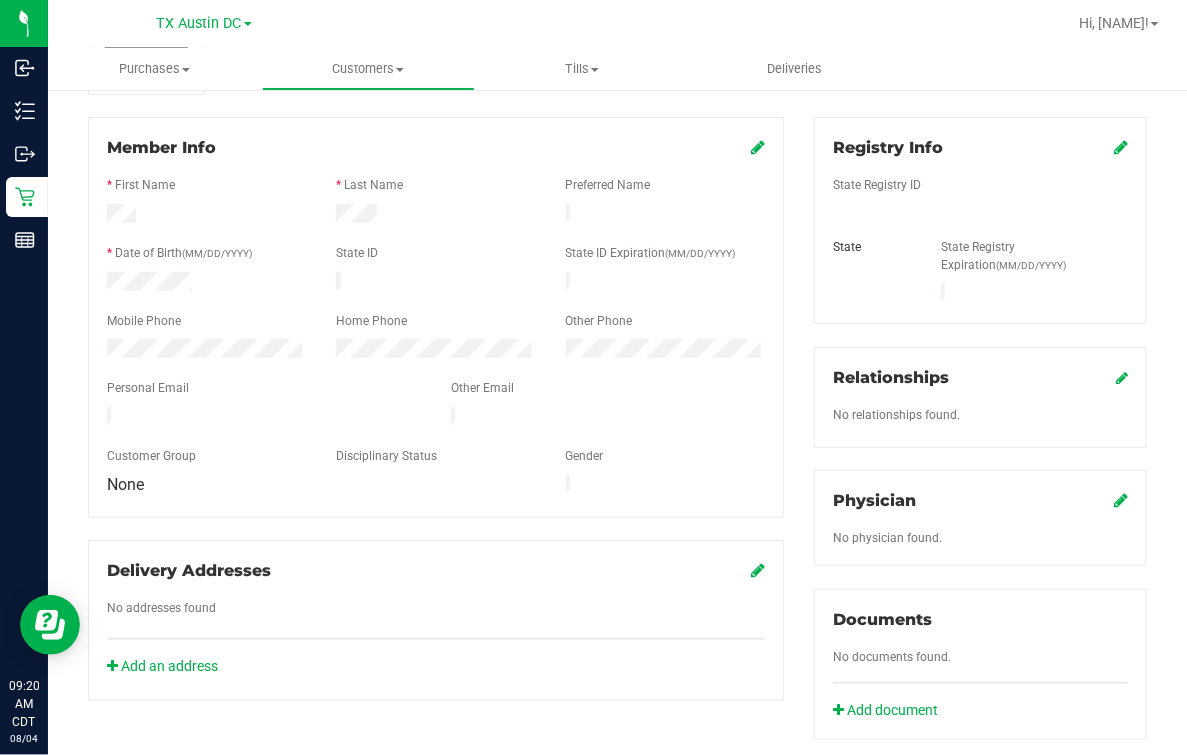 scroll, scrollTop: 249, scrollLeft: 0, axis: vertical 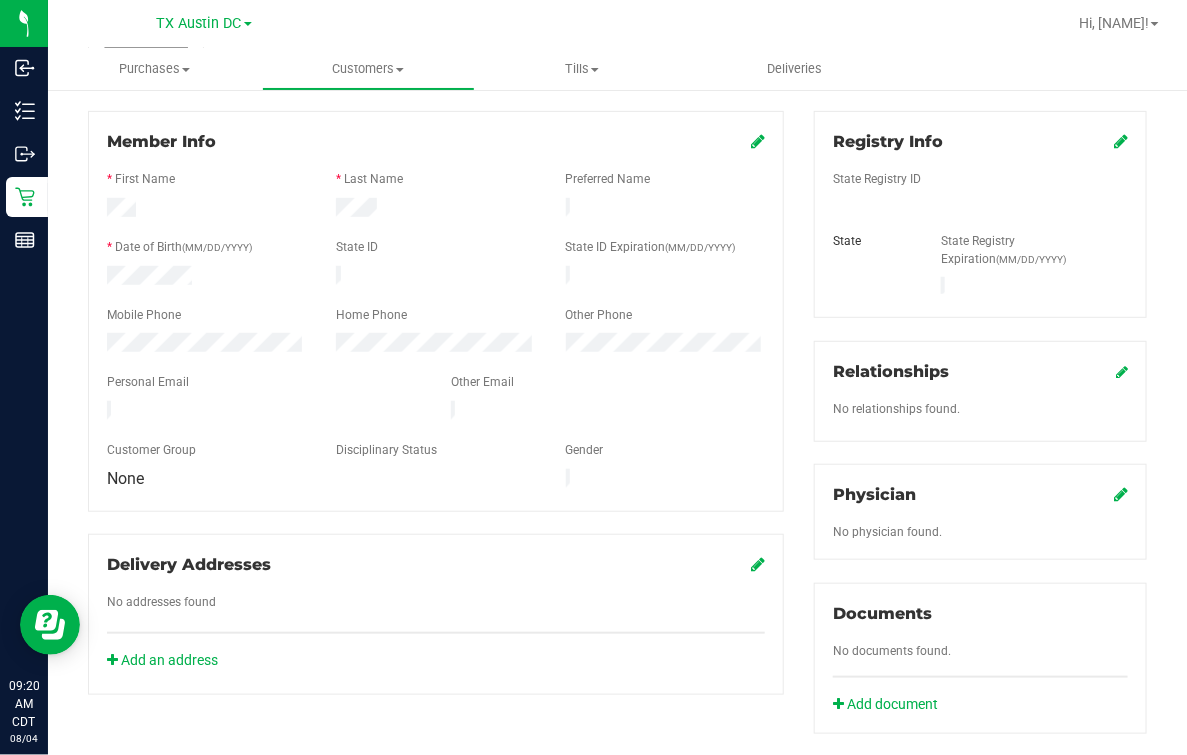 click at bounding box center (436, 365) 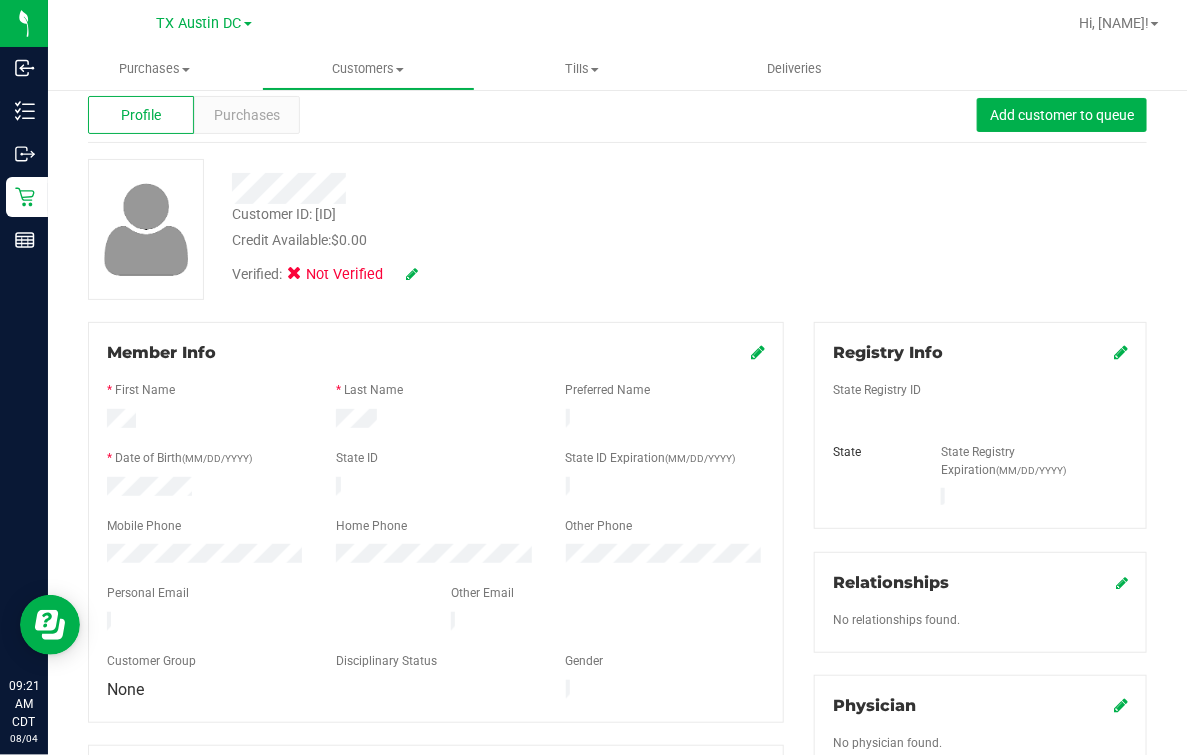 scroll, scrollTop: 0, scrollLeft: 0, axis: both 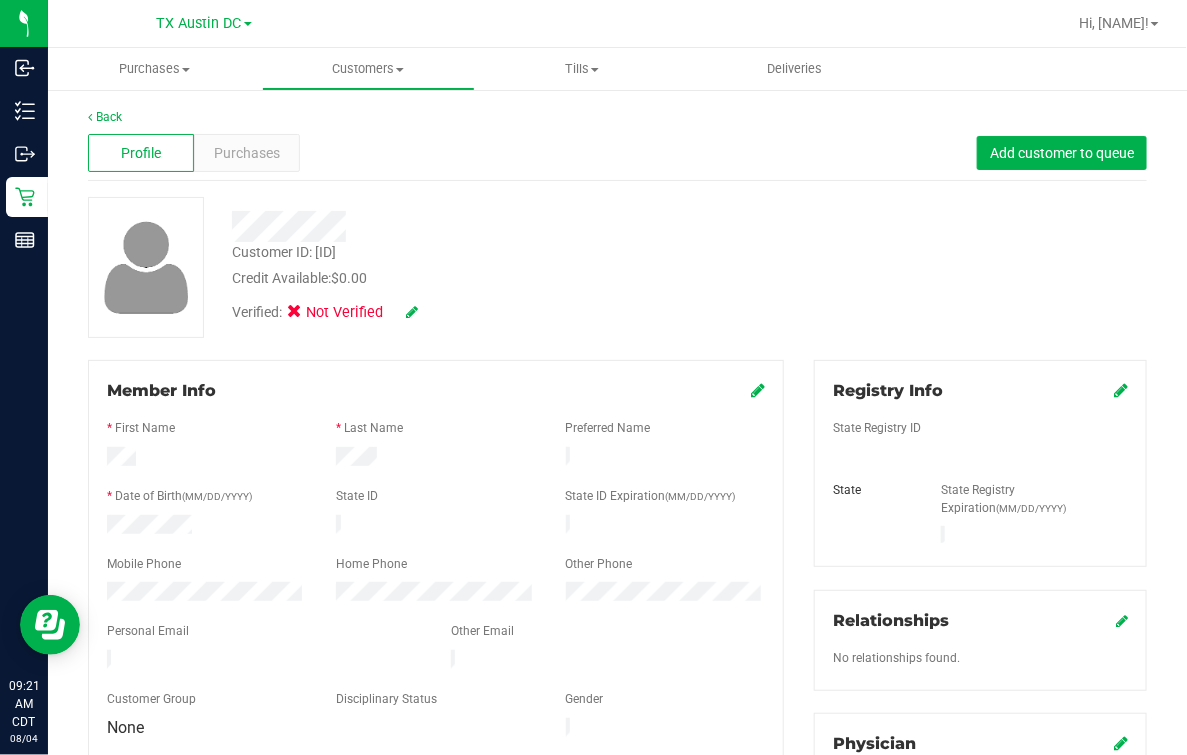 click on "Verified:
Not Verified" at bounding box center [489, 311] 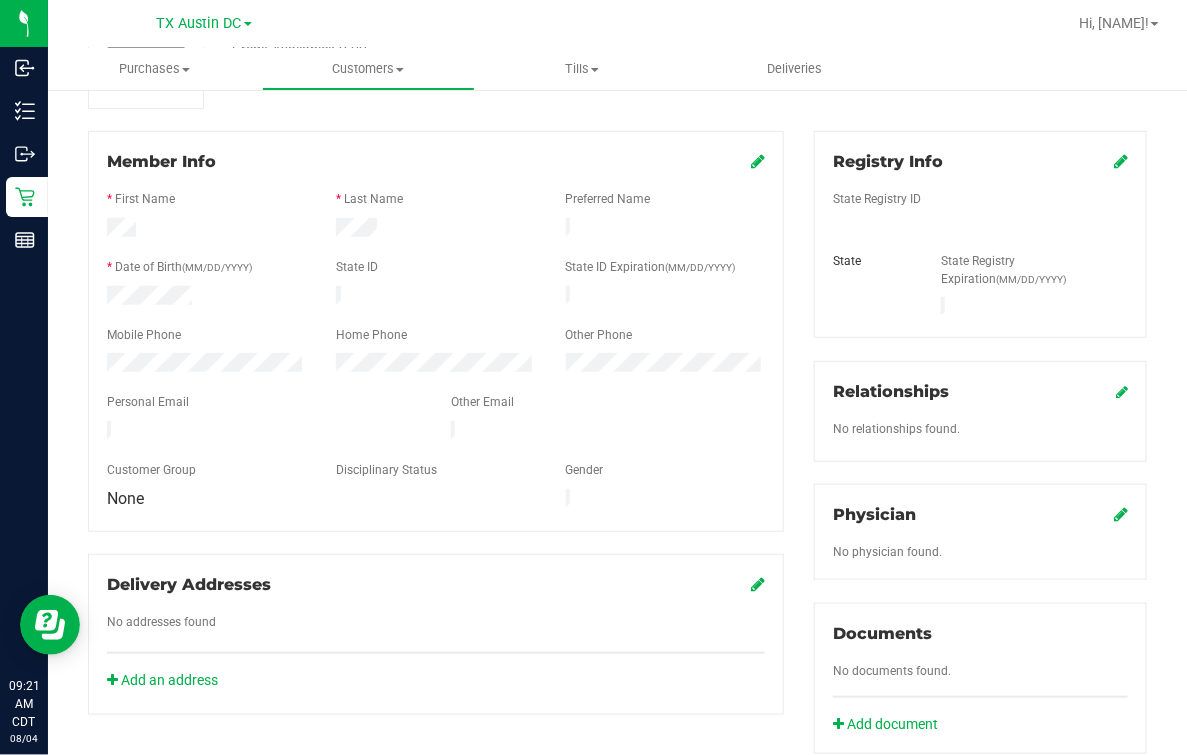 scroll, scrollTop: 0, scrollLeft: 0, axis: both 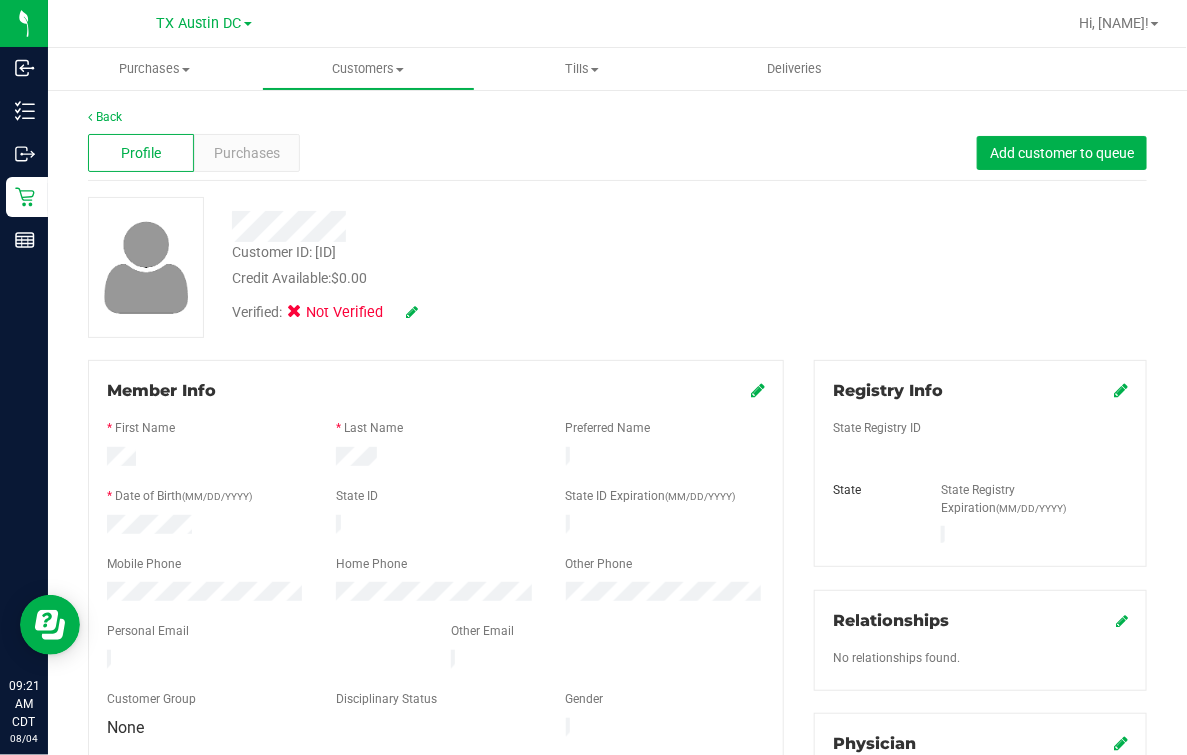 click on "Back
Profile
Purchases
Add customer to queue
Customer ID: [ID]
Credit Available:
$0.00
Verified:
Not Verified" at bounding box center [617, 751] 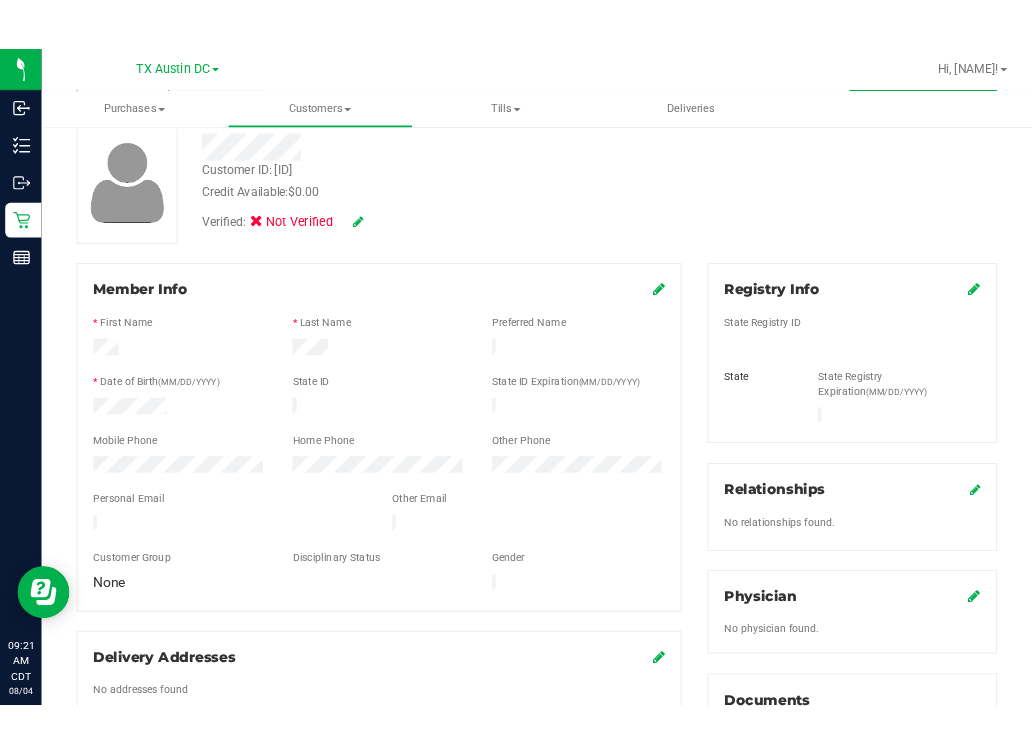 scroll, scrollTop: 0, scrollLeft: 0, axis: both 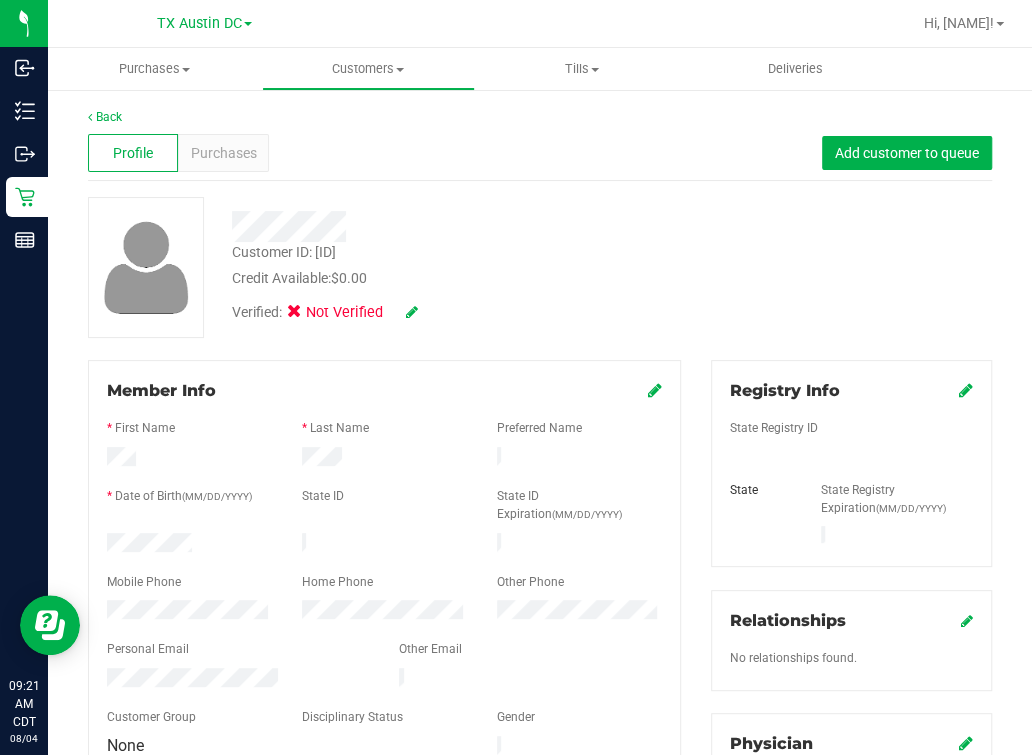 click on "Customer ID: [ID]
Credit Available:
$0.00
Verified:
Not Verified" at bounding box center (540, 267) 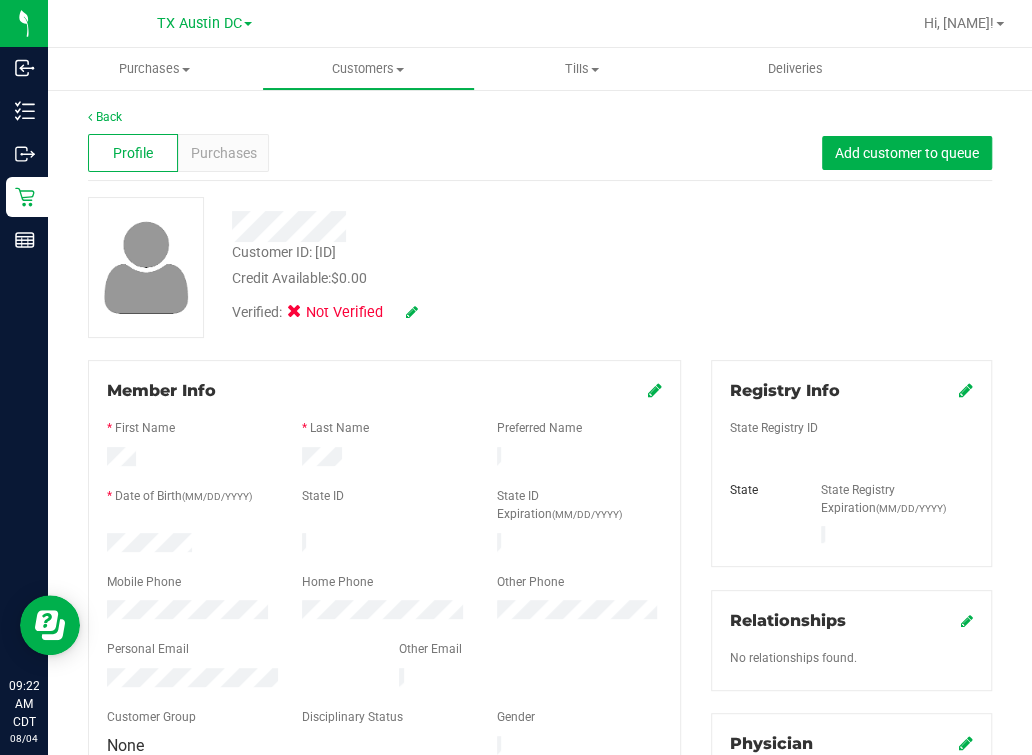 click on "Customer ID: [ID]
Credit Available:
$0.00
Verified:
Not Verified" at bounding box center [540, 267] 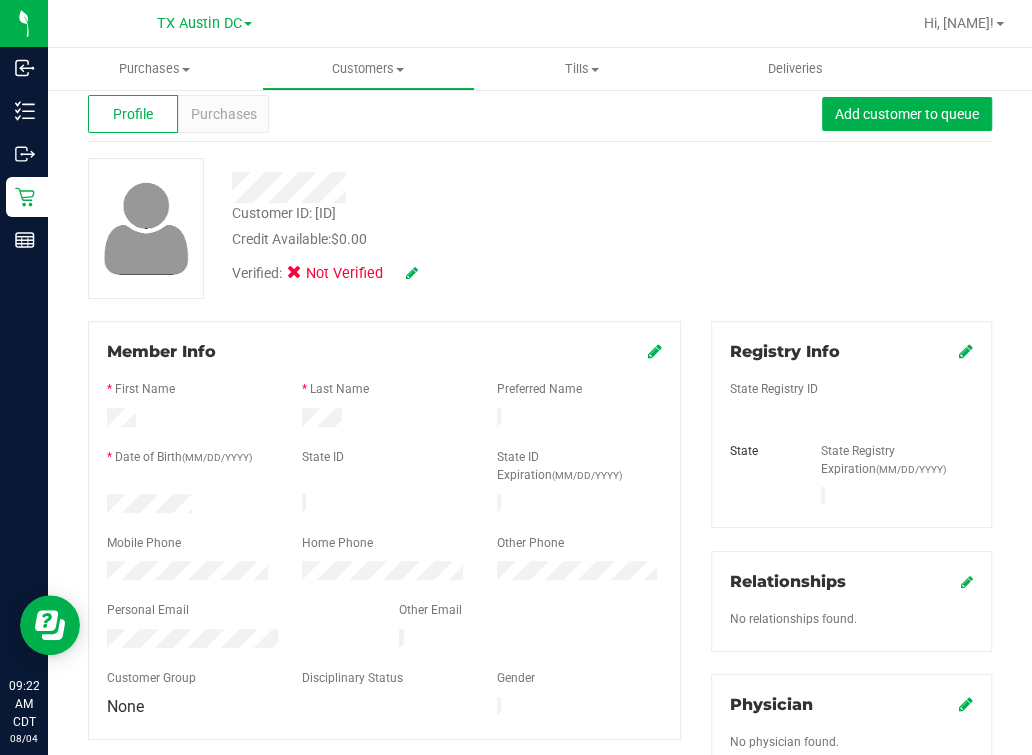 scroll, scrollTop: 0, scrollLeft: 0, axis: both 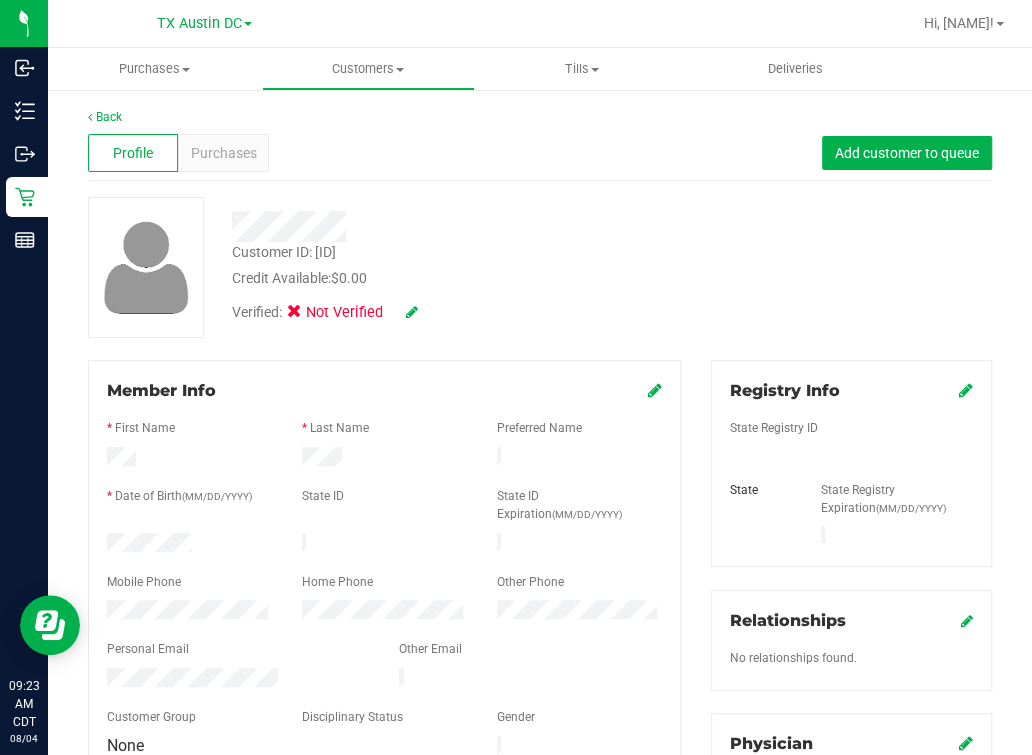 click on "Verified:
Not Verified" at bounding box center (450, 311) 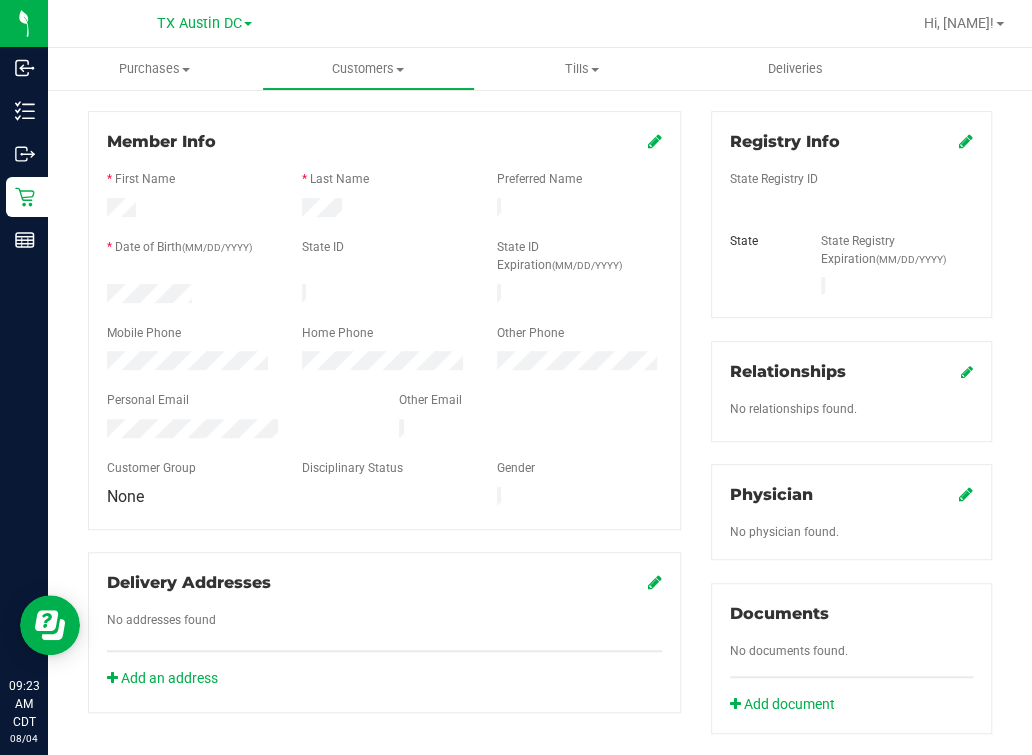 scroll, scrollTop: 0, scrollLeft: 0, axis: both 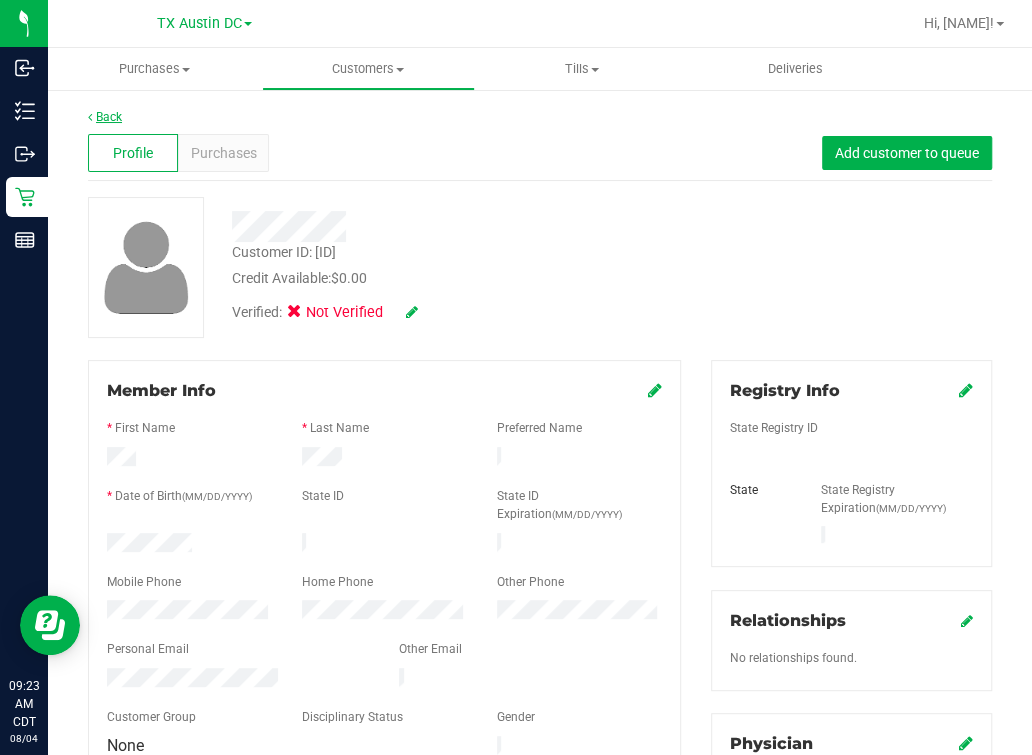 click on "Back" at bounding box center [105, 117] 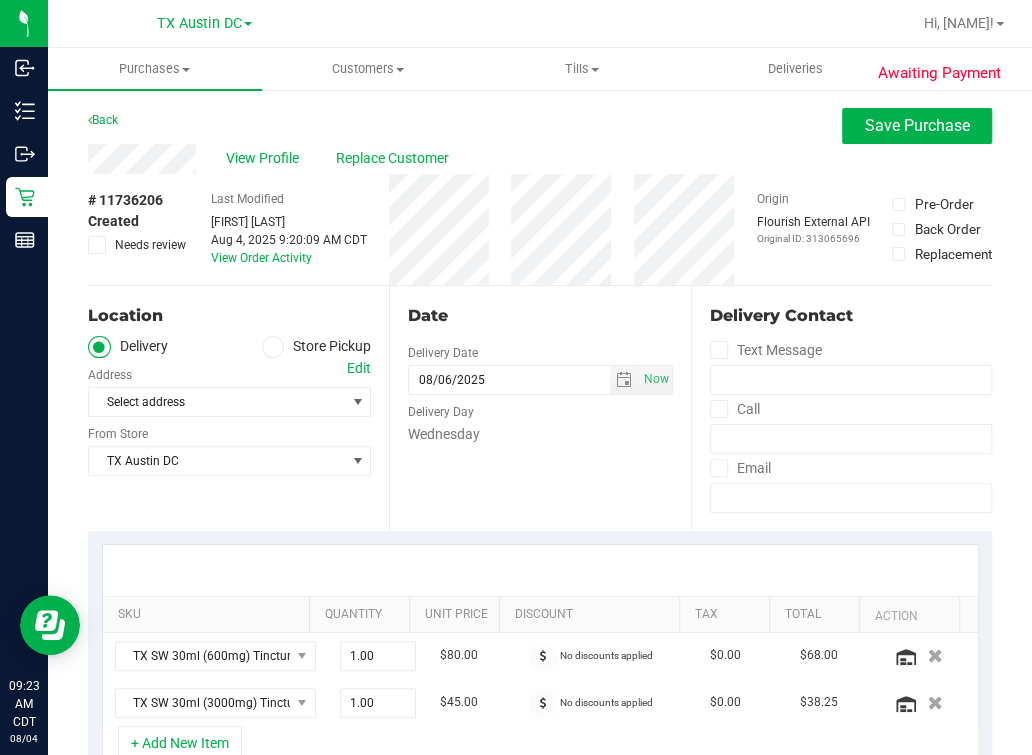 click on "# 11736206
Created
Needs review
Last Modified
[FIRST] [LAST]
Aug 4, 2025 9:20:09 AM CDT
View Order Activity
Origin
Flourish External API
Original ID: 313065696
Pre-Order
Back Order" at bounding box center [540, 229] 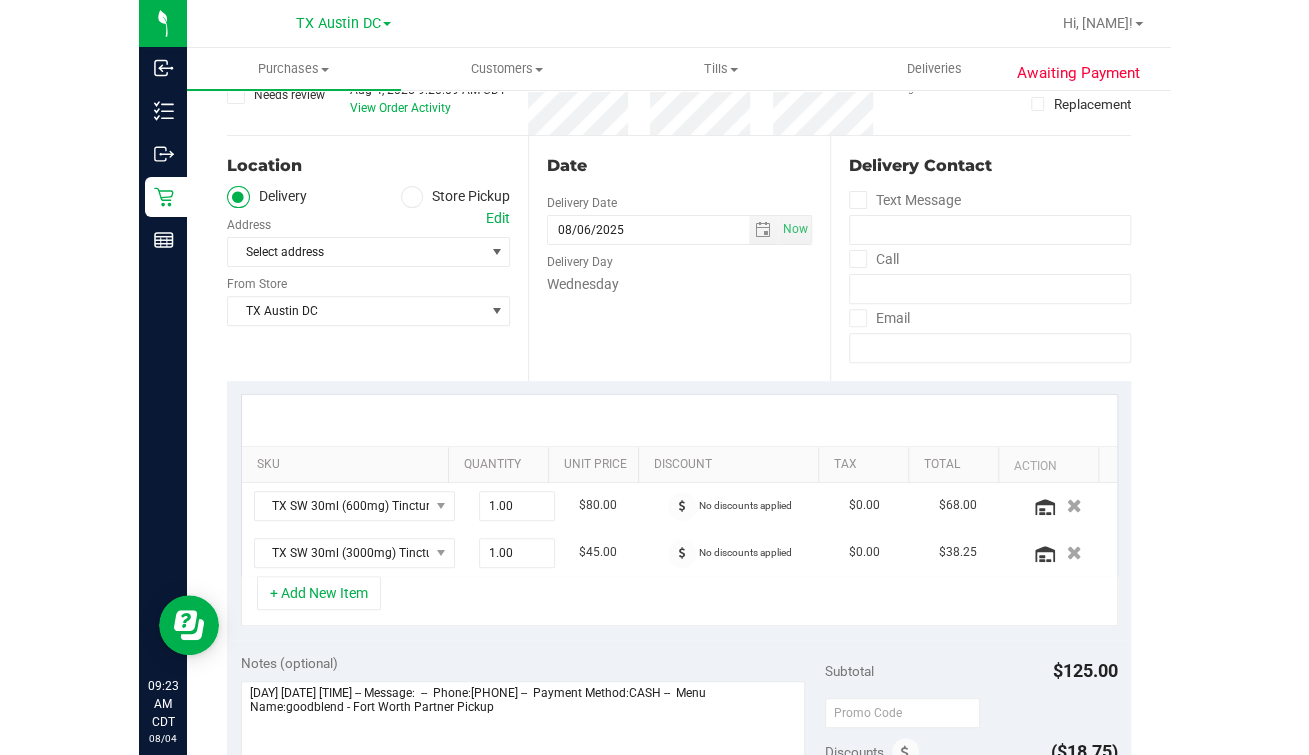 scroll, scrollTop: 249, scrollLeft: 0, axis: vertical 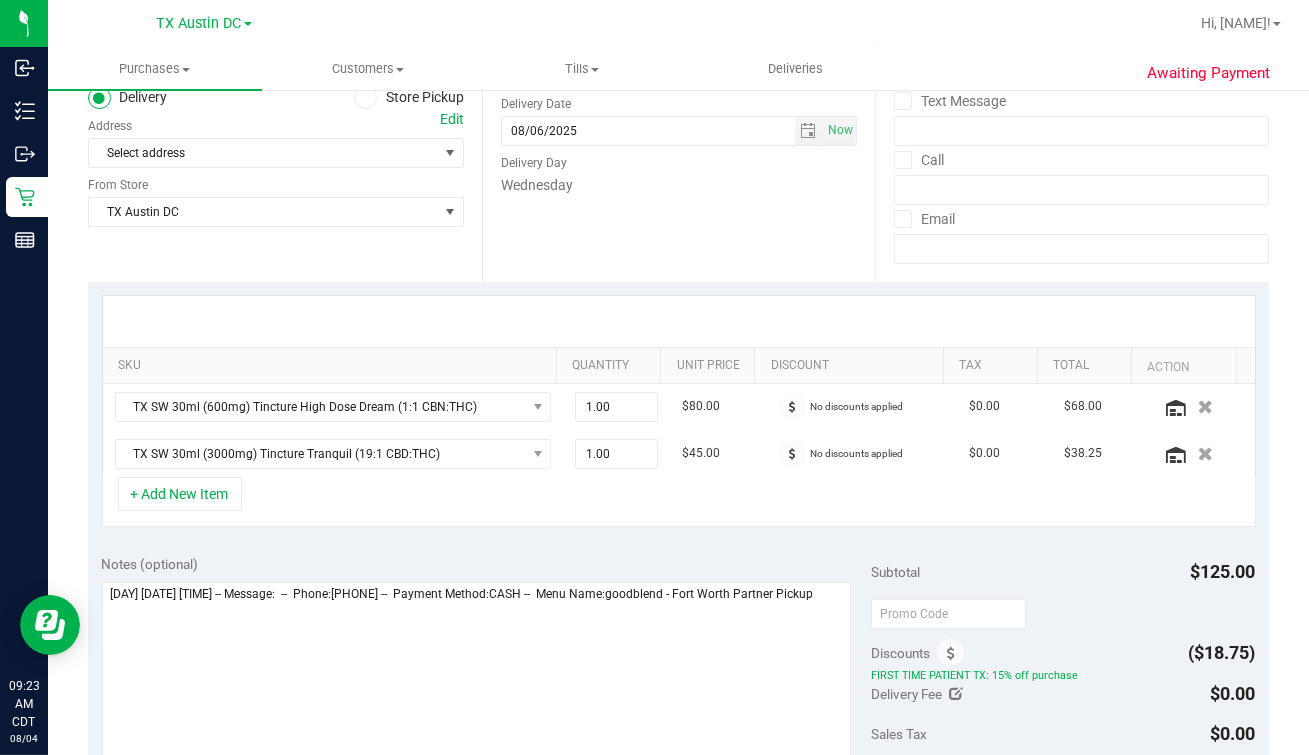 click on "Date
Delivery Date
[DATE]
Now
[DATE] [TIME]
Now
Delivery Day
Wednesday" at bounding box center [679, 159] 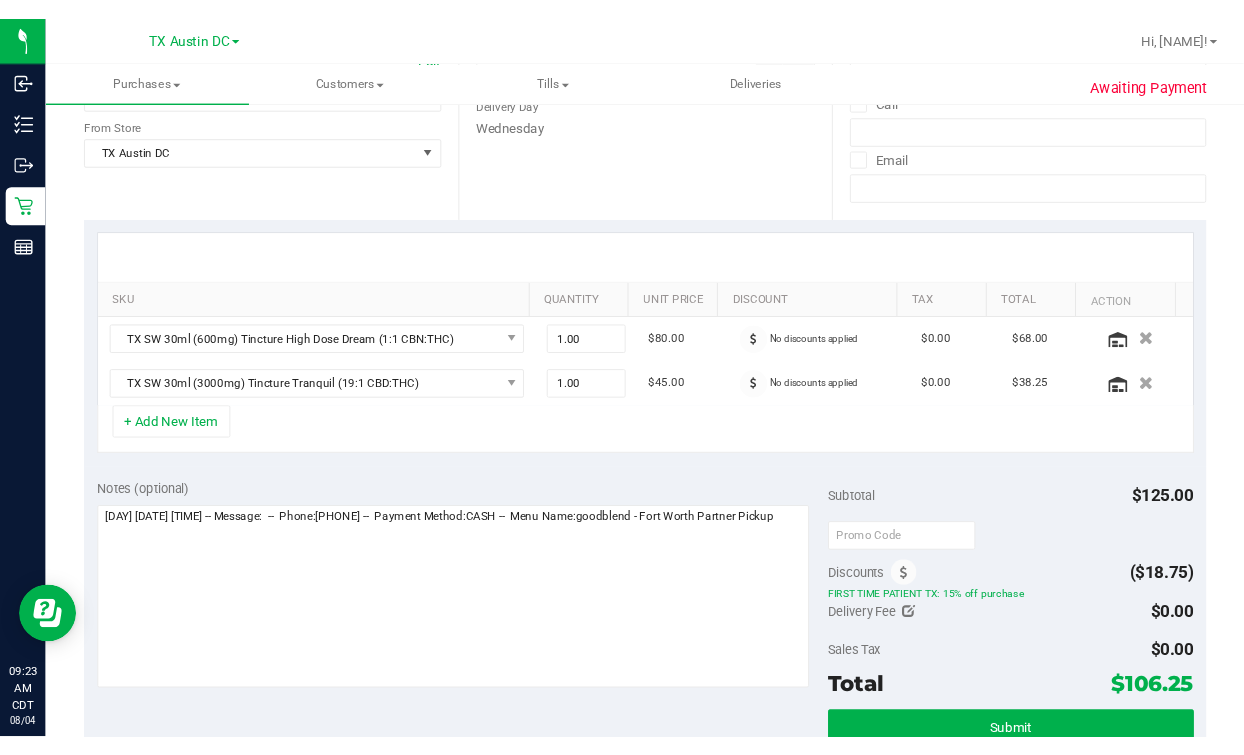 scroll, scrollTop: 0, scrollLeft: 0, axis: both 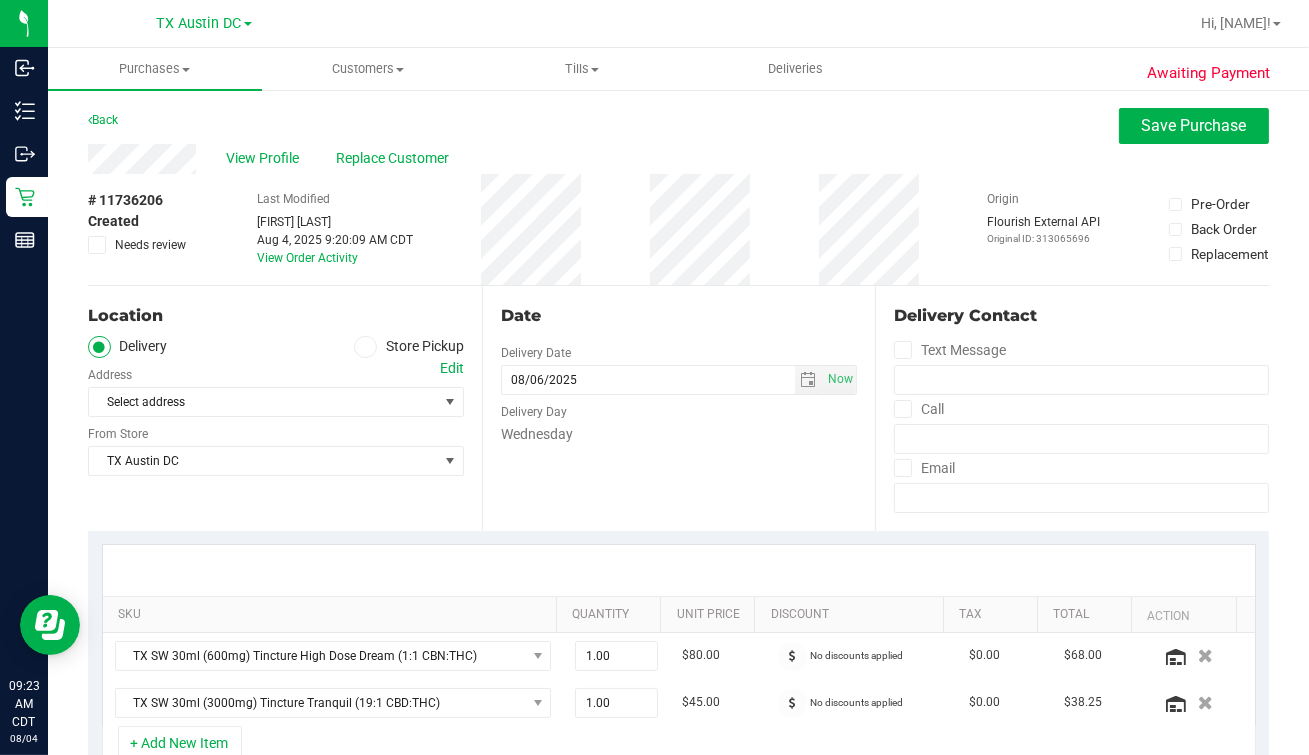 click on "Date
Delivery Date
[DATE]
Now
[DATE] [TIME]
Now
Delivery Day
Wednesday" at bounding box center (679, 408) 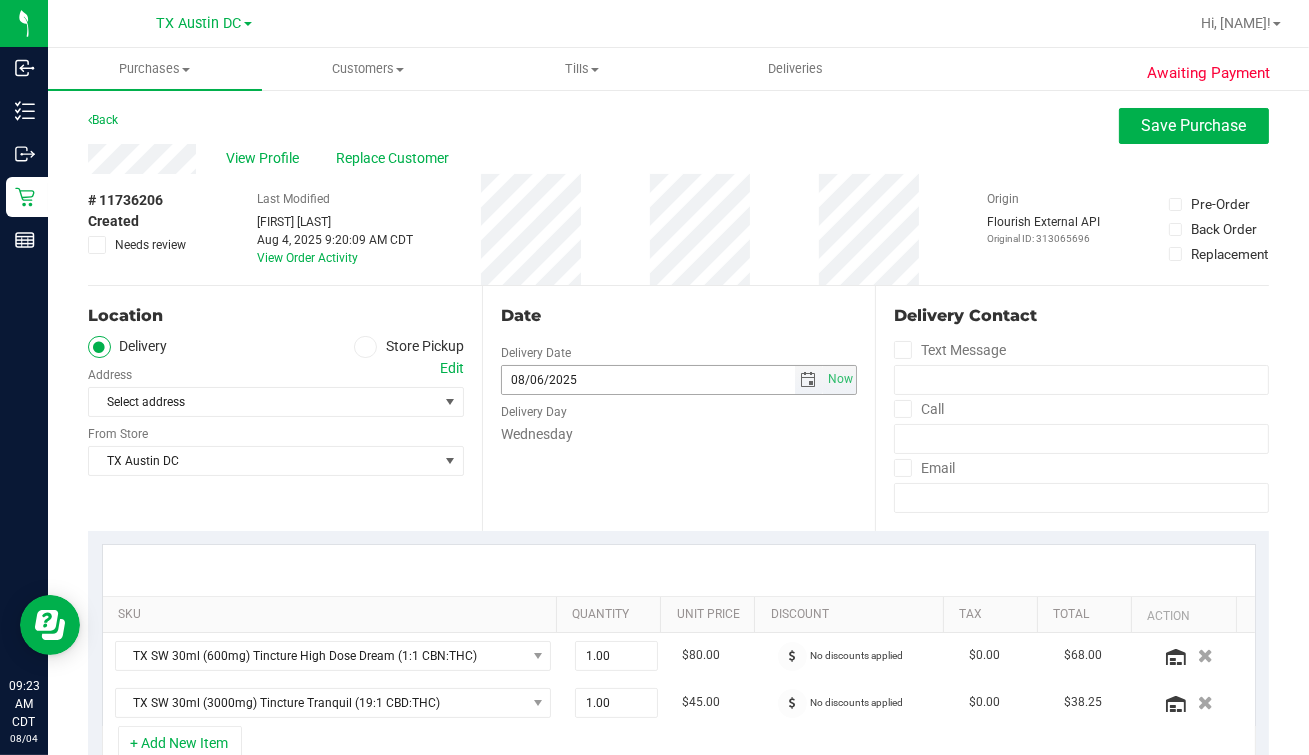 click on "Date
Delivery Date
[DATE]
Now
[DATE] [TIME]
Now
Delivery Day
Wednesday" at bounding box center [679, 408] 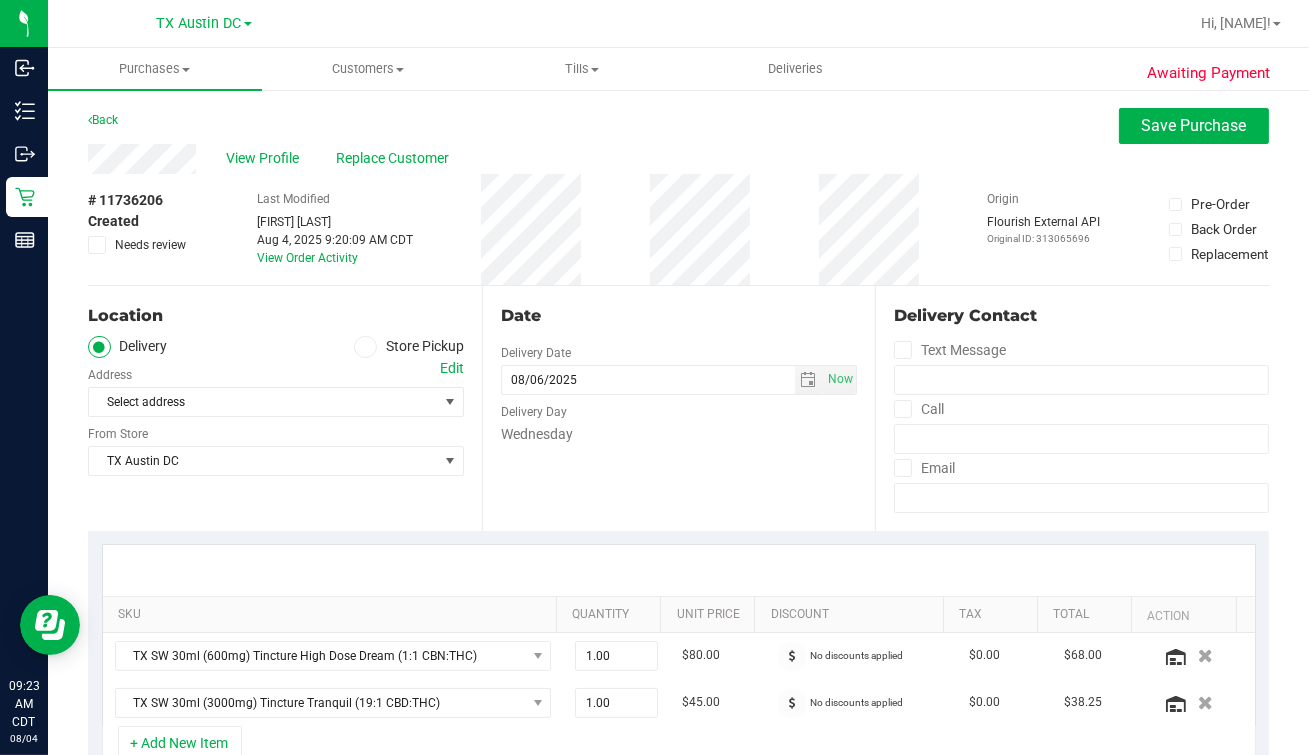 click on "Delivery Day" at bounding box center (679, 409) 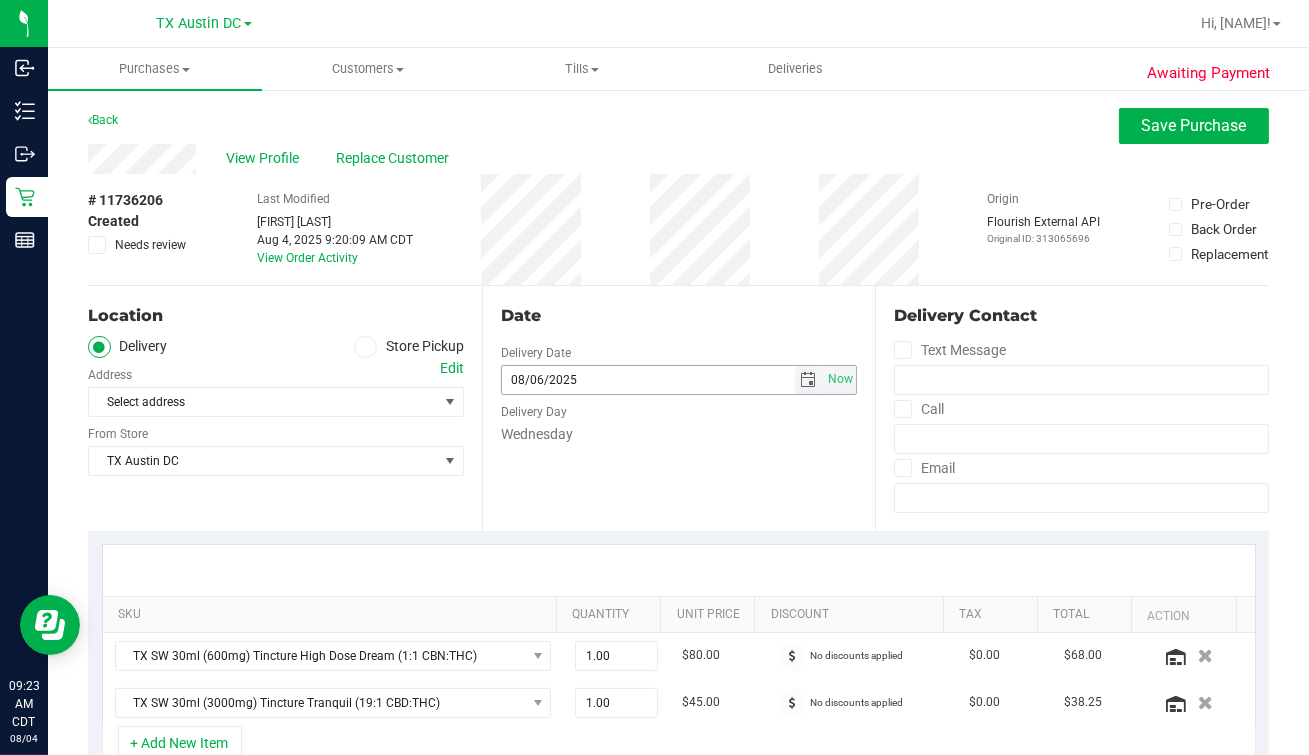 click on "Date
Delivery Date
[DATE]
Now
[DATE] [TIME]
Now
Delivery Day
Wednesday" at bounding box center [679, 408] 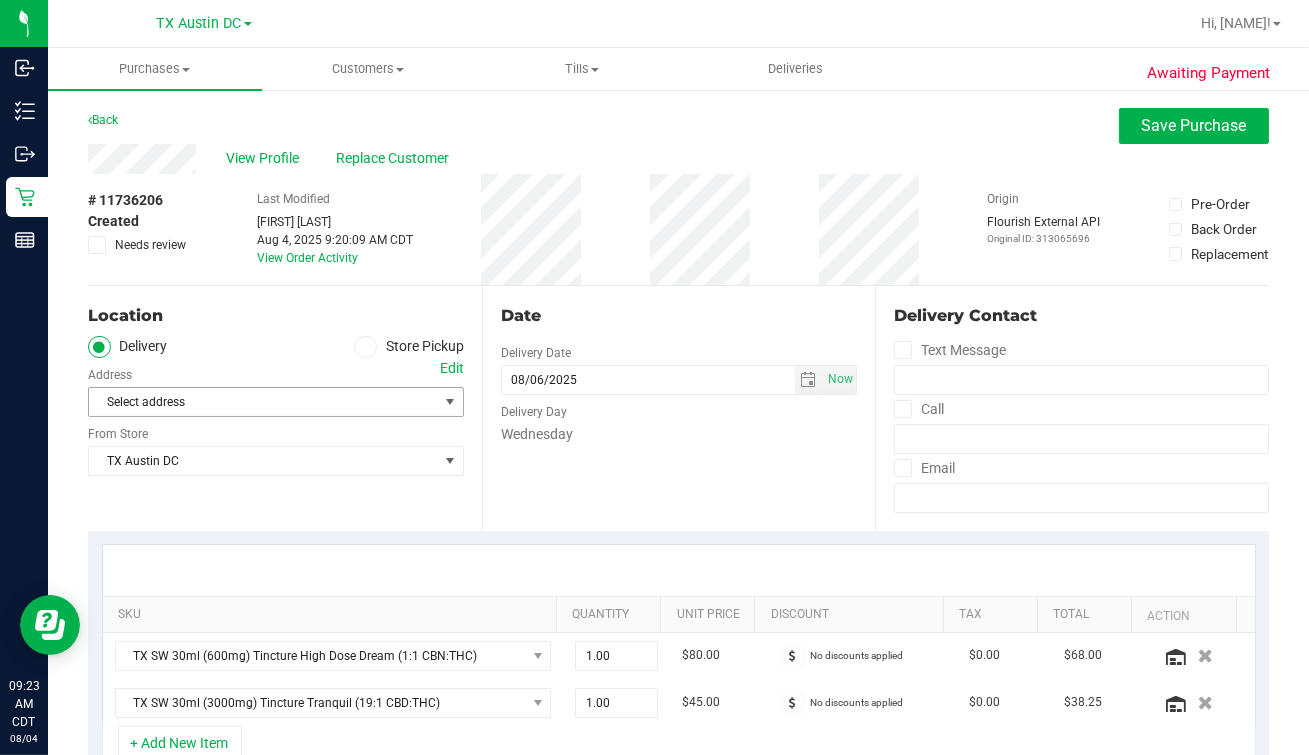 click on "Select address" at bounding box center [254, 402] 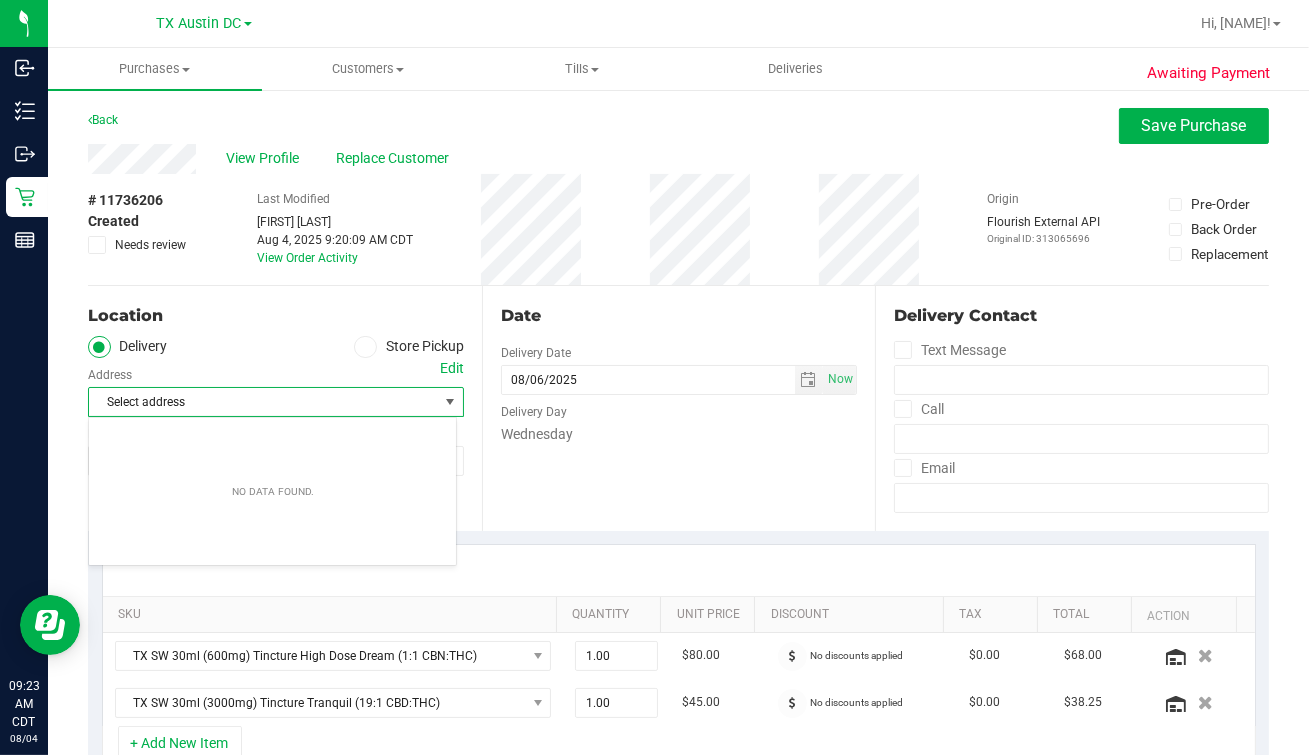 click on "Delivery
Store Pickup" at bounding box center (276, 347) 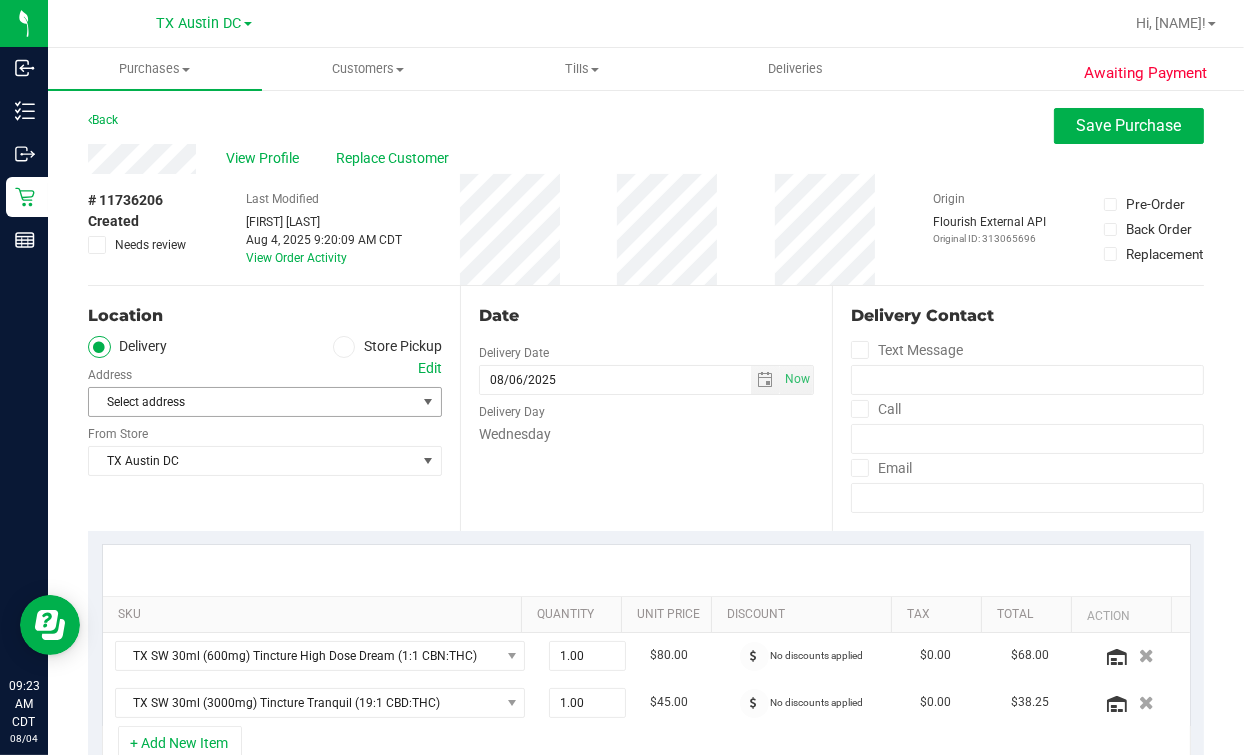 click on "Select address" at bounding box center (244, 402) 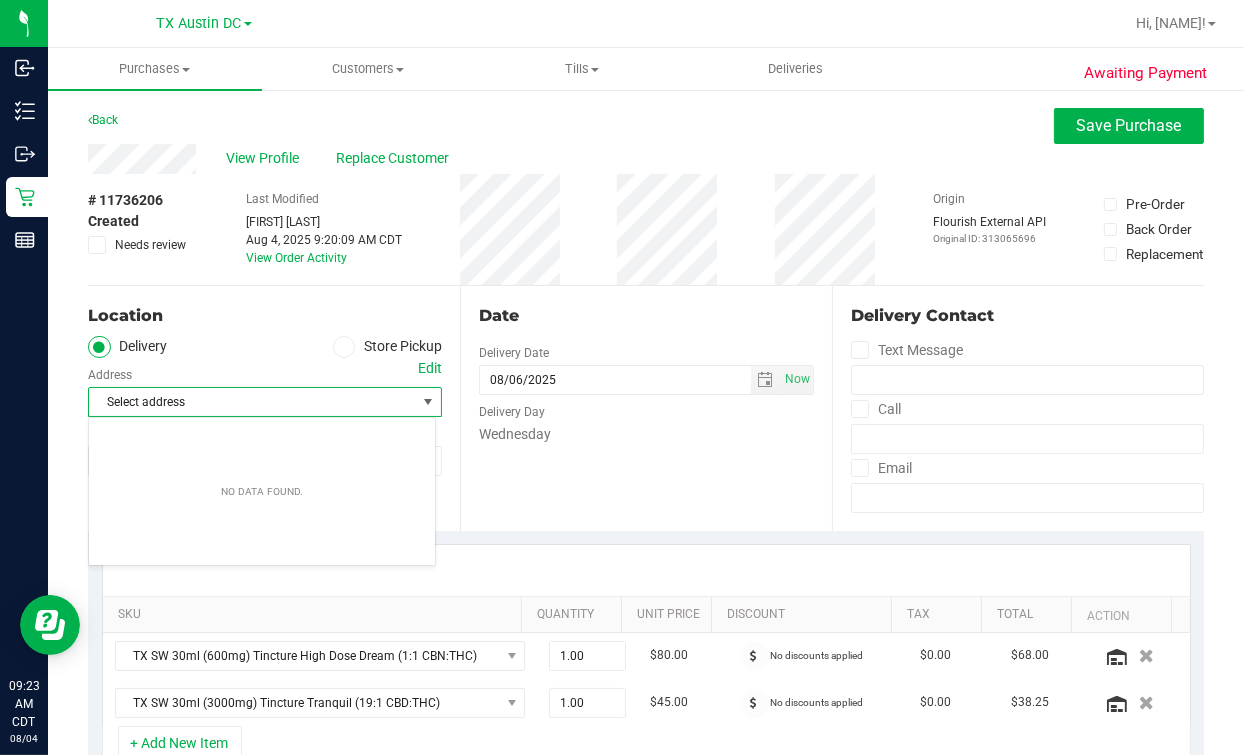 click on "Select address Select address" at bounding box center [265, 387] 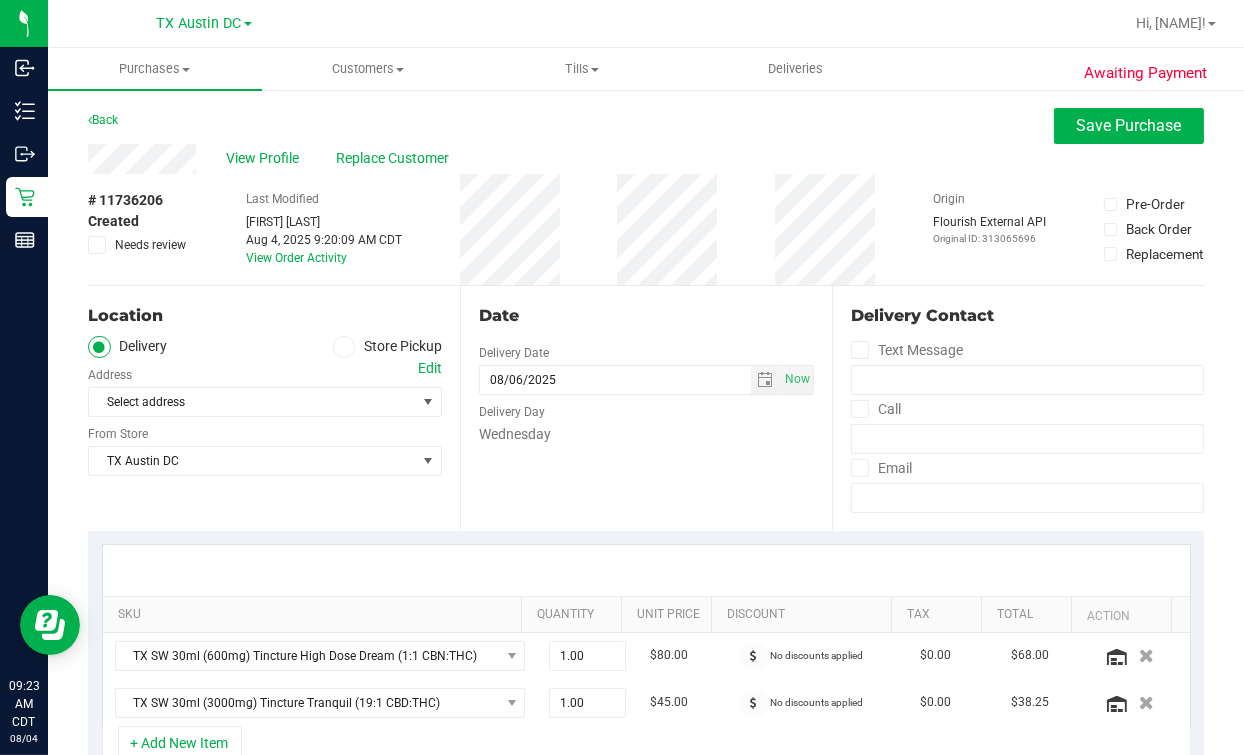 click on "Edit" at bounding box center (430, 368) 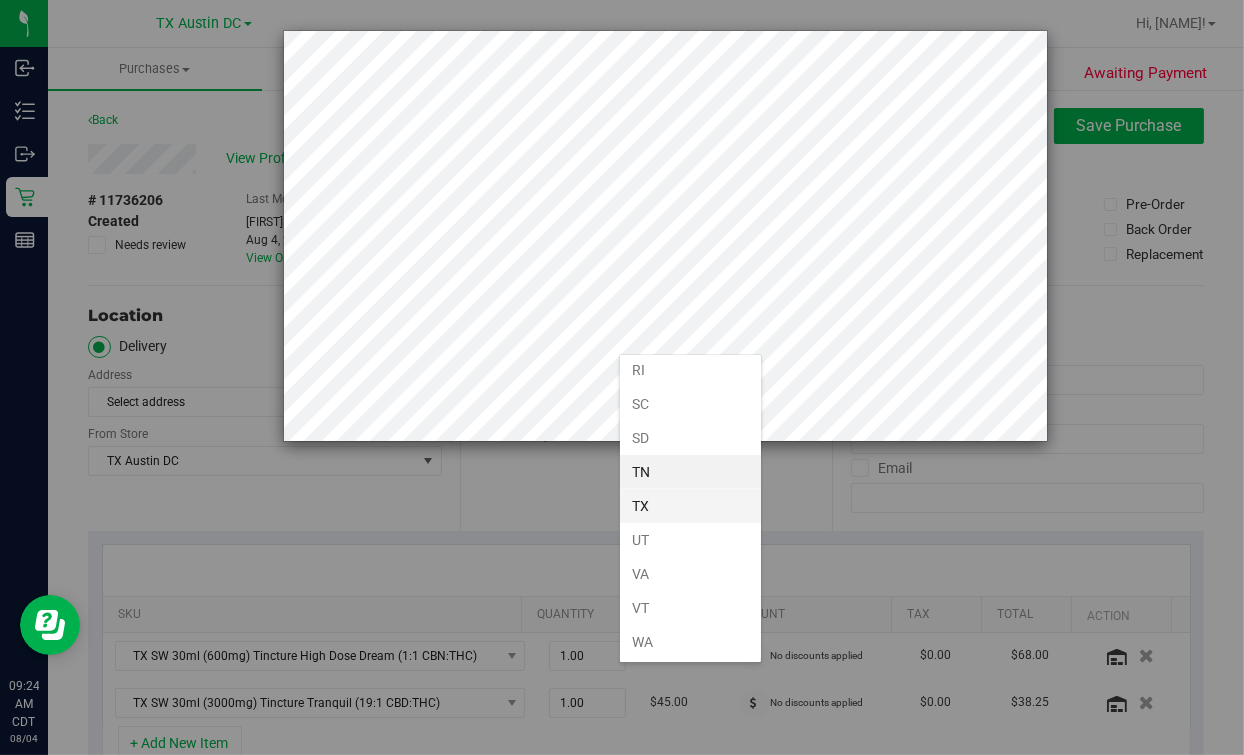 scroll, scrollTop: 1449, scrollLeft: 0, axis: vertical 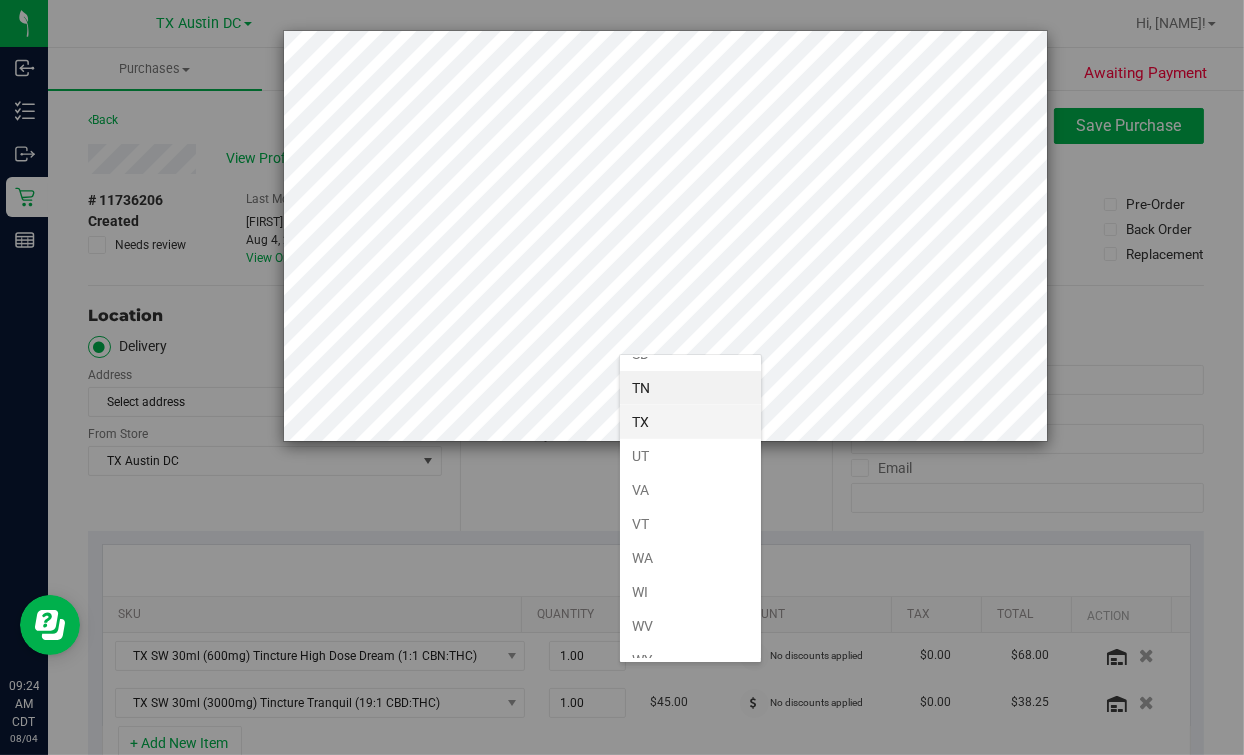 click on "TX" at bounding box center (690, 422) 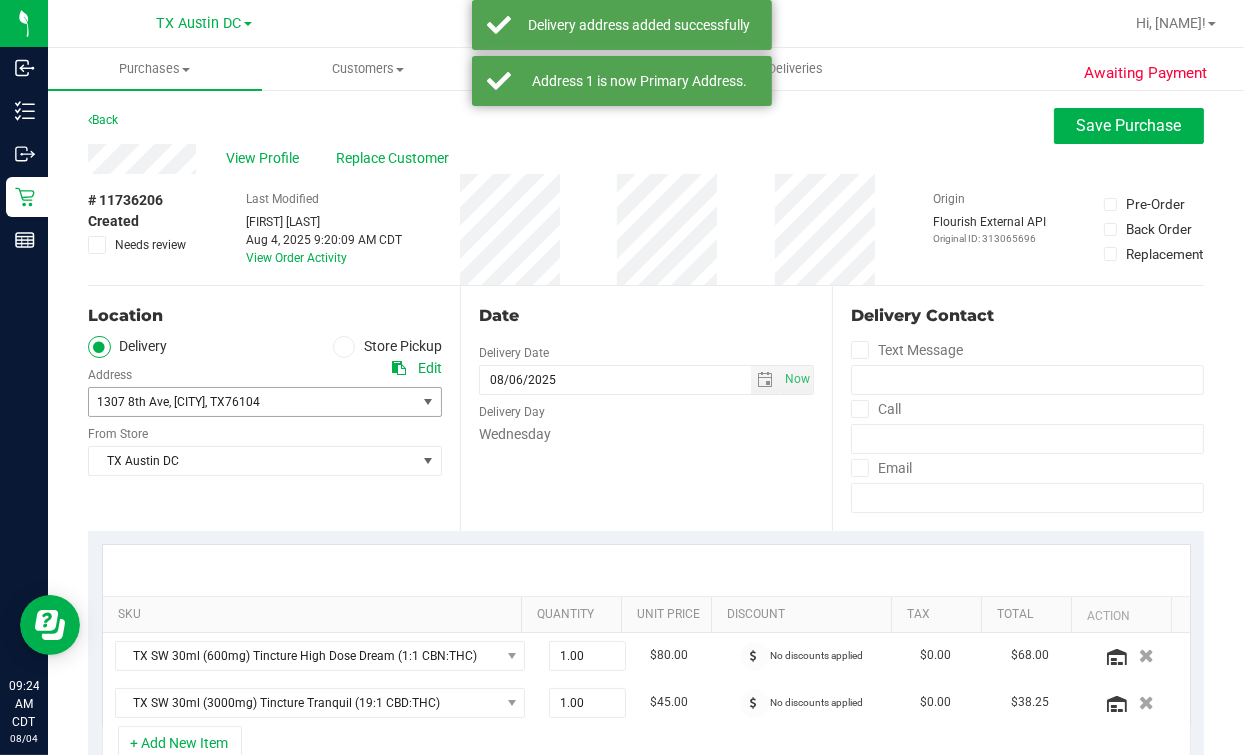 click on "1307 8th Ave
, [CITY]
, TX
76104
Select address 1307 8th Ave" at bounding box center [265, 387] 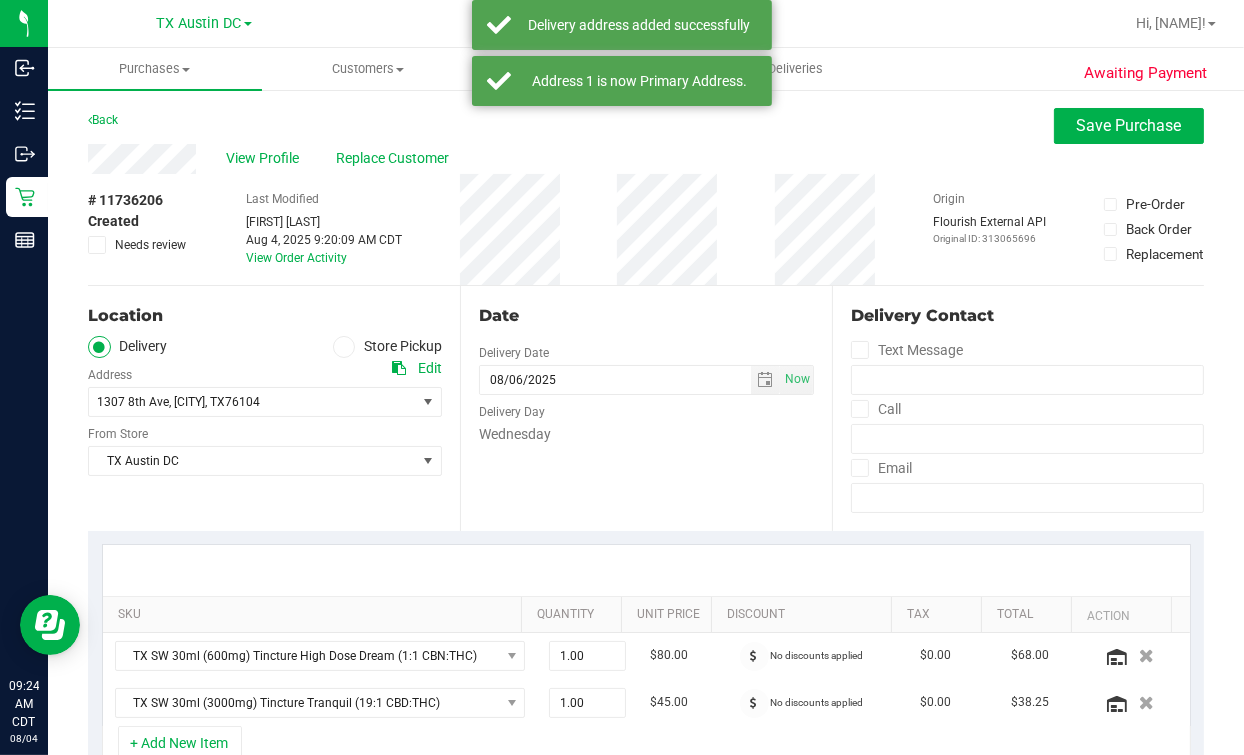 click on "Date
Delivery Date
[DATE]
Now
[DATE] [TIME]
Now
Delivery Day
Wednesday" at bounding box center (646, 408) 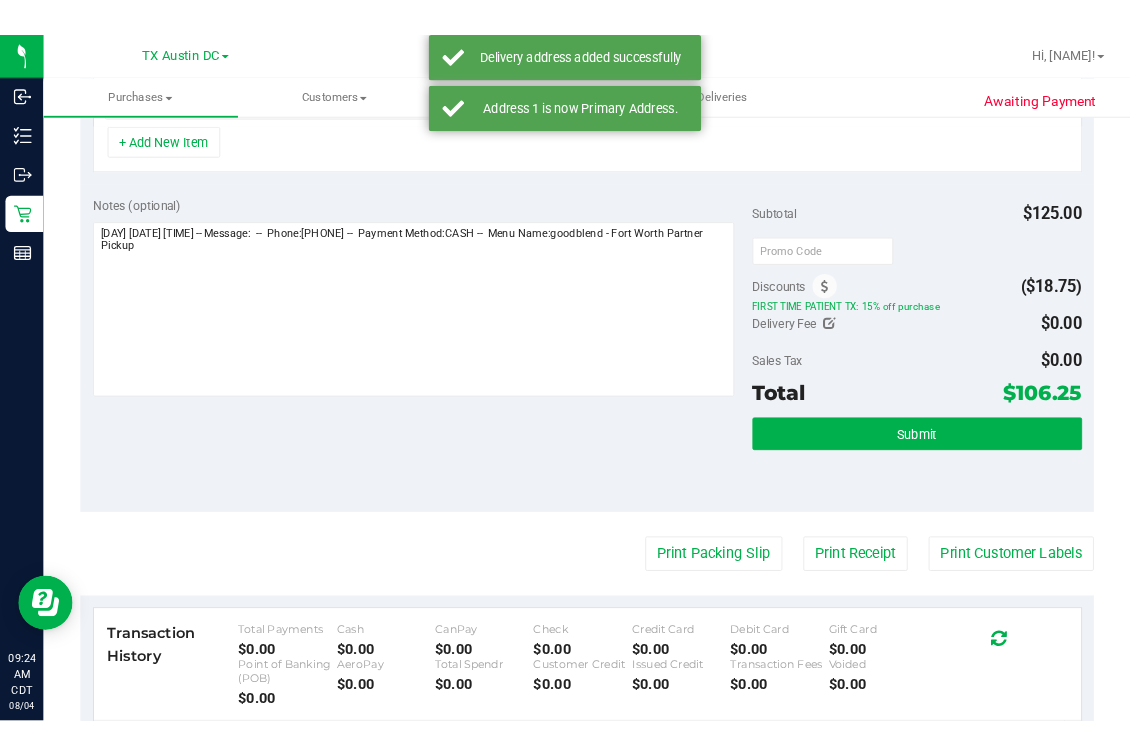scroll, scrollTop: 499, scrollLeft: 0, axis: vertical 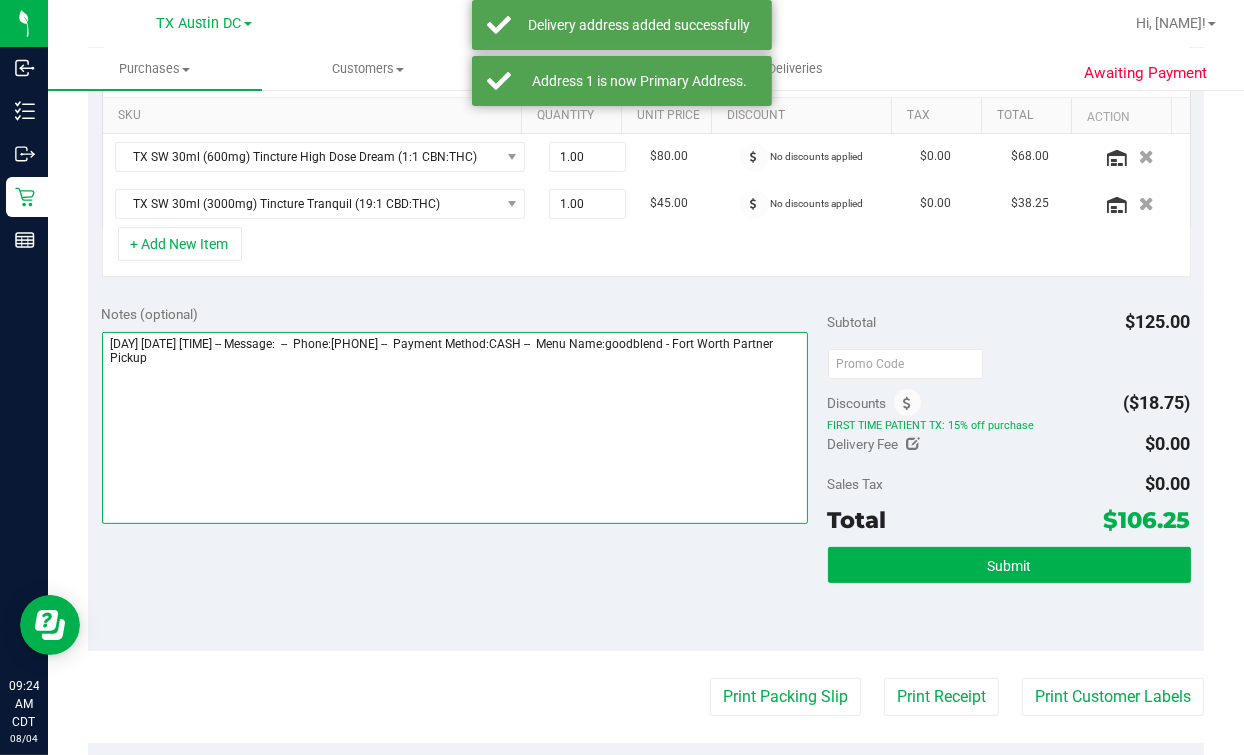 click at bounding box center [455, 428] 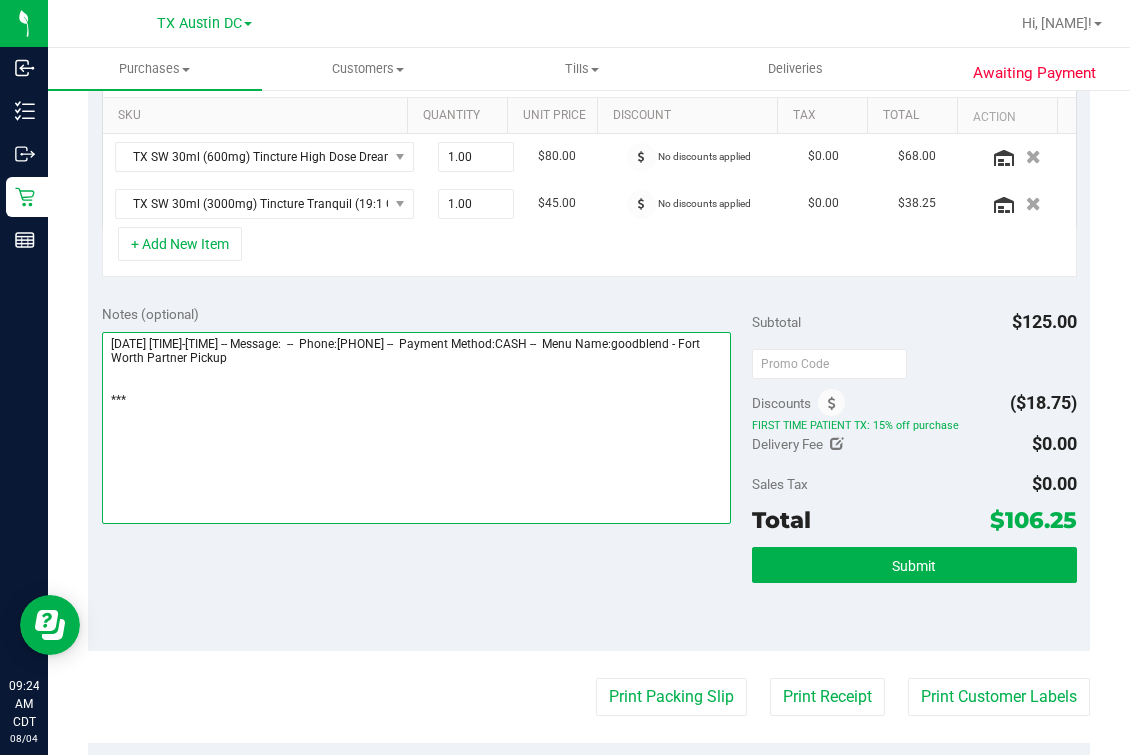 click at bounding box center [417, 428] 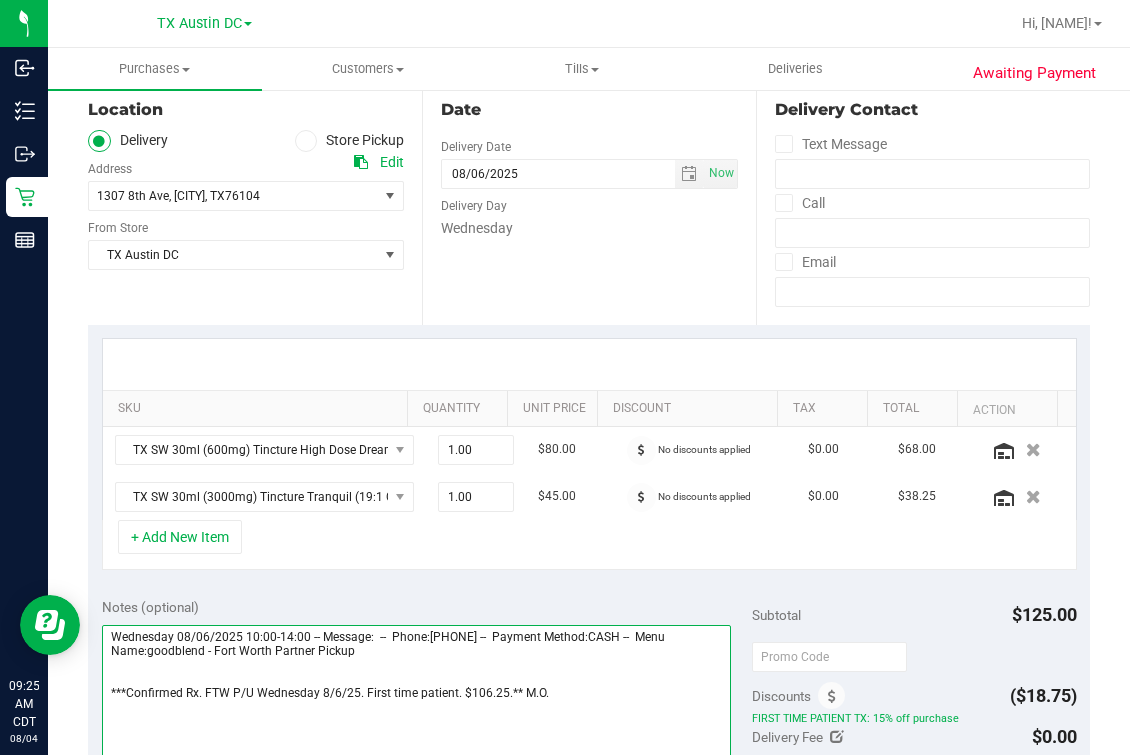 scroll, scrollTop: 28, scrollLeft: 0, axis: vertical 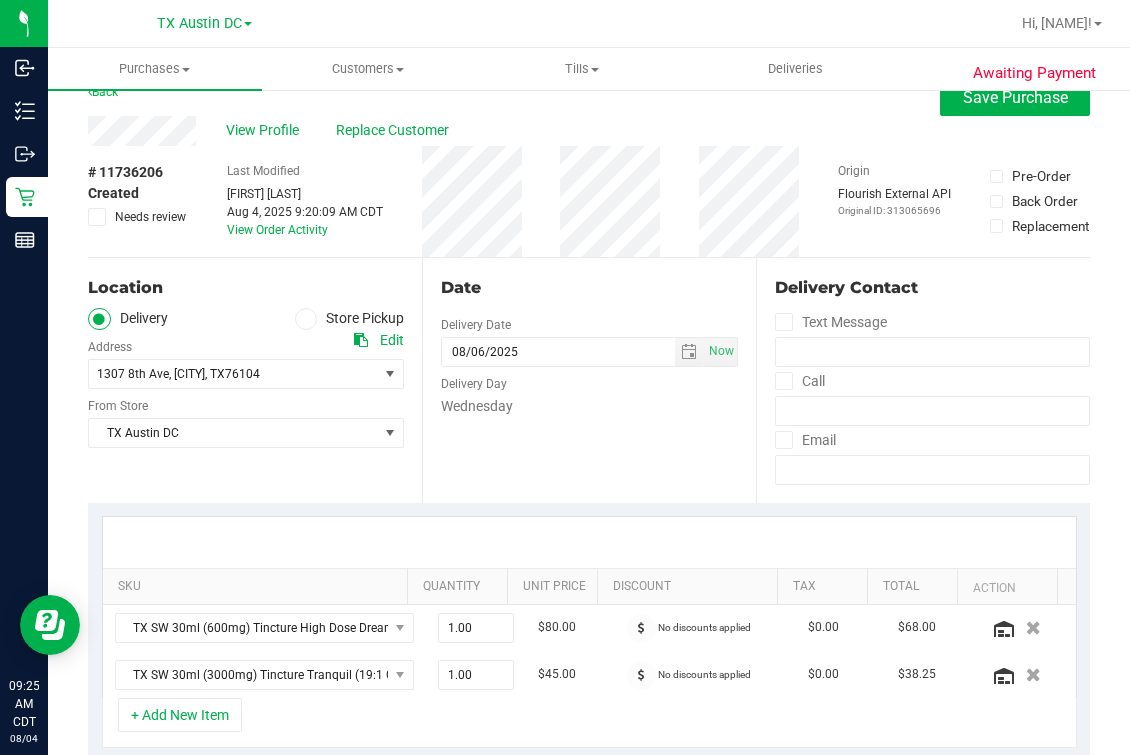 type on "Wednesday 08/06/2025 10:00-14:00 -- Message:  --  Phone:[PHONE] --  Payment Method:CASH --  Menu Name:goodblend - Fort Worth Partner Pickup
***Confirmed Rx. FTW P/U Wednesday 8/6/25. First time patient. $106.25.** M.O." 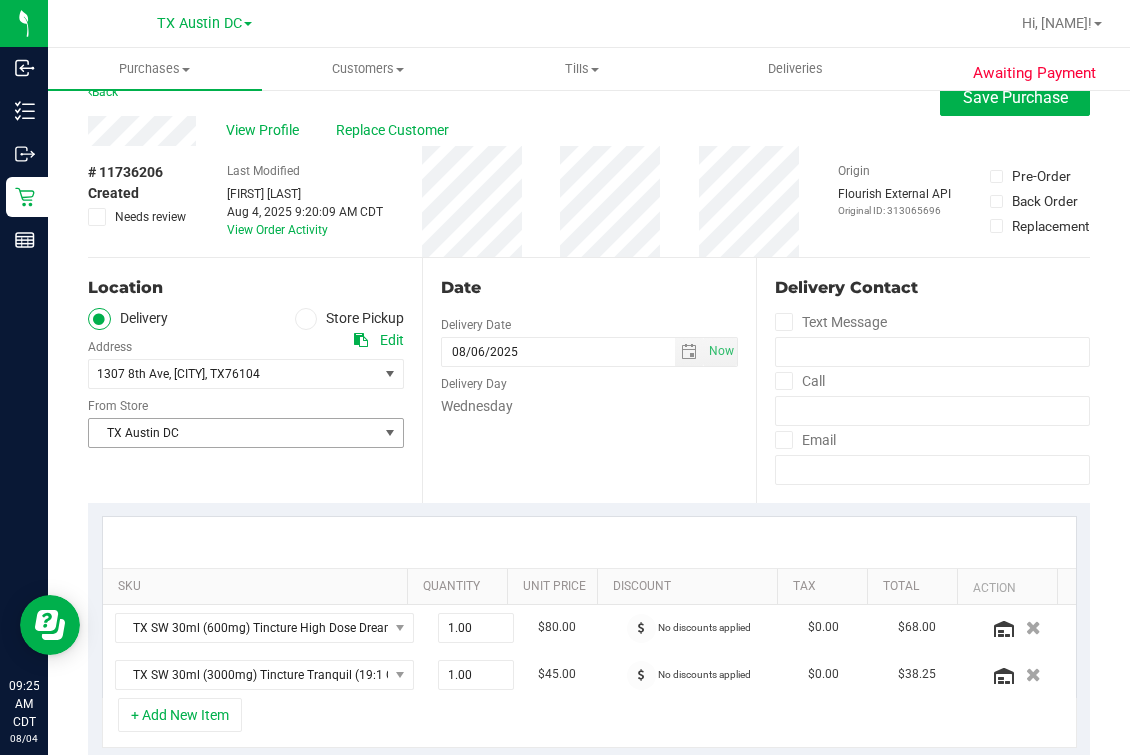 click on "TX Austin DC" at bounding box center (233, 433) 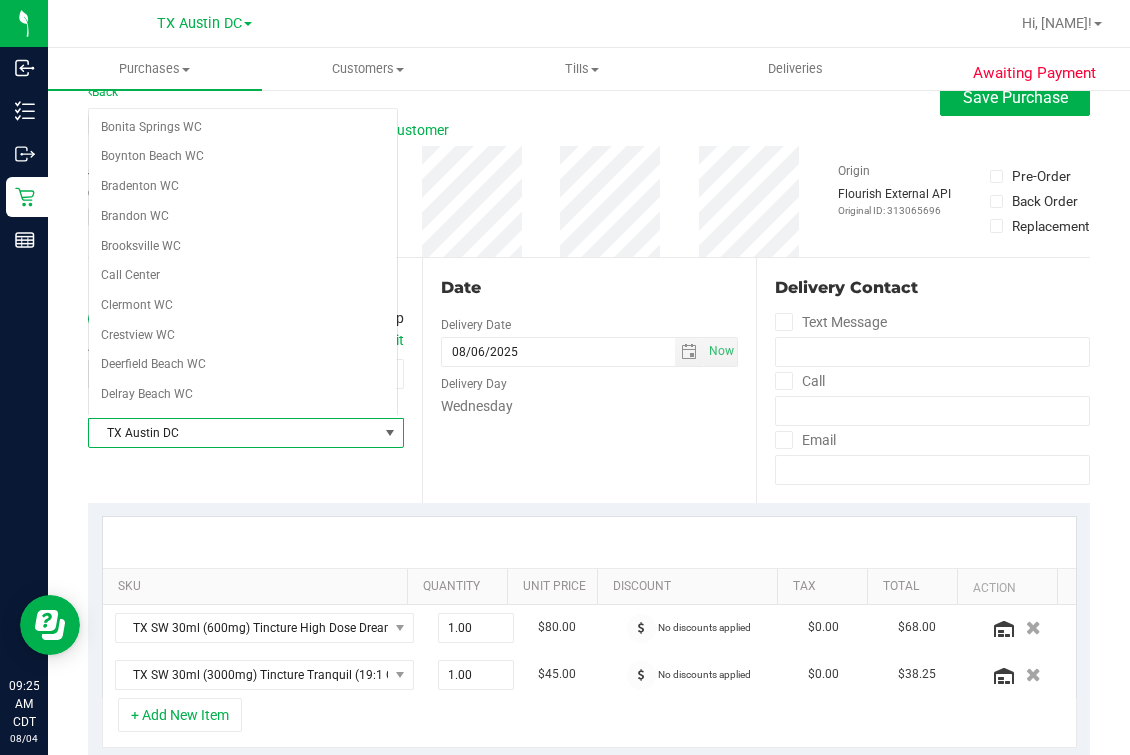 scroll, scrollTop: 1225, scrollLeft: 0, axis: vertical 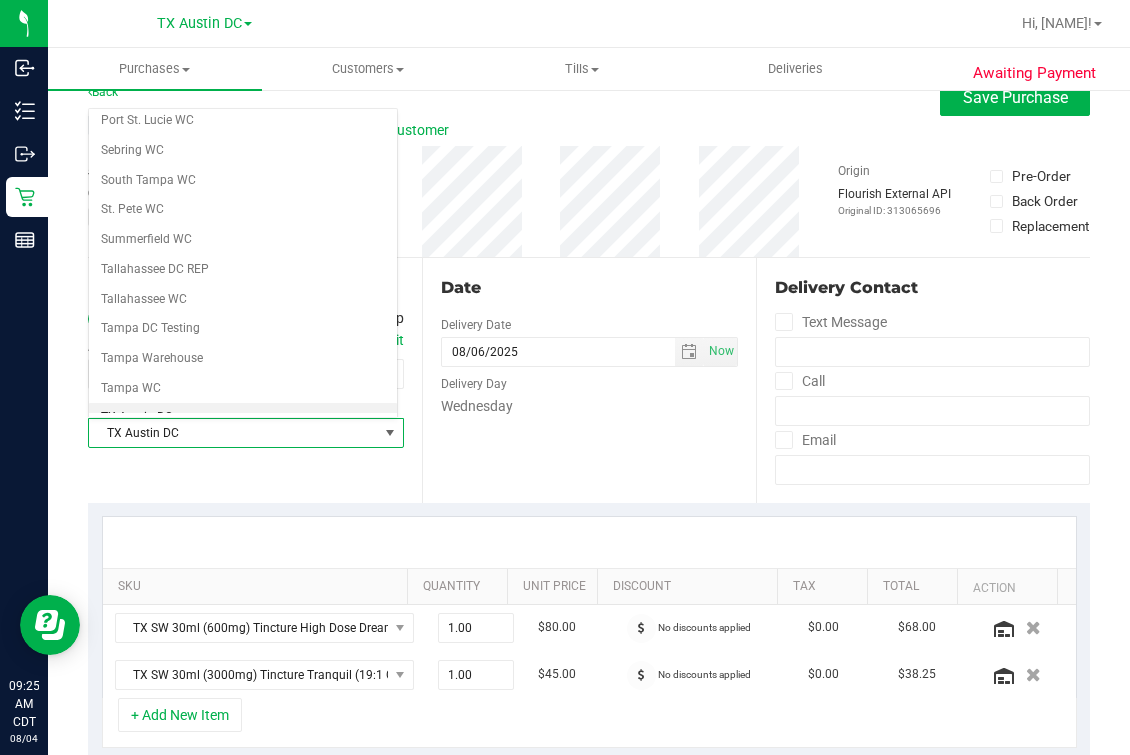 click on "Date
Delivery Date
[DATE]
Now
[DATE] [TIME]
Now
Delivery Day
Wednesday" at bounding box center [589, 380] 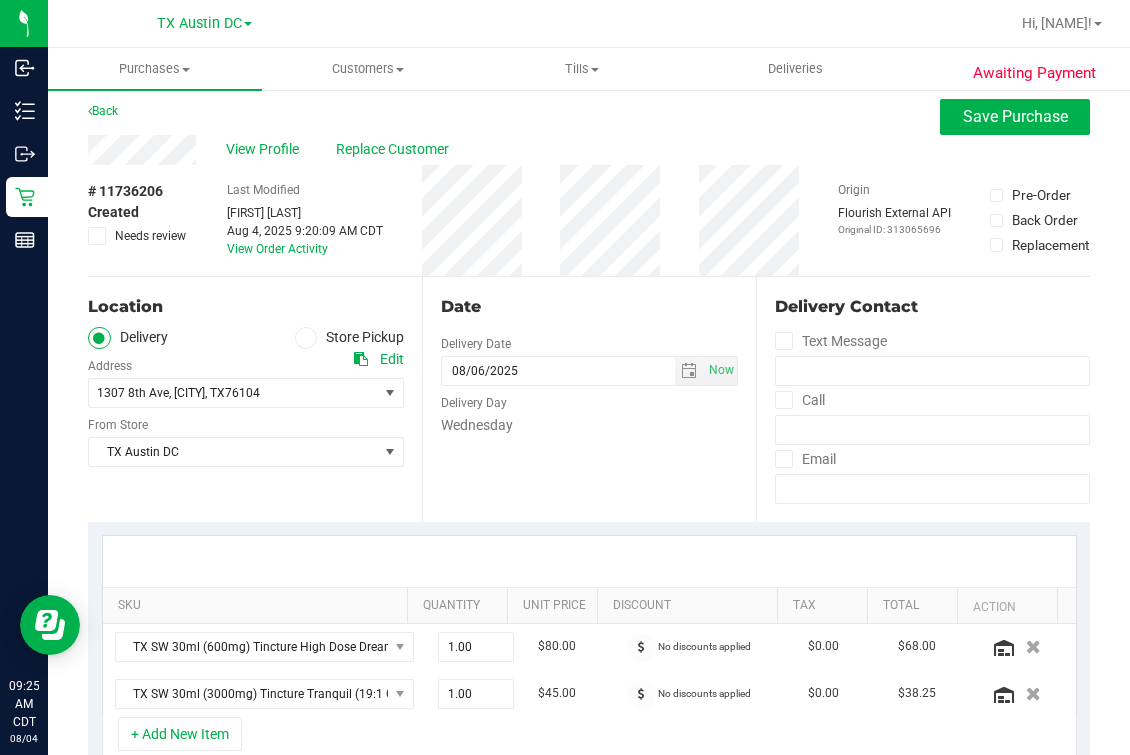 scroll, scrollTop: 0, scrollLeft: 0, axis: both 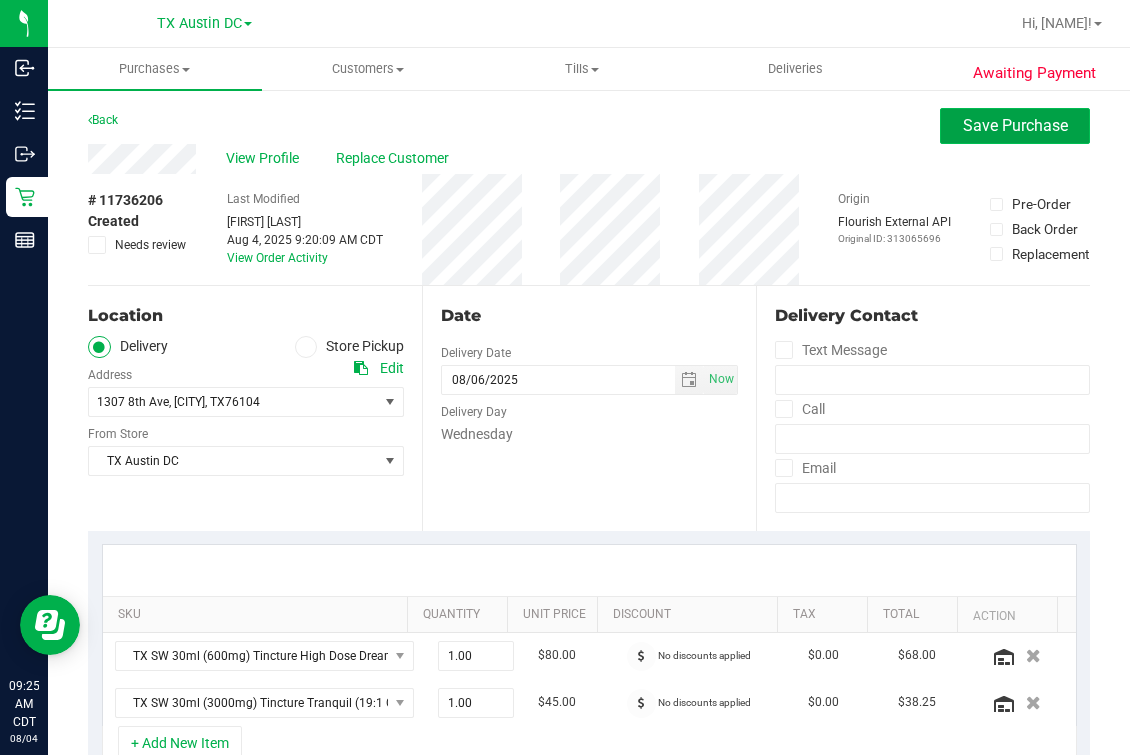 click on "Save Purchase" at bounding box center [1015, 125] 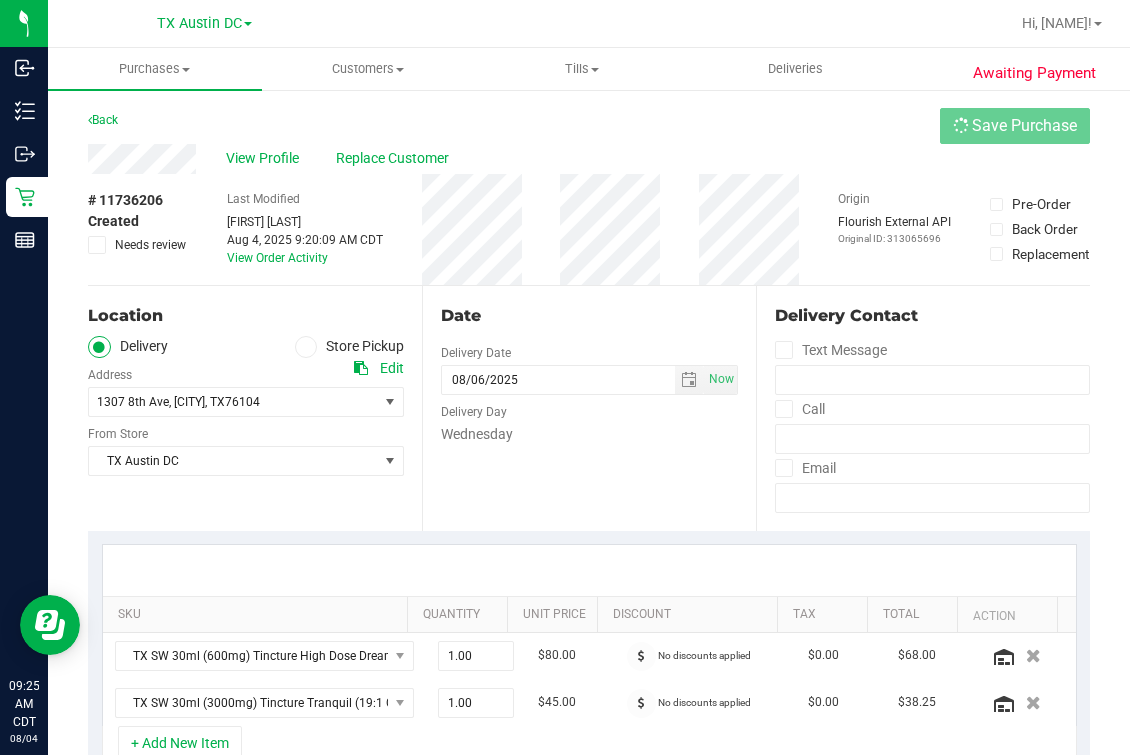click on "Back
Save Purchase" at bounding box center [589, 126] 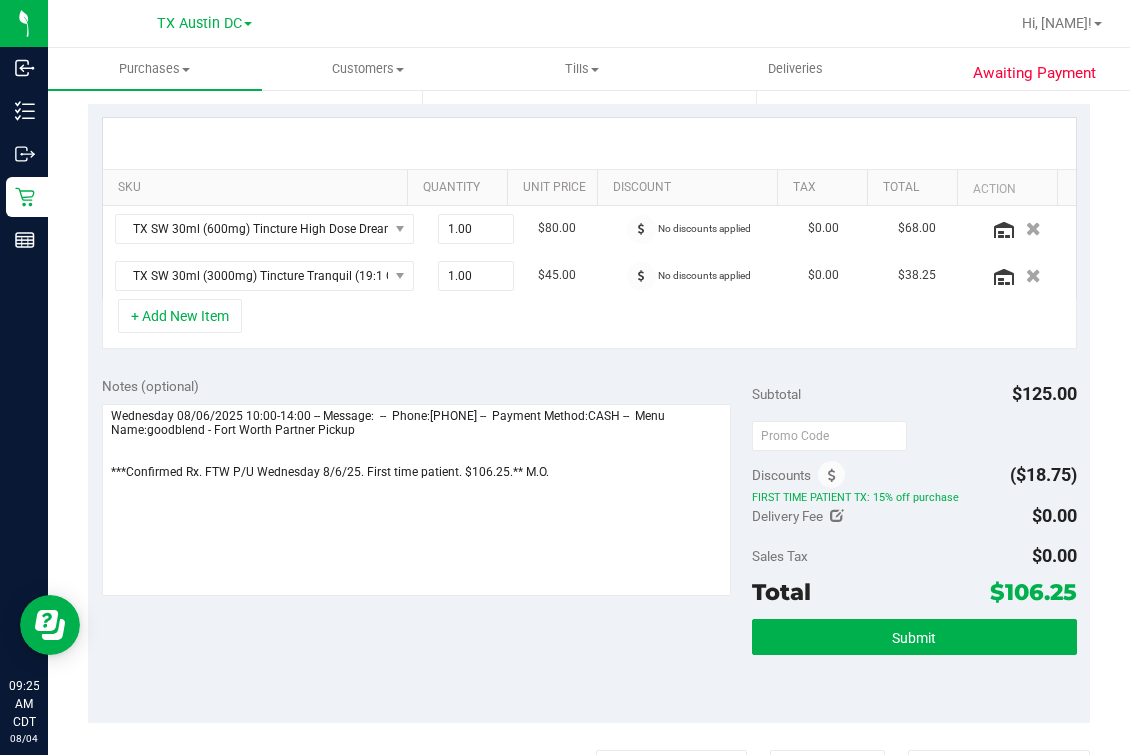scroll, scrollTop: 593, scrollLeft: 0, axis: vertical 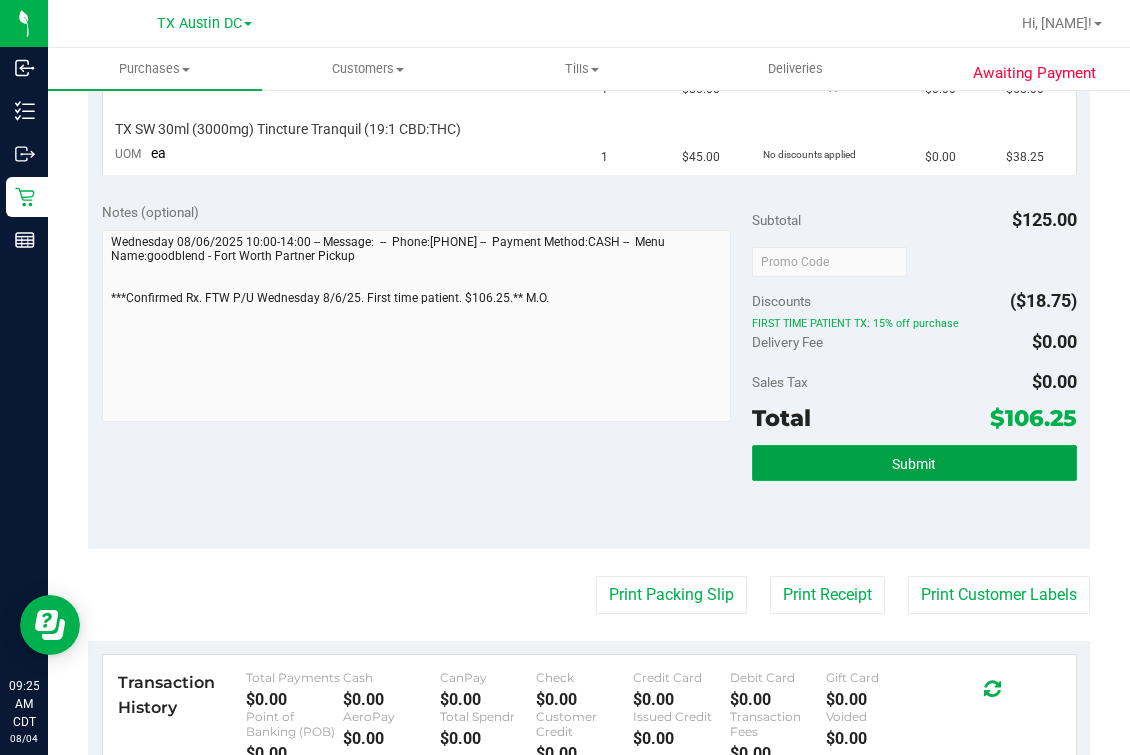 click on "Submit" at bounding box center [914, 463] 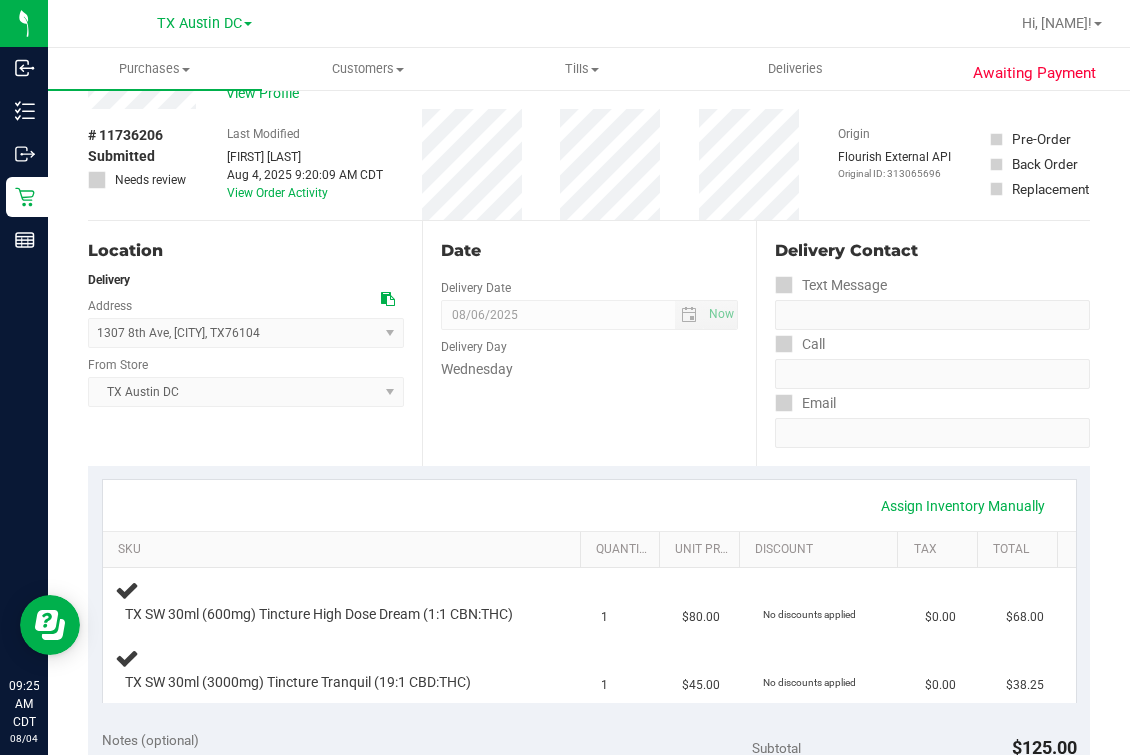 scroll, scrollTop: 0, scrollLeft: 0, axis: both 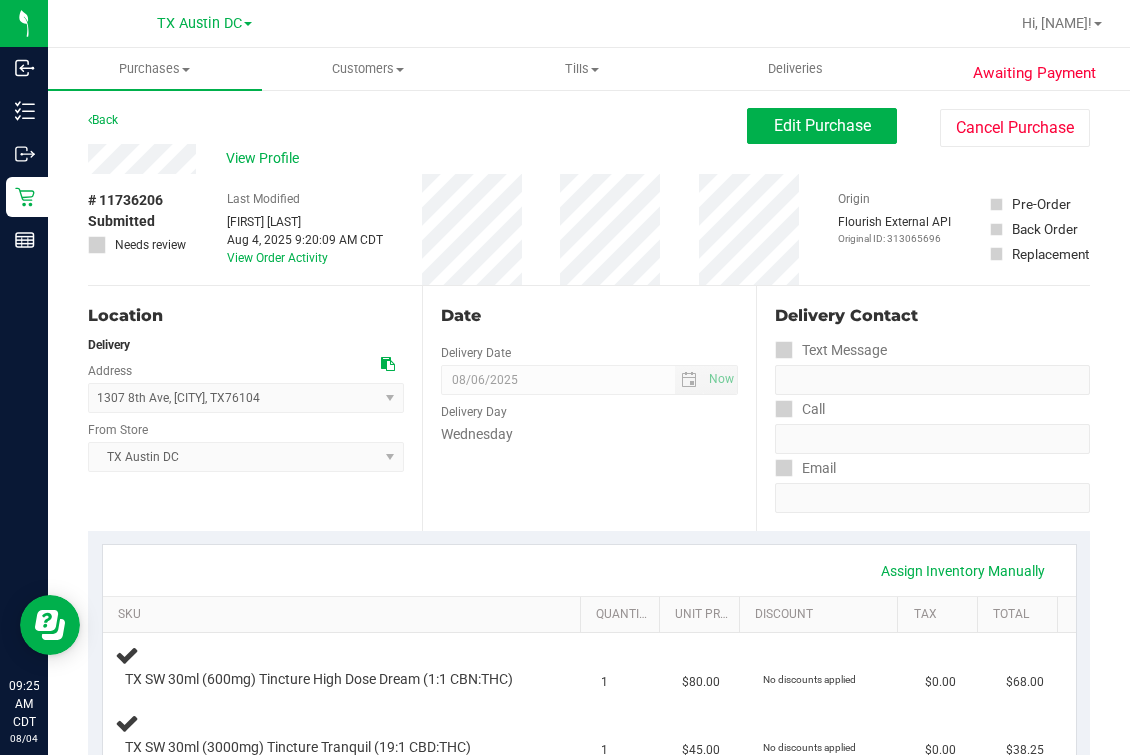 click on "Date
Delivery Date
[DATE]
Now
[DATE] [TIME]
Now
Delivery Day
Wednesday" at bounding box center (589, 408) 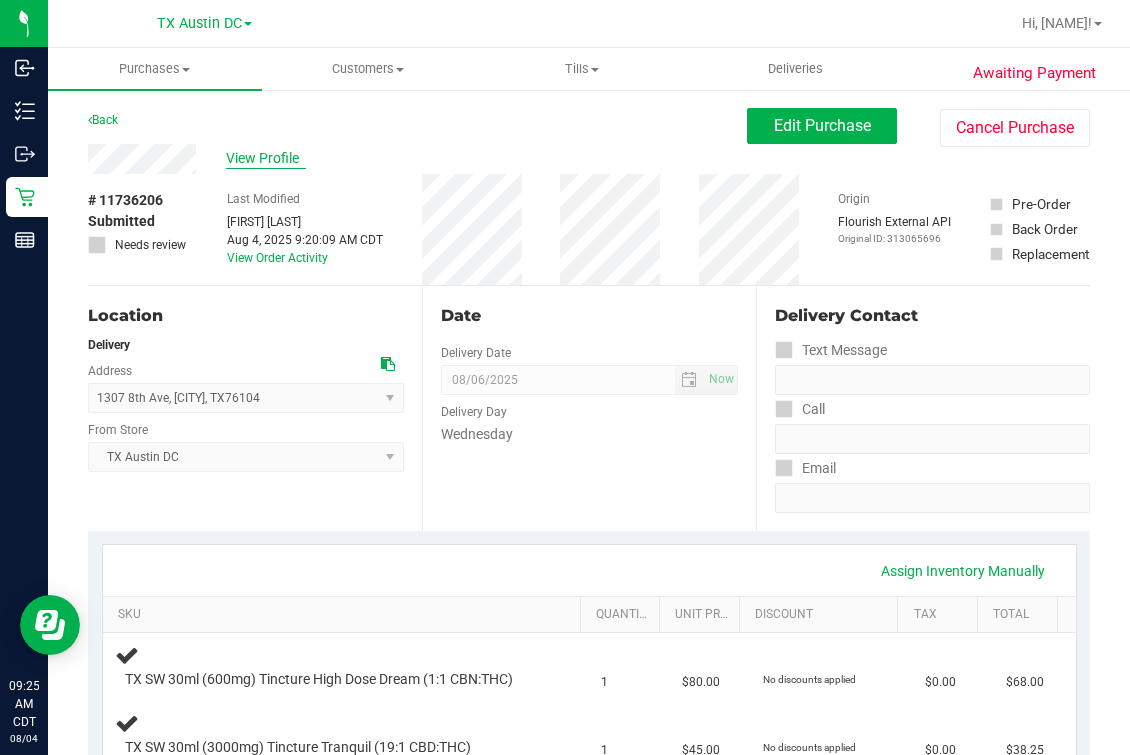 click on "View Profile" at bounding box center [266, 158] 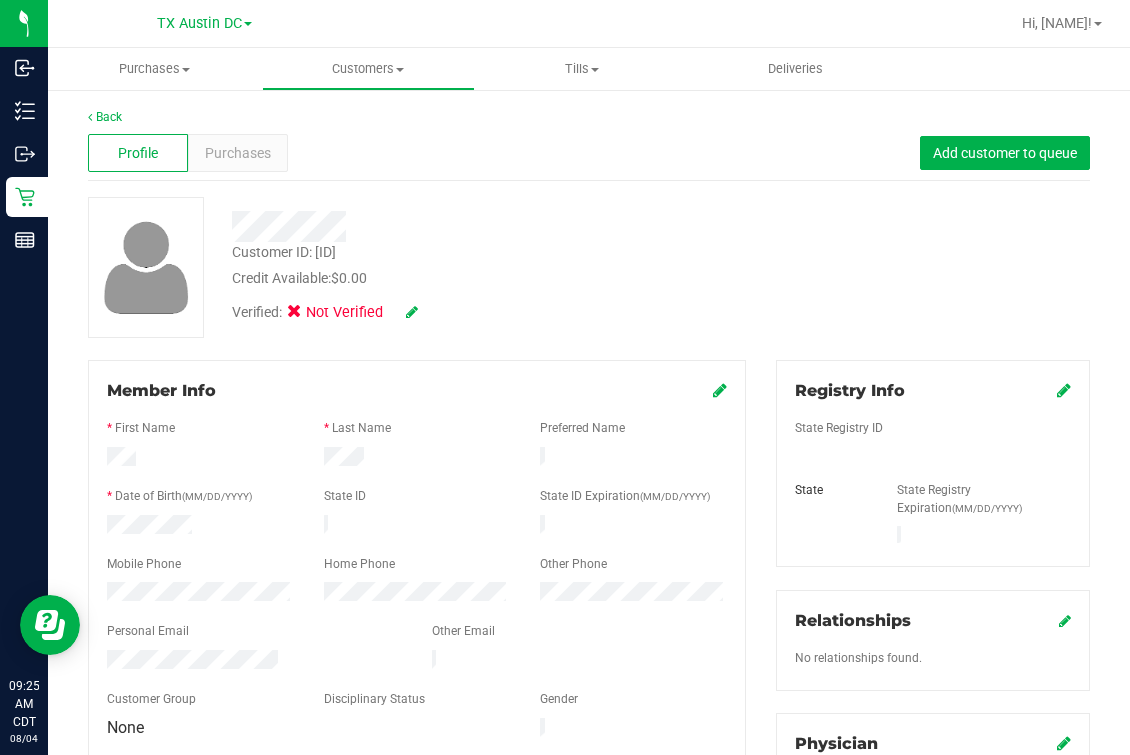 click at bounding box center [412, 312] 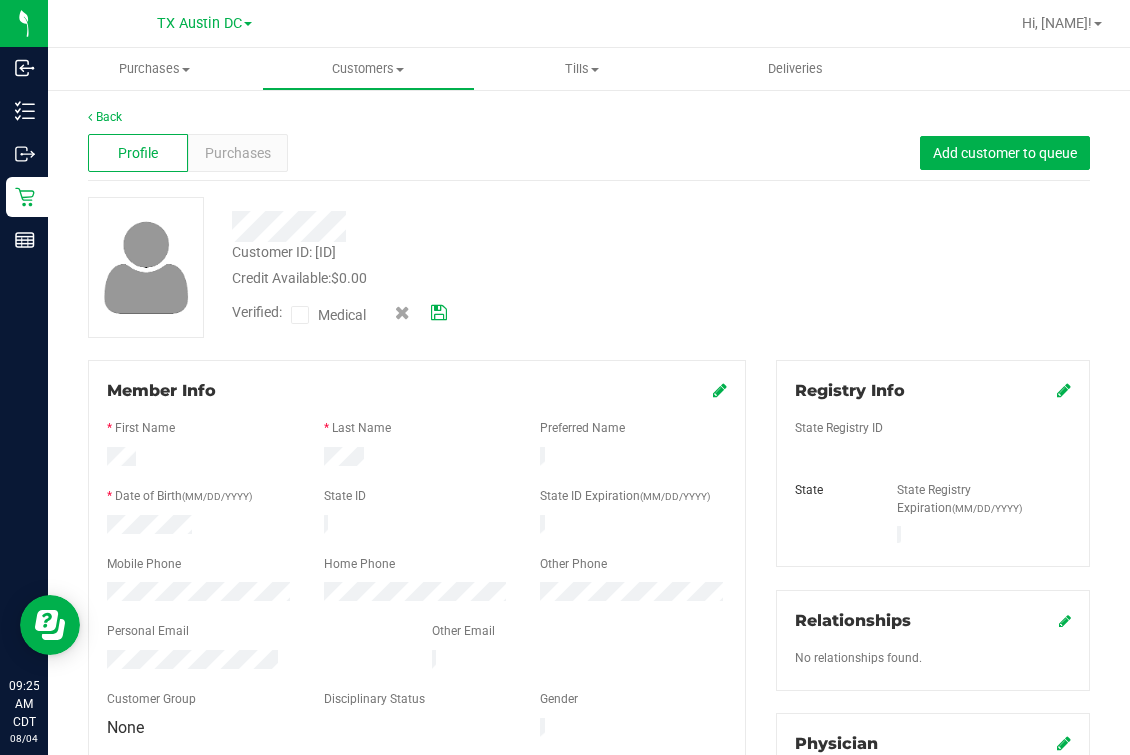click at bounding box center [720, 391] 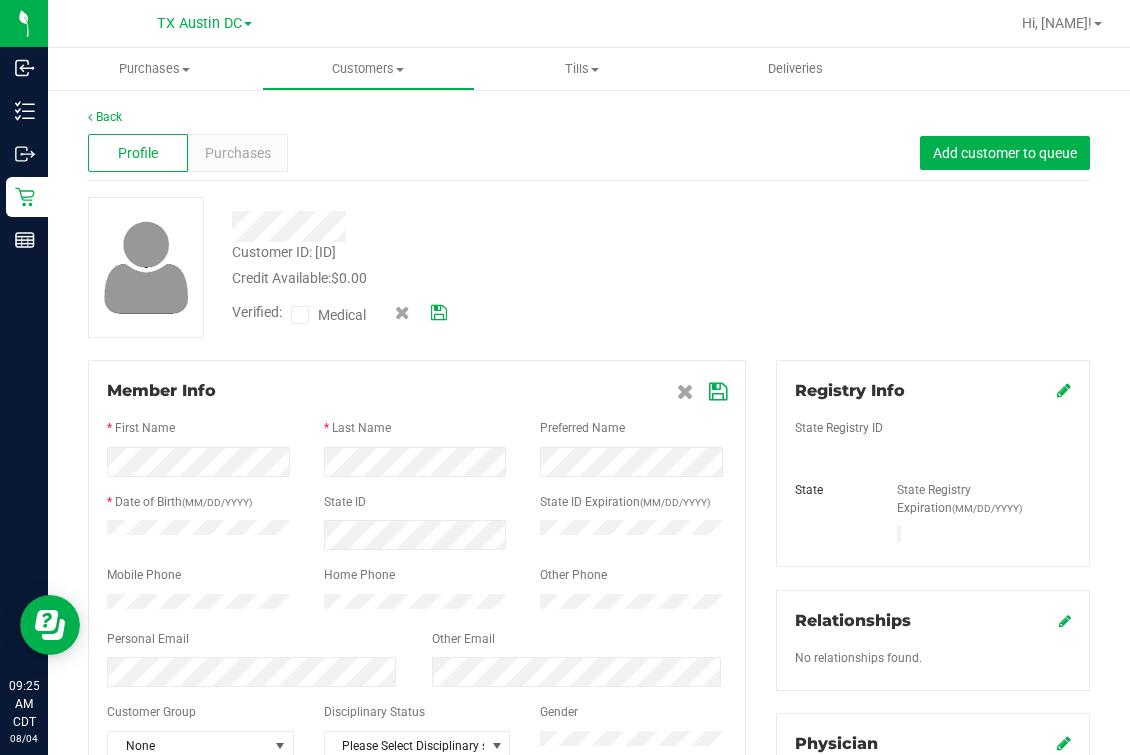 click on "State ID" 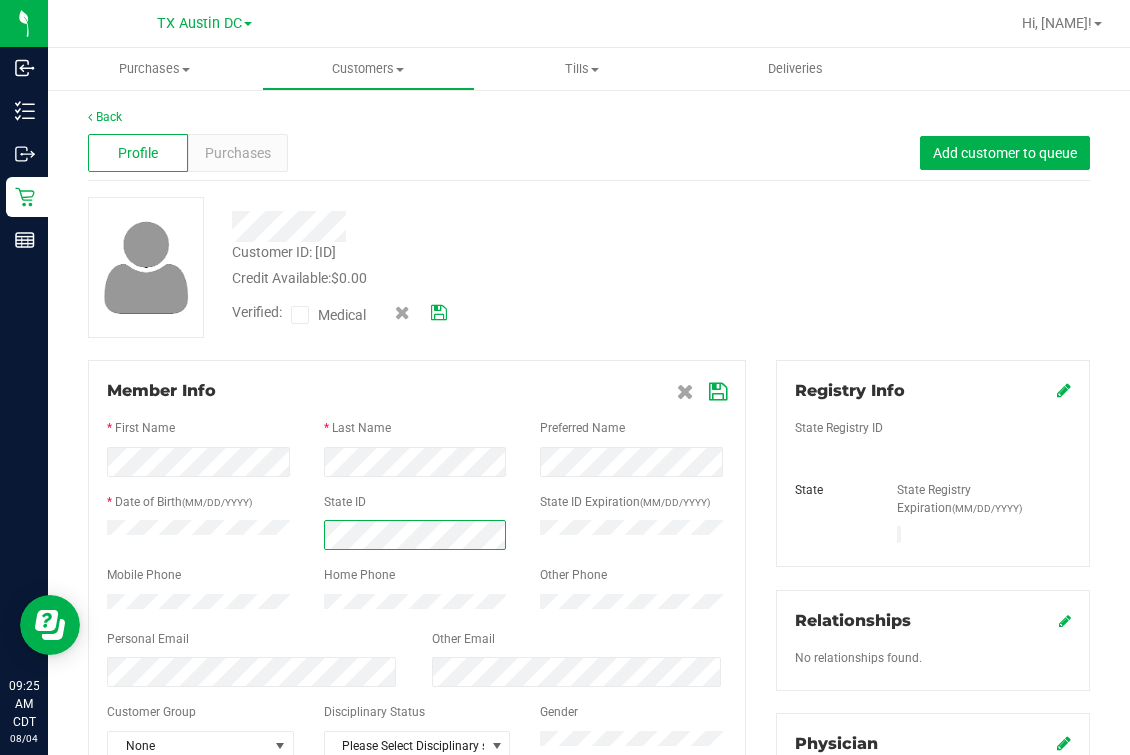 scroll, scrollTop: 124, scrollLeft: 0, axis: vertical 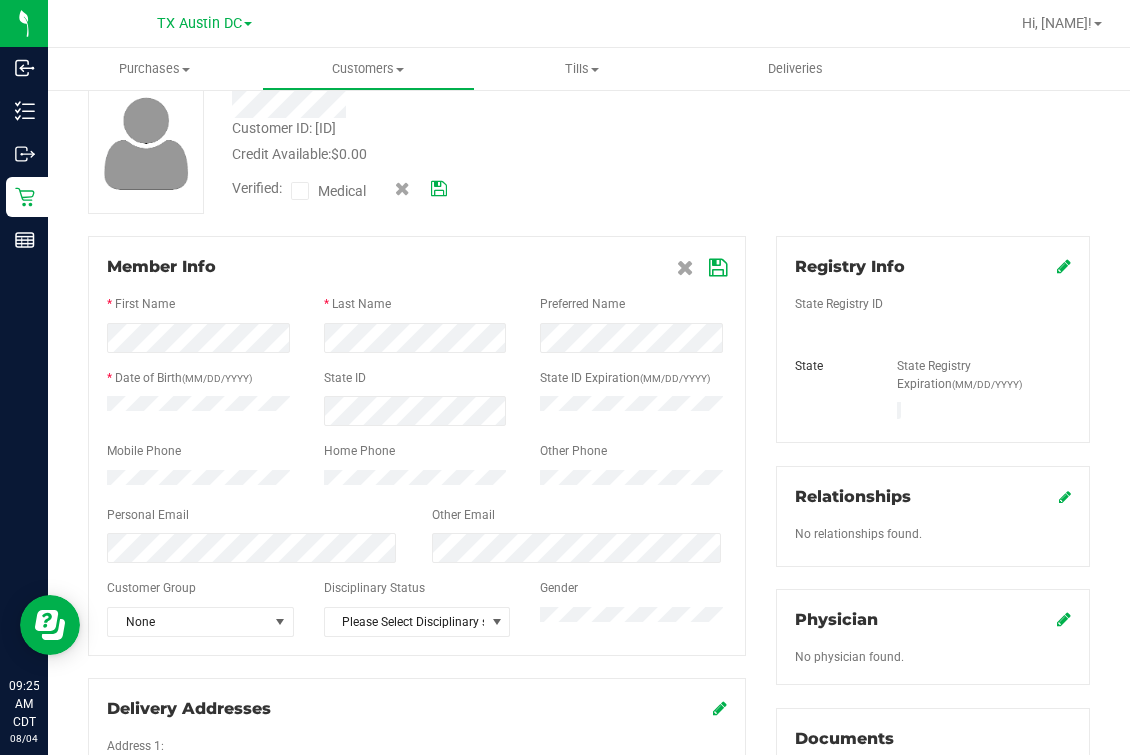 click at bounding box center [417, 498] 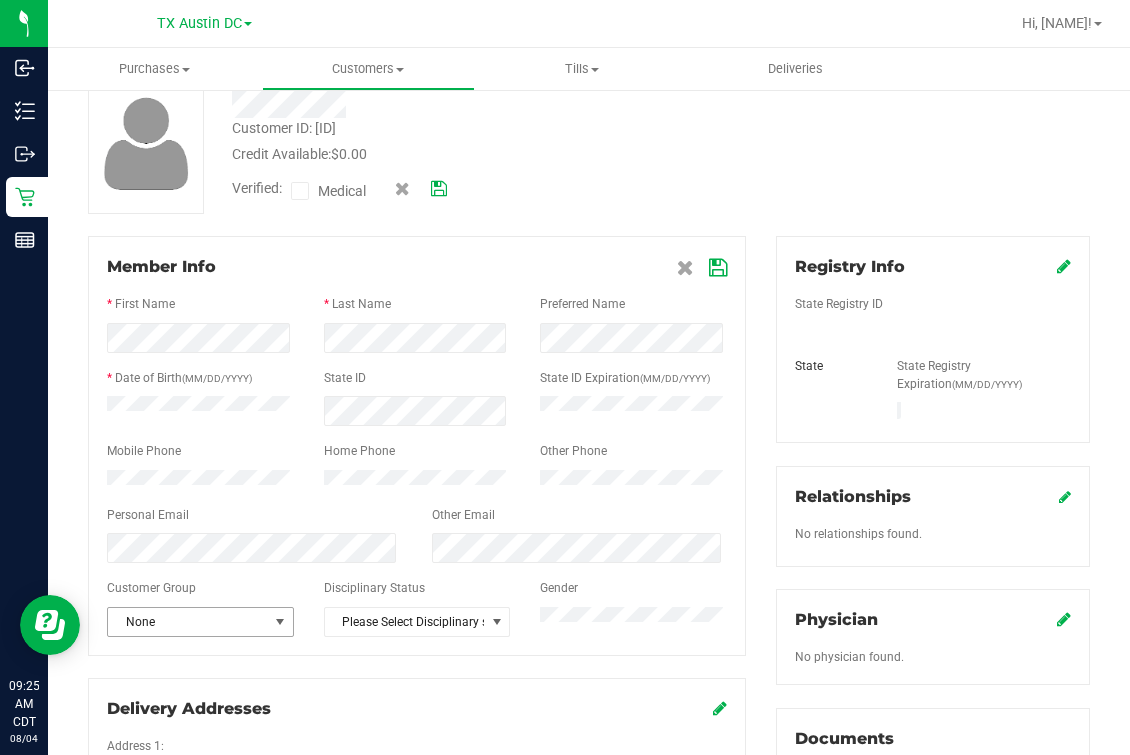 click on "None" at bounding box center (188, 622) 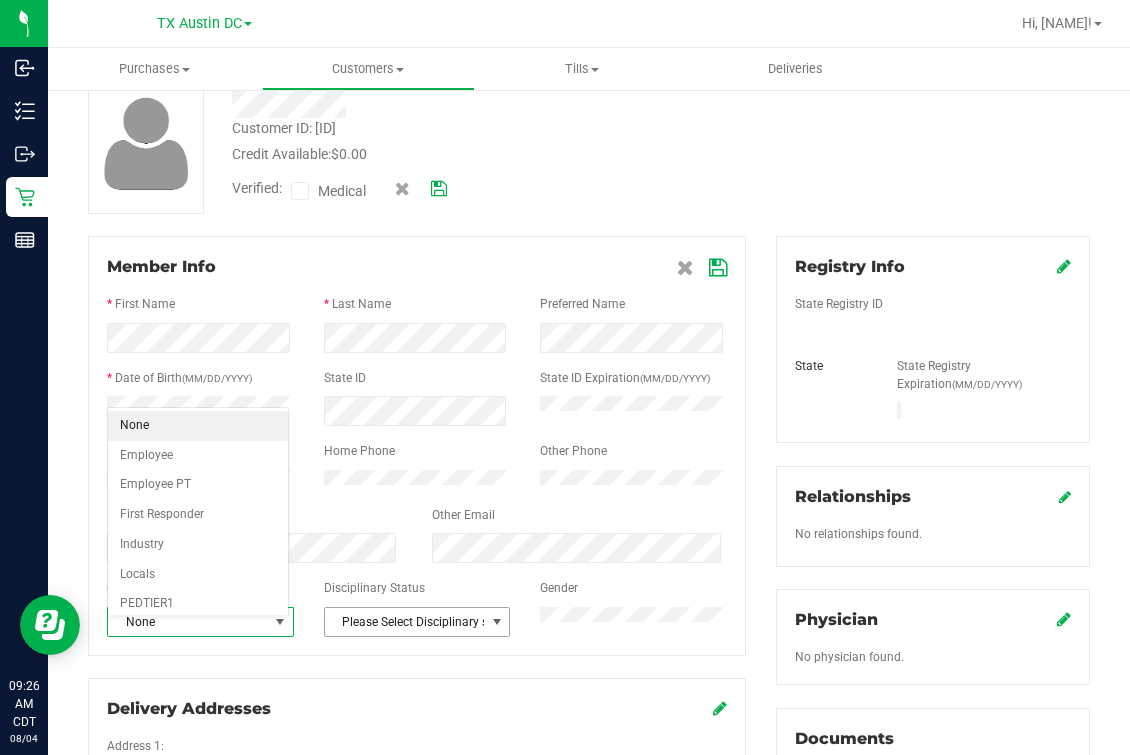click on "Please Select Disciplinary status" at bounding box center (405, 622) 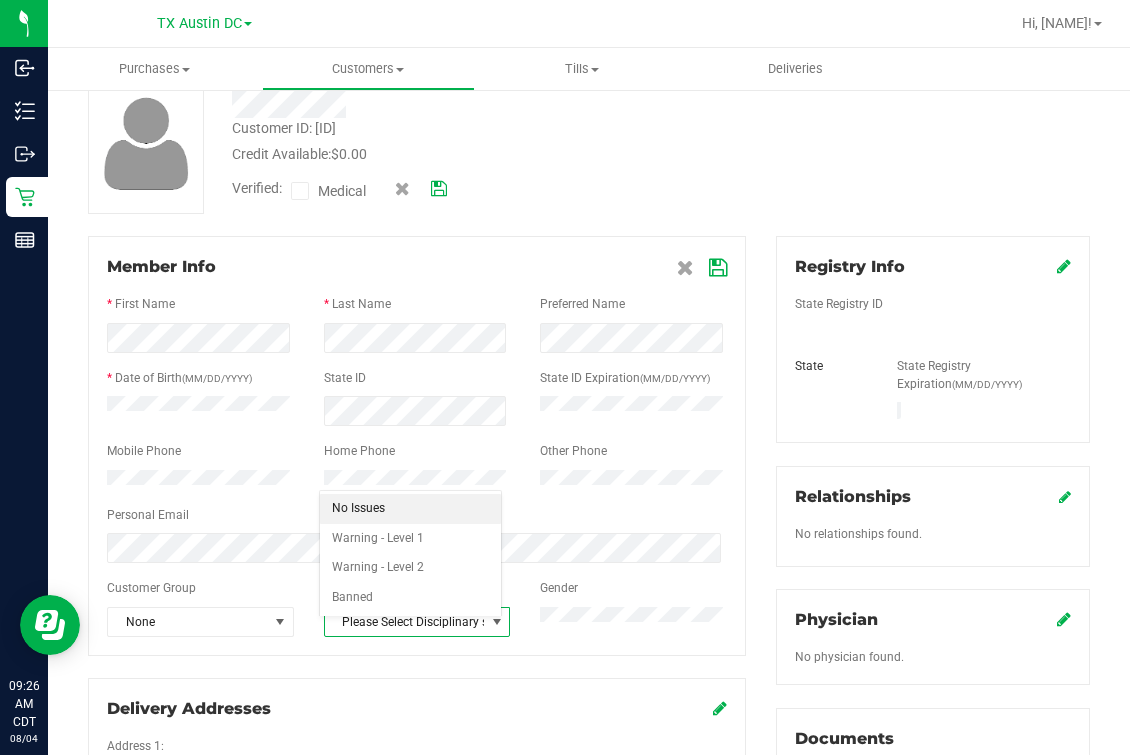 drag, startPoint x: 400, startPoint y: 500, endPoint x: 425, endPoint y: 523, distance: 33.970577 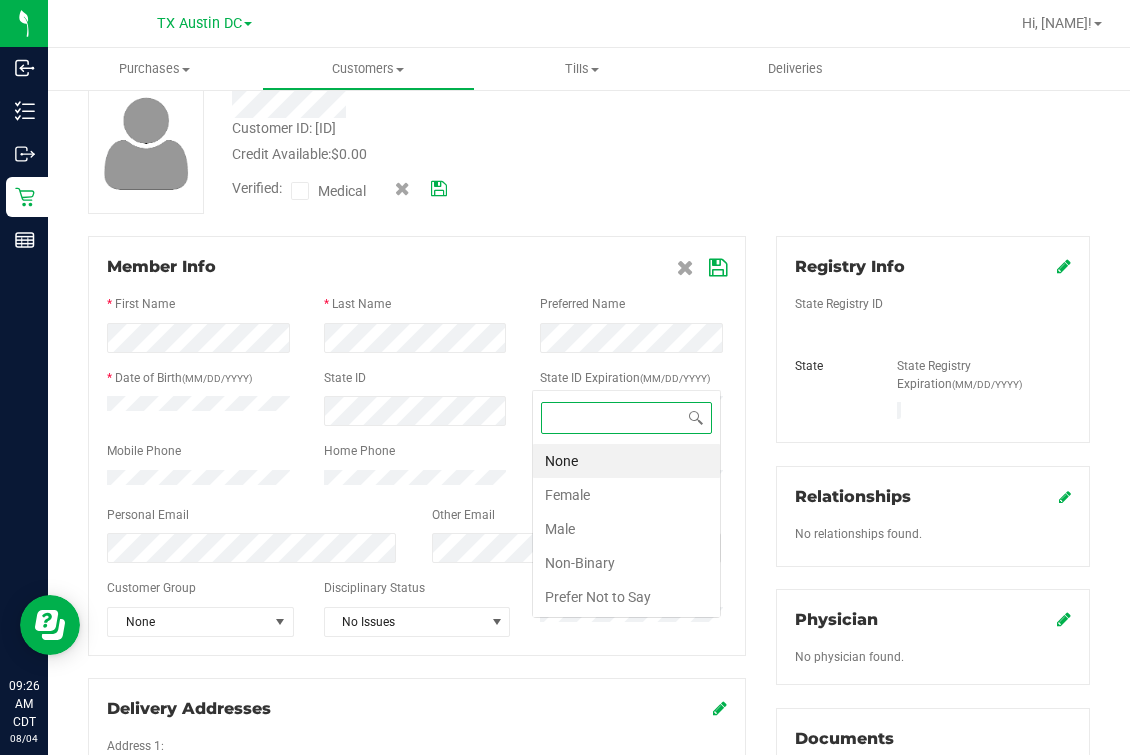 scroll, scrollTop: 0, scrollLeft: 0, axis: both 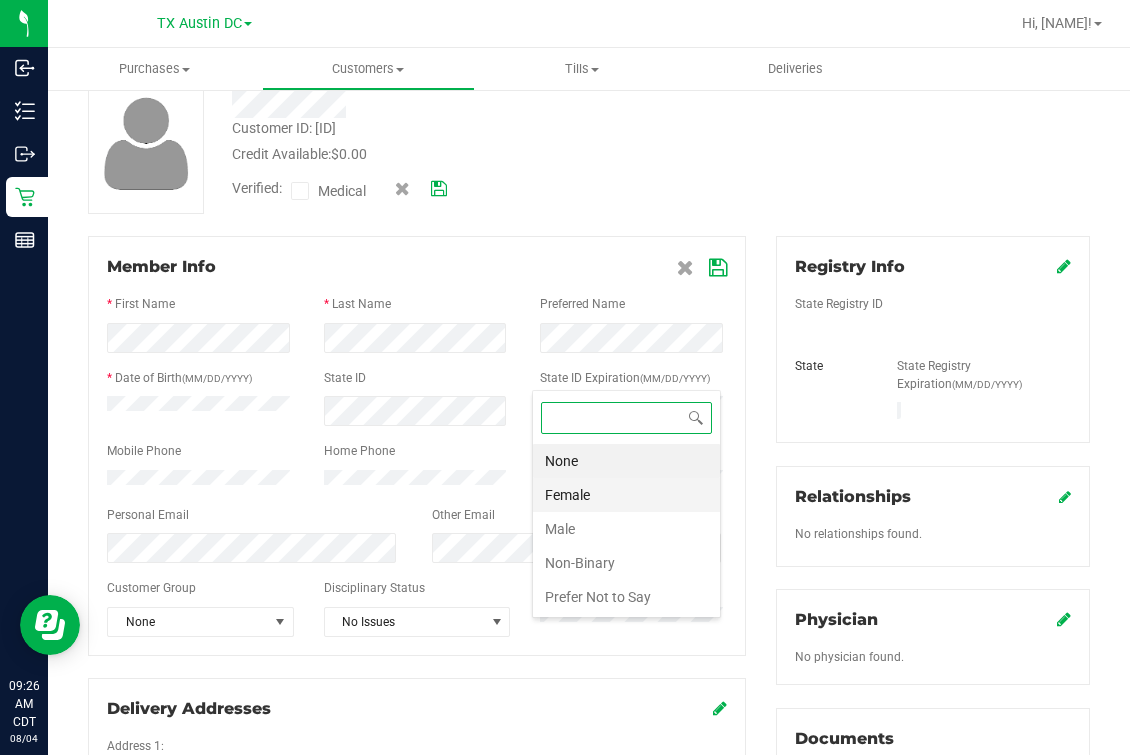 click on "Female" at bounding box center (626, 495) 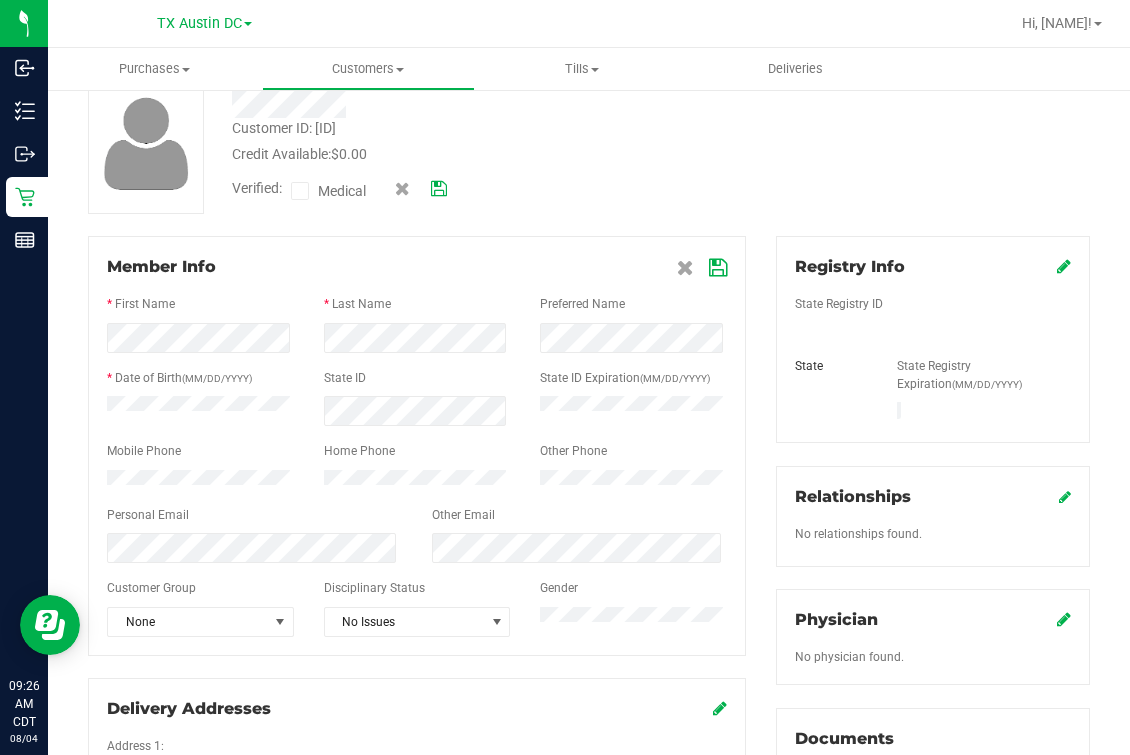 click on "Member Info
*
First Name
*
Last Name
Preferred Name
*
Date of Birth
(MM/DD/YYYY)
State ID
State ID Expiration
(MM/DD/YYYY)" at bounding box center (417, 551) 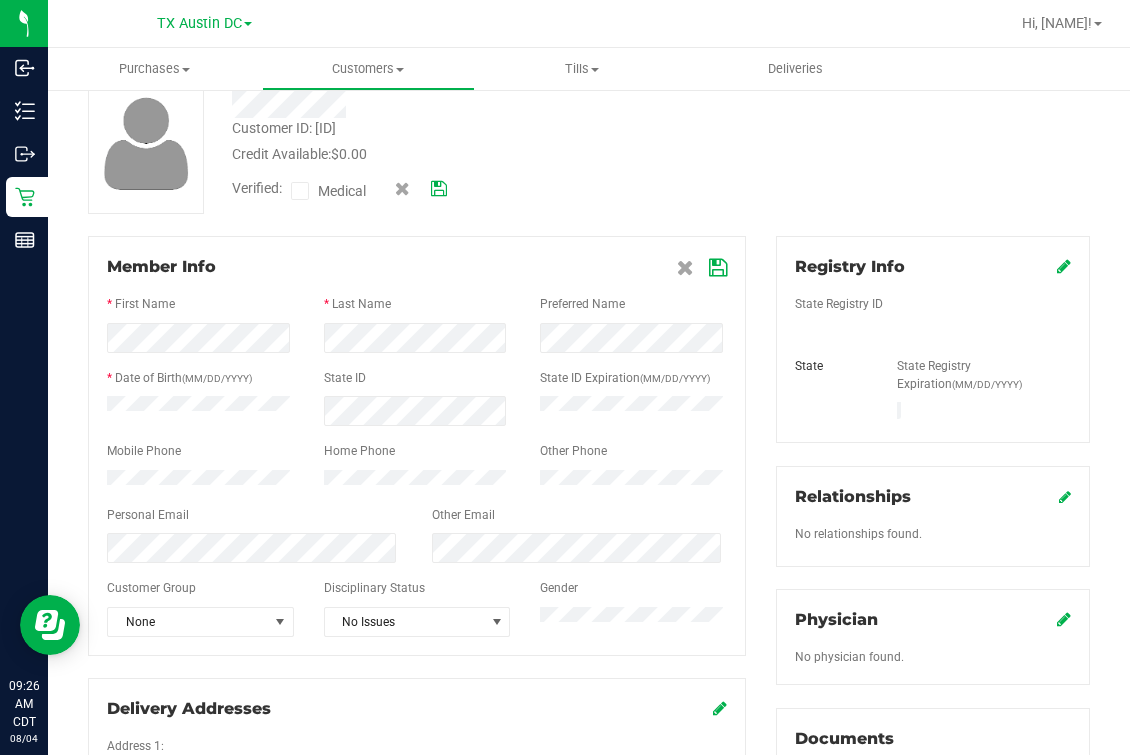 click on "Member Info
*
First Name
*
Last Name
Preferred Name
*
Date of Birth
(MM/DD/YYYY)
State ID
State ID Expiration
(MM/DD/YYYY)" at bounding box center (417, 446) 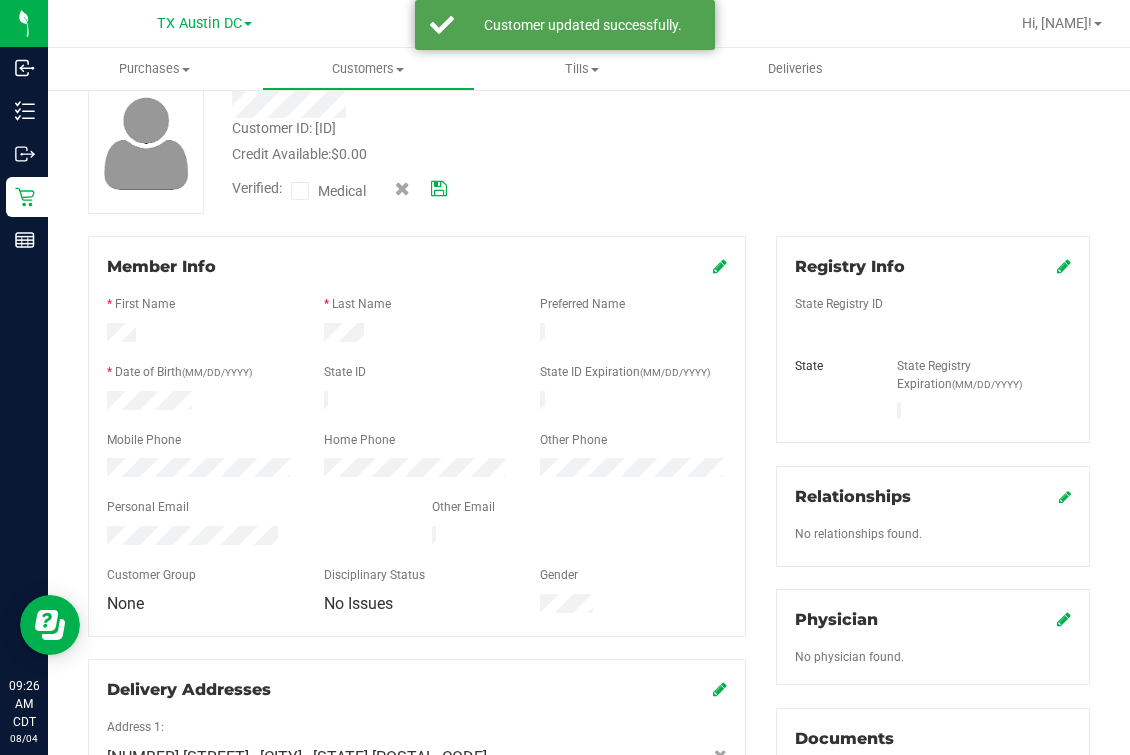 click at bounding box center (1064, 266) 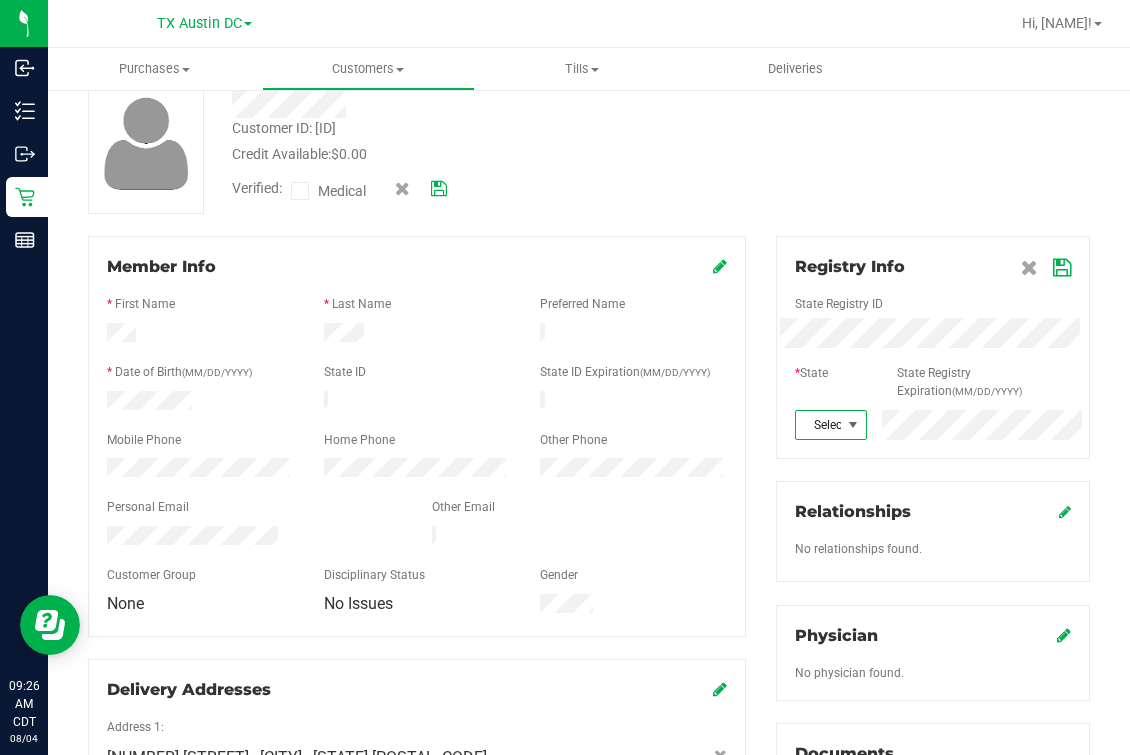 click on "Select state" at bounding box center [818, 425] 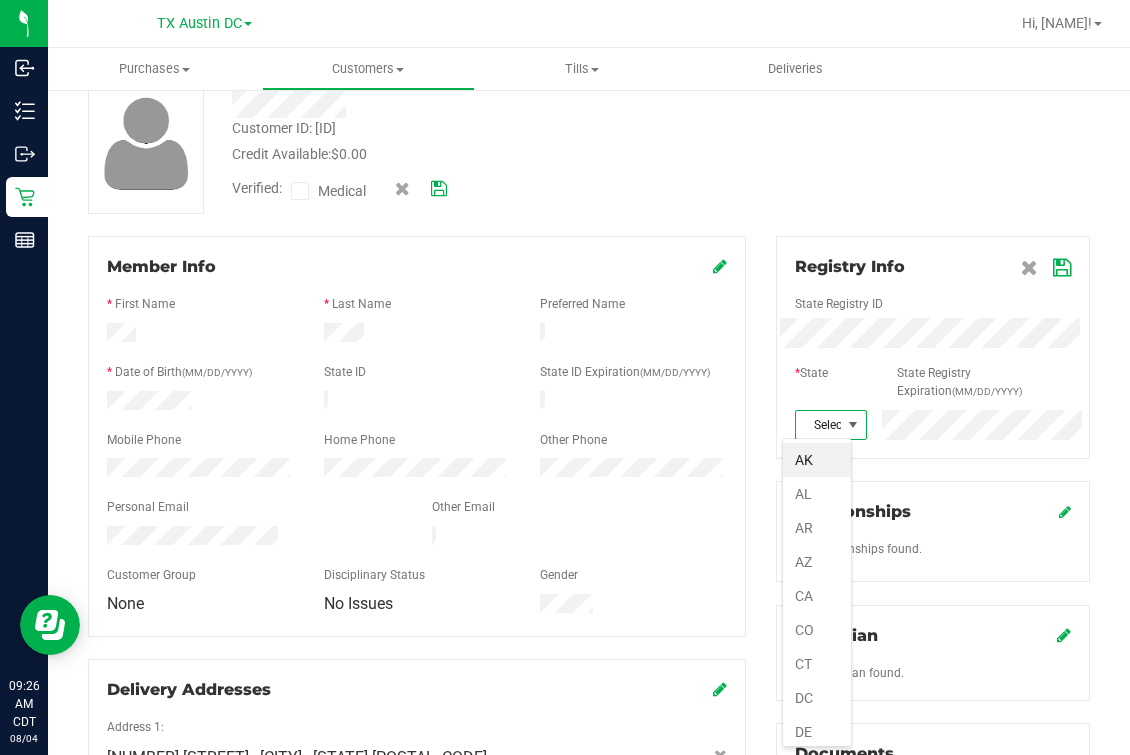 scroll, scrollTop: 1180, scrollLeft: 0, axis: vertical 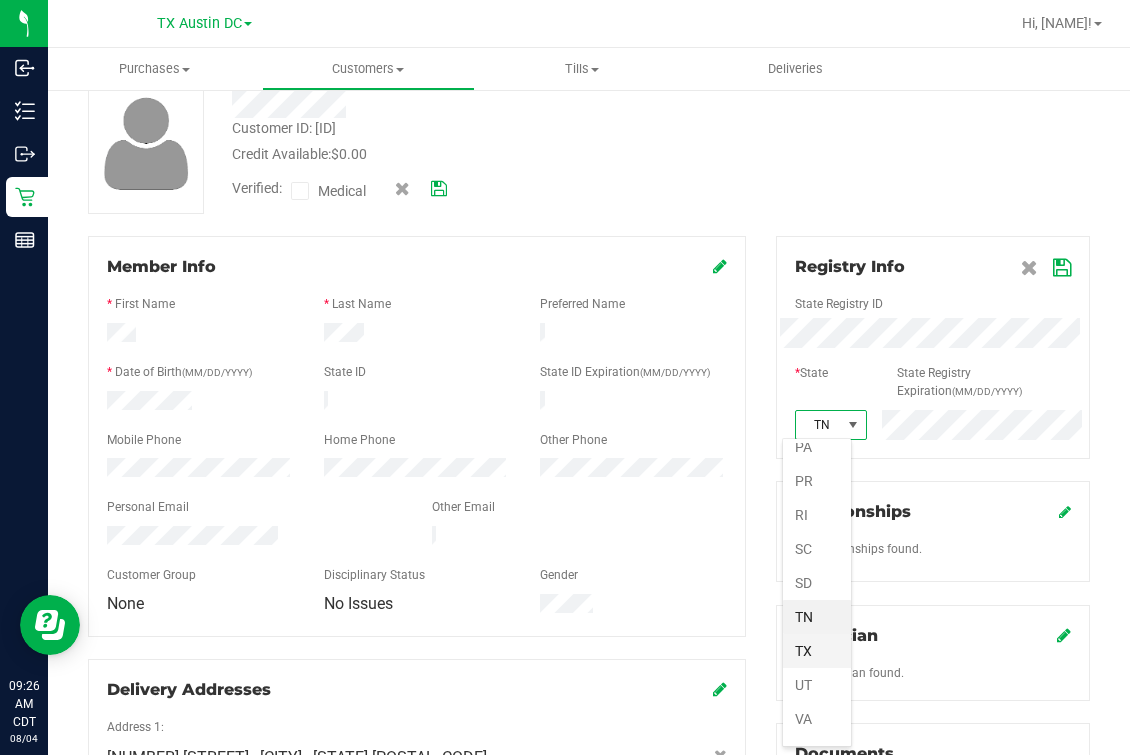 click on "TX" at bounding box center [817, 651] 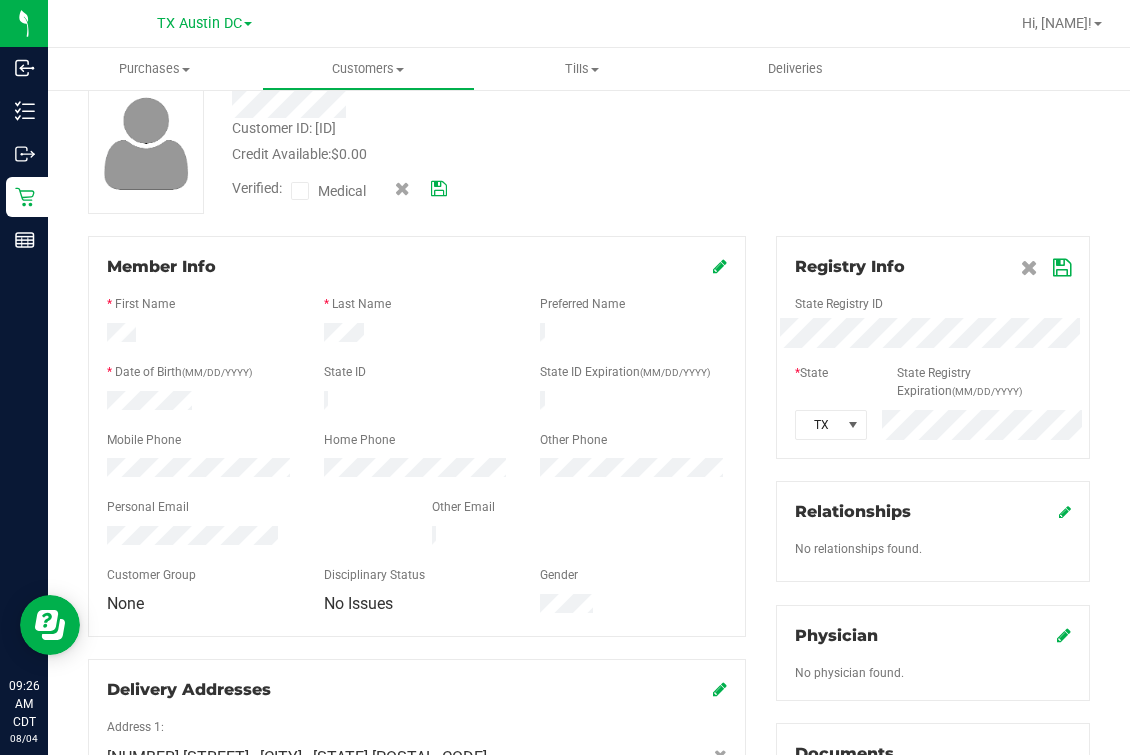 click at bounding box center (1062, 268) 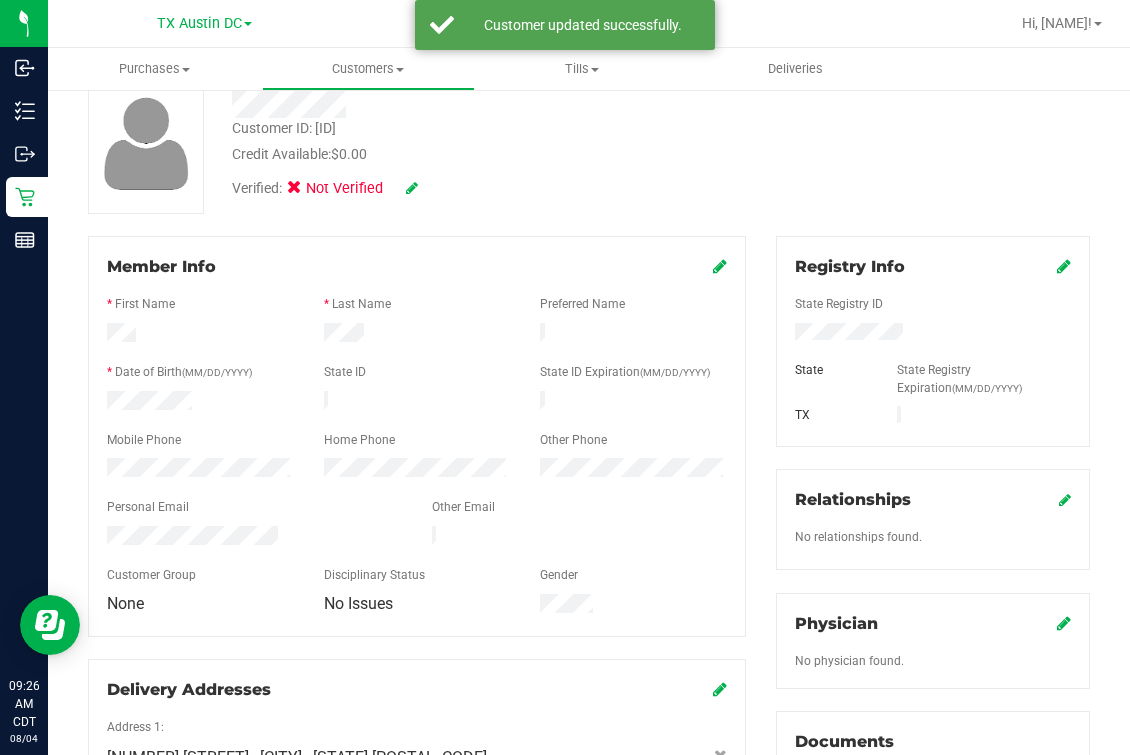 click at bounding box center (412, 188) 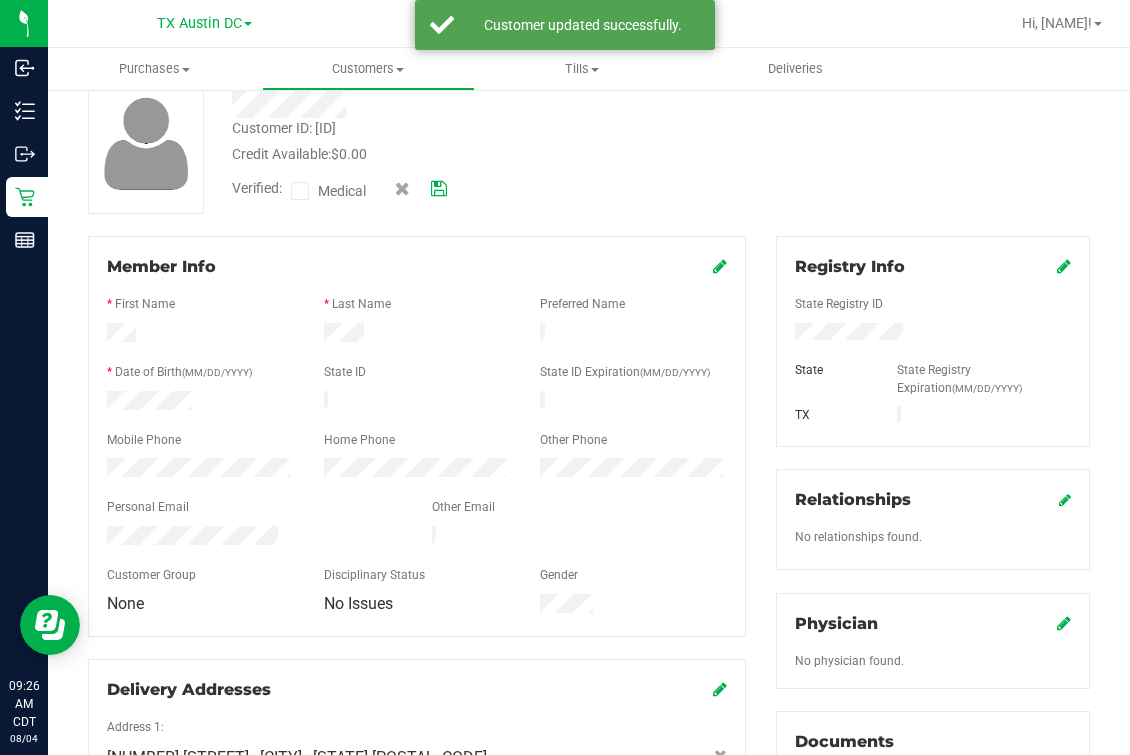 click on "Verified:
Medical" at bounding box center [339, 191] 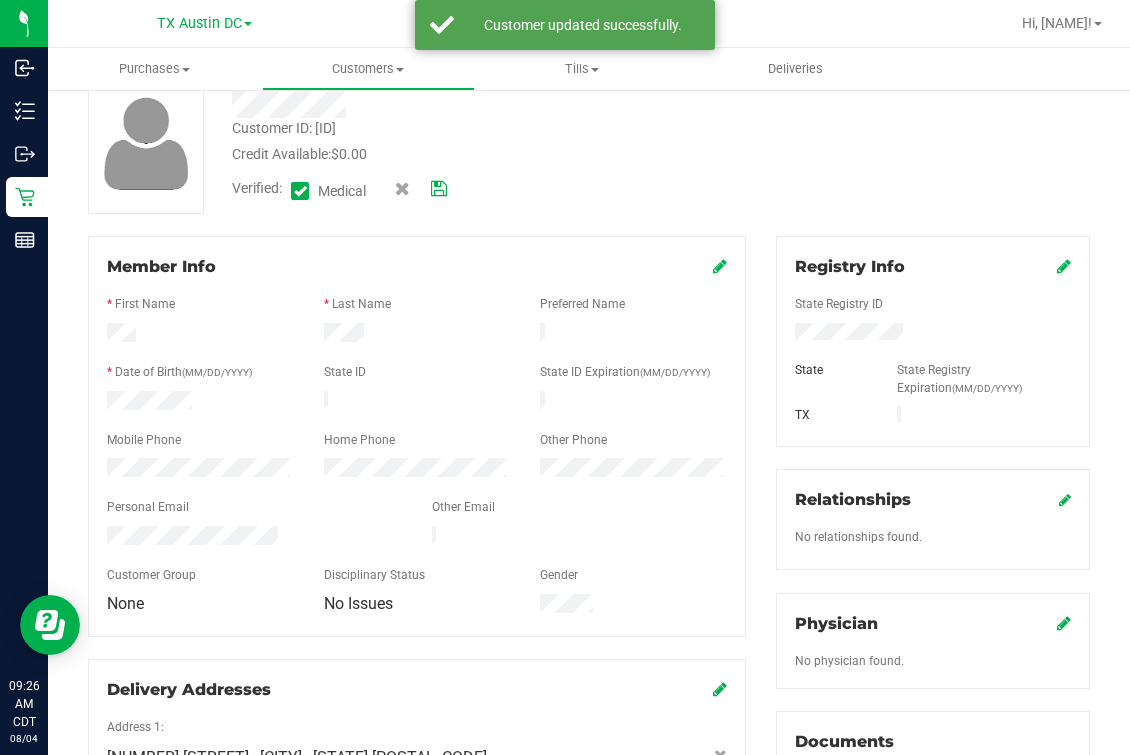 click at bounding box center [439, 189] 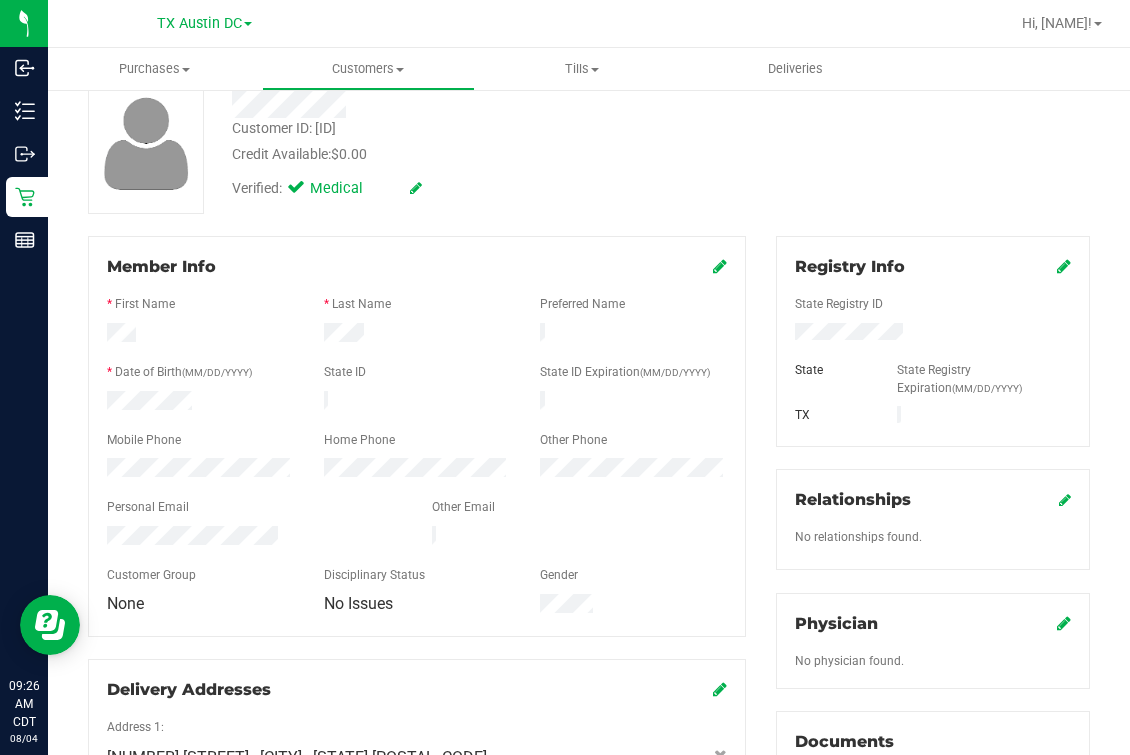 click 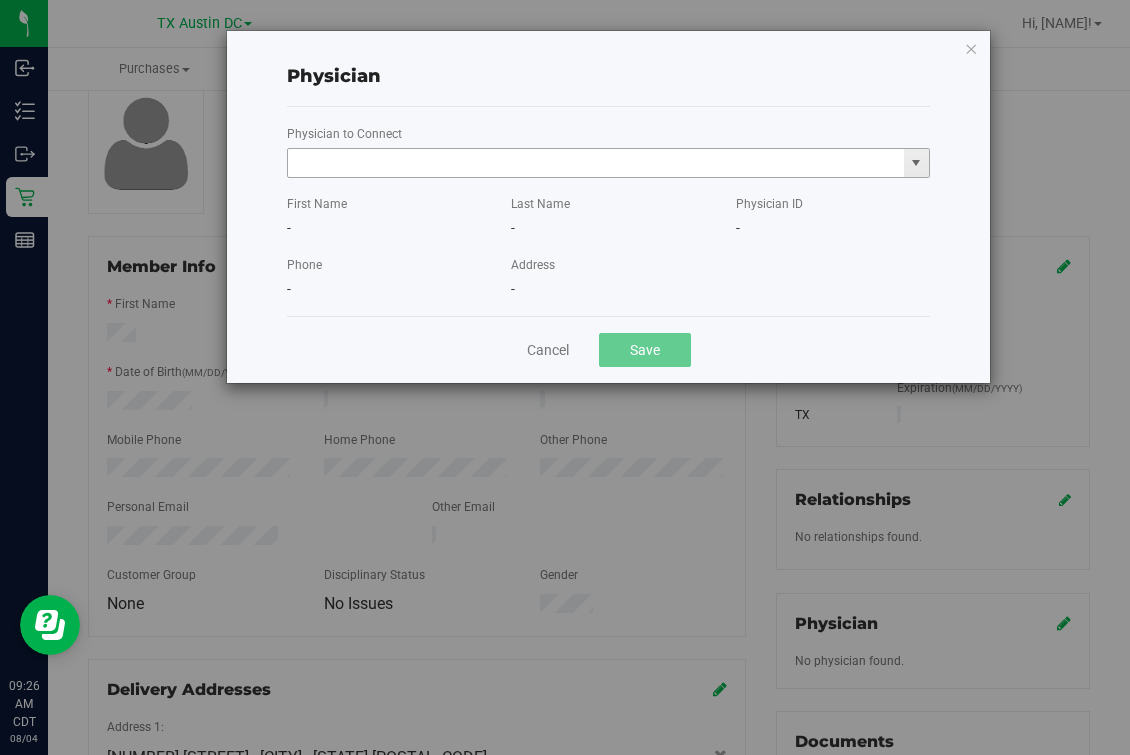 click at bounding box center (596, 163) 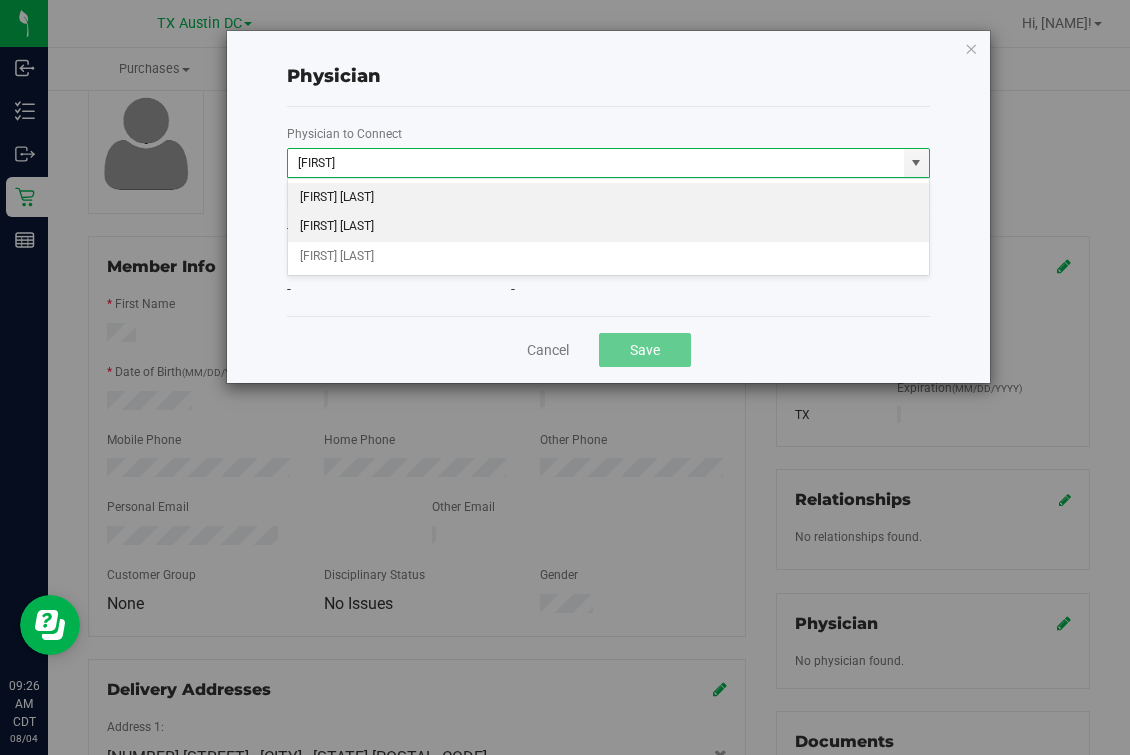 click on "[FIRST] [LAST]" at bounding box center (608, 227) 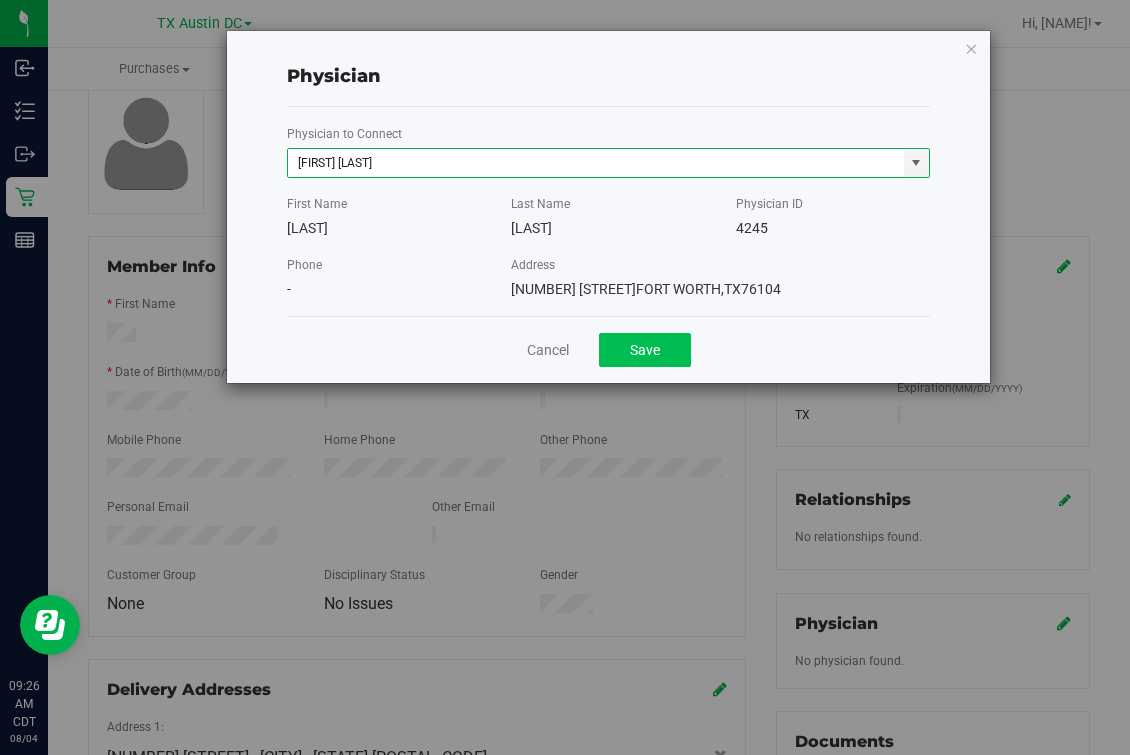 type on "[FIRST] [LAST]" 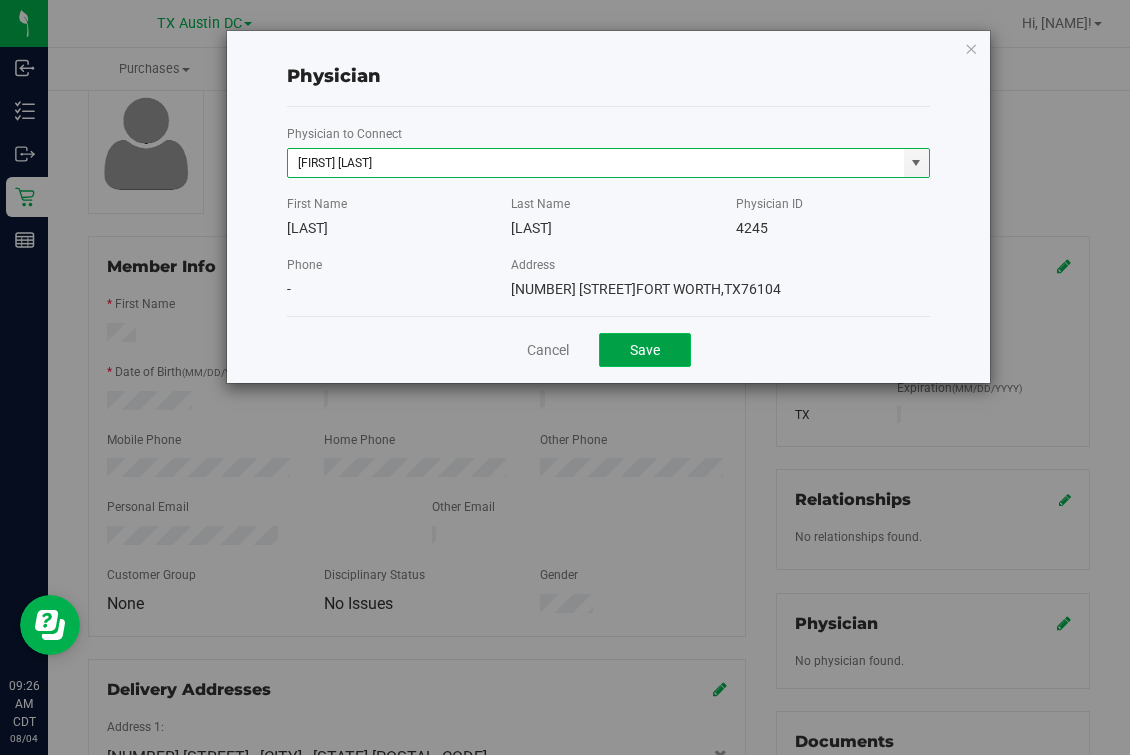 click on "Save" at bounding box center (645, 350) 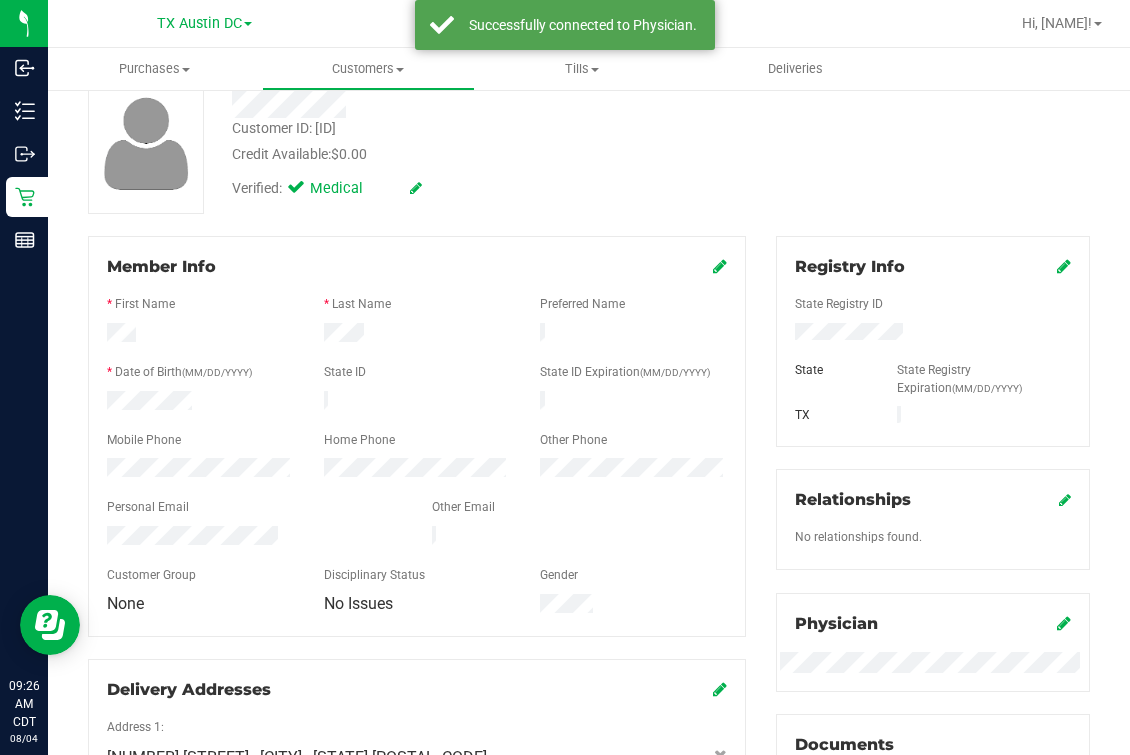 click on "Registry Info
State
State Registry Expiration
(MM/DD/YYYY)
TX
Relationships
No relationships found.
Physician" at bounding box center [933, 609] 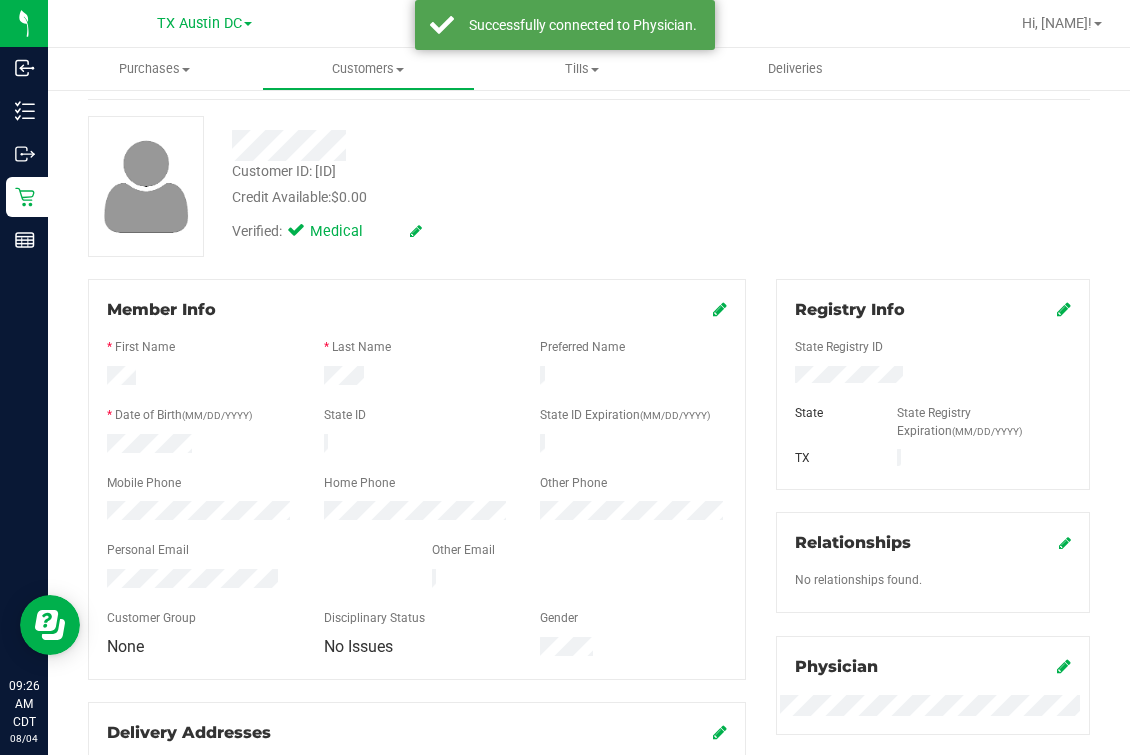 scroll, scrollTop: 706, scrollLeft: 0, axis: vertical 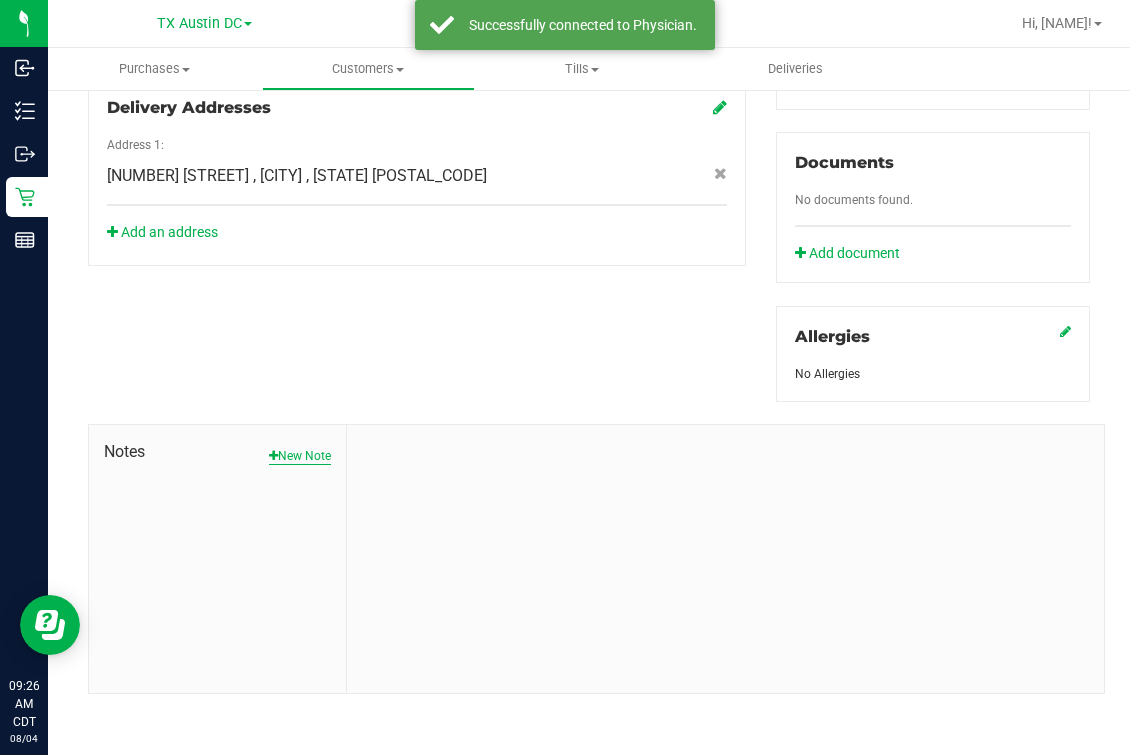 click on "New Note" at bounding box center (300, 456) 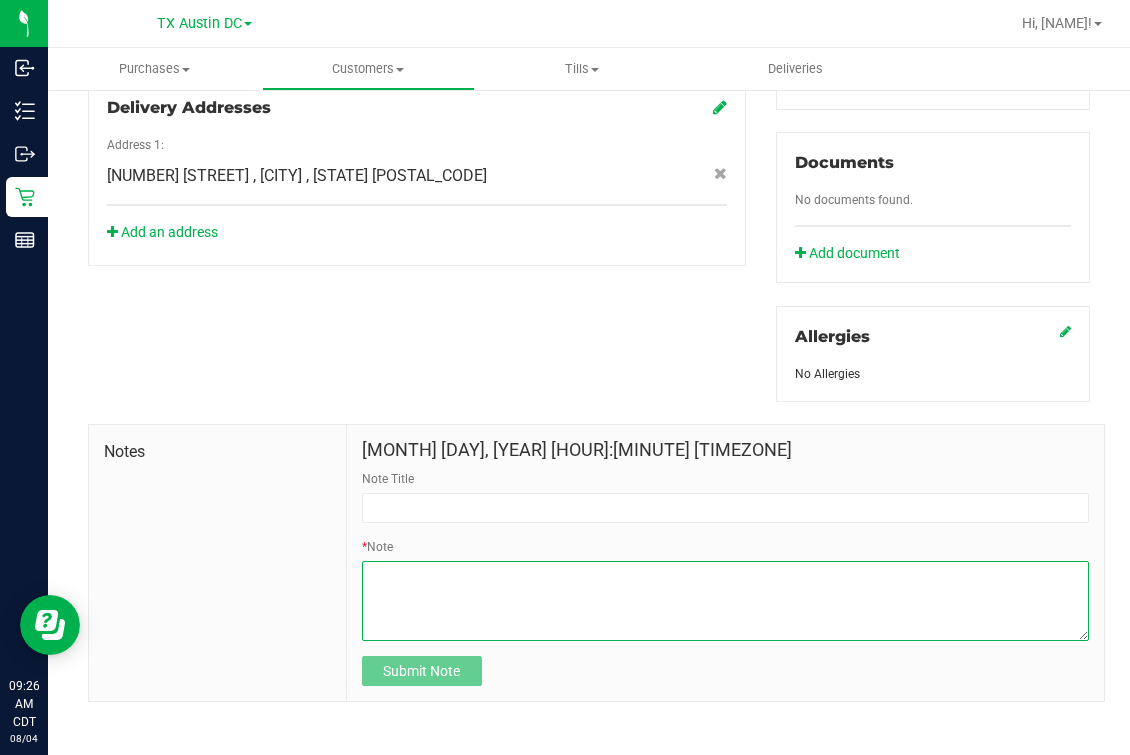 click on "*
Note" at bounding box center [725, 601] 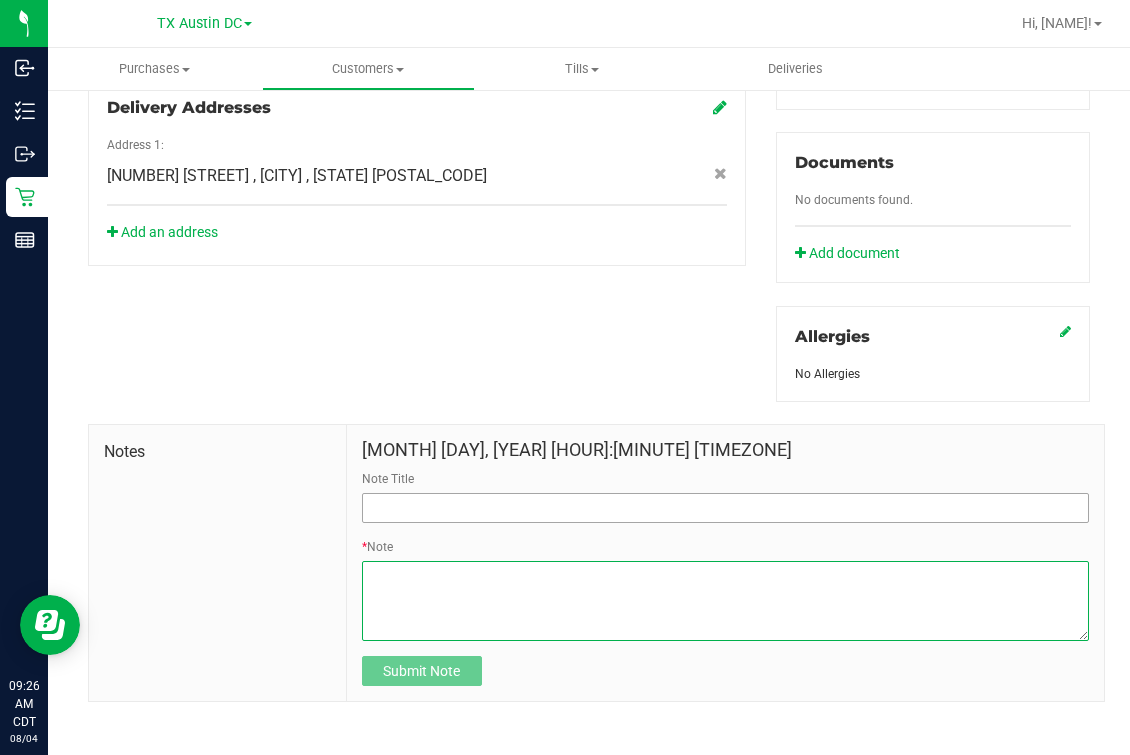 paste on "Patient Name:
[FIRST] [LAST]
Address:
[NUMBER] [STREET]
[CITY], [STATE], [POSTAL_CODE]
Phone Number:
([PHONE])
DOB:
[MONTH]/[DAY]/[YEAR]
SSN Last 5:
[CODE]
Guardian Name:
[FIRST] [LAST]
SSN Last 5:" 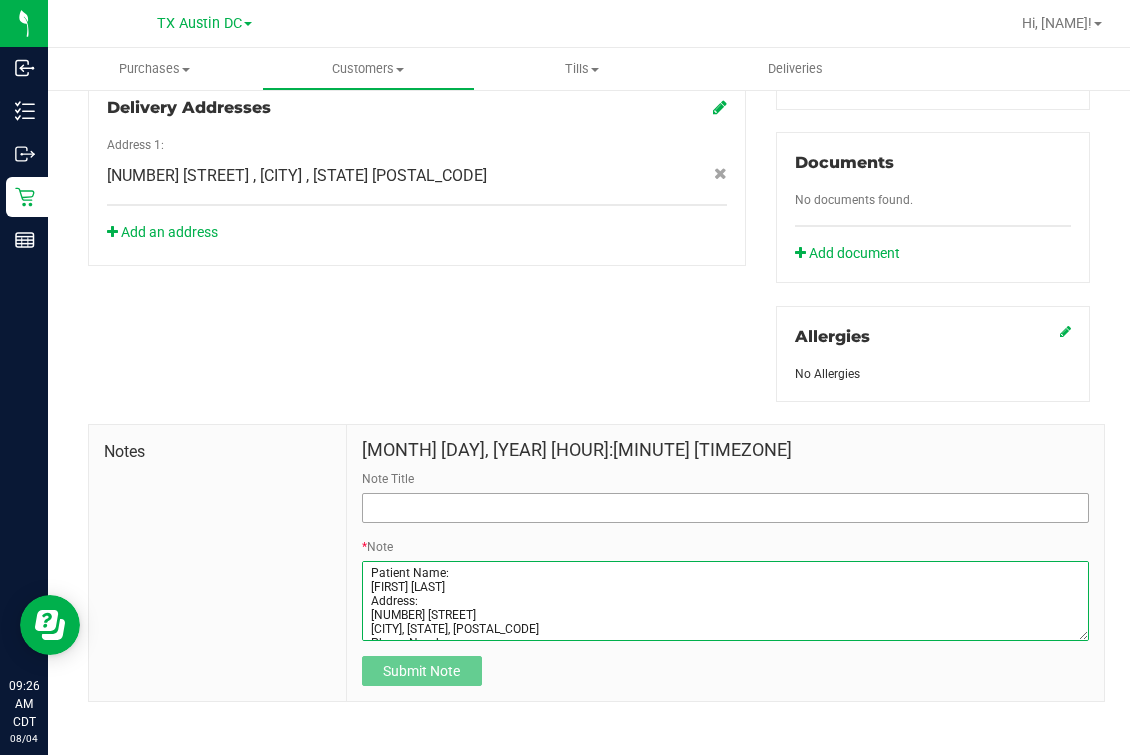 scroll, scrollTop: 130, scrollLeft: 0, axis: vertical 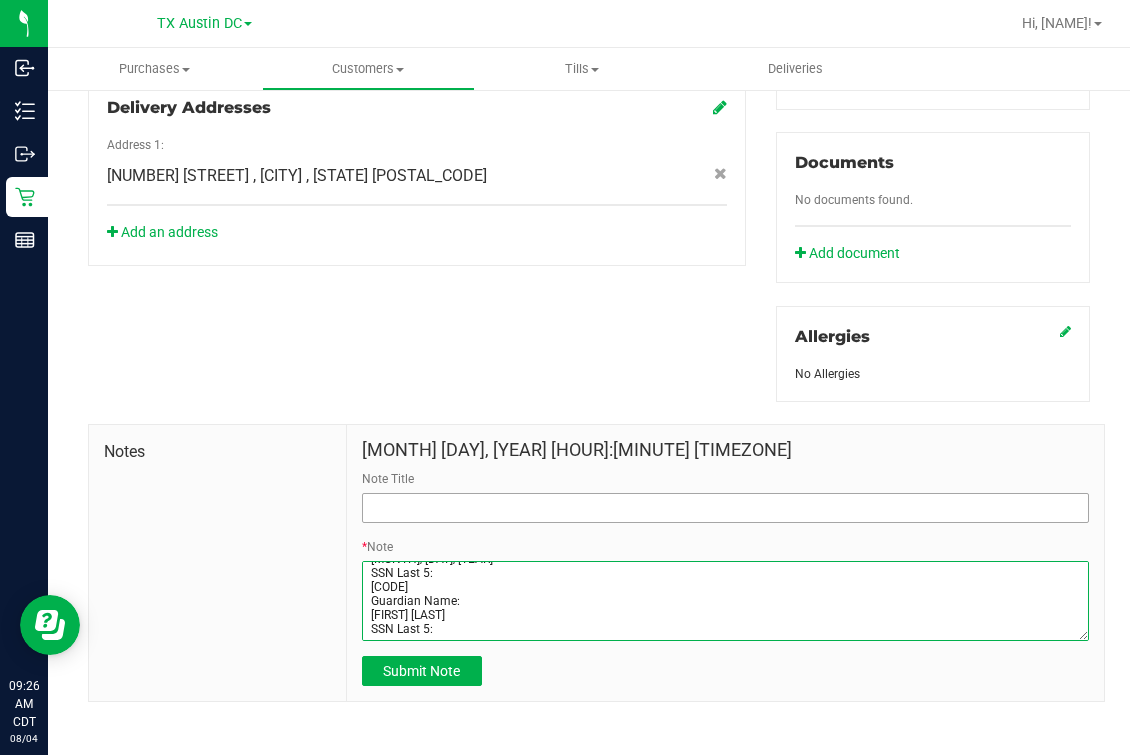 type on "Patient Name:
[FIRST] [LAST]
Address:
[NUMBER] [STREET]
[CITY], [STATE], [POSTAL_CODE]
Phone Number:
([PHONE])
DOB:
[MONTH]/[DAY]/[YEAR]
SSN Last 5:
[CODE]
Guardian Name:
[FIRST] [LAST]
SSN Last 5:" 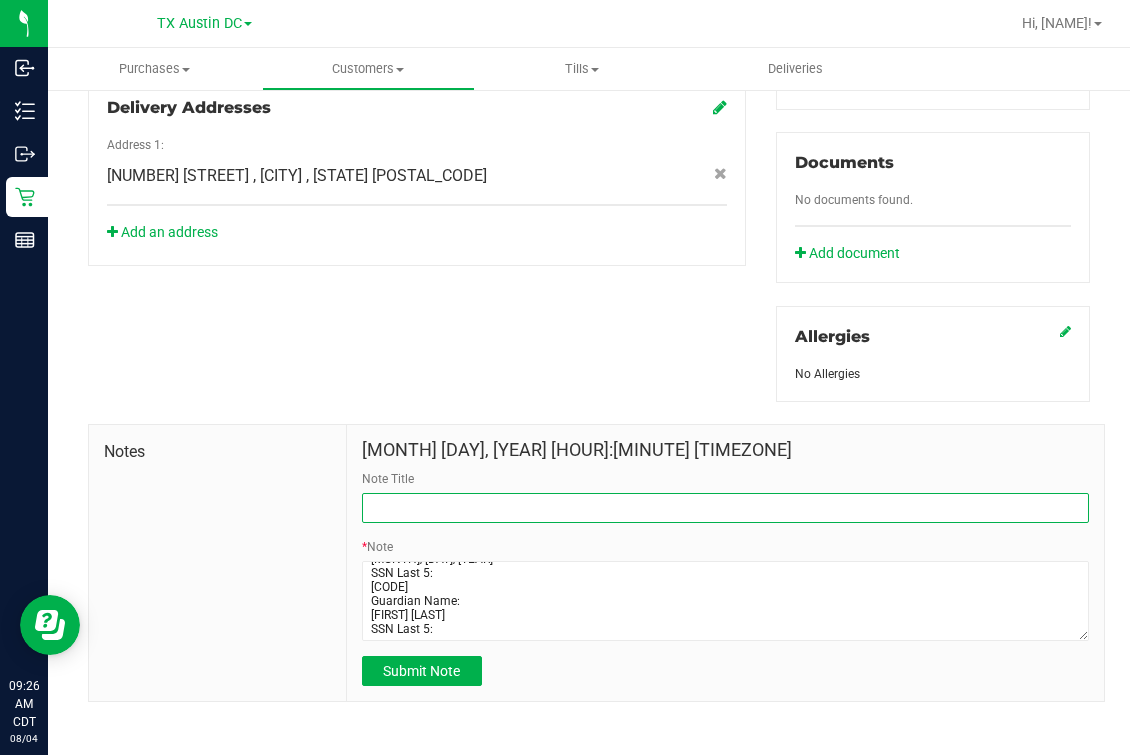 click on "Note Title" at bounding box center (725, 508) 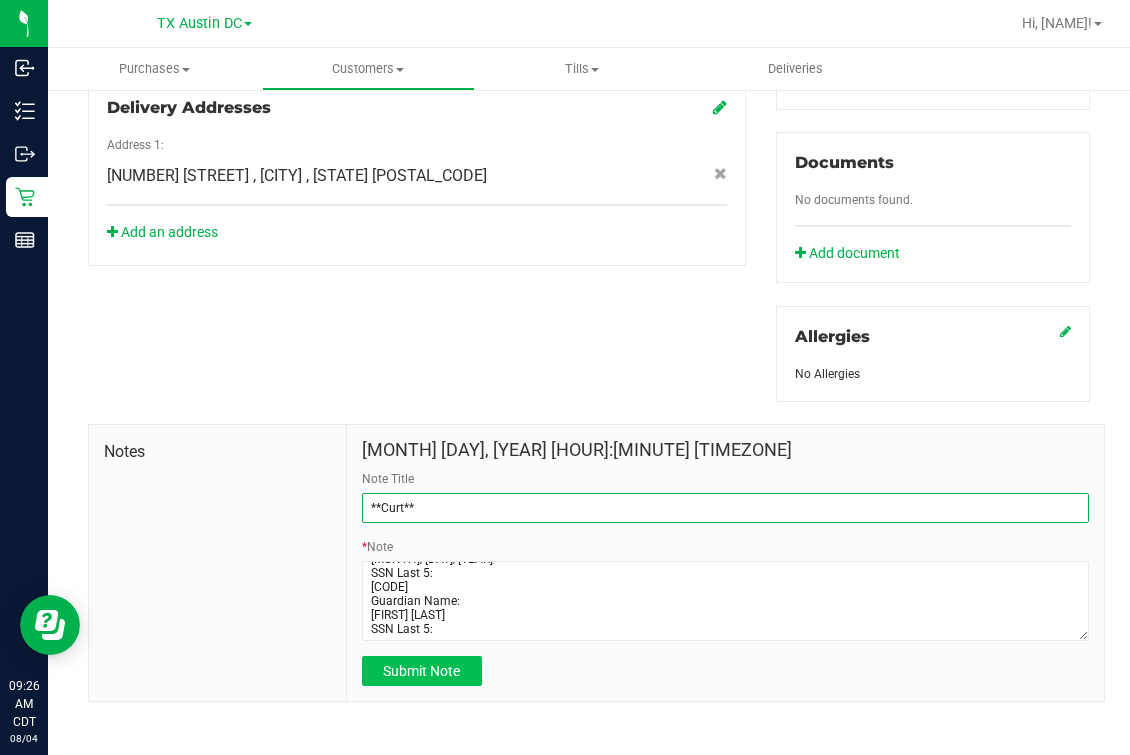 type on "**Curt**" 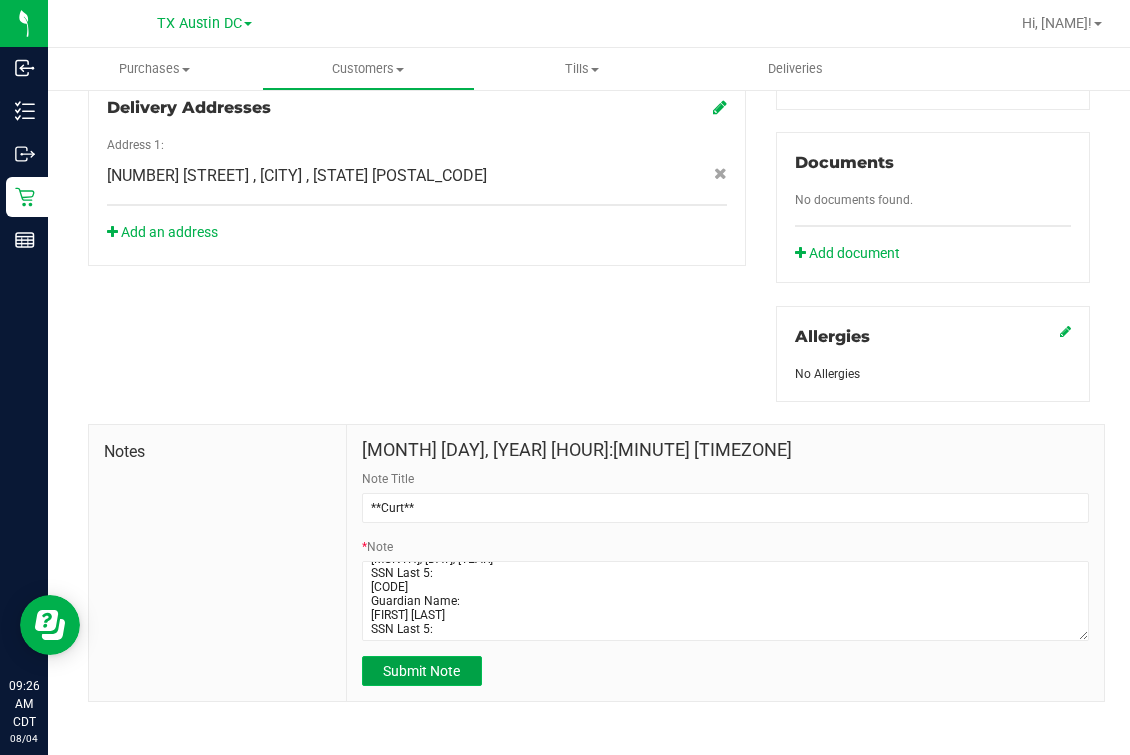 click on "Submit Note" at bounding box center [422, 671] 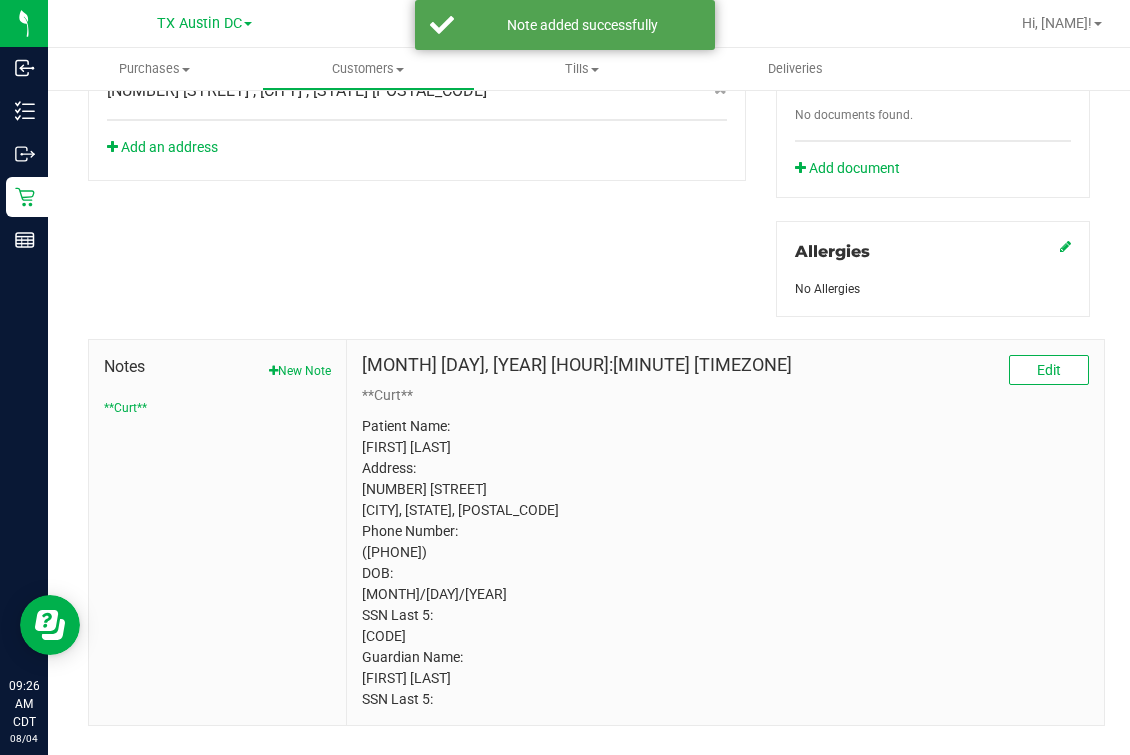 scroll, scrollTop: 823, scrollLeft: 0, axis: vertical 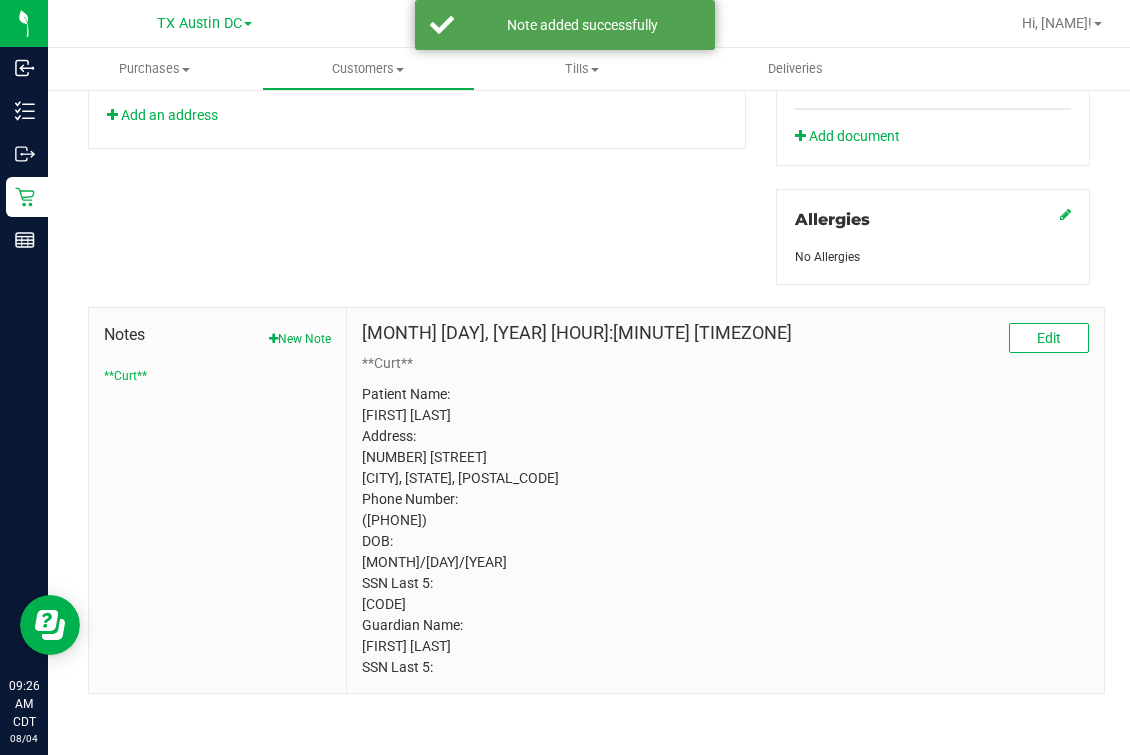 click on "Patient Name:
[FIRST] [LAST]
Address:
[NUMBER] [STREET]
[CITY], [STATE], [POSTAL_CODE]
Phone Number:
([PHONE])
DOB:
[MONTH]/[DAY]/[YEAR]
SSN Last 5:
[CODE]
Guardian Name:
[FIRST] [LAST]
SSN Last 5:" at bounding box center (725, 531) 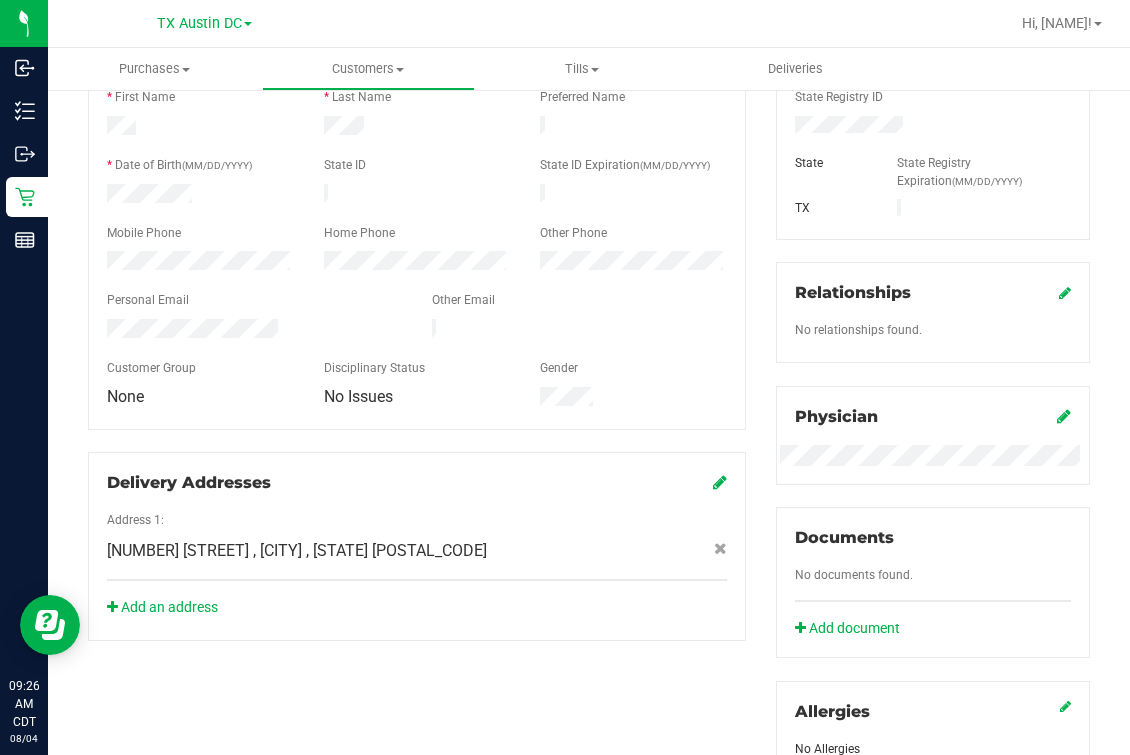 scroll, scrollTop: 0, scrollLeft: 0, axis: both 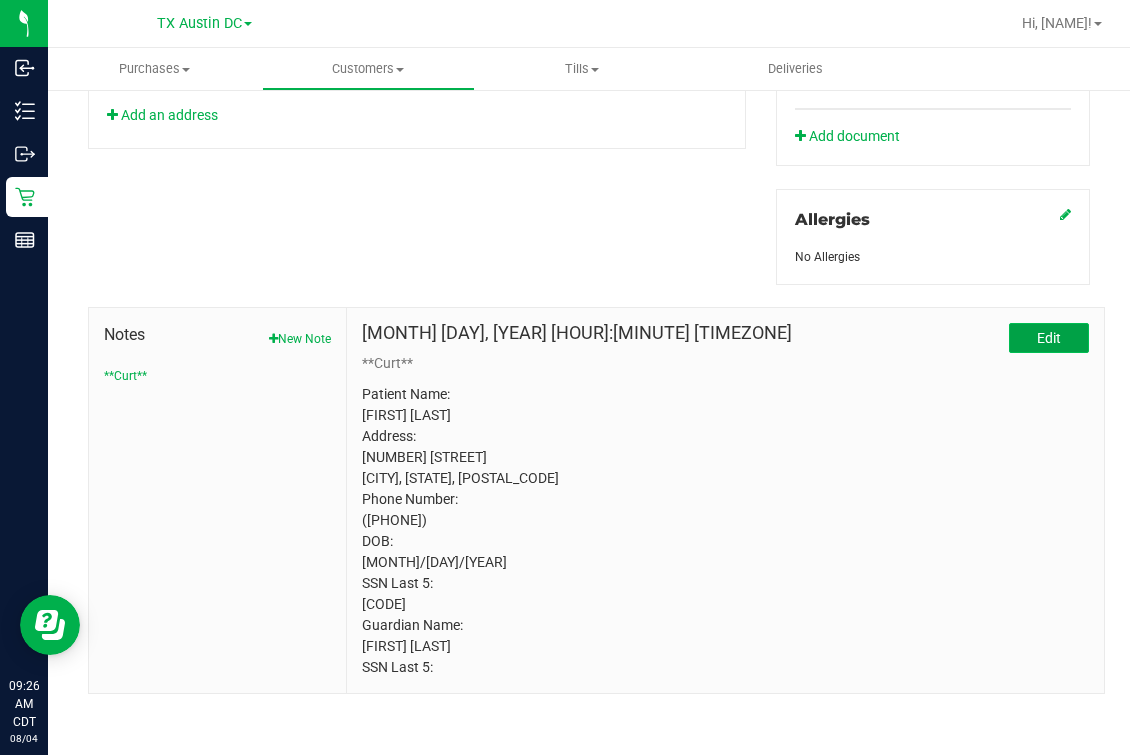 click on "Edit" at bounding box center [1049, 338] 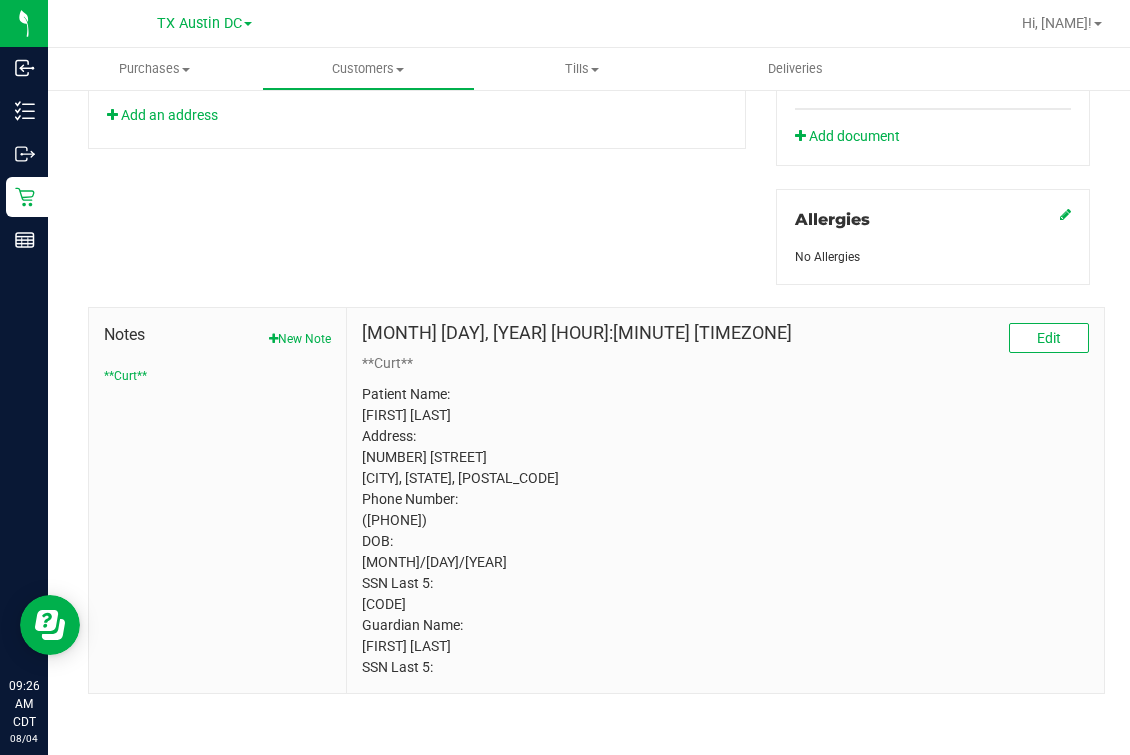 scroll, scrollTop: 719, scrollLeft: 0, axis: vertical 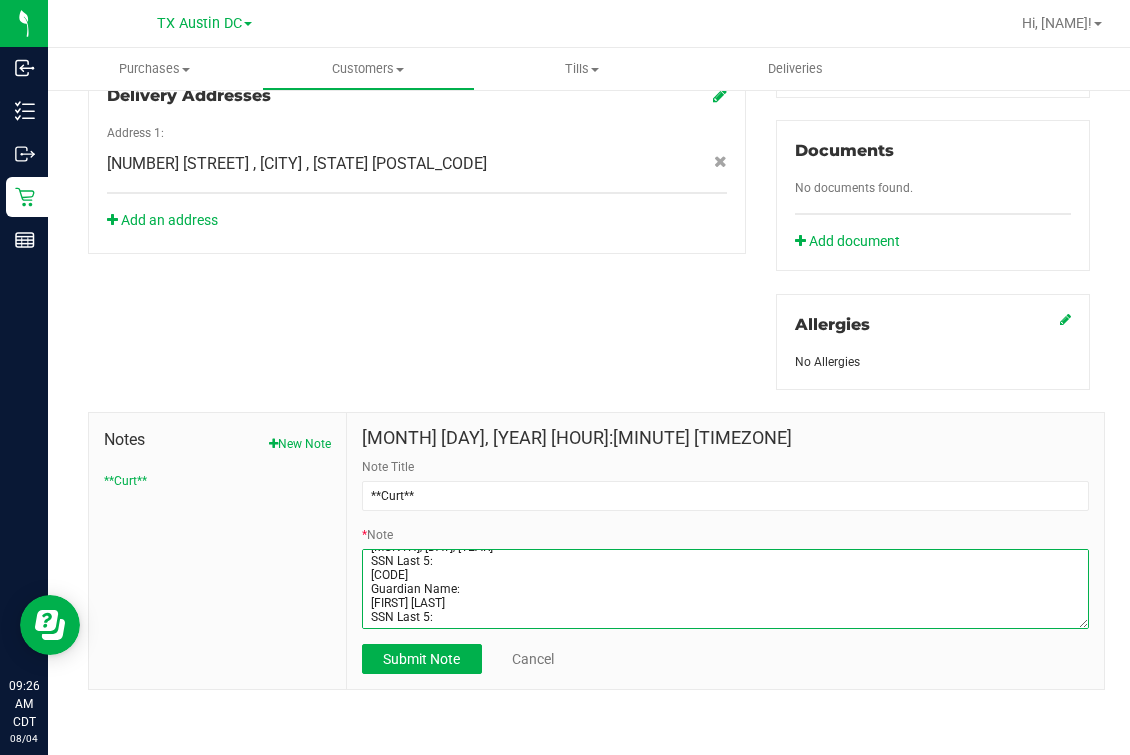 click on "*
Note" at bounding box center [725, 589] 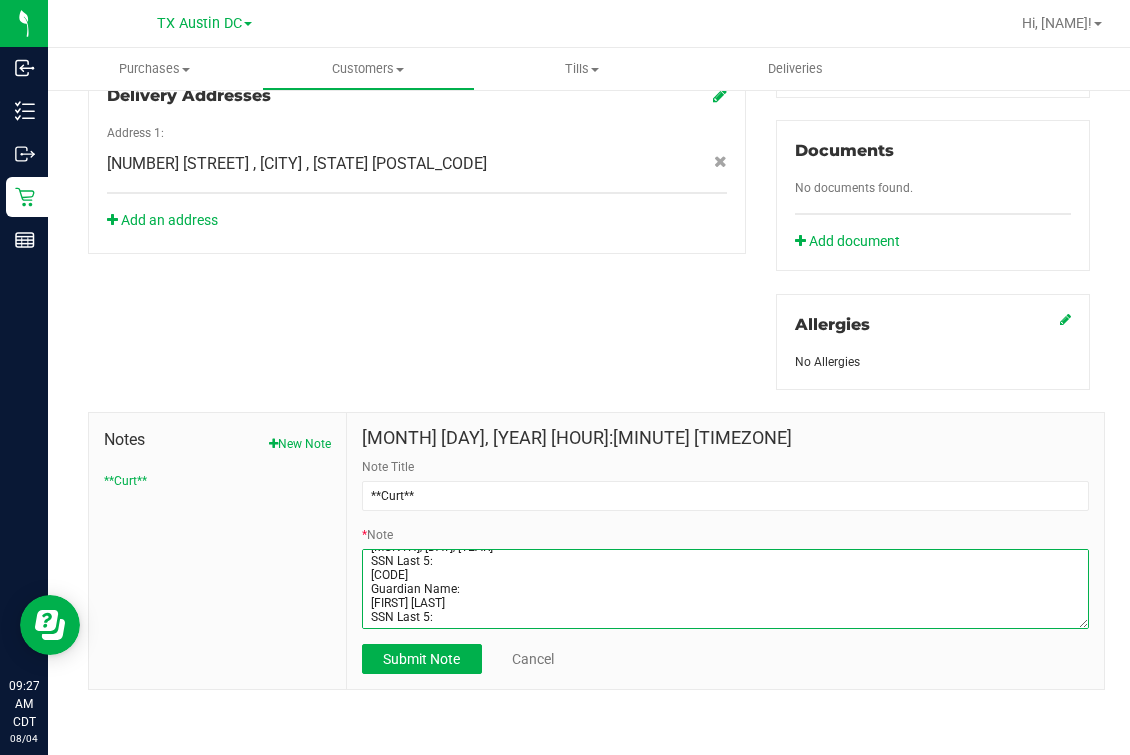 click on "*
Note" at bounding box center (725, 589) 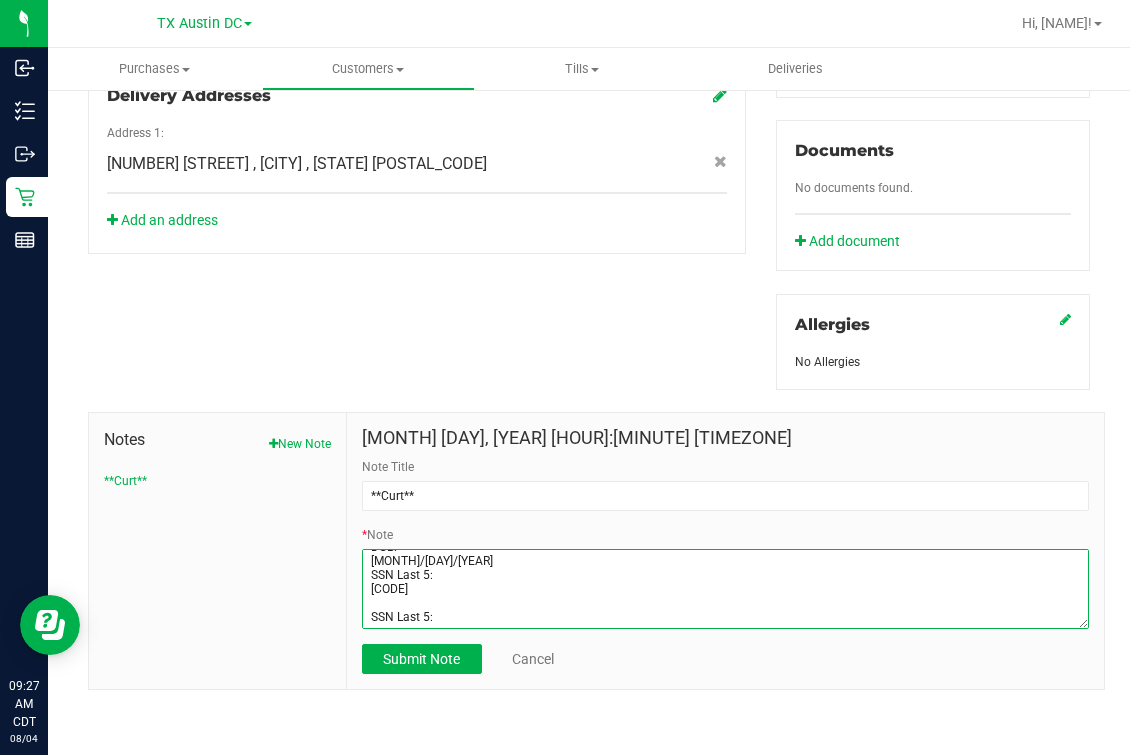scroll, scrollTop: 119, scrollLeft: 0, axis: vertical 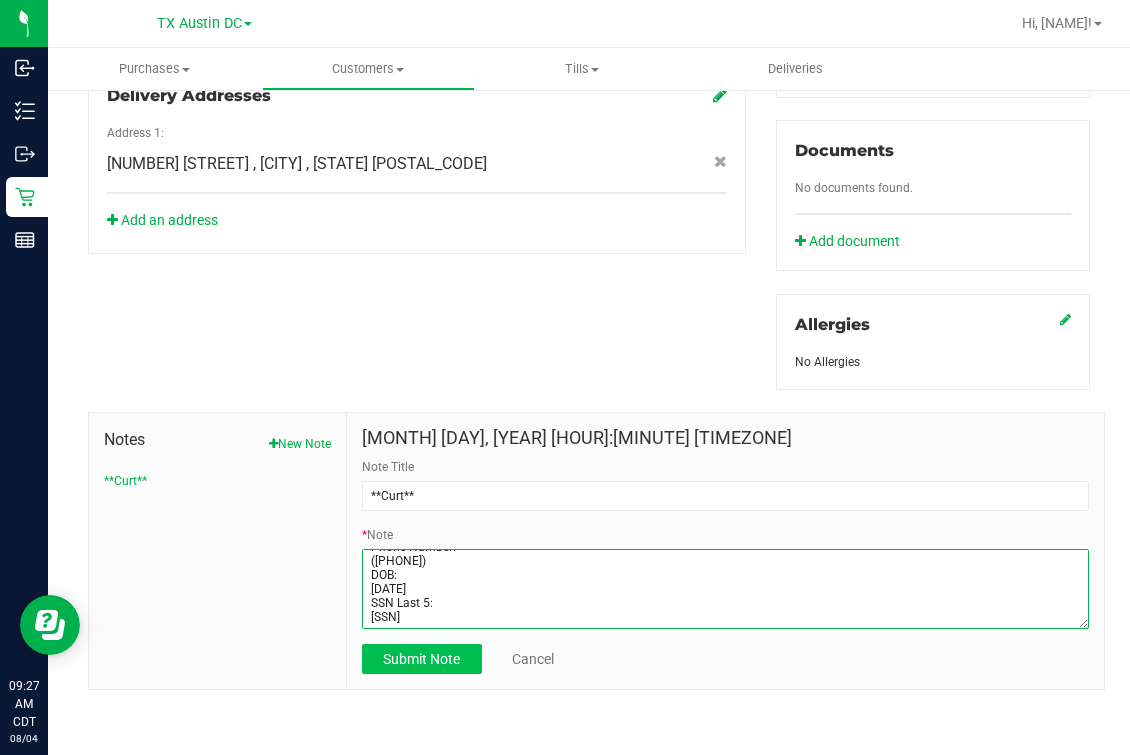 type on "Patient Name:
[FIRST] [LAST]
Address:
[NUMBER] [STREET]
[CITY], TX, [ZIP]
Phone Number:
([PHONE])
DOB:
[DATE]
SSN Last 5:
[SSN]" 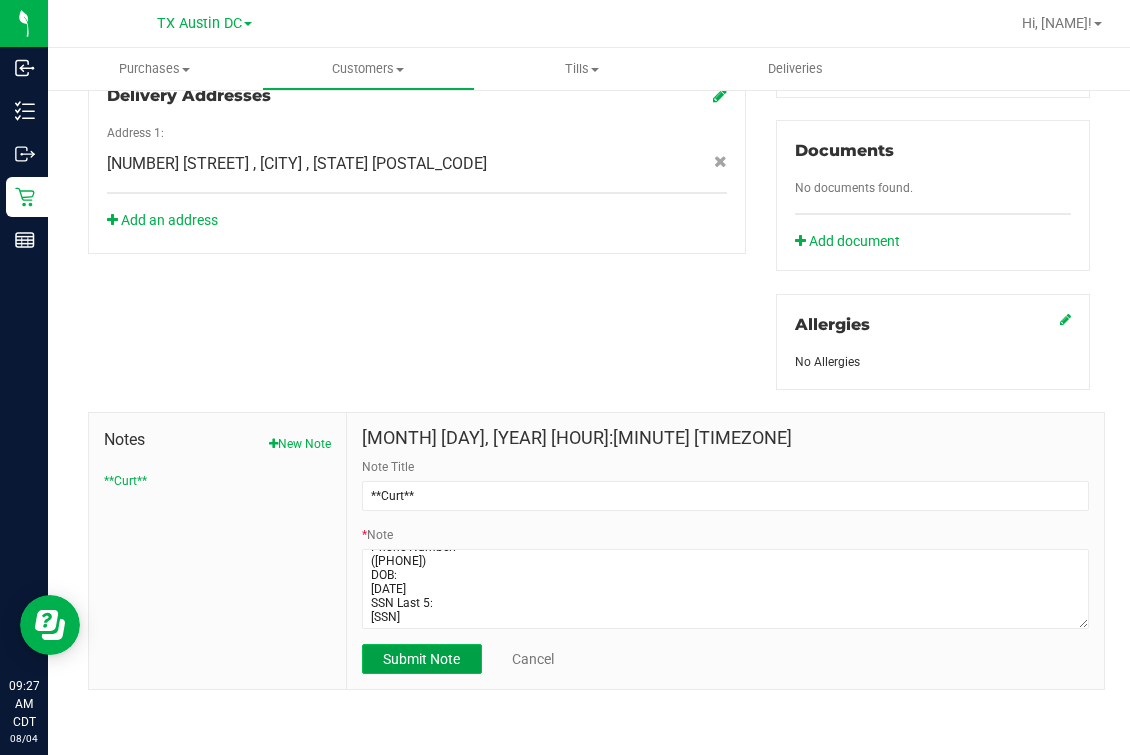 click on "Submit Note" at bounding box center [421, 659] 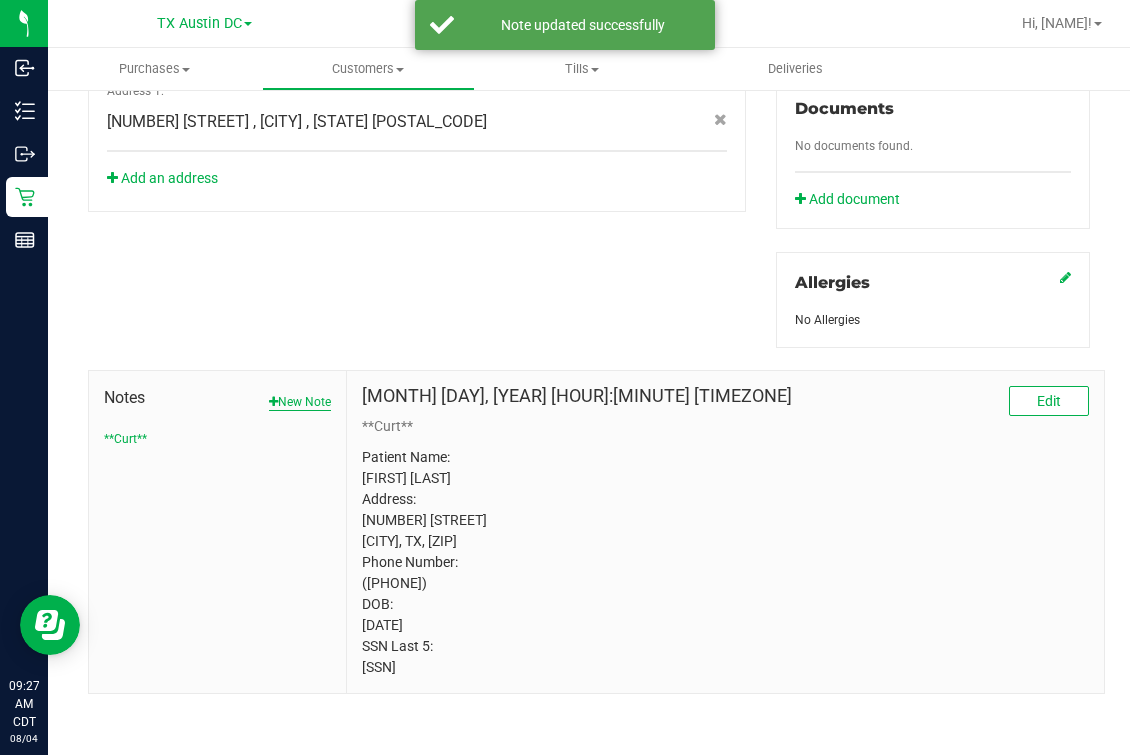 click on "New Note" at bounding box center [300, 402] 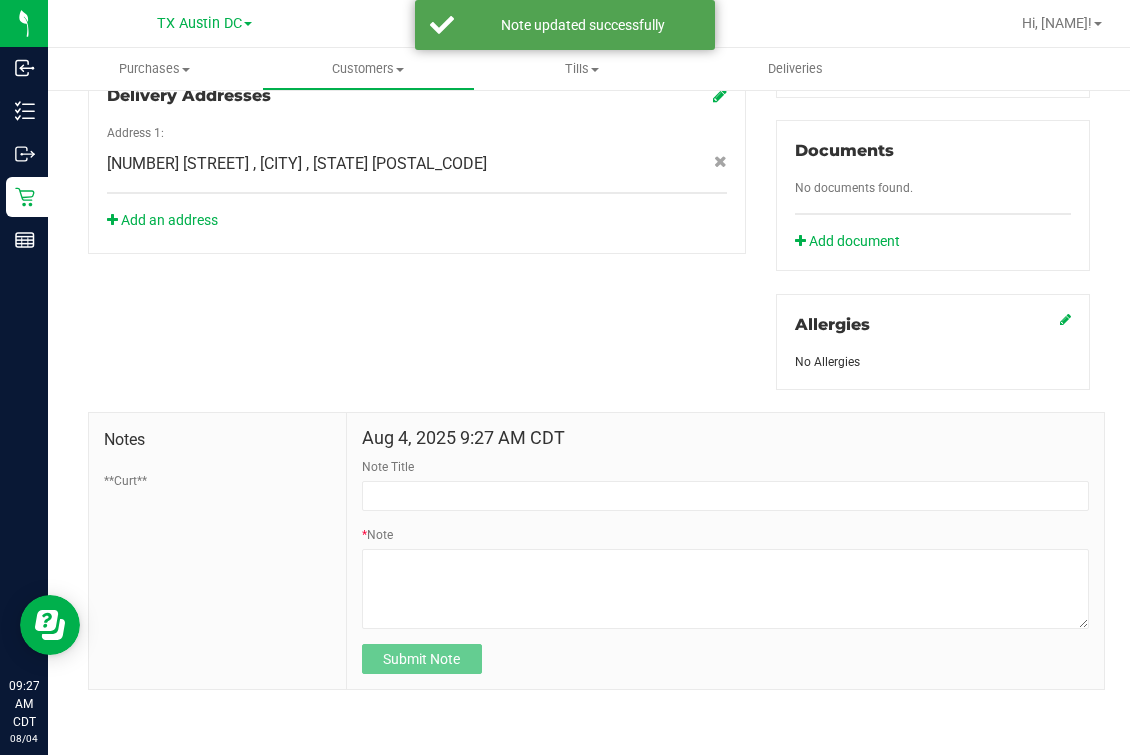 scroll, scrollTop: 719, scrollLeft: 0, axis: vertical 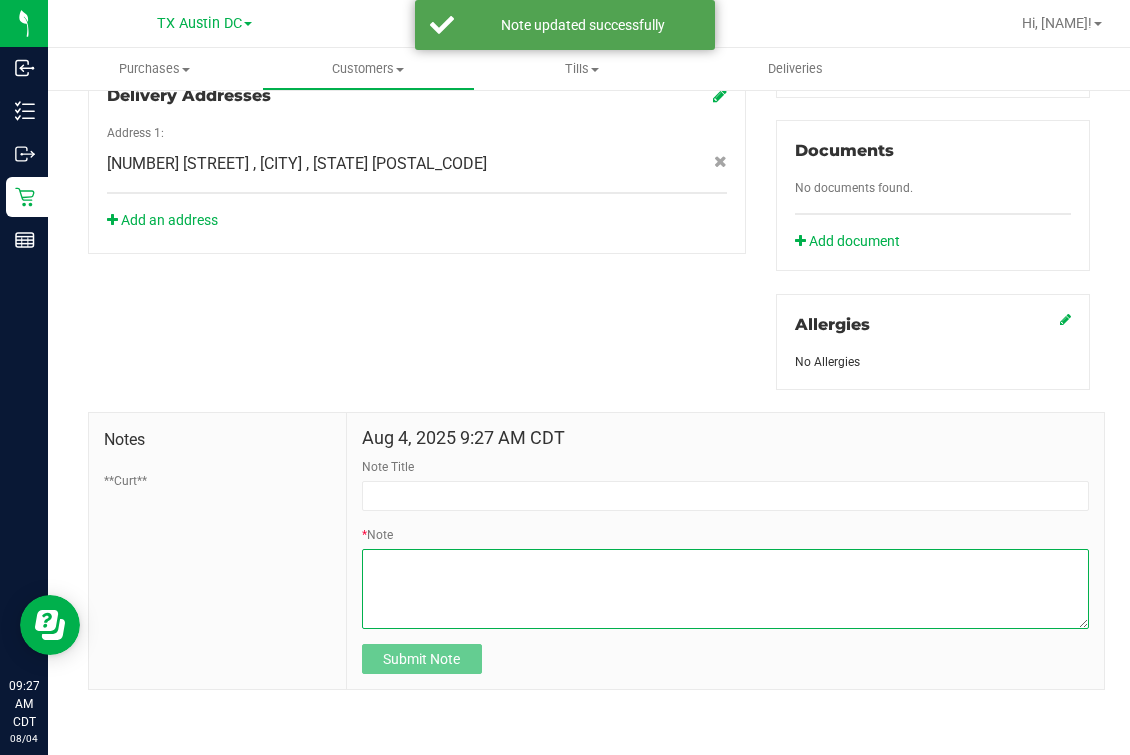 click on "*
Note" at bounding box center (725, 589) 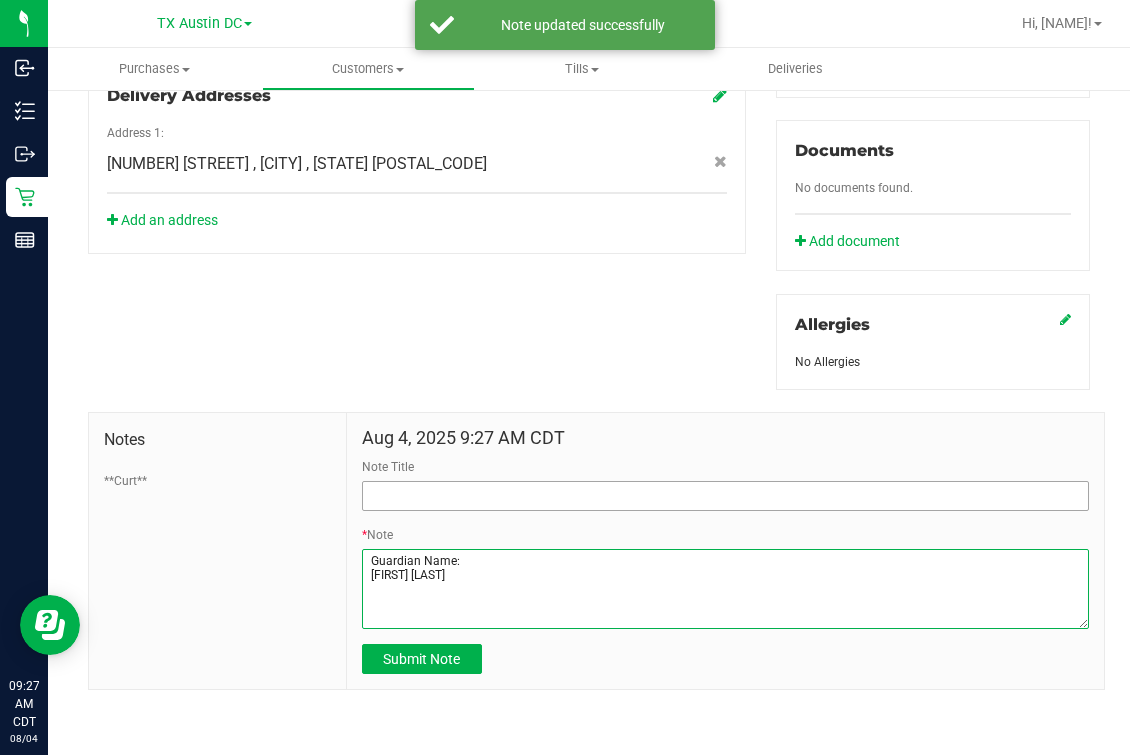 type on "Guardian Name:
[FIRST] [LAST]" 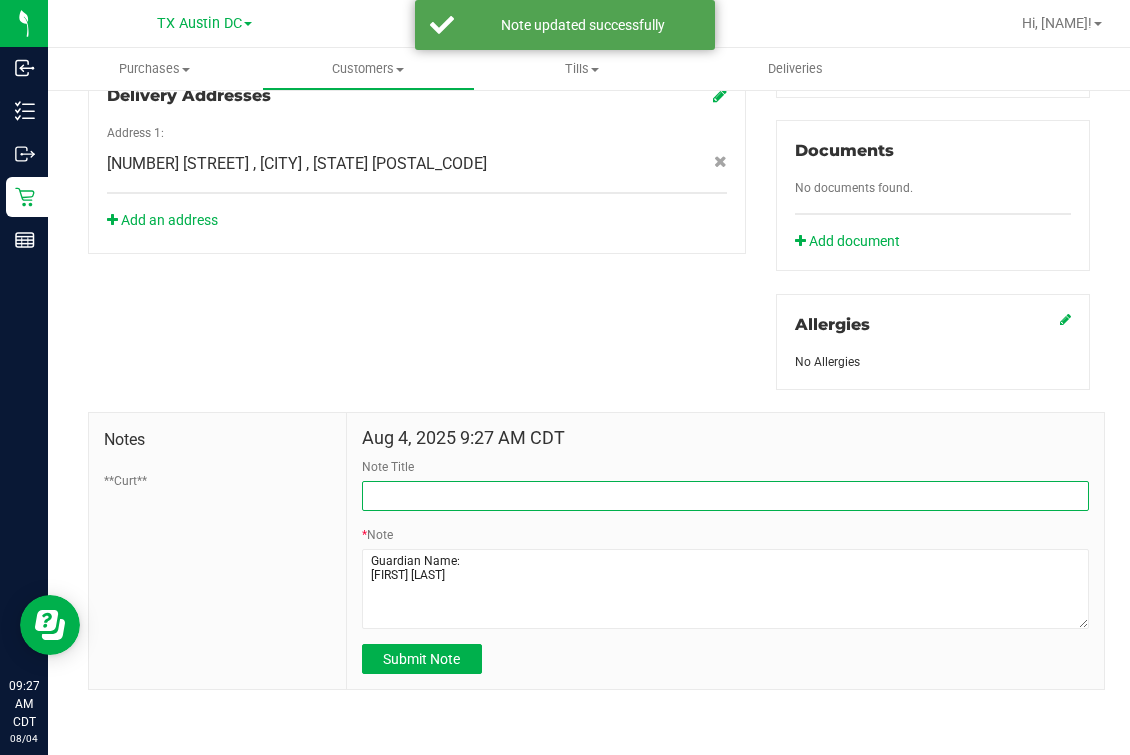drag, startPoint x: 462, startPoint y: 483, endPoint x: 464, endPoint y: 496, distance: 13.152946 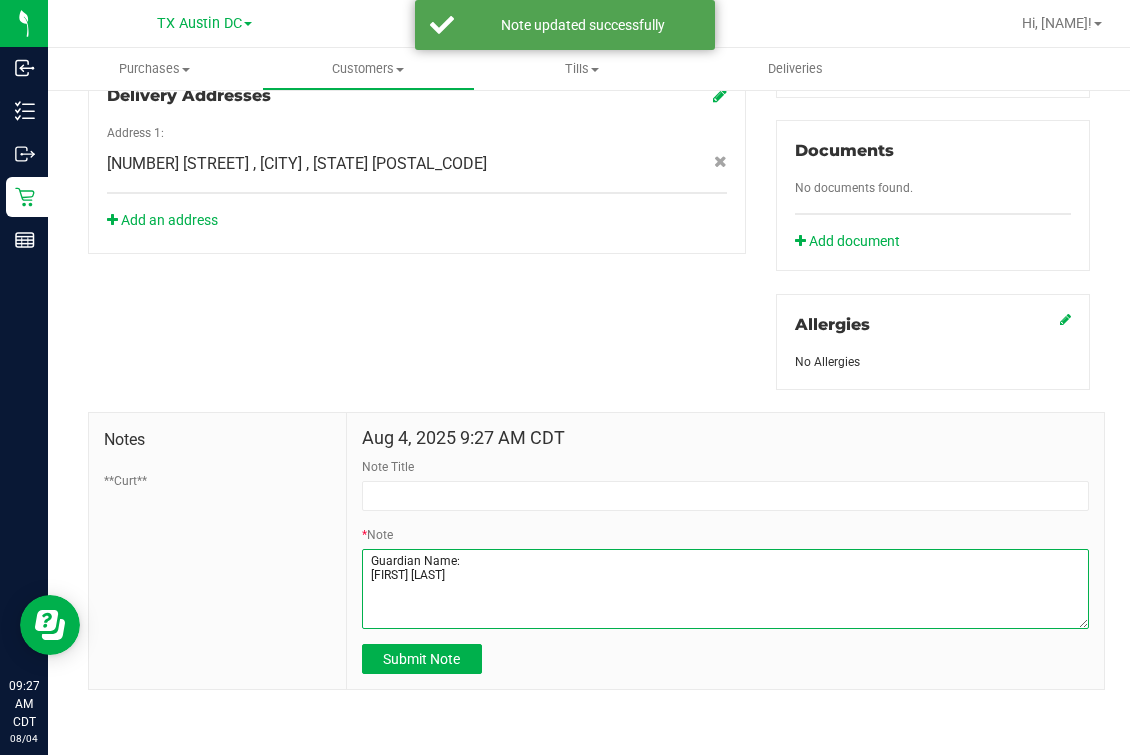 click on "*
Note" at bounding box center (725, 589) 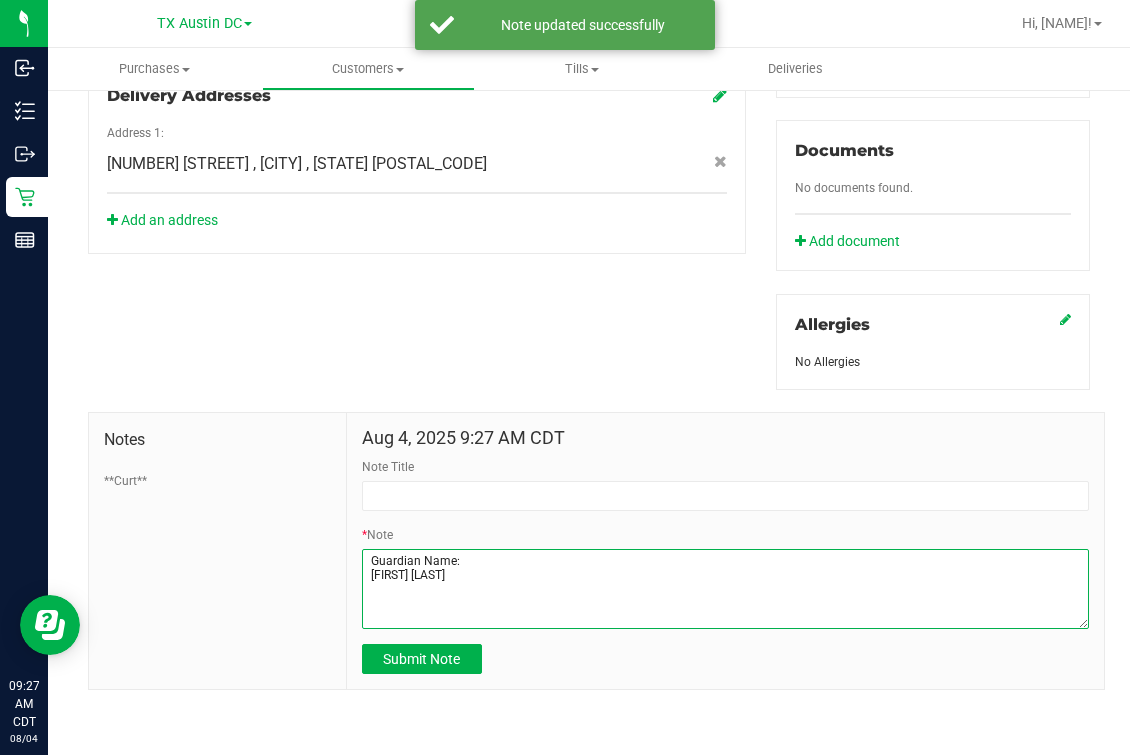 drag, startPoint x: 413, startPoint y: 550, endPoint x: 327, endPoint y: 550, distance: 86 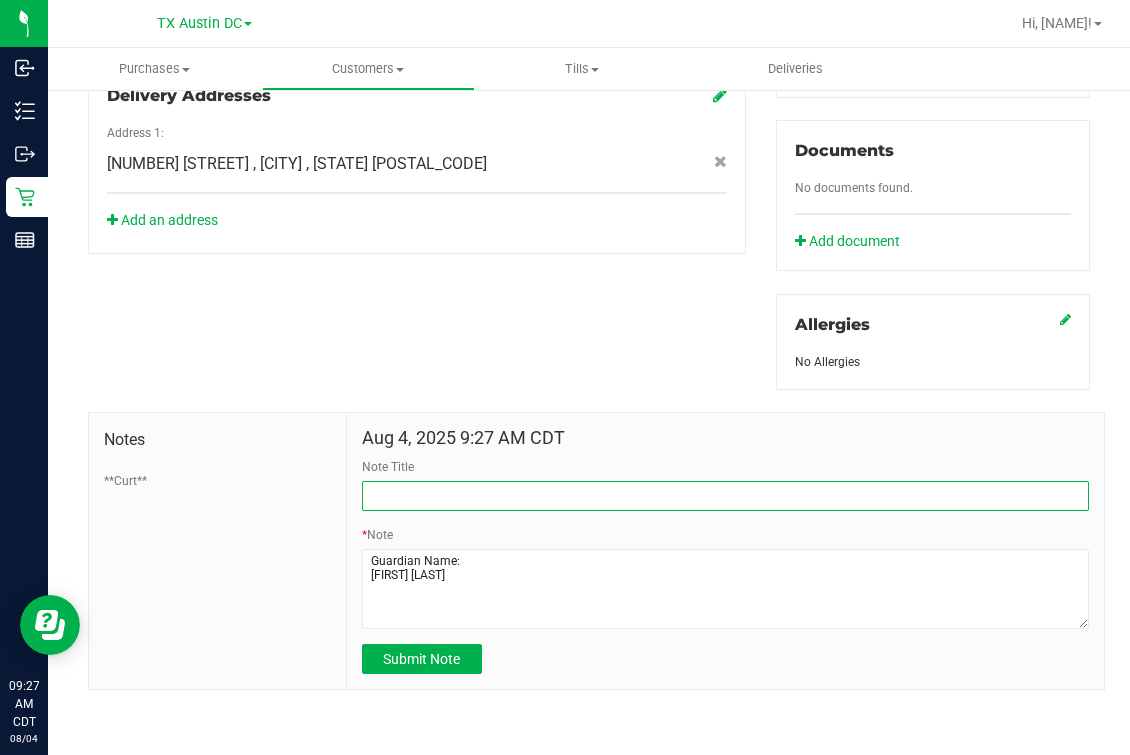 click on "Note Title" at bounding box center (725, 496) 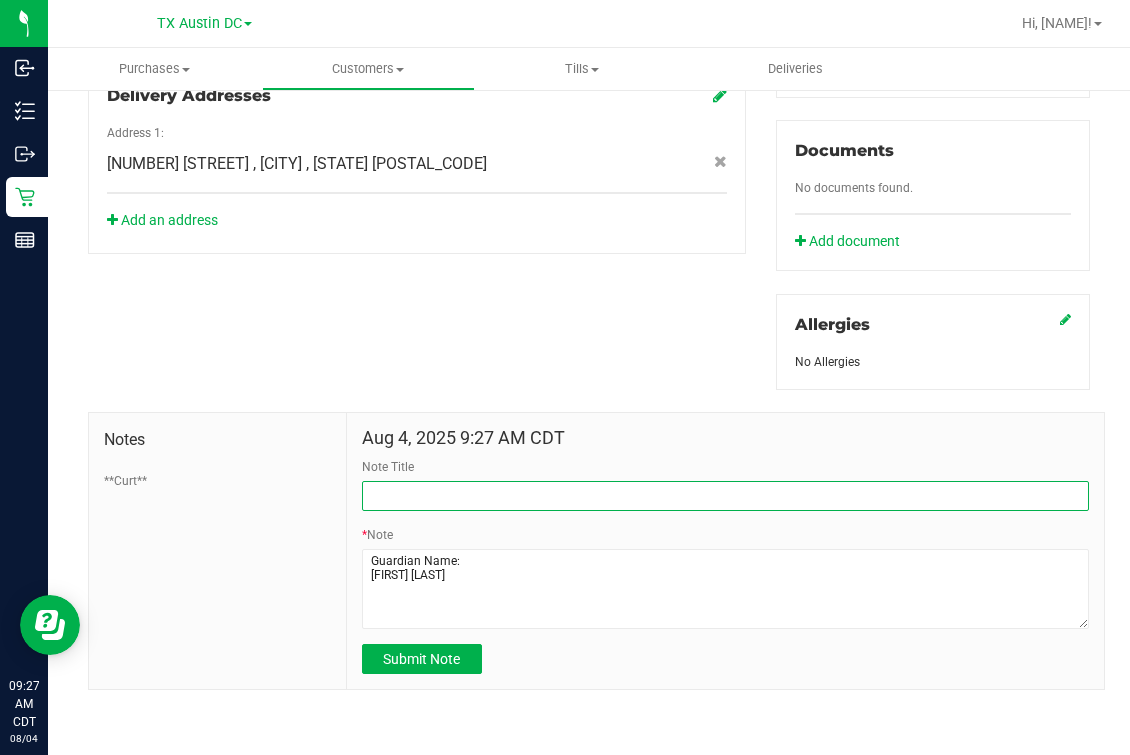 paste on "Guardian" 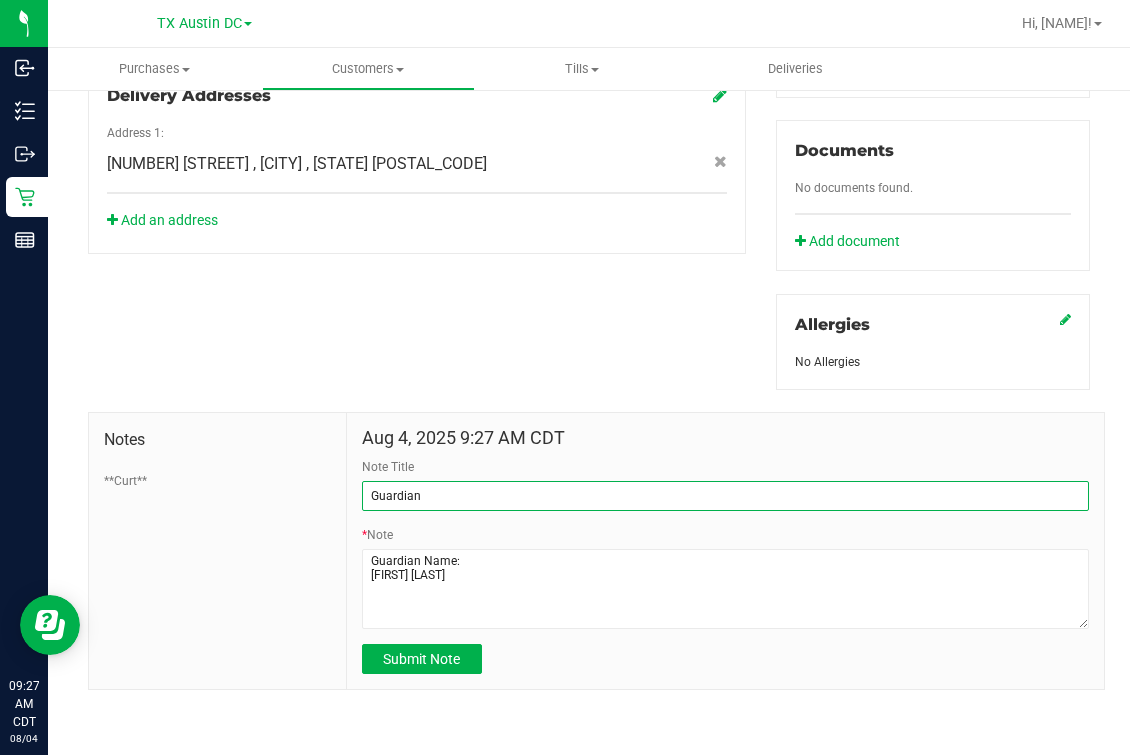 click on "Guardian" at bounding box center [725, 496] 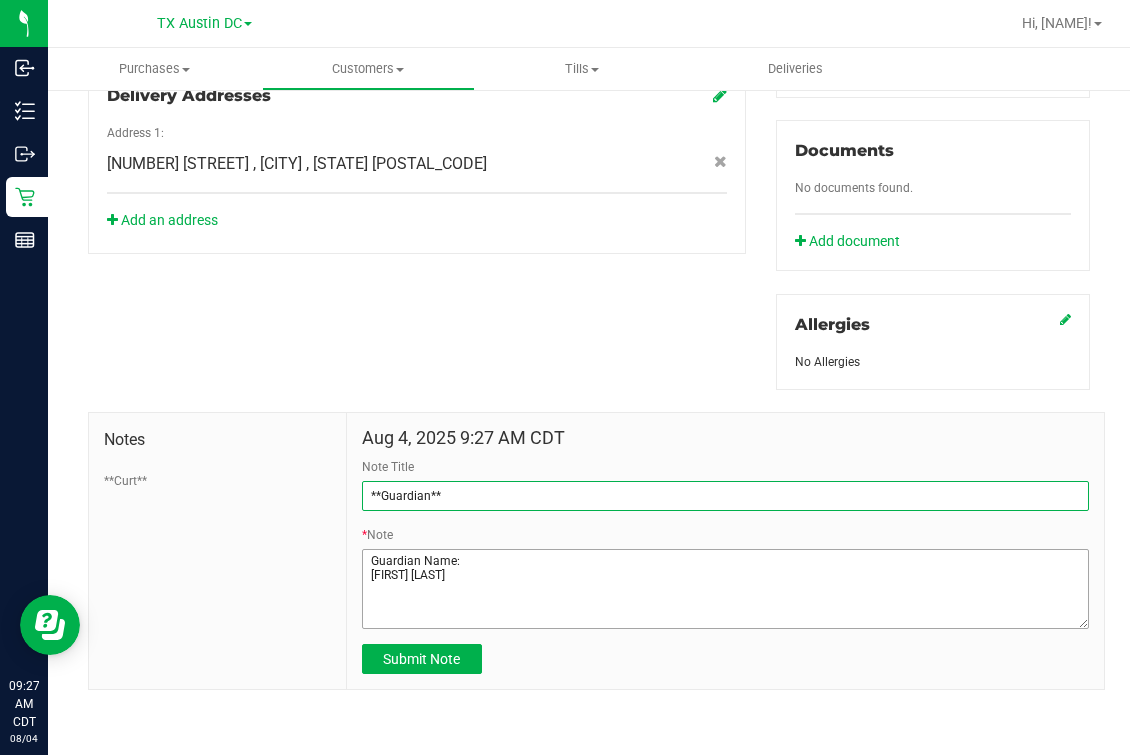 type on "**Guardian**" 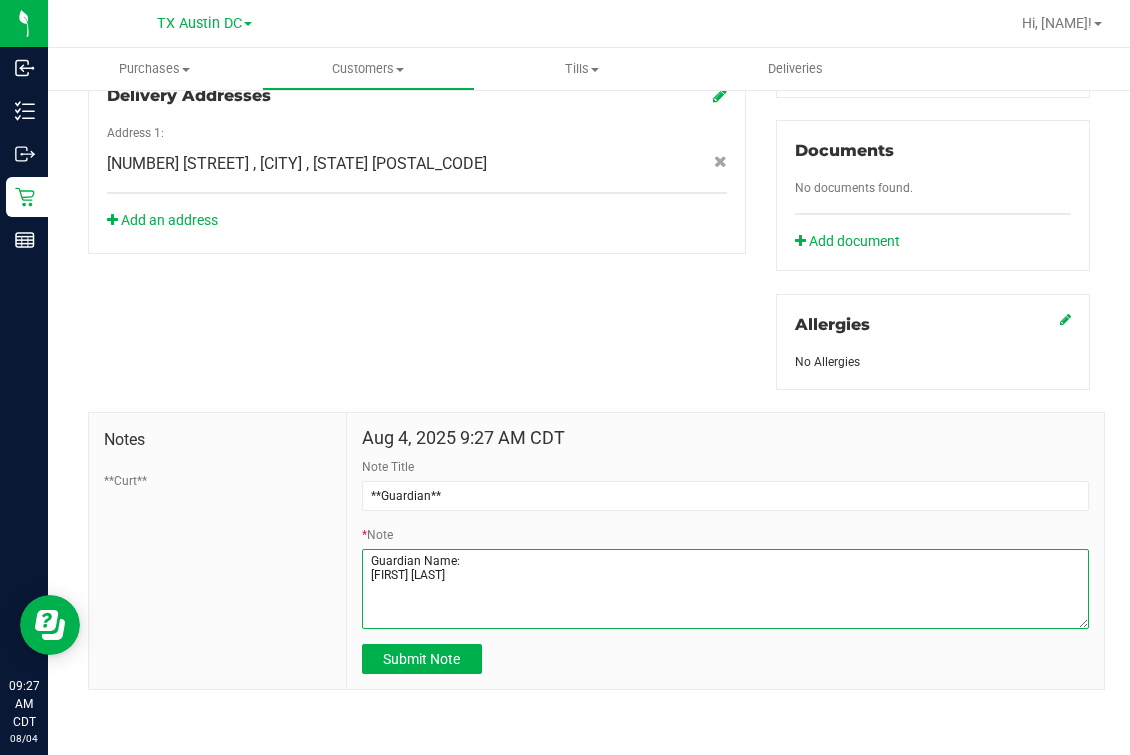 click on "*
Note" at bounding box center (725, 589) 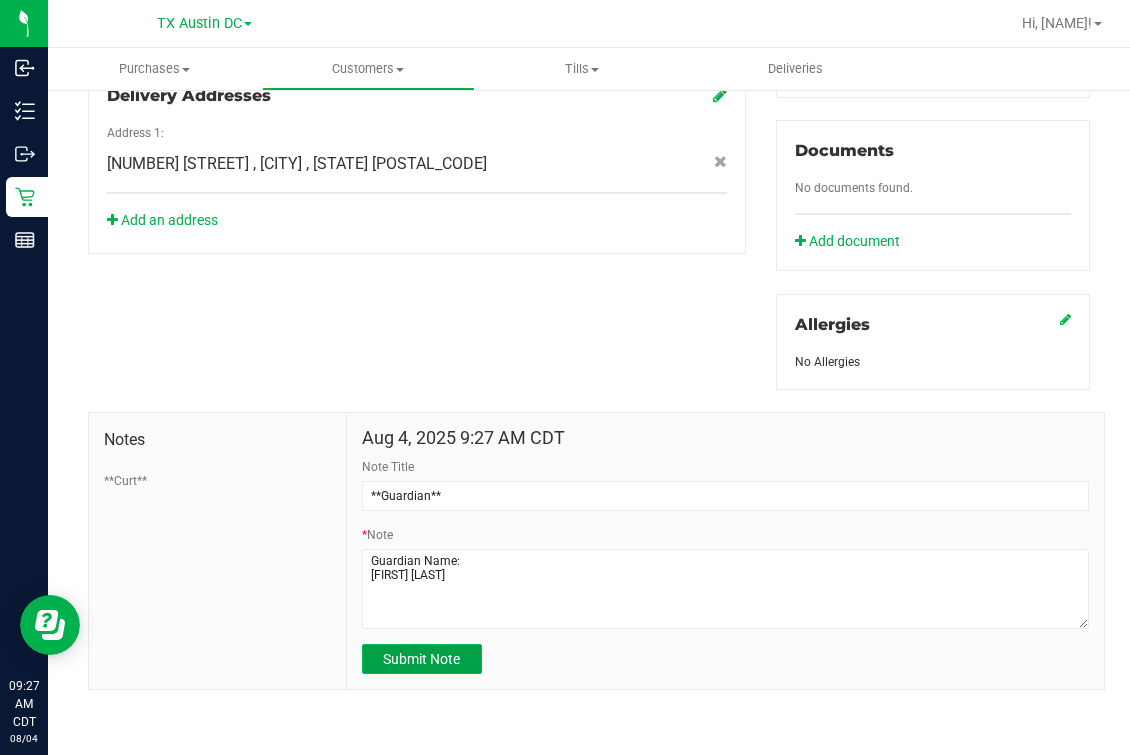 click on "Submit Note" at bounding box center (421, 659) 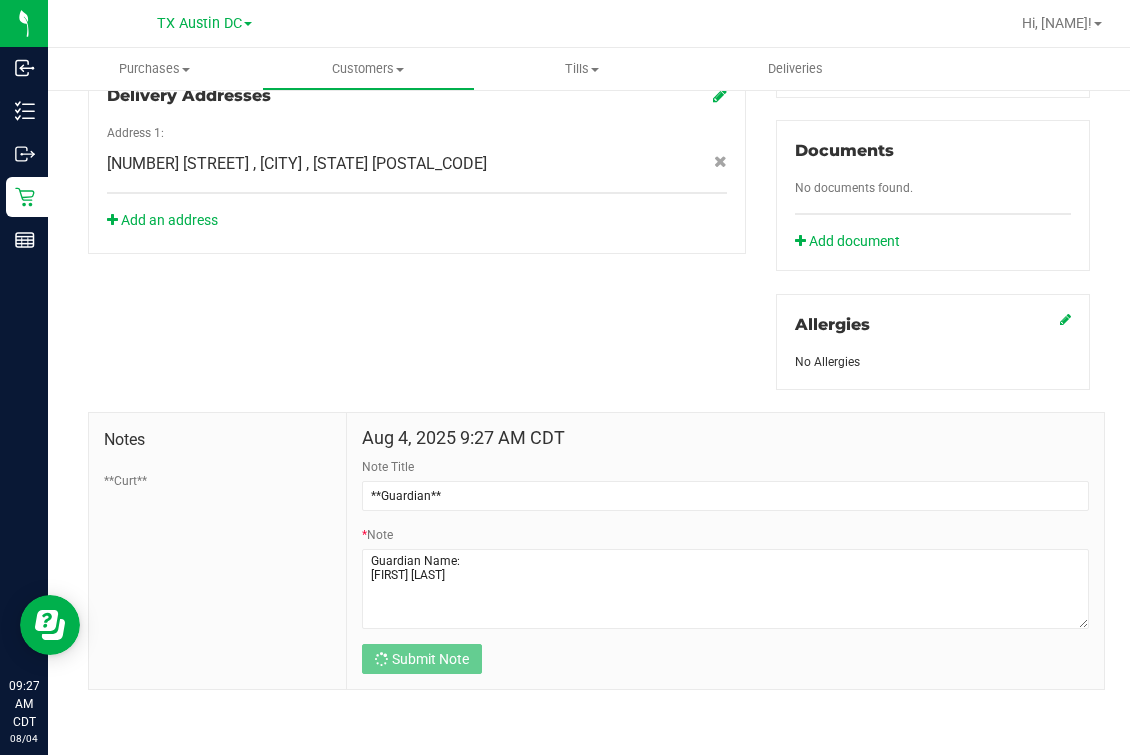 scroll, scrollTop: 706, scrollLeft: 0, axis: vertical 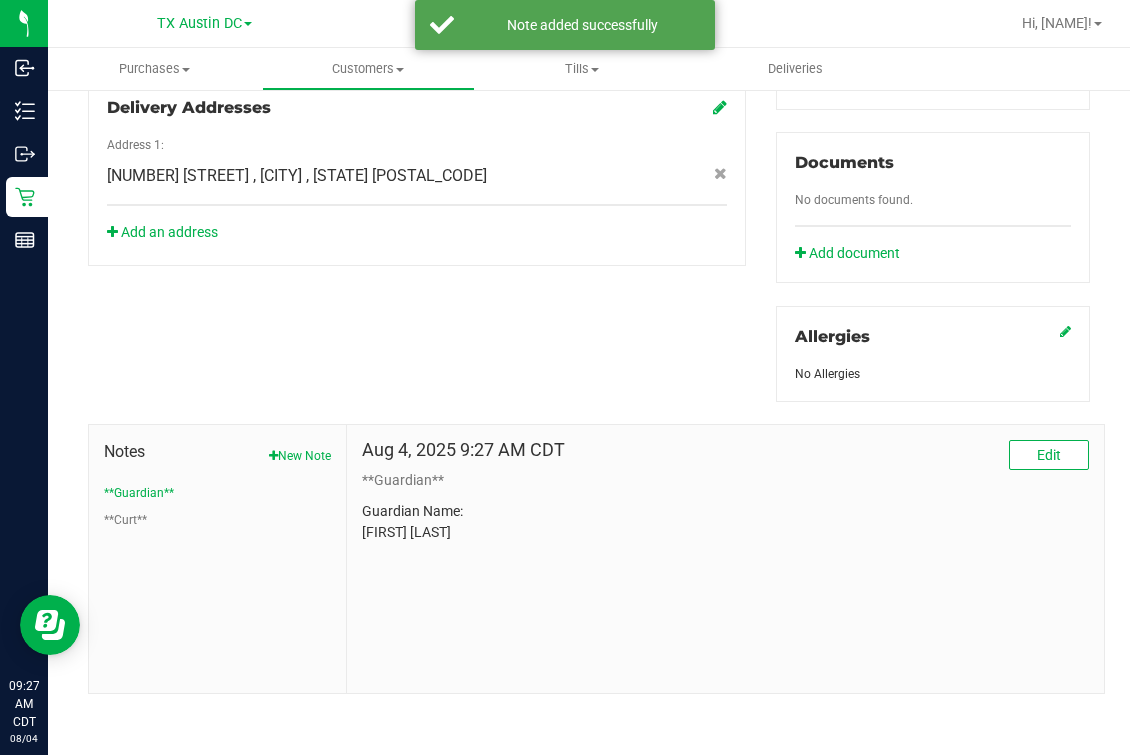 click on "Member Info
*
First Name
*
Last Name
Preferred Name
*
Date of Birth
(MM/DD/YYYY)
State ID
State ID Expiration
(MM/DD/YYYY)" at bounding box center [589, 174] 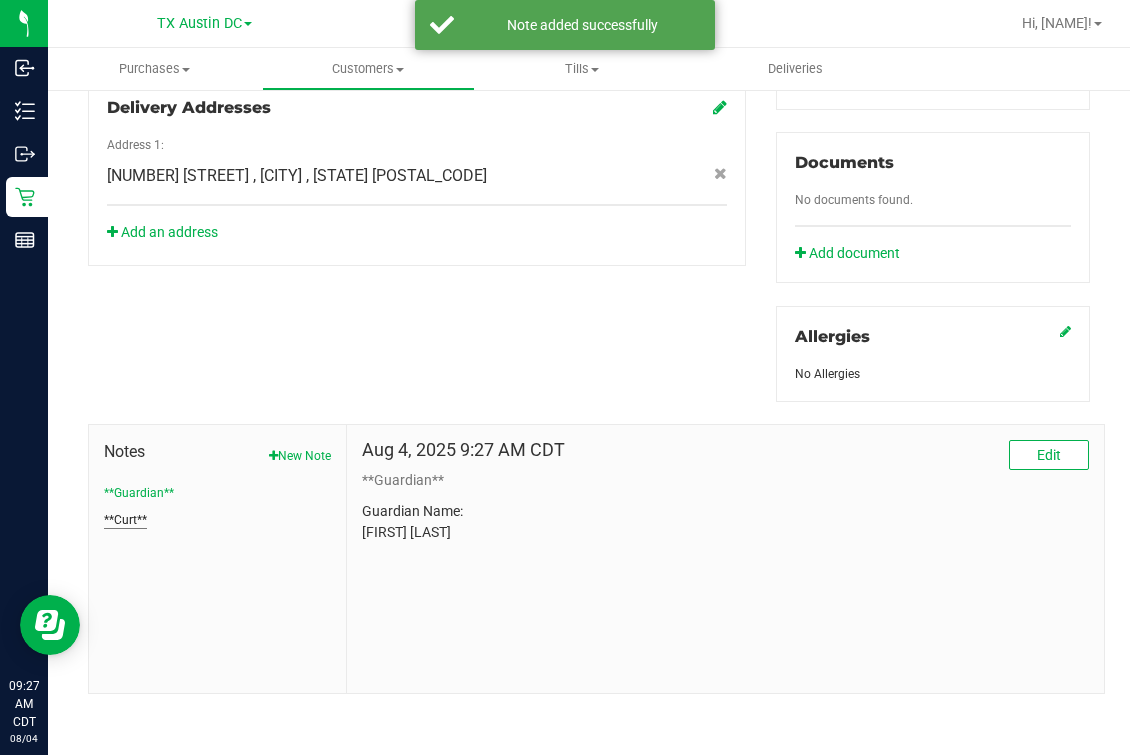 click on "**Curt**" at bounding box center (125, 520) 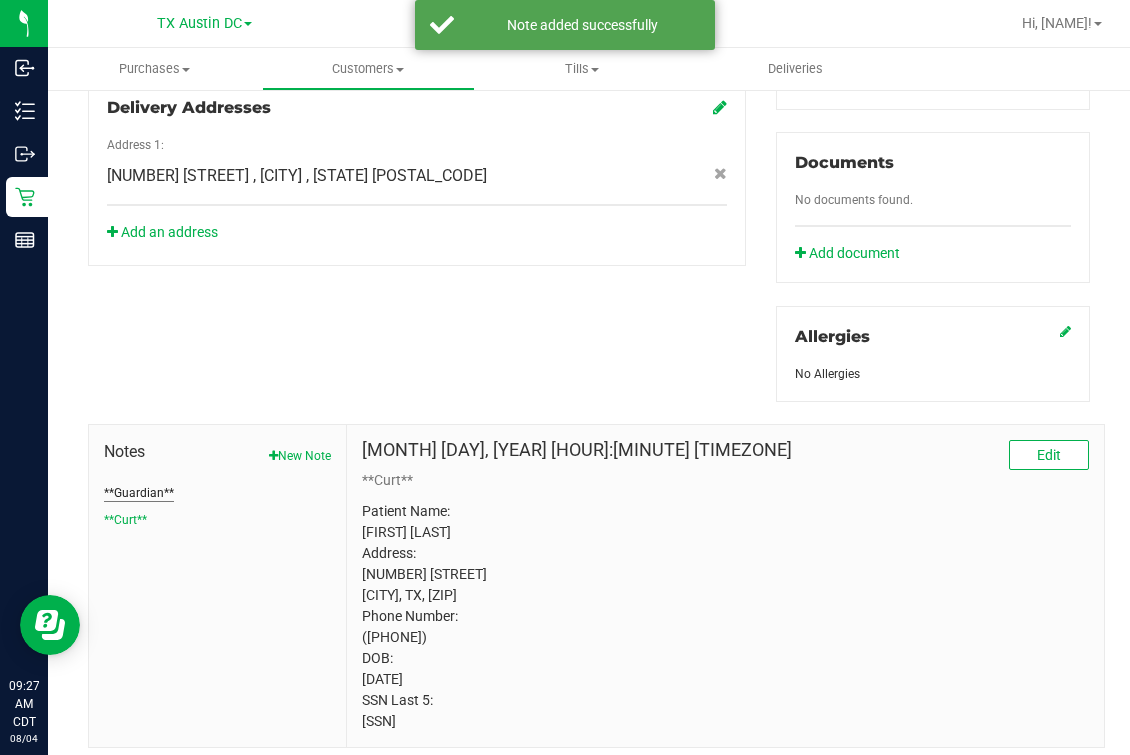 click on "**Guardian**" at bounding box center [139, 493] 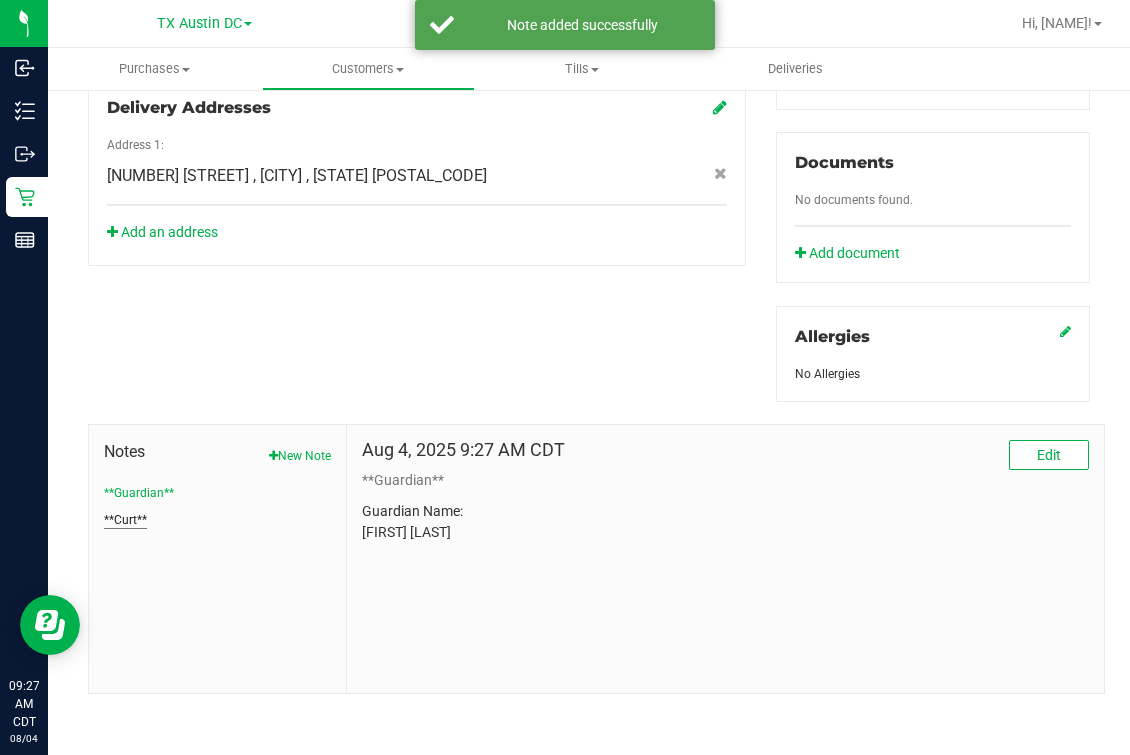 click on "**Curt**" at bounding box center (125, 520) 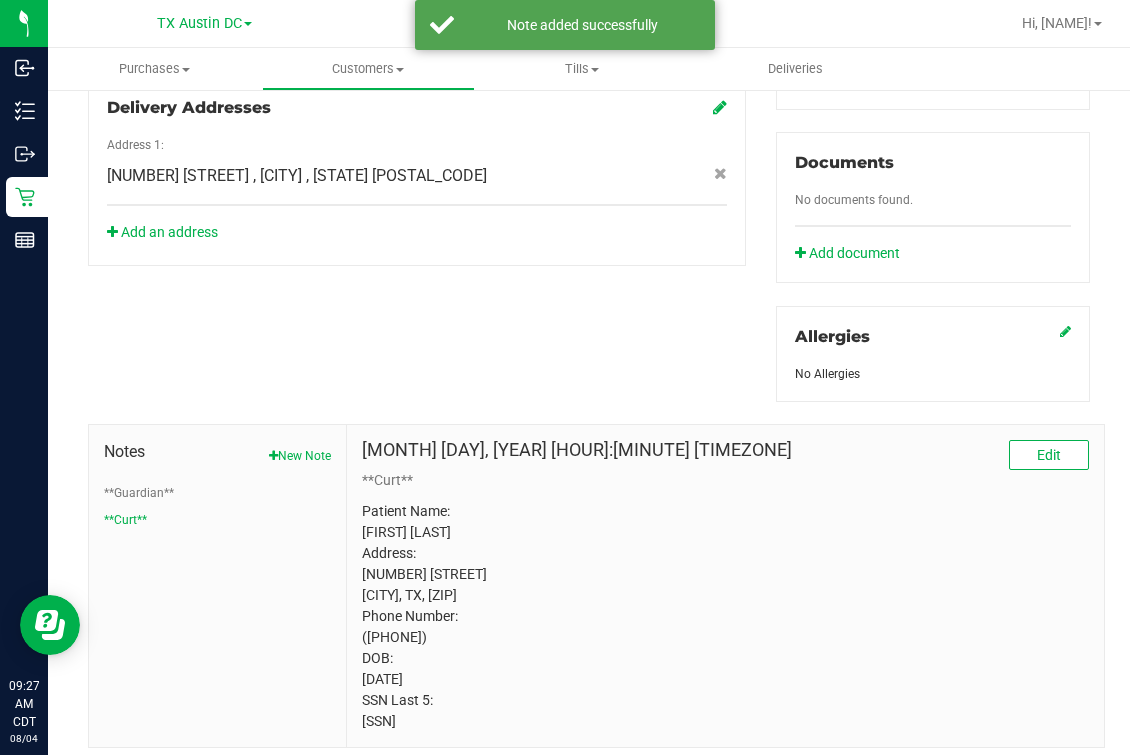 click on "Member Info
*
First Name
*
Last Name
Preferred Name
*
Date of Birth
(MM/DD/YYYY)
State ID
State ID Expiration
(MM/DD/YYYY)" at bounding box center (589, 201) 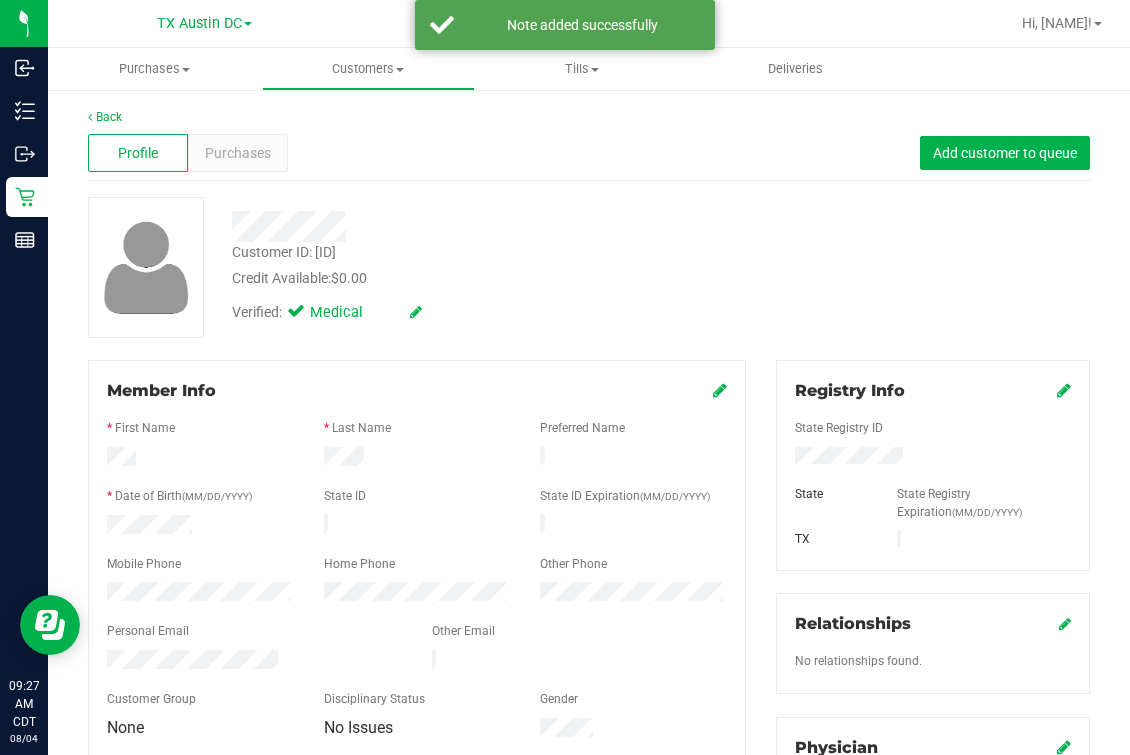 click on "Customer ID: [NUMBER]
Credit Available:
$0.00
Verified:
Medical" at bounding box center [589, 267] 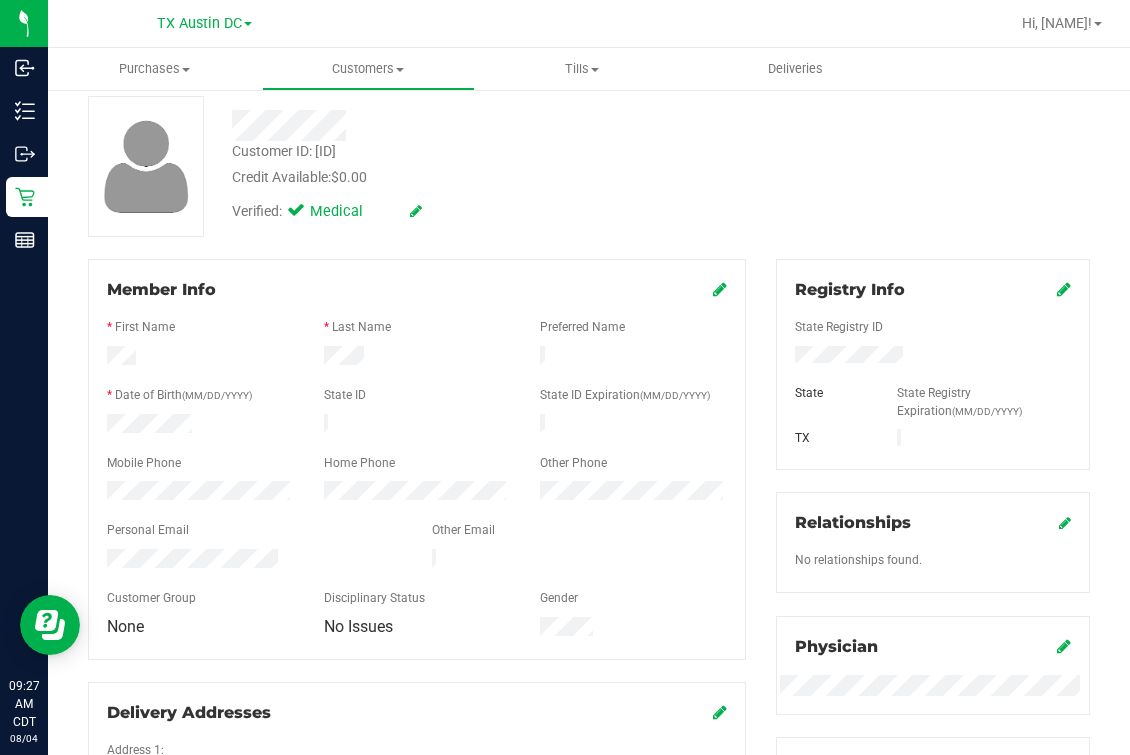 scroll, scrollTop: 0, scrollLeft: 0, axis: both 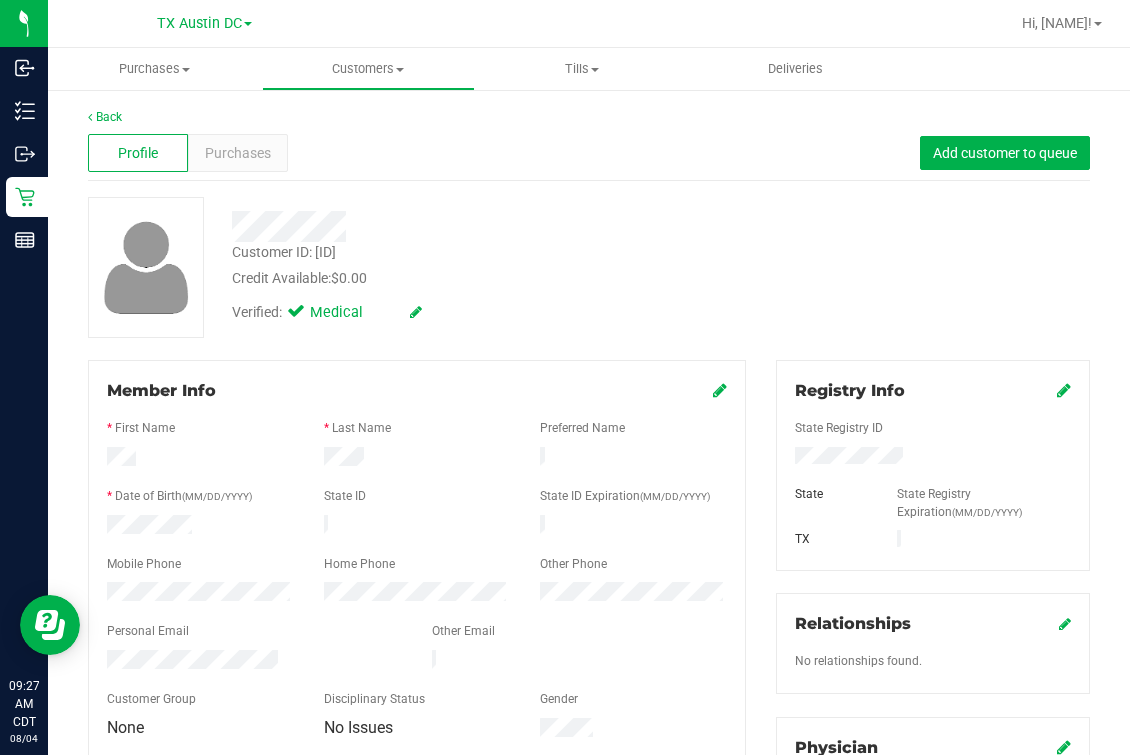 click on "Customer ID: [NUMBER]
Credit Available:
$0.00
Verified:
Medical" at bounding box center (589, 803) 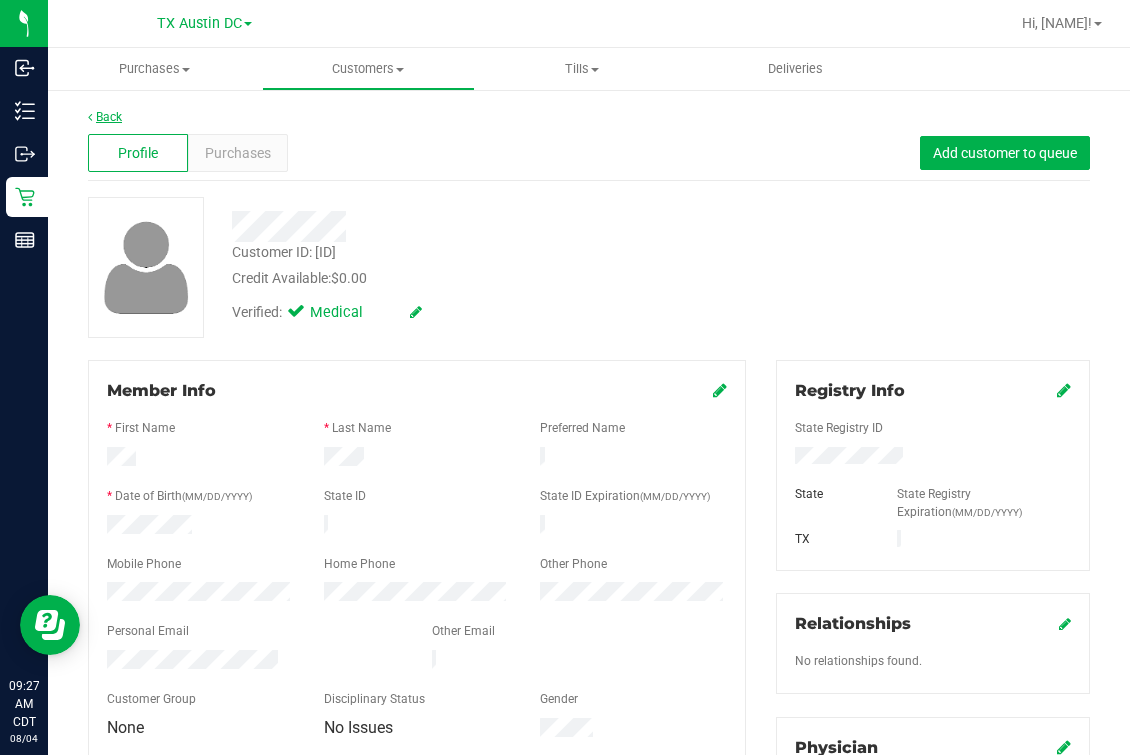 click on "Back" at bounding box center [105, 117] 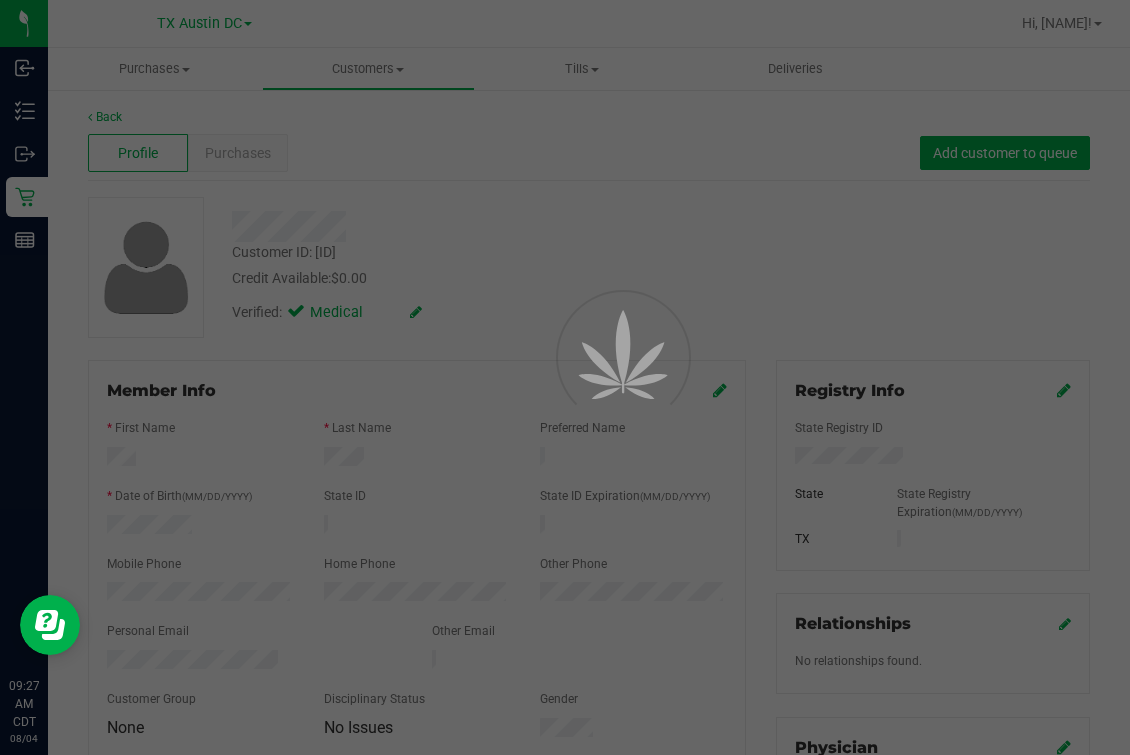 click at bounding box center [565, 377] 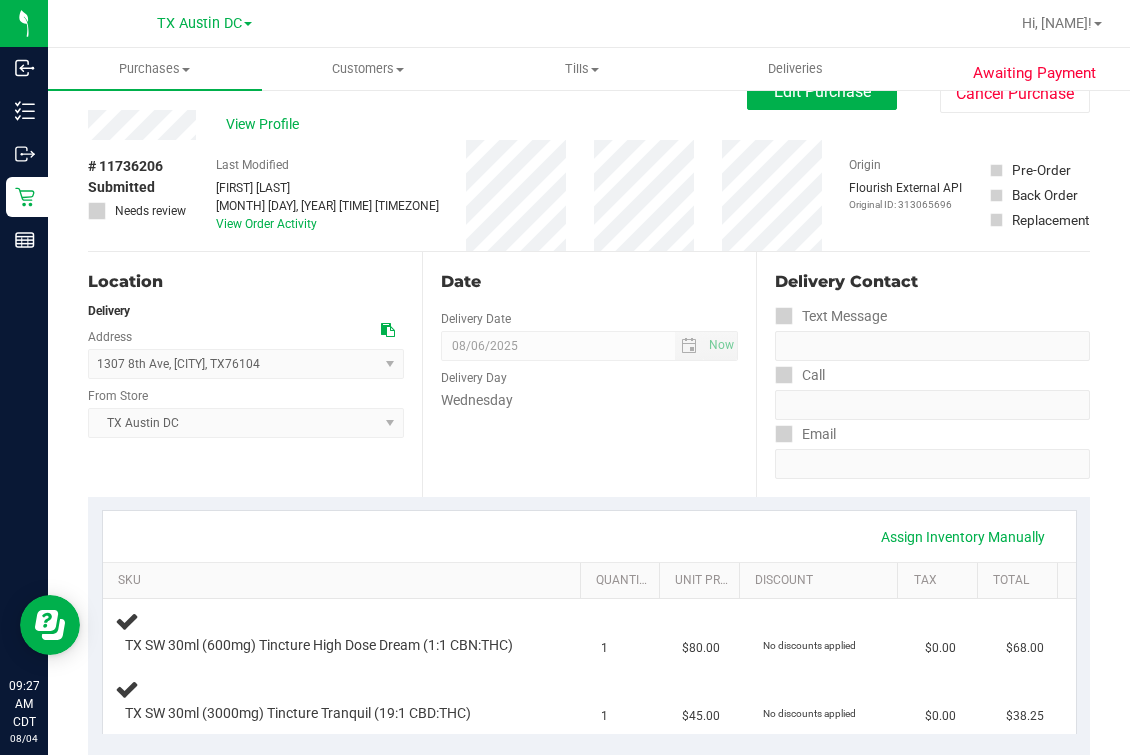 scroll, scrollTop: 0, scrollLeft: 0, axis: both 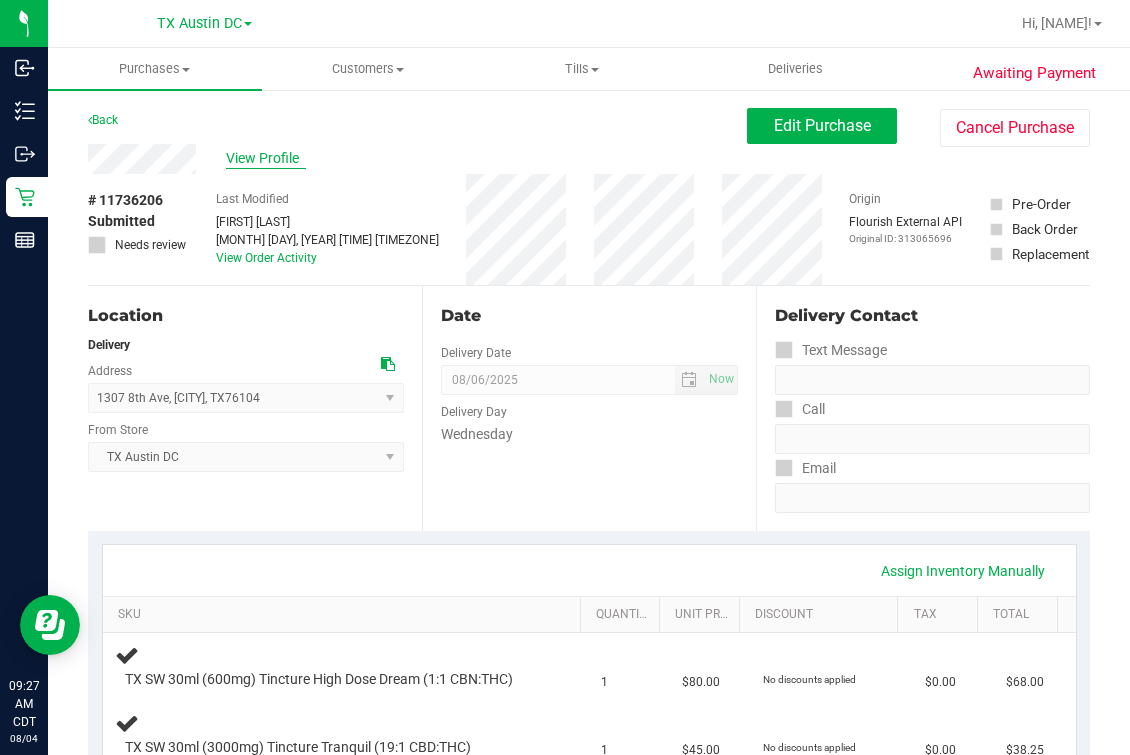 click on "View Profile" at bounding box center (266, 158) 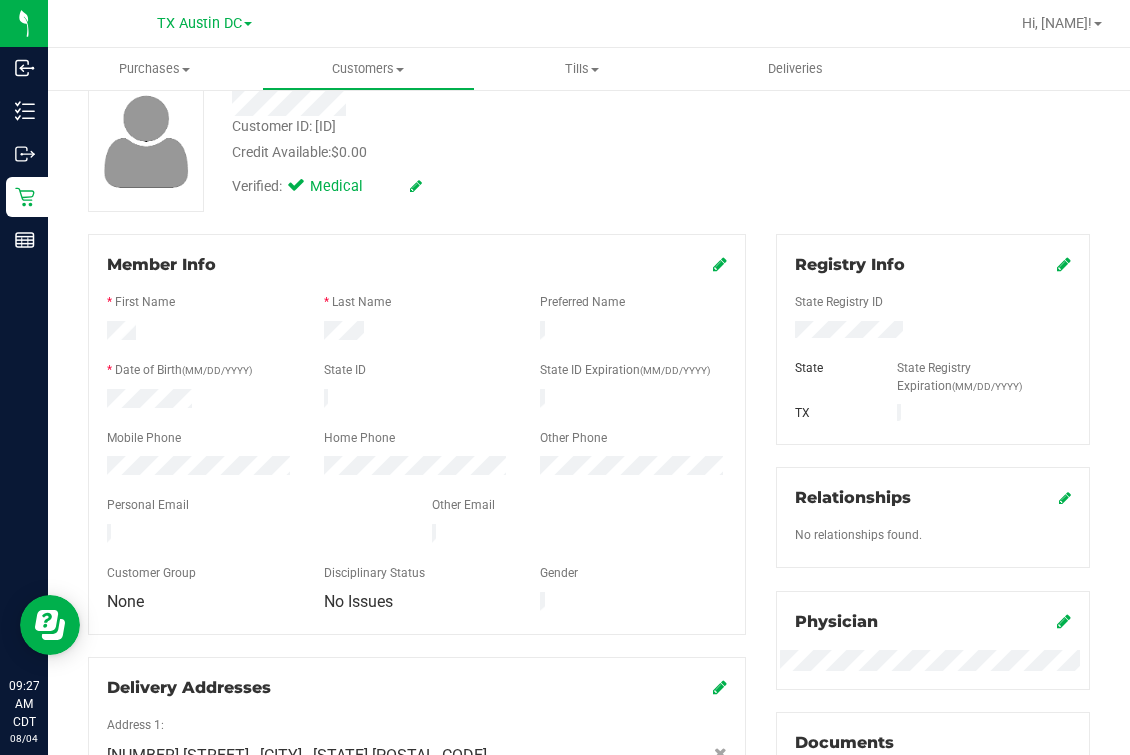 scroll, scrollTop: 375, scrollLeft: 0, axis: vertical 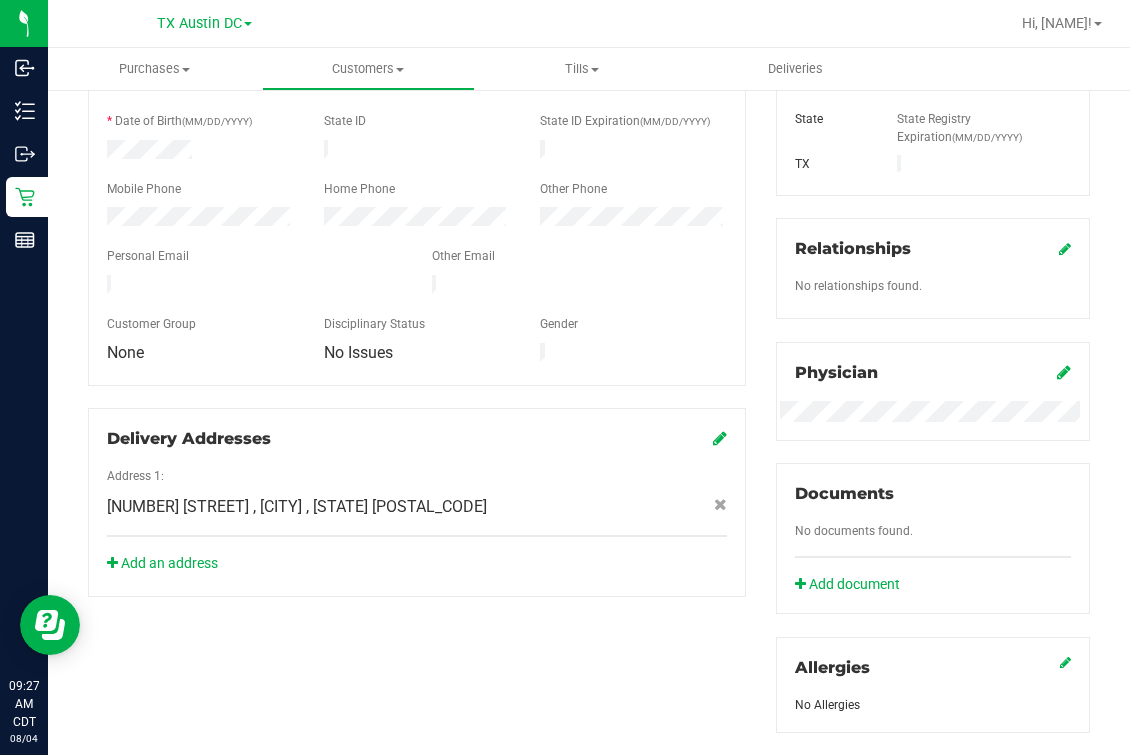 click on "Personal Email" at bounding box center (254, 258) 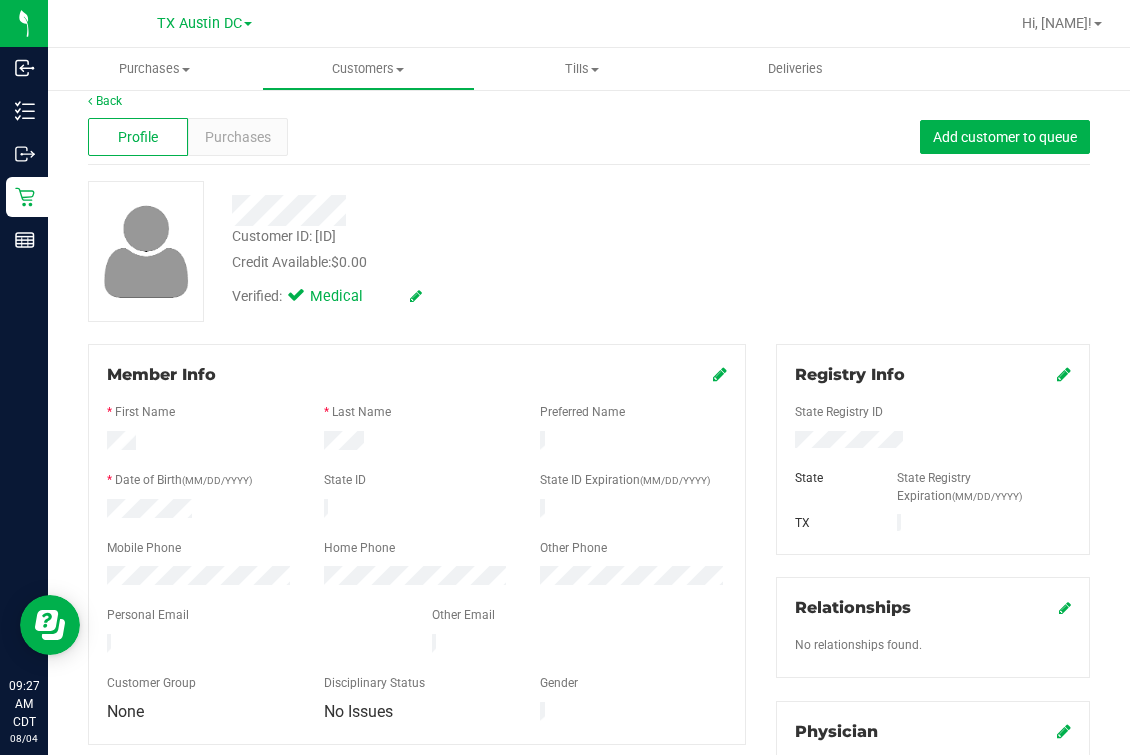 scroll, scrollTop: 0, scrollLeft: 0, axis: both 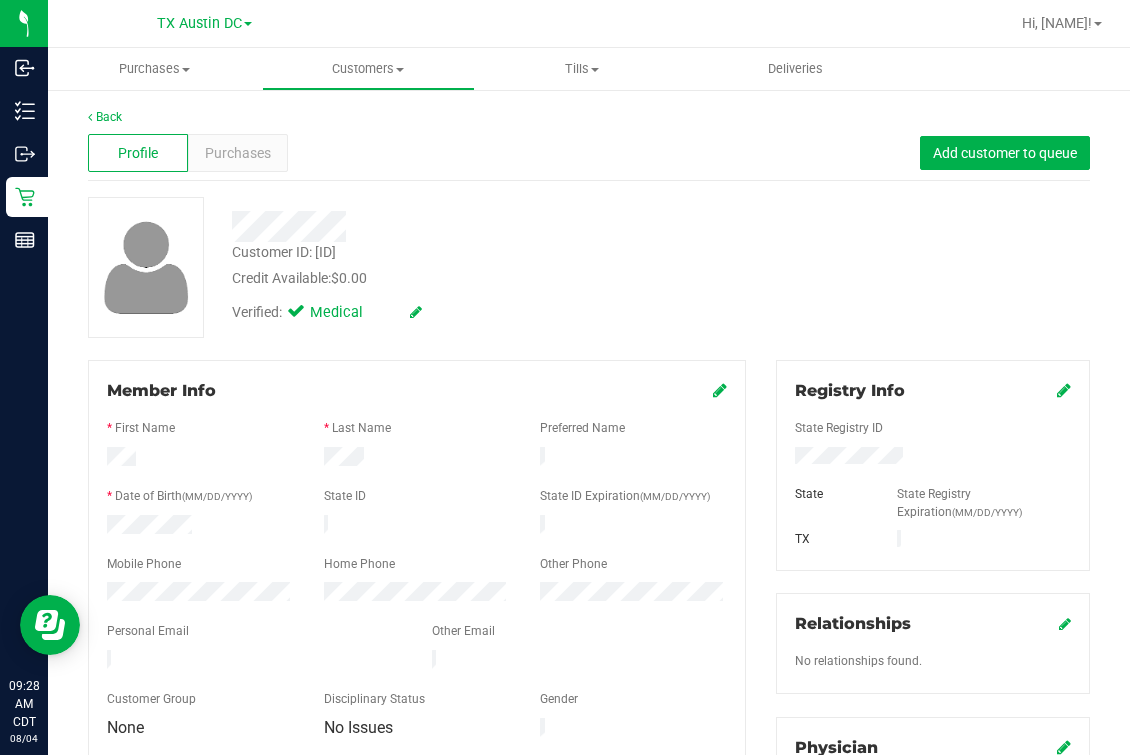 click on "Customer ID: [NUMBER]
Credit Available:
$0.00
Verified:
Medical" at bounding box center (589, 754) 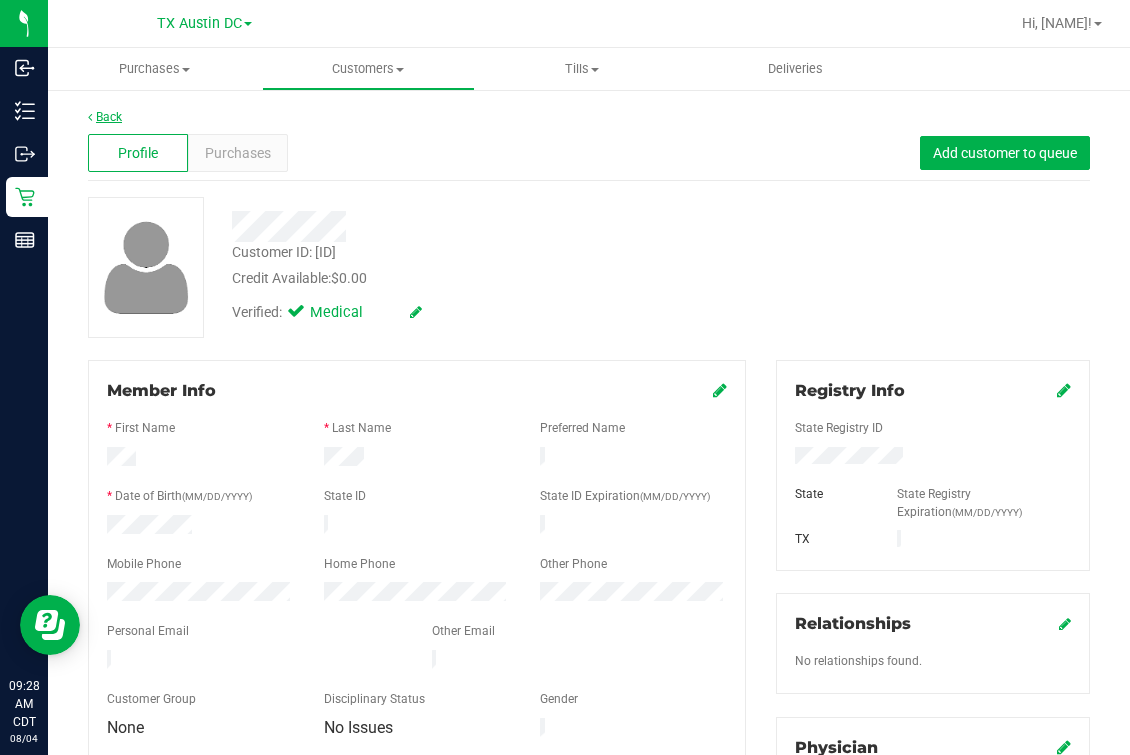 click on "Back" at bounding box center (105, 117) 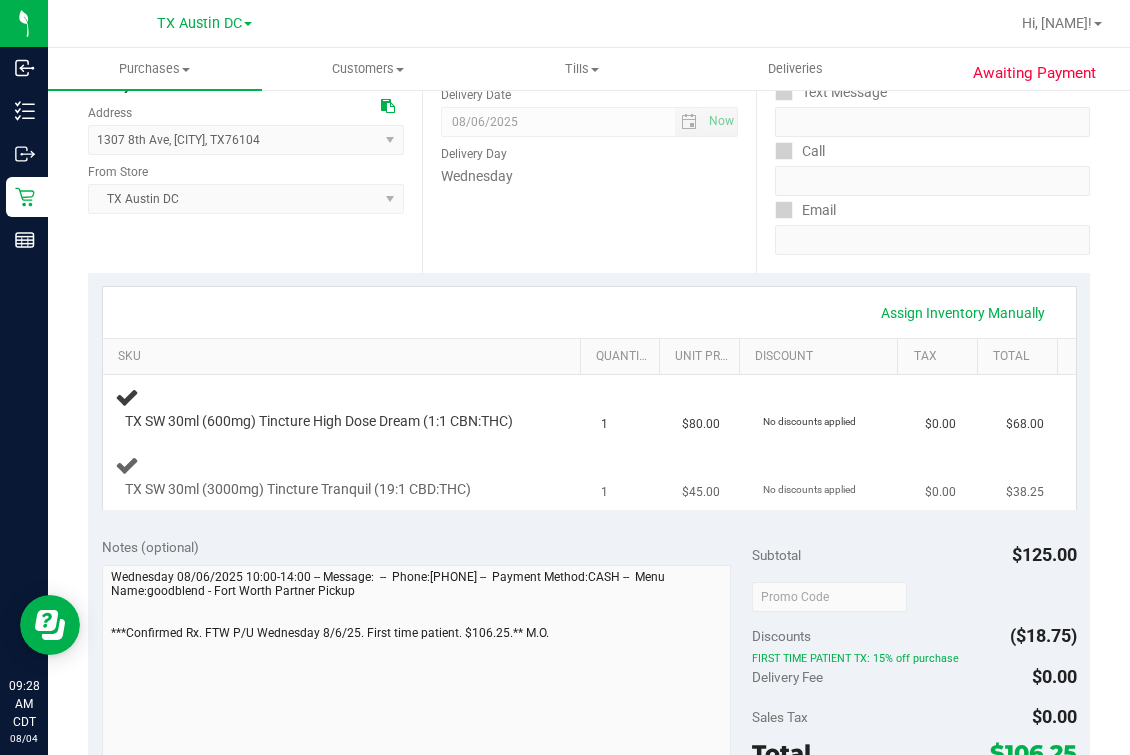 scroll, scrollTop: 375, scrollLeft: 0, axis: vertical 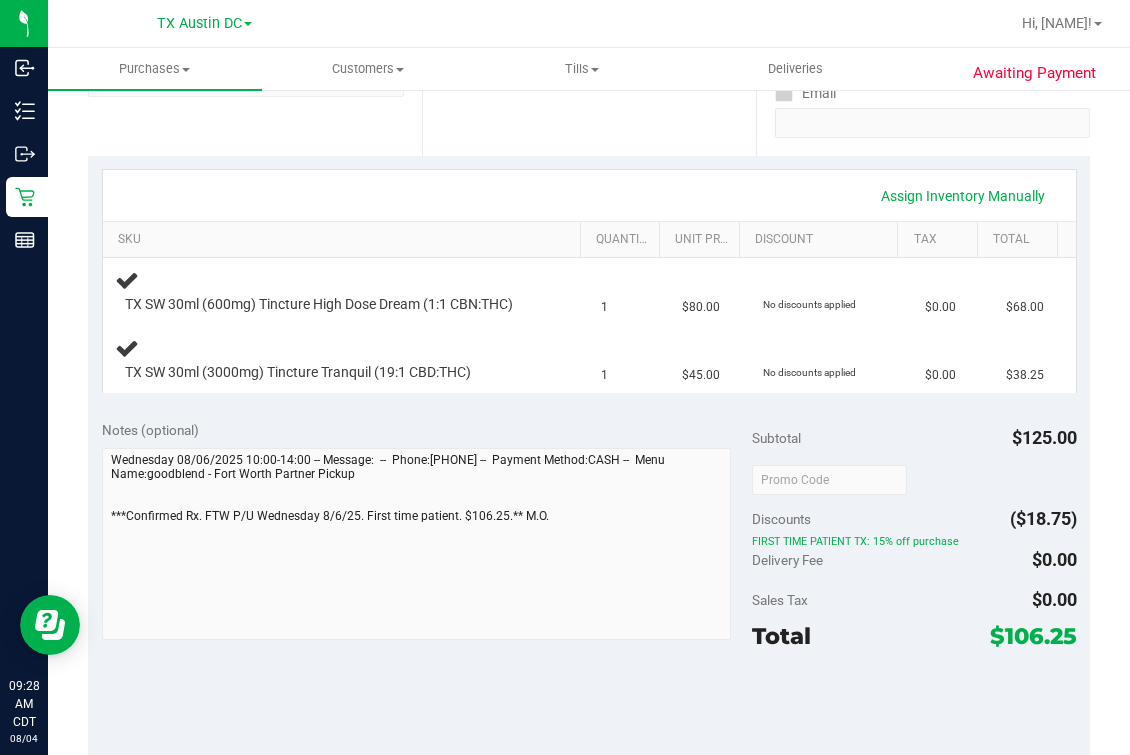 click on "Awaiting Payment
Back
Edit Purchase
Cancel Purchase
View Profile
# [NUMBER]
Submitted
Needs review
Last Modified
[FIRST] [LAST]
[MONTH] [DAY], [YEAR] [TIME] [TIMEZONE]
View Order Activity
Origin" at bounding box center [589, 500] 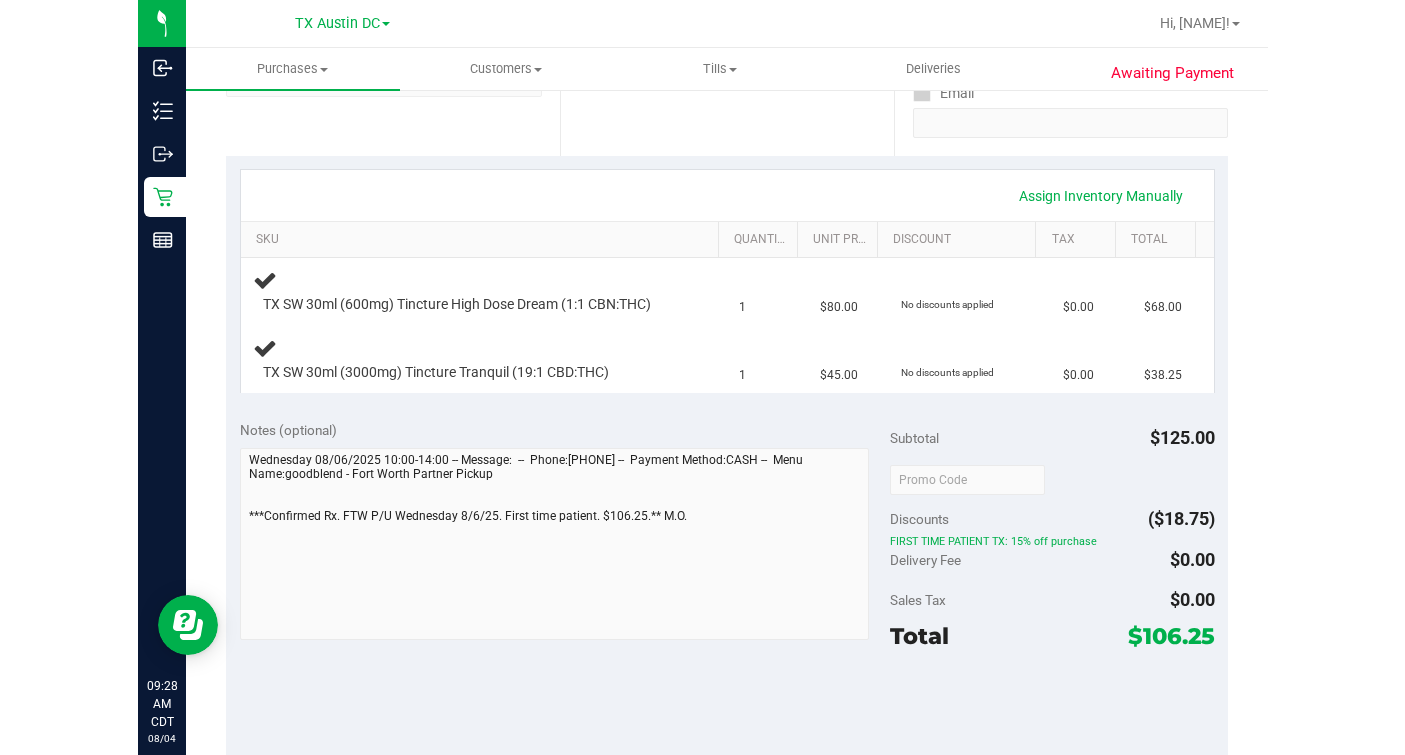 scroll, scrollTop: 0, scrollLeft: 0, axis: both 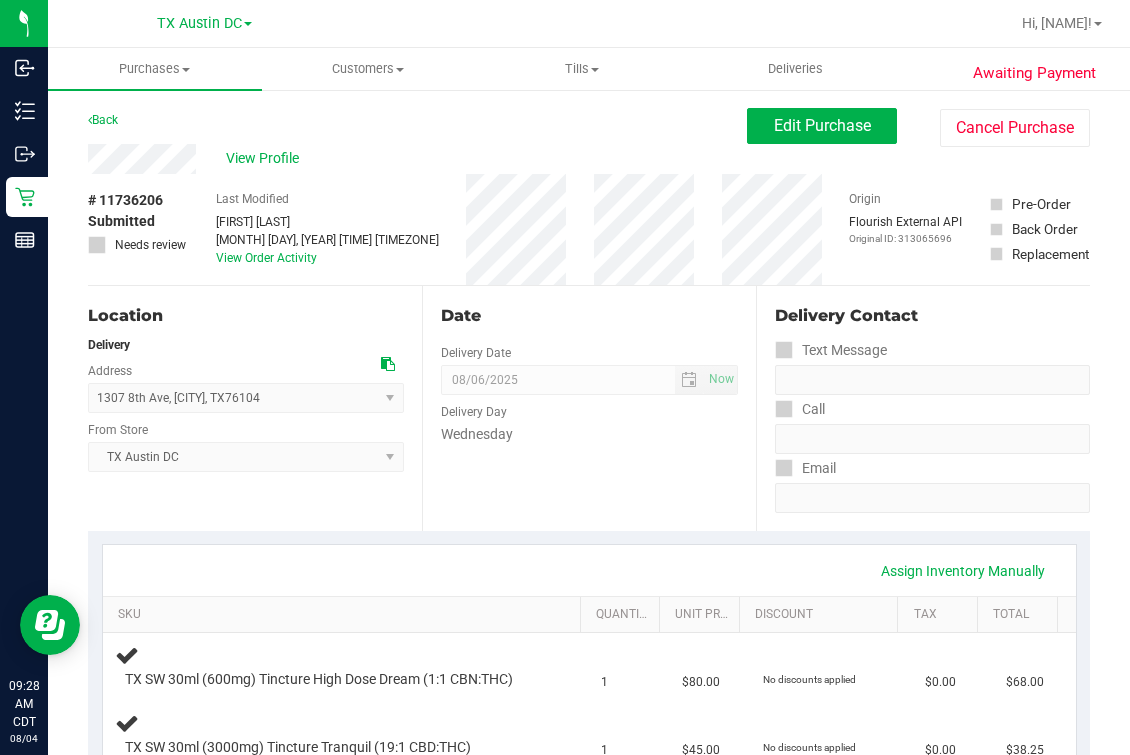 click on "Date
Delivery Date
[DATE]
Now
[DATE] [TIME]
Now
Delivery Day
Wednesday" at bounding box center [589, 408] 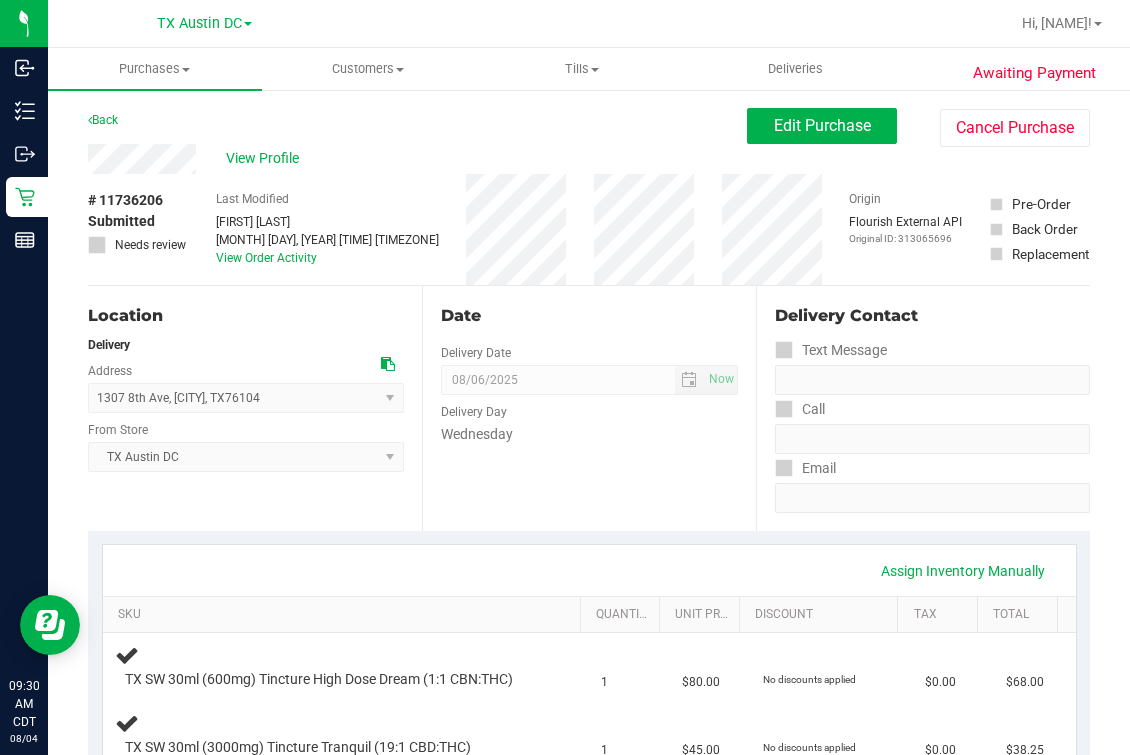 click on "Back
Edit Purchase
Cancel Purchase" at bounding box center (589, 126) 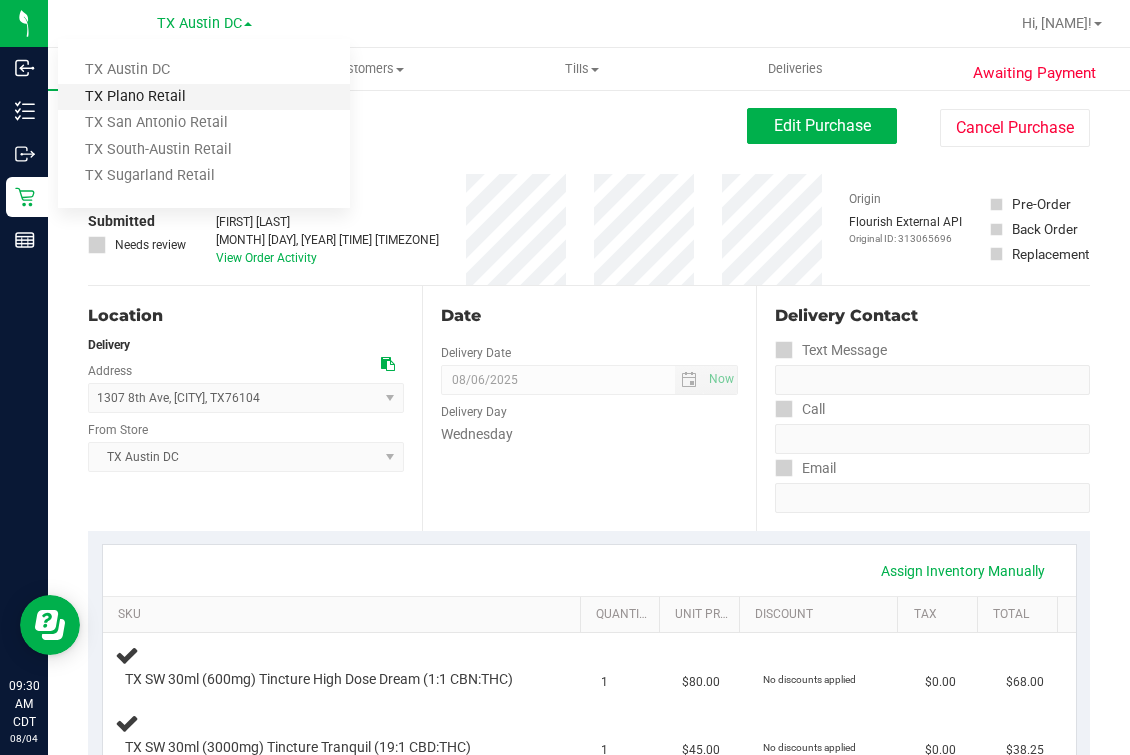 click on "TX Plano Retail" at bounding box center (204, 97) 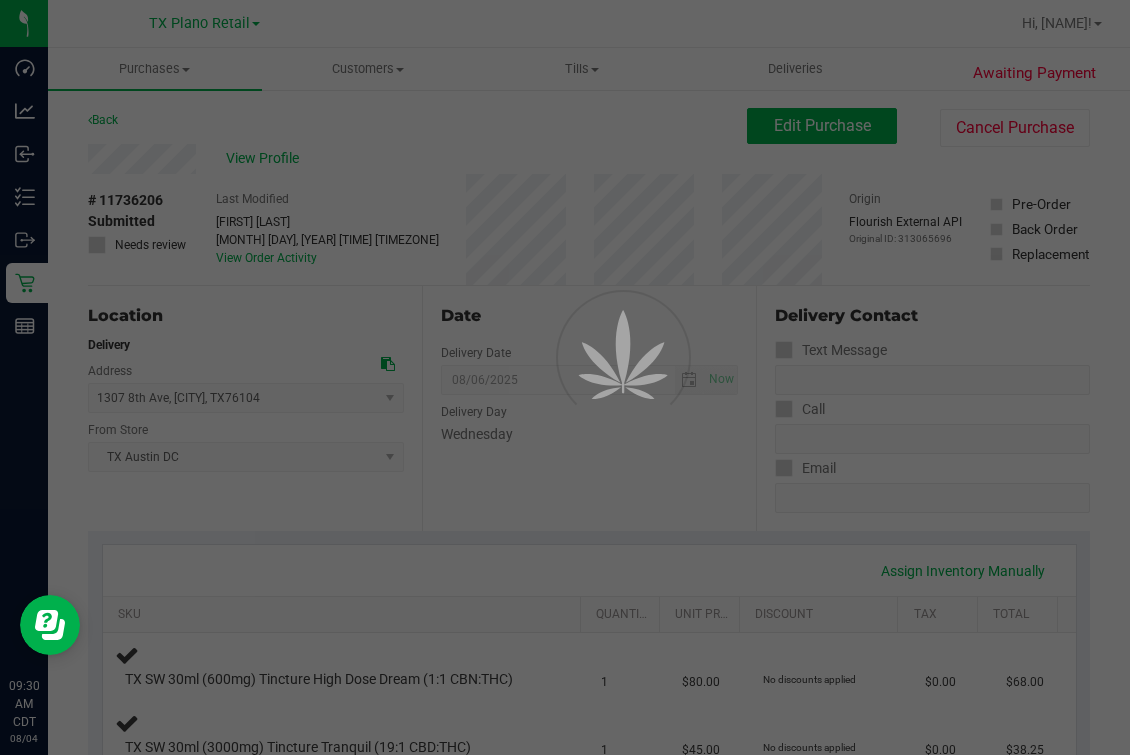 click at bounding box center (565, 377) 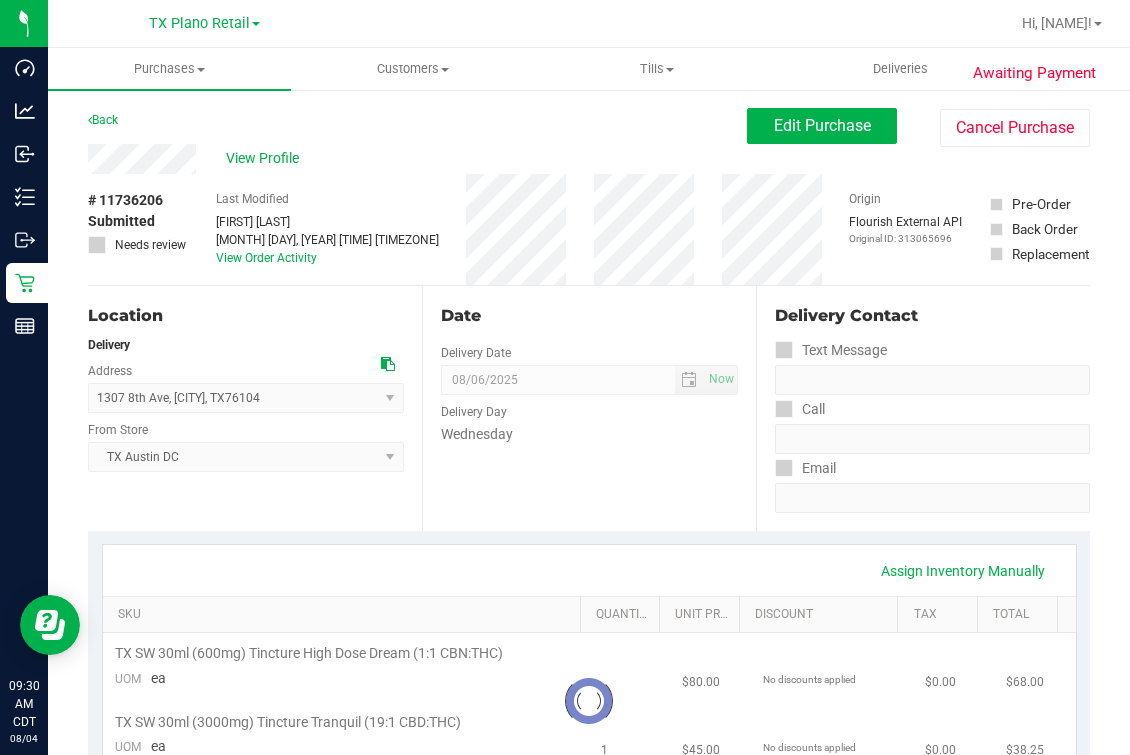 click on "TX Plano Retail   TX Austin DC   TX Plano Retail   TX San Antonio Retail    TX South-Austin Retail   TX Sugarland Retail" at bounding box center [204, 23] 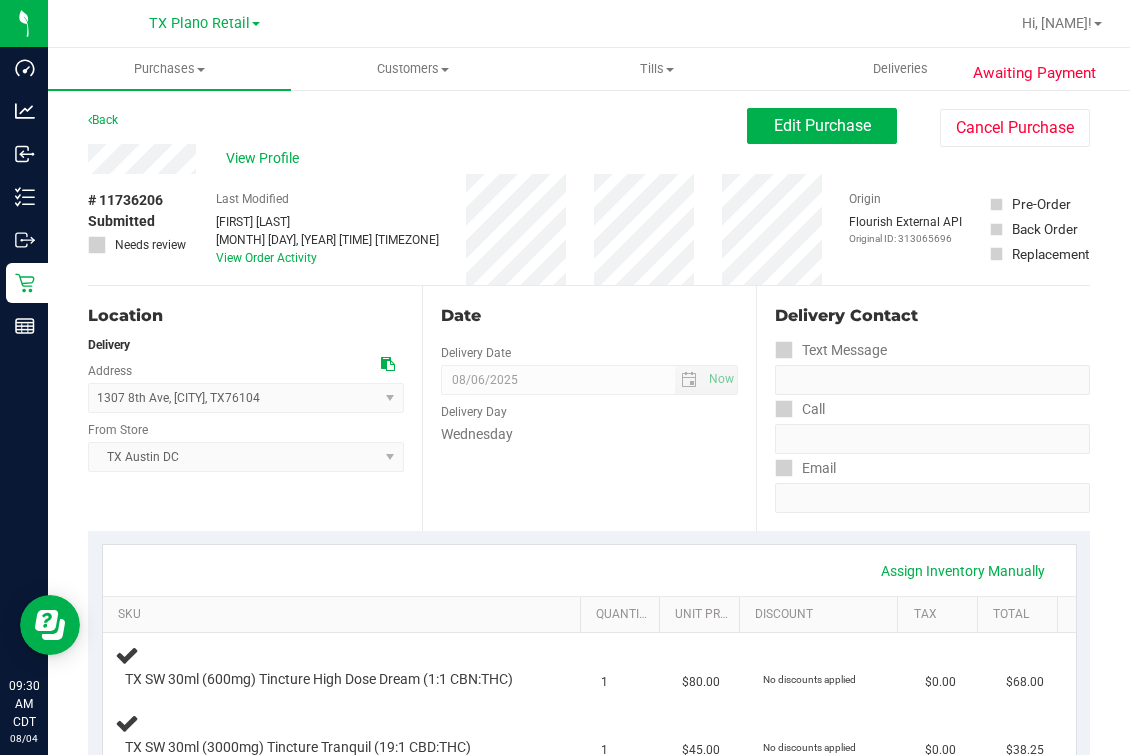 click on "TX Plano Retail   TX Austin DC   TX Plano Retail   TX San Antonio Retail    TX South-Austin Retail   TX Sugarland Retail" at bounding box center [208, 23] 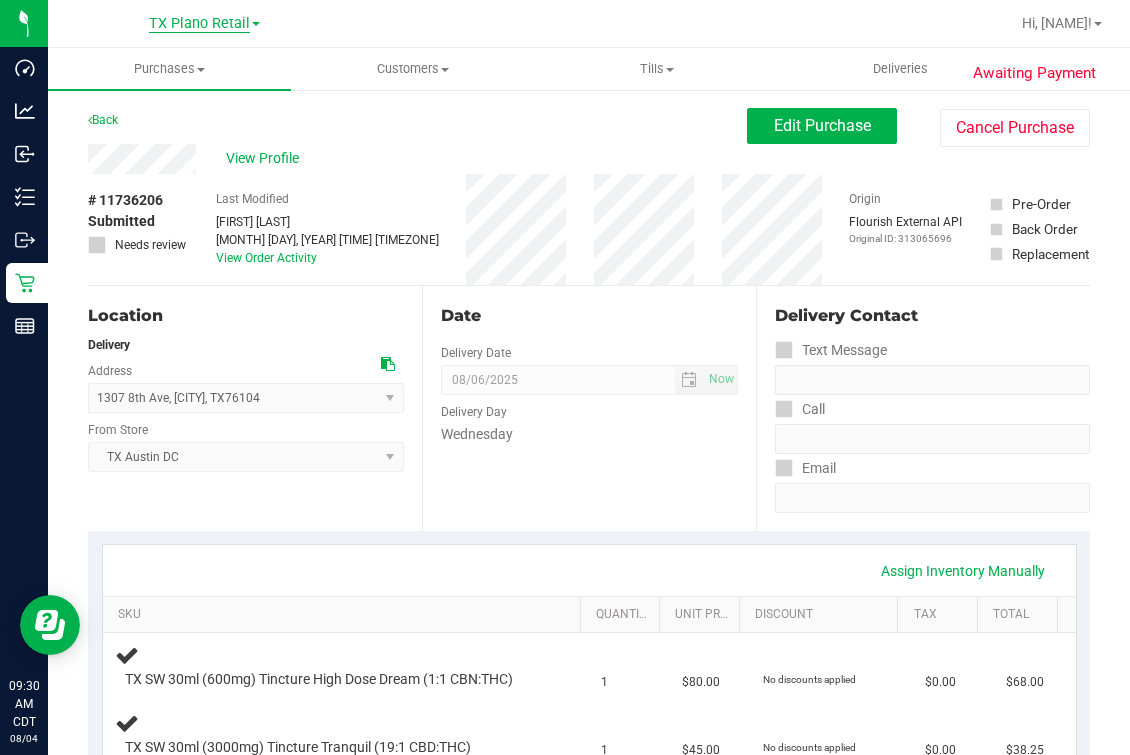 click on "TX Plano Retail" at bounding box center [199, 24] 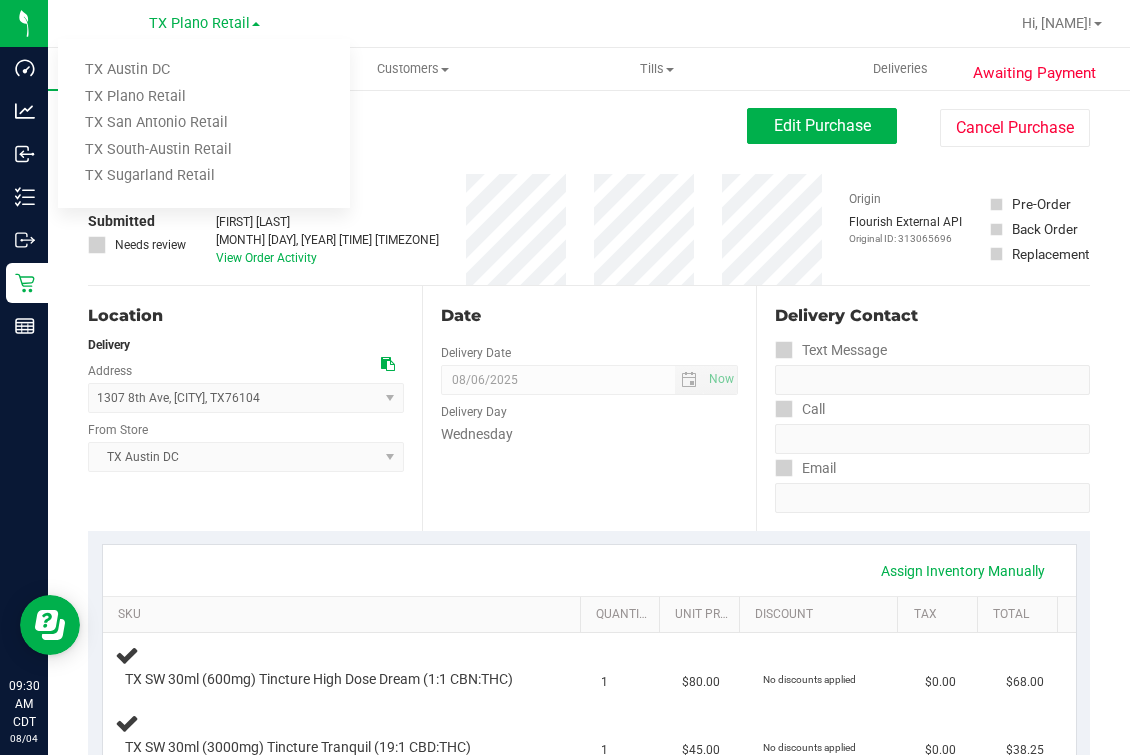 drag, startPoint x: 217, startPoint y: 52, endPoint x: 207, endPoint y: 57, distance: 11.18034 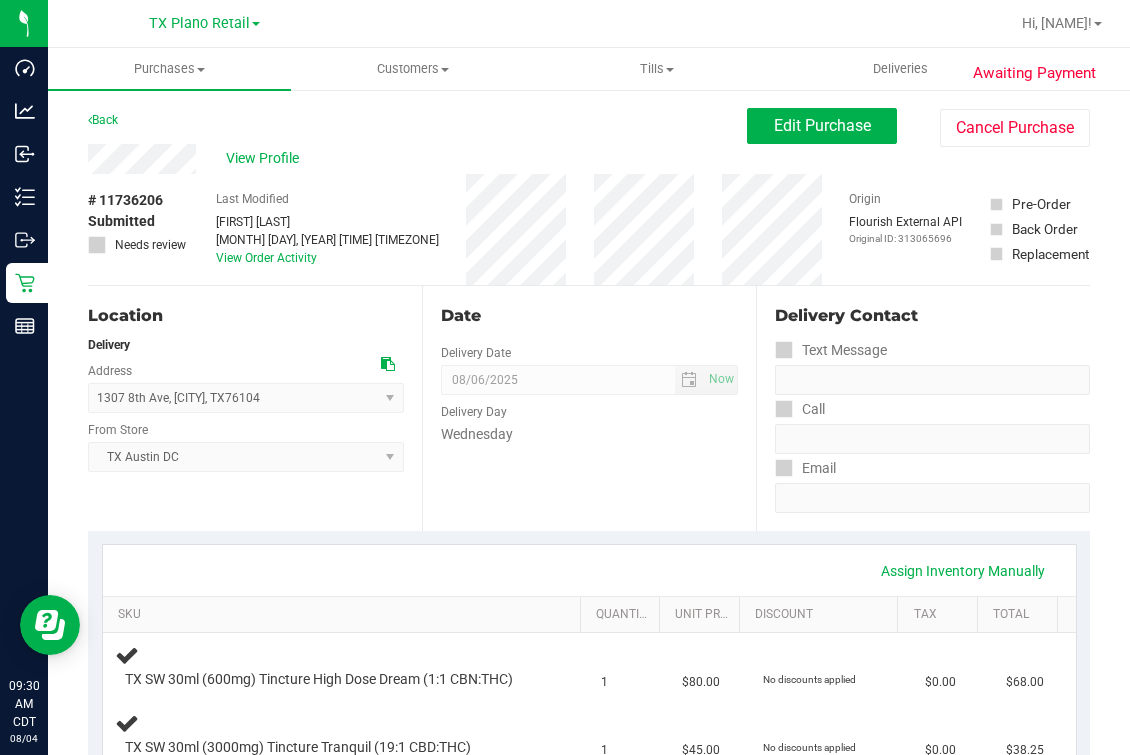 click on "TX Plano Retail   TX Austin DC   TX Plano Retail   TX San Antonio Retail    TX South-Austin Retail   TX Sugarland Retail" at bounding box center (208, 23) 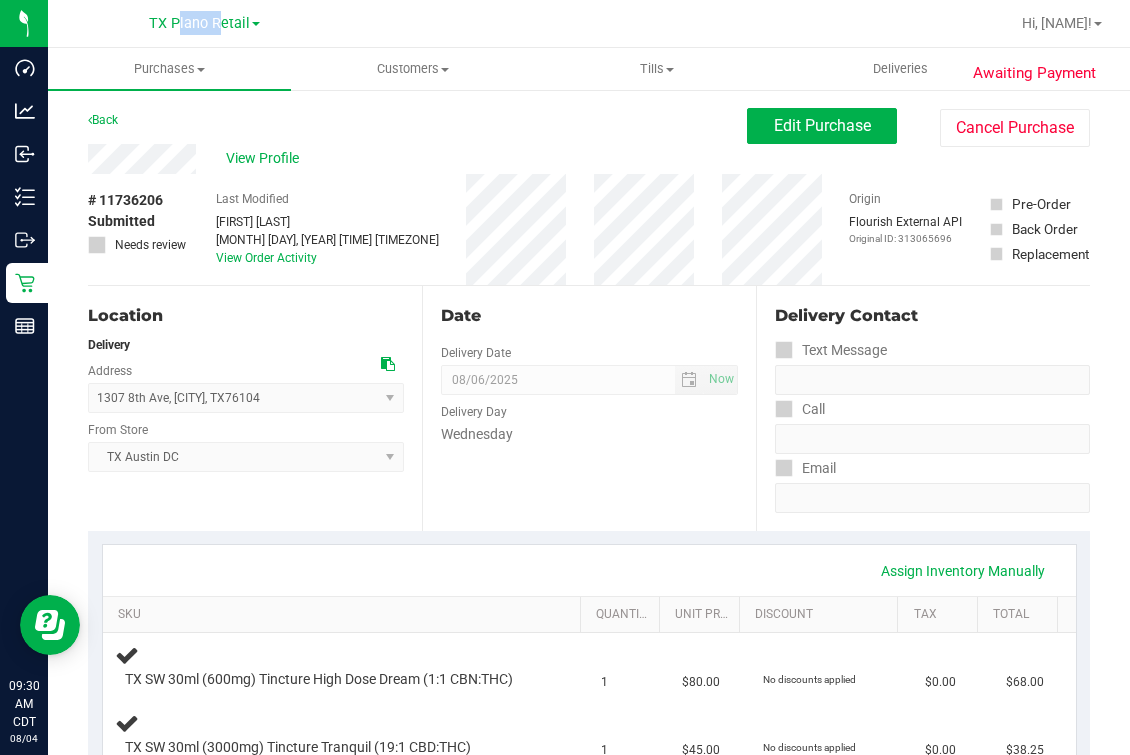 click on "TX Plano Retail   TX Austin DC   TX Plano Retail   TX San Antonio Retail    TX South-Austin Retail   TX Sugarland Retail" at bounding box center [204, 23] 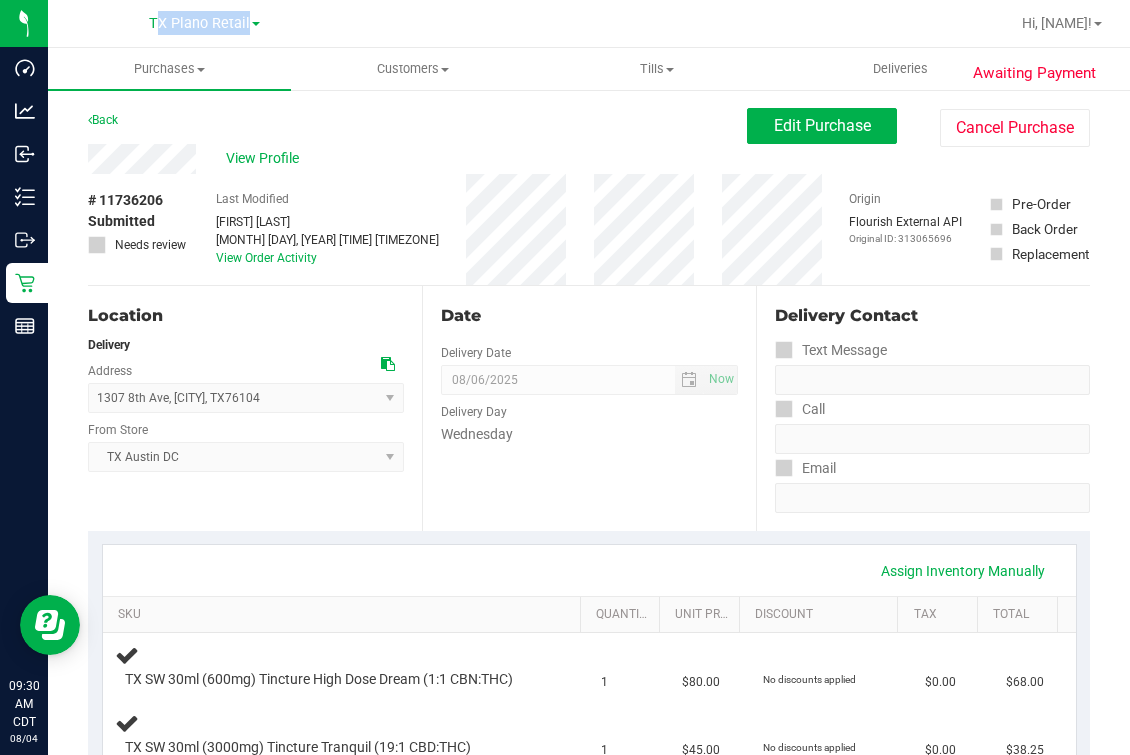 click on "TX Plano Retail   TX Austin DC   TX Plano Retail   TX San Antonio Retail    TX South-Austin Retail   TX Sugarland Retail" at bounding box center (208, 23) 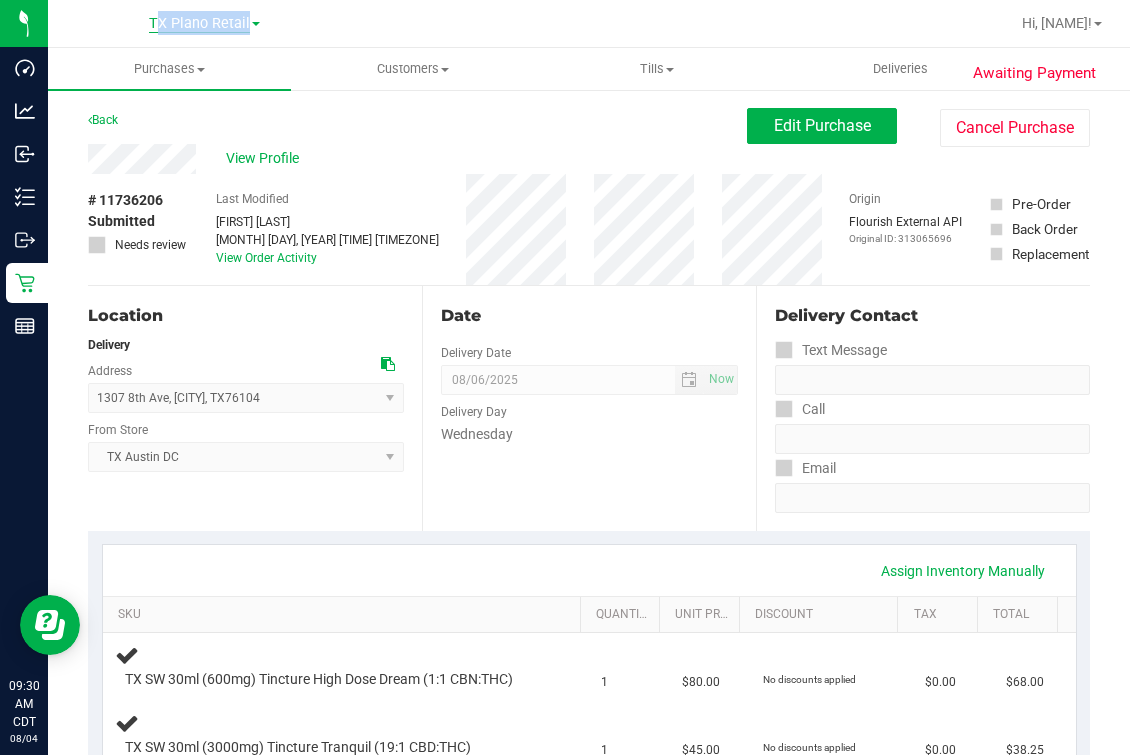 click on "TX Plano Retail" at bounding box center [199, 24] 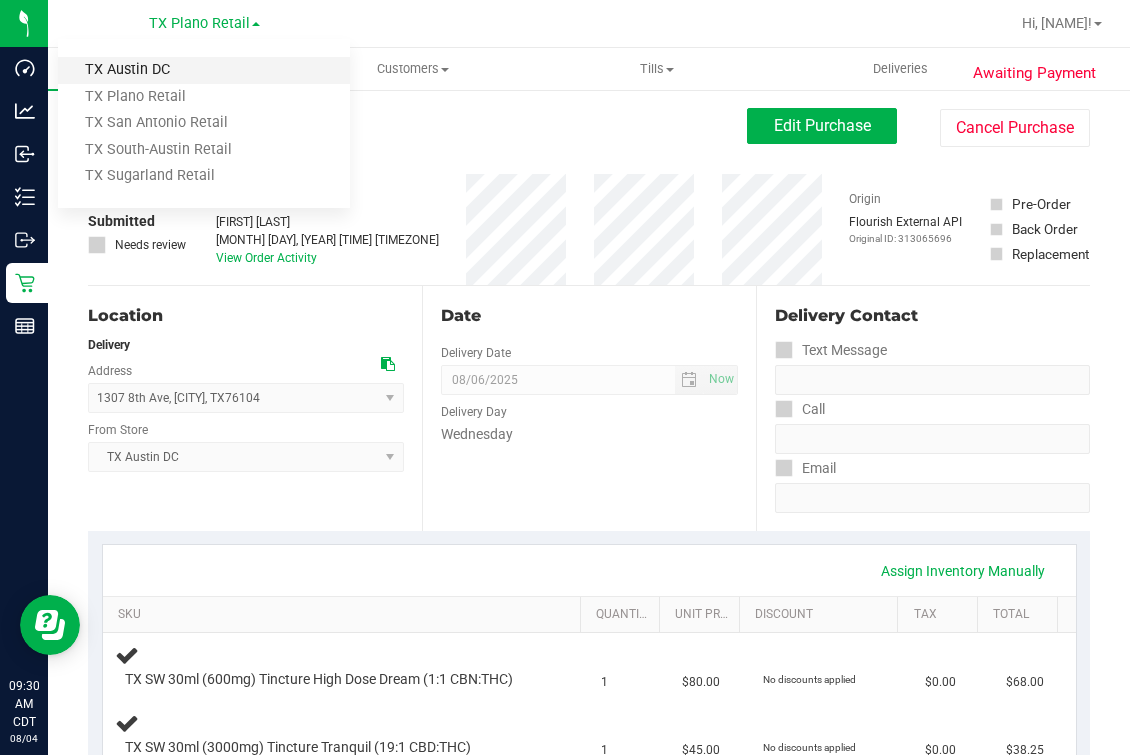 click on "TX Austin DC" at bounding box center [204, 70] 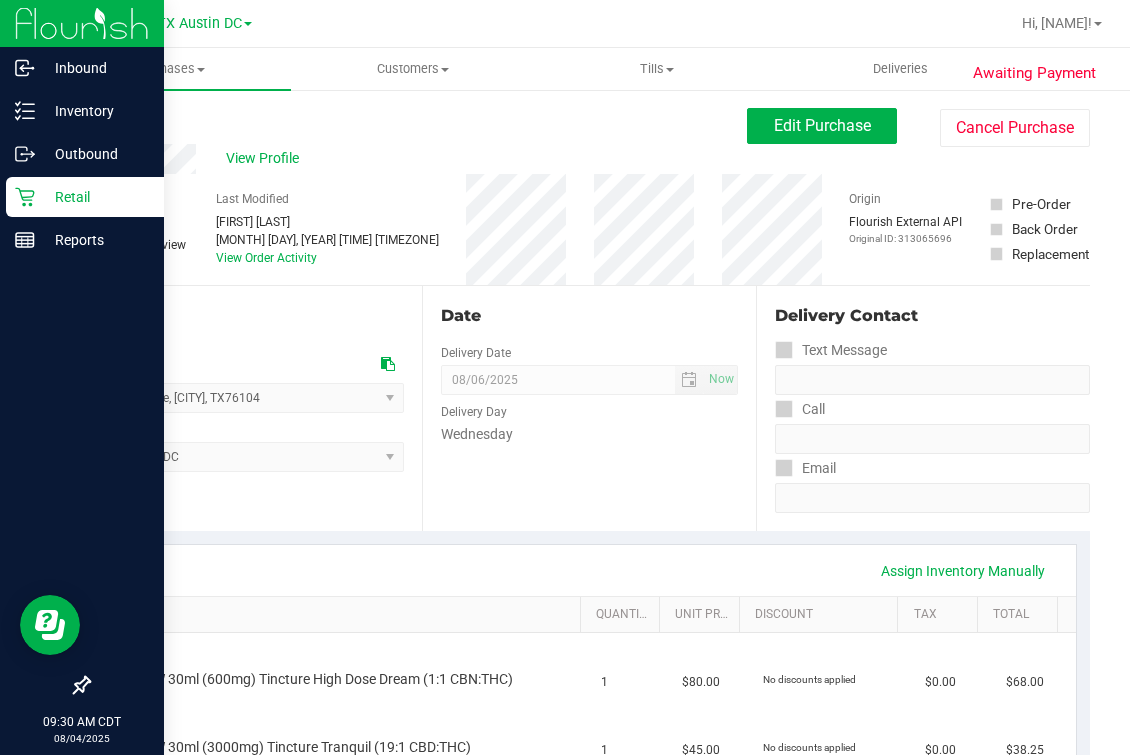 click 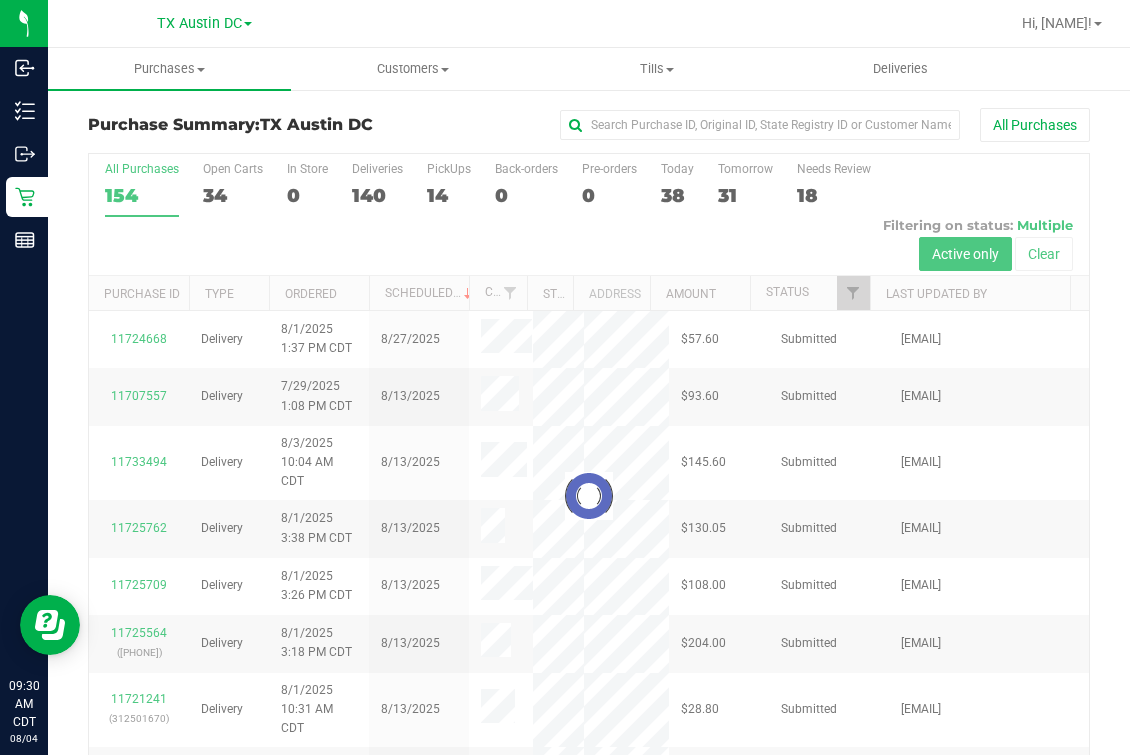 click on "TX [CITY] DC   TX [CITY] DC   TX [CITY] Retail   TX [CITY] Retail    TX South-[CITY] Retail   TX [CITY] Retail   Hi, Mindy!" at bounding box center (589, 24) 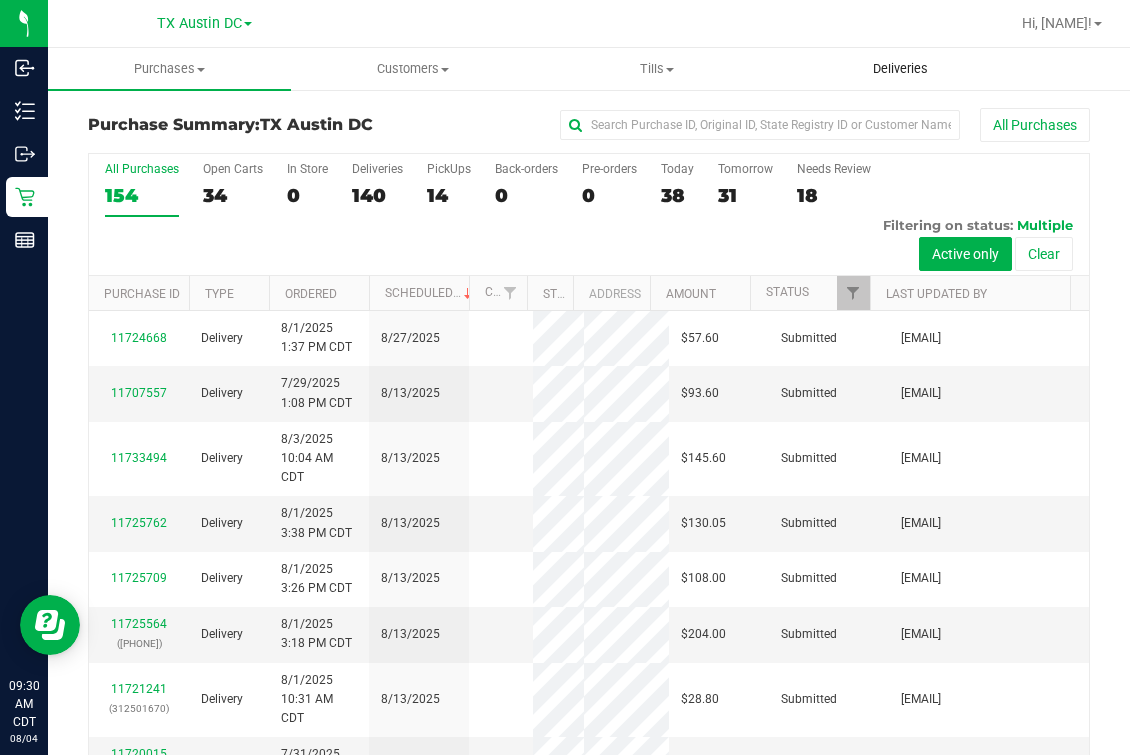 click on "Deliveries" at bounding box center [900, 69] 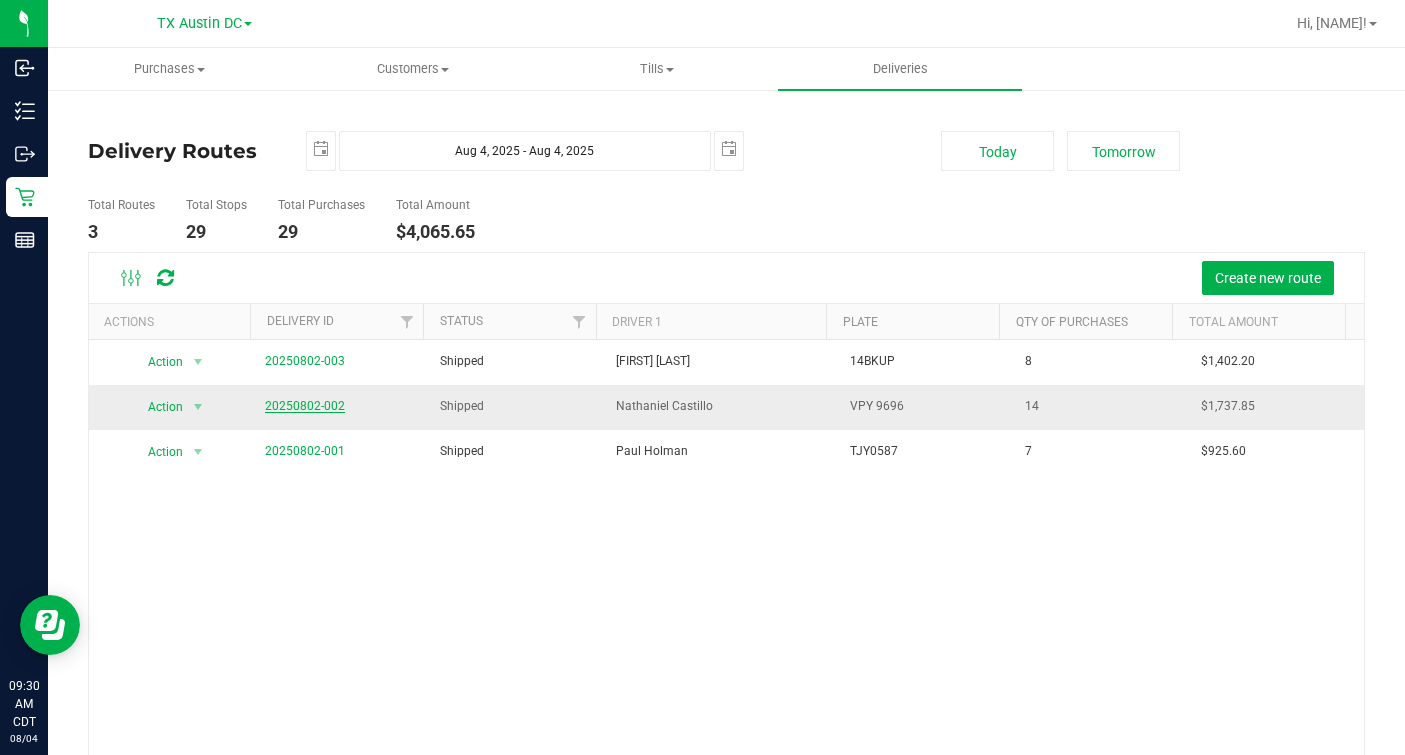 click on "20250802-002" at bounding box center [305, 406] 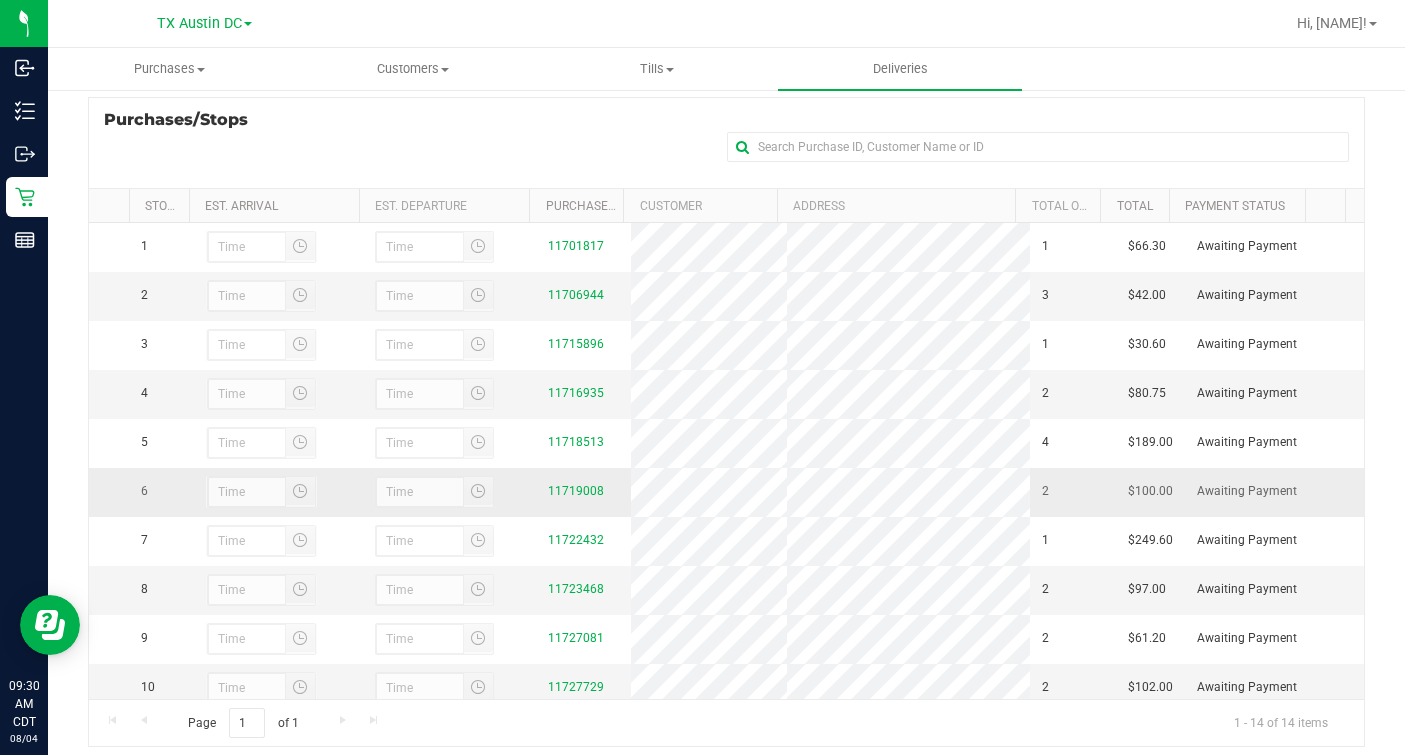 scroll, scrollTop: 330, scrollLeft: 0, axis: vertical 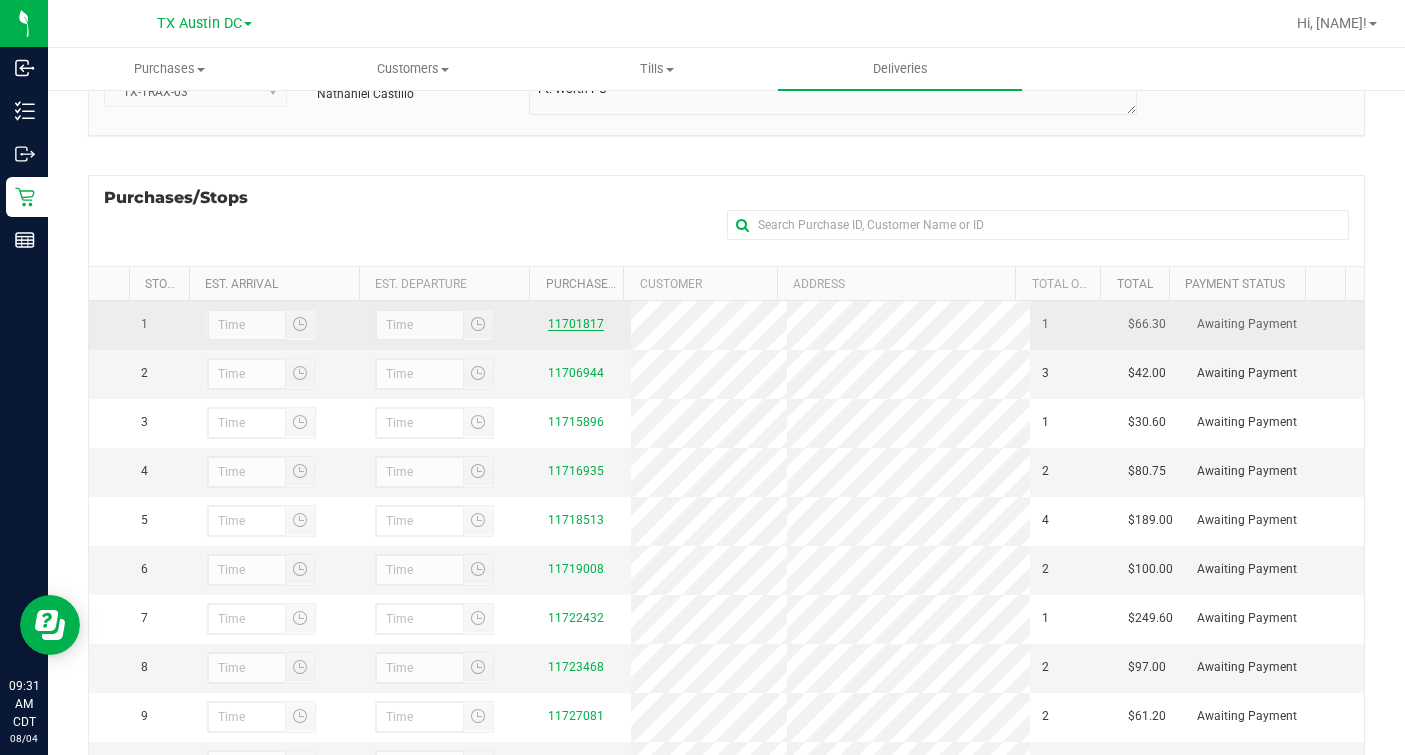 click on "11701817" at bounding box center (576, 324) 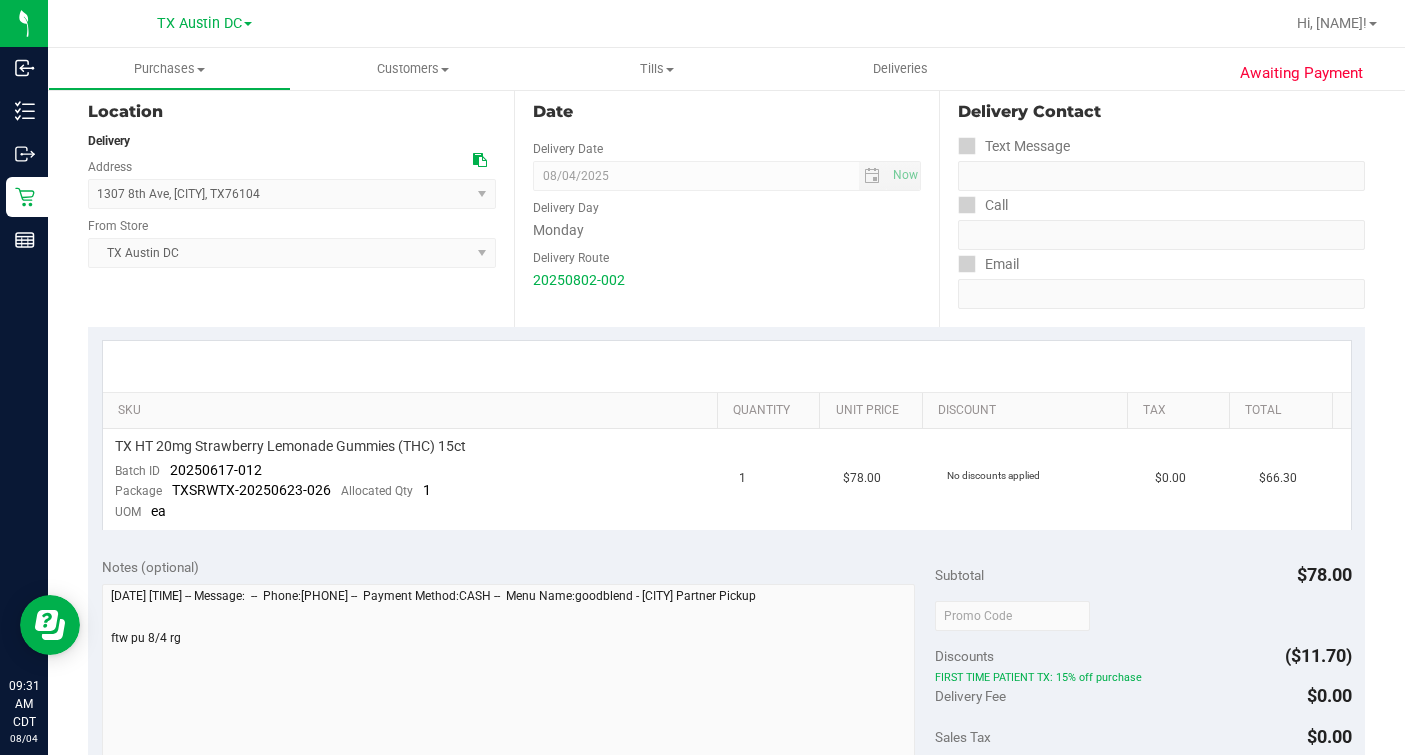 scroll, scrollTop: 0, scrollLeft: 0, axis: both 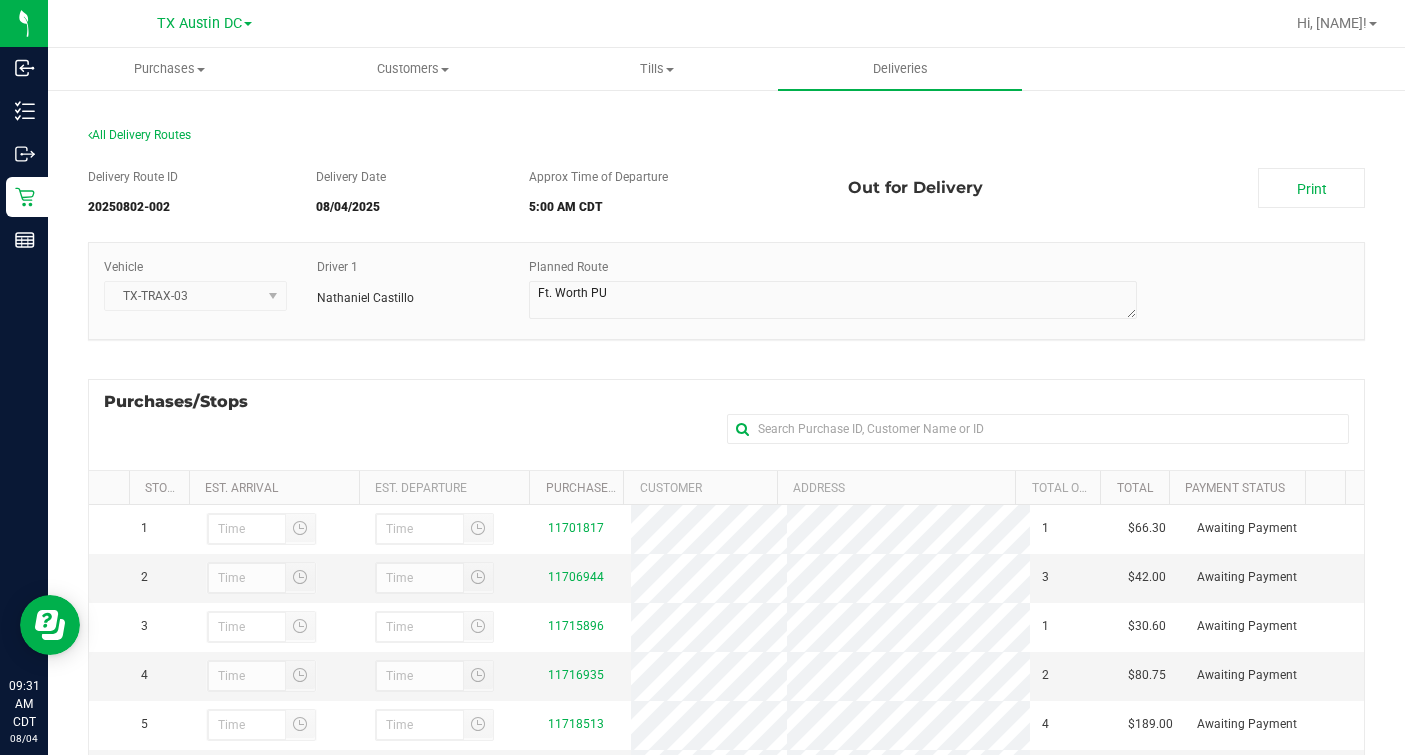 click on "Delivery Route ID
[NUMBER]
Delivery Date
[DATE]
Approx Time of Departure
[TIME] [TIMEZONE]
Print
Out for Delivery
Vehicle
TX-TRAX-03" at bounding box center (726, 598) 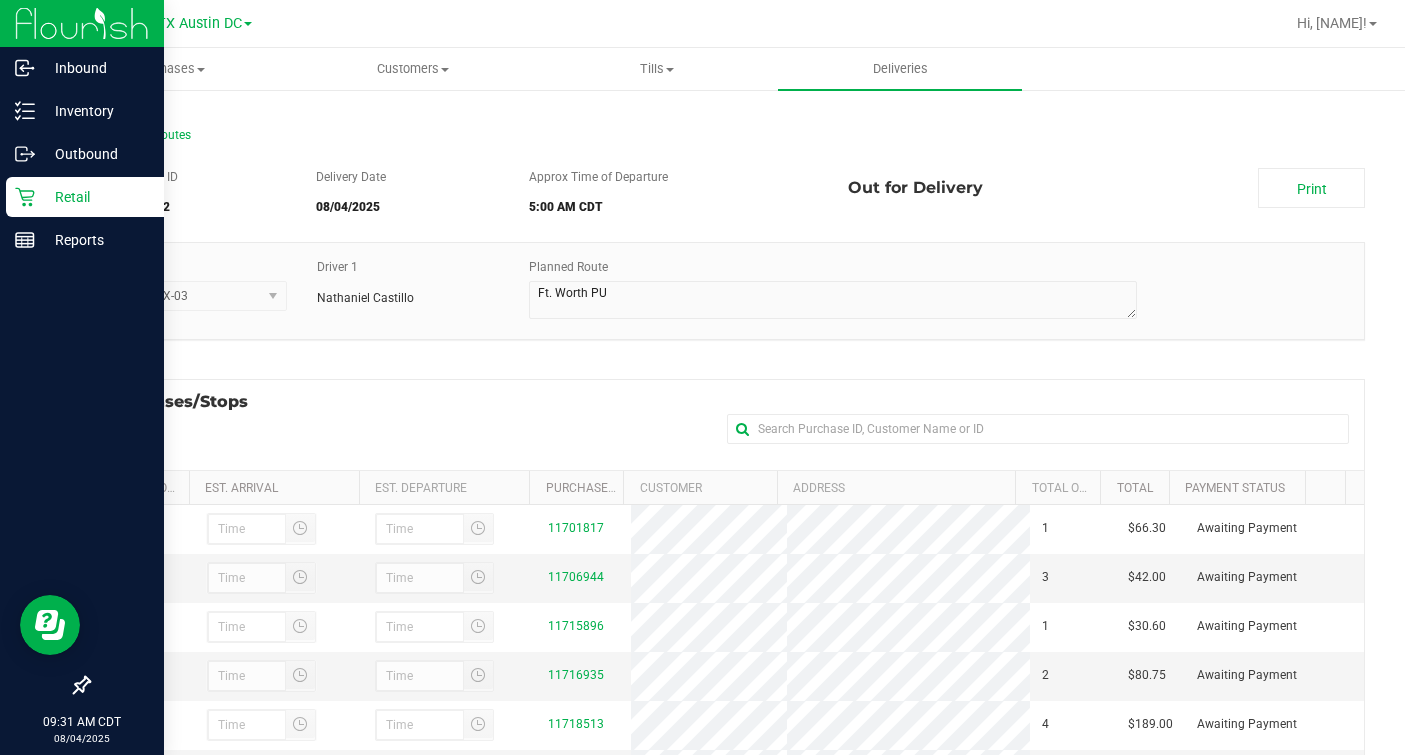 click on "Retail" at bounding box center [95, 197] 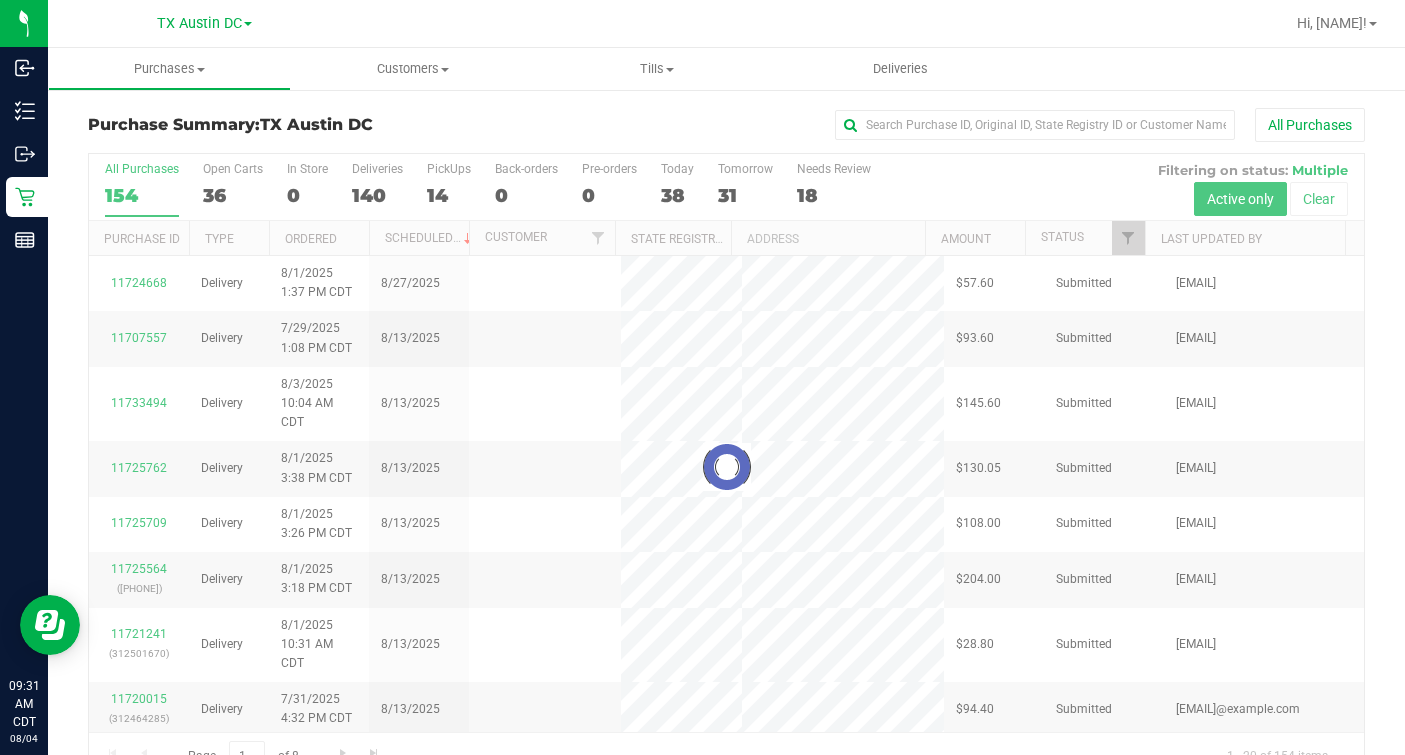 click on "Purchase Summary:
TX [CITY] DC" at bounding box center [301, 125] 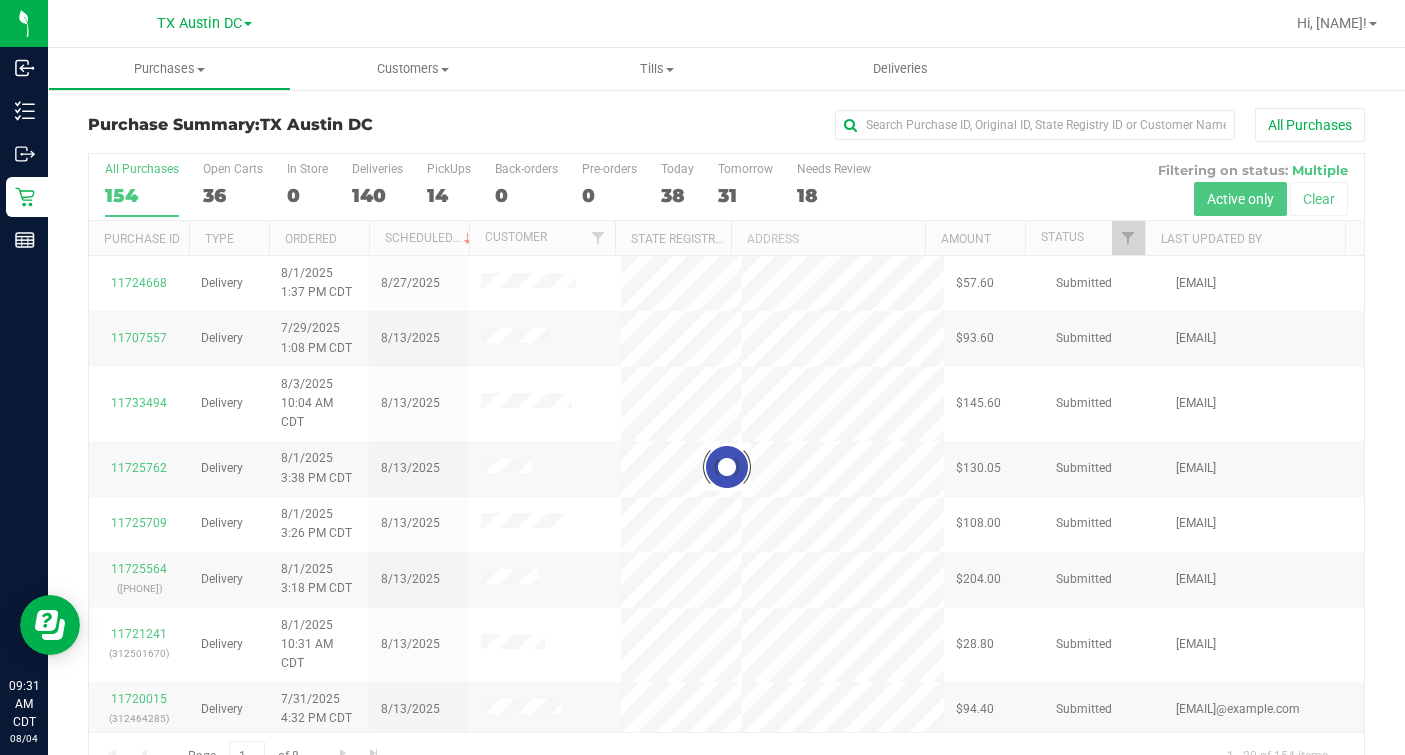 click at bounding box center [726, 467] 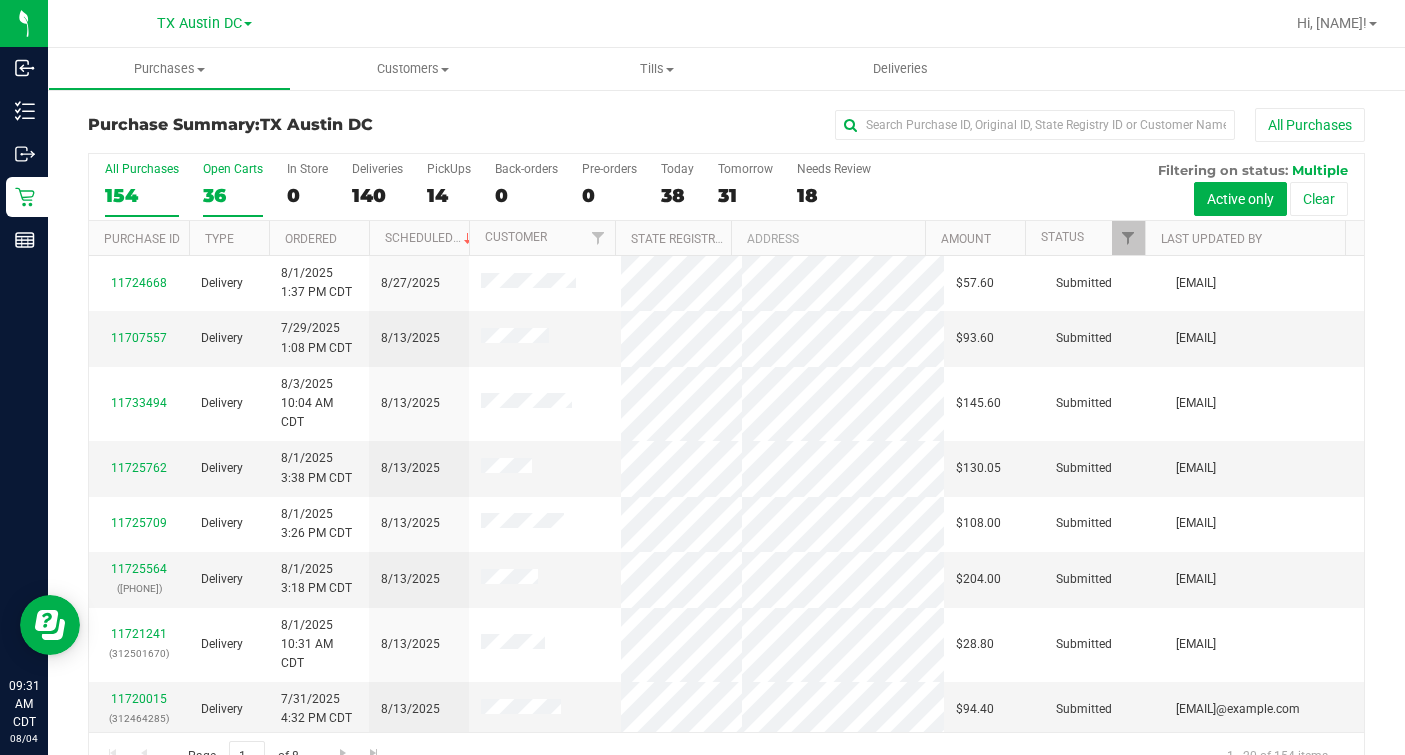 click on "36" at bounding box center (233, 195) 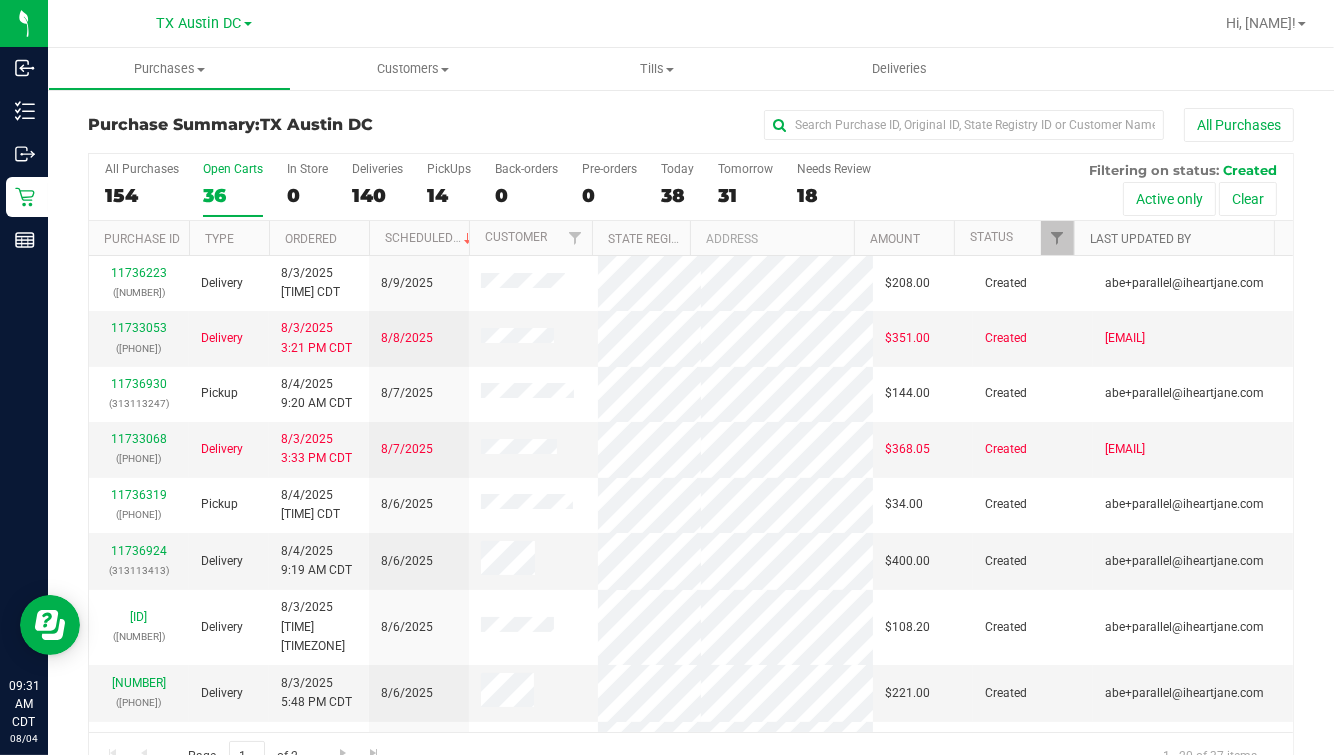 click on "Last Updated By" at bounding box center [1140, 239] 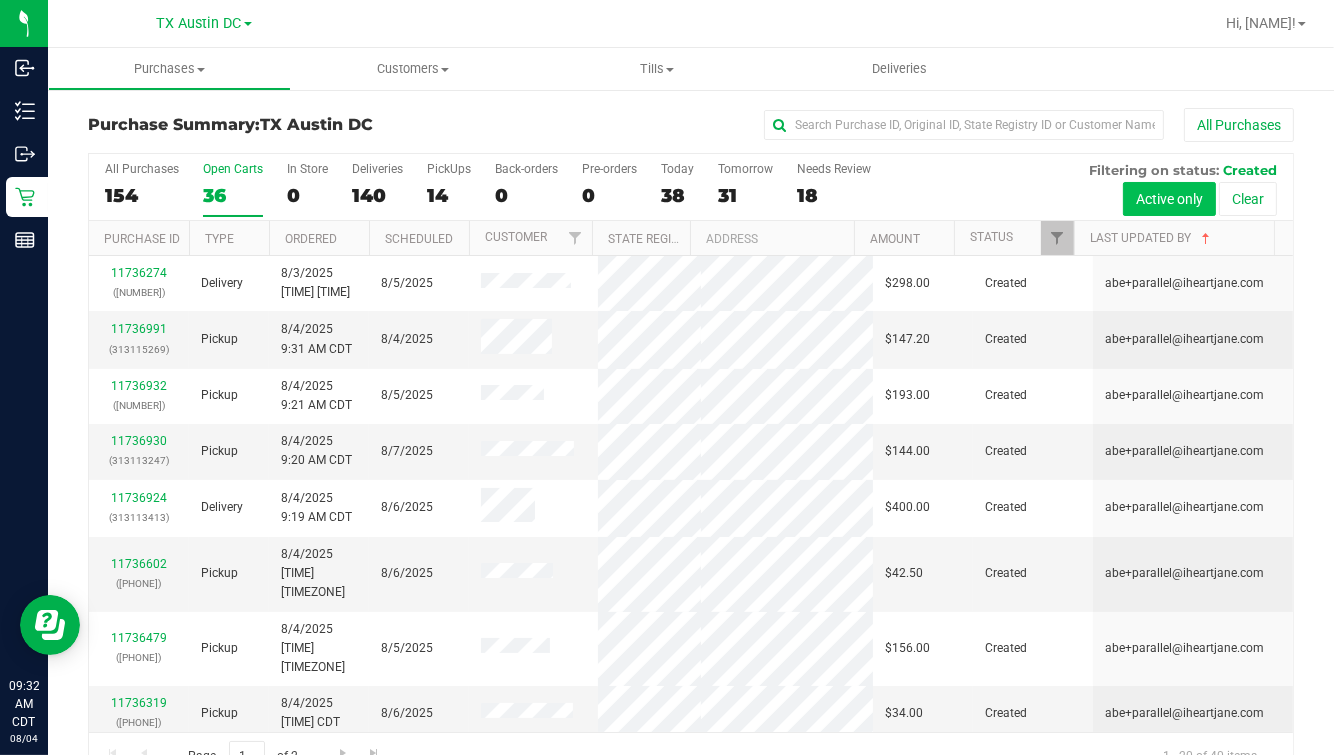 click on "Active only" at bounding box center (1169, 199) 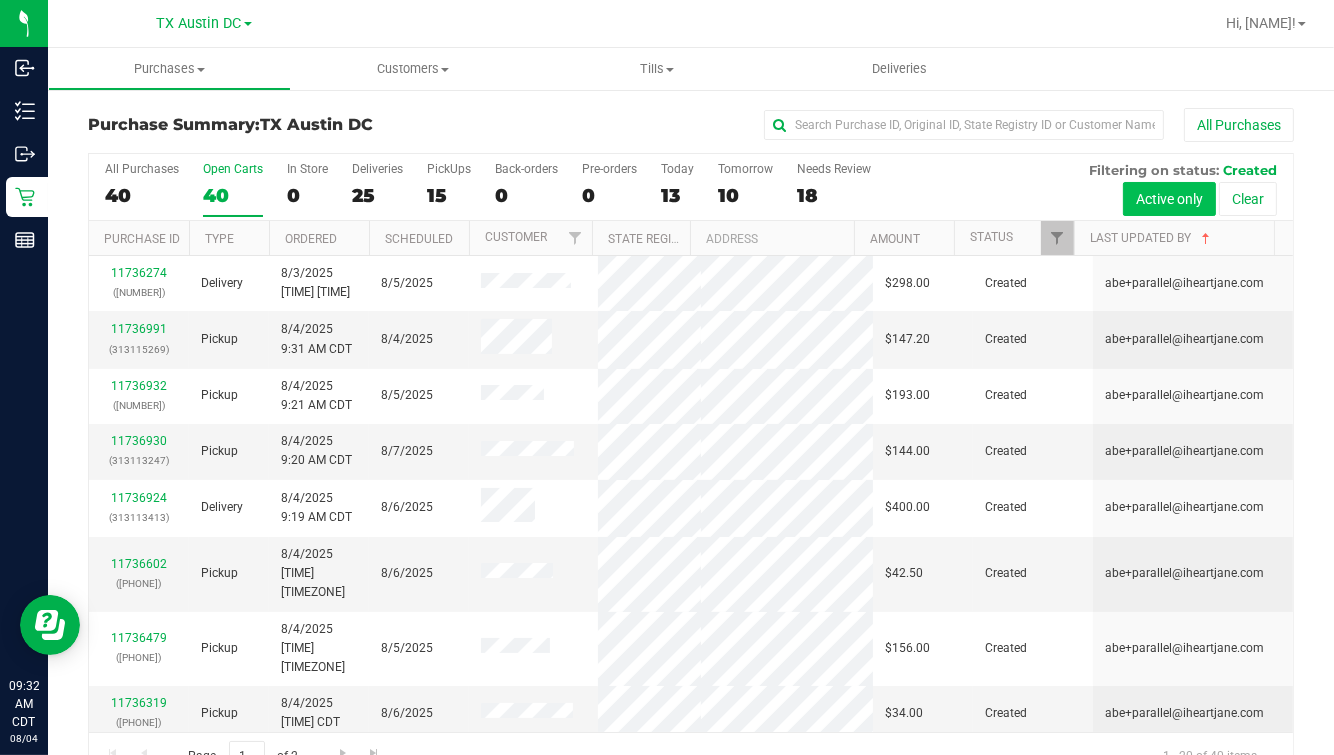 click on "Active only" at bounding box center (1169, 199) 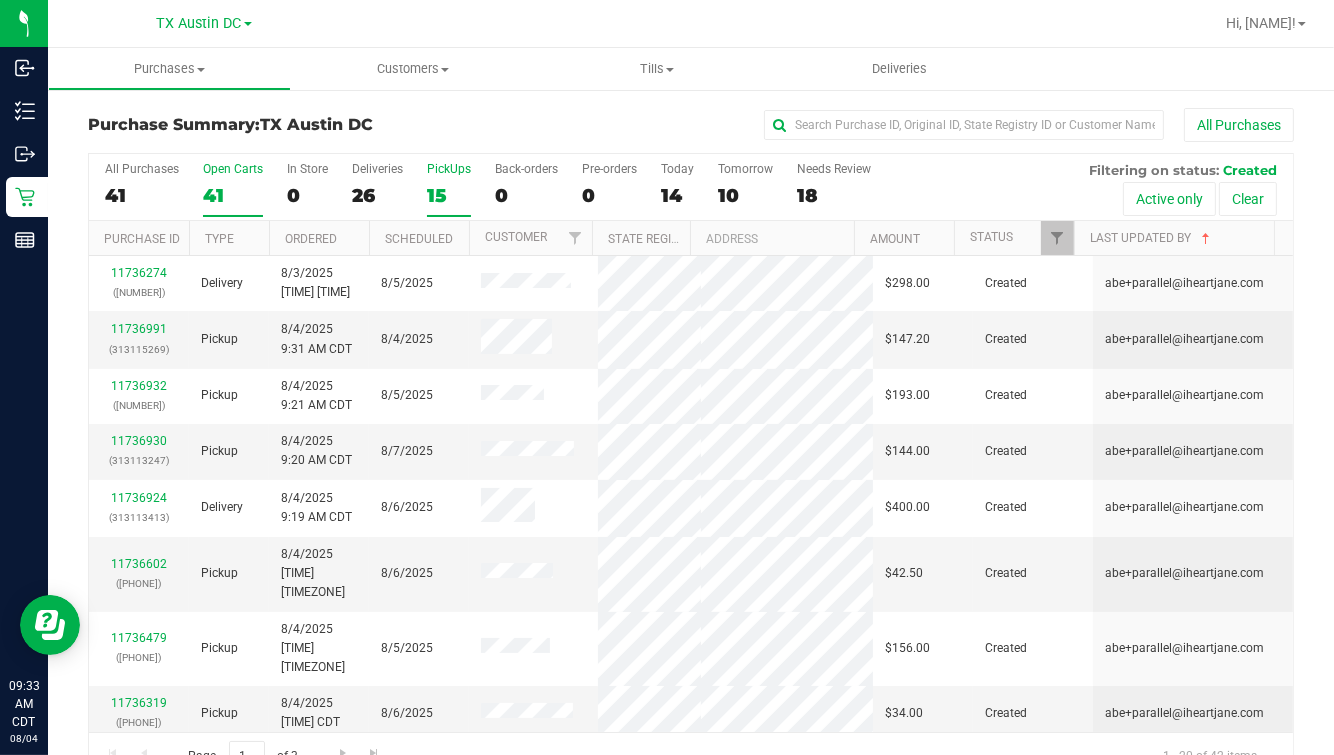 click on "PickUps" at bounding box center (449, 169) 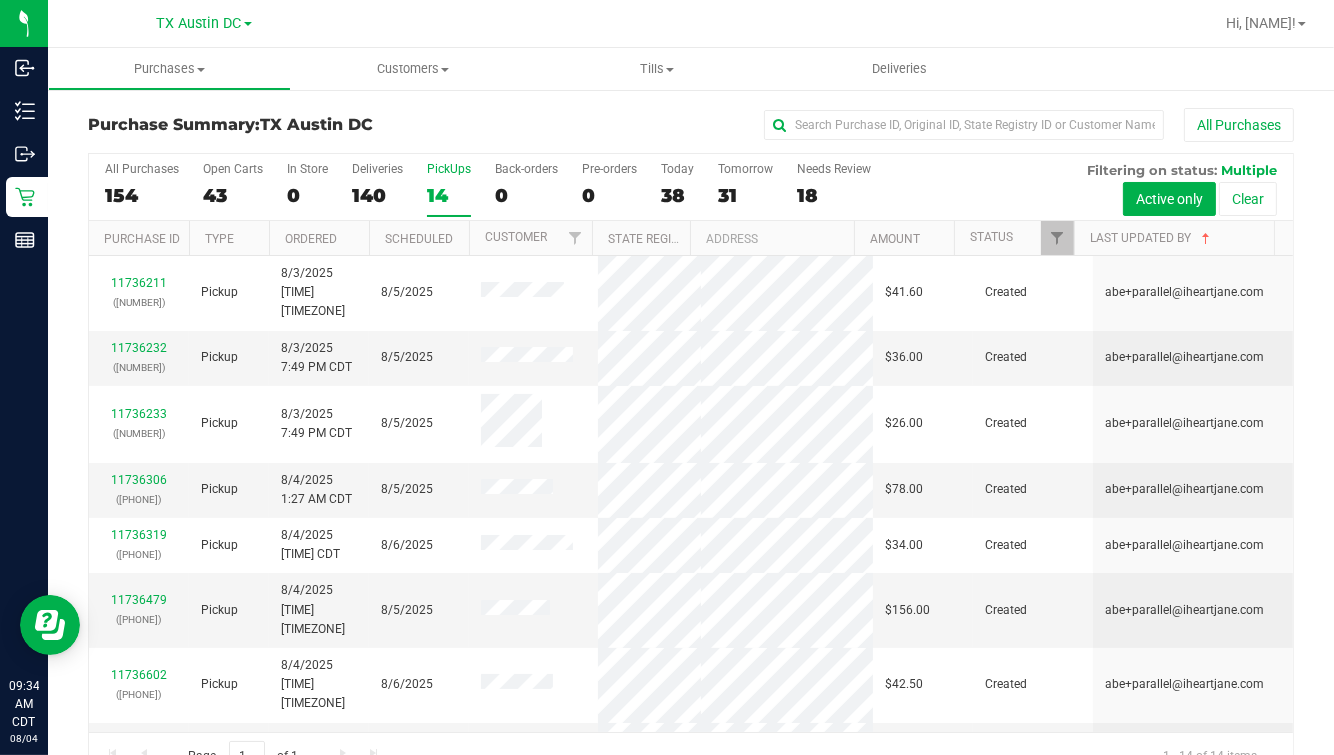 click on "PickUps" at bounding box center (449, 169) 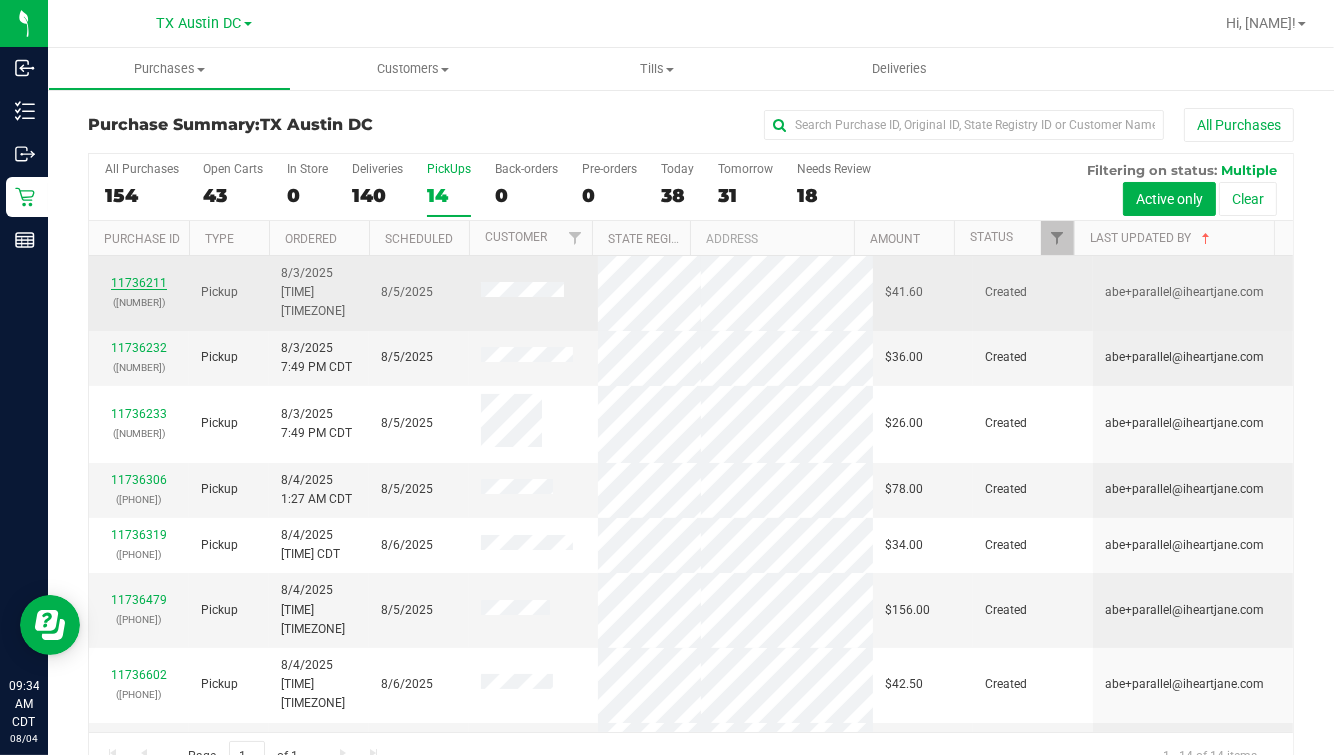 click on "11736211" at bounding box center [139, 283] 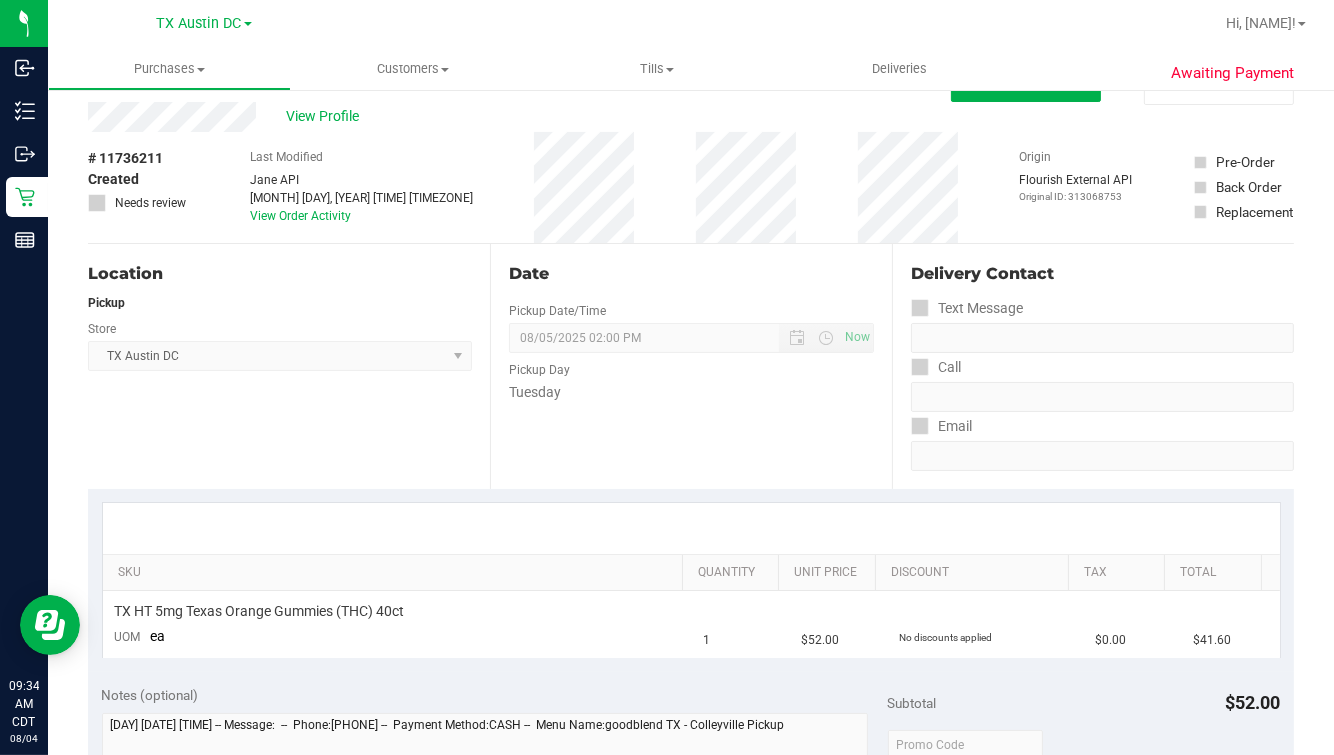 scroll, scrollTop: 0, scrollLeft: 0, axis: both 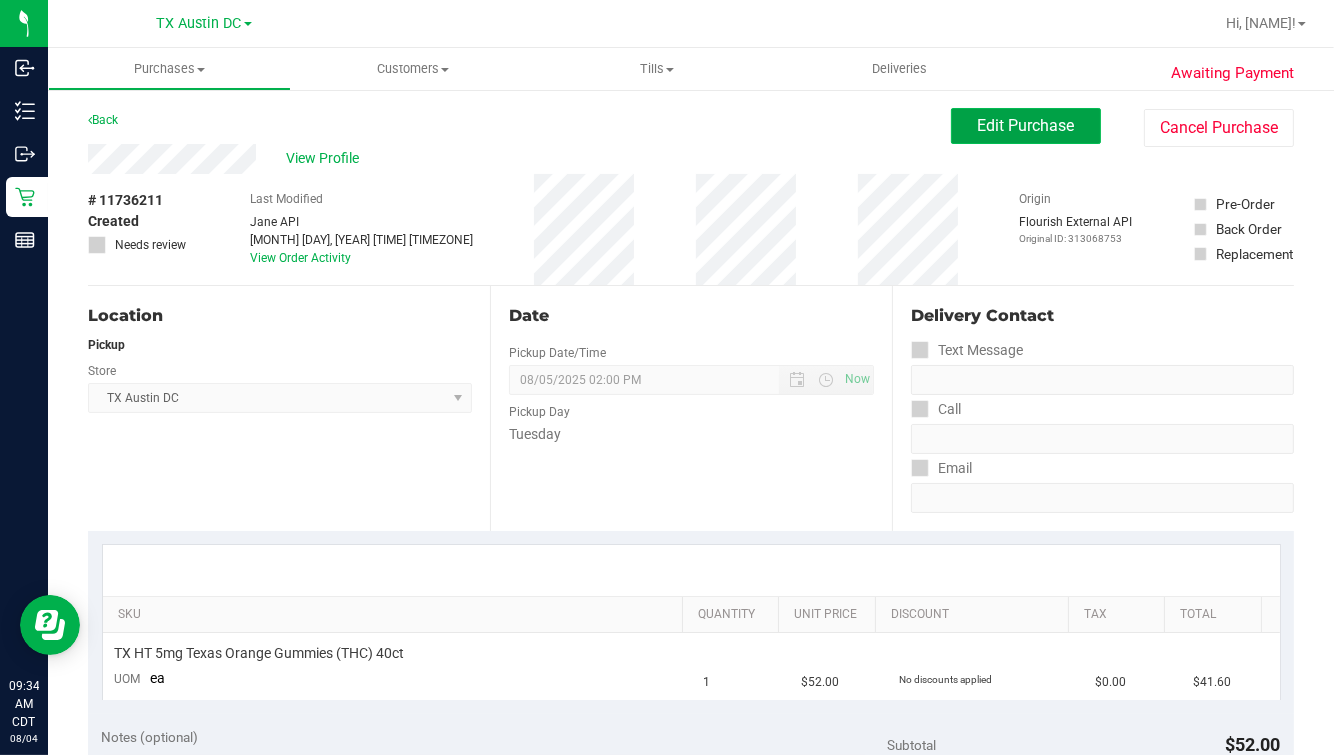 click on "Edit Purchase" at bounding box center (1026, 125) 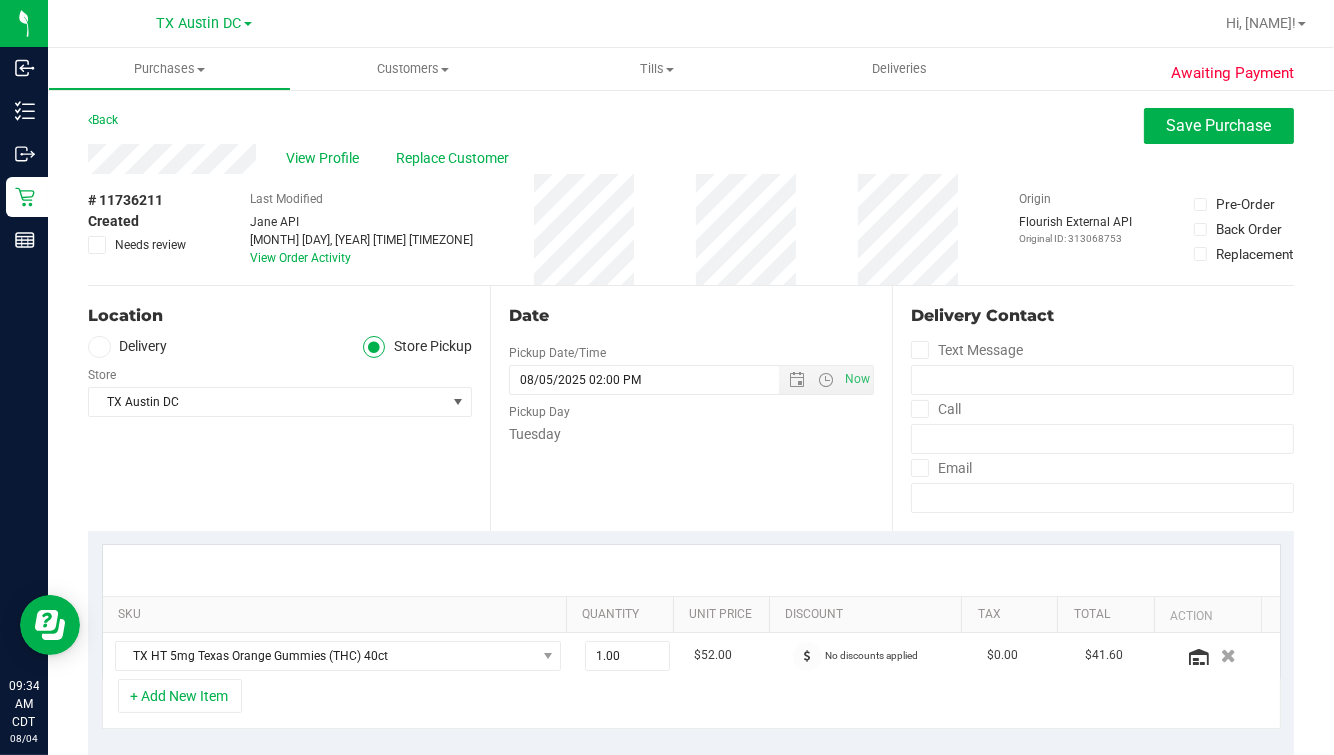 click on "Awaiting Payment
Back
Save Purchase
View Profile
Replace Customer
# 11736211
Created
Needs review
Last Modified
Jane API
Aug 3, 2025 6:46:43 PM CDT
View Order Activity
Origin" at bounding box center [691, 855] 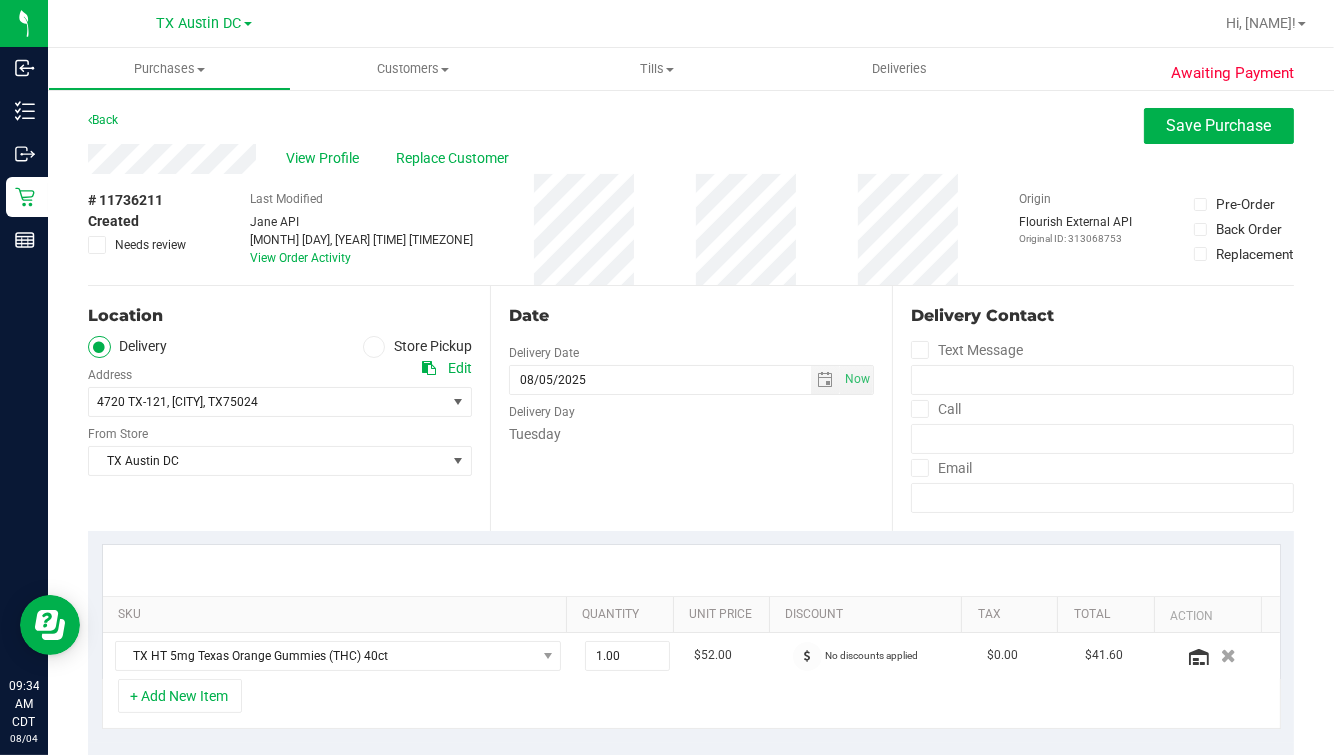 click on "Delivery
Store Pickup" at bounding box center [280, 347] 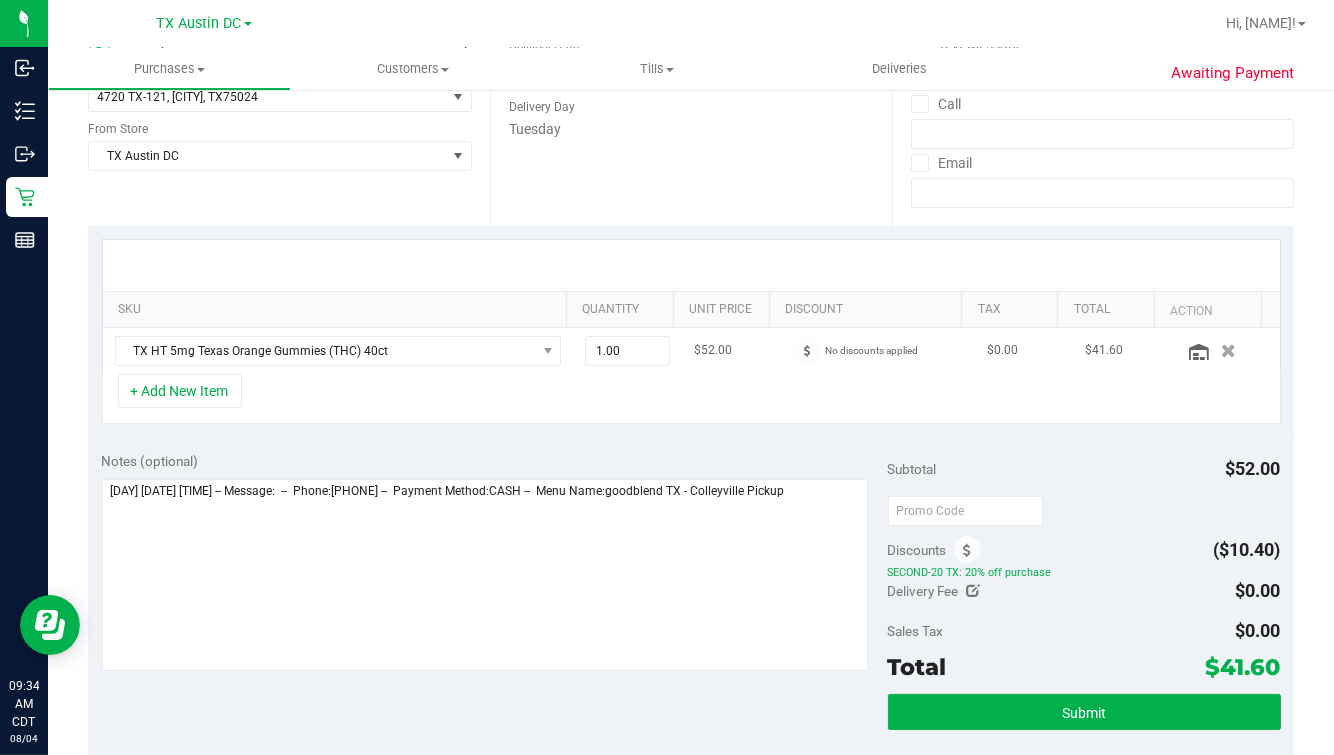scroll, scrollTop: 249, scrollLeft: 0, axis: vertical 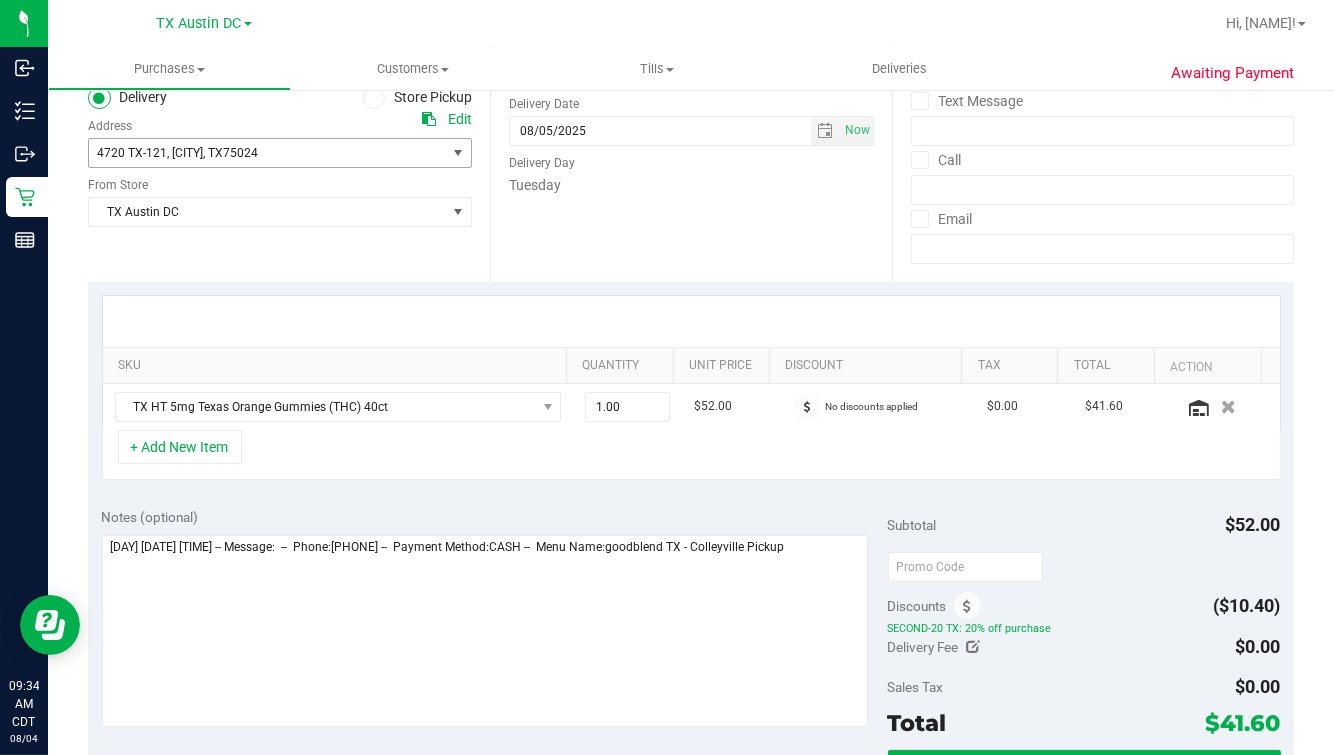 click on "75024" at bounding box center [240, 153] 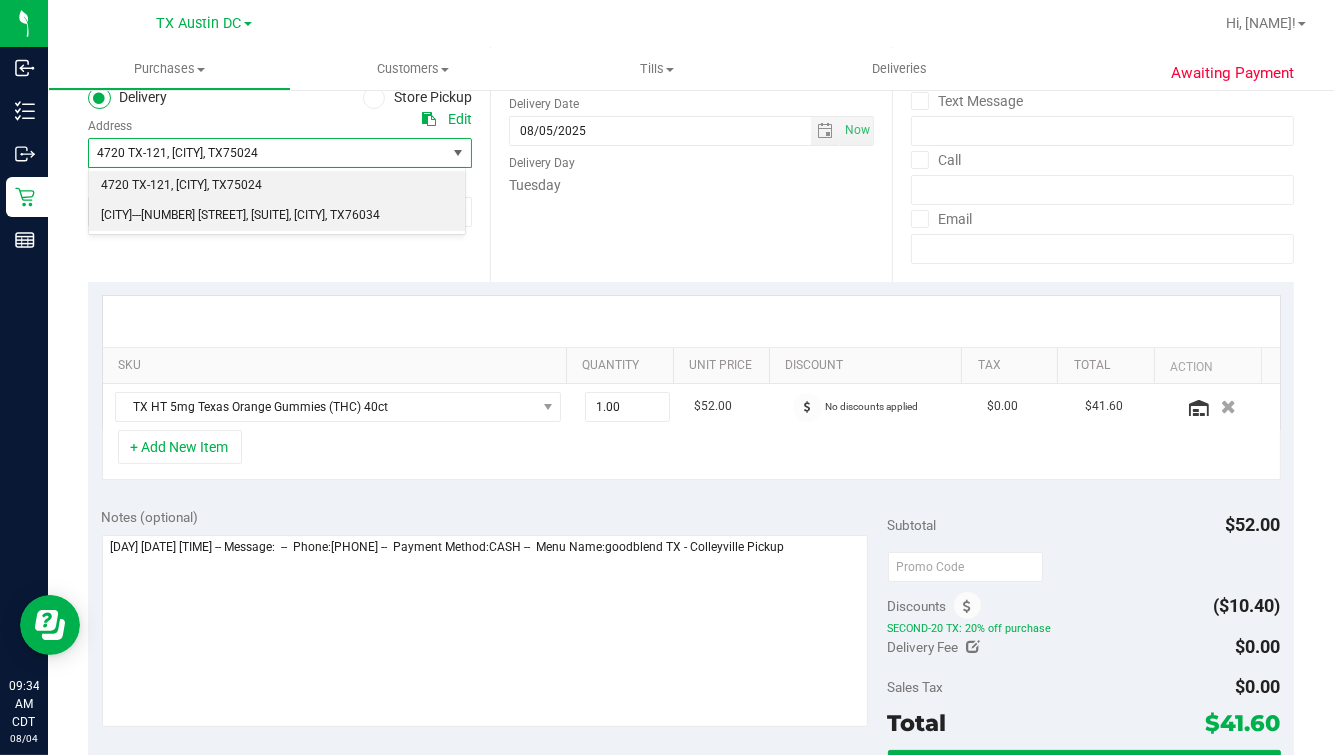 click on "[CITY]---[NUMBER] [STREET], [SUITE]" at bounding box center (195, 216) 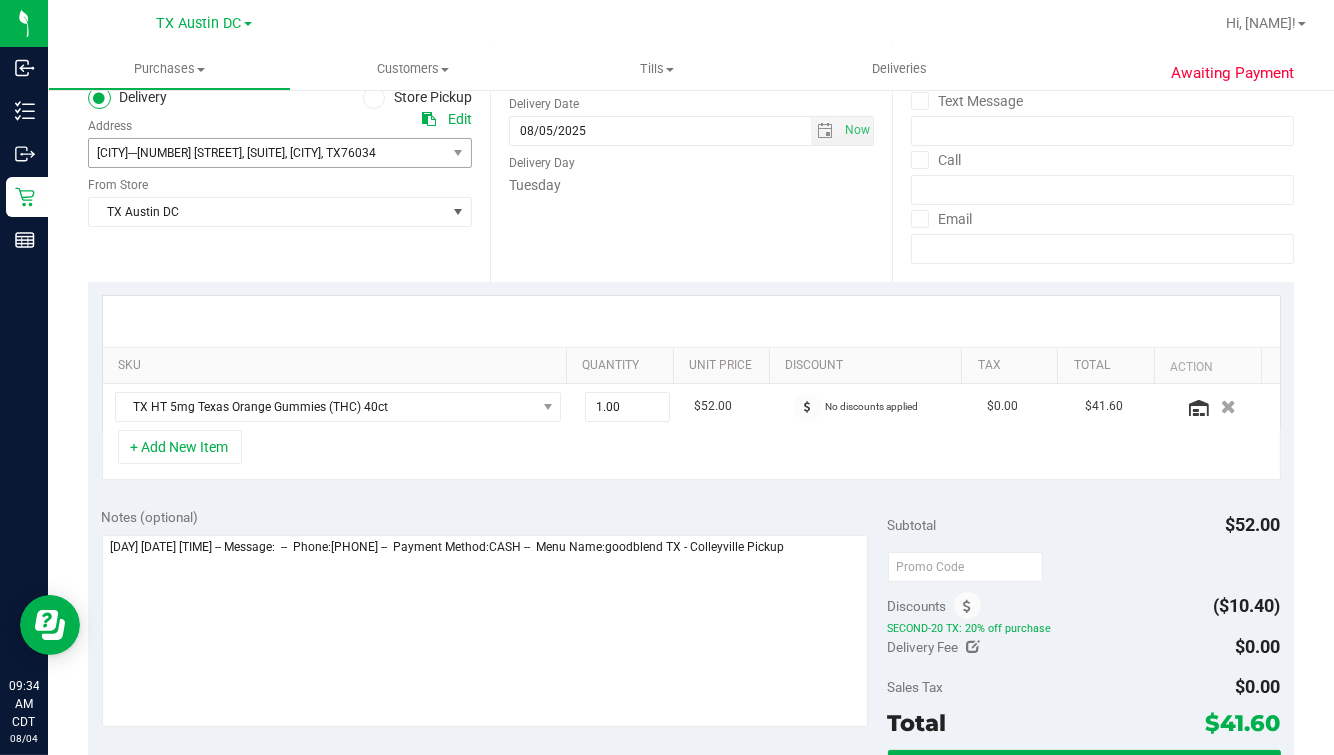 click on "SKU Quantity Unit Price Discount Tax Total Action
TX HT 5mg Texas Orange Gummies (THC) 40ct
1.00 1
$52.00
No discounts applied
$0.00
$41.60
+ Add New Item" at bounding box center [691, 388] 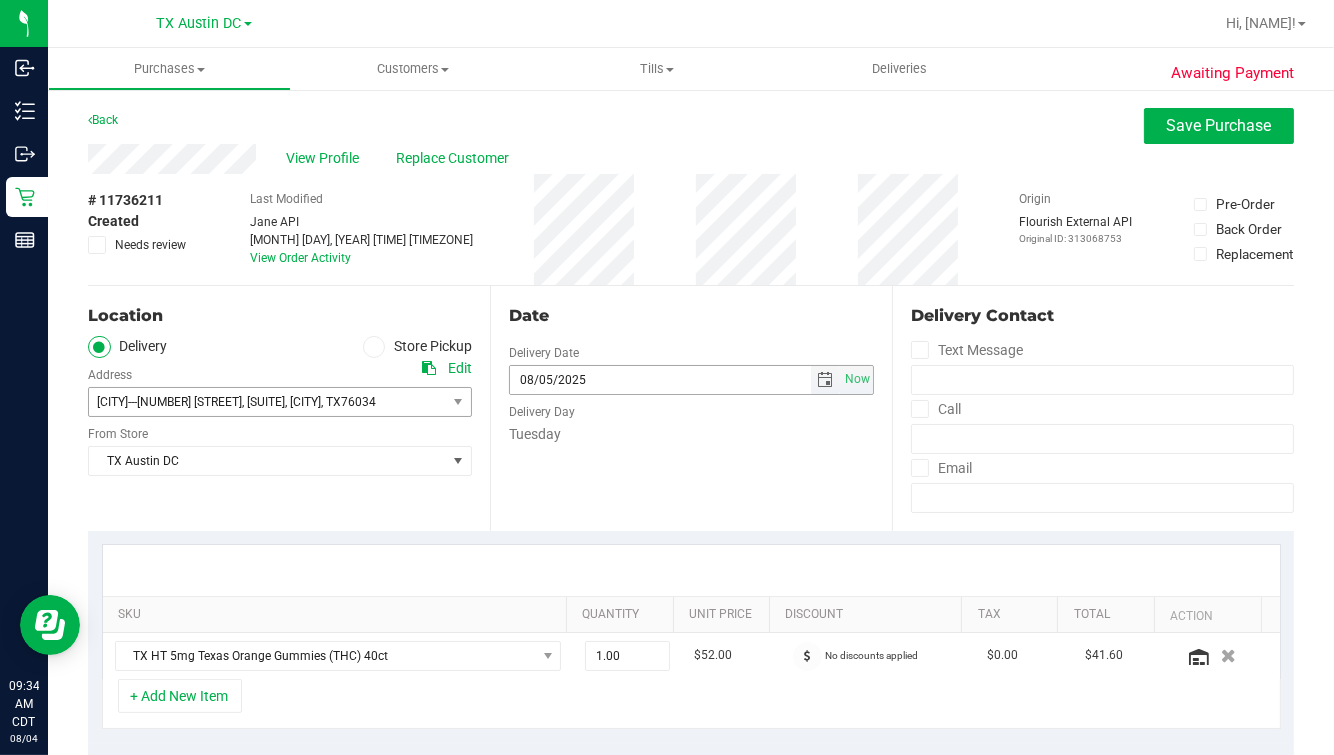 click on "Date
Delivery Date
08/05/2025
Now
08/05/2025 02:00 PM
Now
Delivery Day
Tuesday" at bounding box center (691, 408) 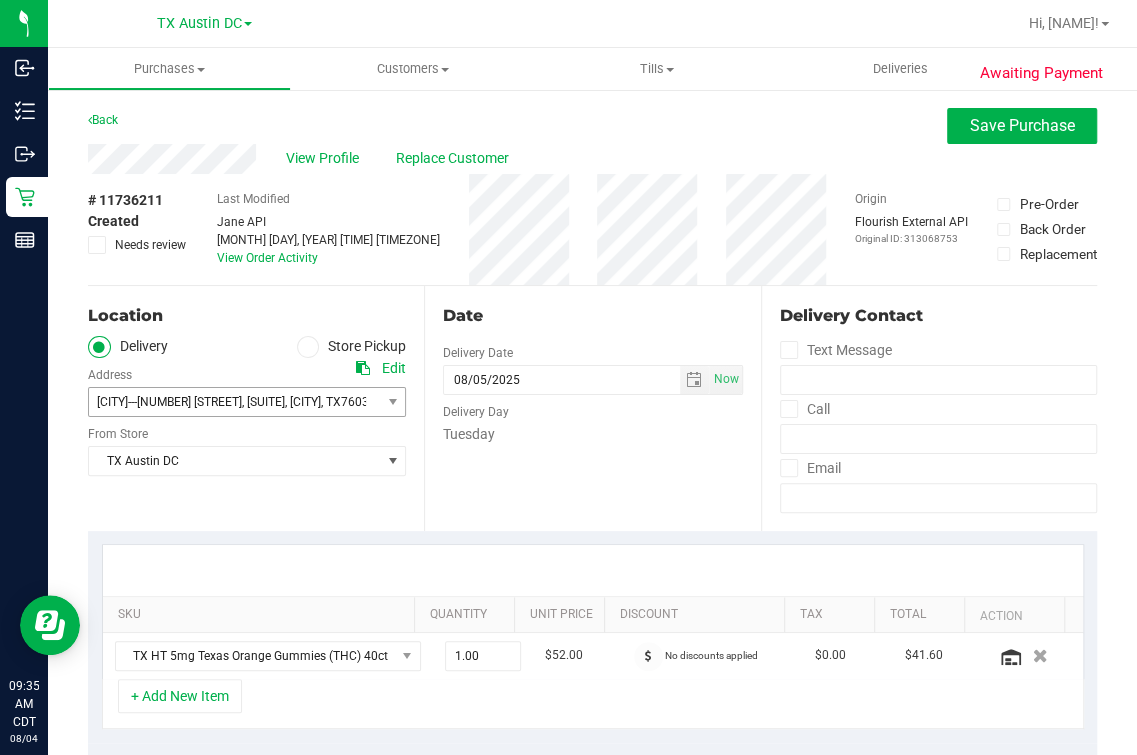 scroll, scrollTop: 249, scrollLeft: 0, axis: vertical 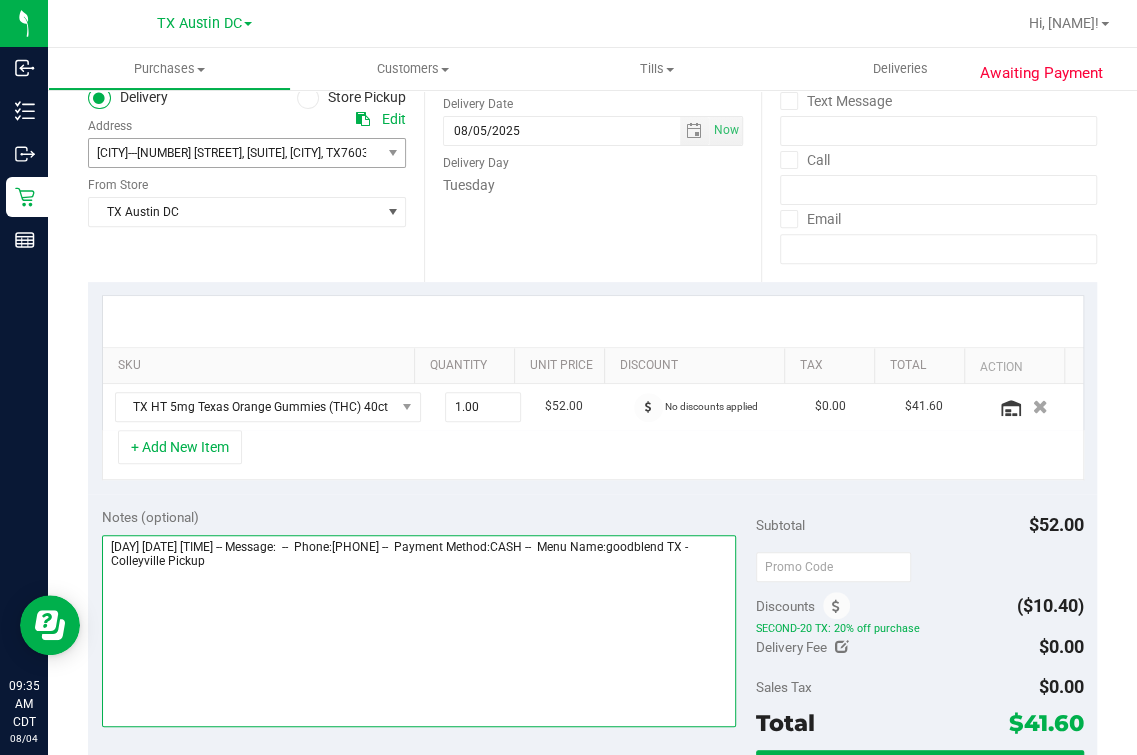 click at bounding box center (419, 631) 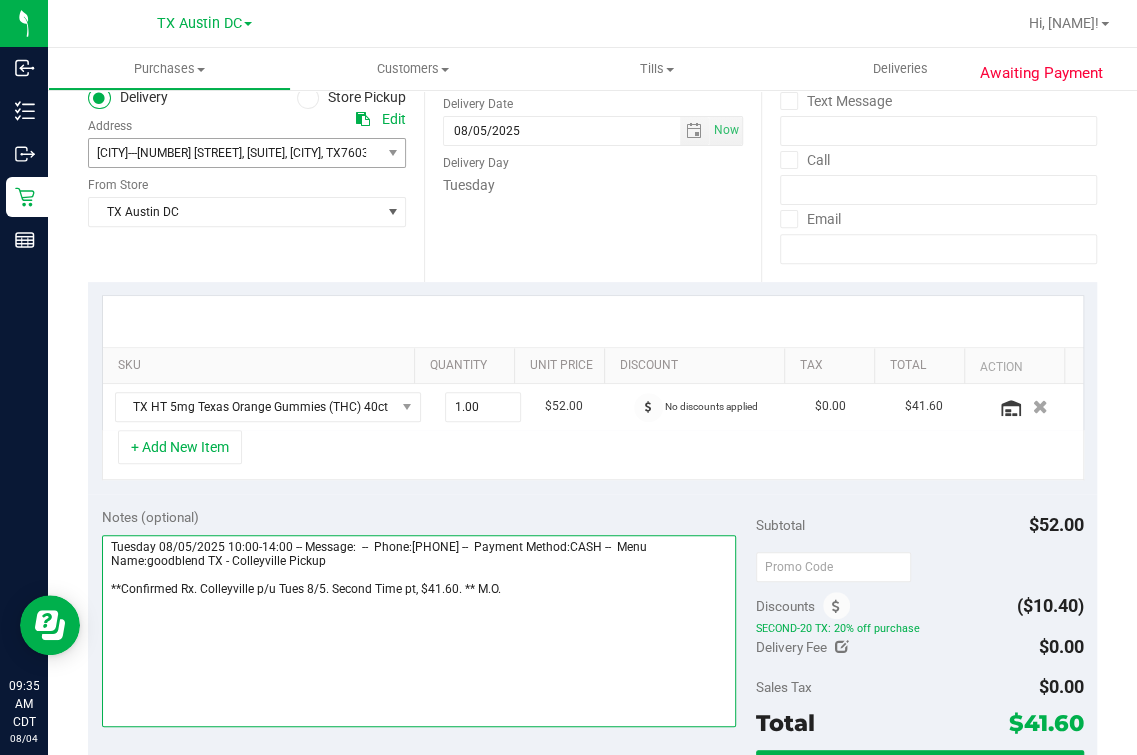 click at bounding box center [419, 631] 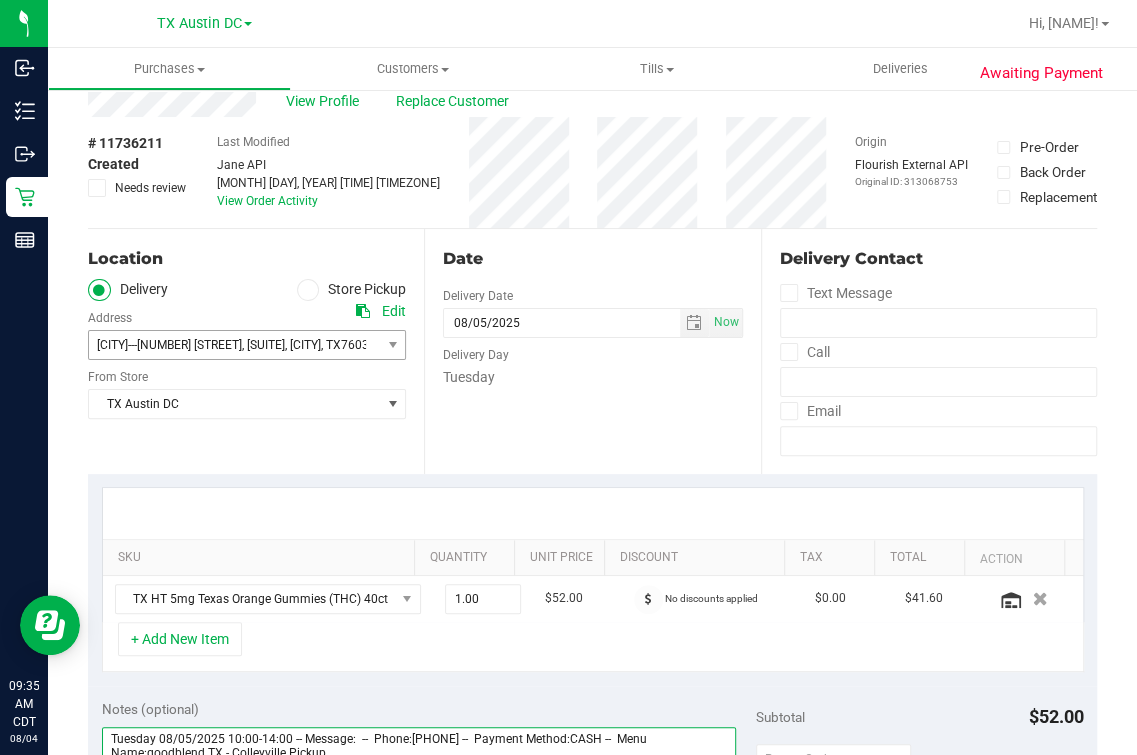 scroll, scrollTop: 0, scrollLeft: 0, axis: both 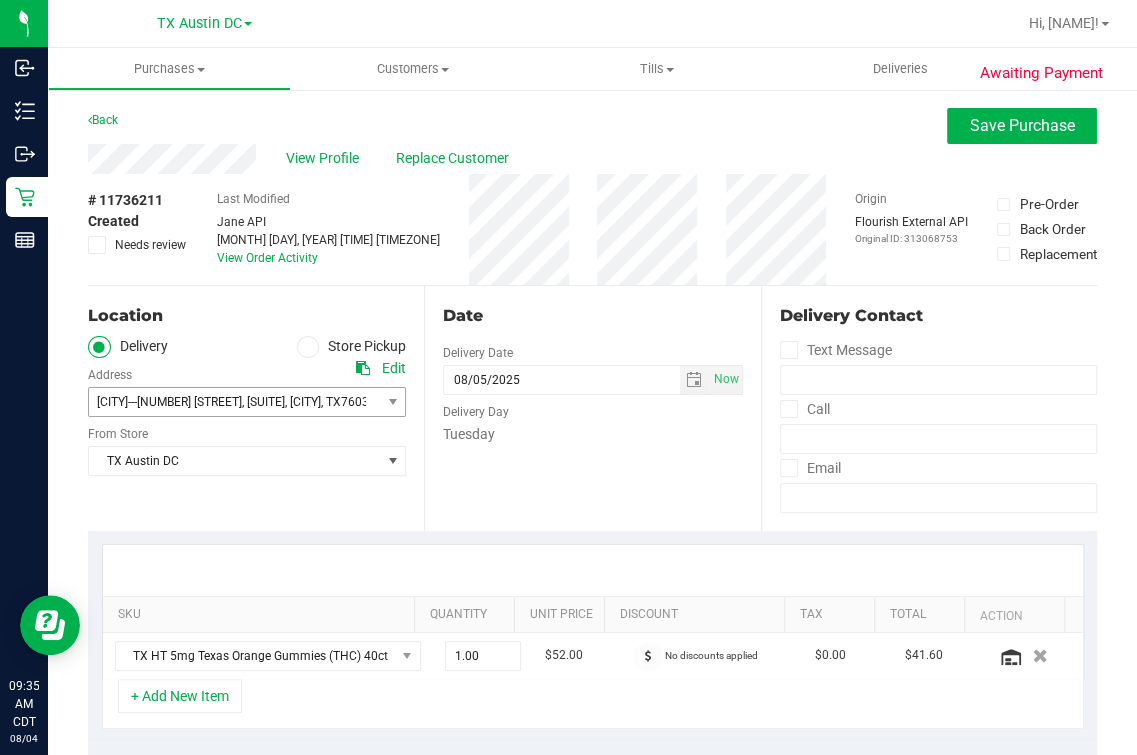 type on "Tuesday 08/05/2025 10:00-14:00 -- Message:  --  Phone:[PHONE] --  Payment Method:CASH --  Menu Name:goodblend TX - Colleyville Pickup
**Confirmed Rx. Colleyville p/u Tues 8/5. Second Time pt, $41.60. ** M.O." 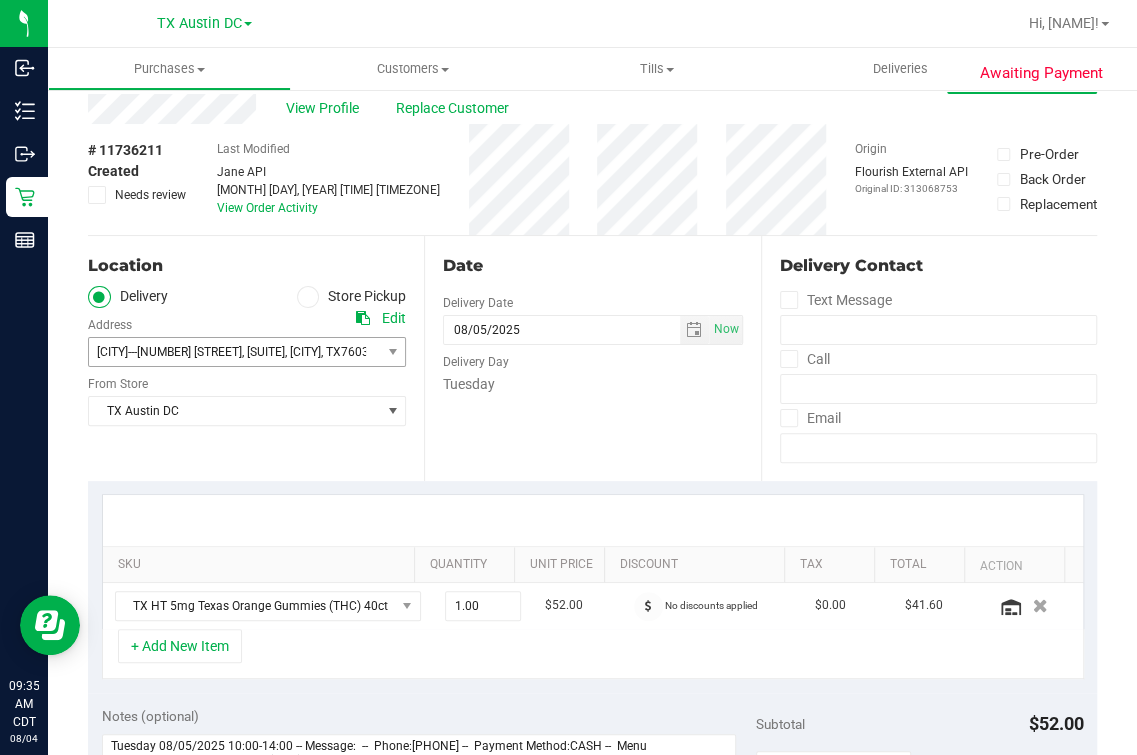 scroll, scrollTop: 0, scrollLeft: 0, axis: both 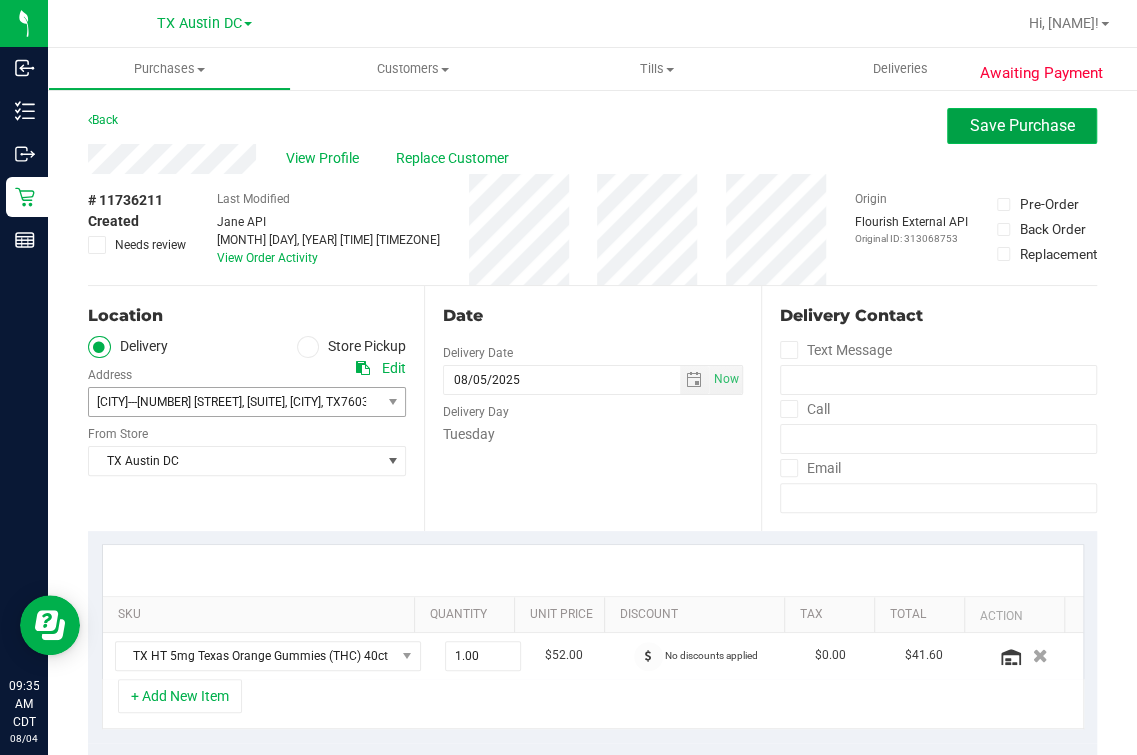 click on "Save Purchase" at bounding box center [1022, 125] 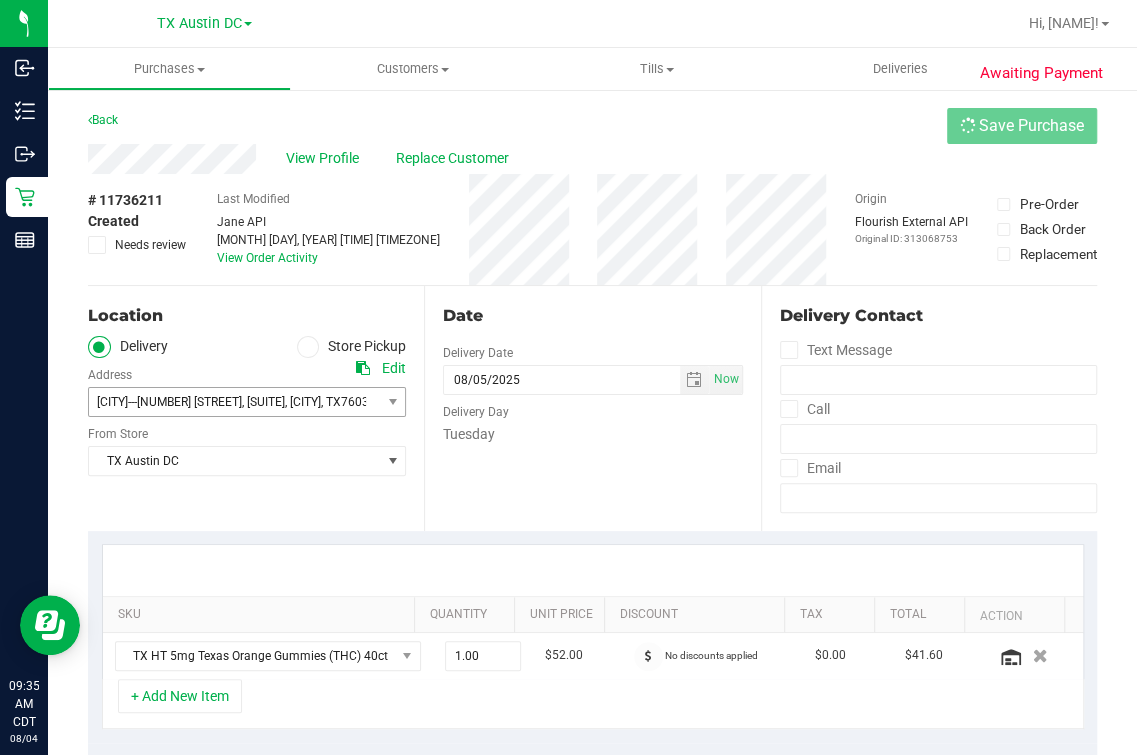click on "Back
Save Purchase" at bounding box center (592, 126) 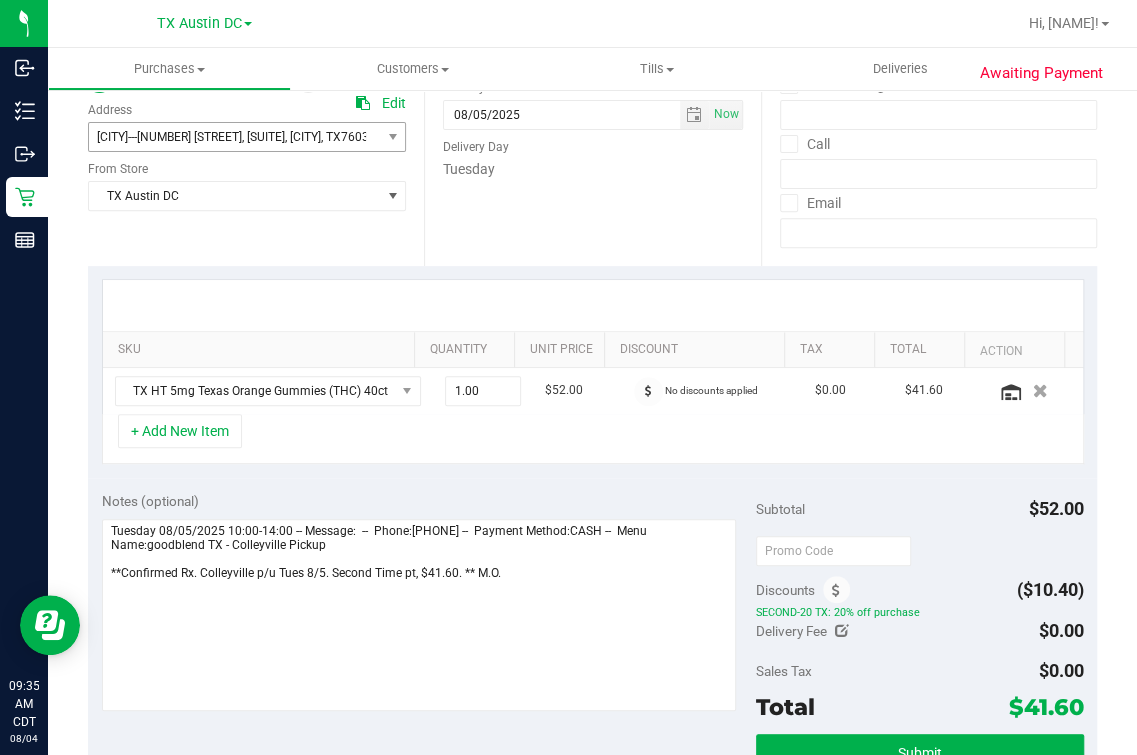 scroll, scrollTop: 375, scrollLeft: 0, axis: vertical 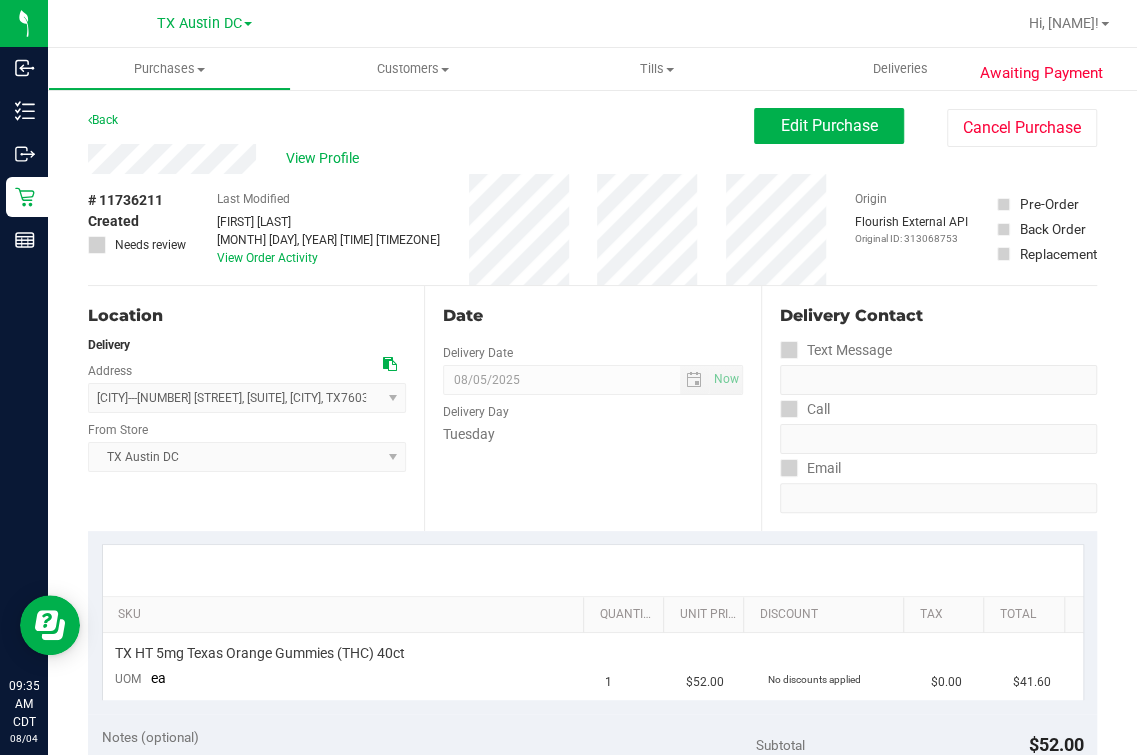 click on "Date
Delivery Date
08/05/2025
Now
08/05/2025 07:00 AM
Now
Delivery Day
Tuesday" at bounding box center (592, 408) 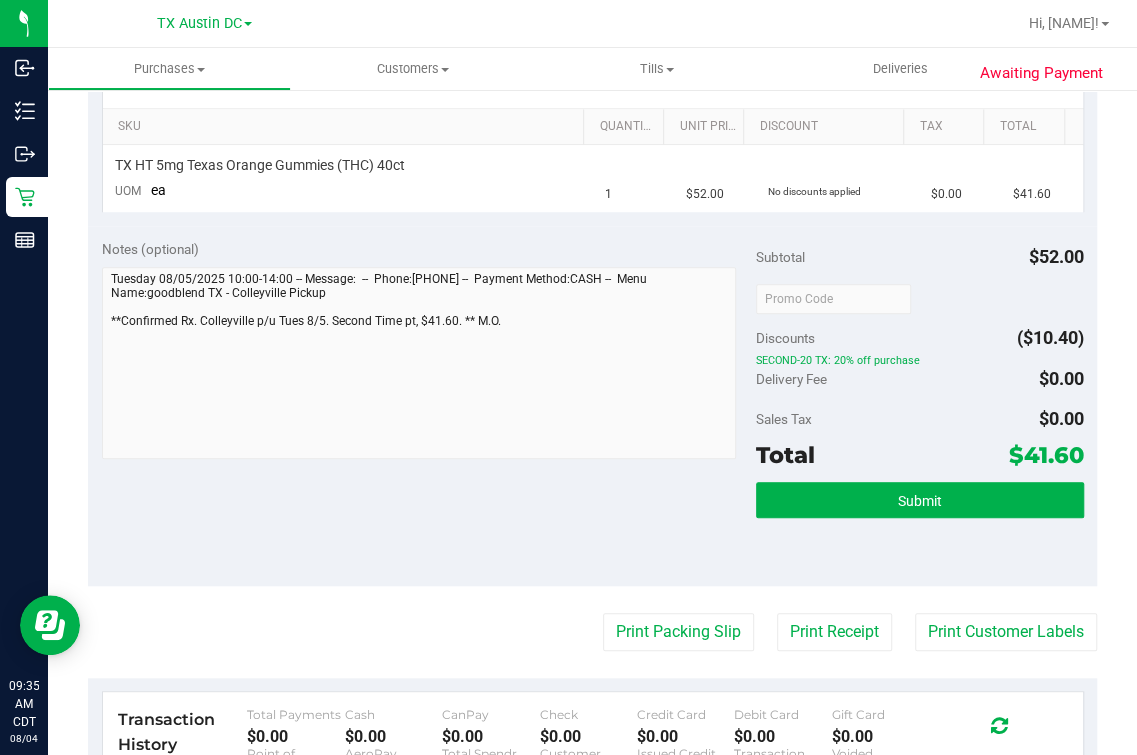 scroll, scrollTop: 625, scrollLeft: 0, axis: vertical 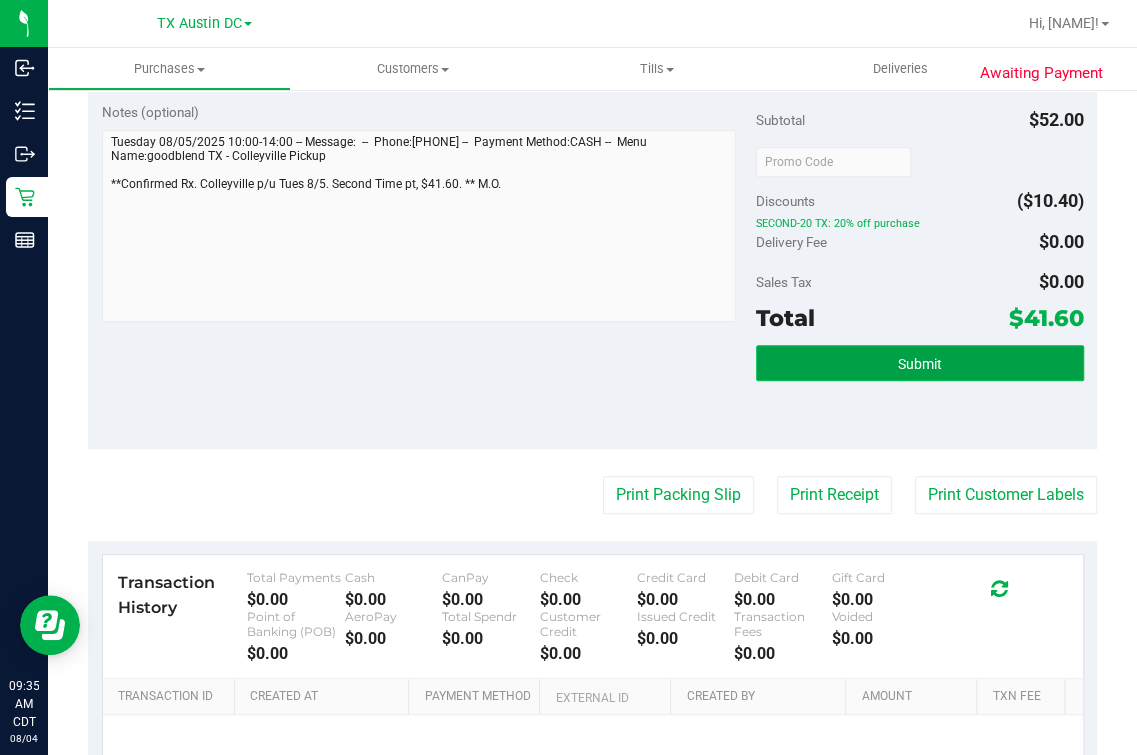 click on "Submit" at bounding box center [919, 363] 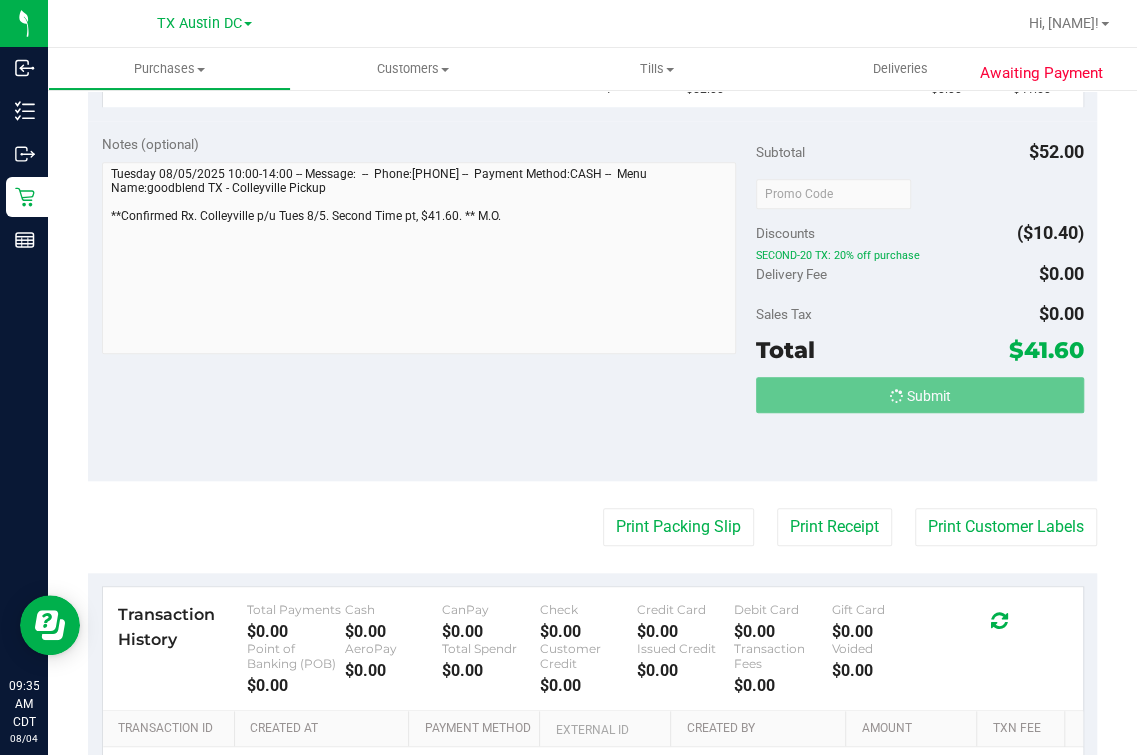 scroll, scrollTop: 0, scrollLeft: 0, axis: both 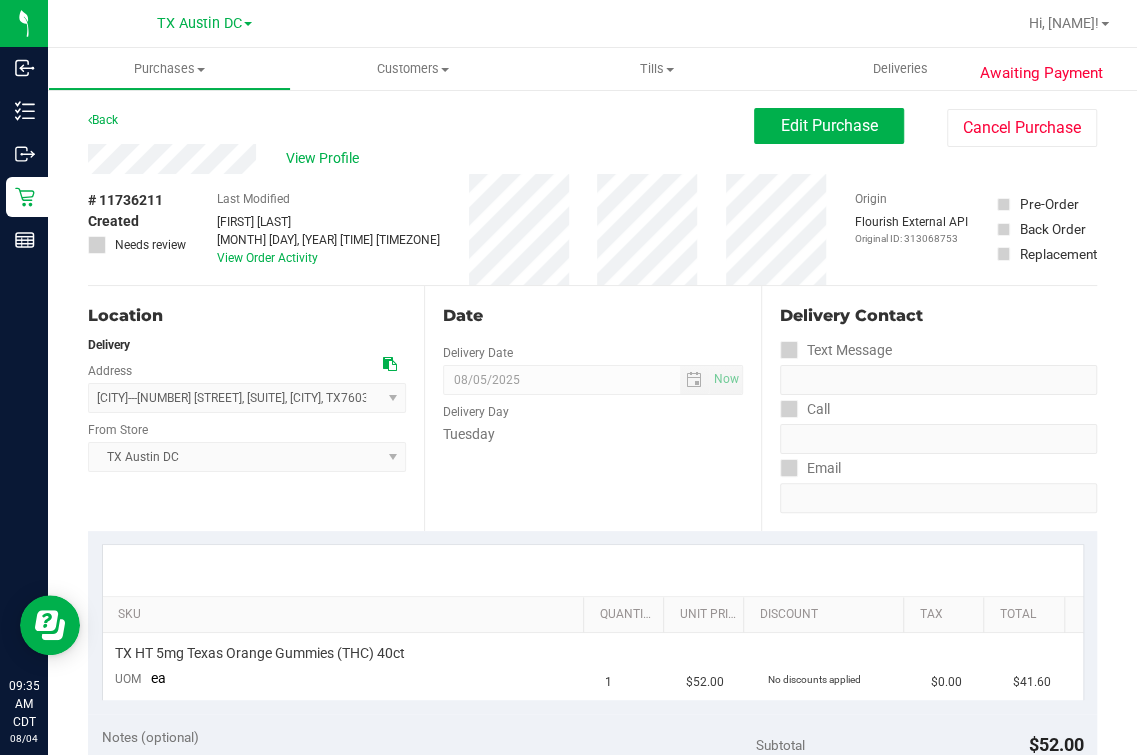 click on "Date
Delivery Date
08/05/2025
Now
08/05/2025 07:00 AM
Now
Delivery Day
Tuesday" at bounding box center [592, 408] 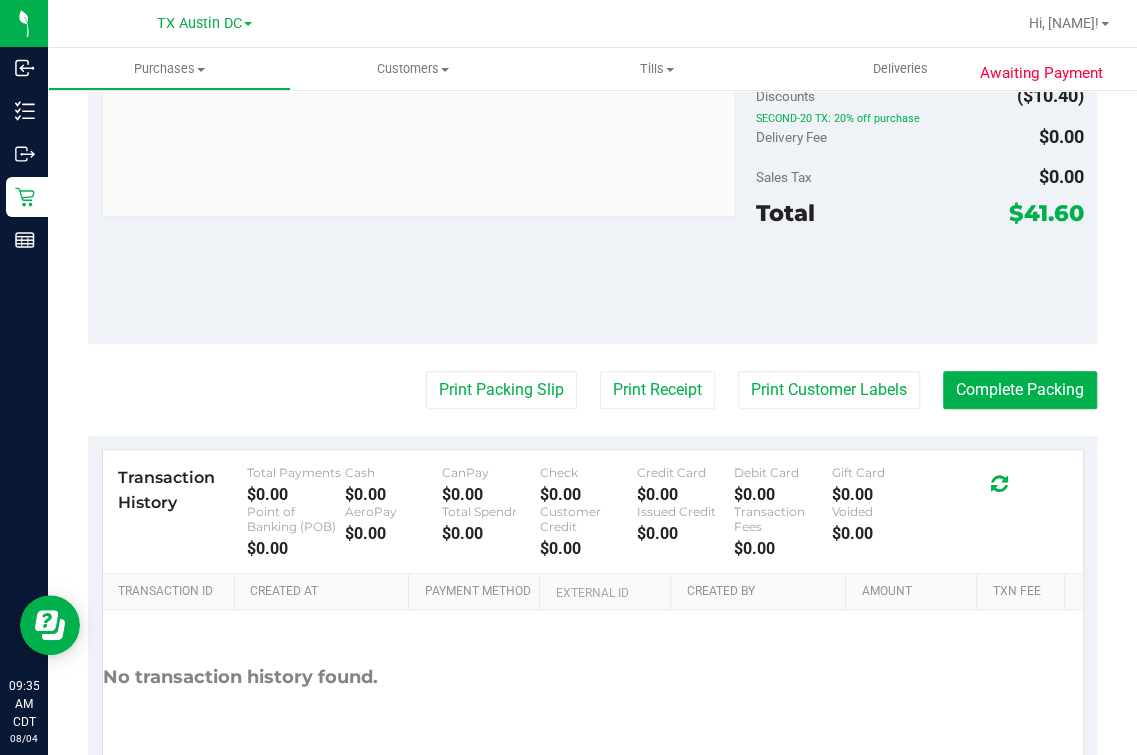 scroll, scrollTop: 0, scrollLeft: 0, axis: both 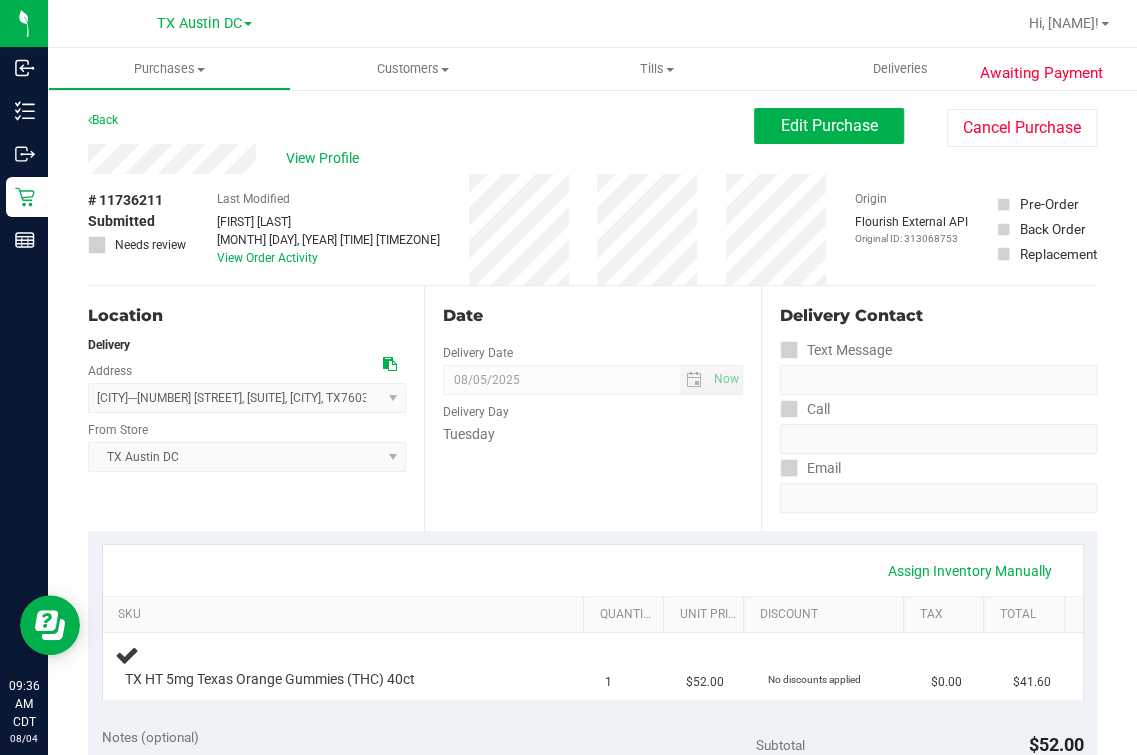 click on "Date
Delivery Date
08/05/2025
Now
08/05/2025 07:00 AM
Now
Delivery Day
Tuesday" at bounding box center [592, 408] 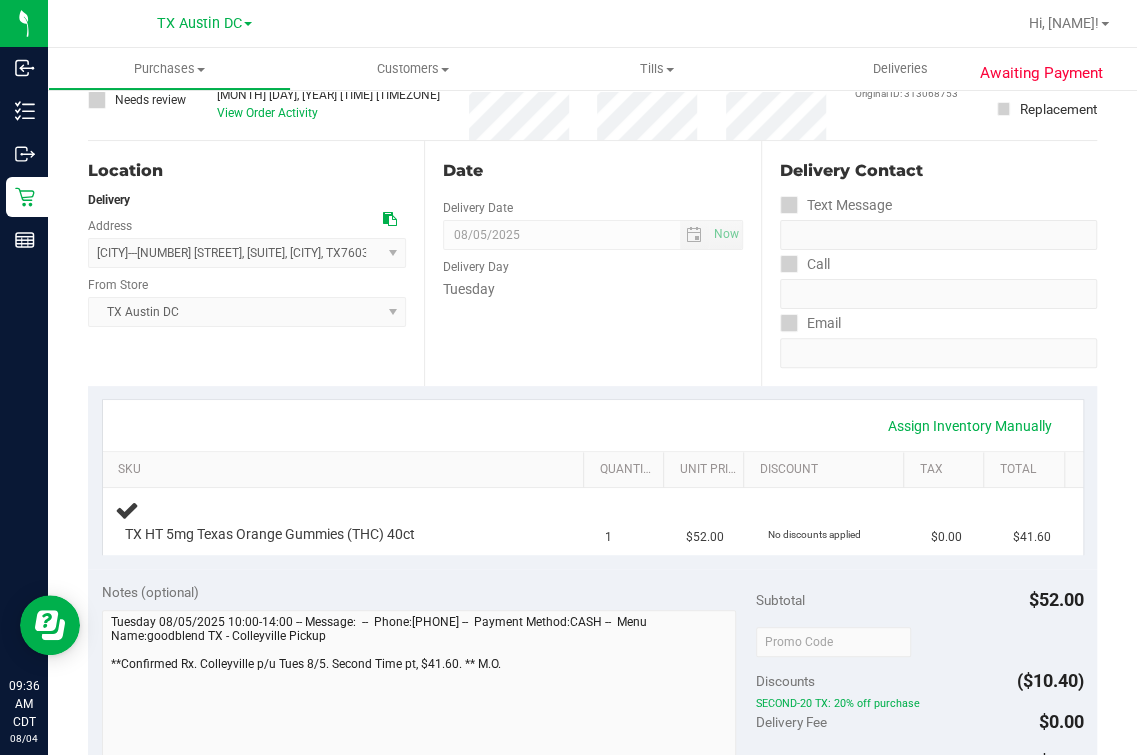 scroll, scrollTop: 0, scrollLeft: 0, axis: both 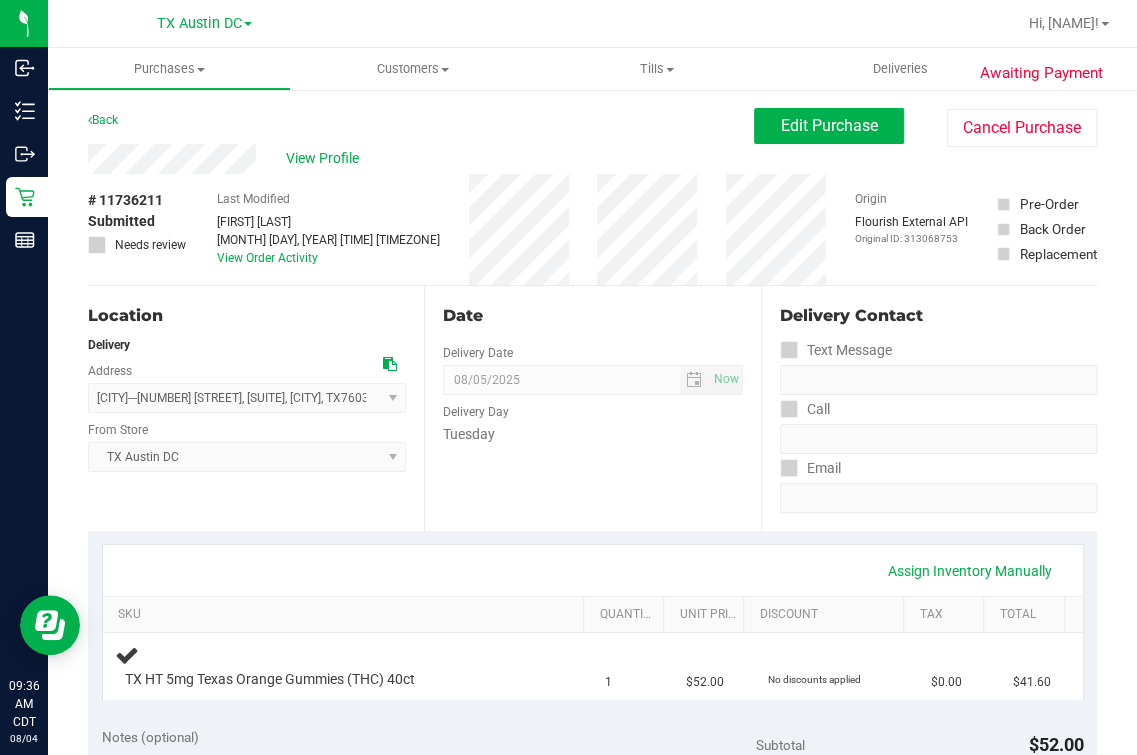 click on "Location" at bounding box center (247, 316) 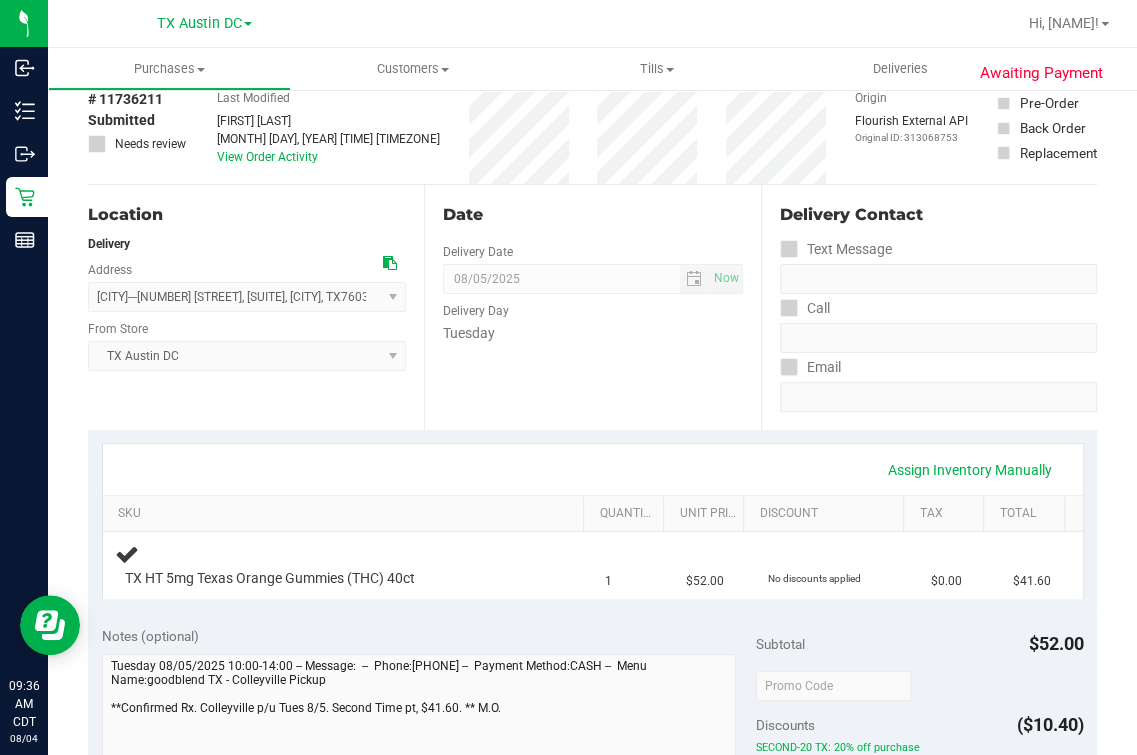 scroll, scrollTop: 124, scrollLeft: 0, axis: vertical 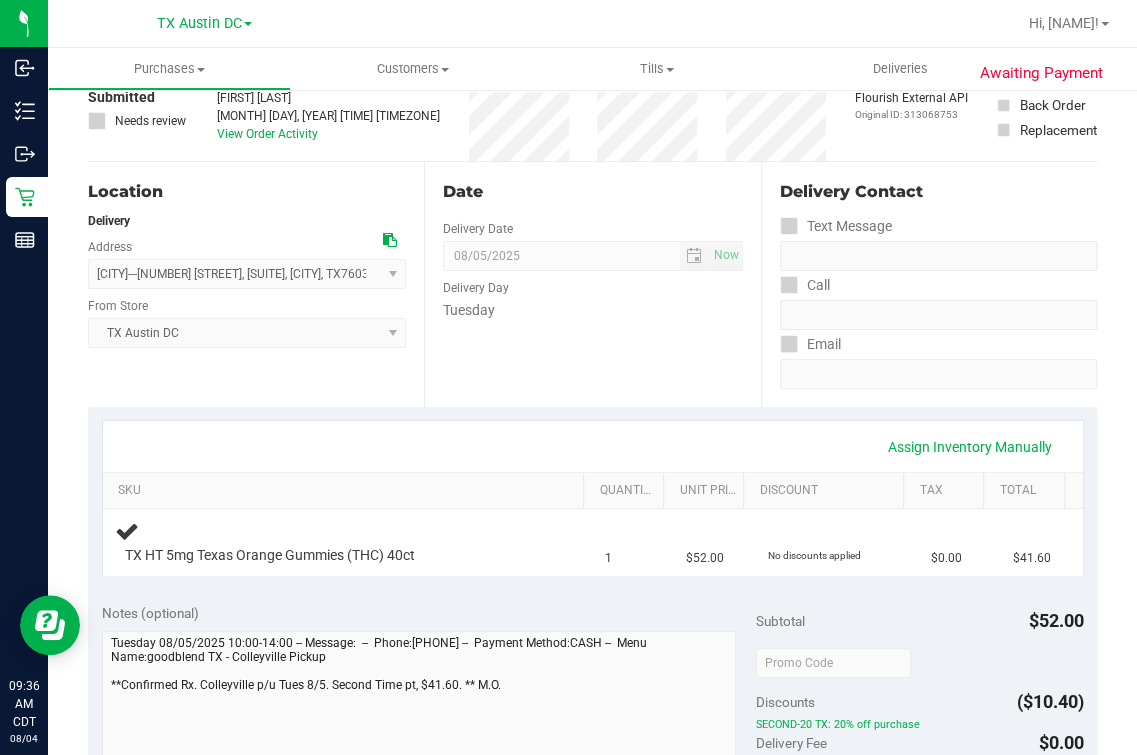 click on "Delivery" at bounding box center (247, 221) 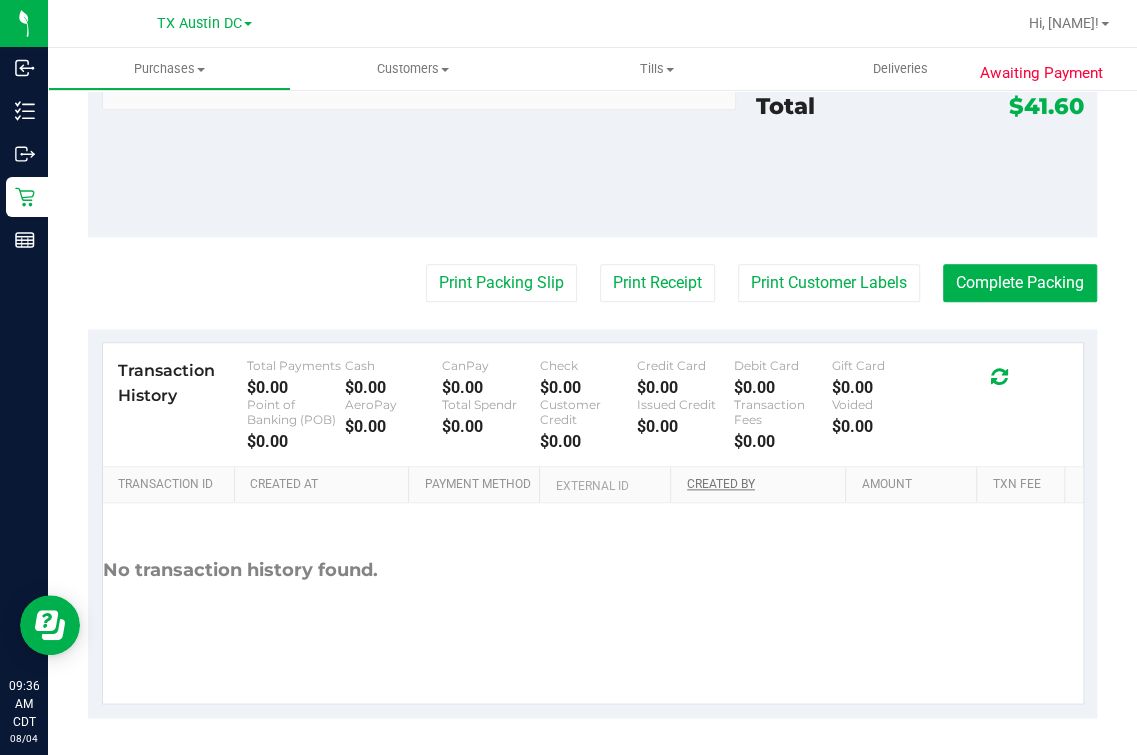 scroll, scrollTop: 0, scrollLeft: 0, axis: both 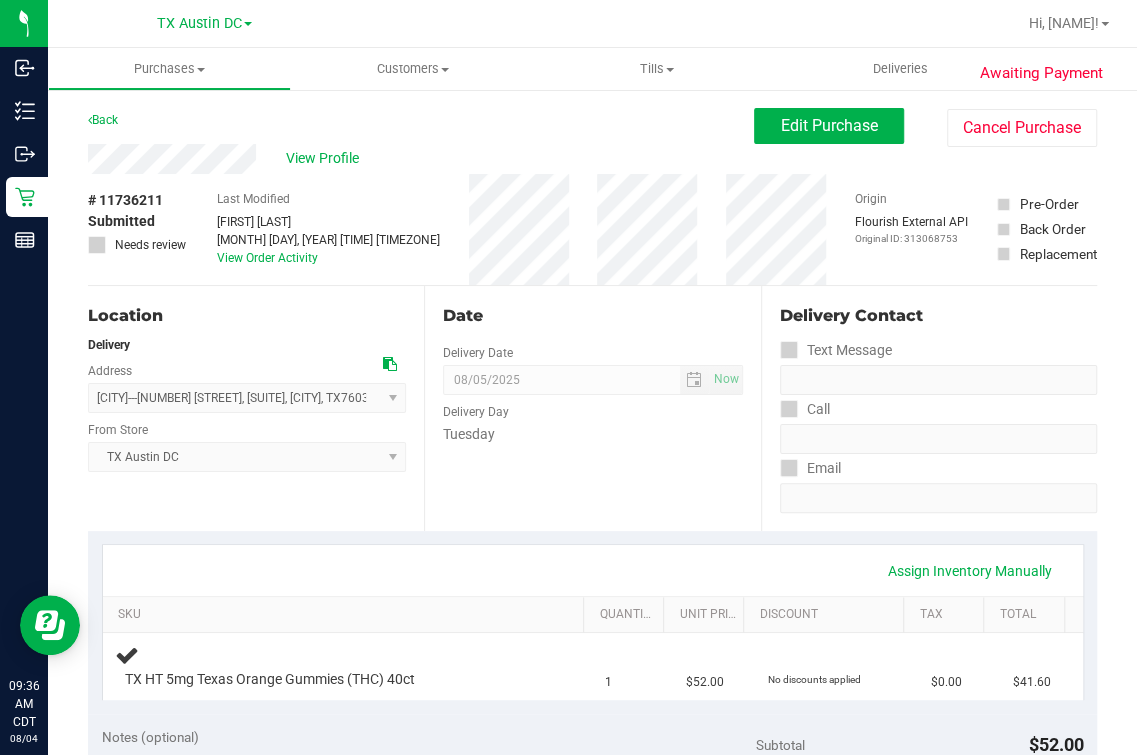 click on "Last Modified
[FIRST] [LAST]
[MONTH] [DAY], [YEAR] [HOUR]:[MINUTE]:[SECOND] [TIMEZONE]
View Order Activity" at bounding box center [328, 229] 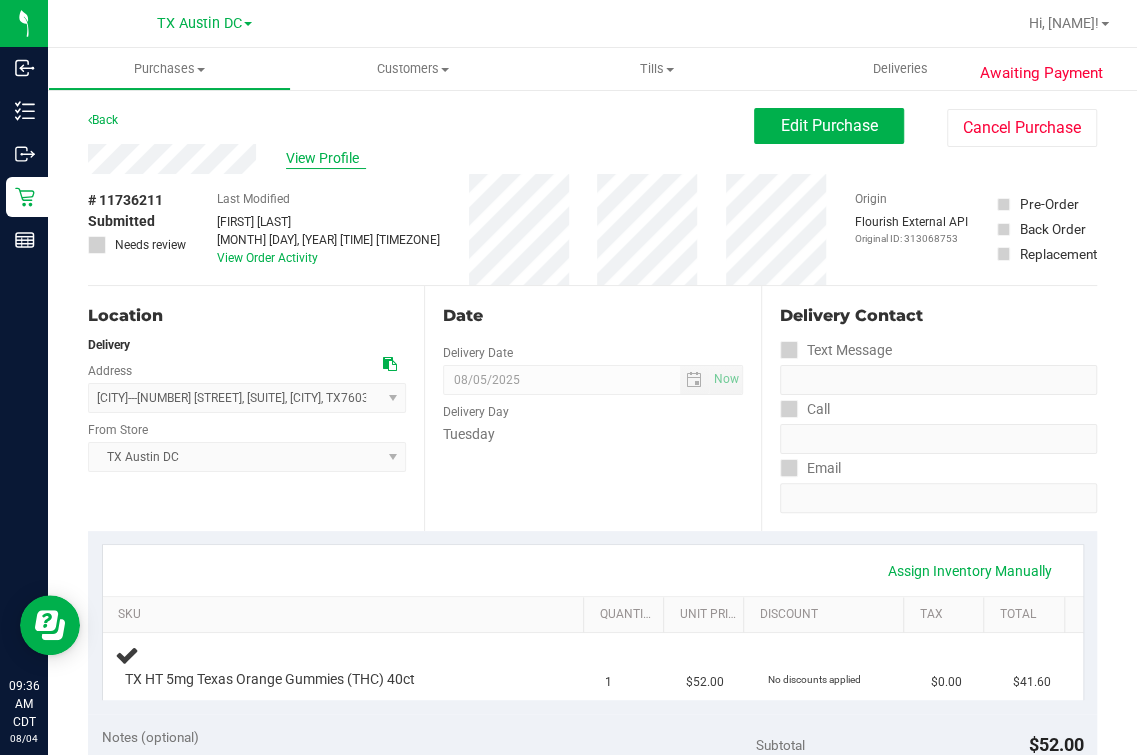 click on "View Profile" at bounding box center (326, 158) 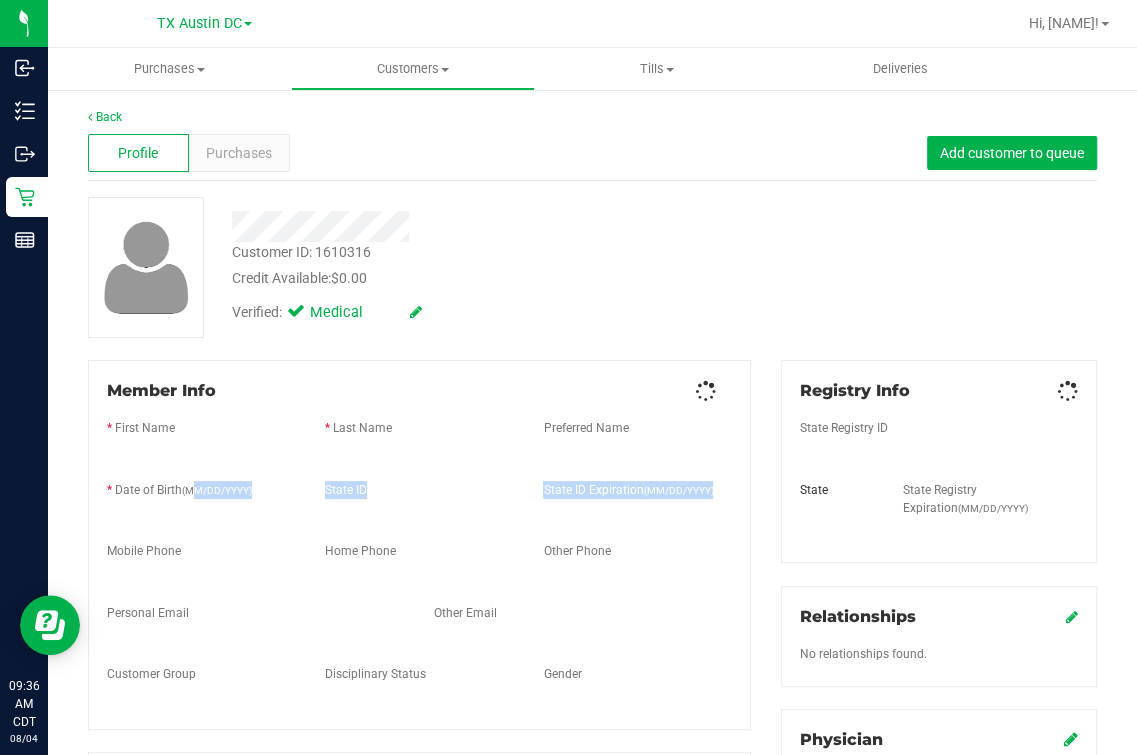 click on "Member Info
*
First Name
*
Last Name
Preferred Name
*
Date of Birth
(MM/DD/YYYY)
State ID
State ID Expiration
(MM/DD/YYYY)
Mobile Phone" at bounding box center [419, 545] 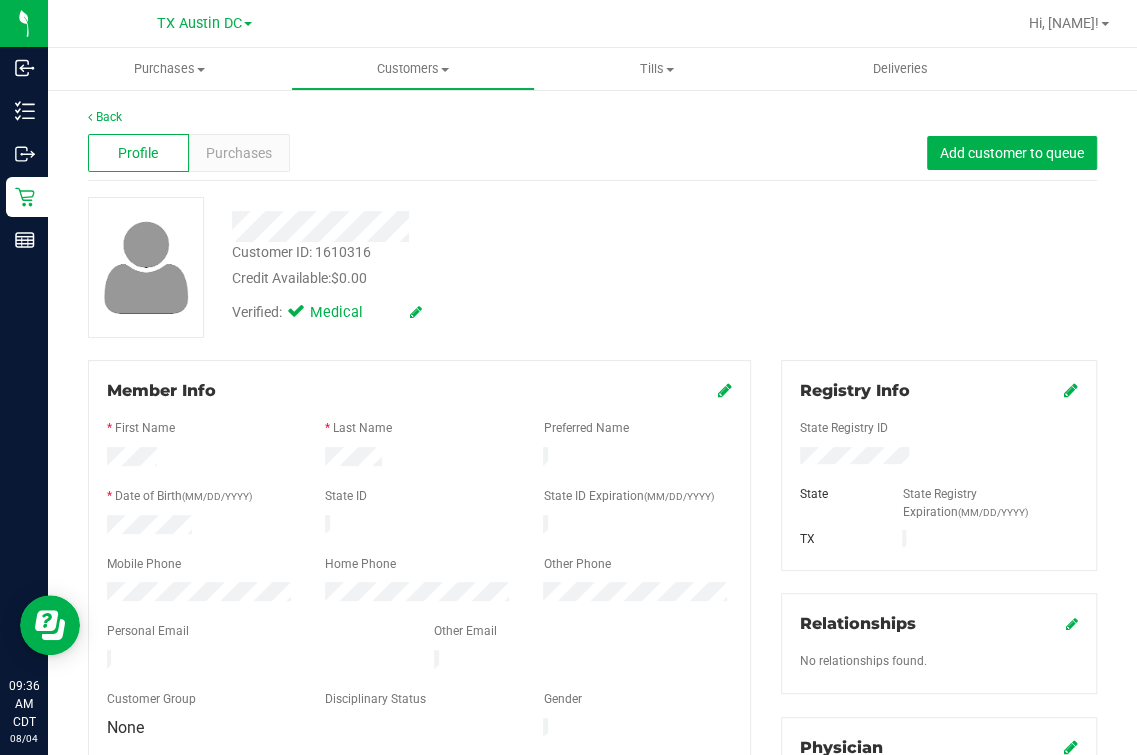 click on "Back" at bounding box center (592, 117) 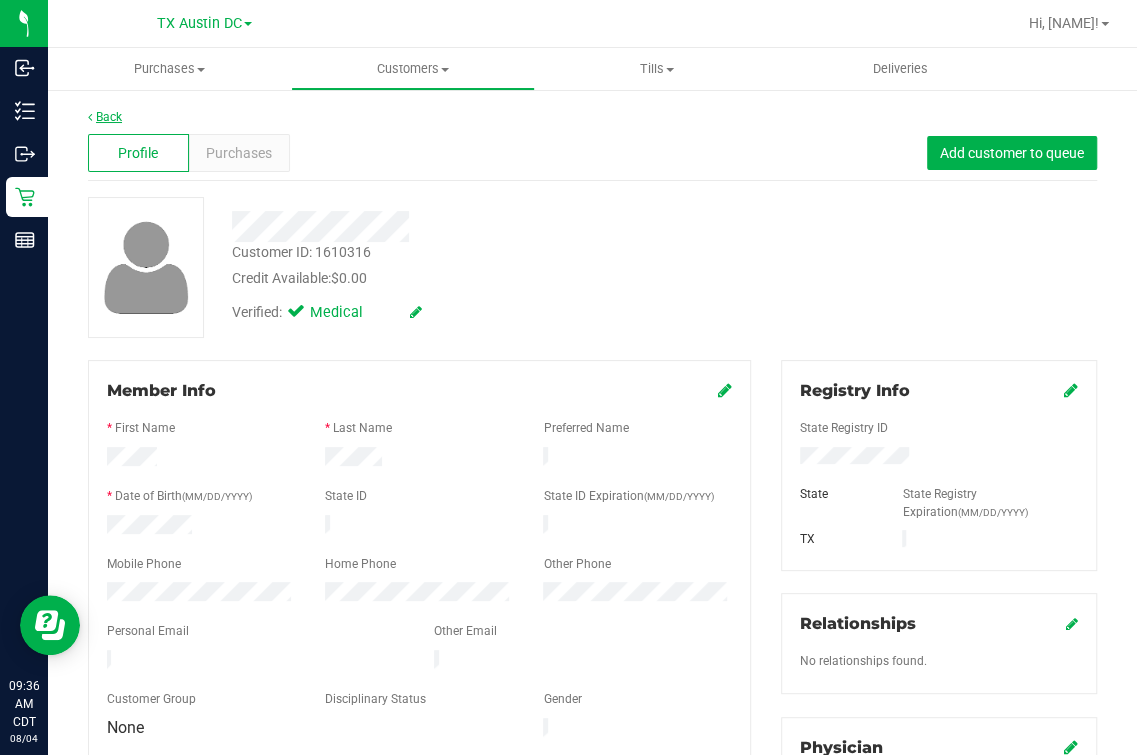 click on "Back" at bounding box center [105, 117] 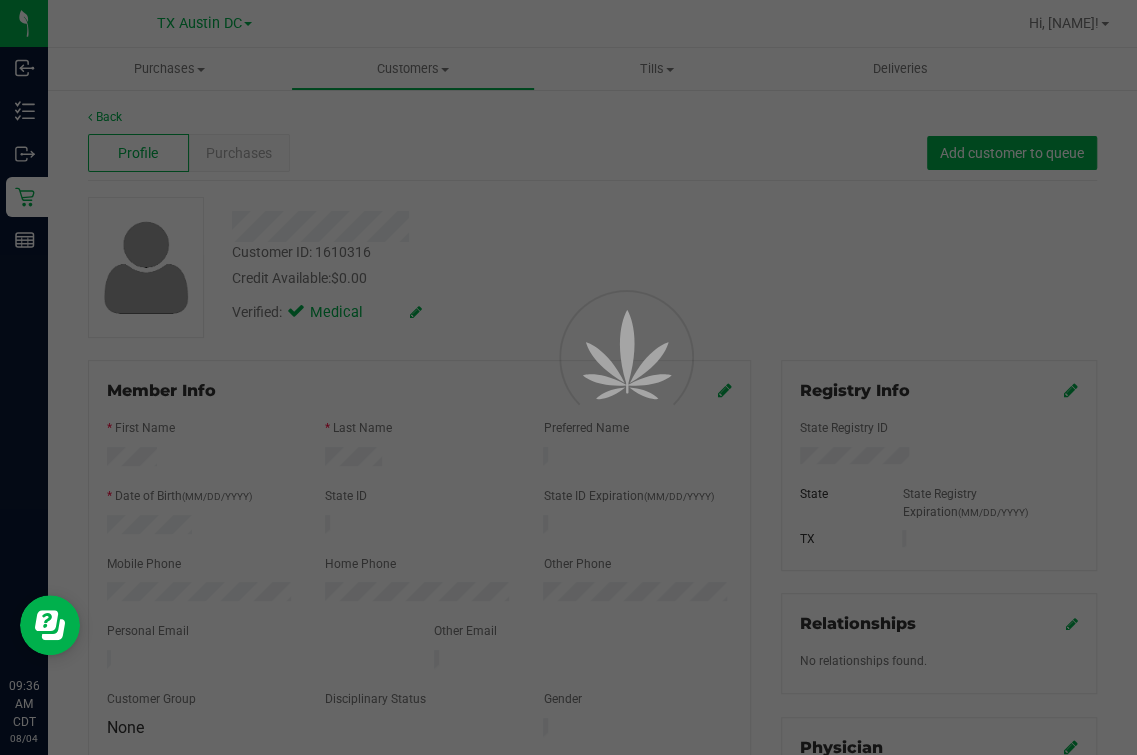 click at bounding box center (568, 377) 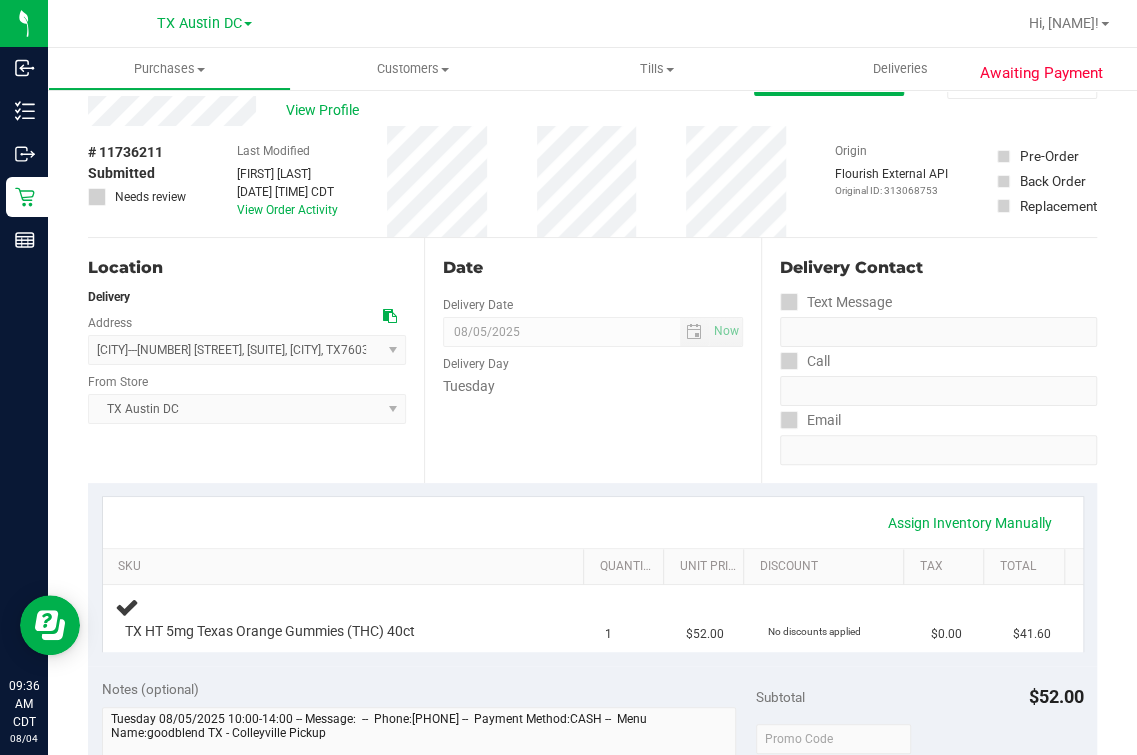 scroll, scrollTop: 124, scrollLeft: 0, axis: vertical 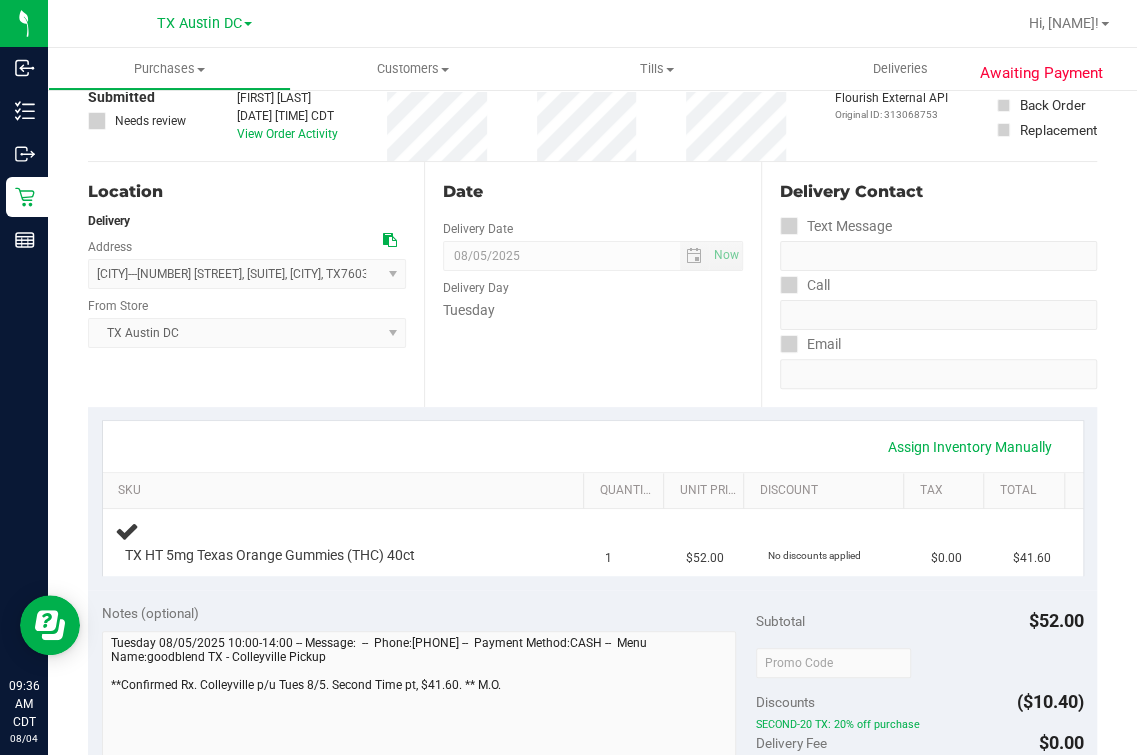 drag, startPoint x: 617, startPoint y: 495, endPoint x: 92, endPoint y: 714, distance: 568.8462 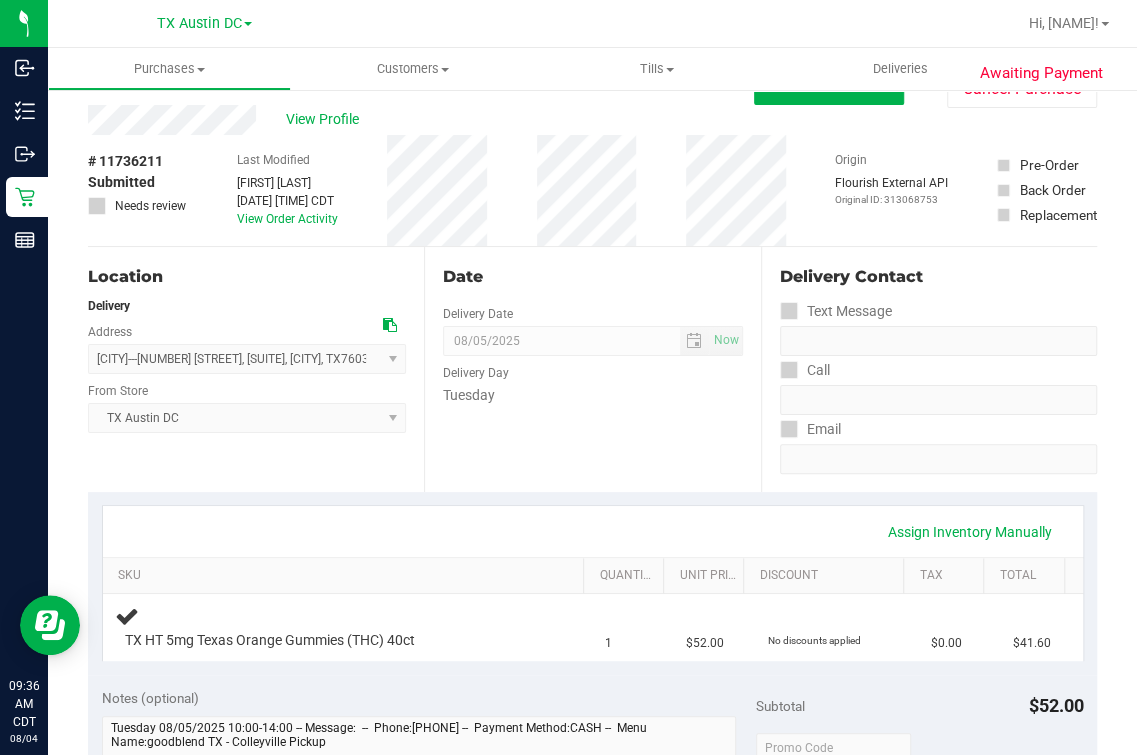 scroll, scrollTop: 0, scrollLeft: 0, axis: both 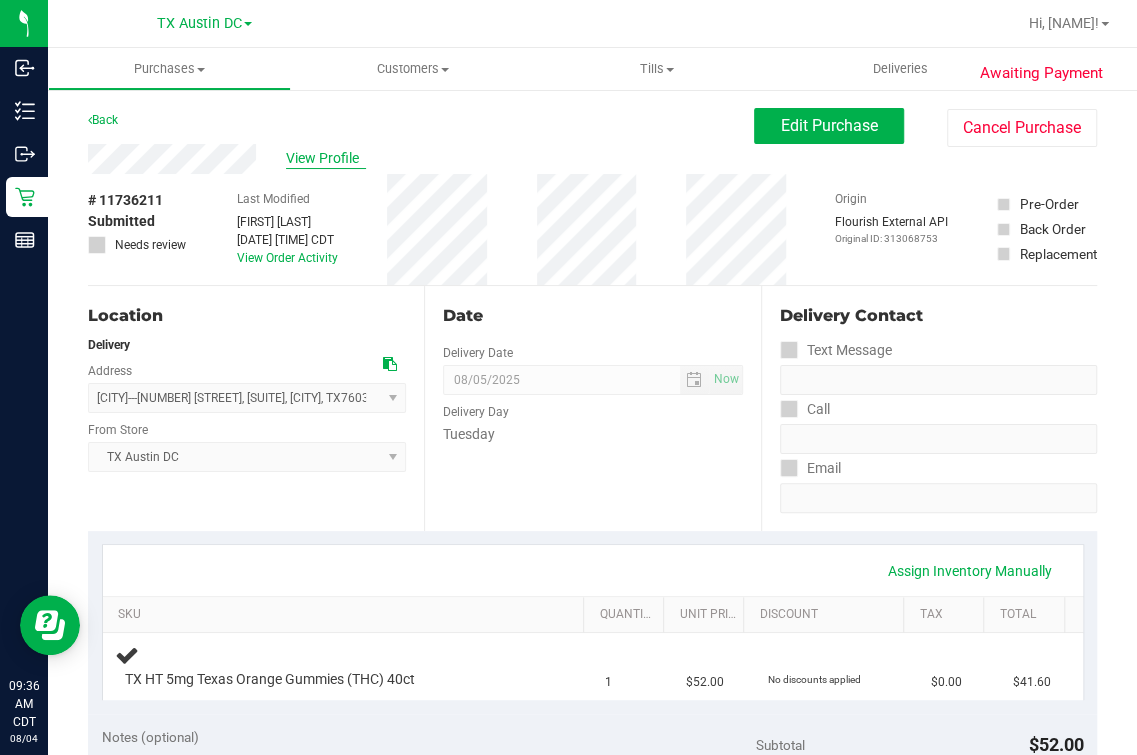 click on "View Profile" at bounding box center [326, 158] 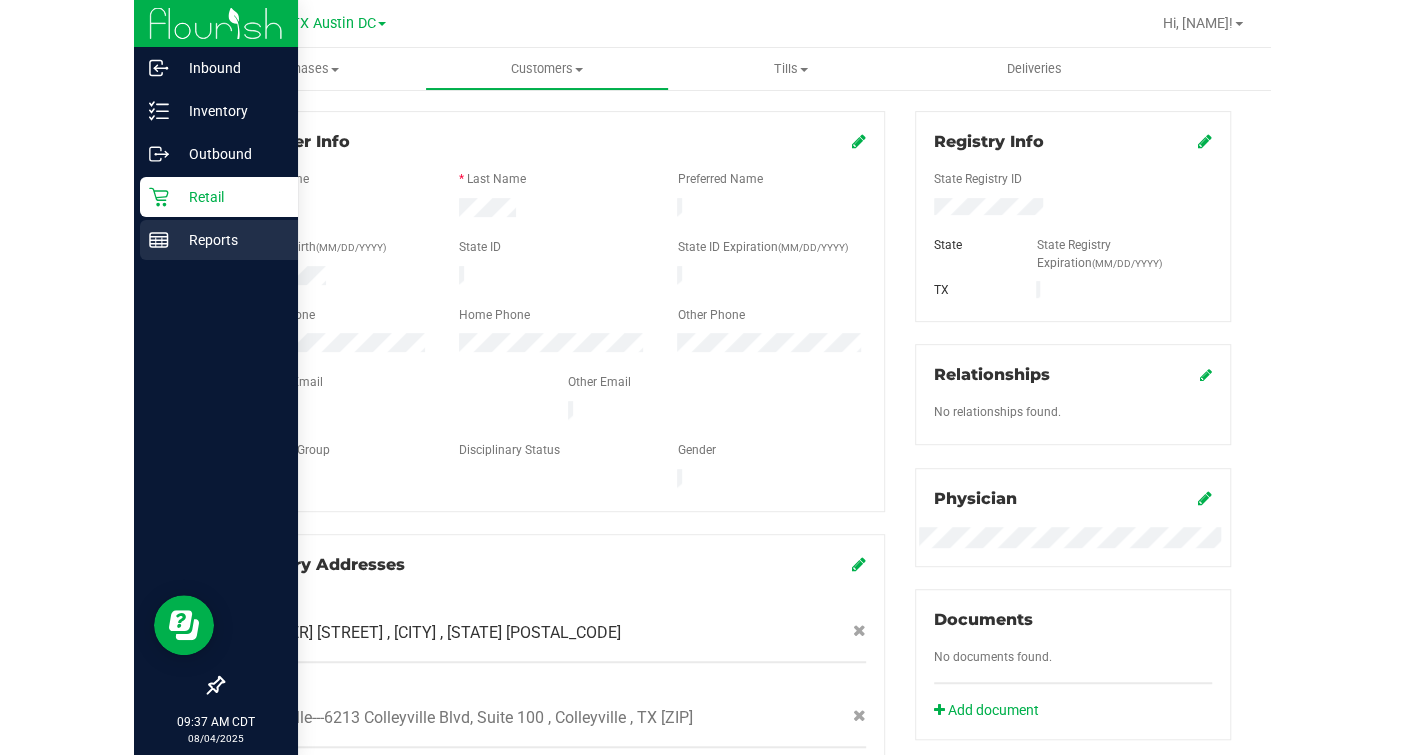 scroll, scrollTop: 0, scrollLeft: 0, axis: both 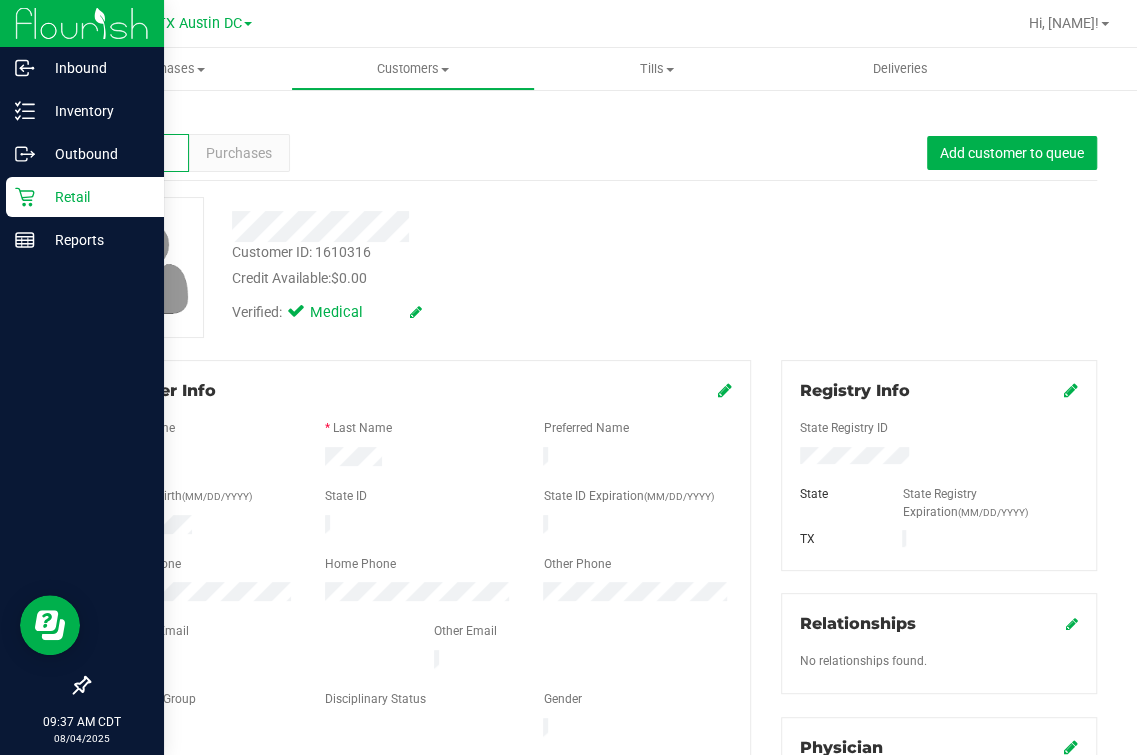click on "Retail" at bounding box center (85, 197) 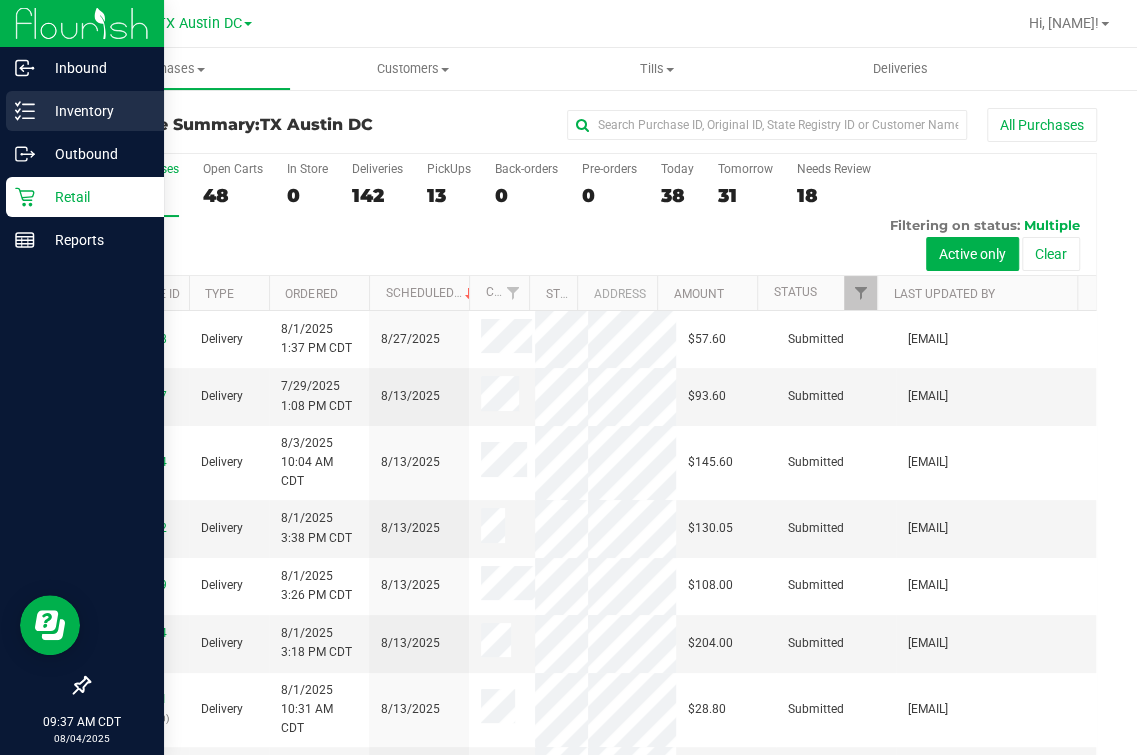click on "Inventory" at bounding box center (95, 111) 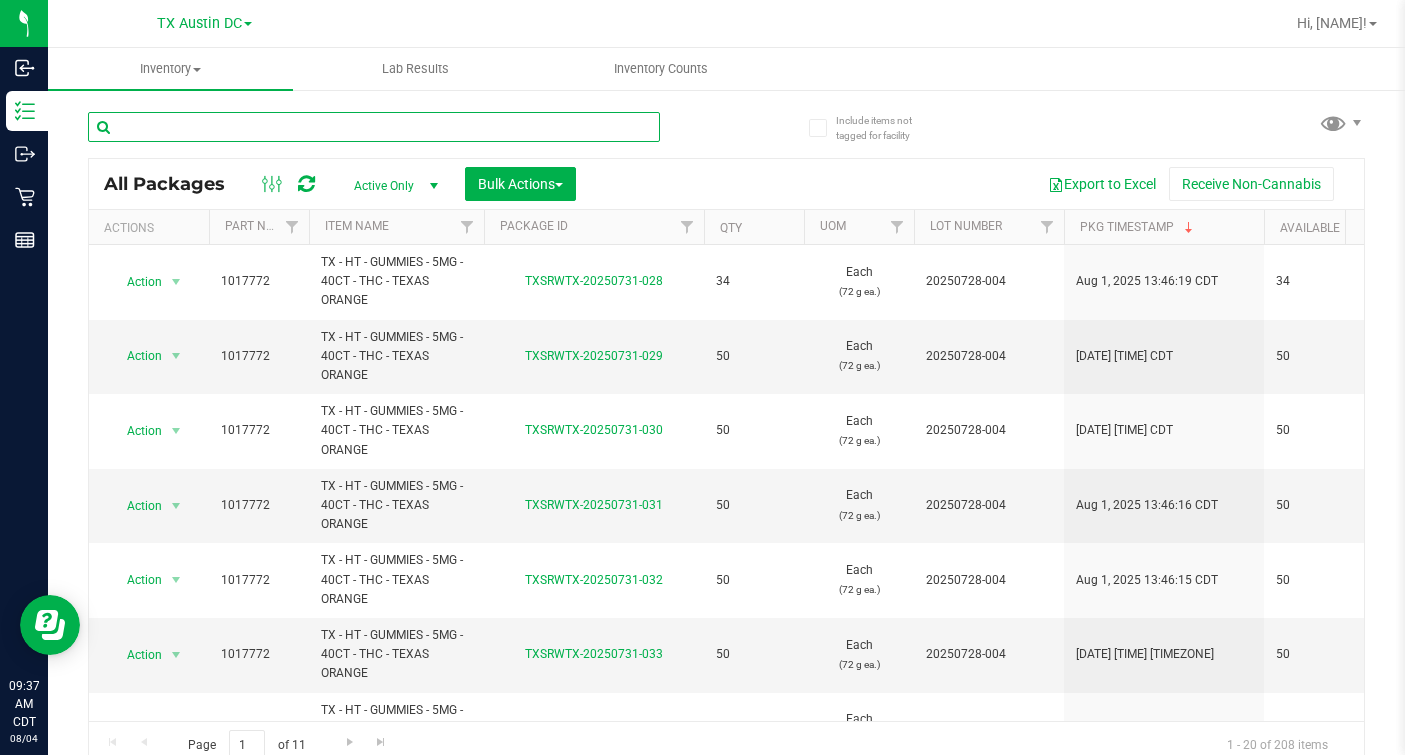 click at bounding box center (374, 127) 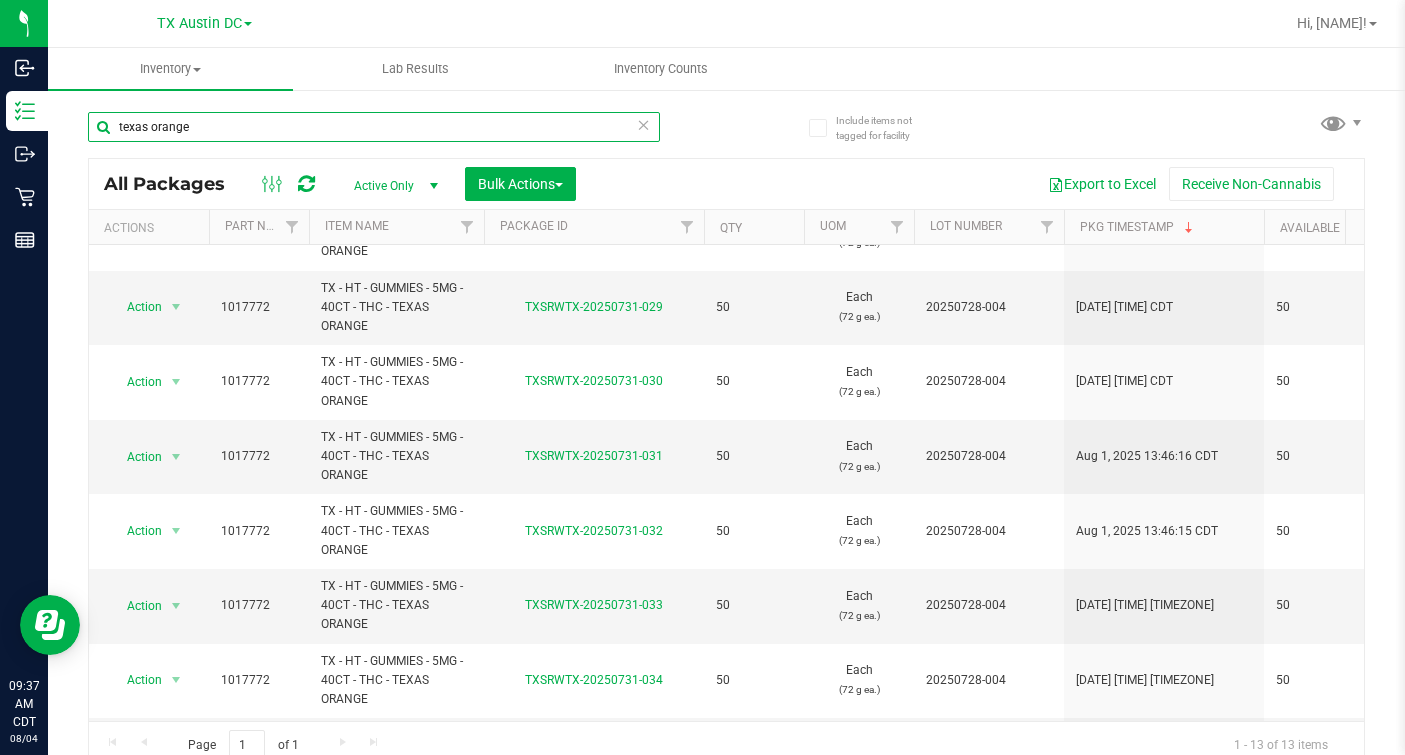 scroll, scrollTop: 0, scrollLeft: 0, axis: both 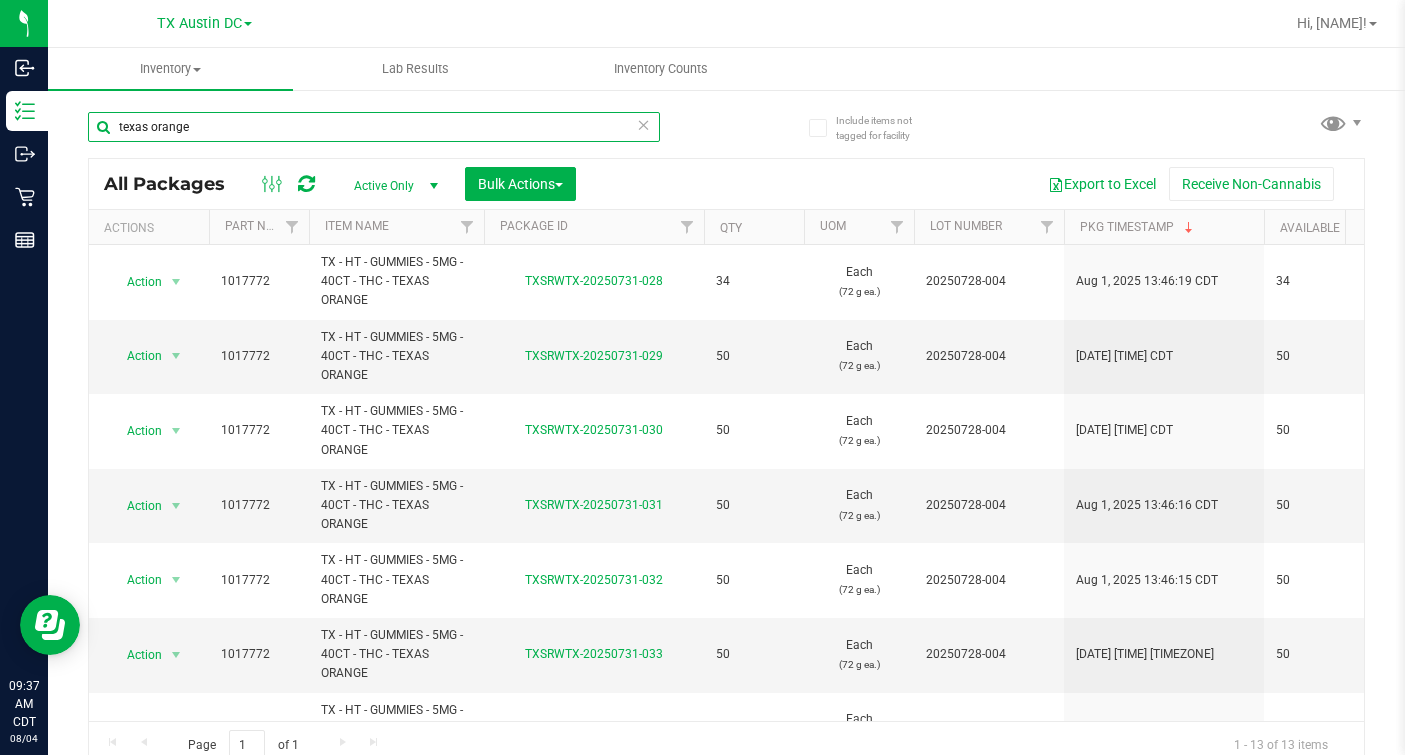 type on "texas orange" 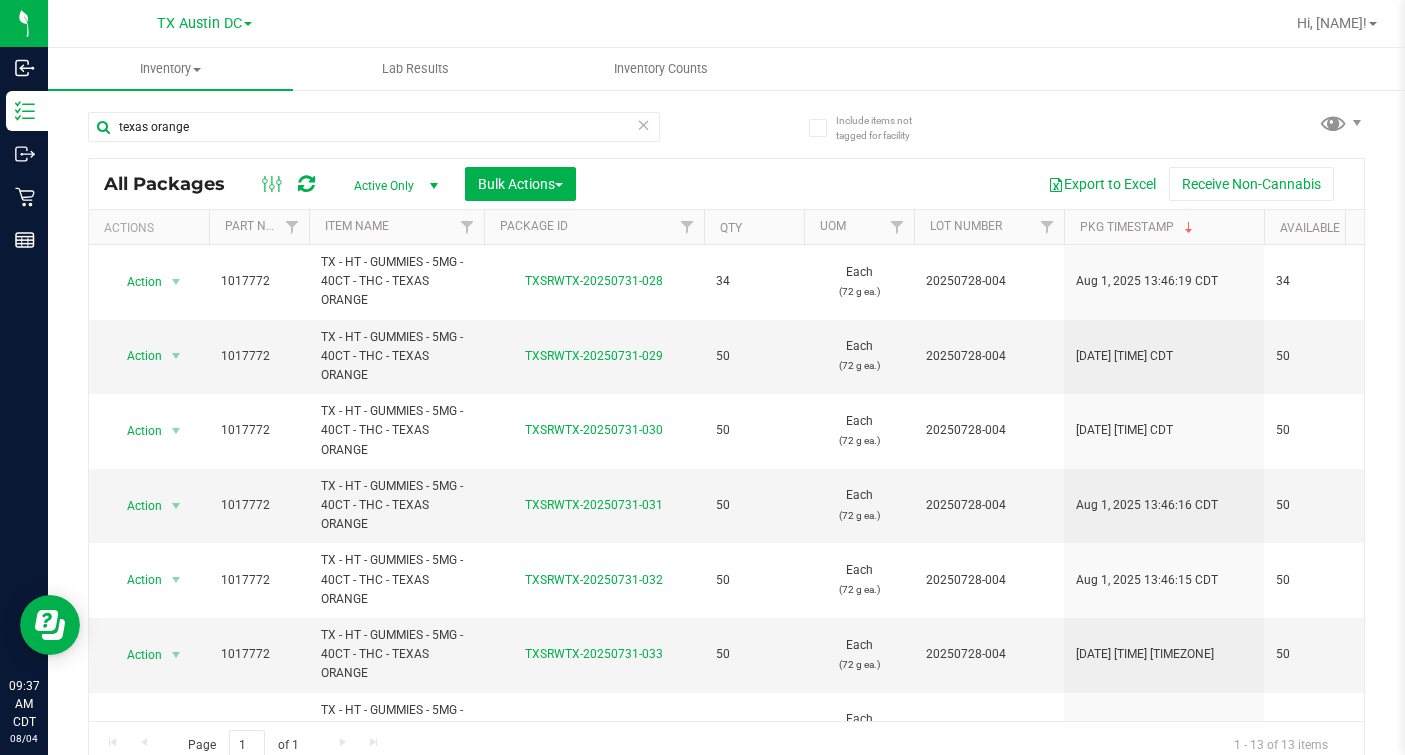 click on "TX Austin DC   TX Austin DC   TX Plano Retail   TX San Antonio Retail    TX South-Austin Retail   TX Sugarland Retail" at bounding box center [204, 23] 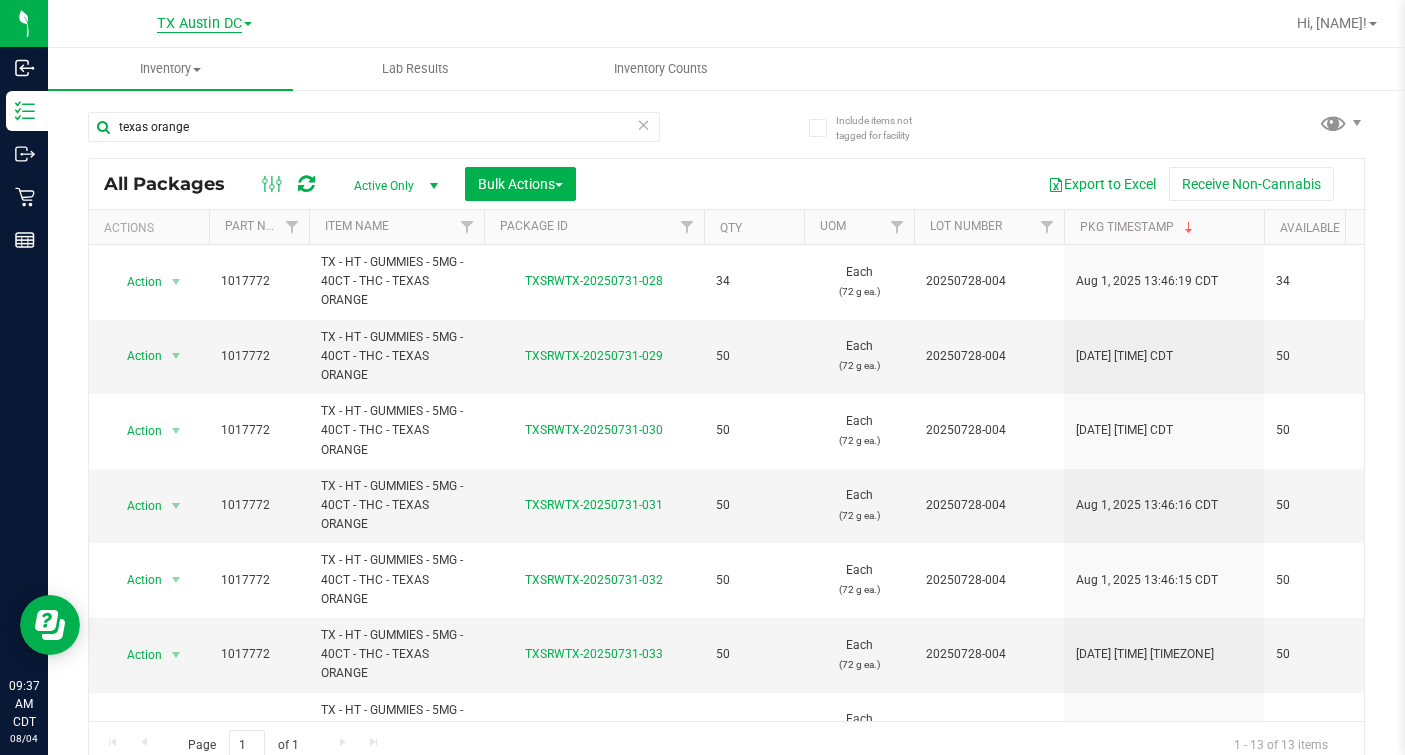 click on "TX Austin DC" at bounding box center [199, 24] 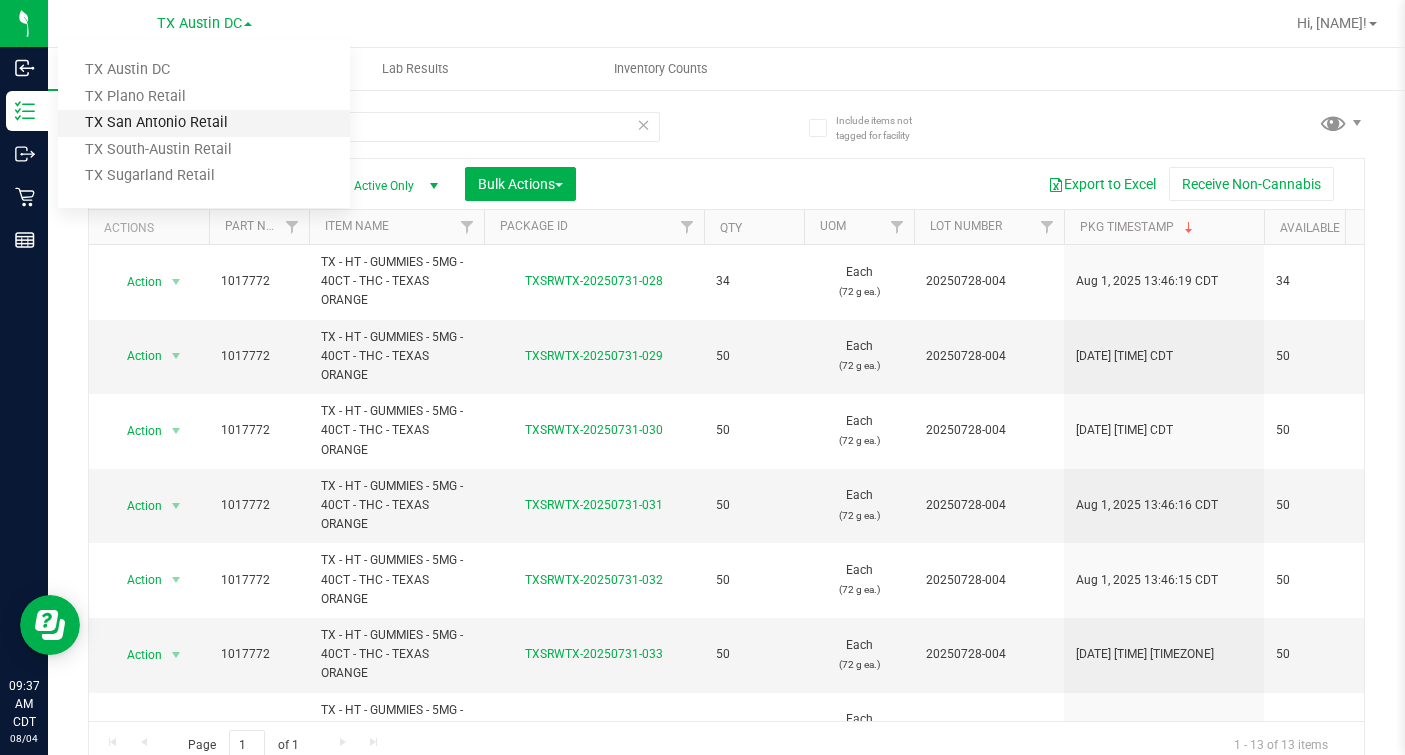 click on "TX San Antonio Retail" at bounding box center (204, 123) 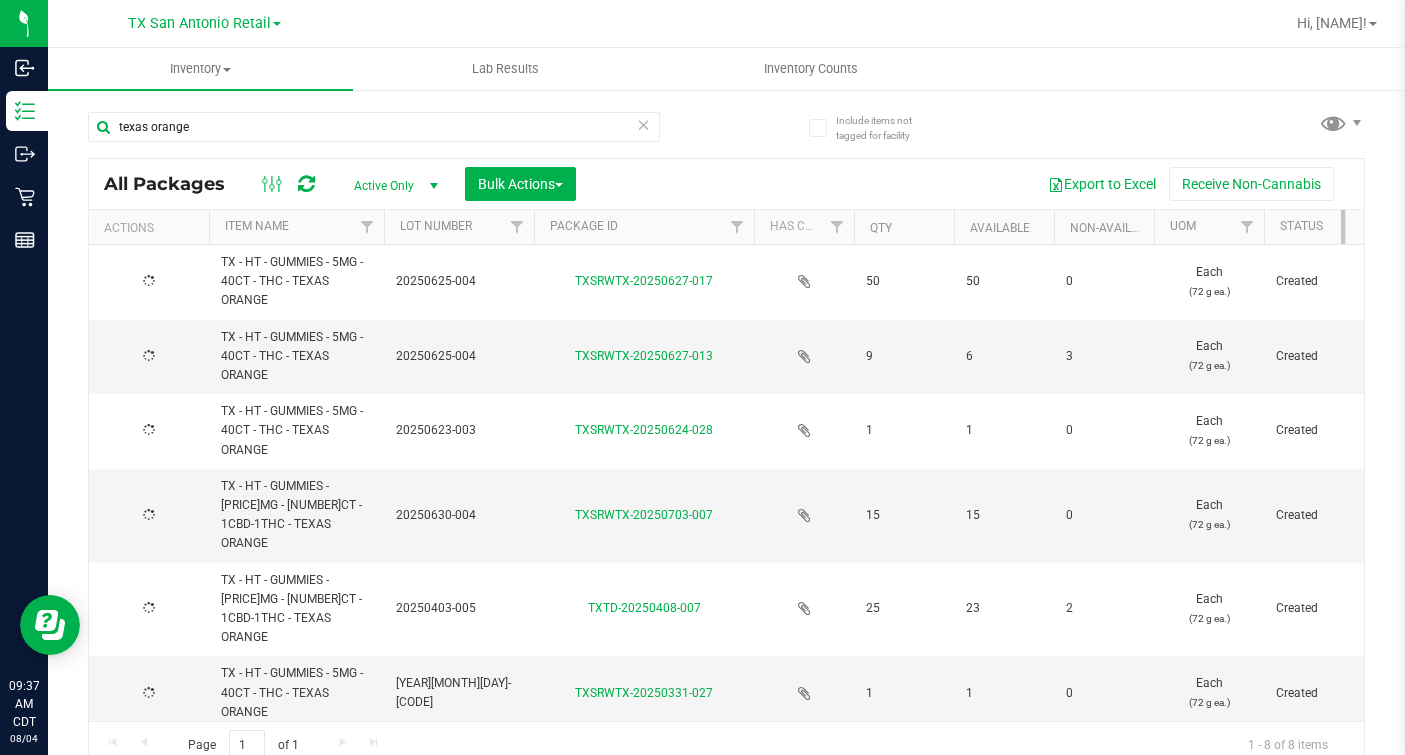 click on "texas orange" at bounding box center [374, 135] 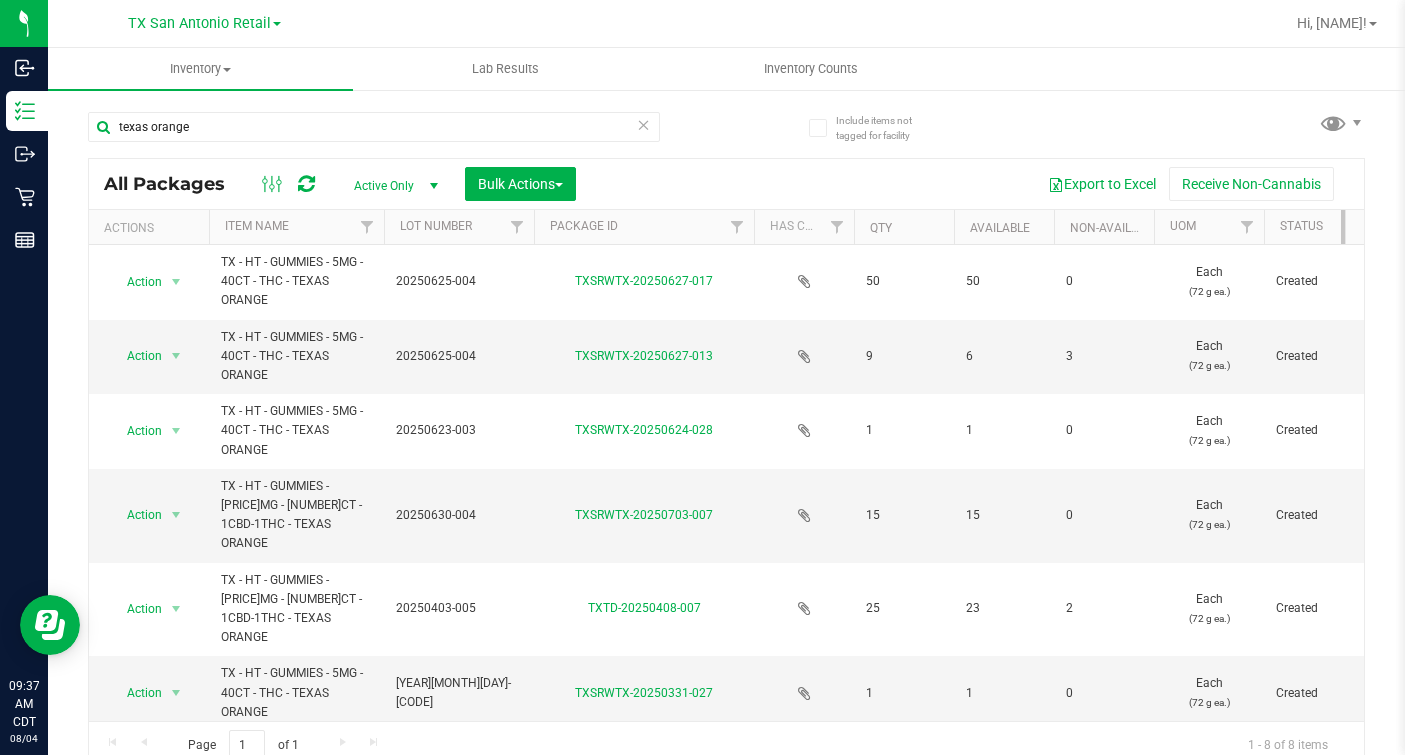 click on "texas orange" at bounding box center (374, 135) 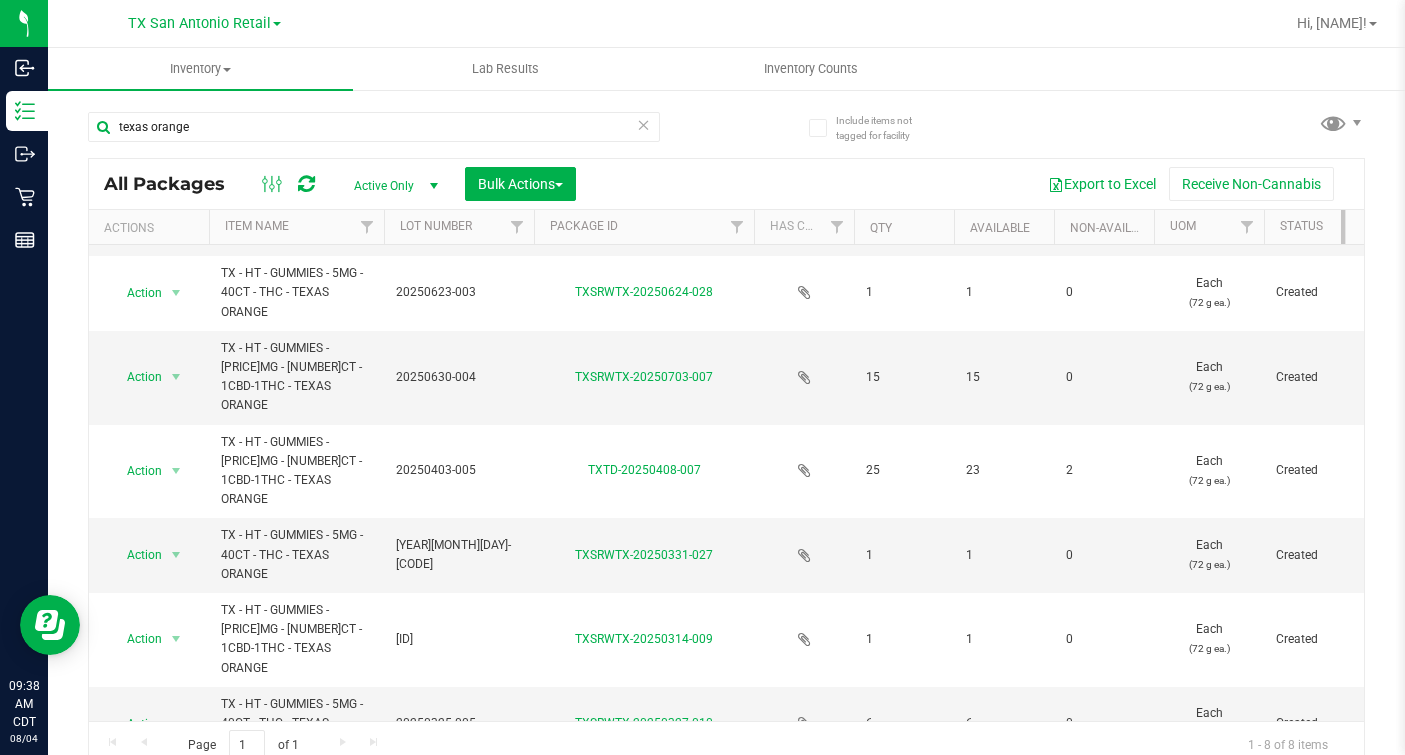 scroll, scrollTop: 0, scrollLeft: 0, axis: both 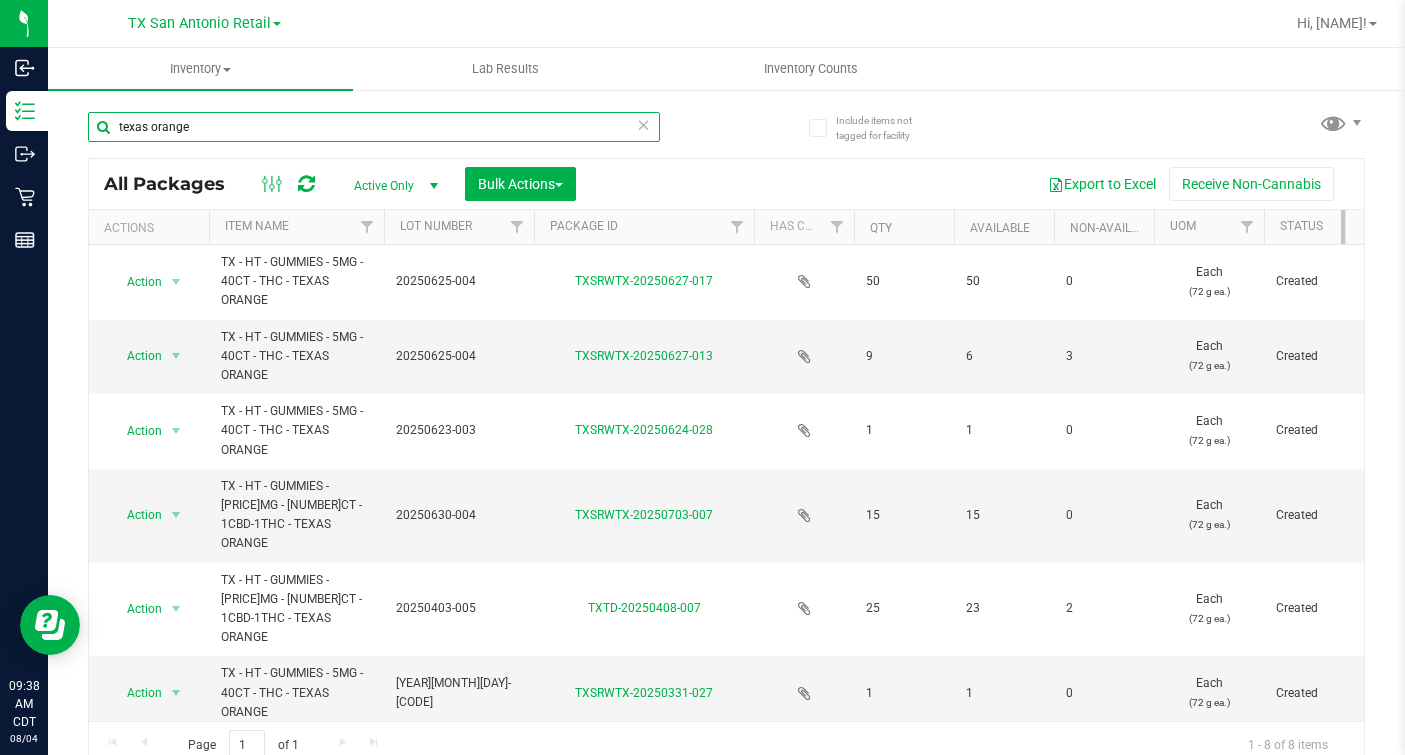 click on "texas orange" at bounding box center (374, 127) 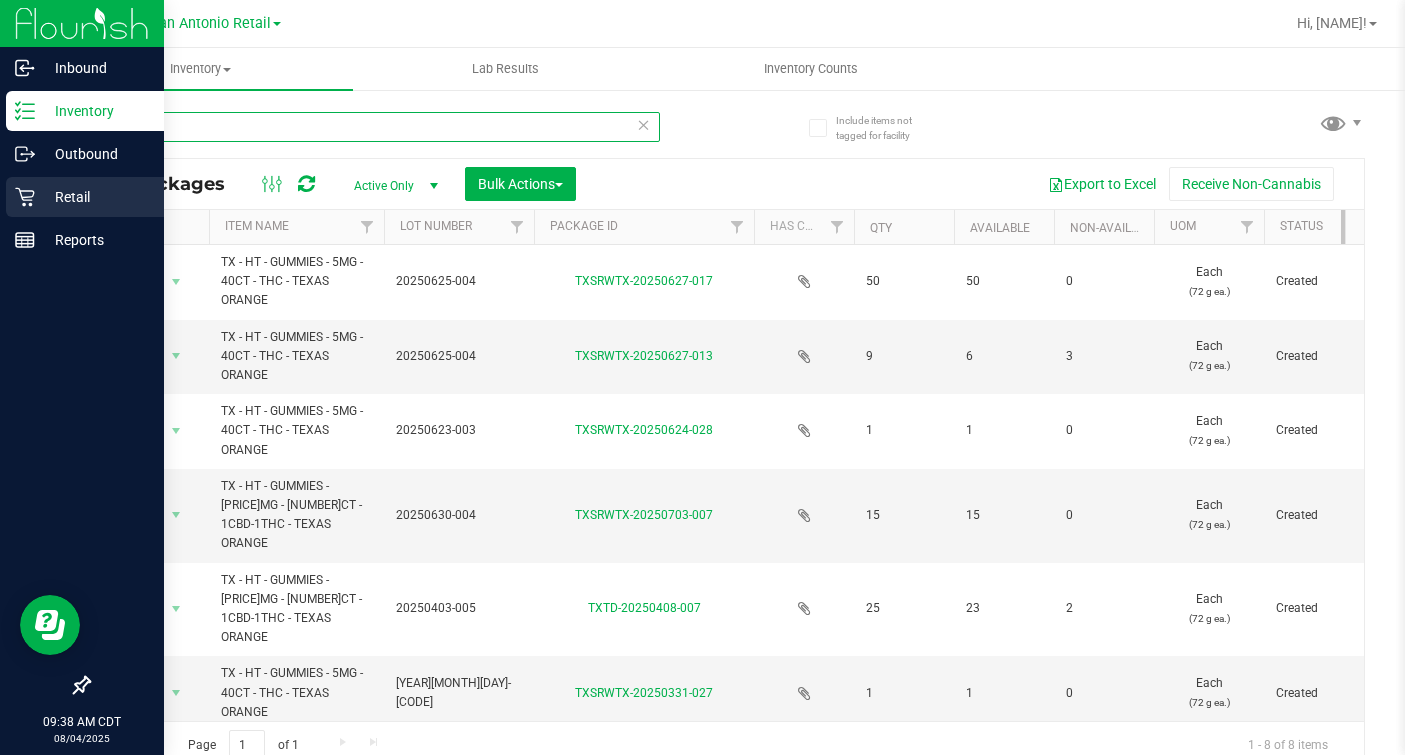 type 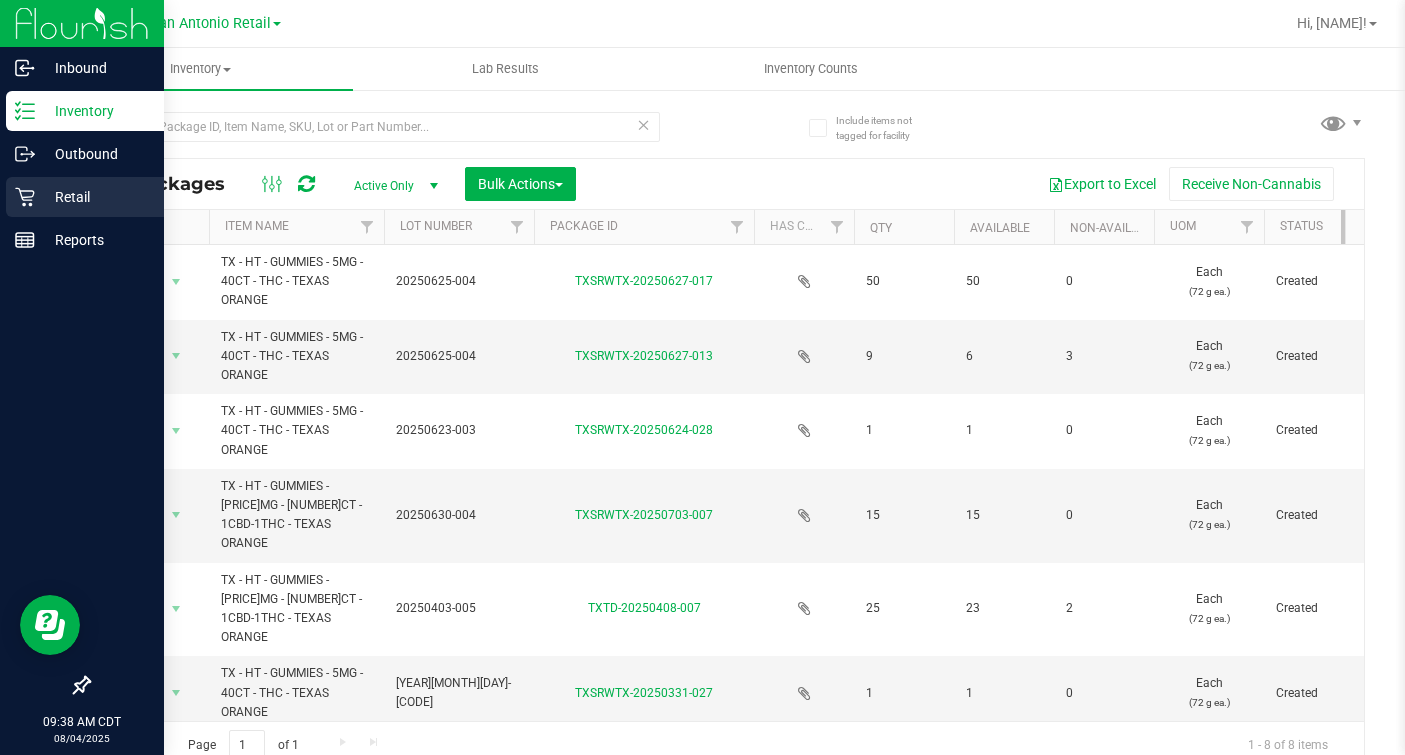 click 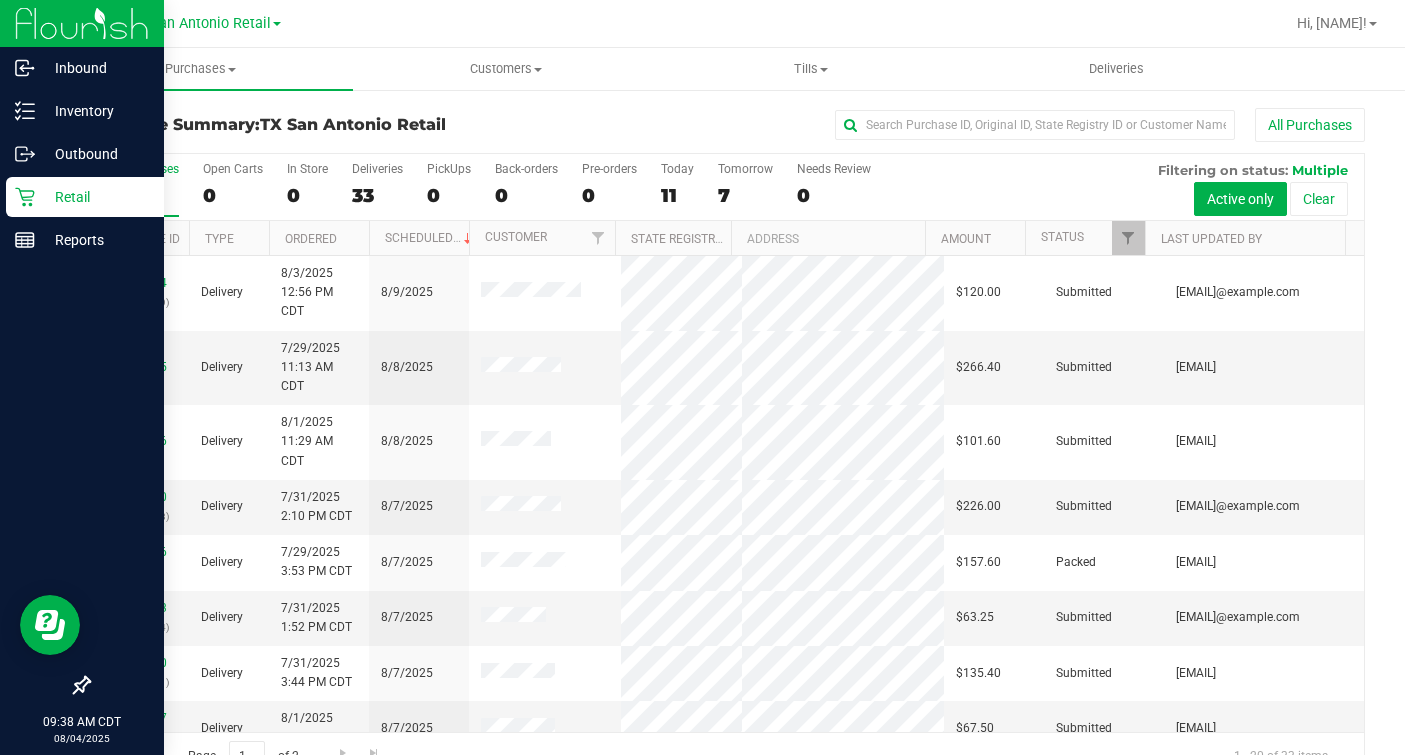 click 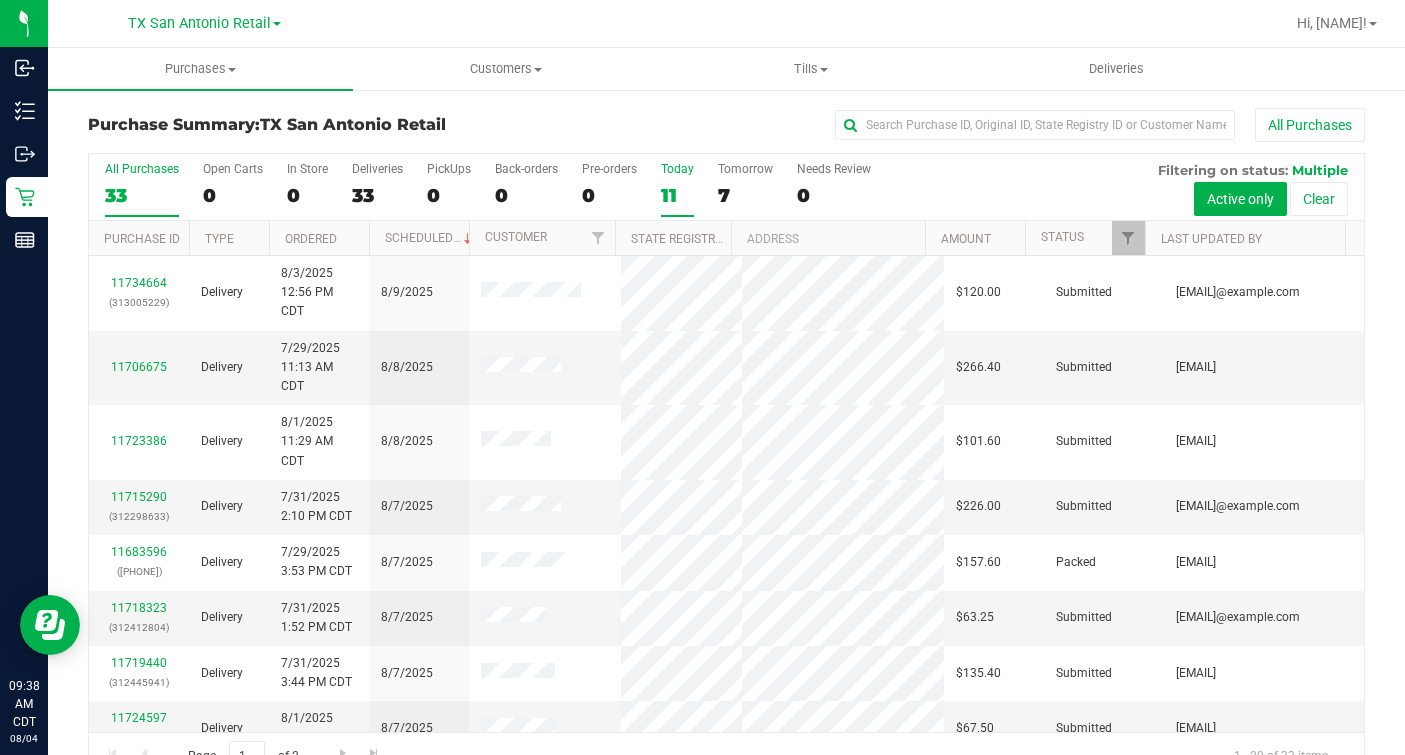 click on "Today
11" at bounding box center (677, 189) 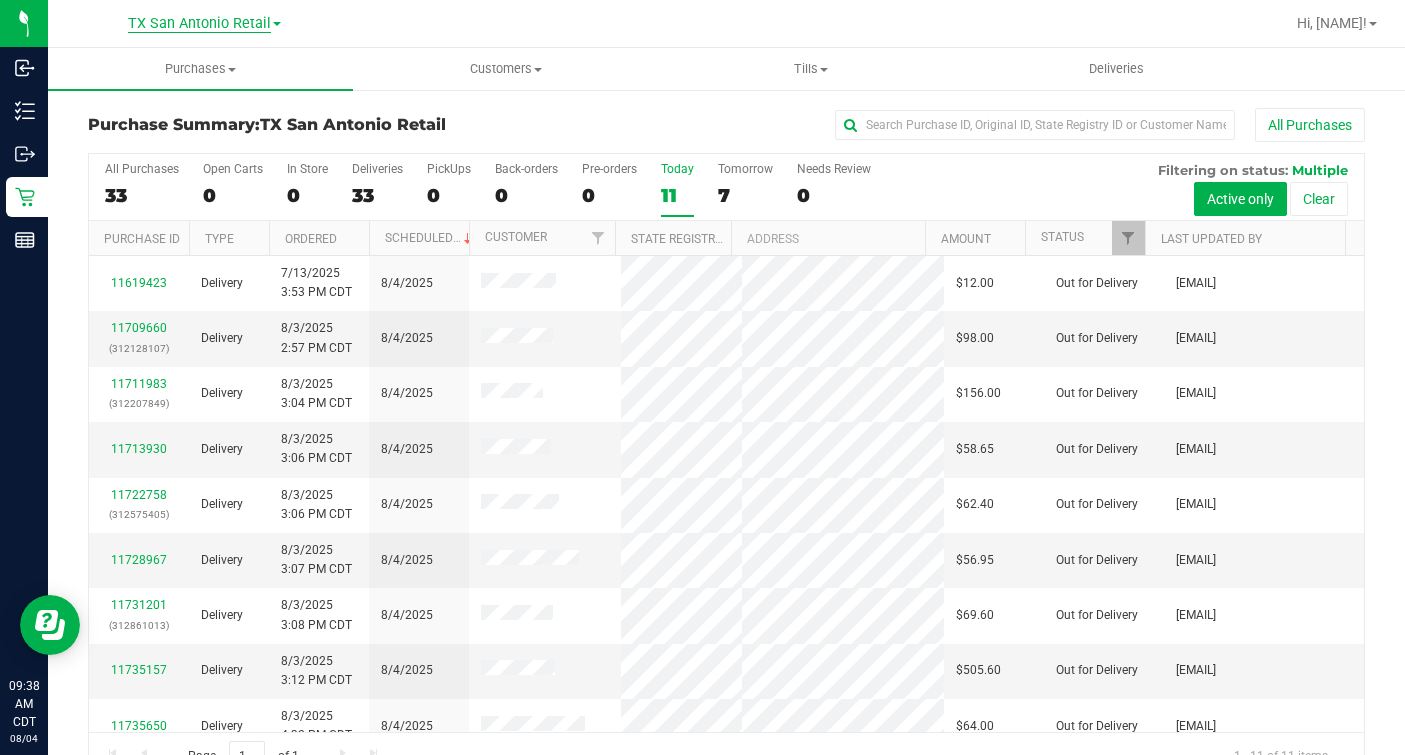 click on "TX San Antonio Retail" at bounding box center [199, 24] 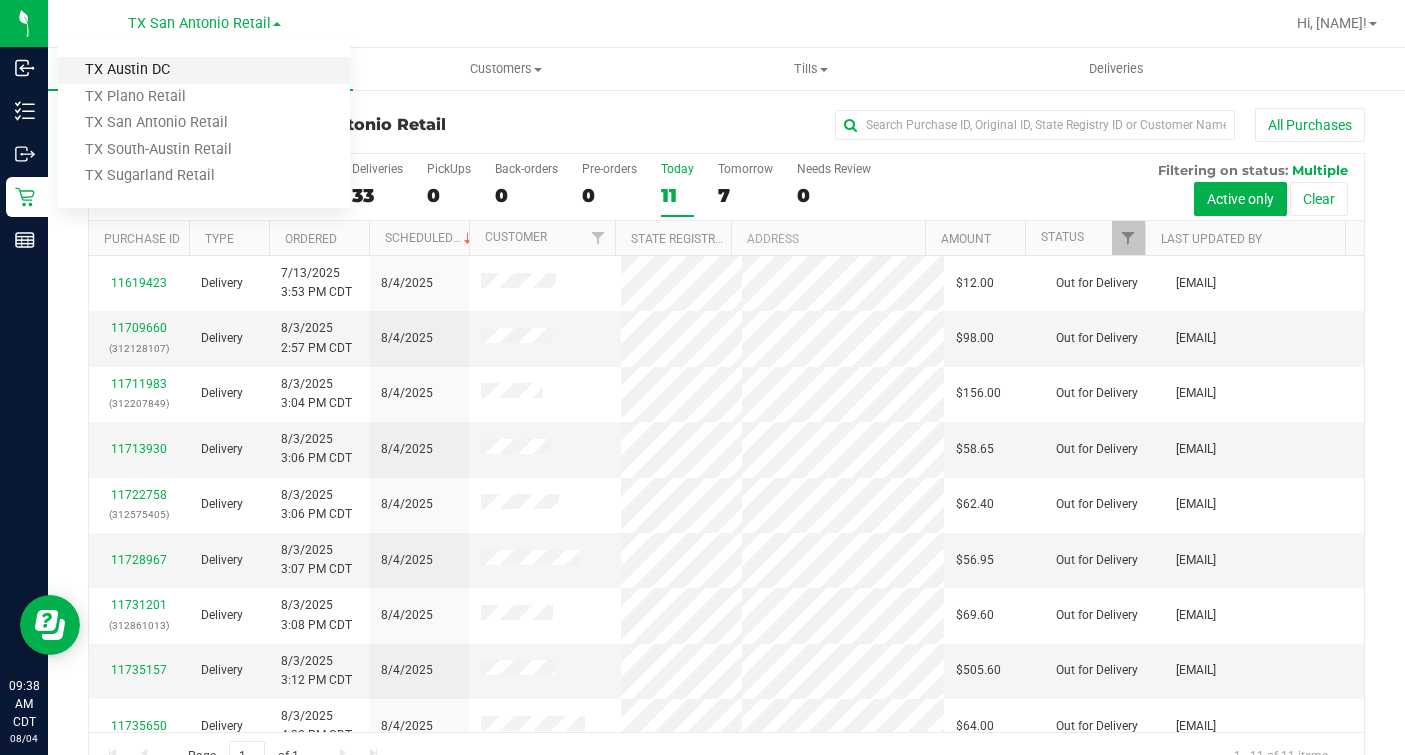 click on "TX Austin DC" at bounding box center (204, 70) 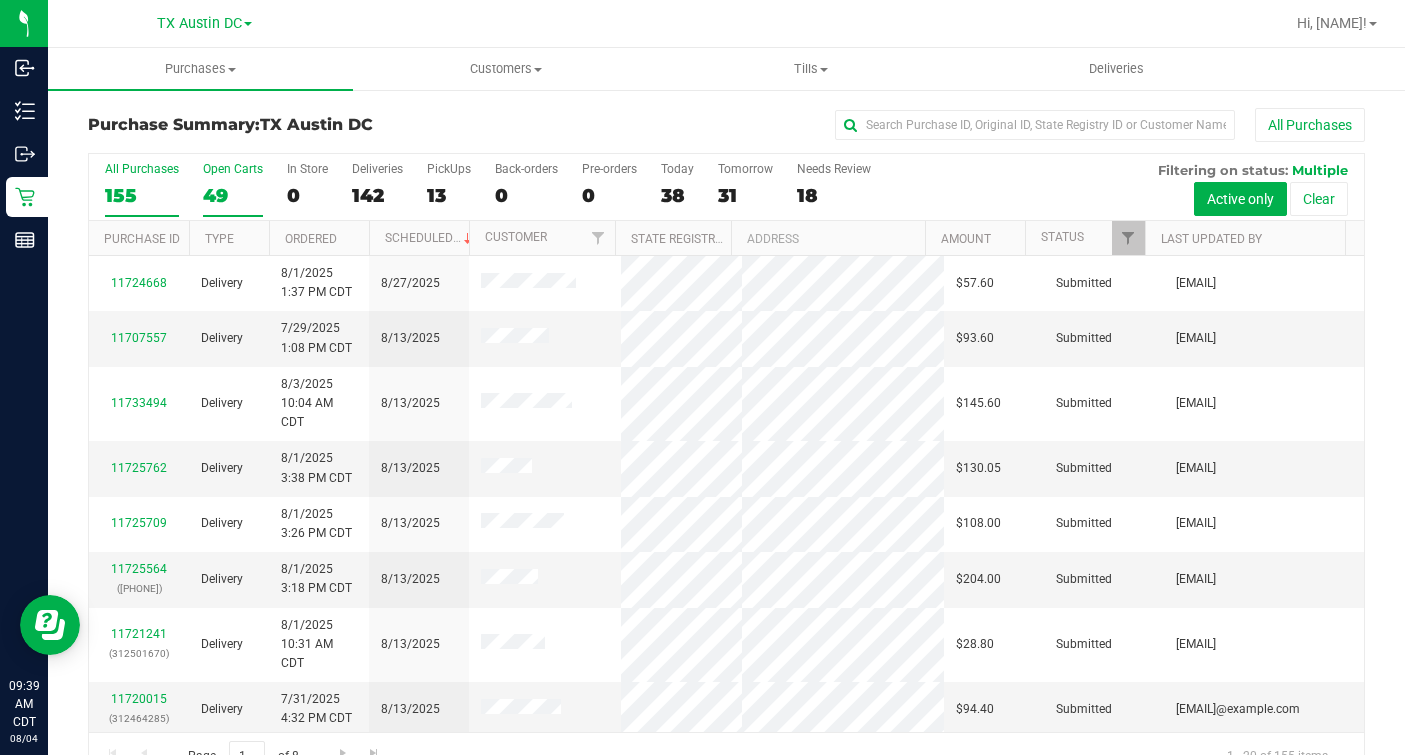 click on "49" at bounding box center (233, 195) 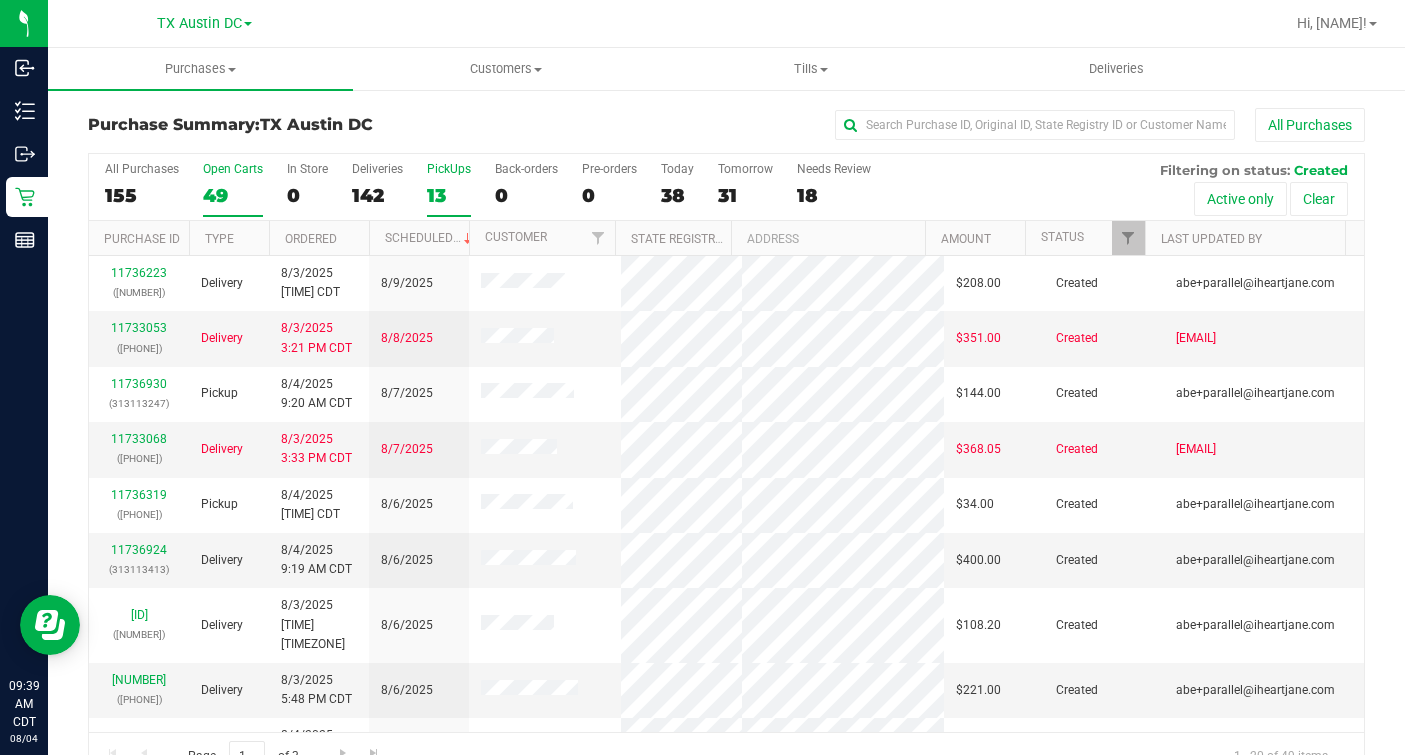 click on "PickUps" at bounding box center [449, 169] 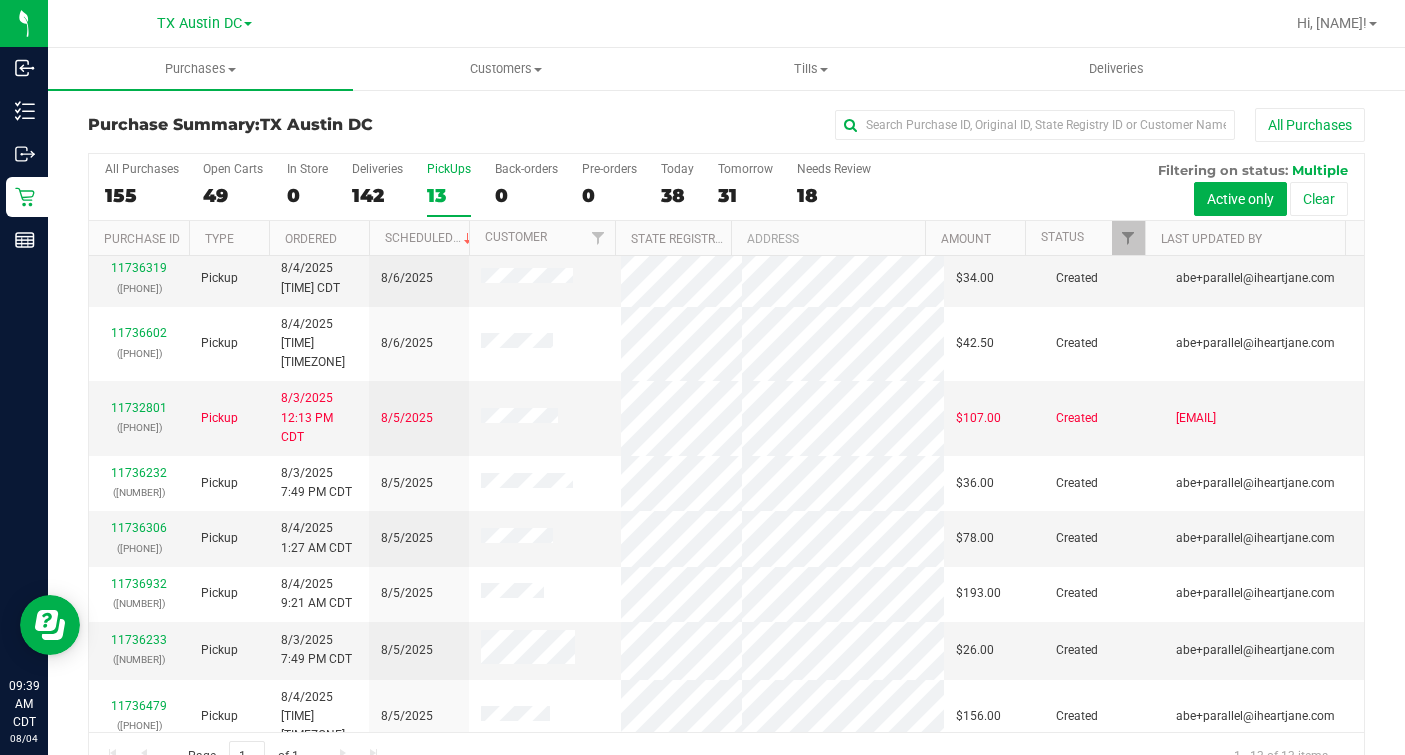 scroll, scrollTop: 0, scrollLeft: 0, axis: both 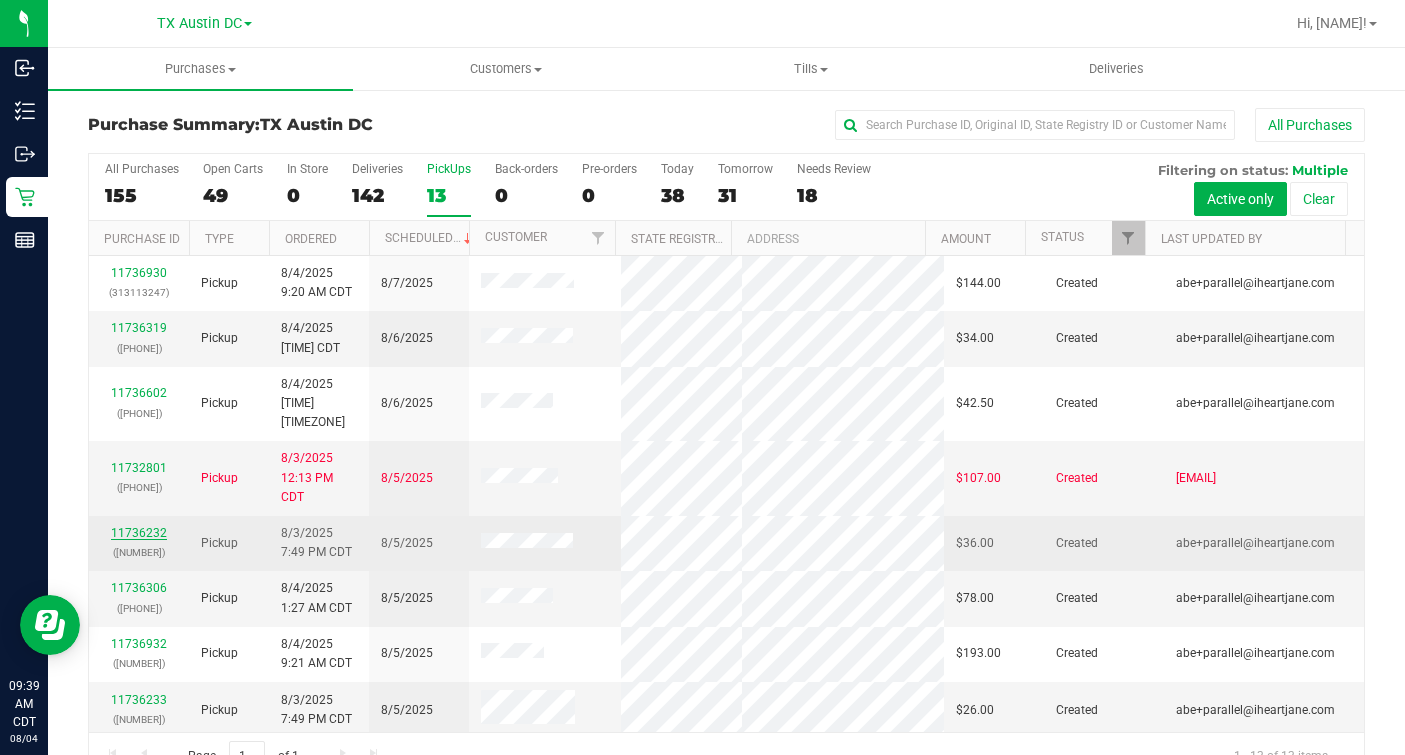 click on "11736232" at bounding box center [139, 533] 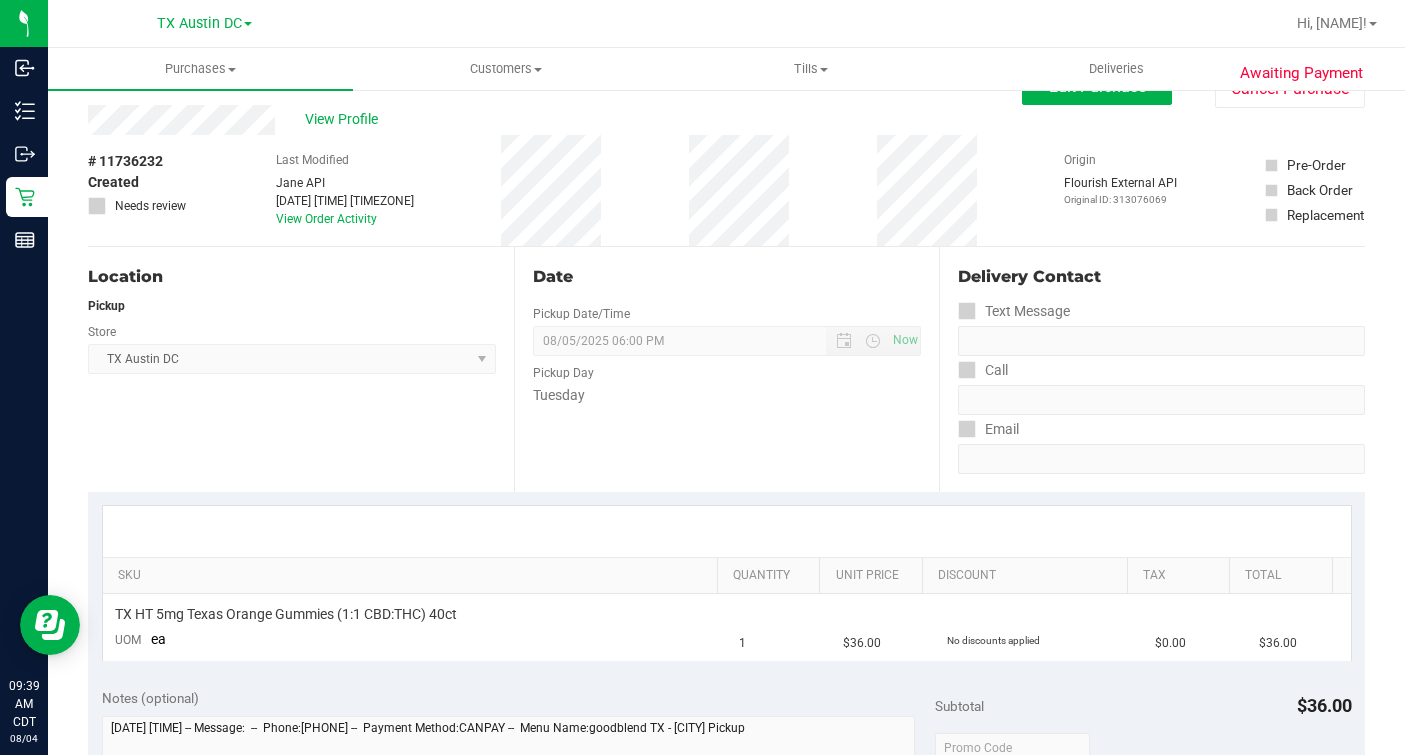 scroll, scrollTop: 0, scrollLeft: 0, axis: both 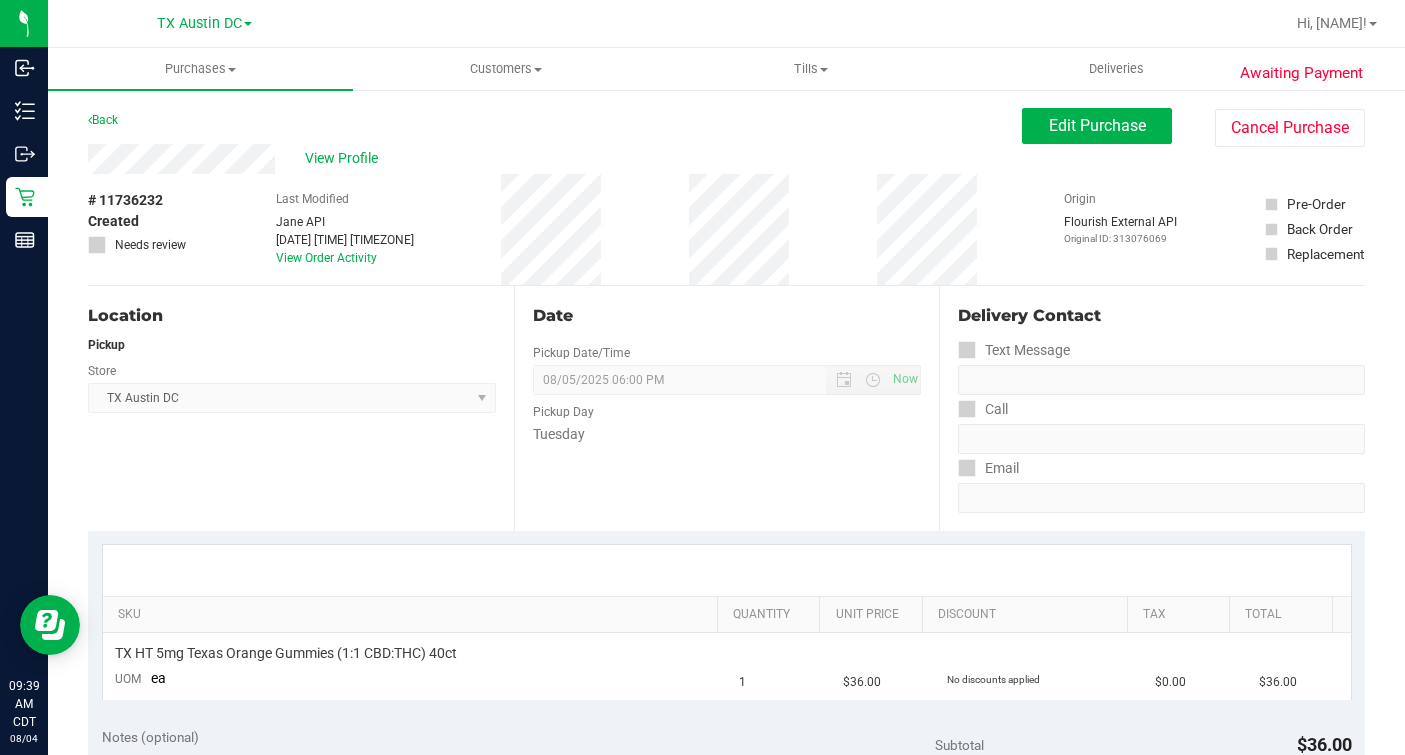 click on "# [NUMBER]
Created
Needs review
Last Modified
[FIRST] [LAST]
[MONTH] [DAY], [YEAR] [TIME] [TIMEZONE]
View Order Activity
Origin
Flourish External API
Original ID: [NUMBER]
Pre-Order
Back Order" at bounding box center [726, 229] 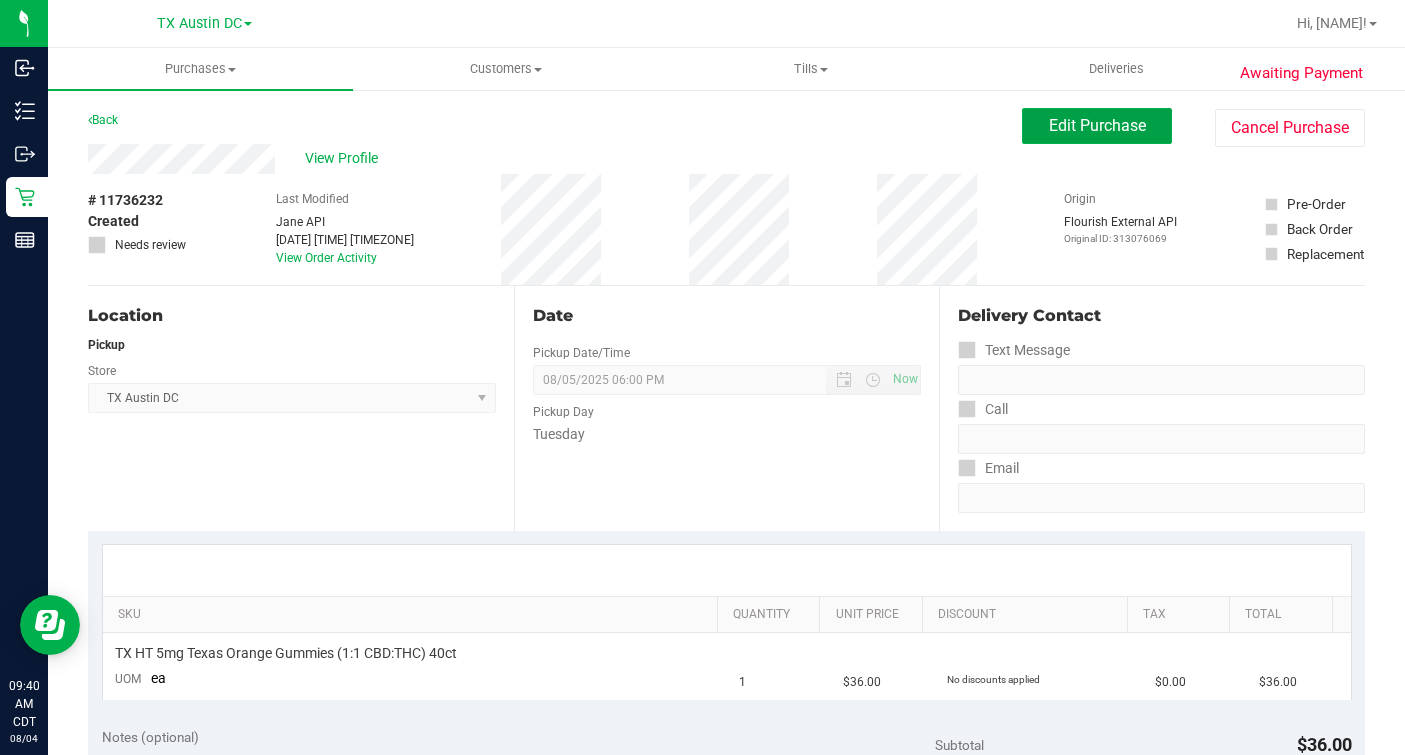 click on "Edit Purchase" at bounding box center (1097, 126) 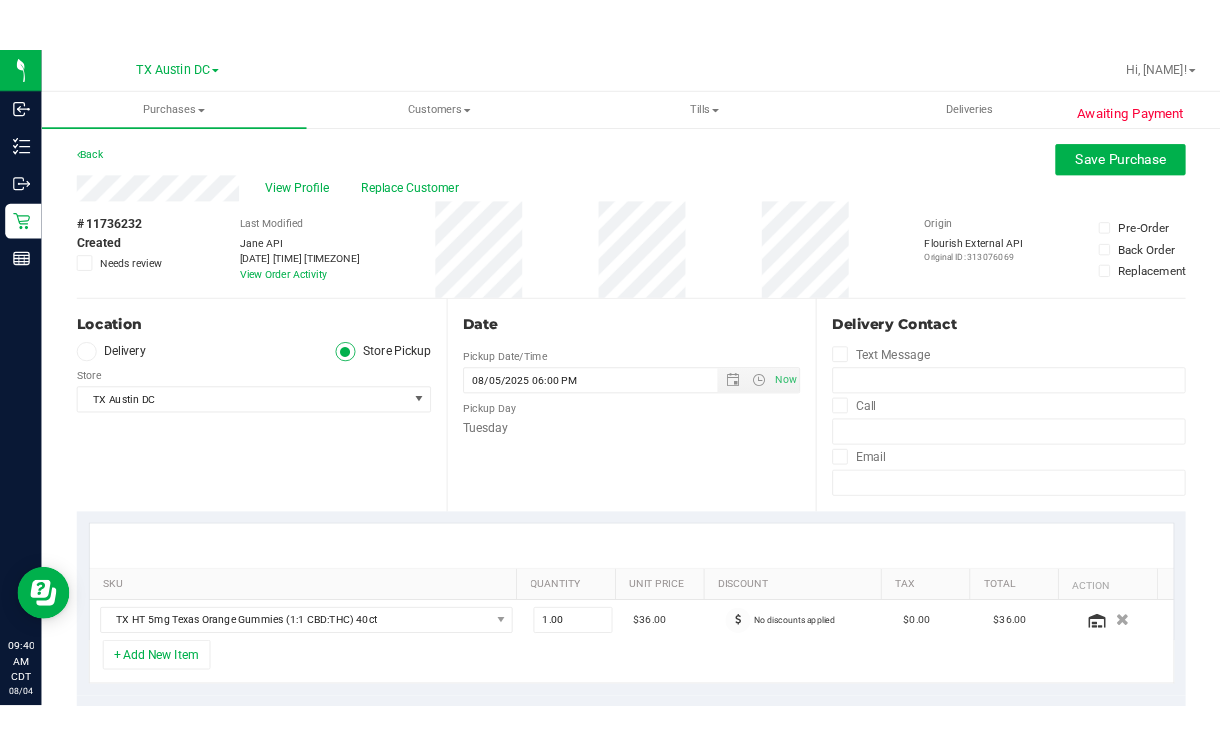 scroll, scrollTop: 618, scrollLeft: 0, axis: vertical 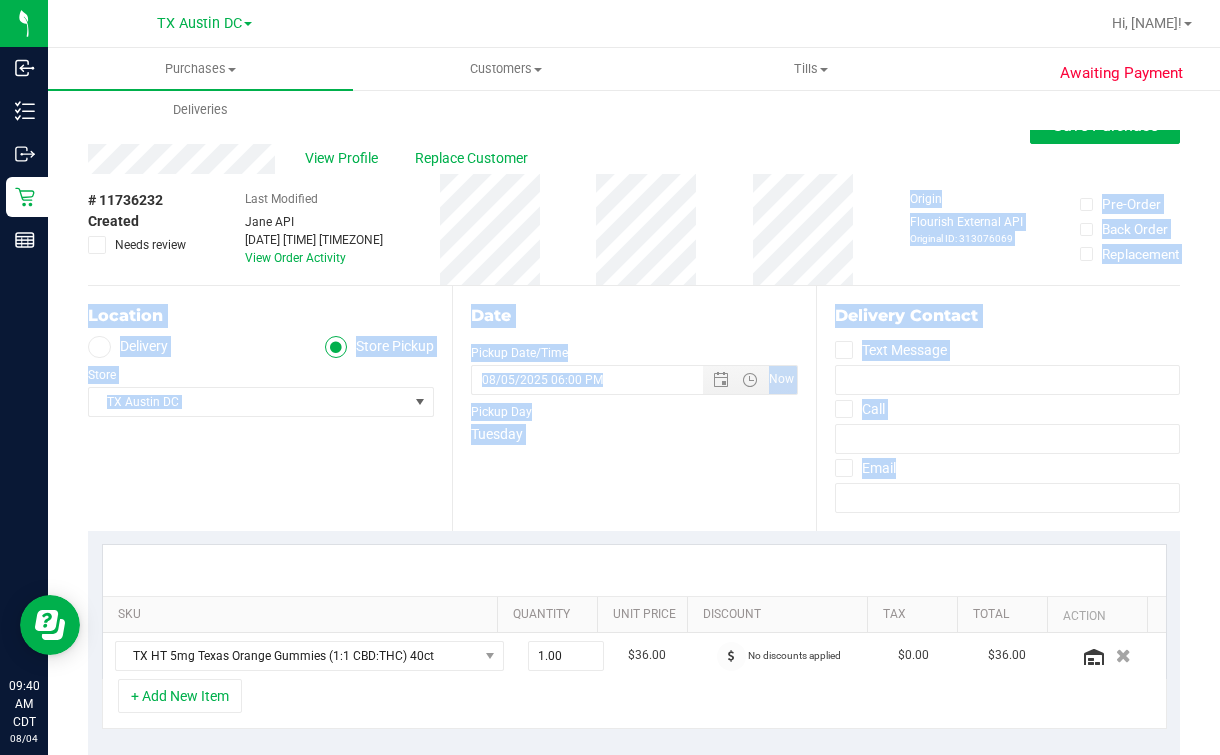 drag, startPoint x: 588, startPoint y: 235, endPoint x: 1295, endPoint y: 517, distance: 761.1655 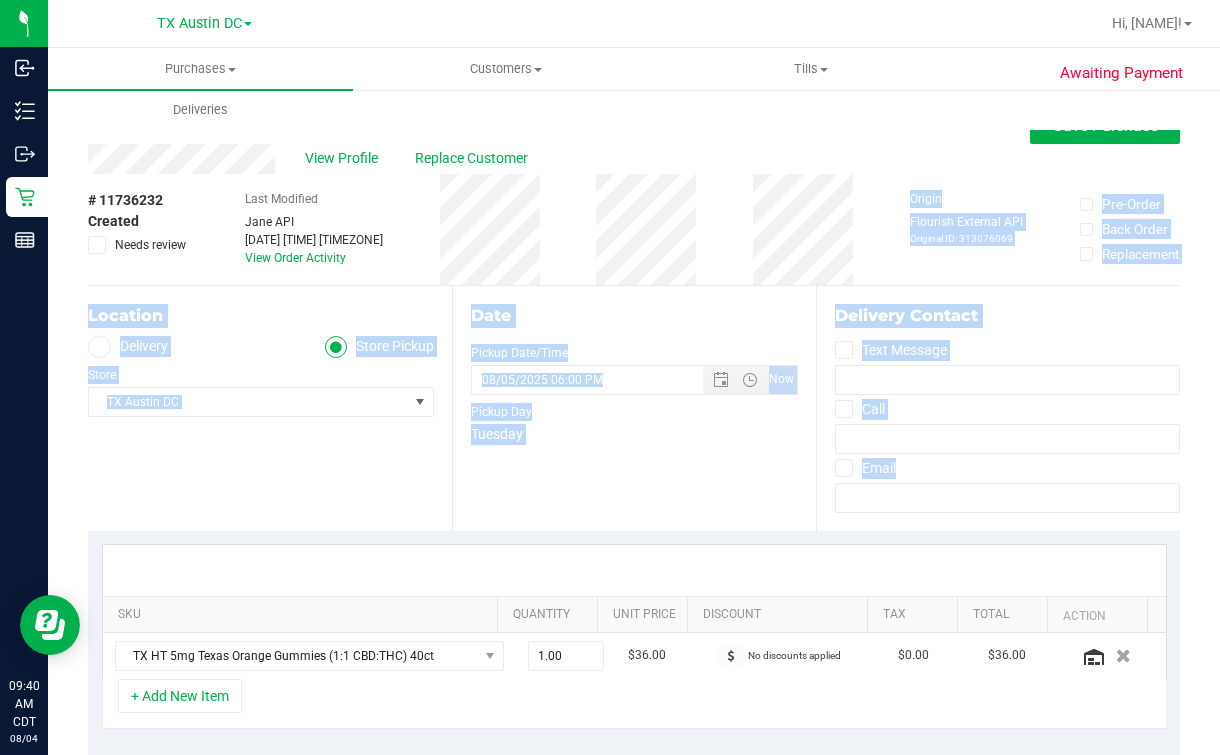 click on "Inbound Inventory Outbound Retail Reports [TIME] CDT [DATE]   [DATE]   TX [CITY] DC   TX [CITY] DC   TX [CITY] Retail   TX [CITY] Retail    TX South-[CITY] Retail   TX [CITY] Retail   Hi, Mindy!
Purchases
Summary of purchases
Fulfillment
All purchases
Customers" at bounding box center [610, 377] 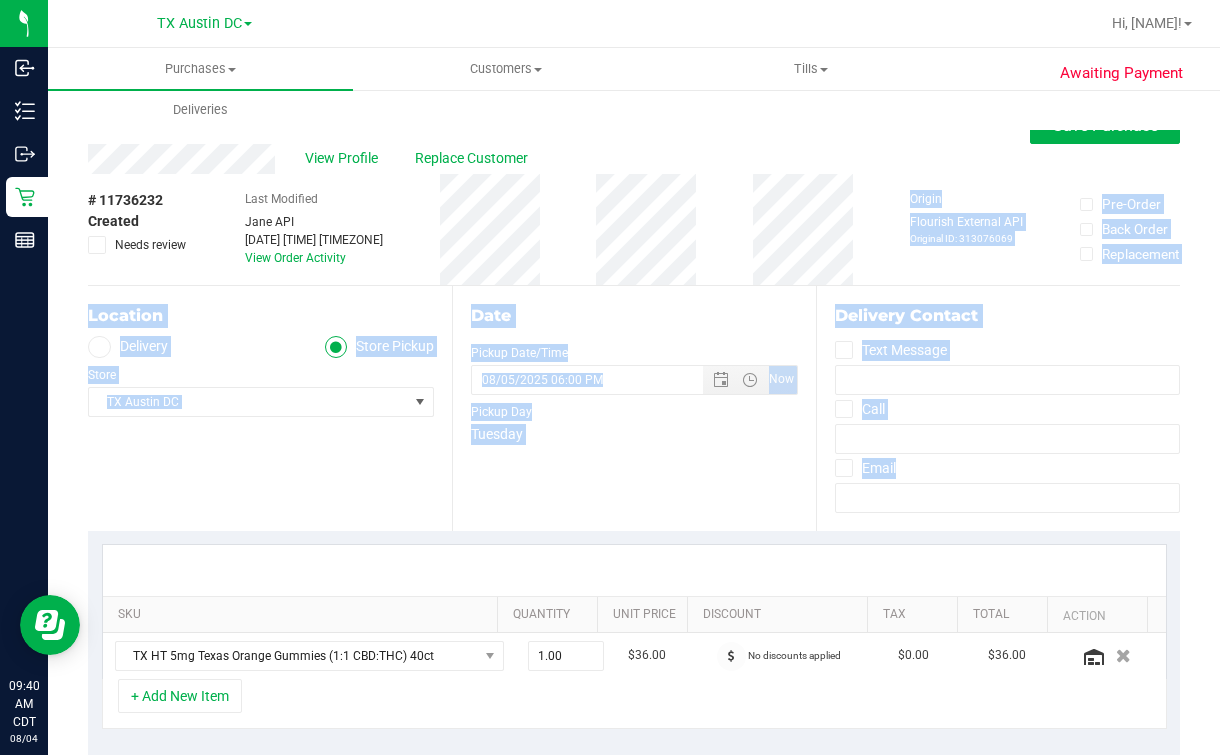 click on "# [NUMBER]
Created
Needs review
Last Modified
[FIRST] [LAST]
[MONTH] [DAY], [YEAR] [TIME] [TIMEZONE]
View Order Activity
Origin
Flourish External API
Original ID: [NUMBER]
Pre-Order
Back Order" at bounding box center (634, 229) 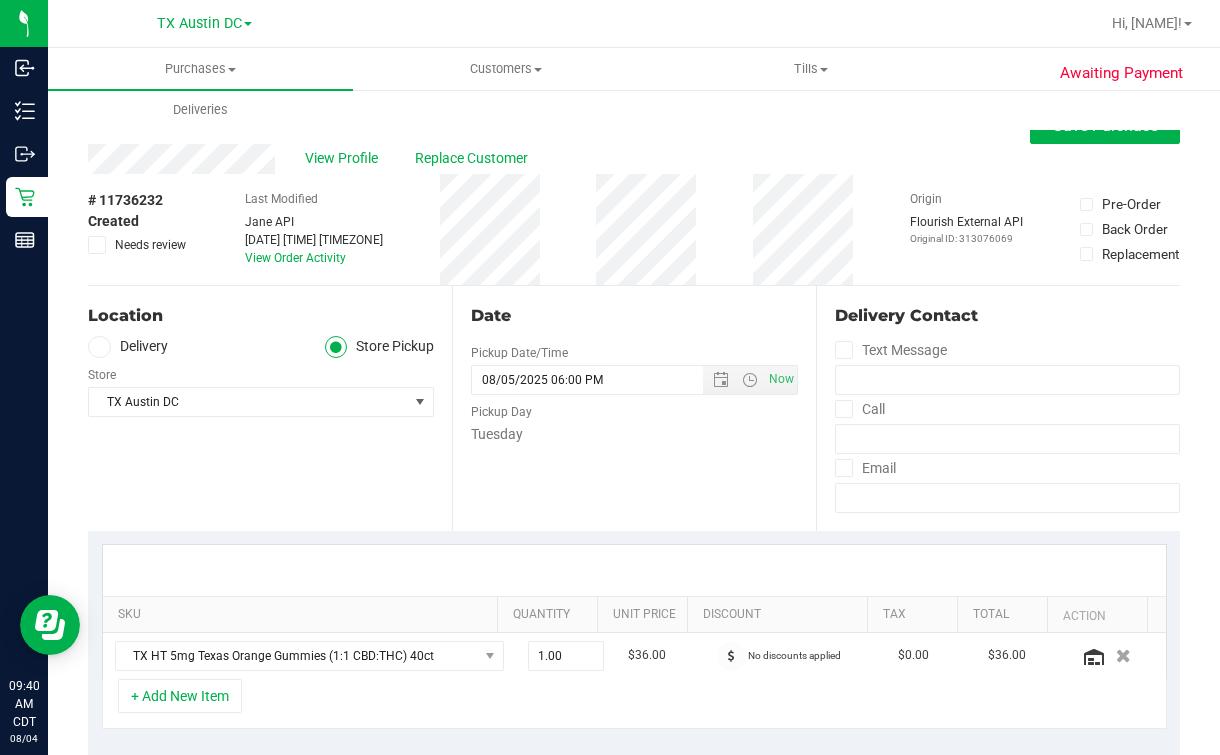 click on "# [NUMBER]
Created
Needs review
Last Modified
[FIRST] [LAST]
[MONTH] [DAY], [YEAR] [TIME] [TIMEZONE]
View Order Activity
Origin
Flourish External API
Original ID: [NUMBER]
Pre-Order
Back Order" at bounding box center [634, 229] 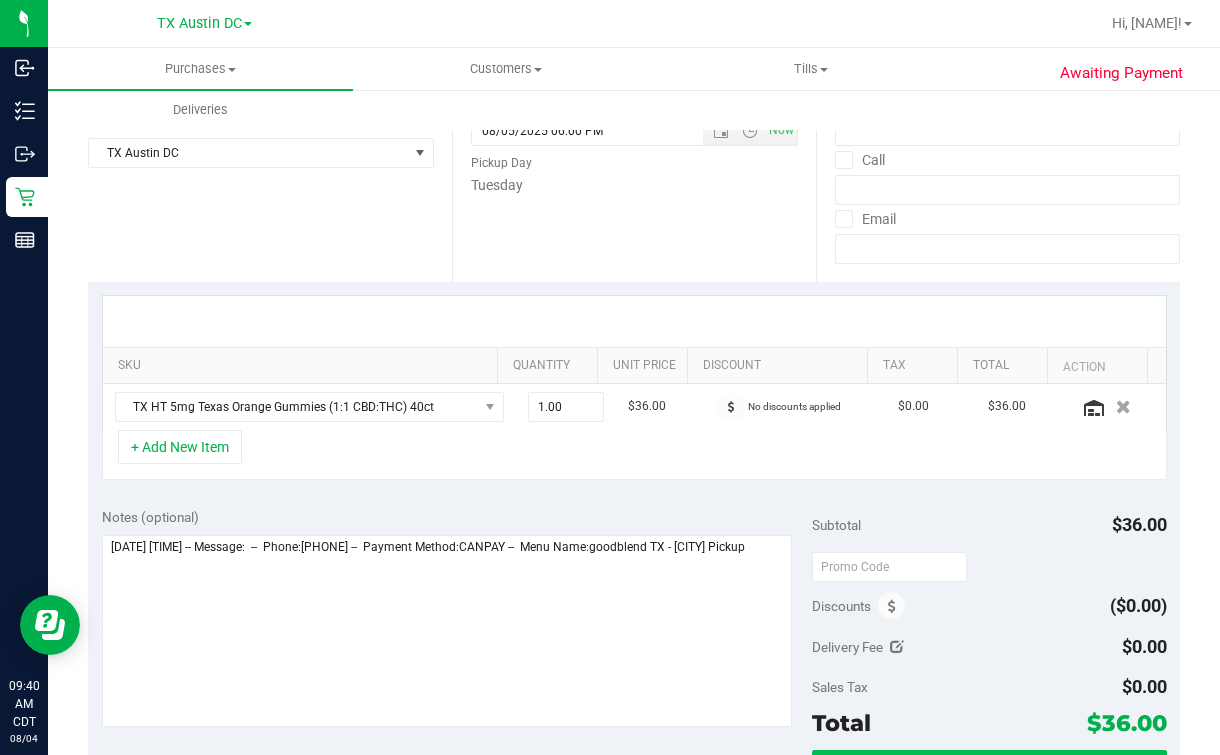 scroll, scrollTop: 0, scrollLeft: 0, axis: both 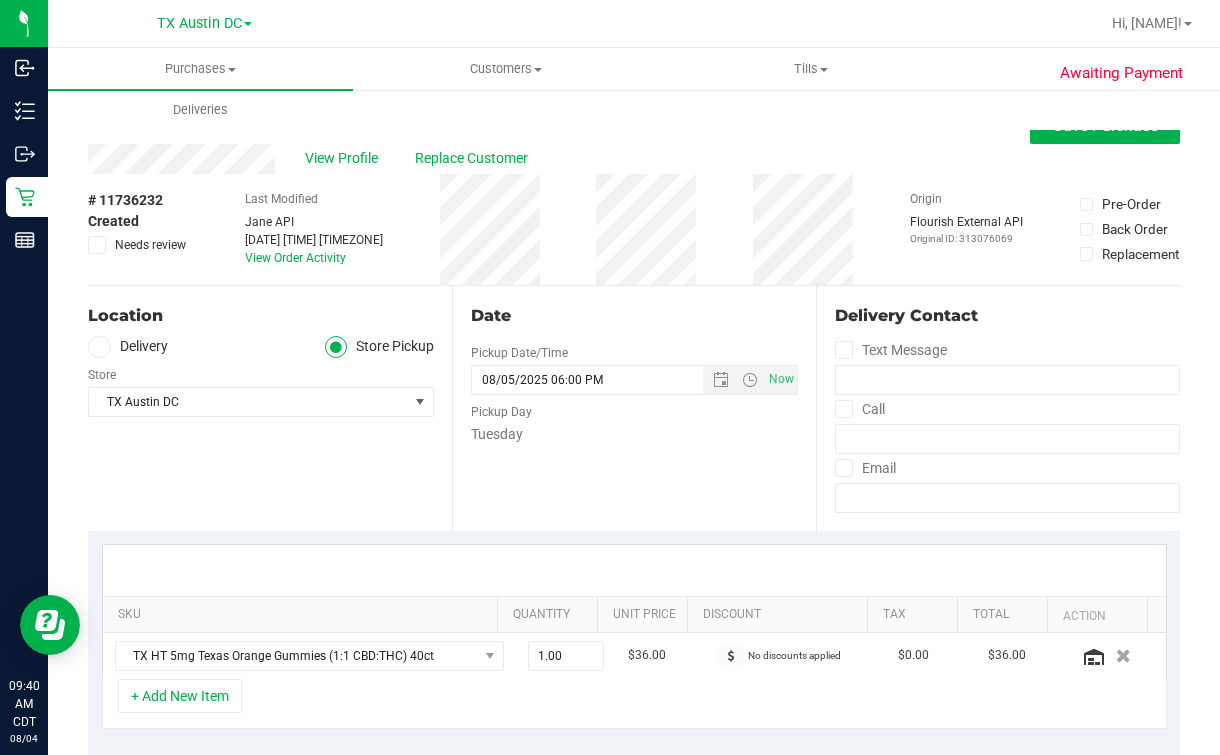 click on "Delivery" at bounding box center [128, 347] 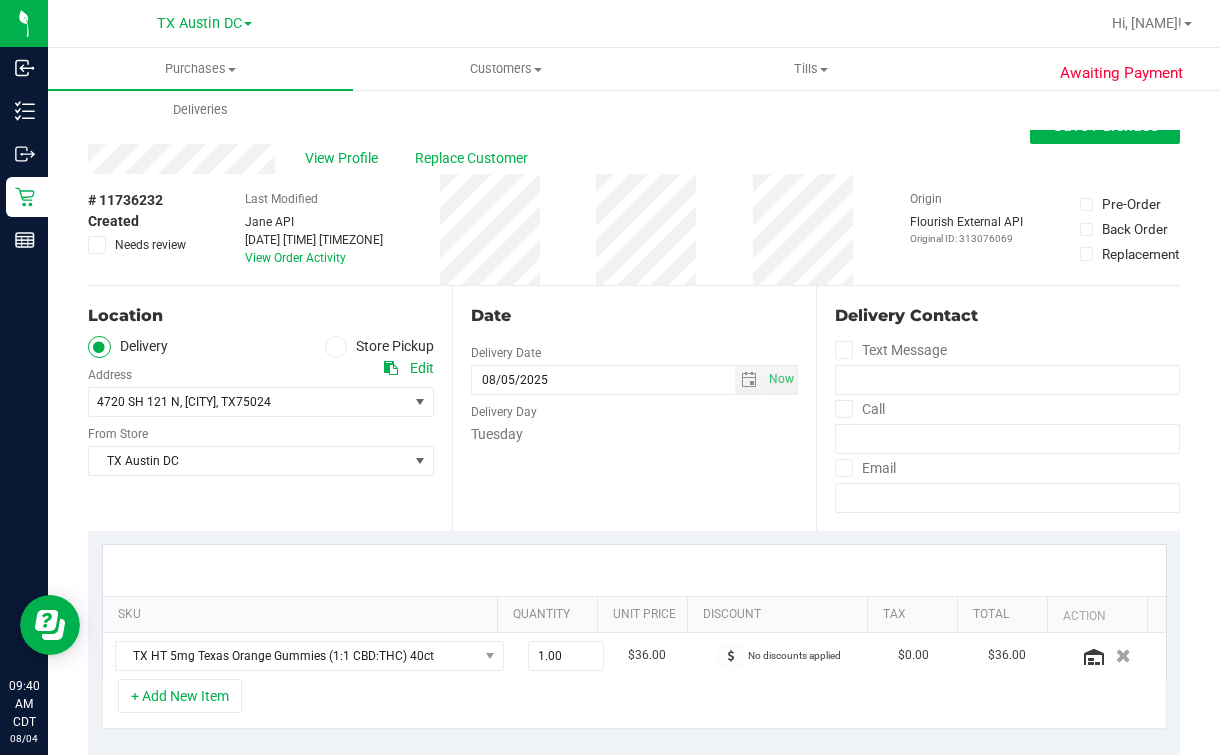 click on "Delivery" at bounding box center (128, 347) 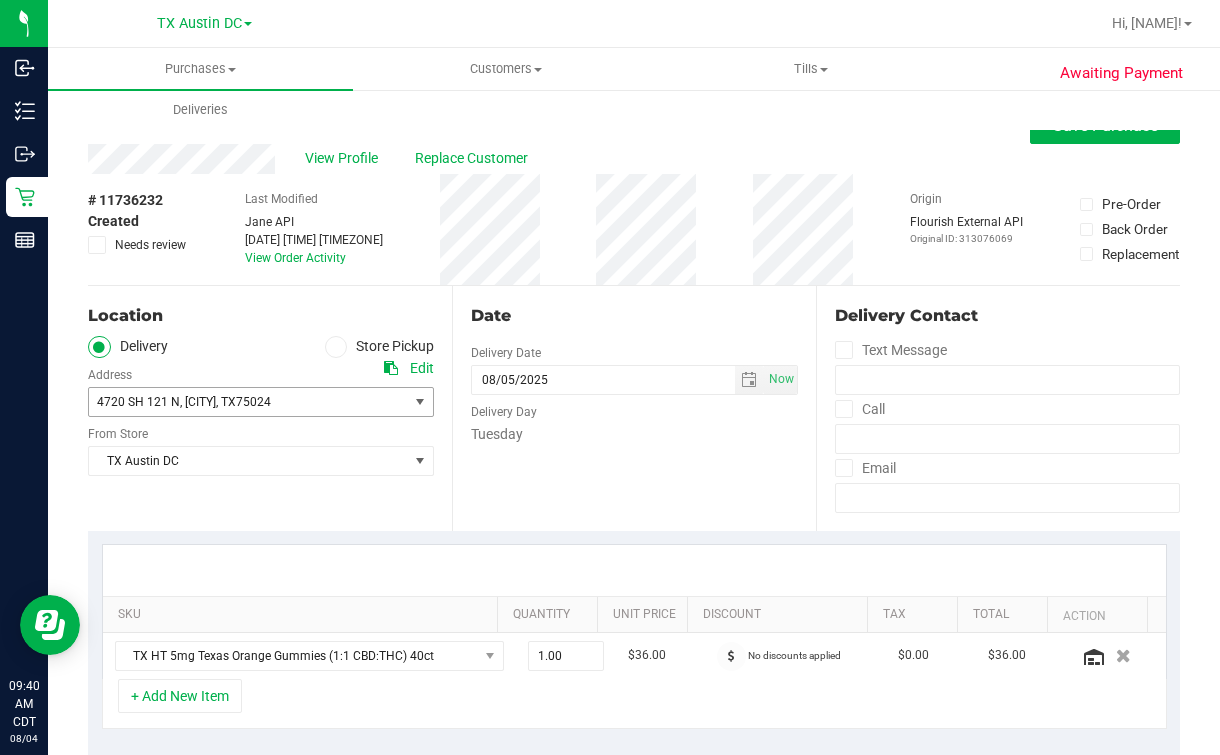 click on "[NUMBER] [STREET]
, [CITY]
, TX
[POSTAL_CODE]" at bounding box center (240, 402) 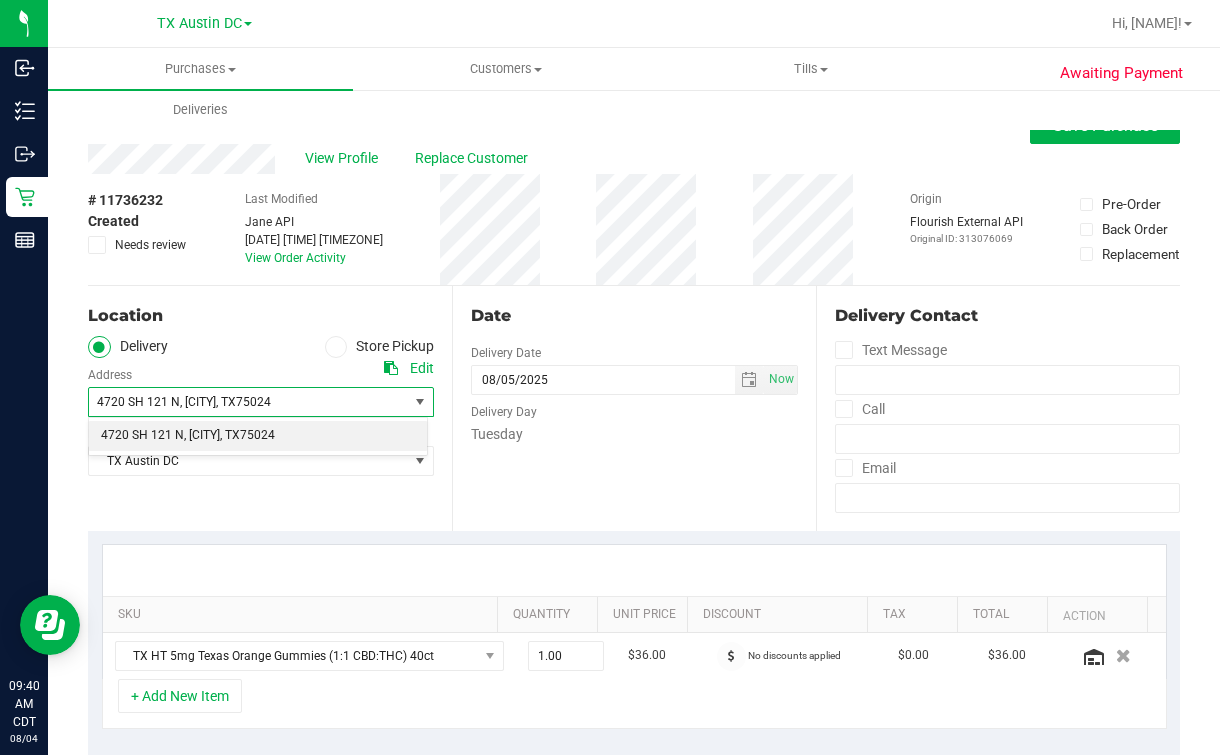 click on "Delivery
Store Pickup" at bounding box center [261, 347] 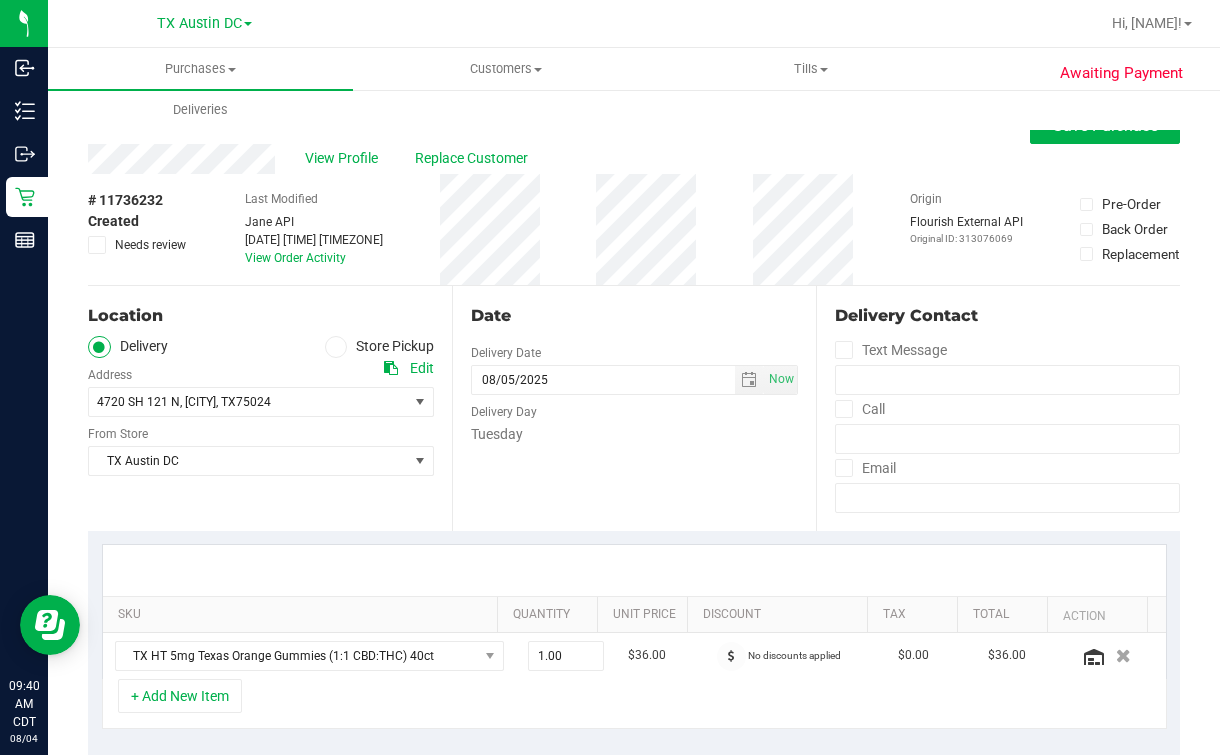 click on "Date
Delivery Date
08/05/2025
Now
08/05/2025 06:00 PM
Now
Delivery Day
Tuesday" at bounding box center (634, 408) 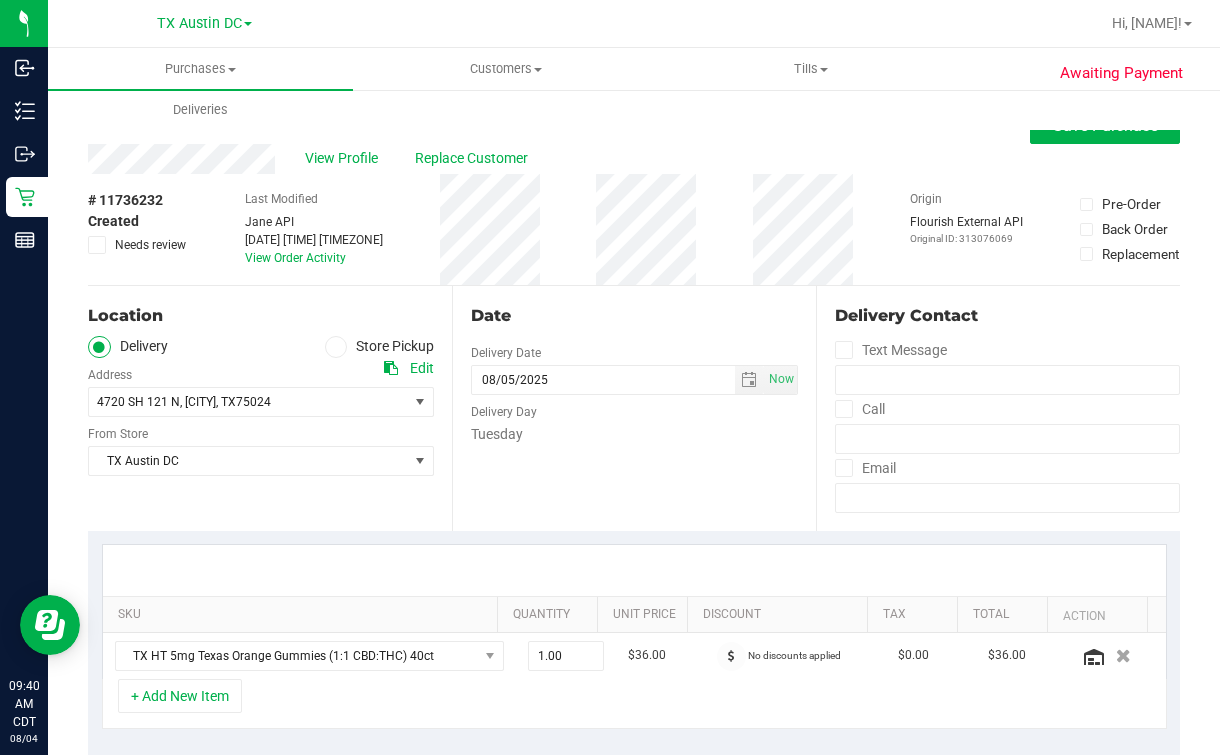 click on "Date
Delivery Date
08/05/2025
Now
08/05/2025 06:00 PM
Now
Delivery Day
Tuesday" at bounding box center (634, 408) 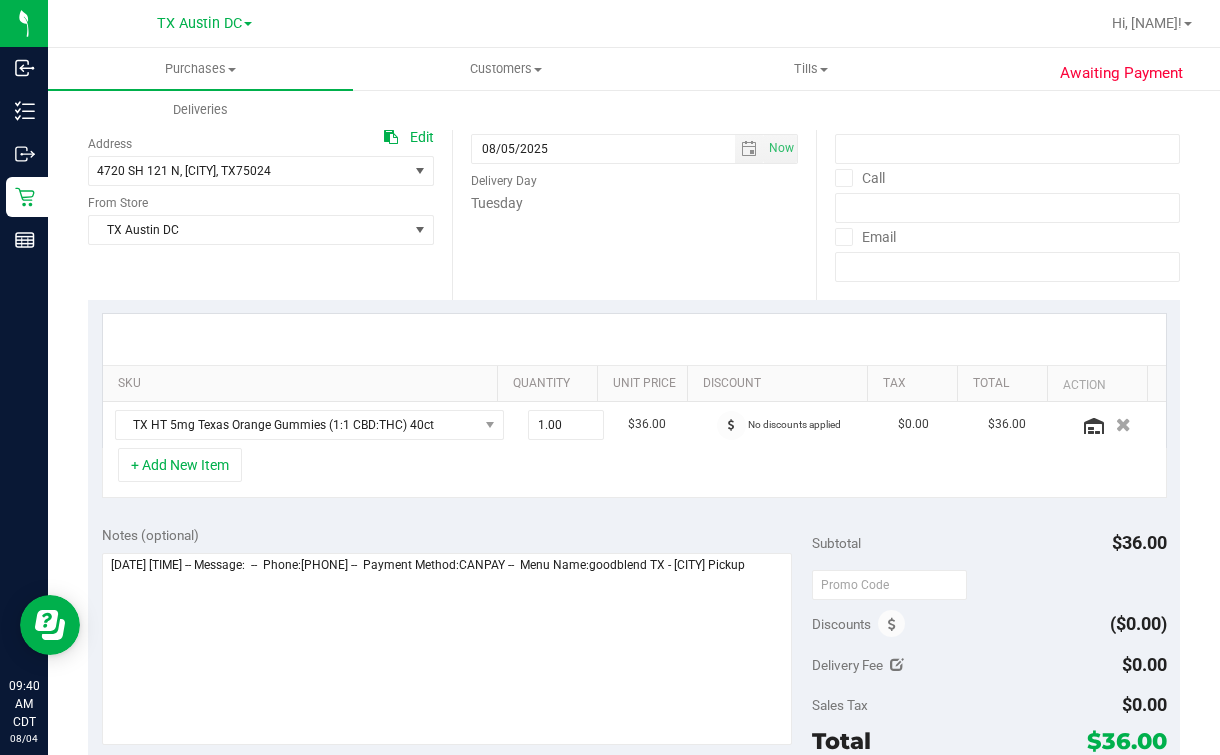 scroll, scrollTop: 499, scrollLeft: 0, axis: vertical 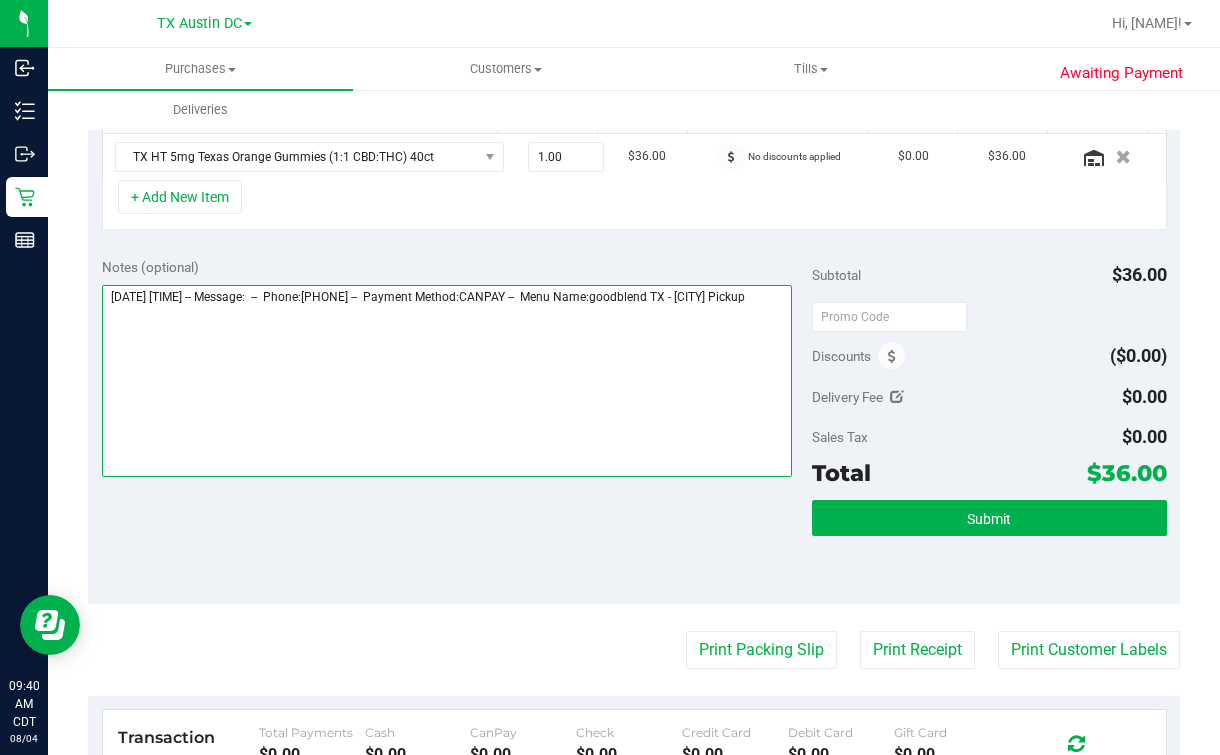 click at bounding box center [447, 381] 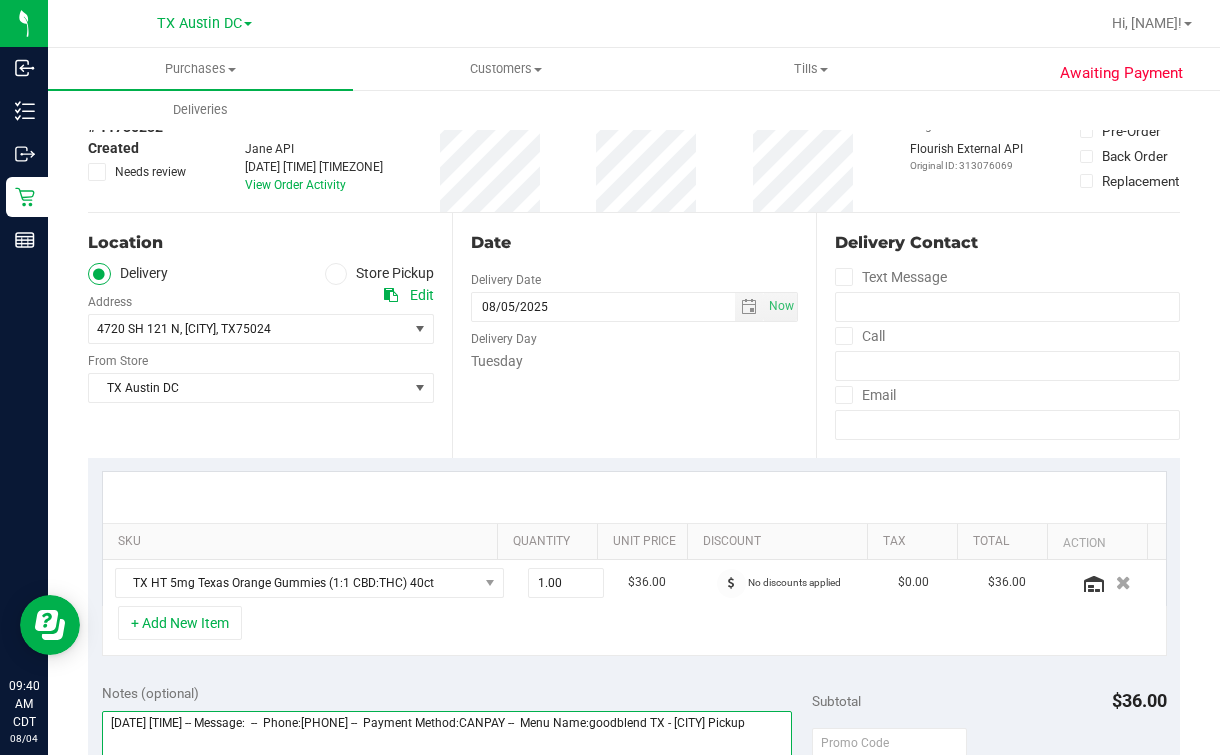 scroll, scrollTop: 0, scrollLeft: 0, axis: both 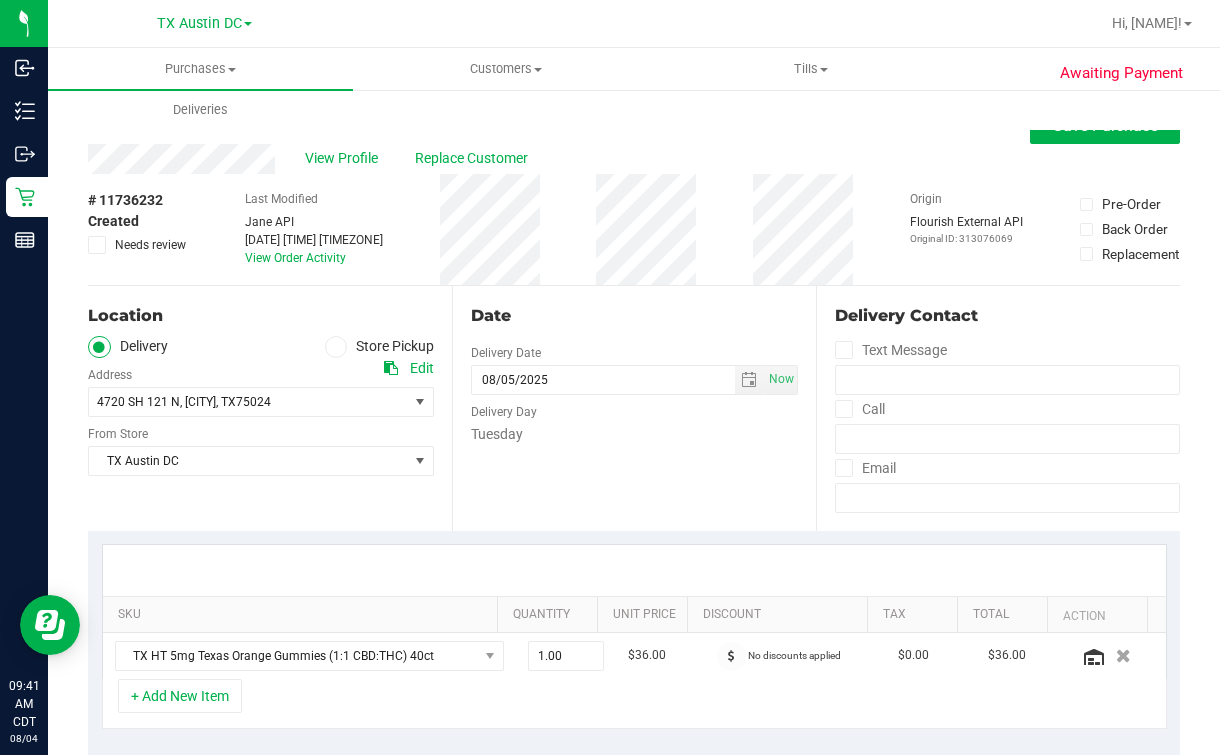 click on "Location" at bounding box center (261, 316) 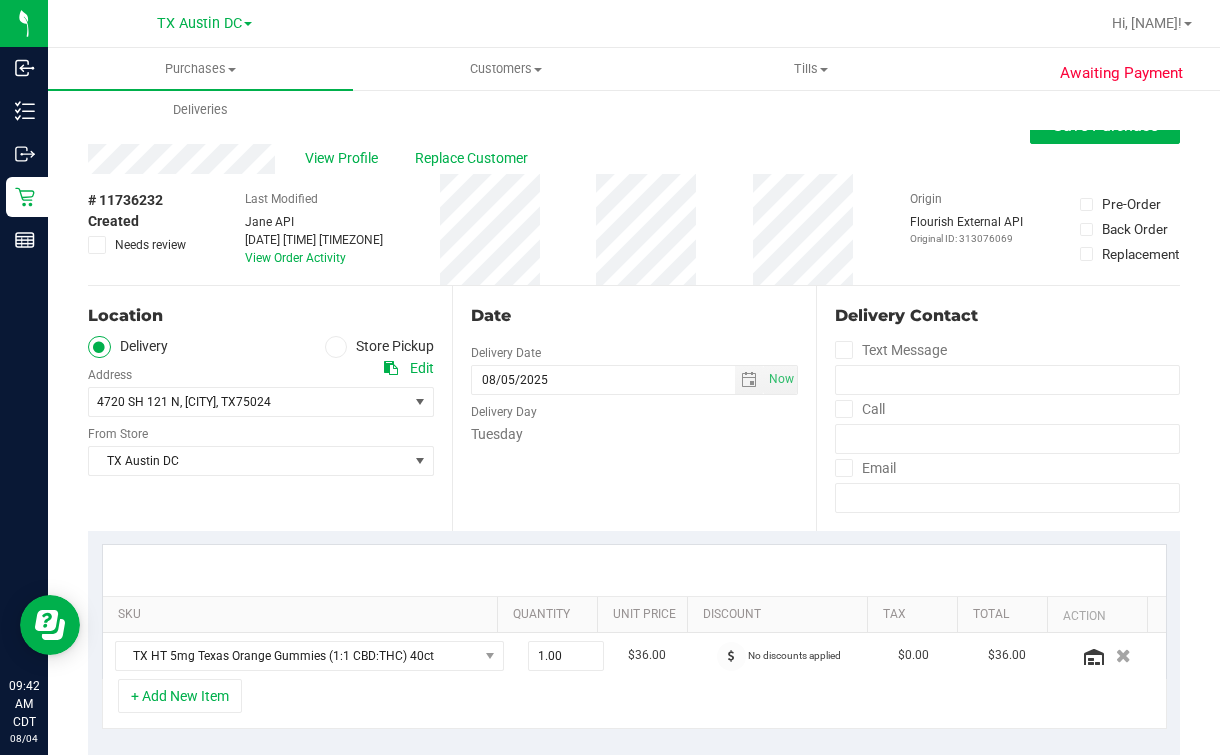click on "Address
Edit
[NUMBER] [STREET]
, [CITY]
, [STATE]
[POSTAL_CODE]
Select address [NUMBER] [STREET]
From Store
TX Austin DC Select Store Bonita Springs WC Boynton Beach WC Bradenton WC Brandon WC Brooksville WC Call Center Clermont WC Crestview WC Deerfield Beach WC Delray Beach WC Deltona WC Ft Walton Beach WC Ft. Lauderdale WC Ft. Myers WC Jax WC" at bounding box center (270, 408) 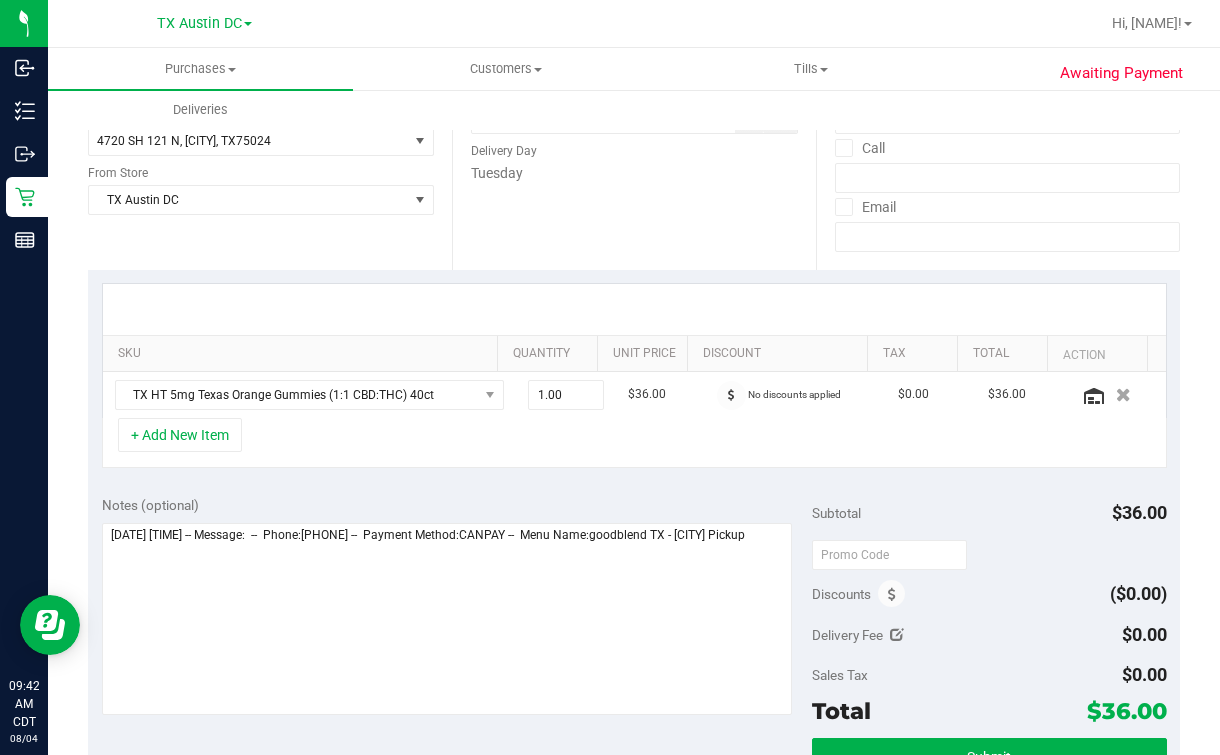 scroll, scrollTop: 124, scrollLeft: 0, axis: vertical 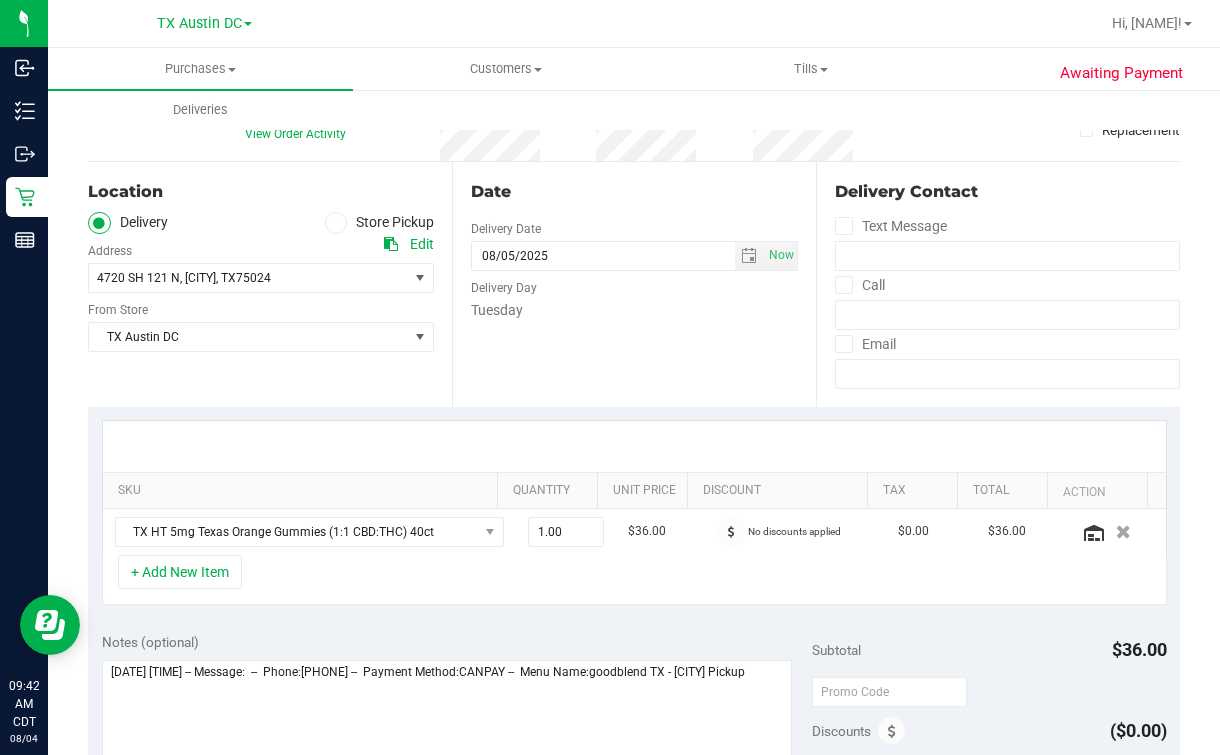 click on "Date
Delivery Date
08/05/2025
Now
08/05/2025 06:00 PM
Now
Delivery Day
Tuesday" at bounding box center [634, 284] 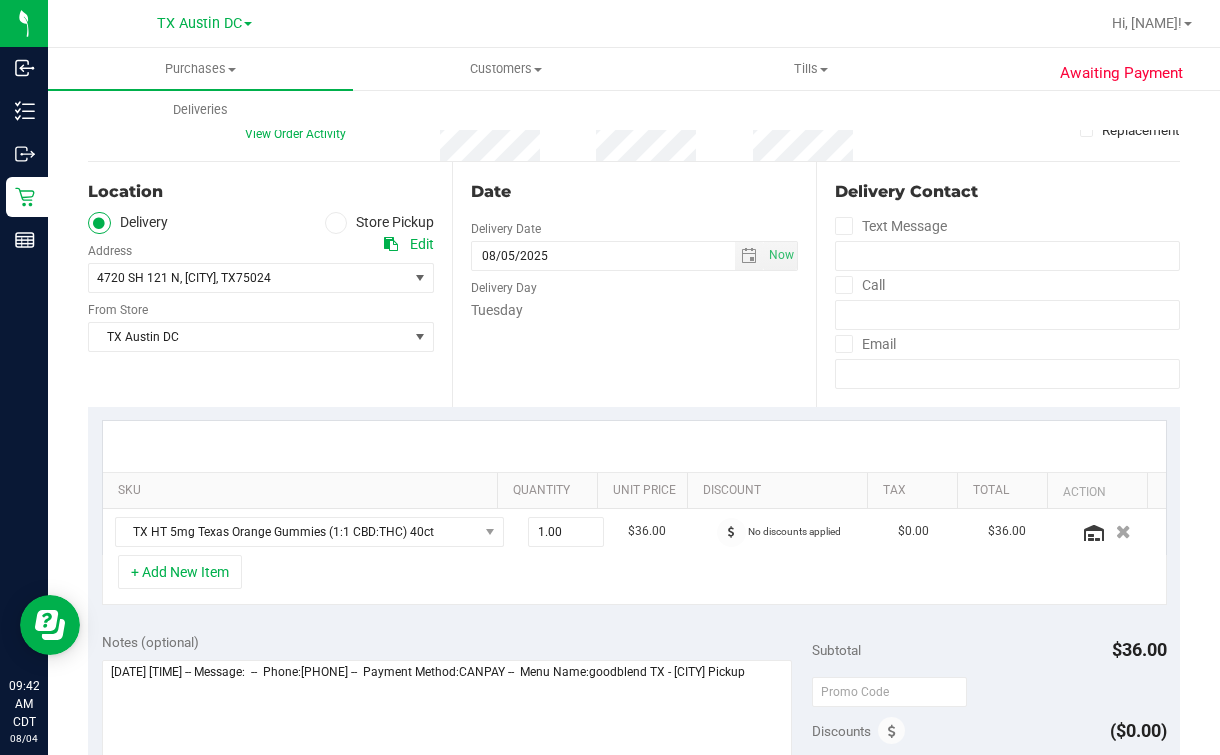 scroll, scrollTop: 0, scrollLeft: 0, axis: both 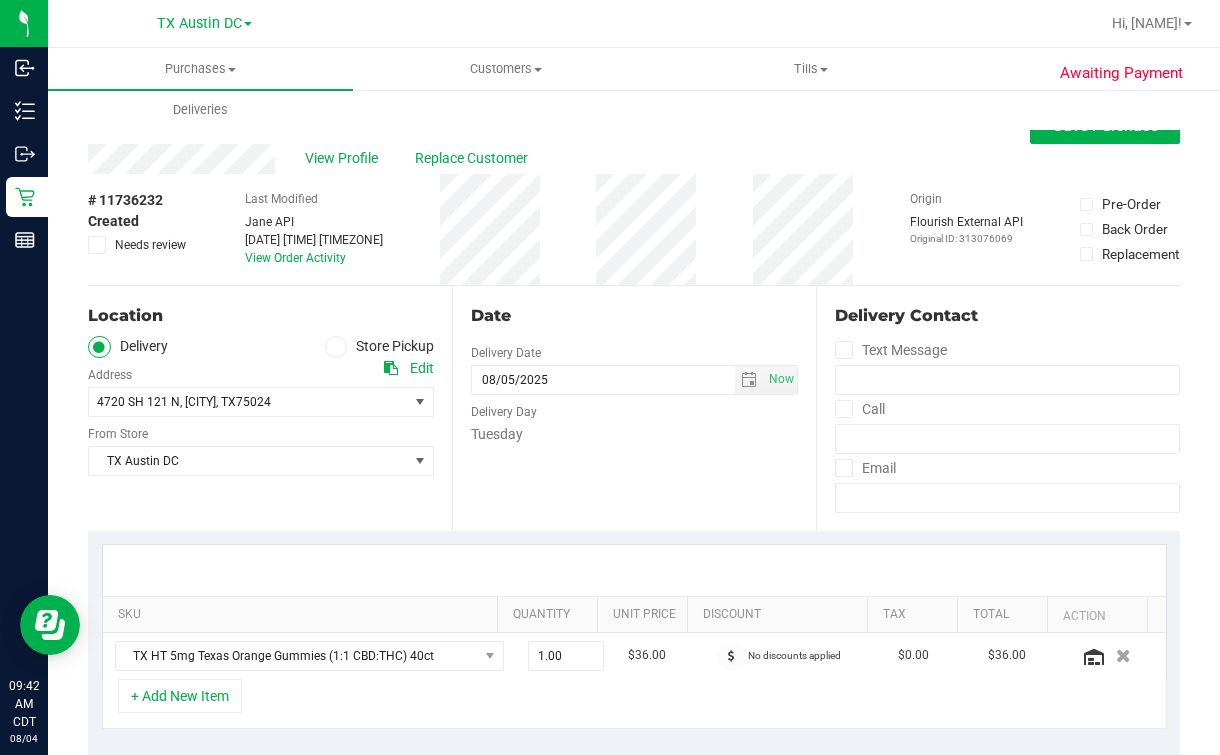click on "Date
Delivery Date
08/05/2025
Now
08/05/2025 06:00 PM
Now
Delivery Day
Tuesday" at bounding box center [634, 408] 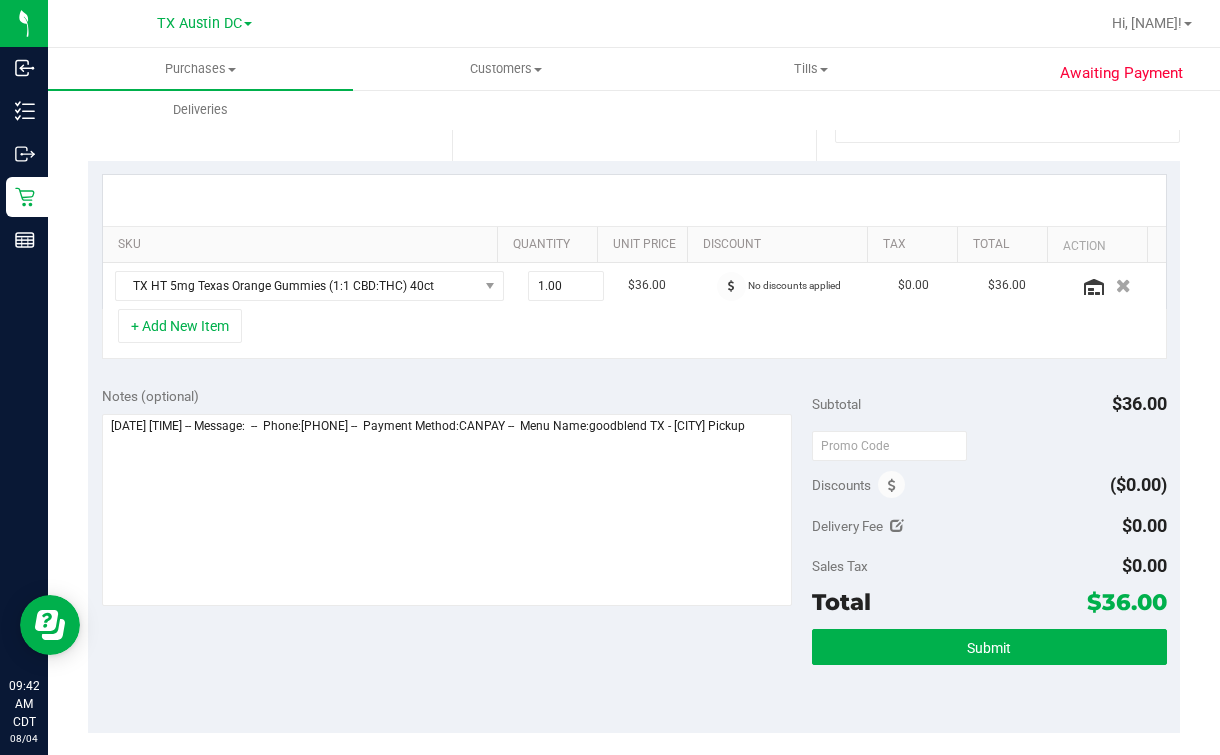 scroll, scrollTop: 499, scrollLeft: 0, axis: vertical 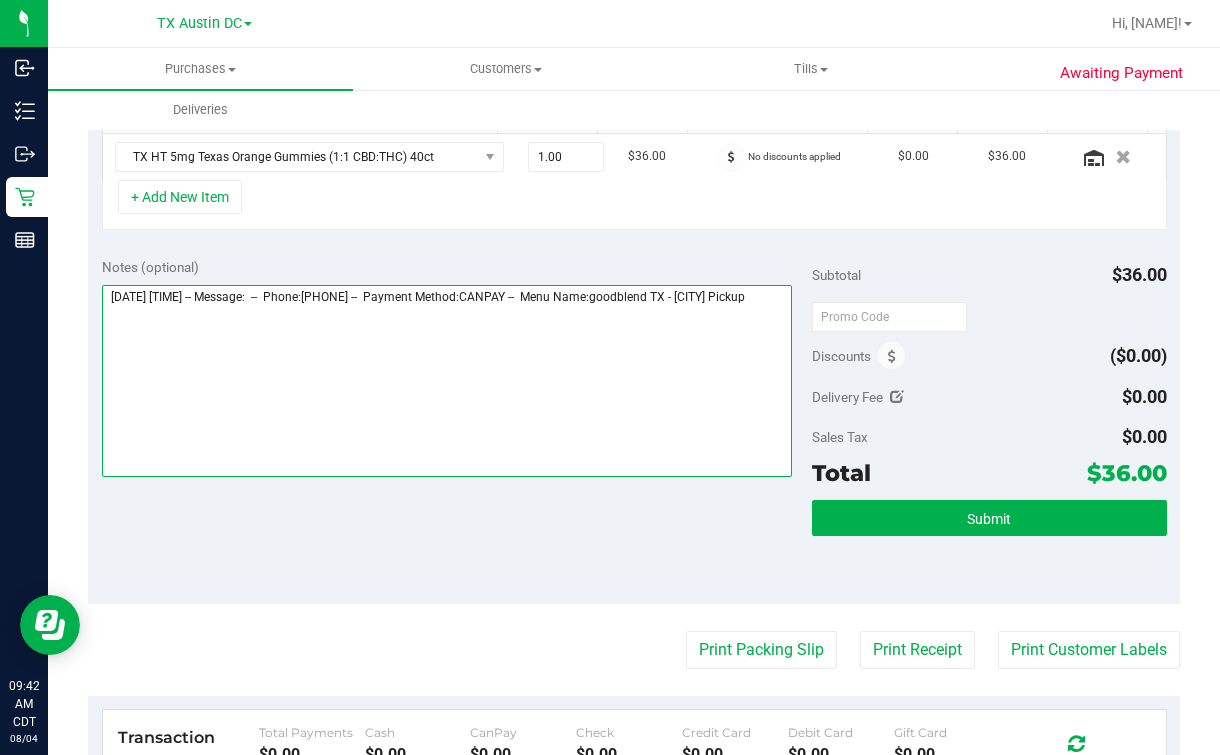 click at bounding box center (447, 381) 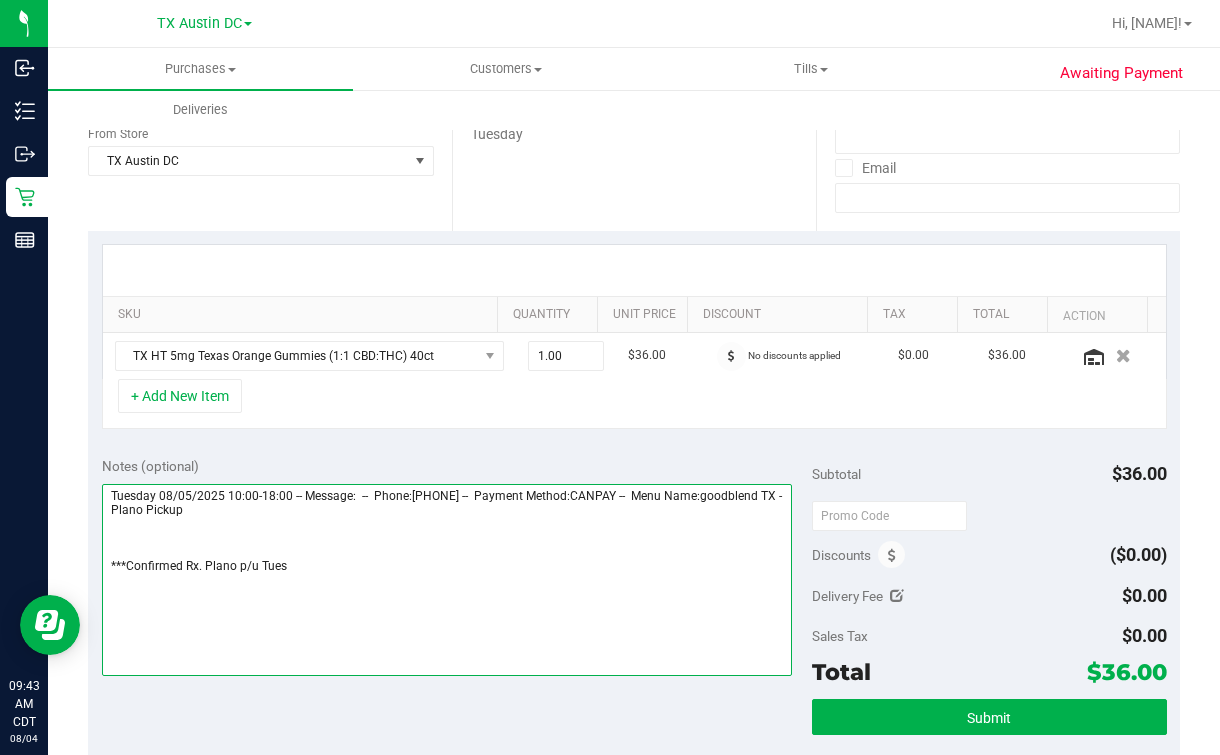 scroll, scrollTop: 124, scrollLeft: 0, axis: vertical 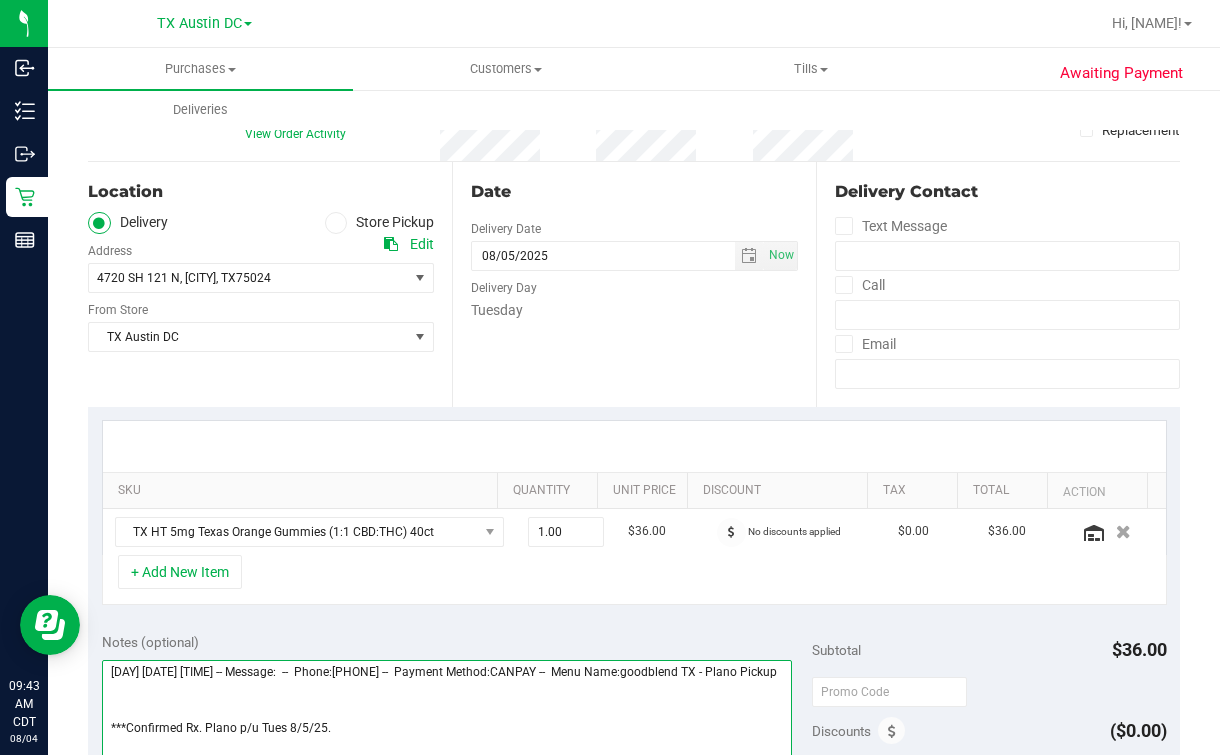 click at bounding box center [447, 756] 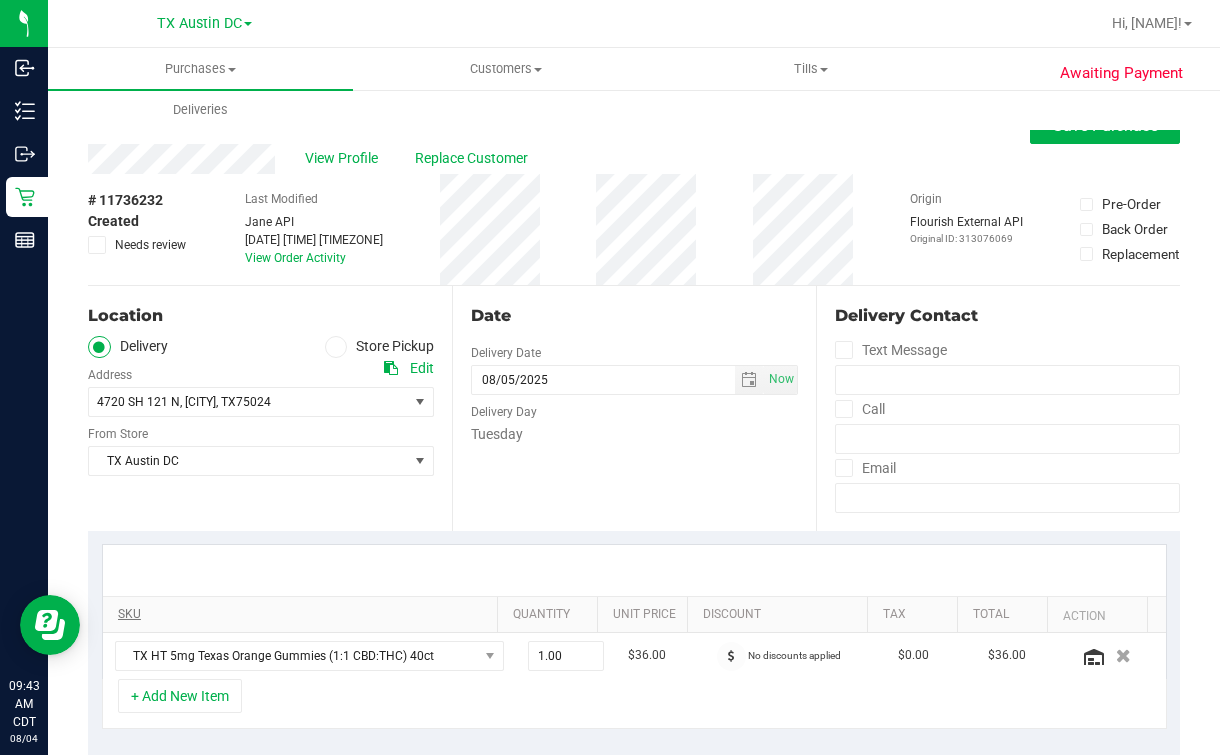 scroll, scrollTop: 499, scrollLeft: 0, axis: vertical 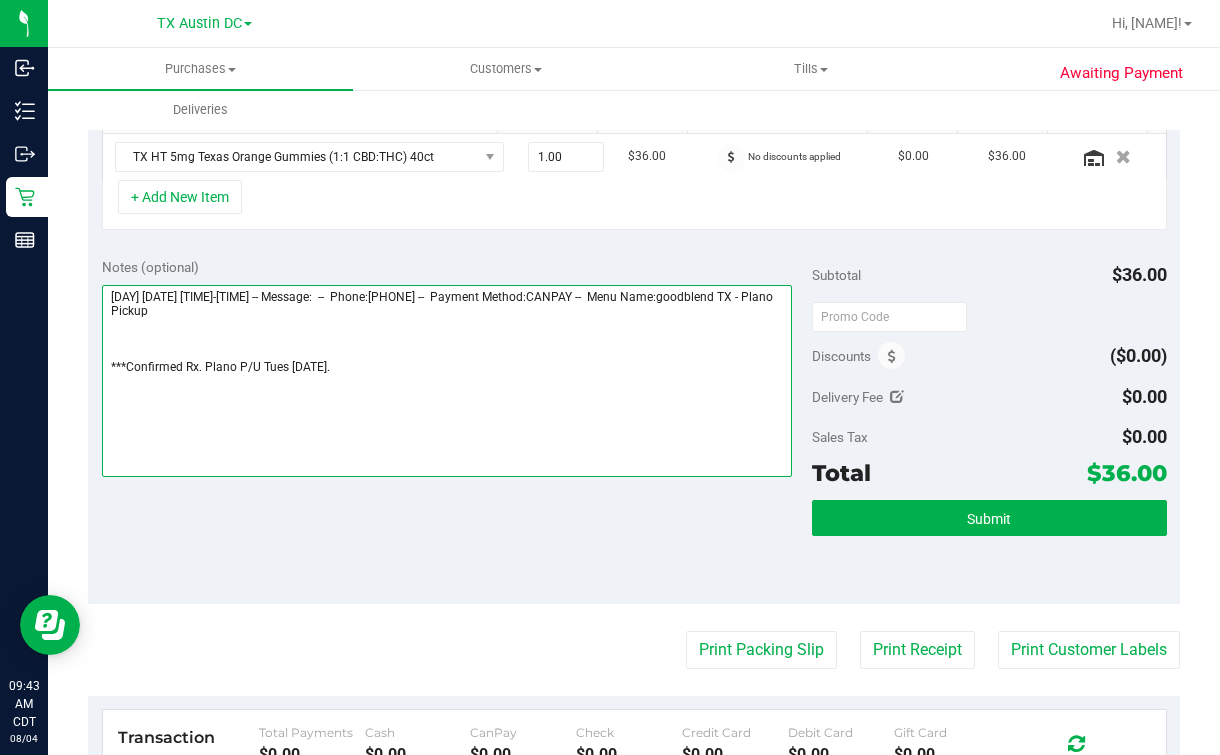 click at bounding box center [447, 381] 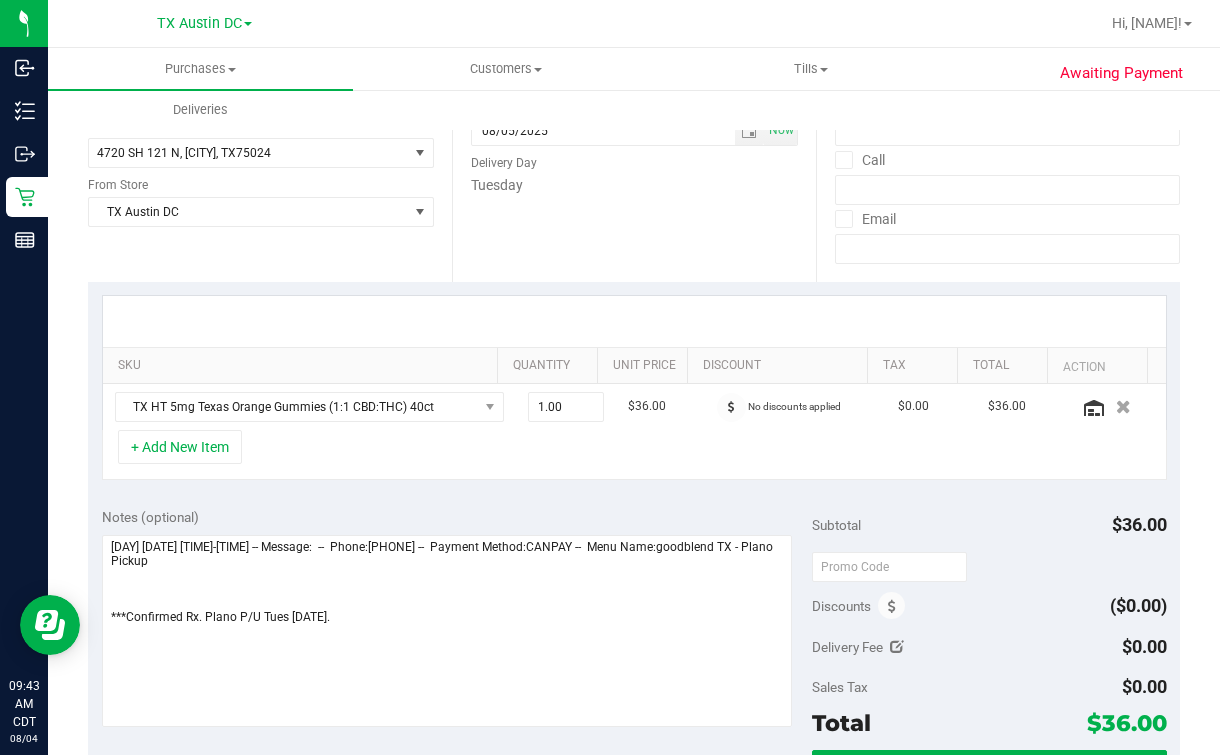 click at bounding box center (634, 321) 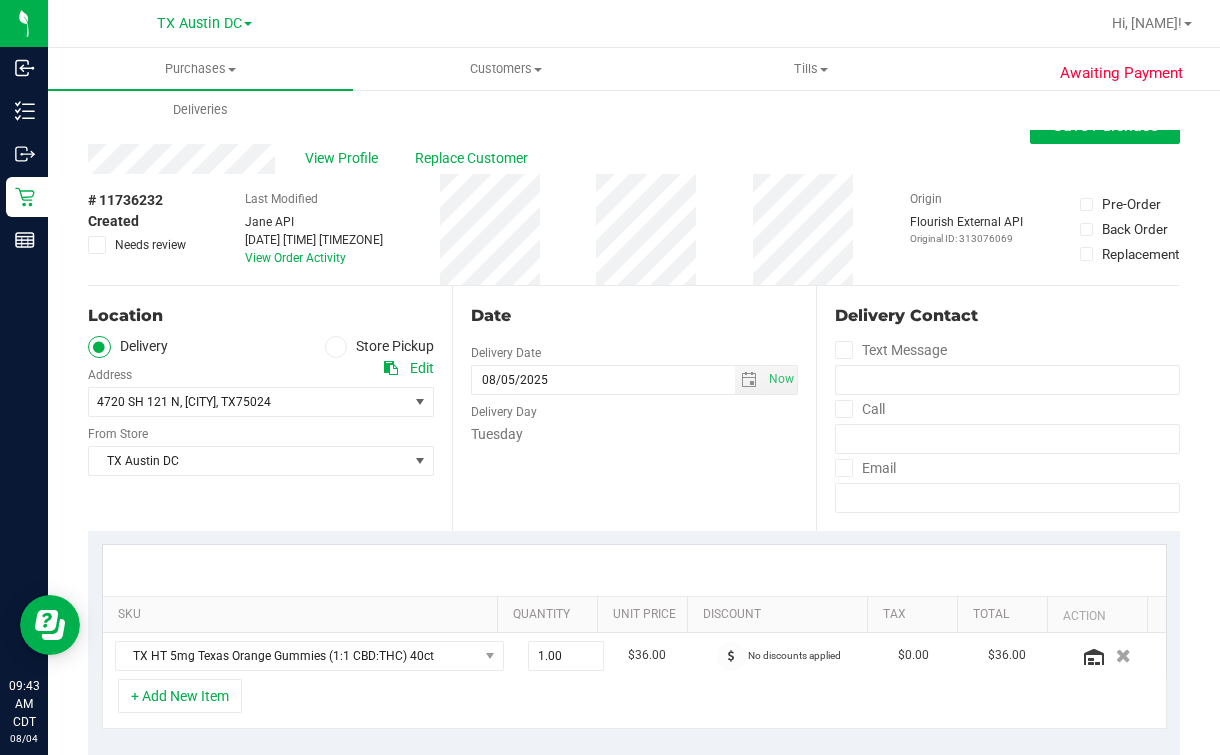 click on "Date
Delivery Date
08/05/2025
Now
08/05/2025 06:00 PM
Now
Delivery Day
Tuesday" at bounding box center (634, 408) 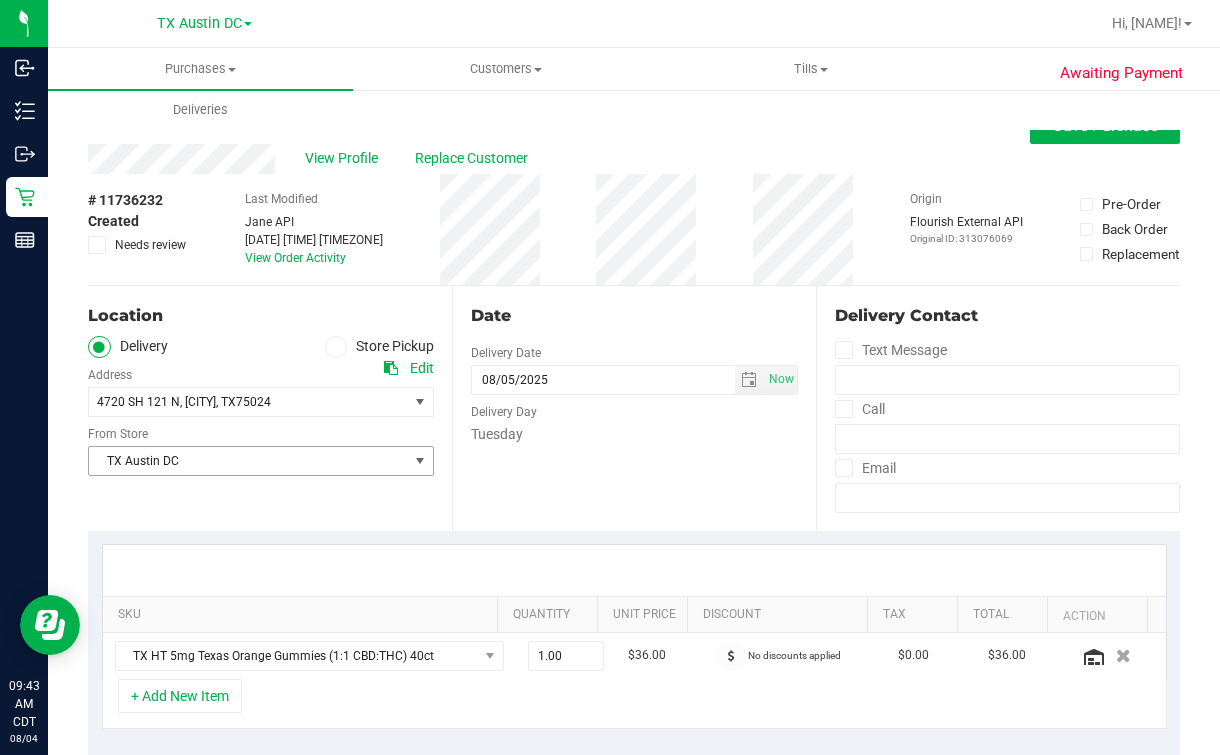 click on "TX Austin DC" at bounding box center (248, 461) 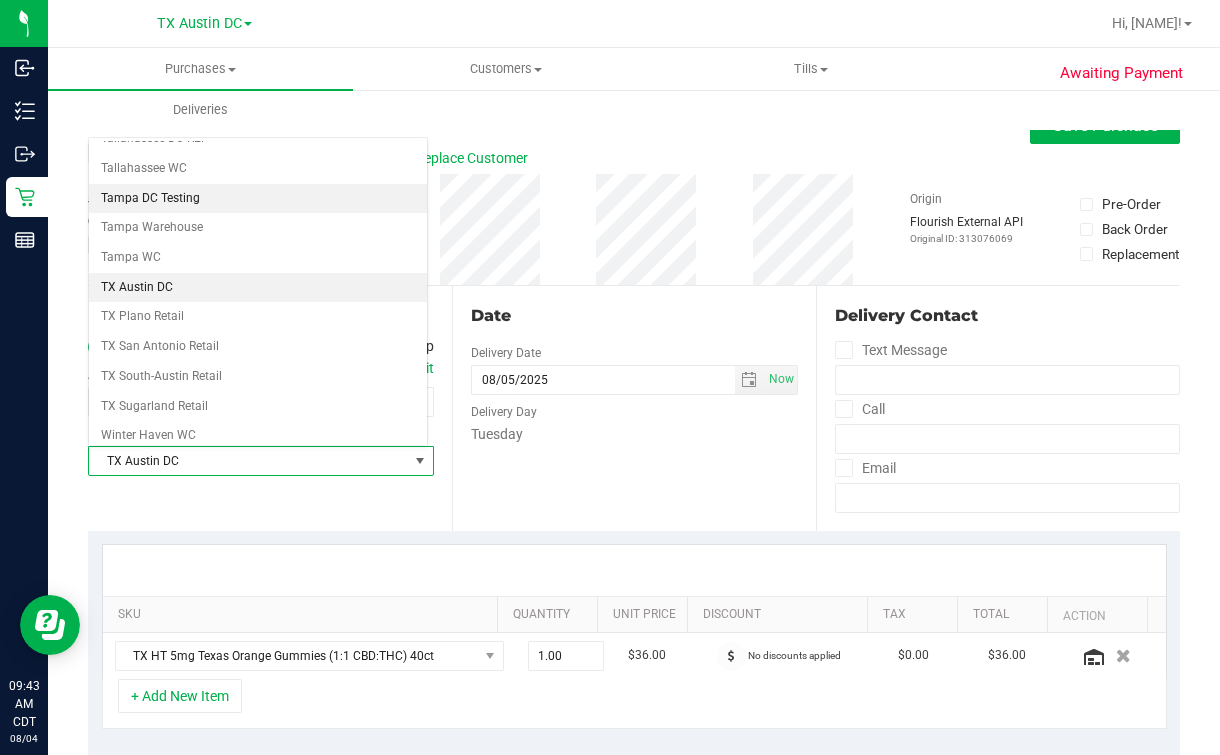 scroll, scrollTop: 1432, scrollLeft: 0, axis: vertical 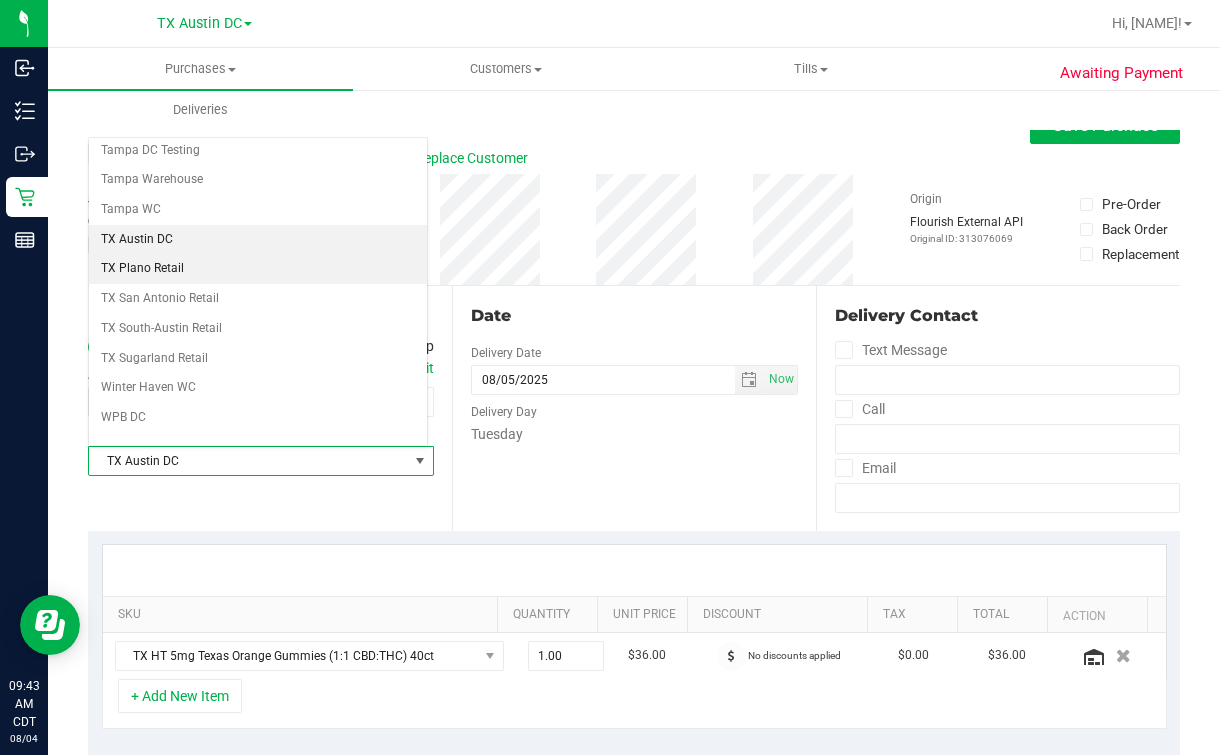click on "TX Plano Retail" at bounding box center (258, 269) 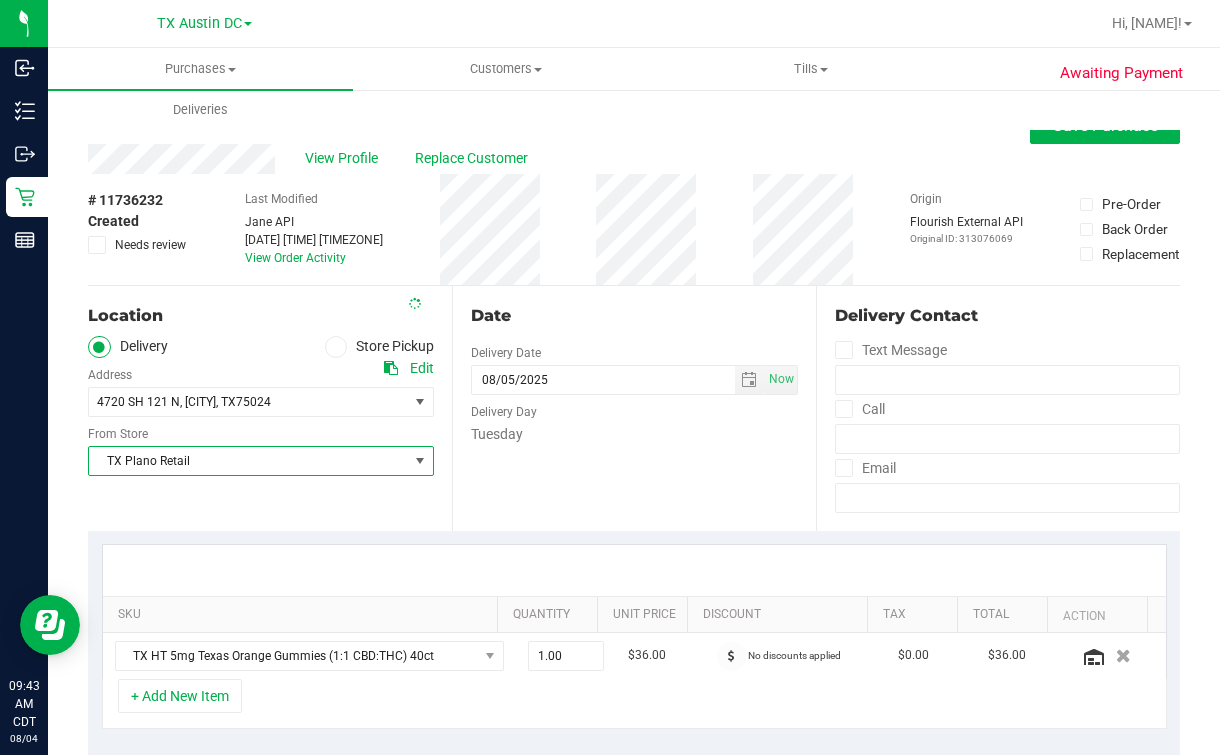 click on "Date
Delivery Date
08/05/2025
Now
08/05/2025 06:00 PM
Now
Delivery Day
Tuesday" at bounding box center (634, 408) 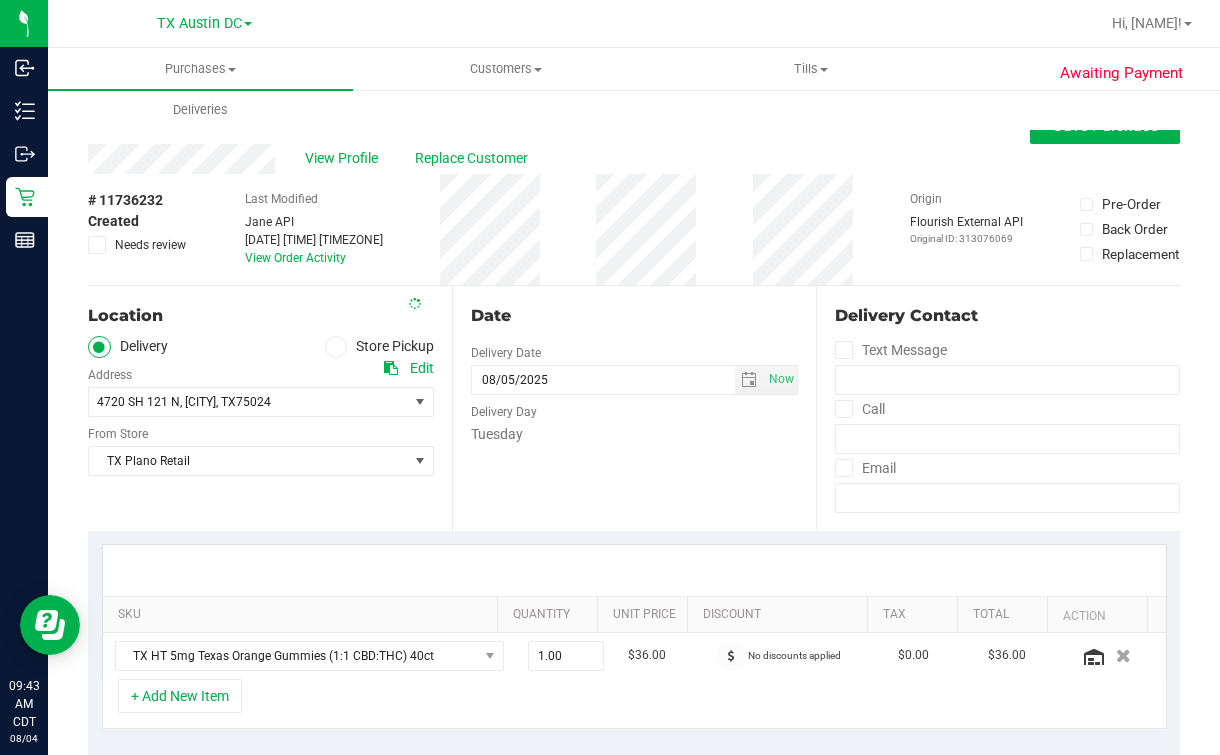 click on "Date
Delivery Date
08/05/2025
Now
08/05/2025 06:00 PM
Now
Delivery Day
Tuesday" at bounding box center (634, 408) 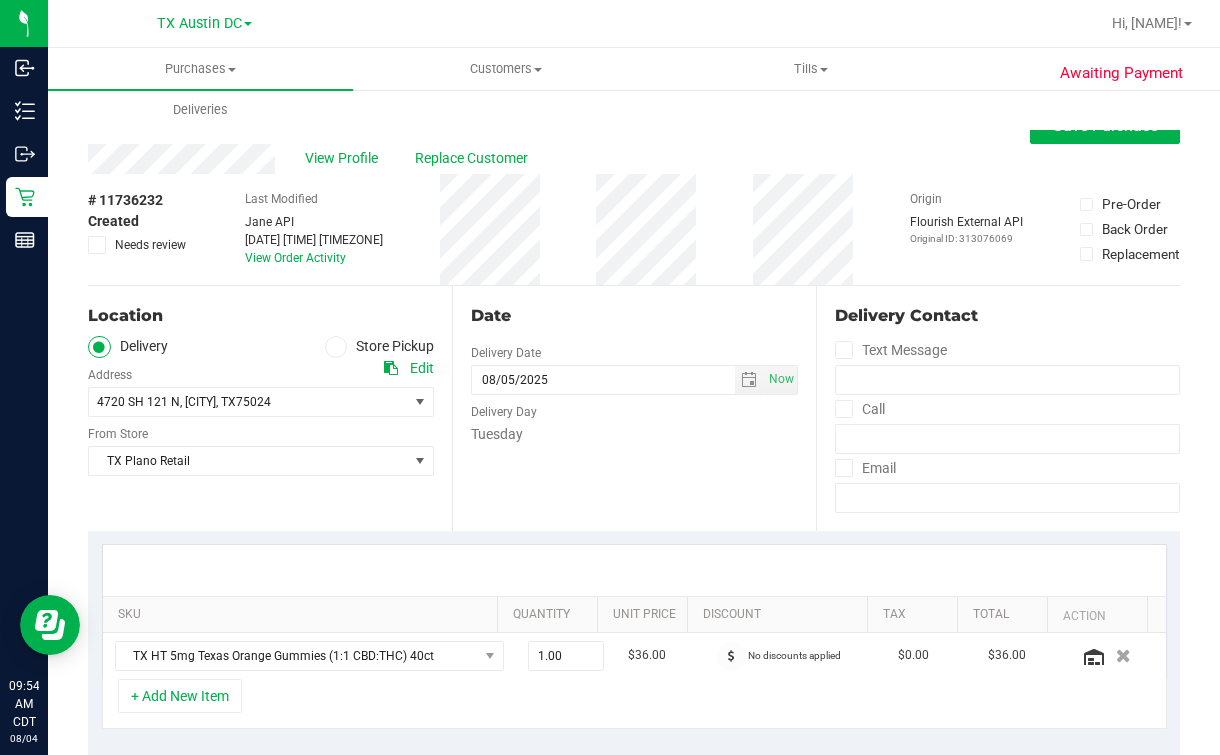 click on "Date
Delivery Date
08/05/2025
Now
08/05/2025 06:00 PM
Now
Delivery Day
Tuesday" at bounding box center (634, 408) 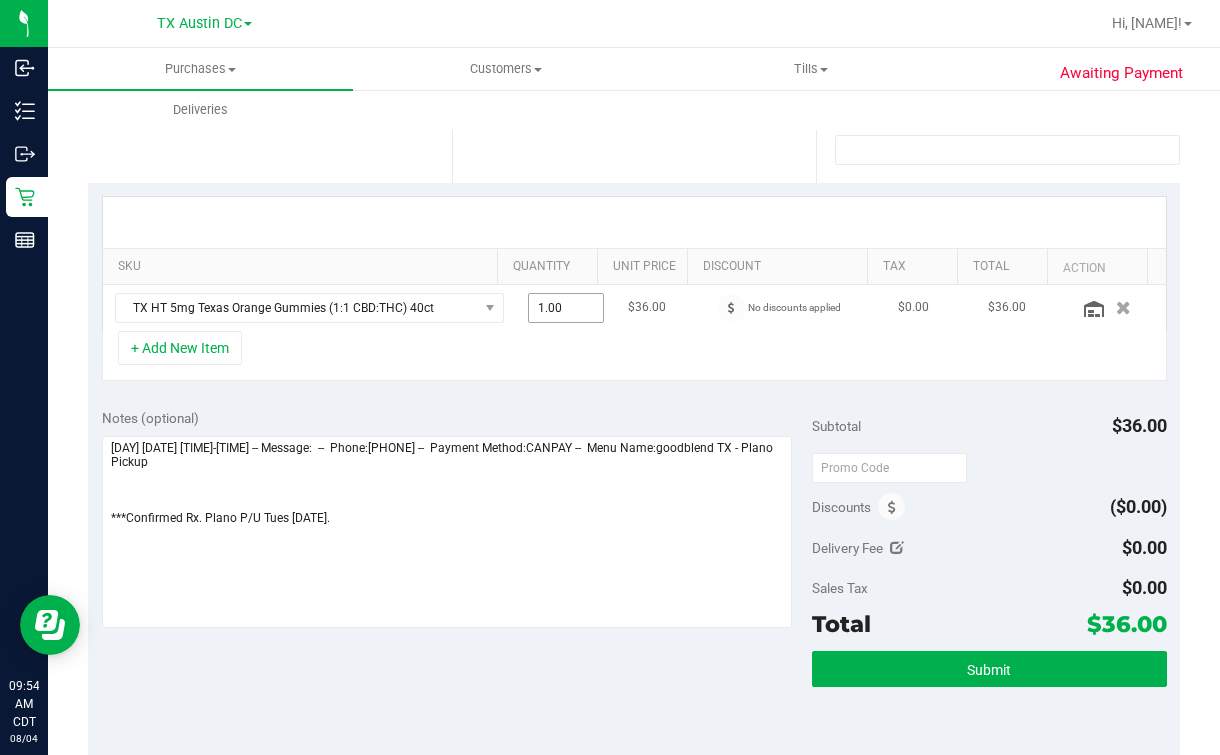 scroll, scrollTop: 499, scrollLeft: 0, axis: vertical 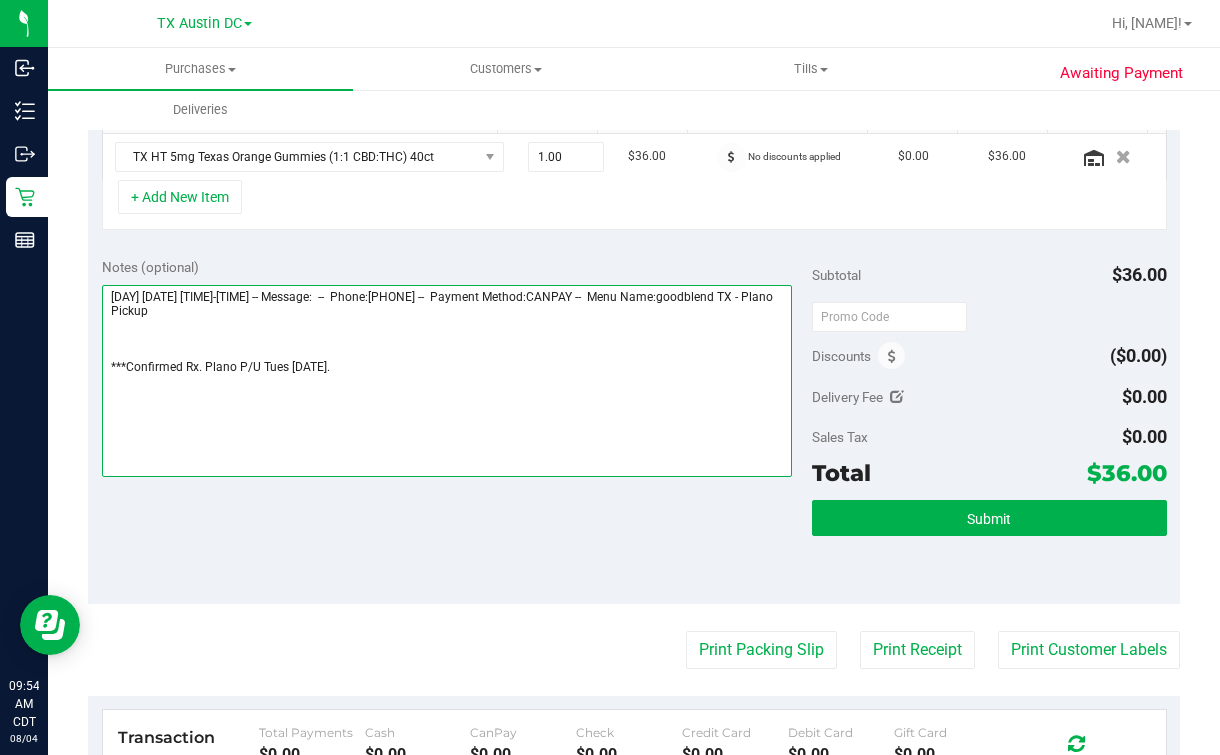 click at bounding box center [447, 381] 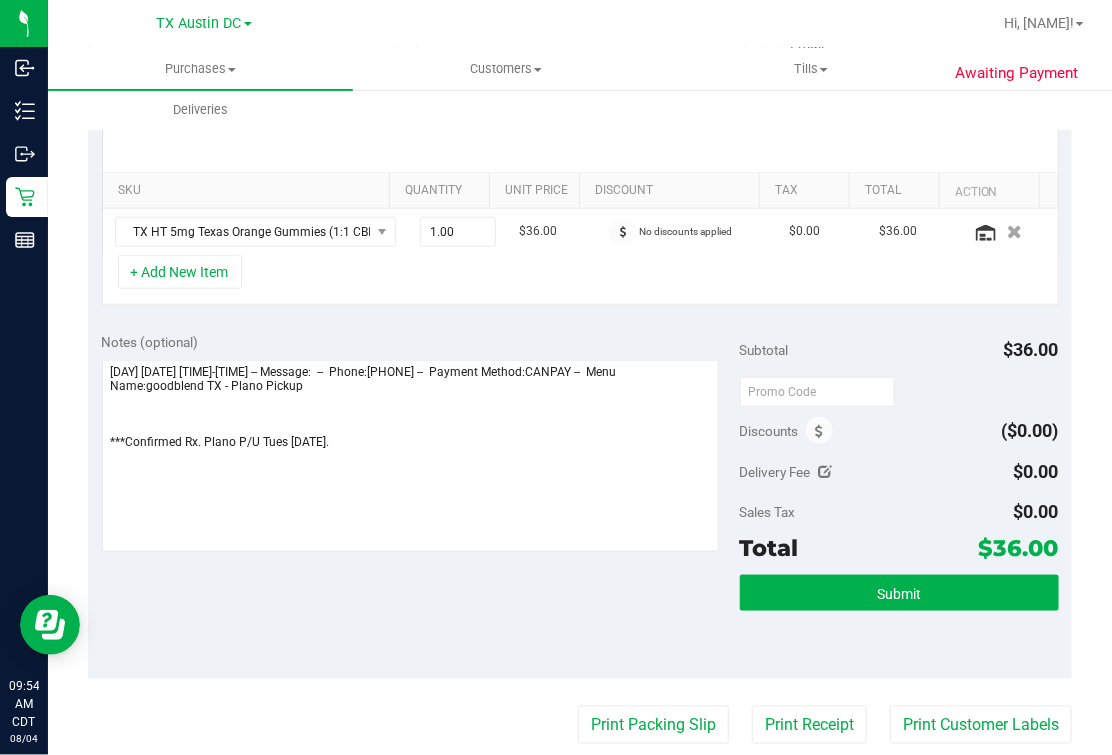 scroll, scrollTop: 625, scrollLeft: 0, axis: vertical 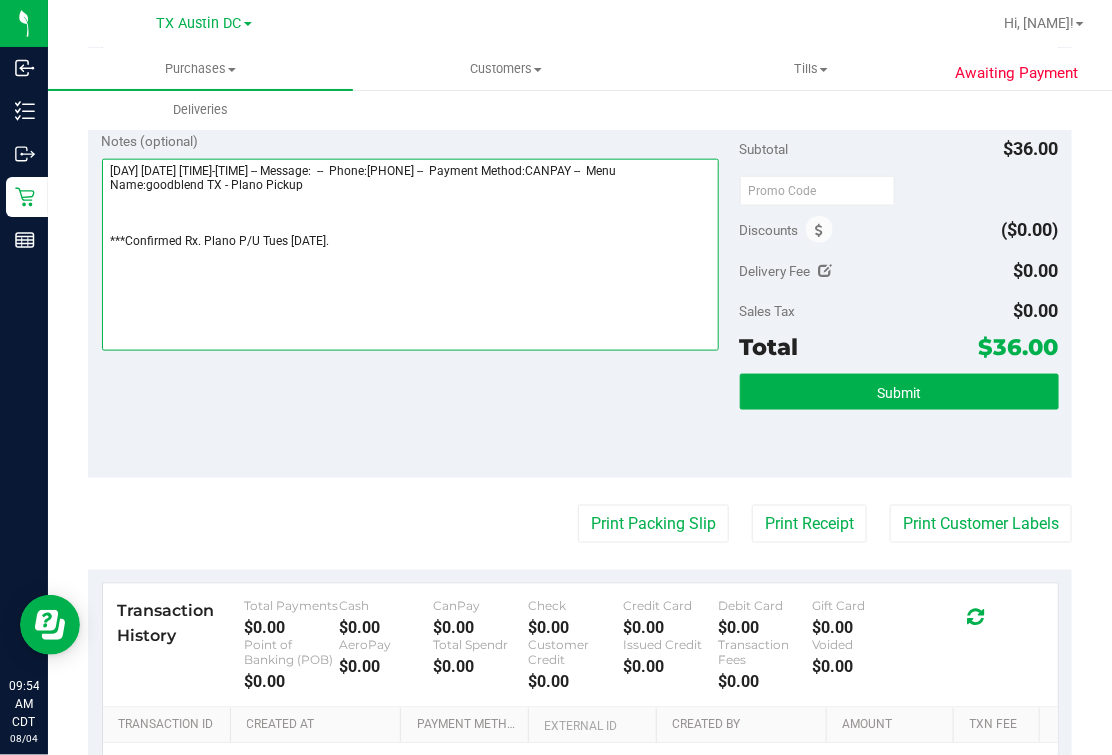 click at bounding box center (411, 255) 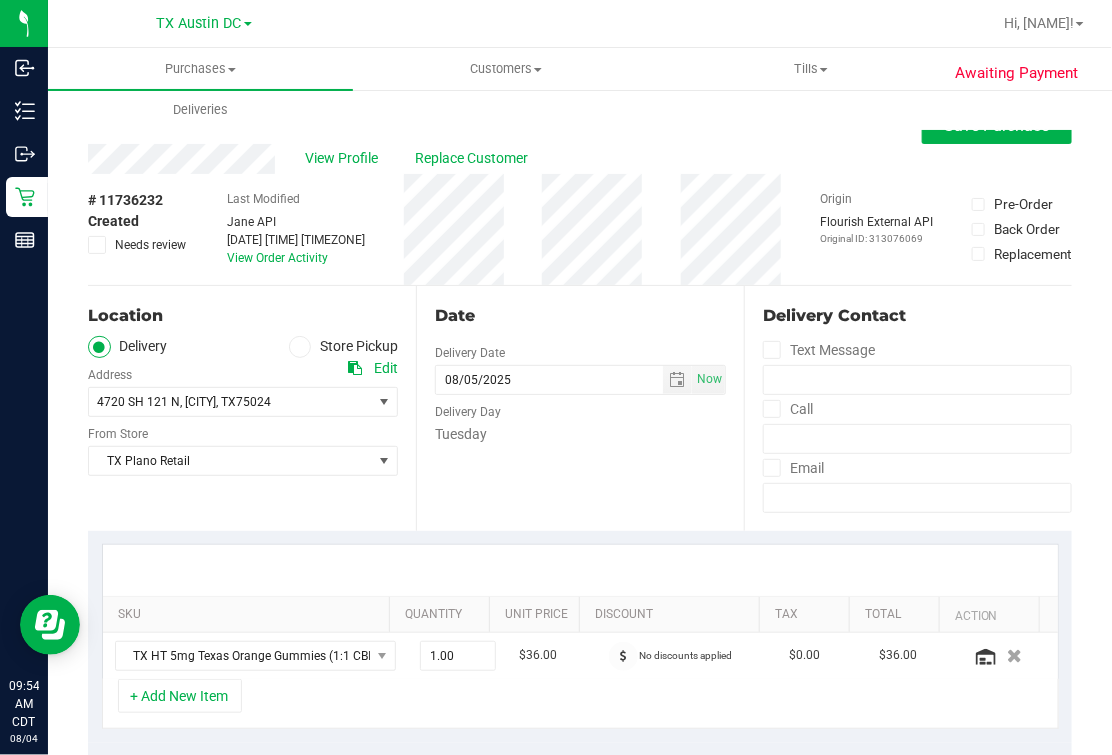 scroll, scrollTop: 0, scrollLeft: 0, axis: both 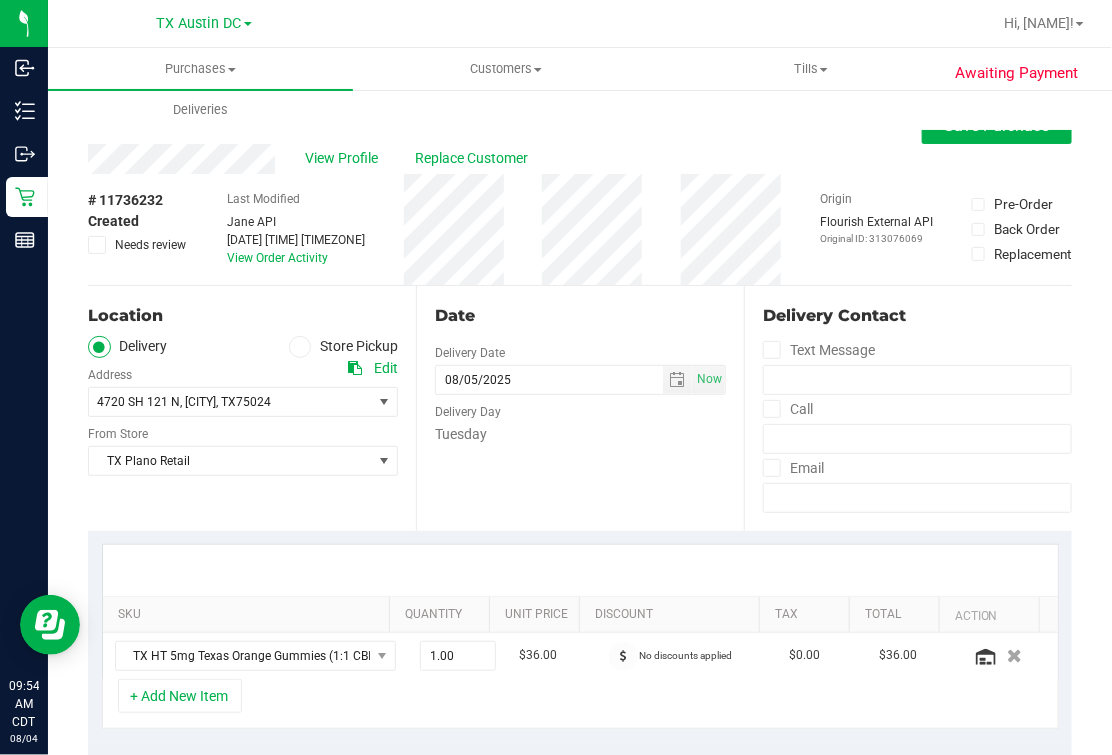 click on "Date
Delivery Date
08/05/2025
Now
08/05/2025 06:00 PM
Now
Delivery Day
Tuesday" at bounding box center [580, 408] 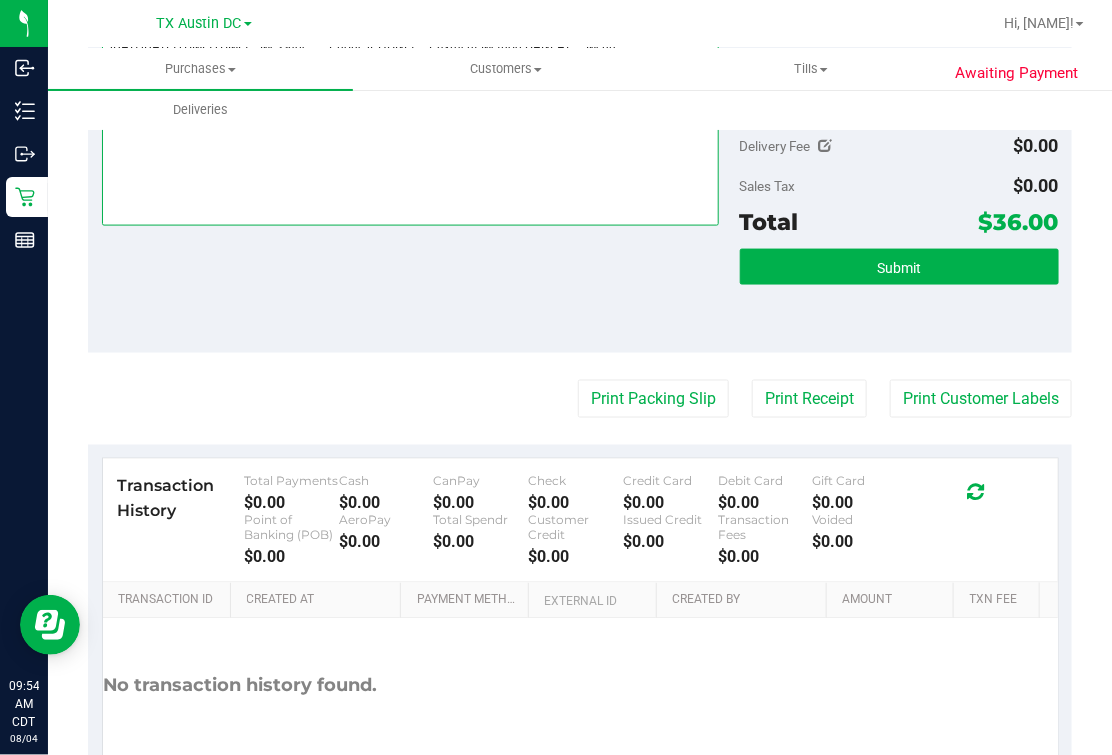 click at bounding box center (411, 130) 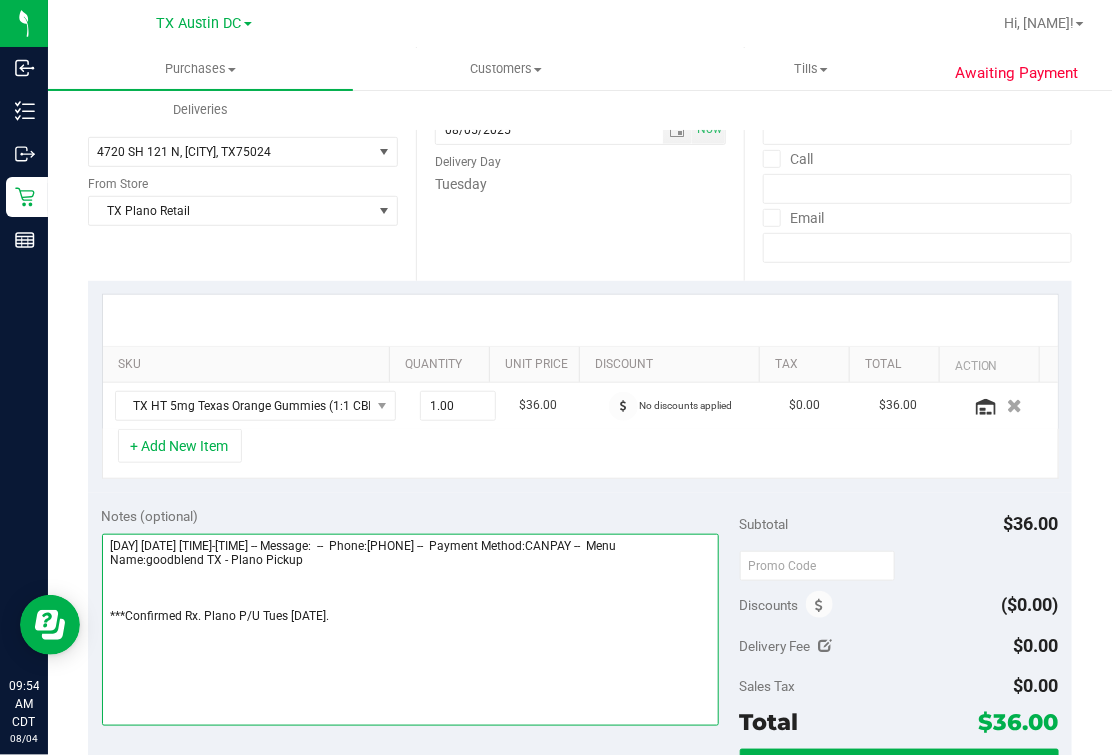 scroll, scrollTop: 249, scrollLeft: 0, axis: vertical 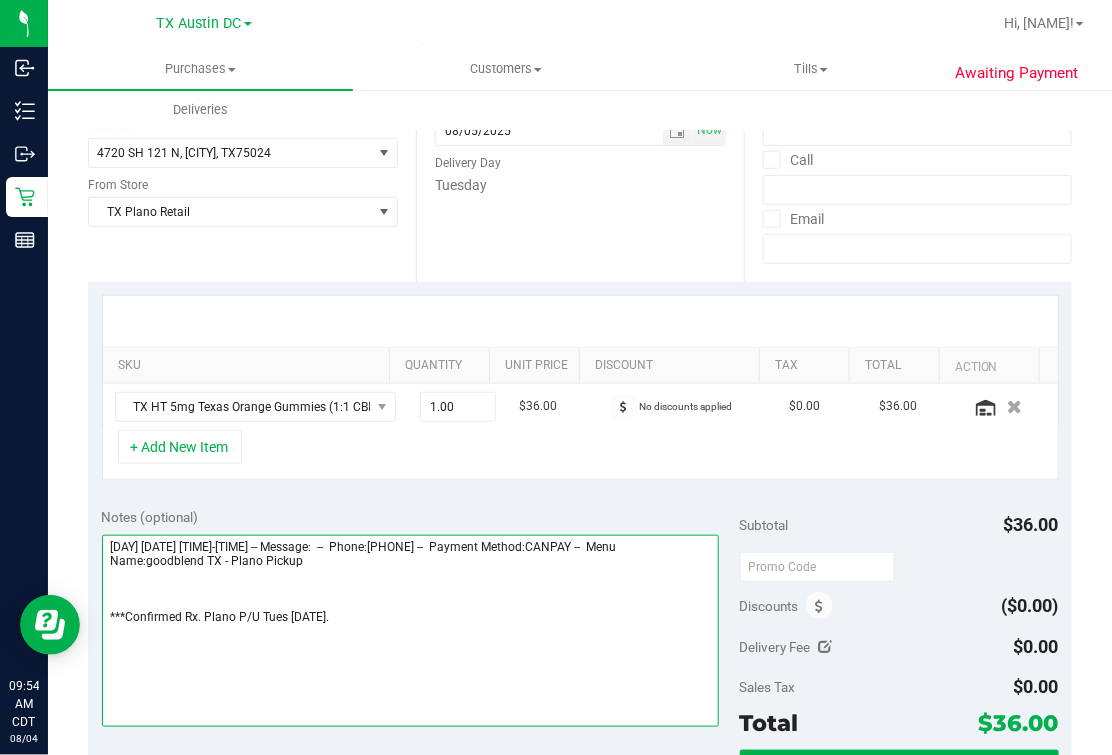 click at bounding box center [411, 631] 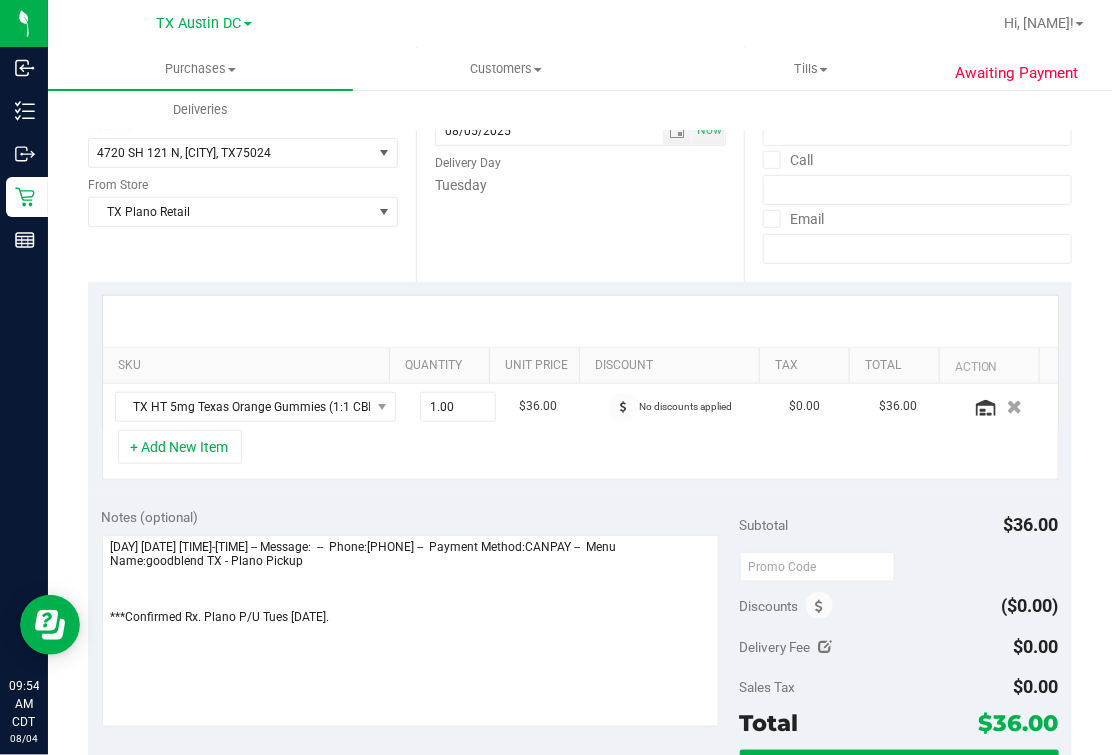 drag, startPoint x: 335, startPoint y: 290, endPoint x: 357, endPoint y: 323, distance: 39.661064 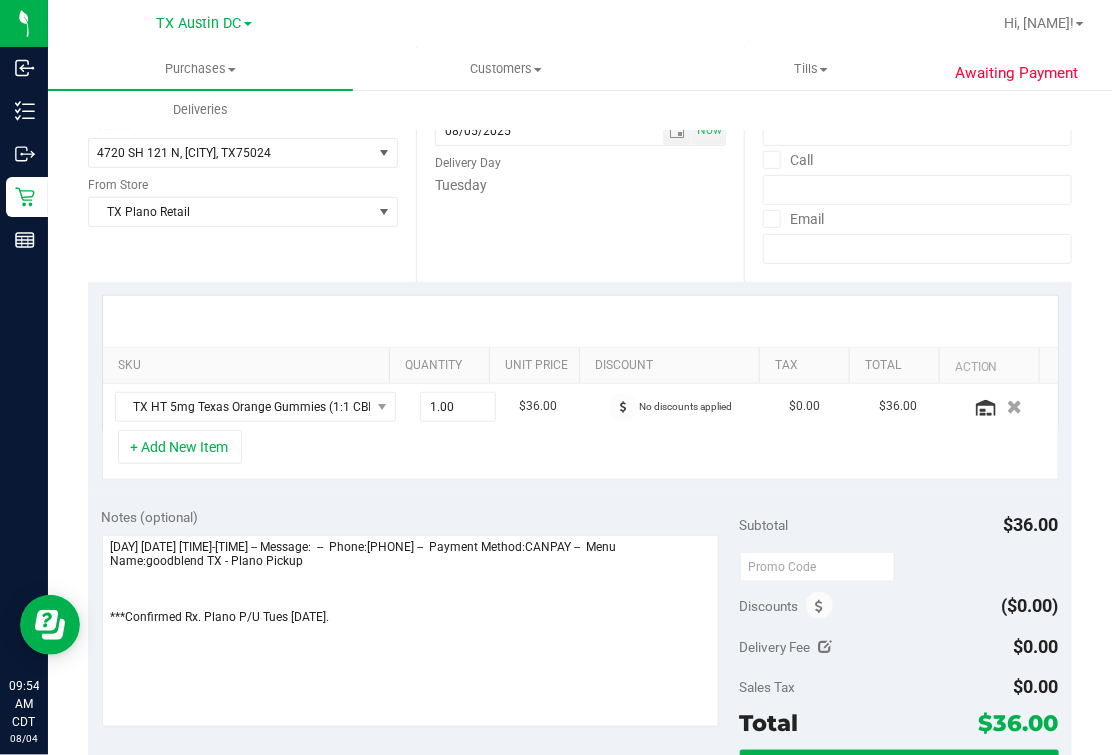 click on "SKU Quantity Unit Price Discount Tax Total Action
TX HT 5mg Texas Orange Gummies (1:1 CBD:THC) 40ct
1.00 1
$36.00
No discounts applied
$0.00
$36.00
+ Add New Item" at bounding box center (580, 388) 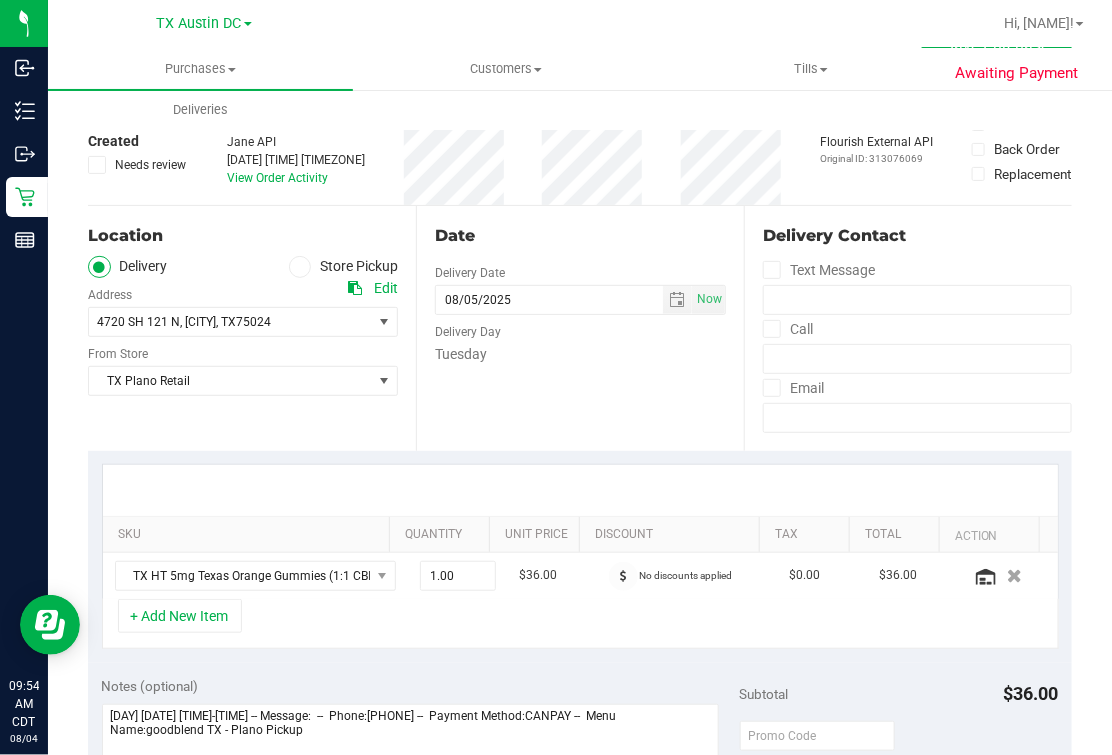 scroll, scrollTop: 0, scrollLeft: 0, axis: both 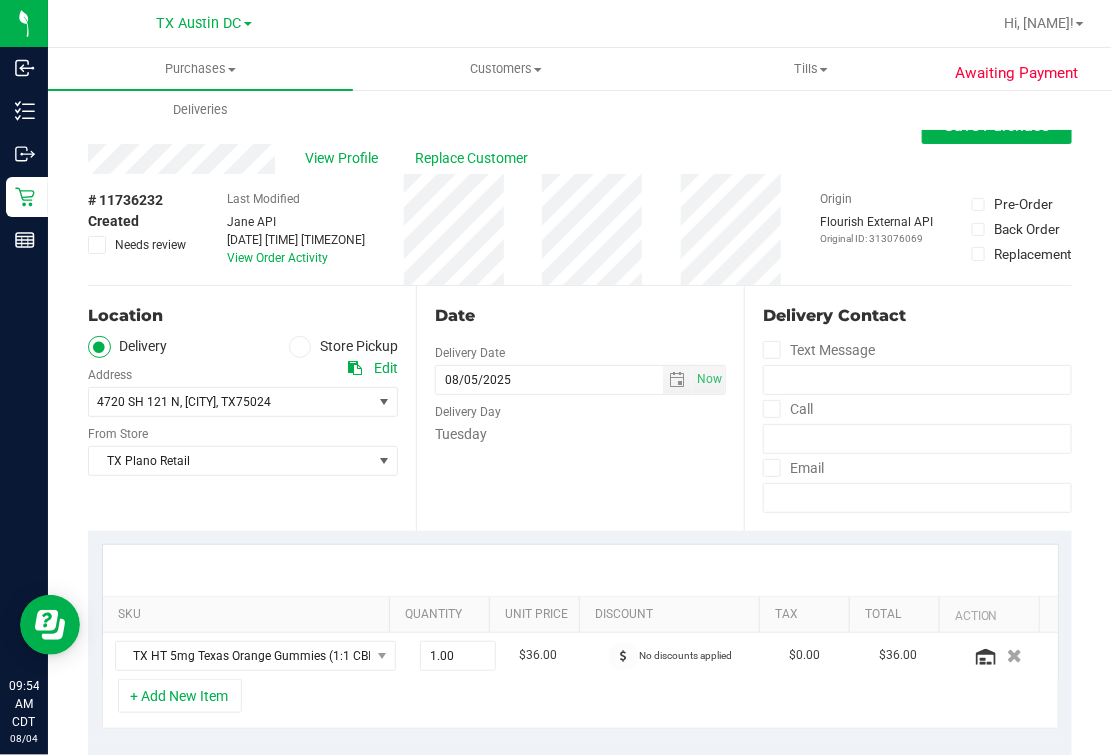 click on "Date
Delivery Date
08/05/2025
Now
08/05/2025 06:00 PM
Now
Delivery Day
Tuesday" at bounding box center (580, 408) 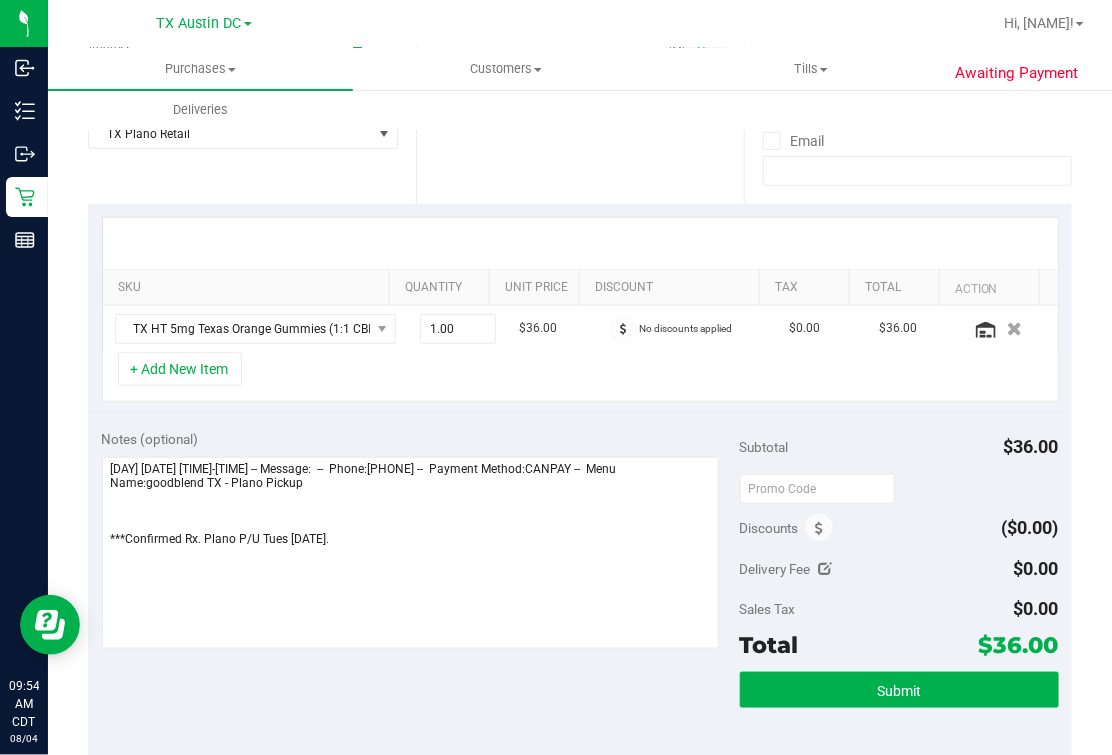 scroll, scrollTop: 365, scrollLeft: 0, axis: vertical 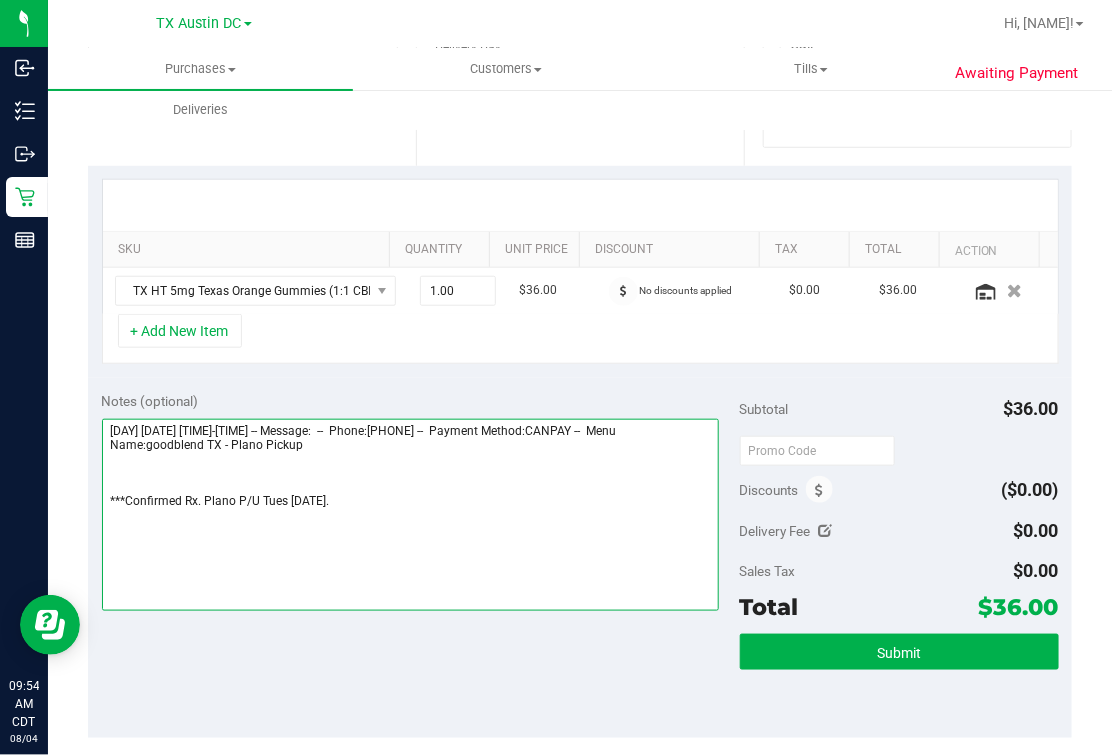 click at bounding box center (411, 515) 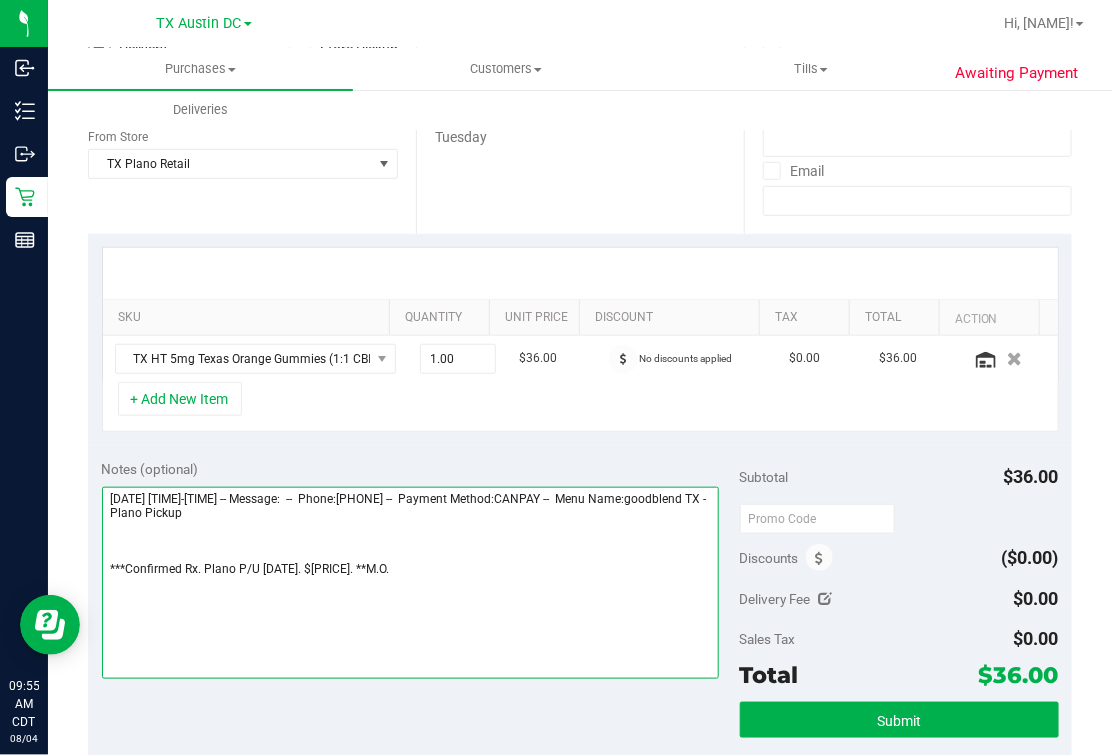 scroll, scrollTop: 0, scrollLeft: 0, axis: both 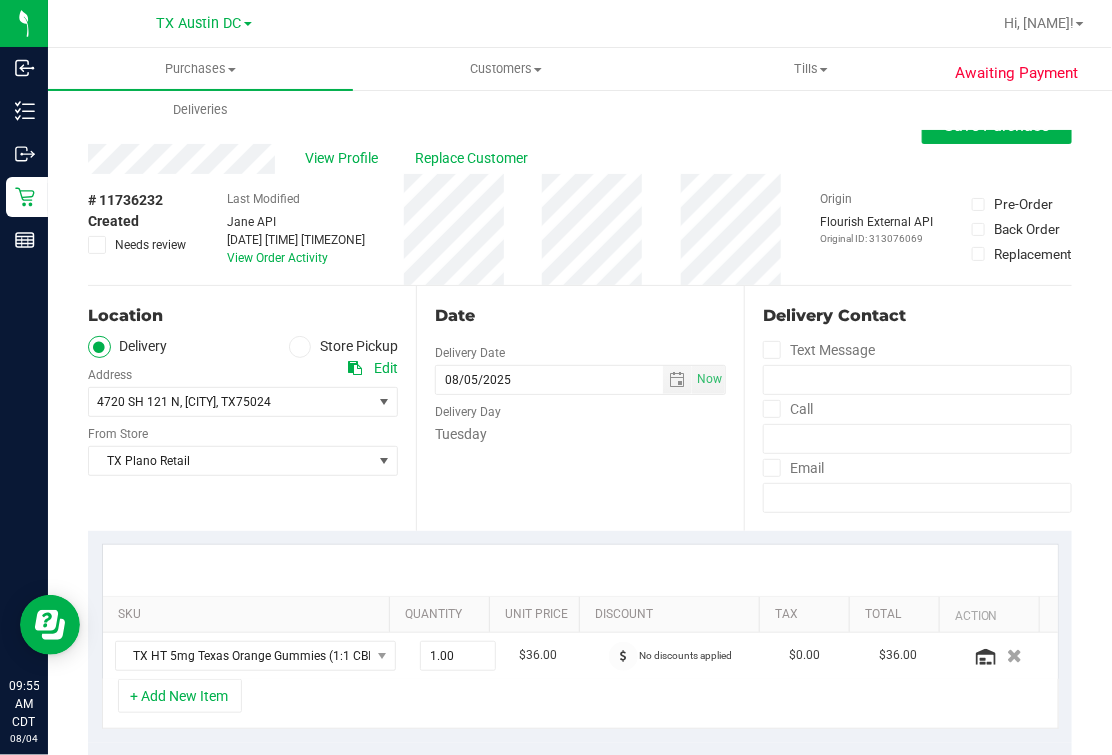 type on "[DATE] [TIME]-[TIME] -- Message:  --  Phone:[PHONE] --  Payment Method:CANPAY --  Menu Name:goodblend TX - Plano Pickup
***Confirmed Rx. Plano P/U [DATE]. $[PRICE]. **M.O." 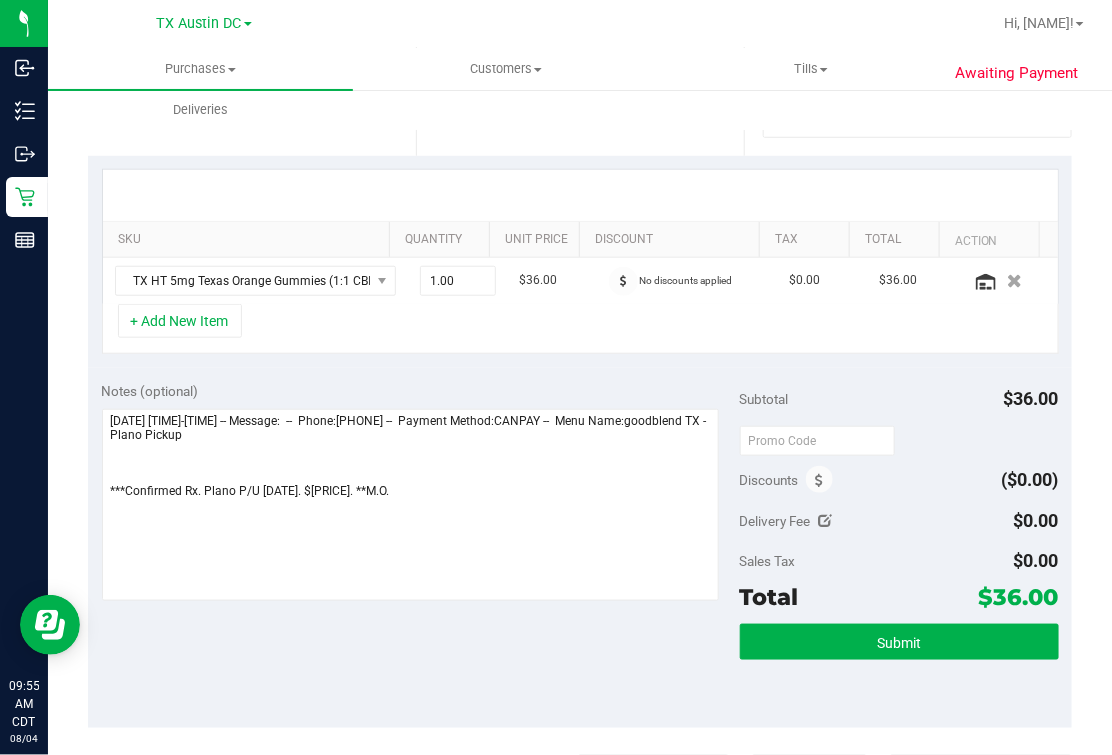 scroll, scrollTop: 0, scrollLeft: 0, axis: both 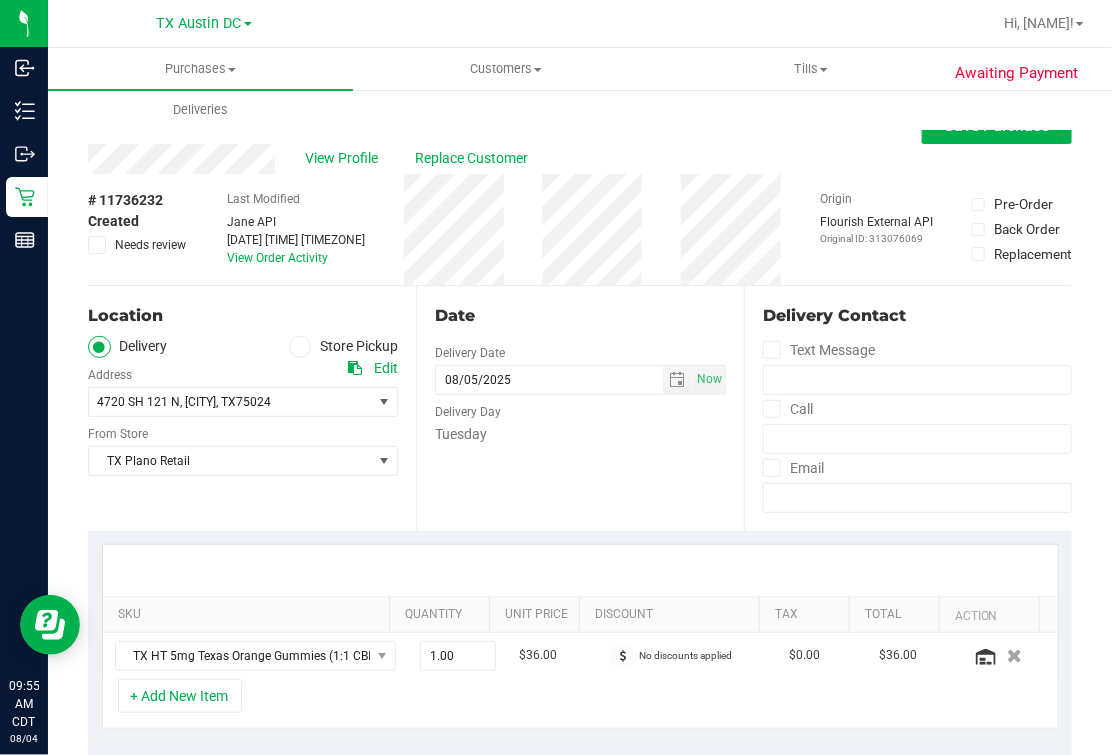 click on "View Profile
Replace Customer" at bounding box center [580, 159] 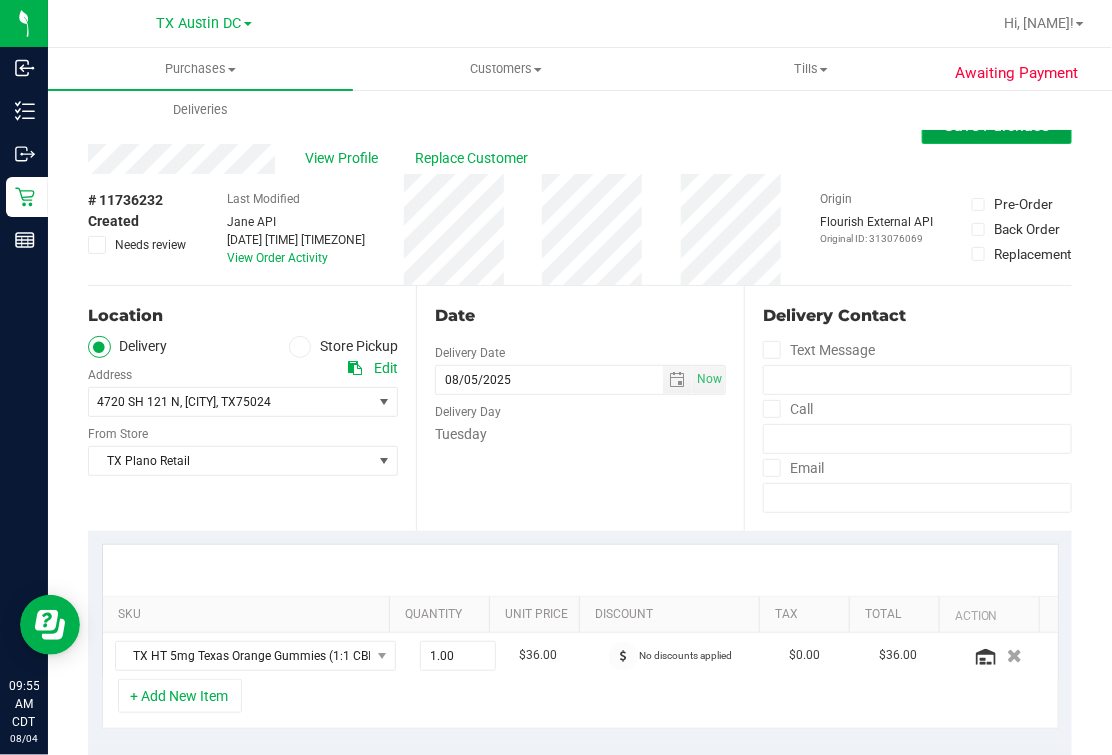 click on "Save Purchase" at bounding box center (997, 125) 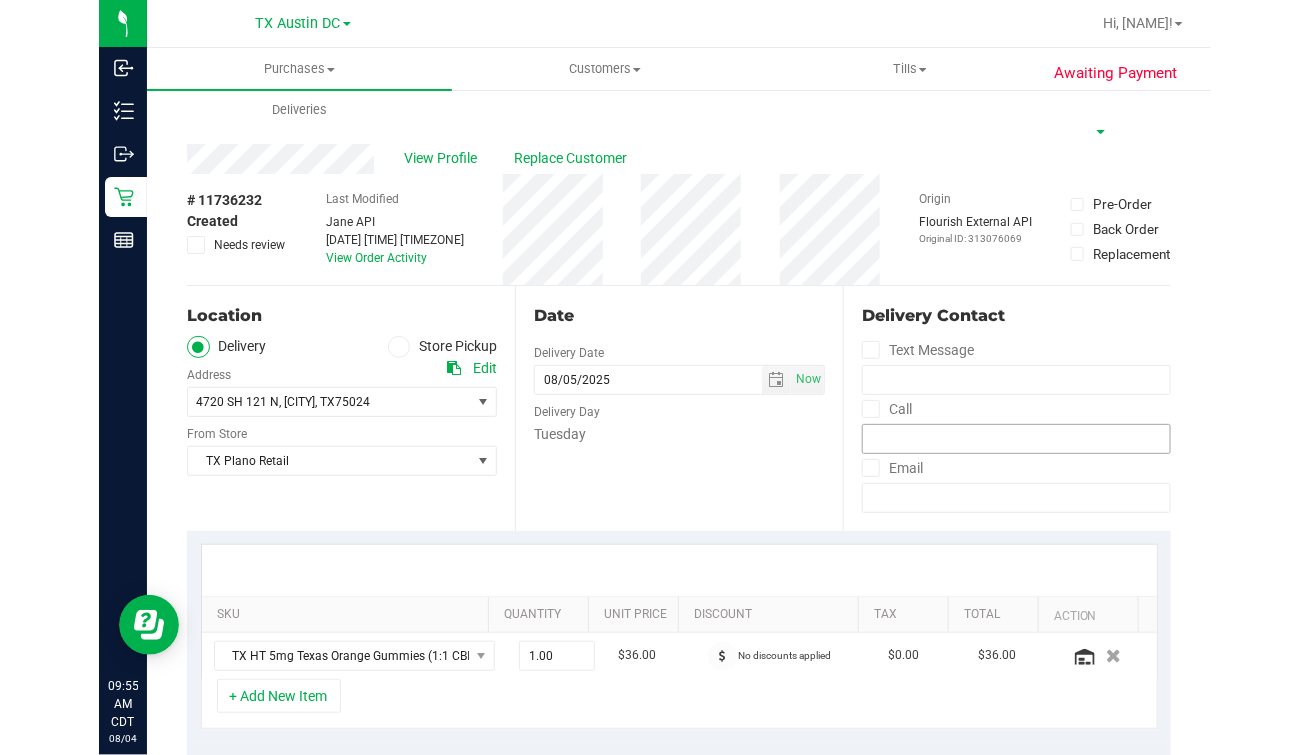 scroll, scrollTop: 375, scrollLeft: 0, axis: vertical 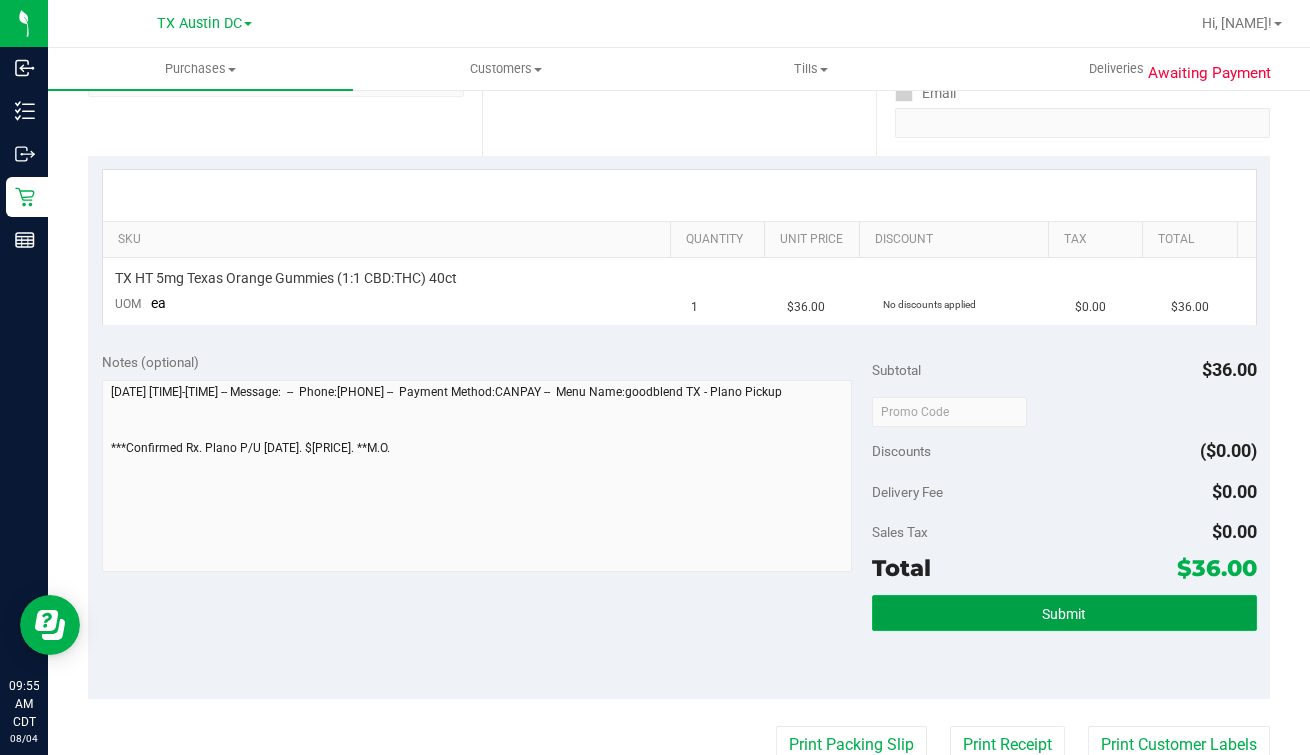 click on "Submit" at bounding box center [1064, 613] 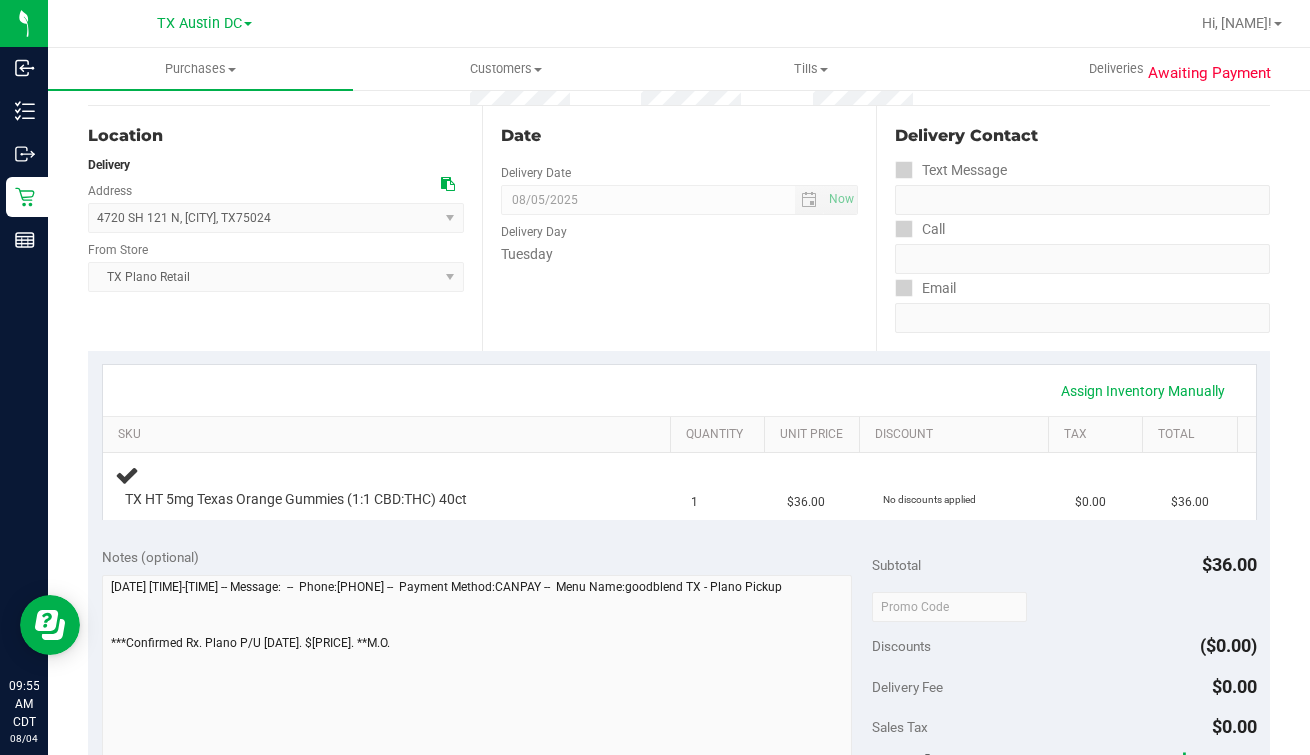 scroll, scrollTop: 499, scrollLeft: 0, axis: vertical 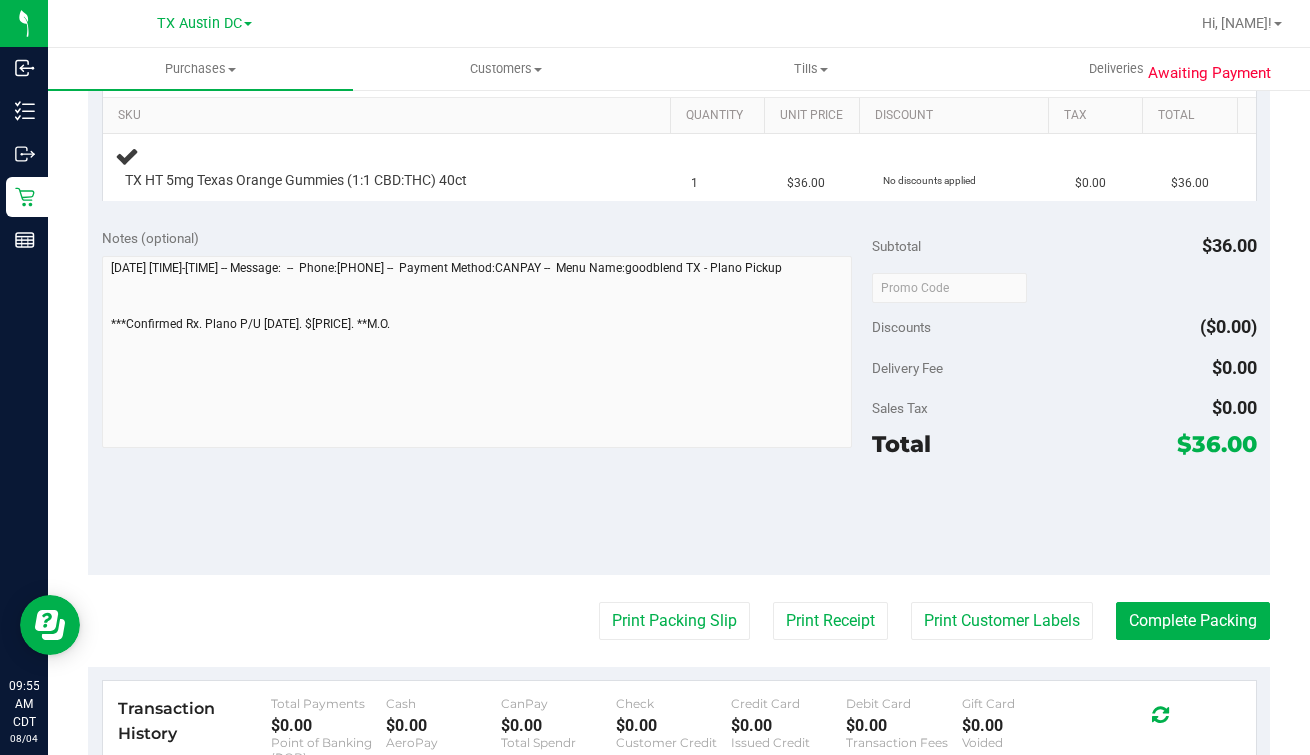 click on "Awaiting Payment
Back
Edit Purchase
Cancel Purchase
View Profile
# [NUMBER]
Submitted
Needs review
Last Modified
[FIRST] [LAST]
[DATE] [TIME] [TIME]
View Order Activity
Origin" at bounding box center (679, 342) 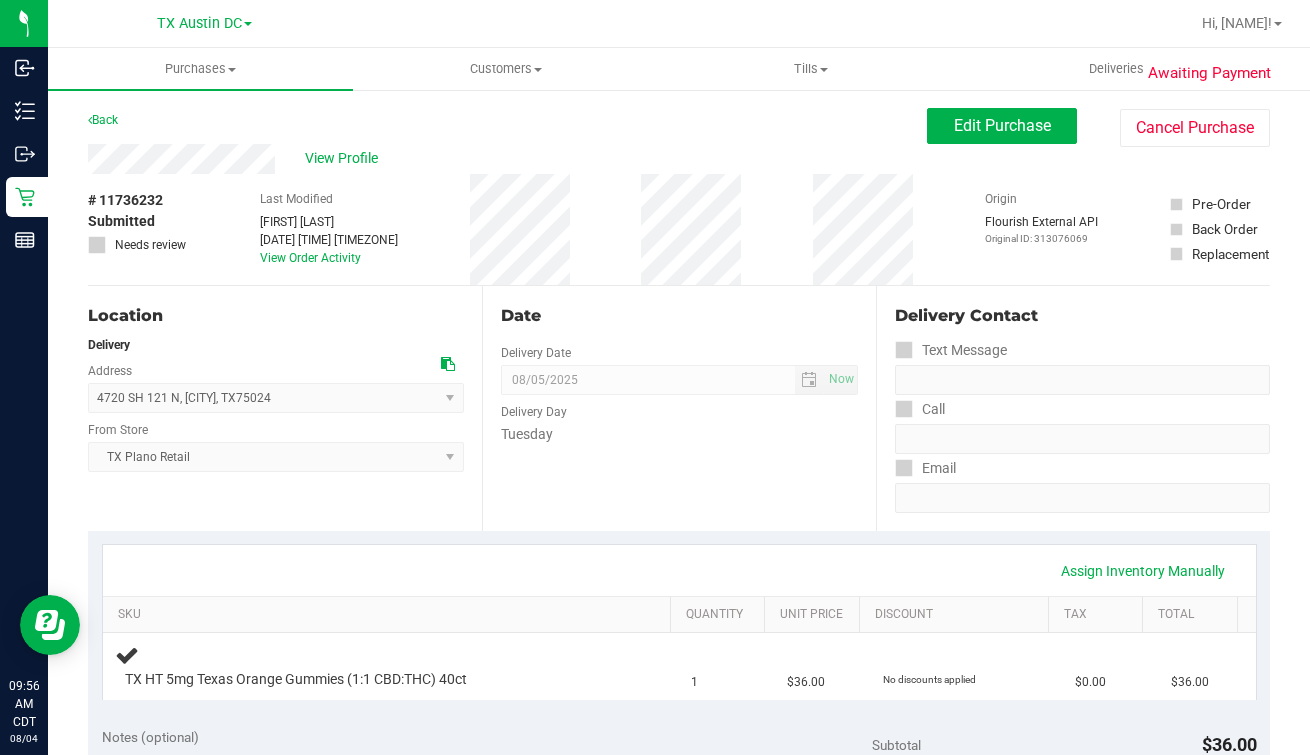 click on "Delivery" at bounding box center (276, 345) 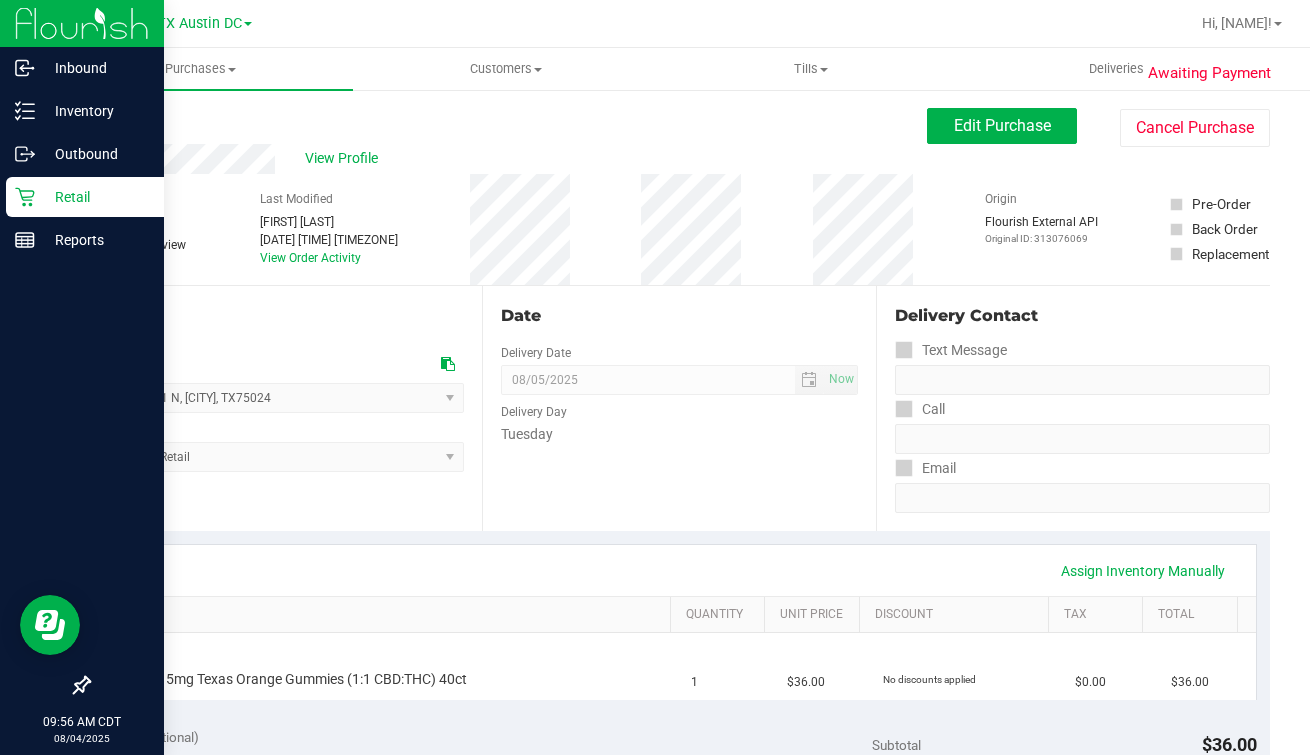 click on "Retail" at bounding box center [95, 197] 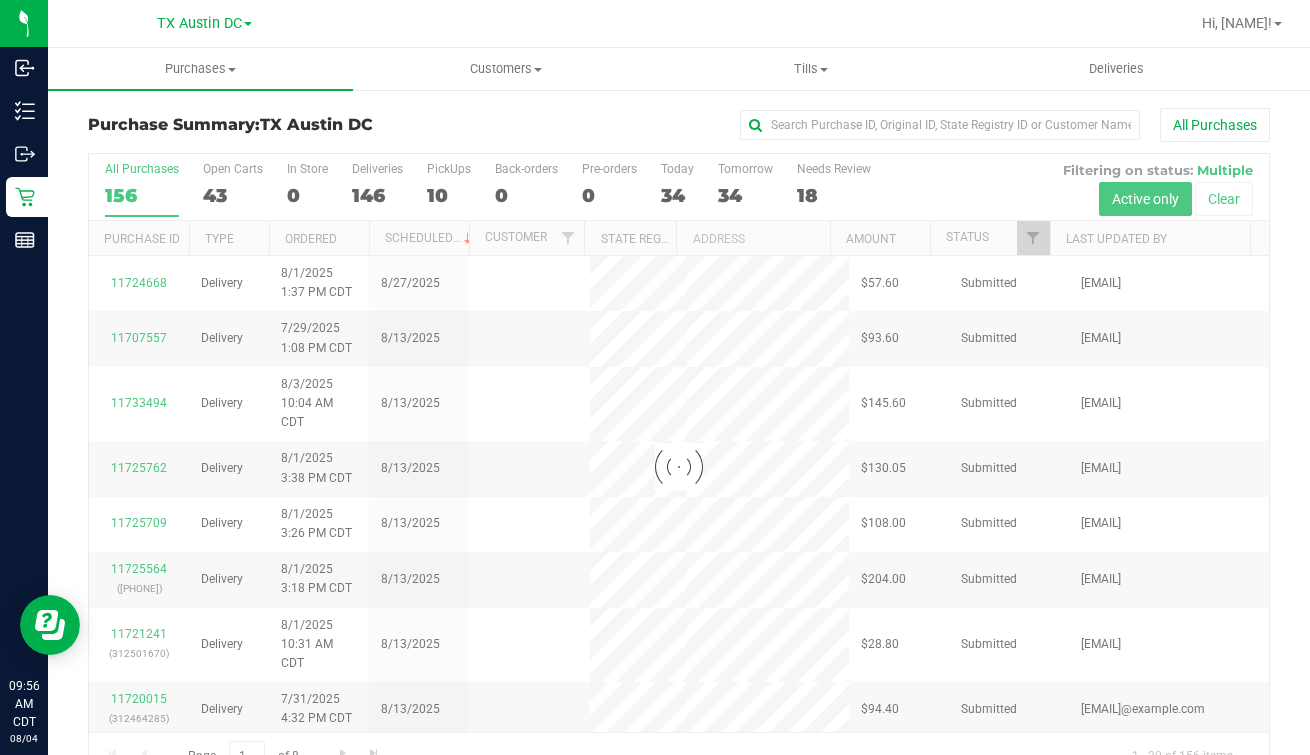 click at bounding box center [679, 467] 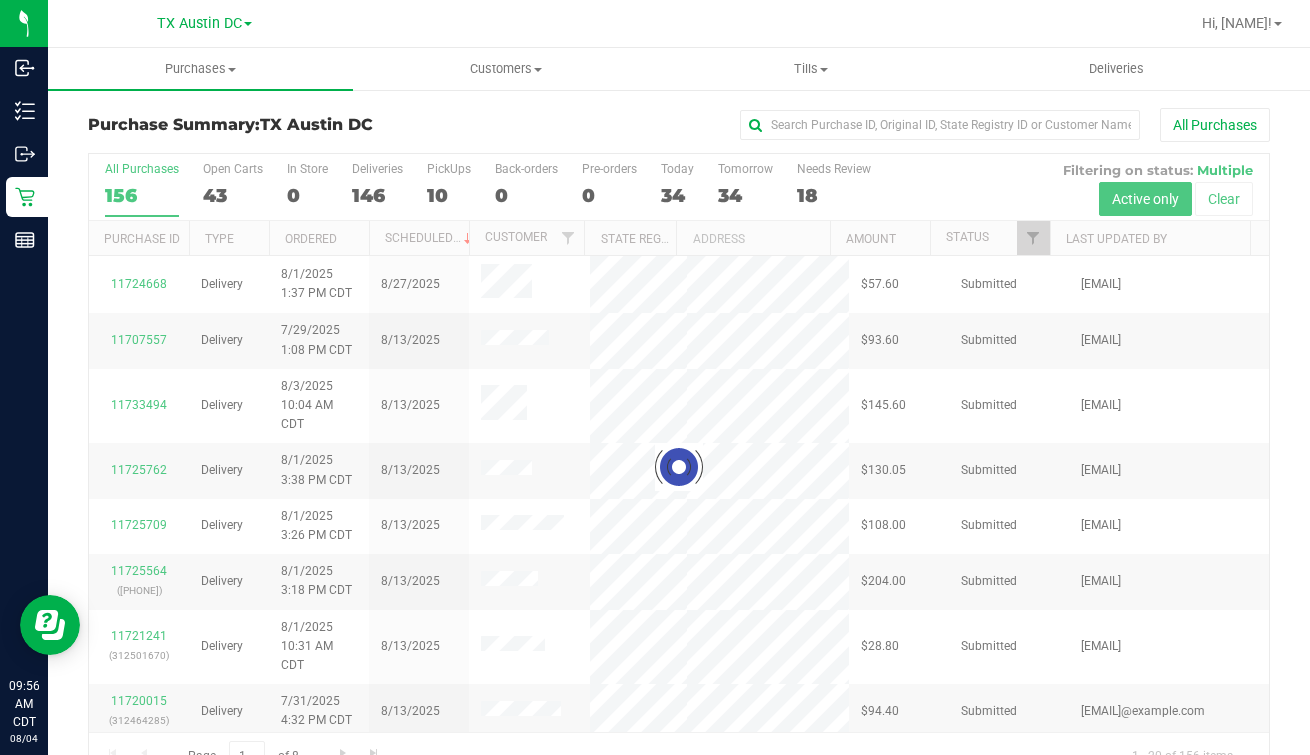 click at bounding box center (679, 467) 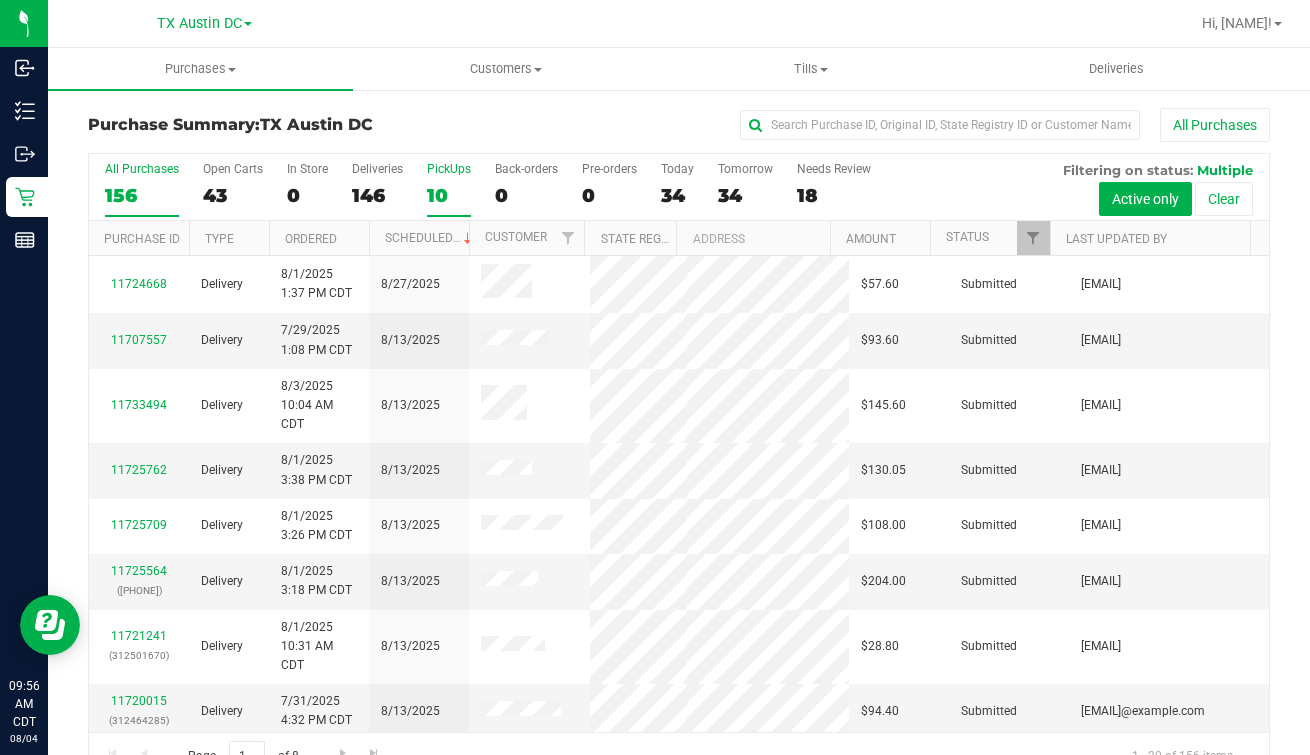 click on "PickUps
10" at bounding box center (449, 189) 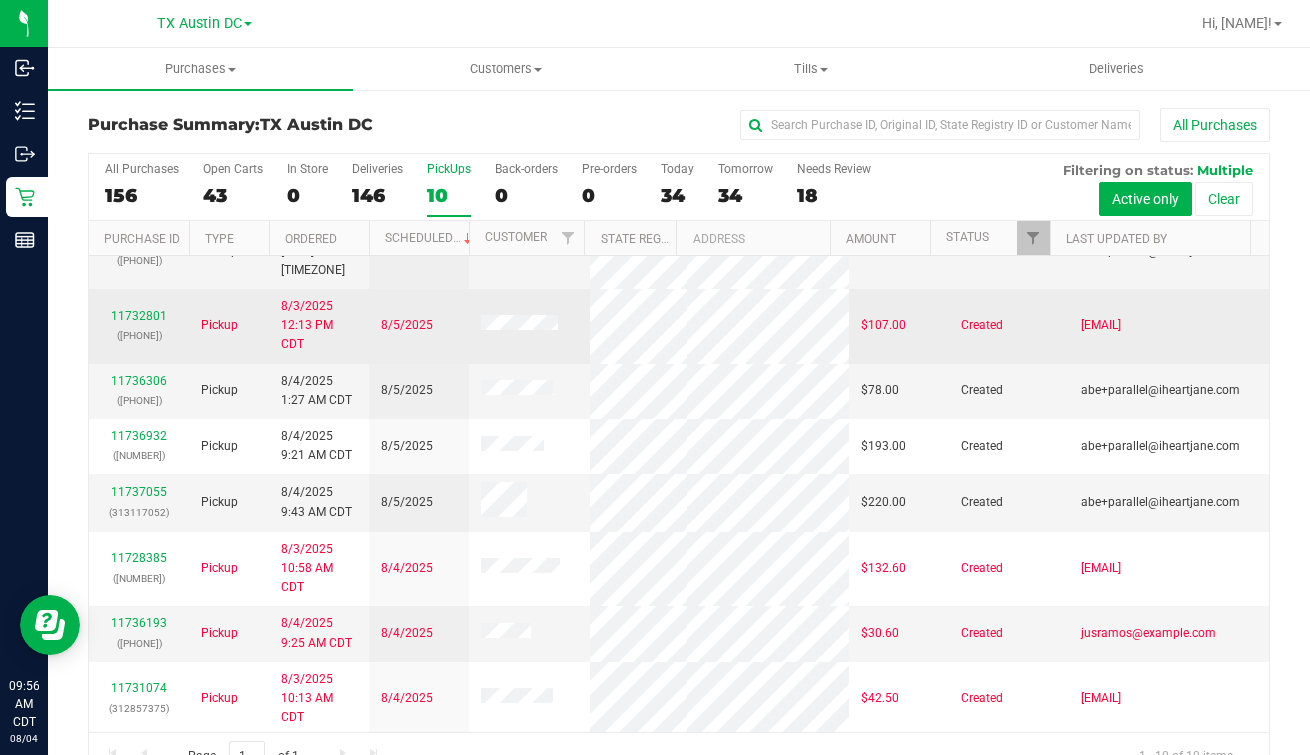 scroll, scrollTop: 133, scrollLeft: 0, axis: vertical 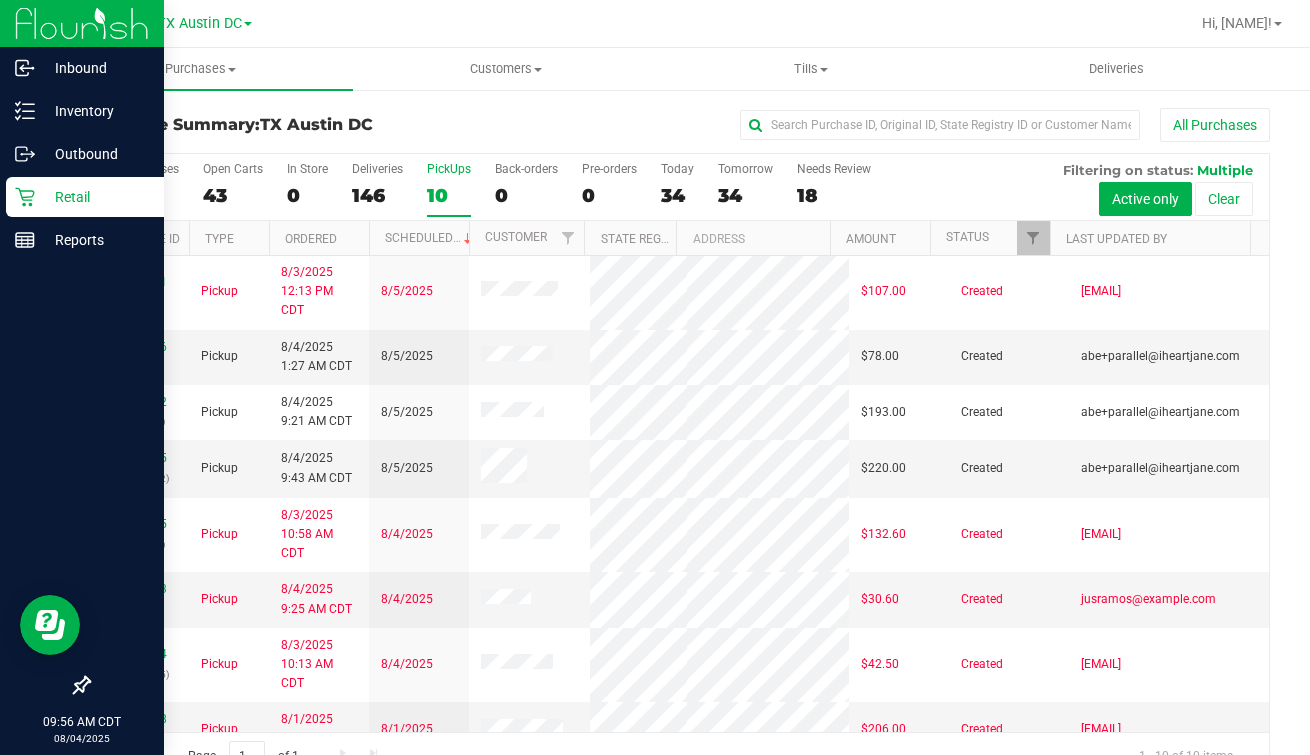 drag, startPoint x: 23, startPoint y: 201, endPoint x: 98, endPoint y: 212, distance: 75.802376 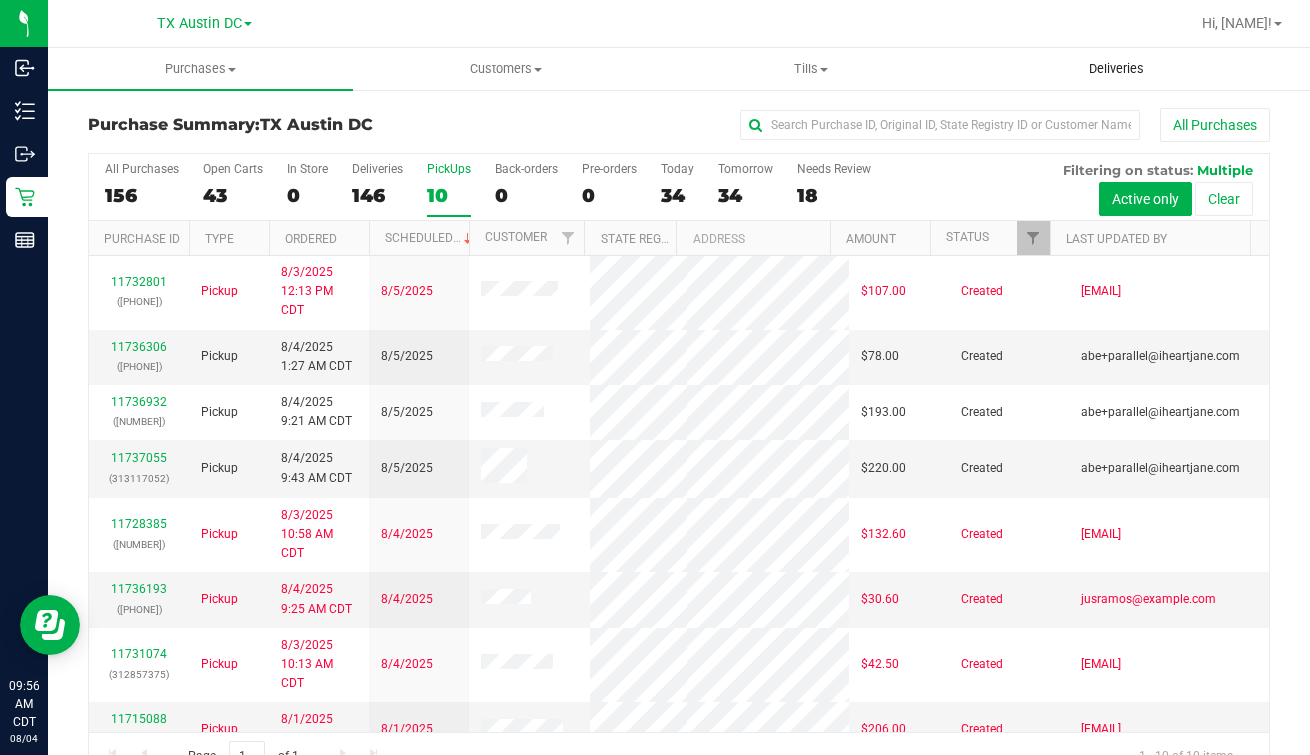 click on "Deliveries" at bounding box center (1116, 69) 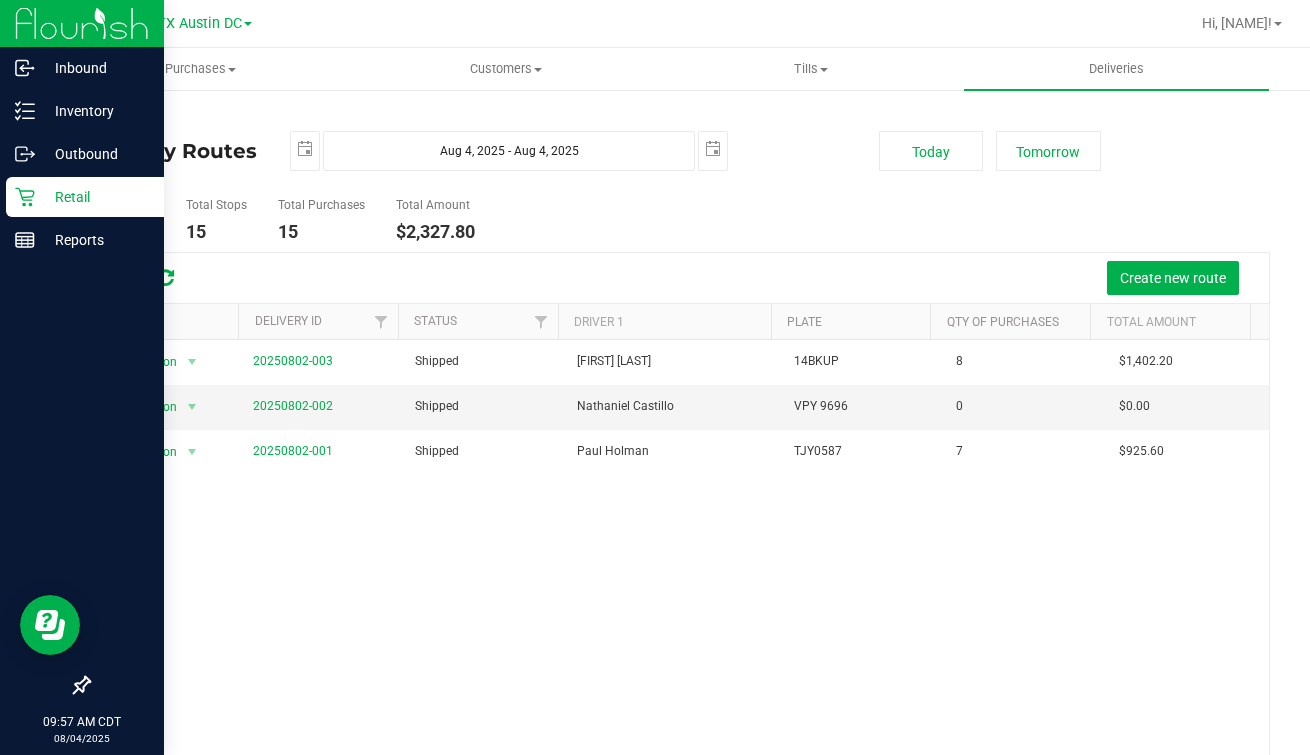 click on "Retail" at bounding box center [95, 197] 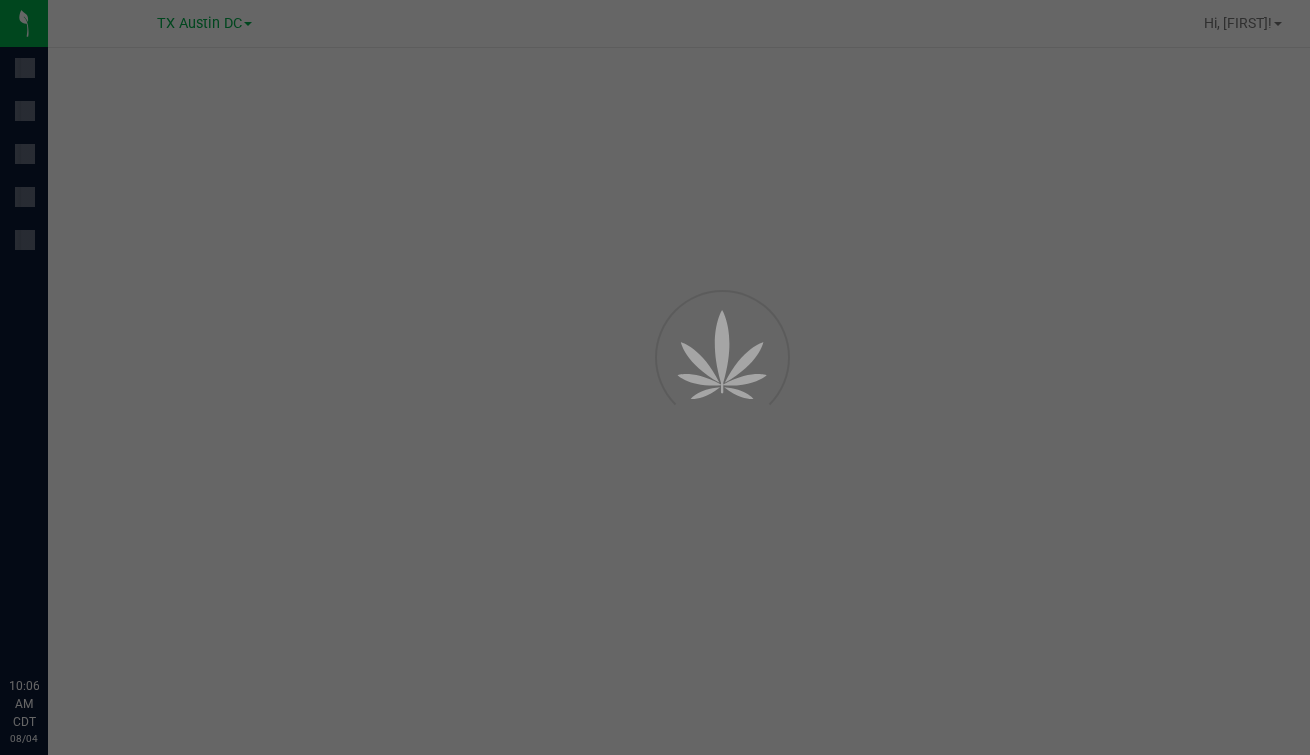scroll, scrollTop: 0, scrollLeft: 0, axis: both 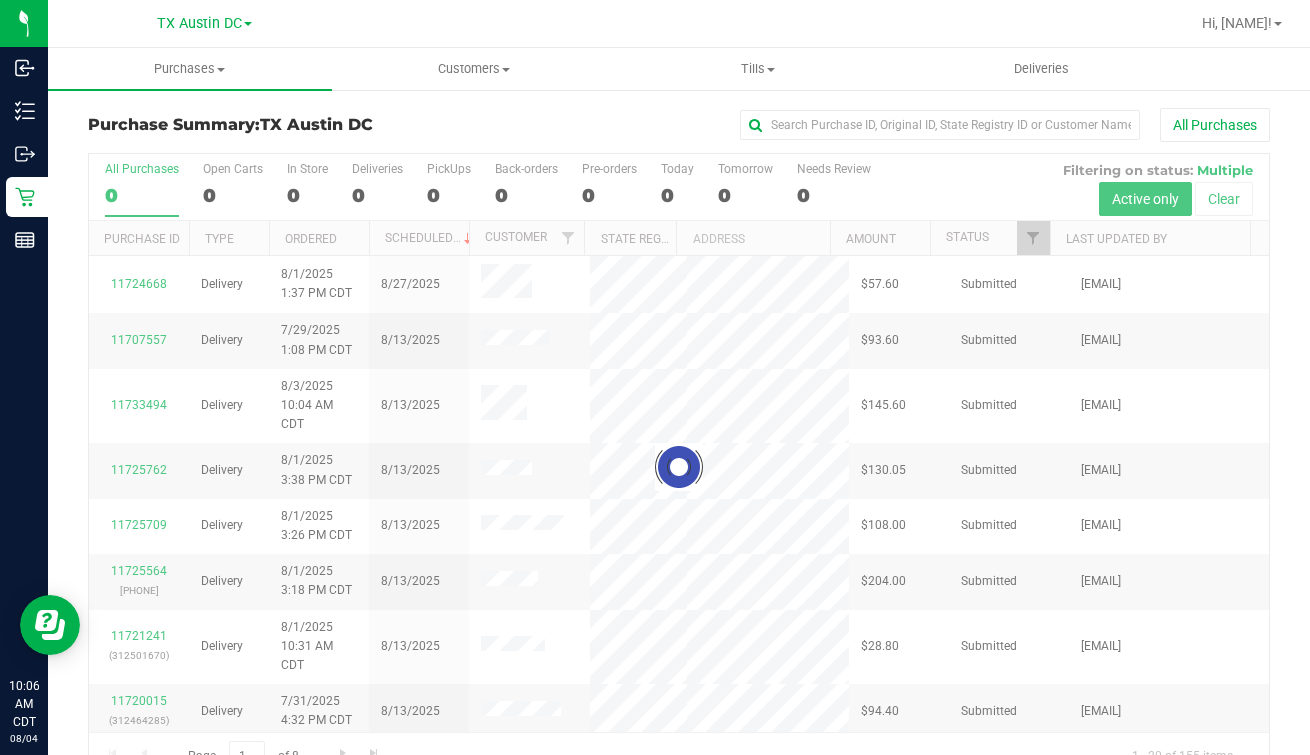 click at bounding box center (679, 467) 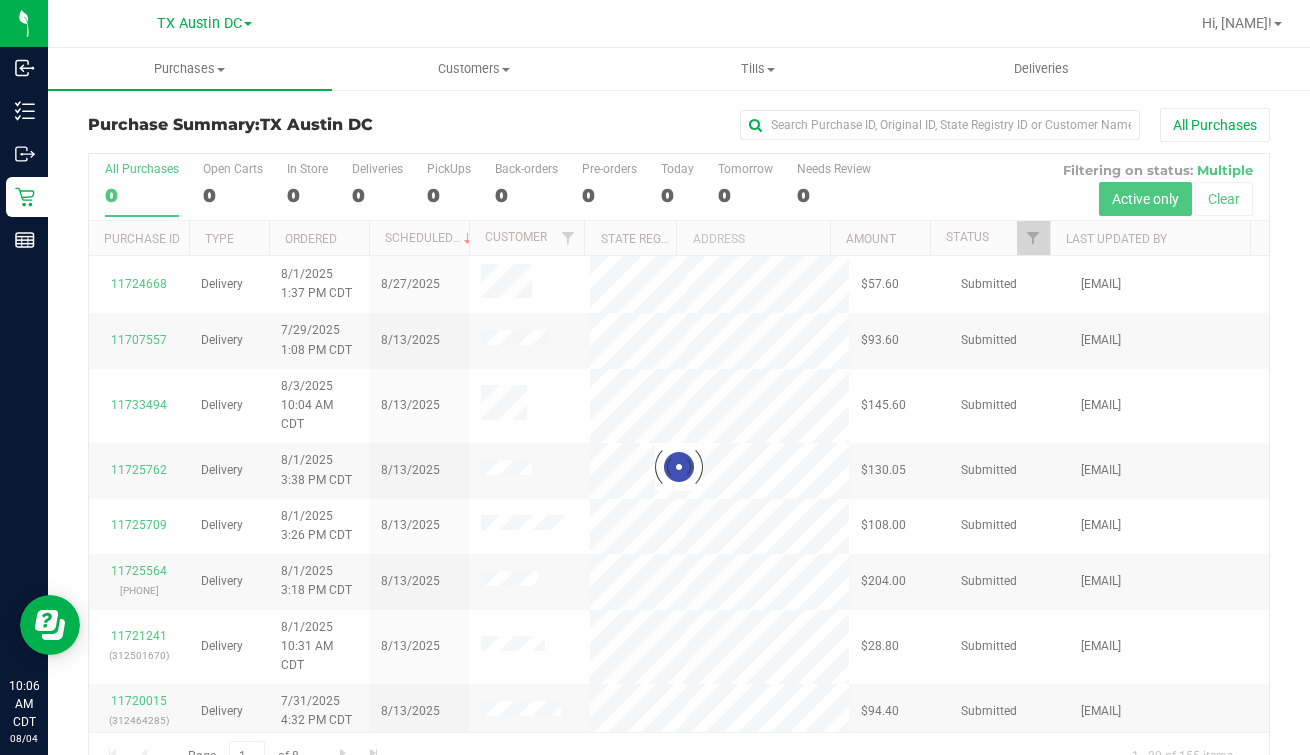 click at bounding box center (679, 467) 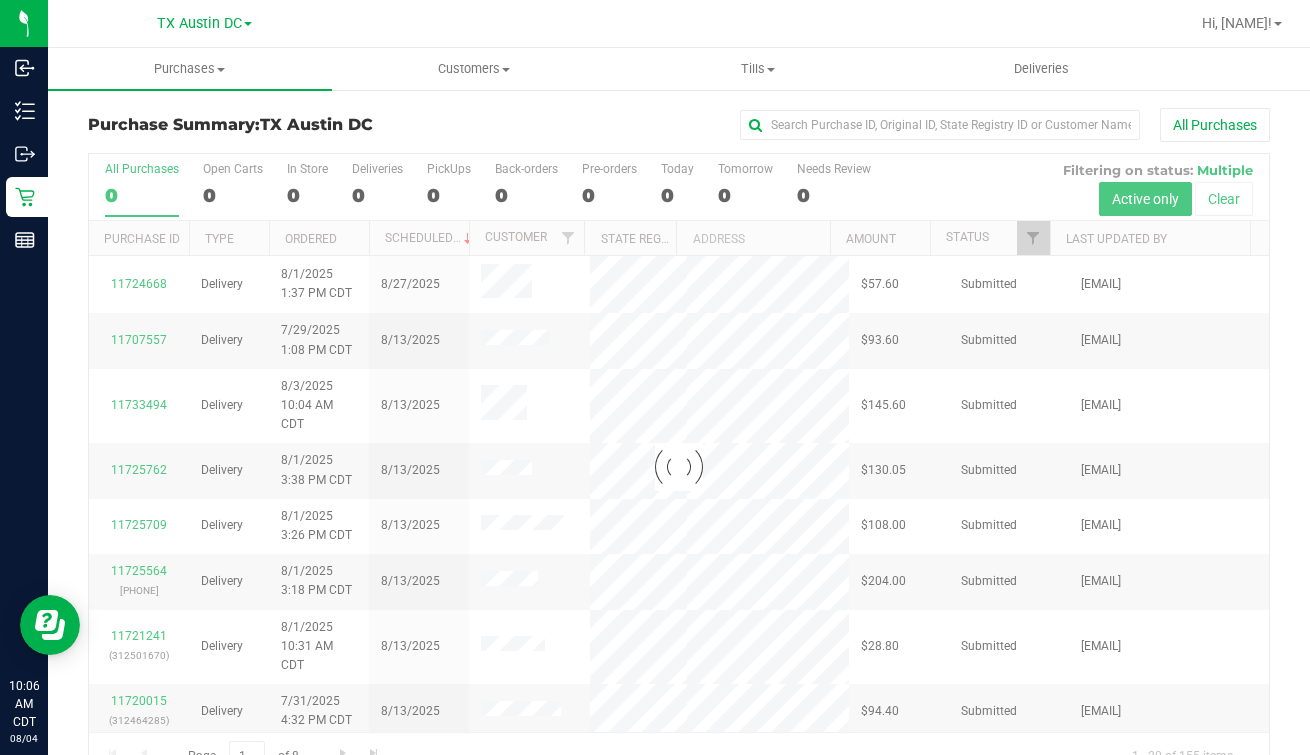 click at bounding box center [679, 467] 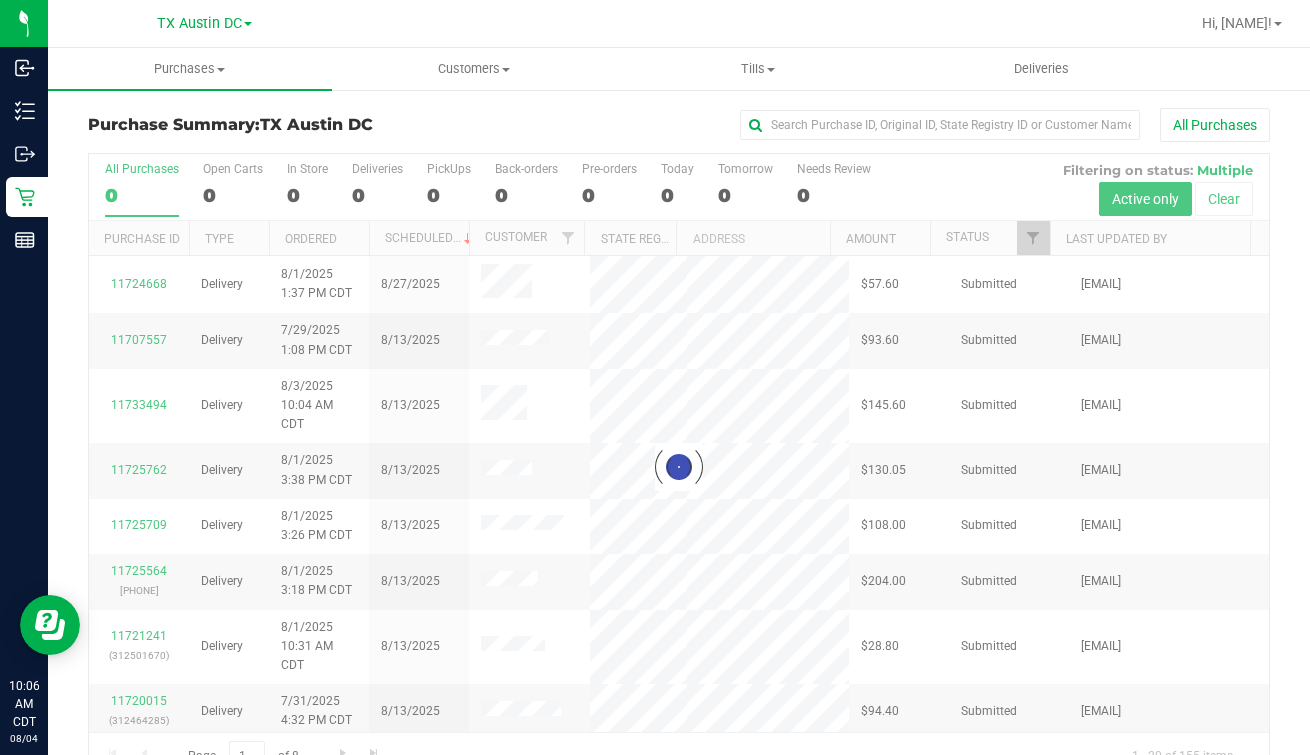 click at bounding box center [679, 467] 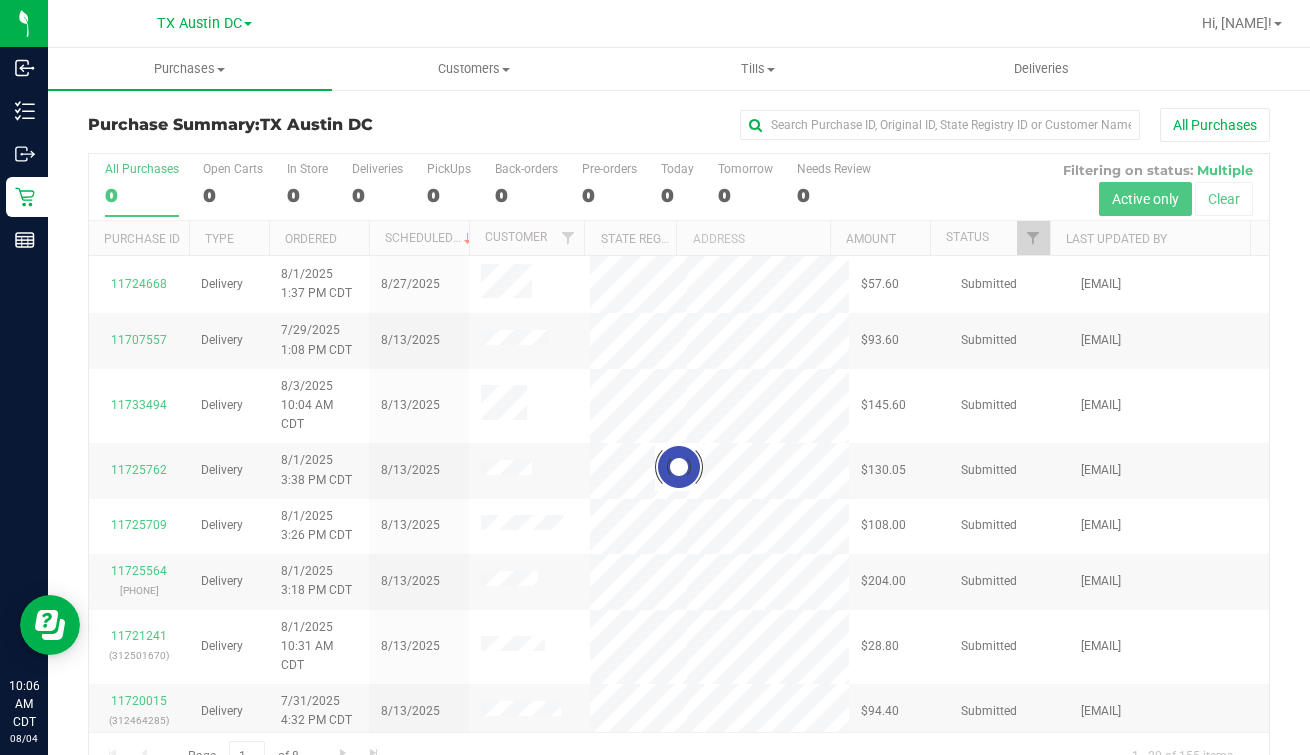 click at bounding box center [679, 467] 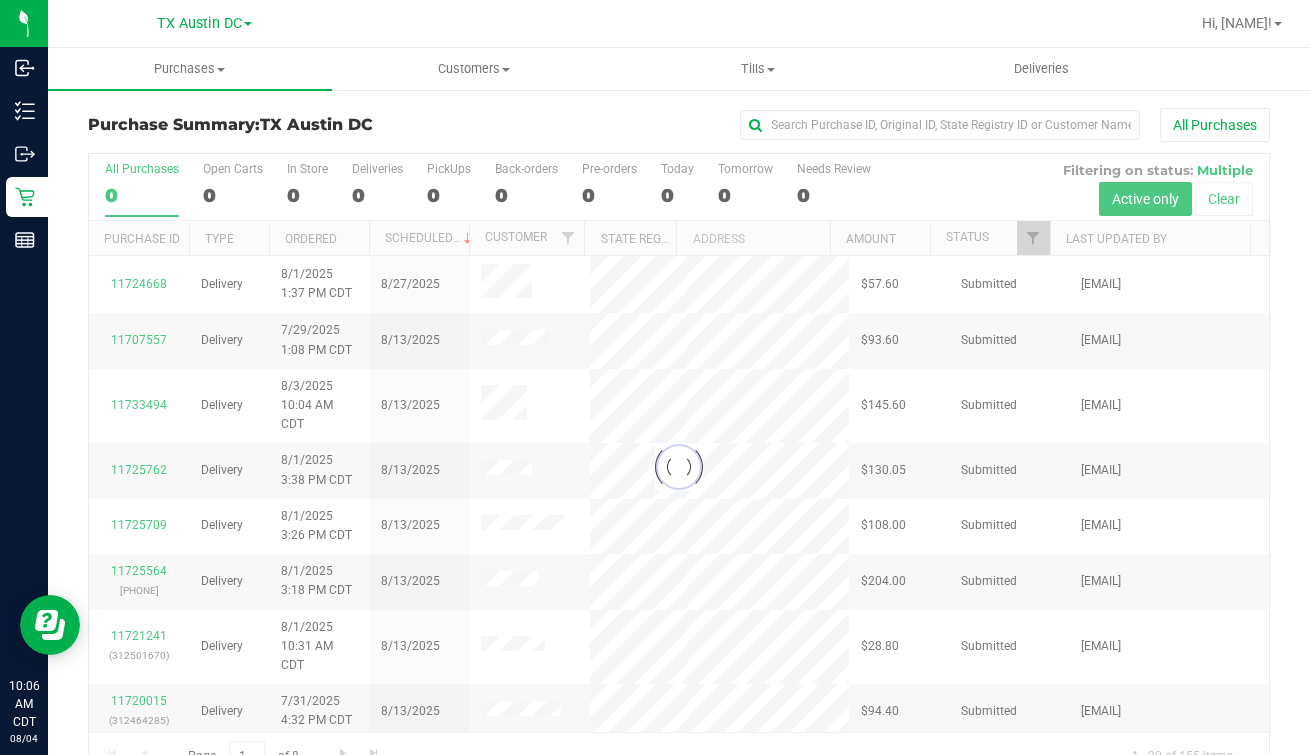 click at bounding box center (679, 467) 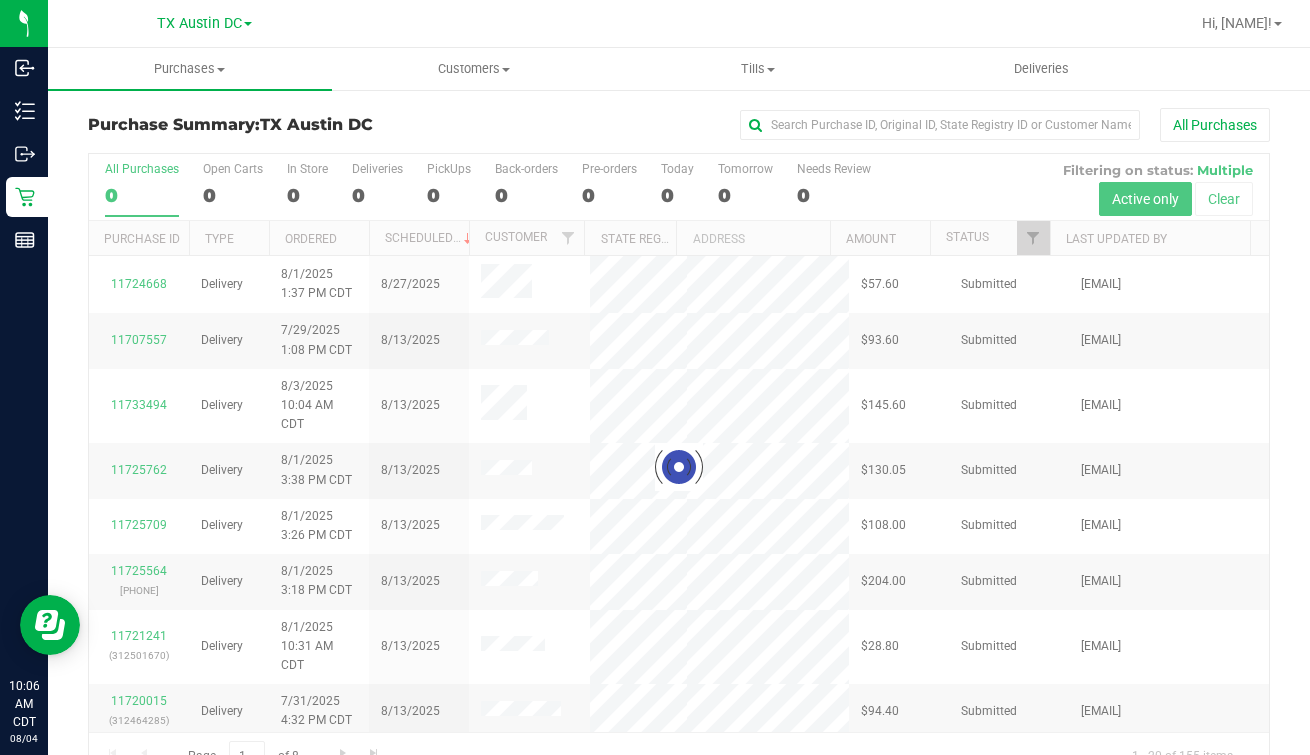 click at bounding box center [679, 467] 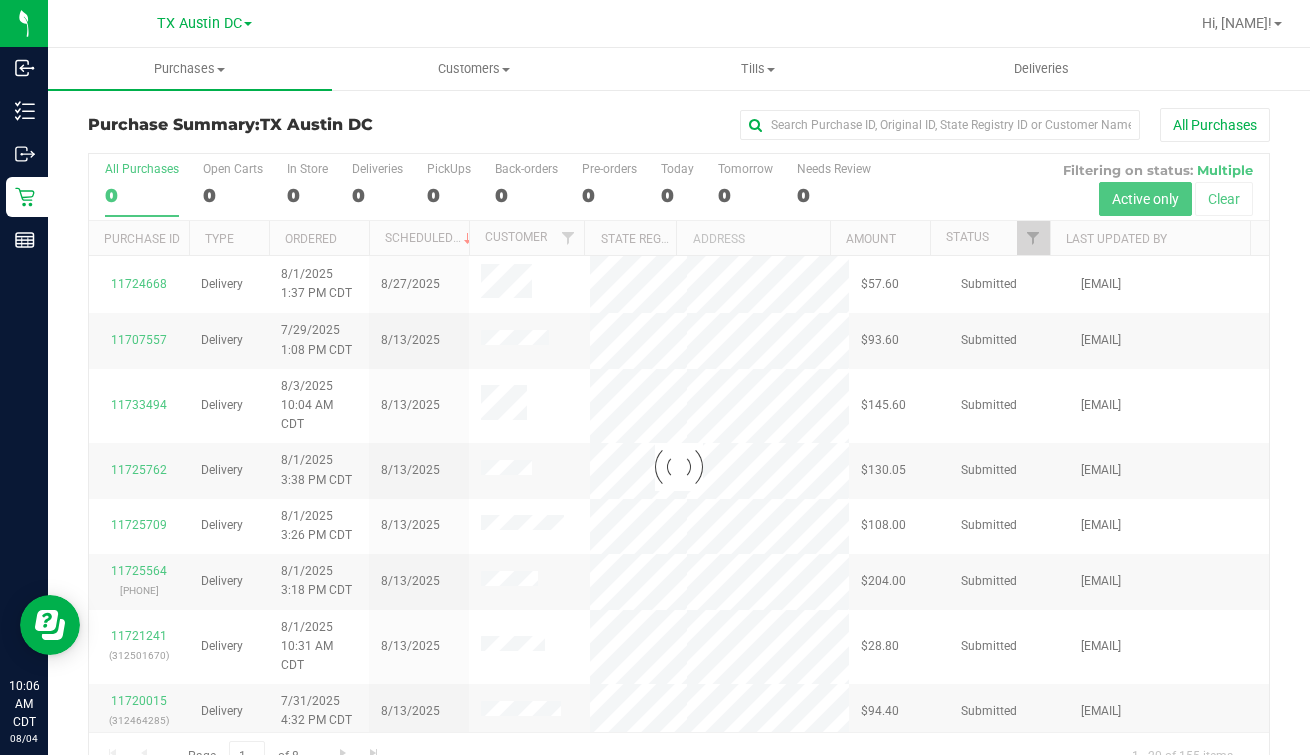 click at bounding box center (679, 467) 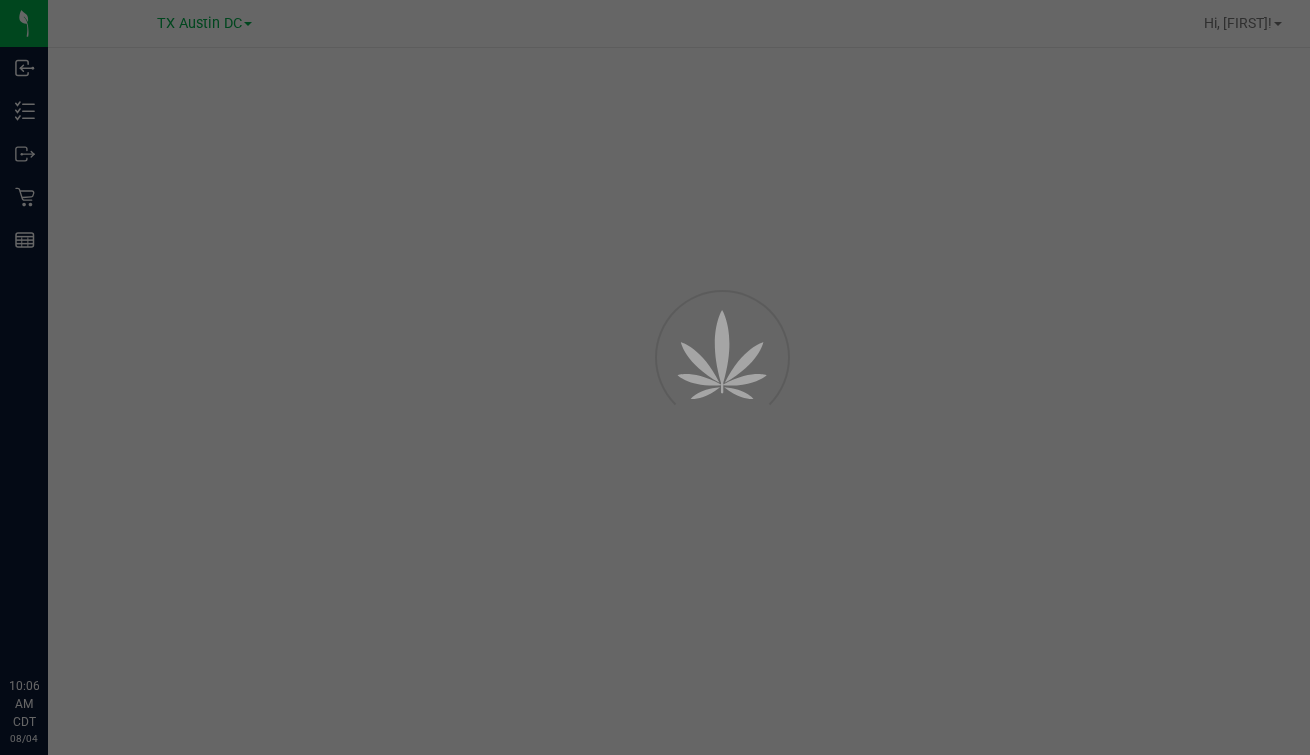 scroll, scrollTop: 0, scrollLeft: 0, axis: both 